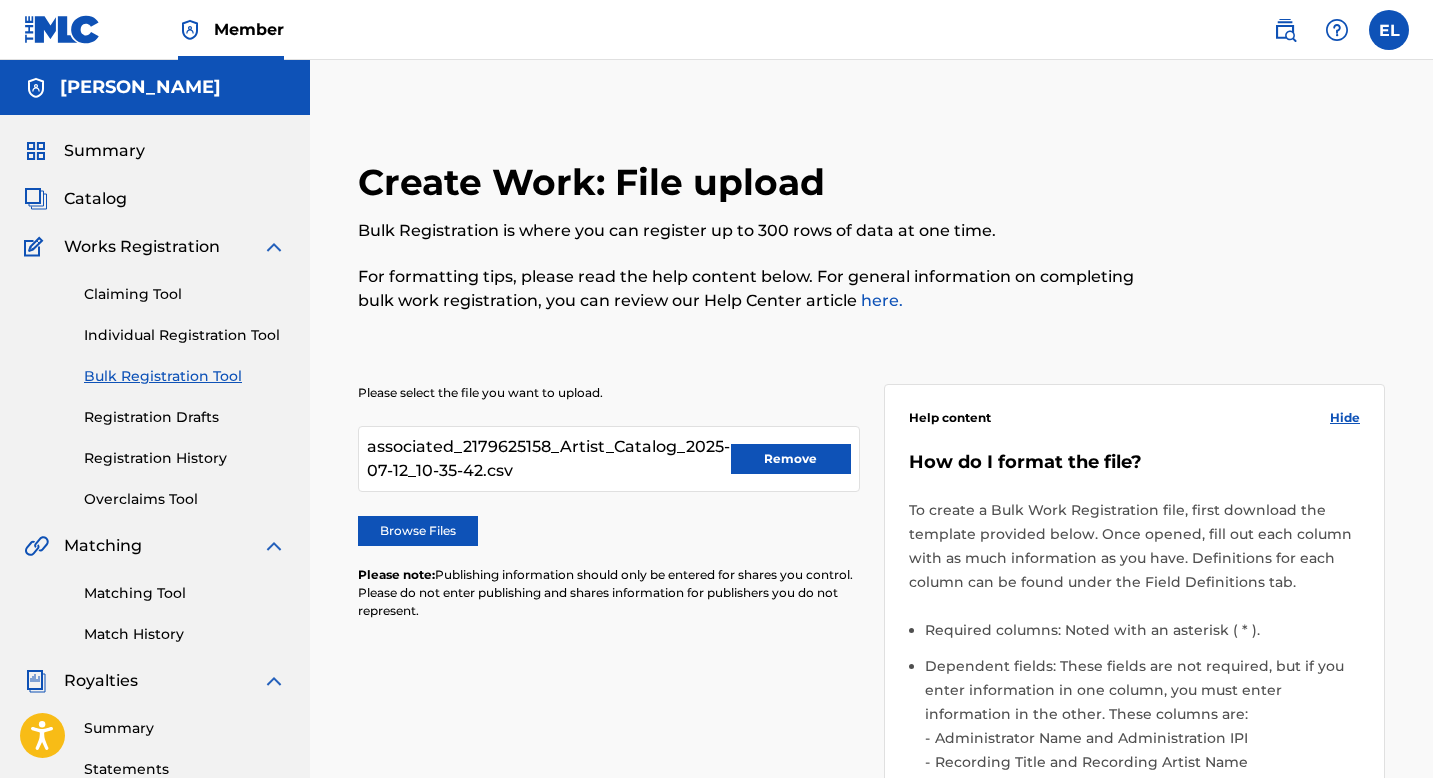 scroll, scrollTop: 278, scrollLeft: 0, axis: vertical 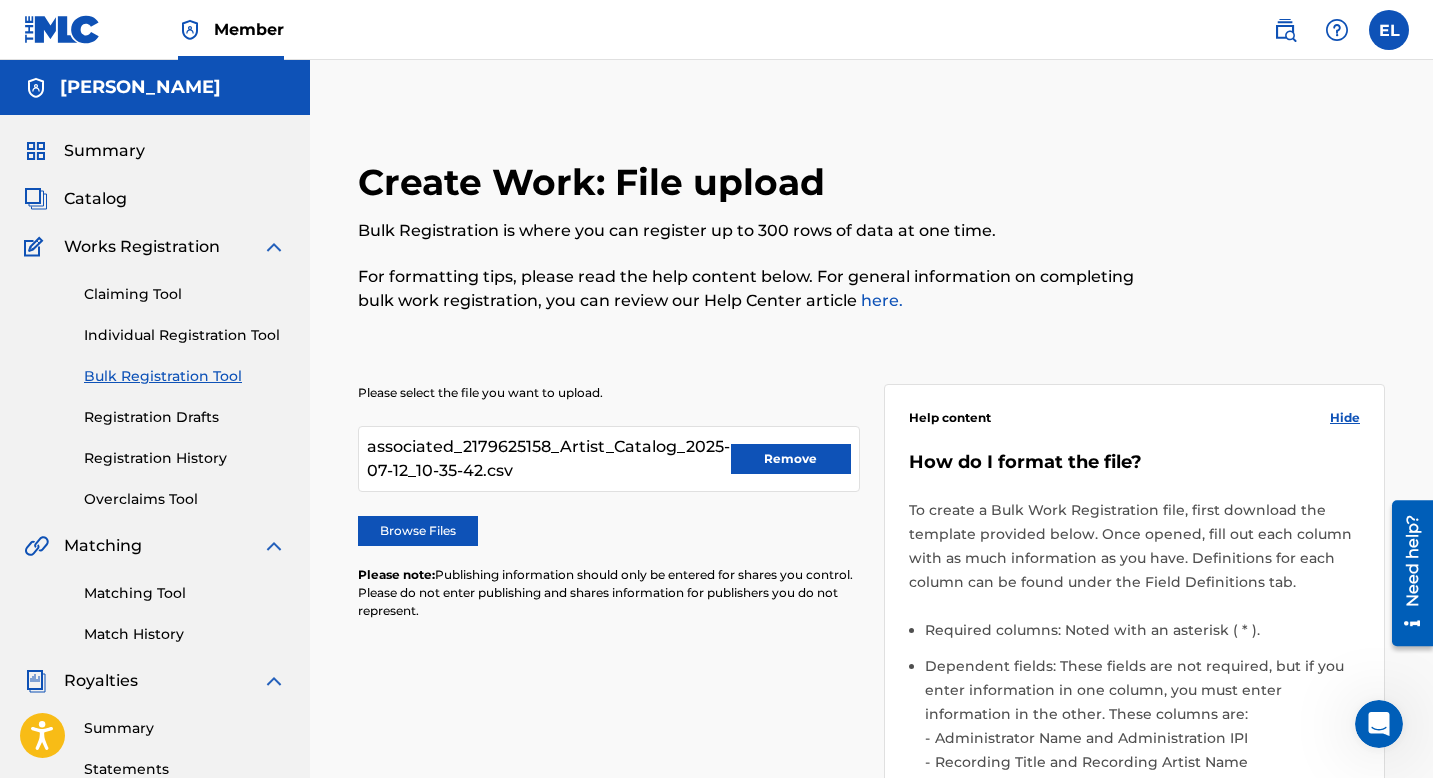 click on "Summary" at bounding box center (104, 151) 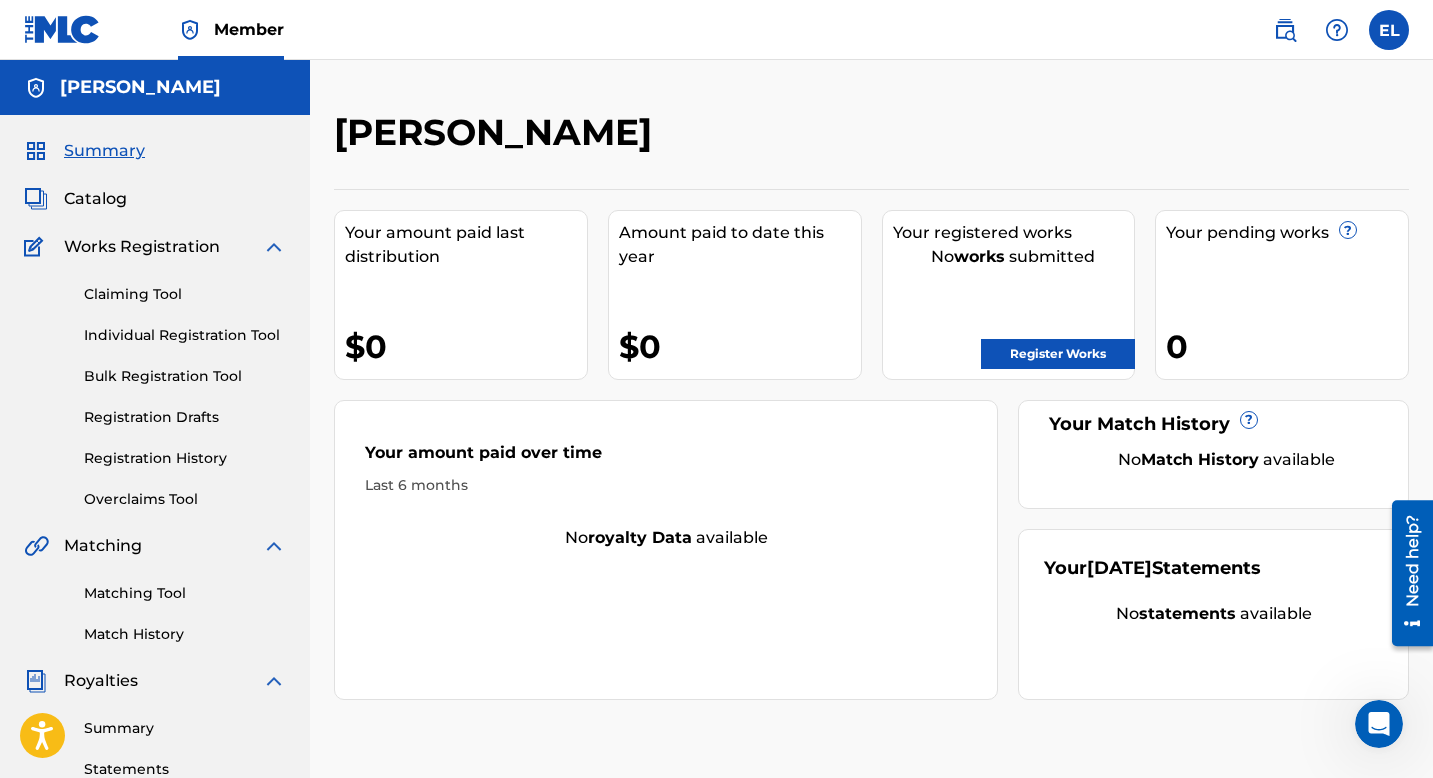 click on "Match History" at bounding box center [185, 634] 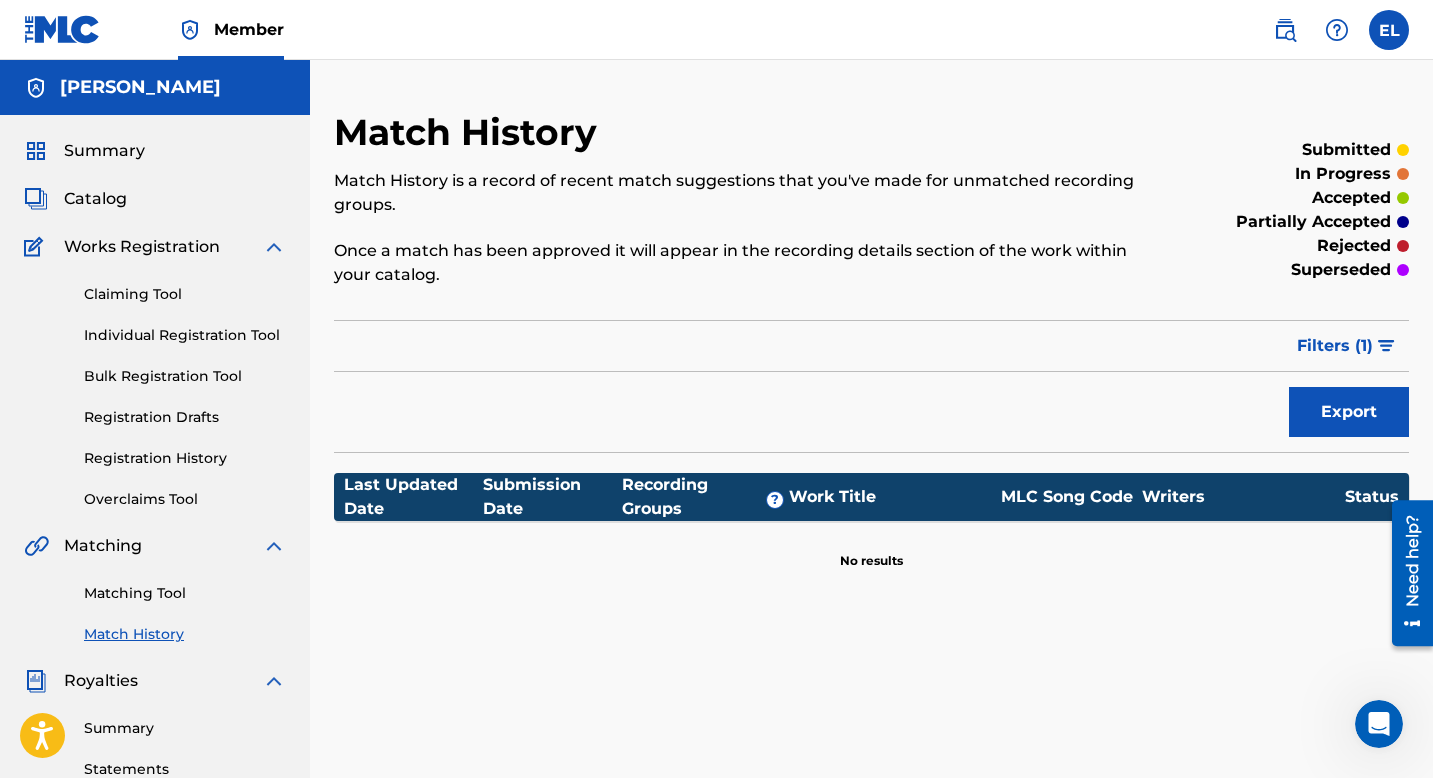 click on "Royalties" at bounding box center [101, 681] 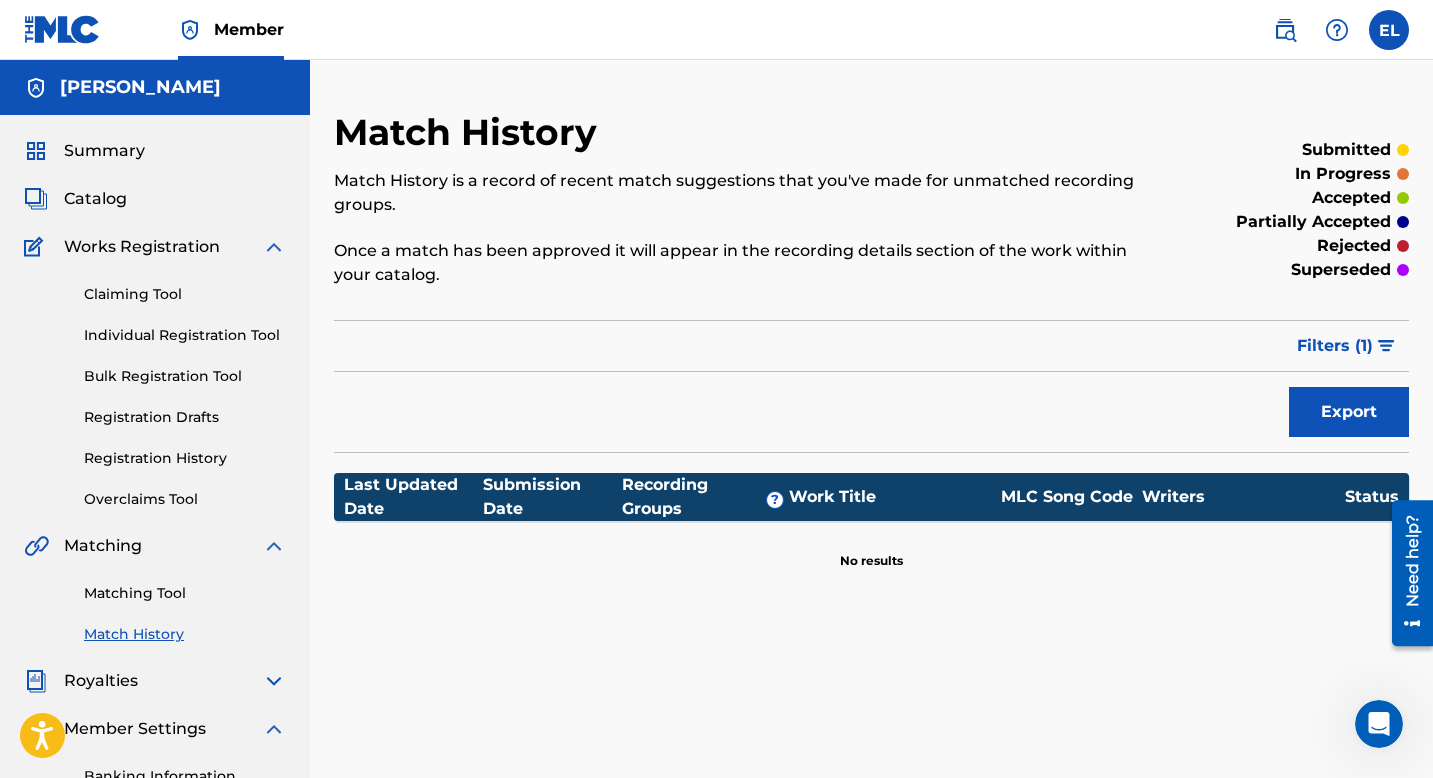 click at bounding box center [274, 681] 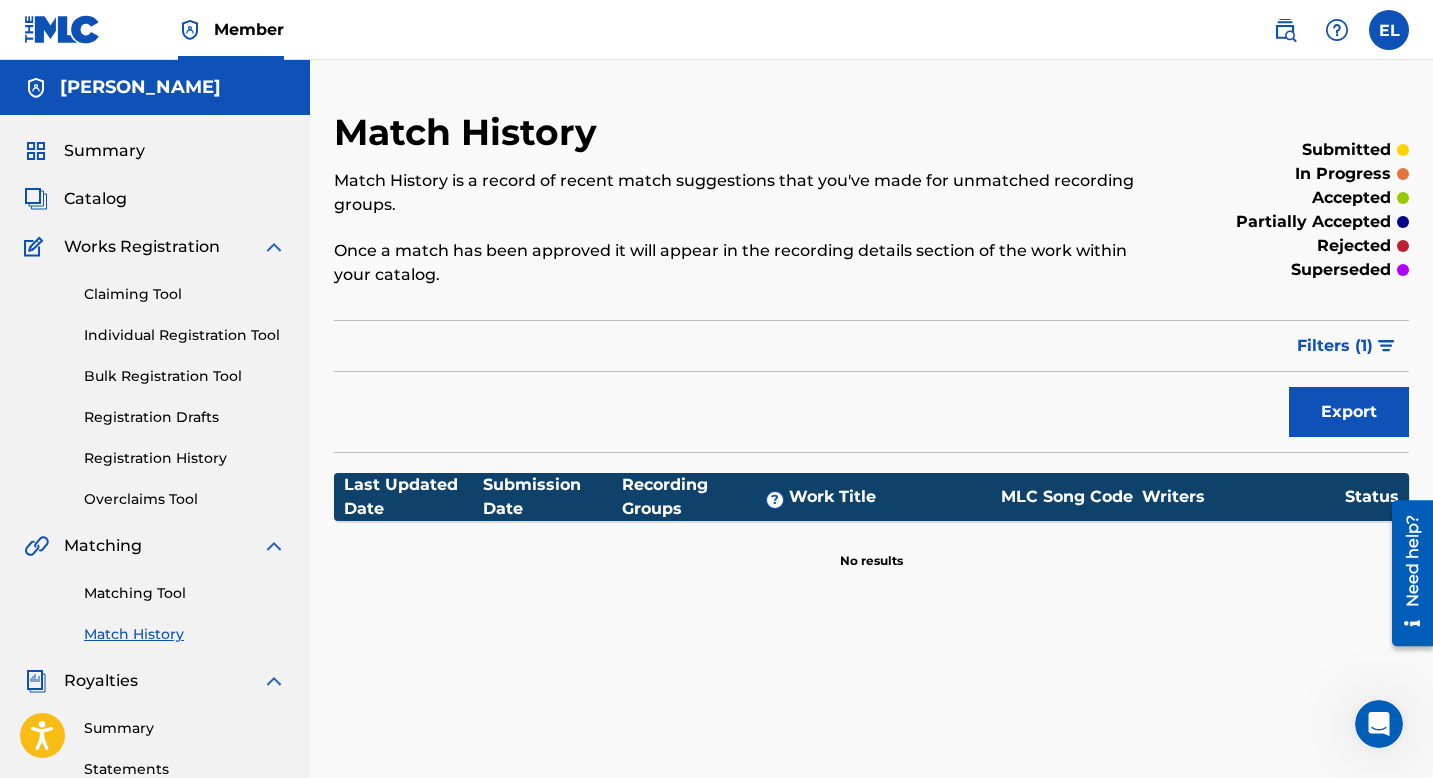 click at bounding box center [274, 681] 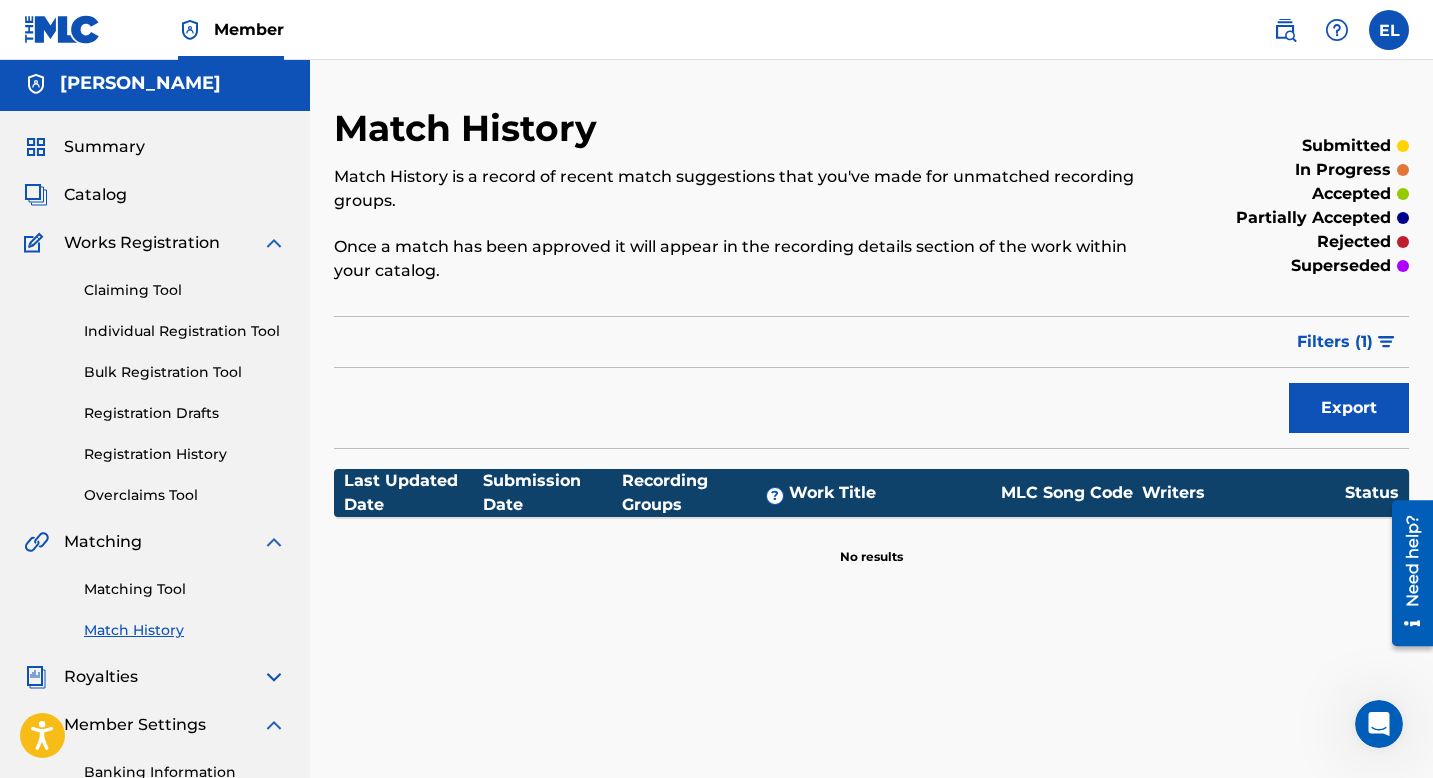 scroll, scrollTop: 0, scrollLeft: 0, axis: both 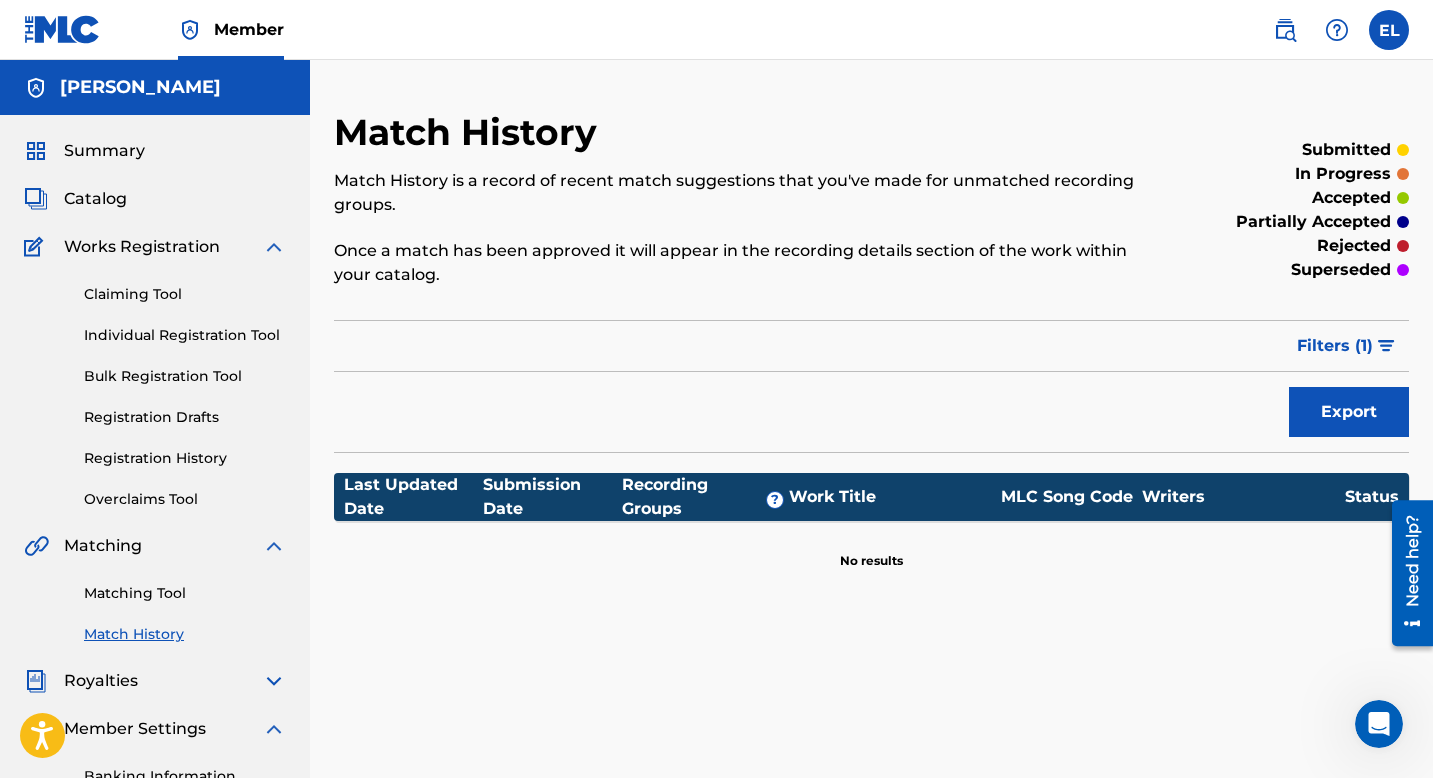 click on "Claiming Tool" at bounding box center [185, 294] 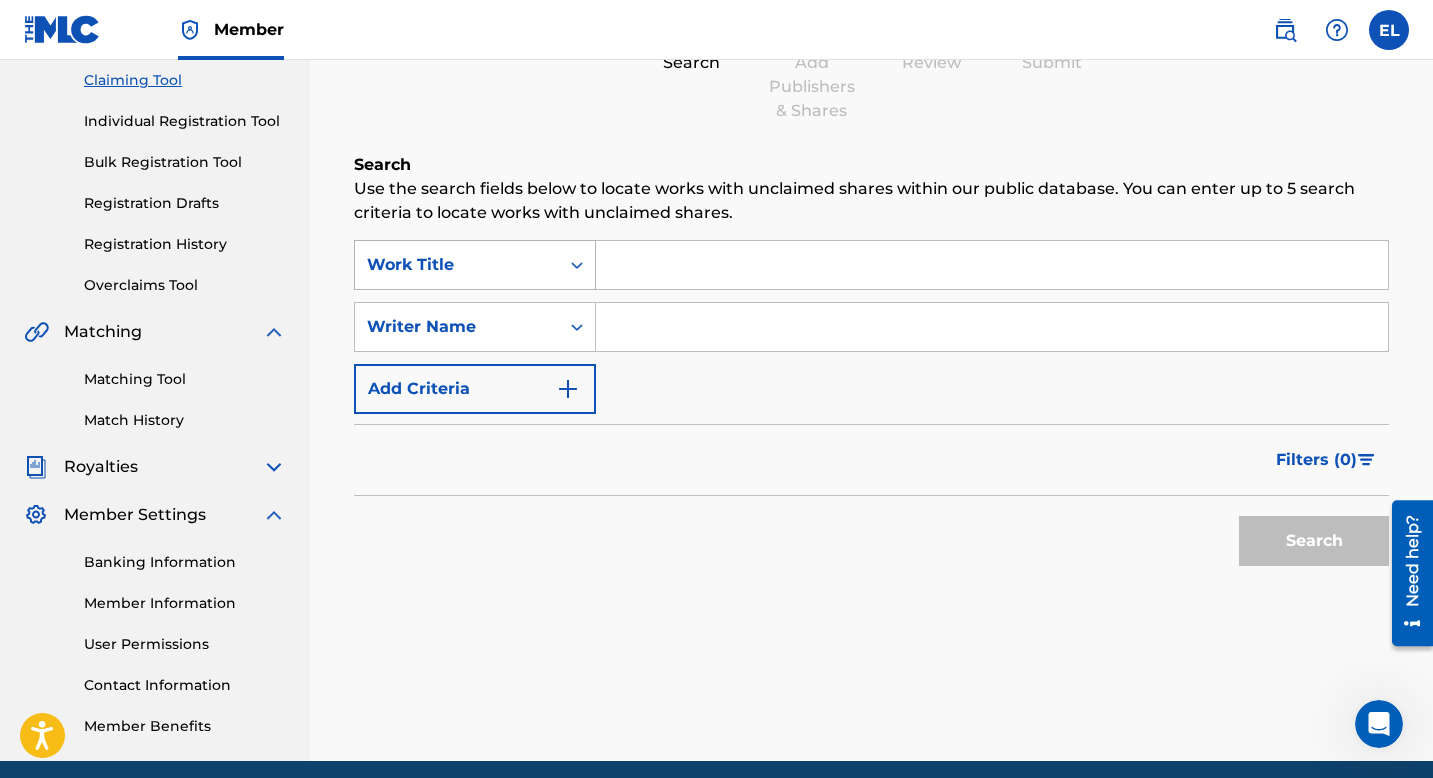scroll, scrollTop: 217, scrollLeft: 0, axis: vertical 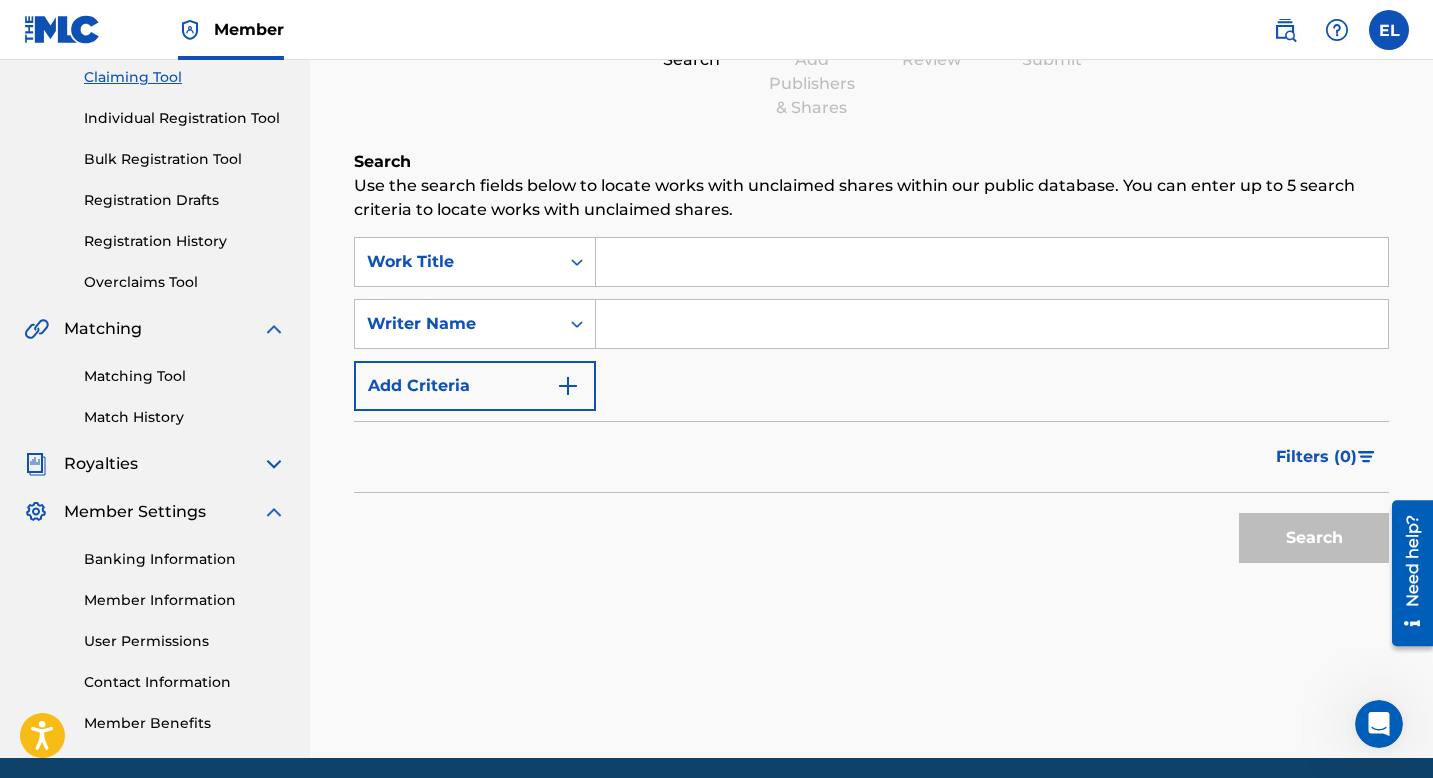 click at bounding box center (992, 262) 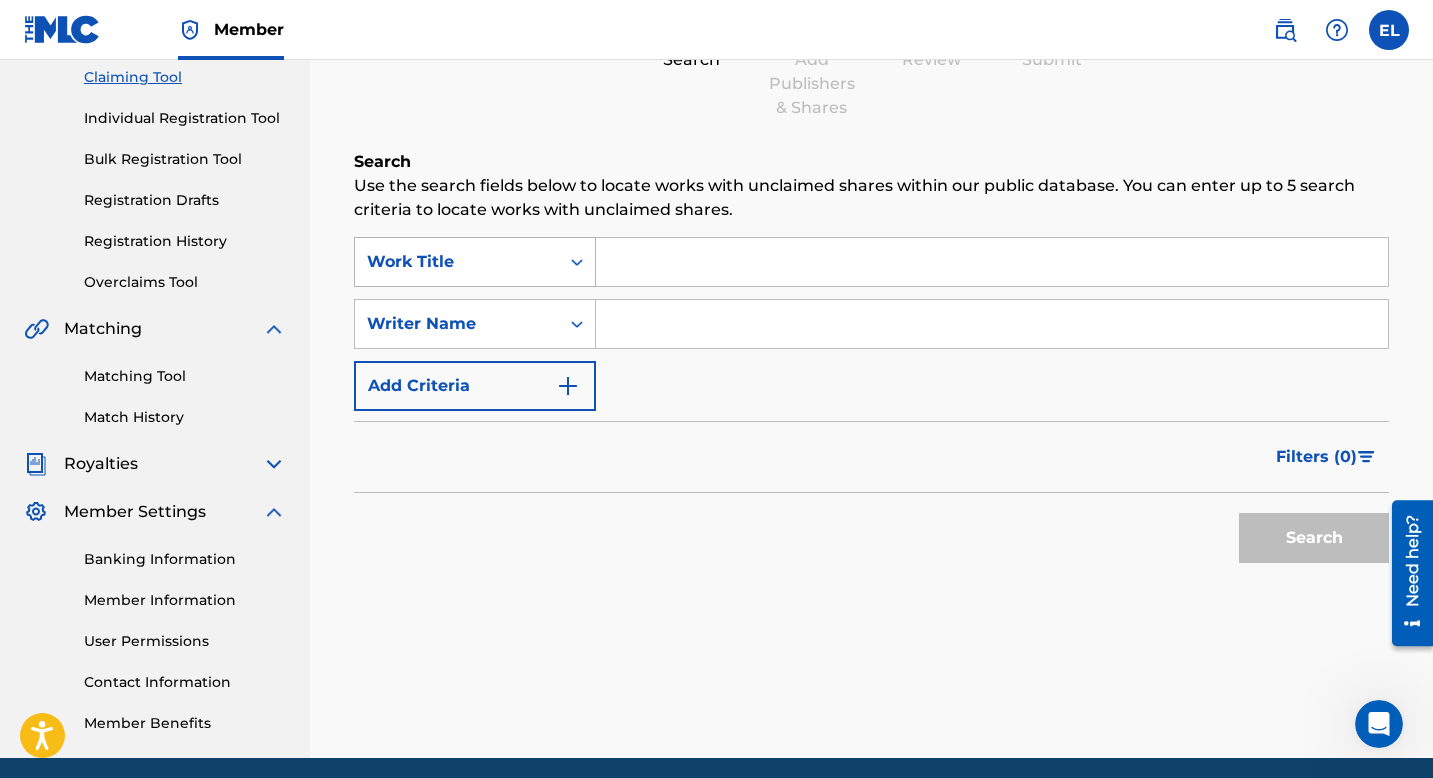 click at bounding box center (577, 262) 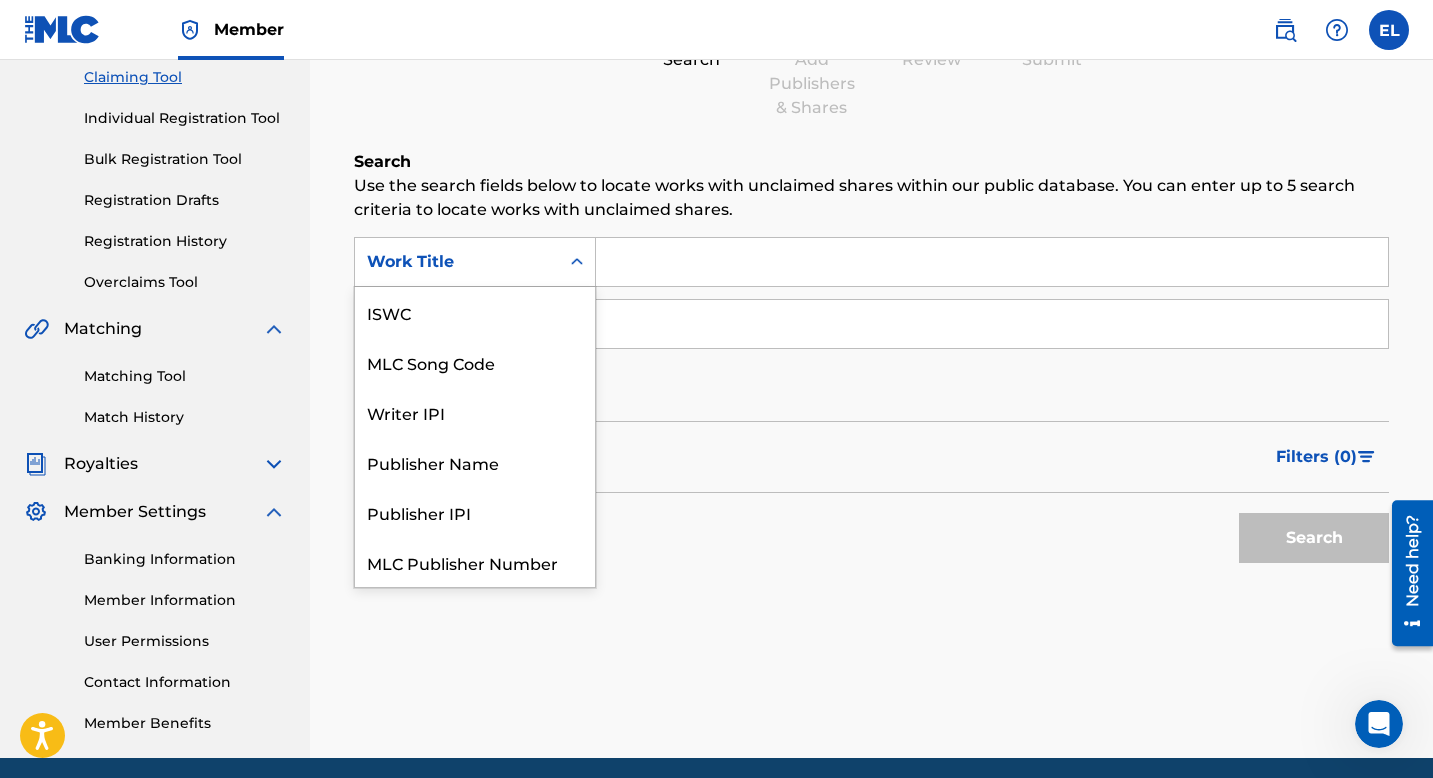 scroll, scrollTop: 50, scrollLeft: 0, axis: vertical 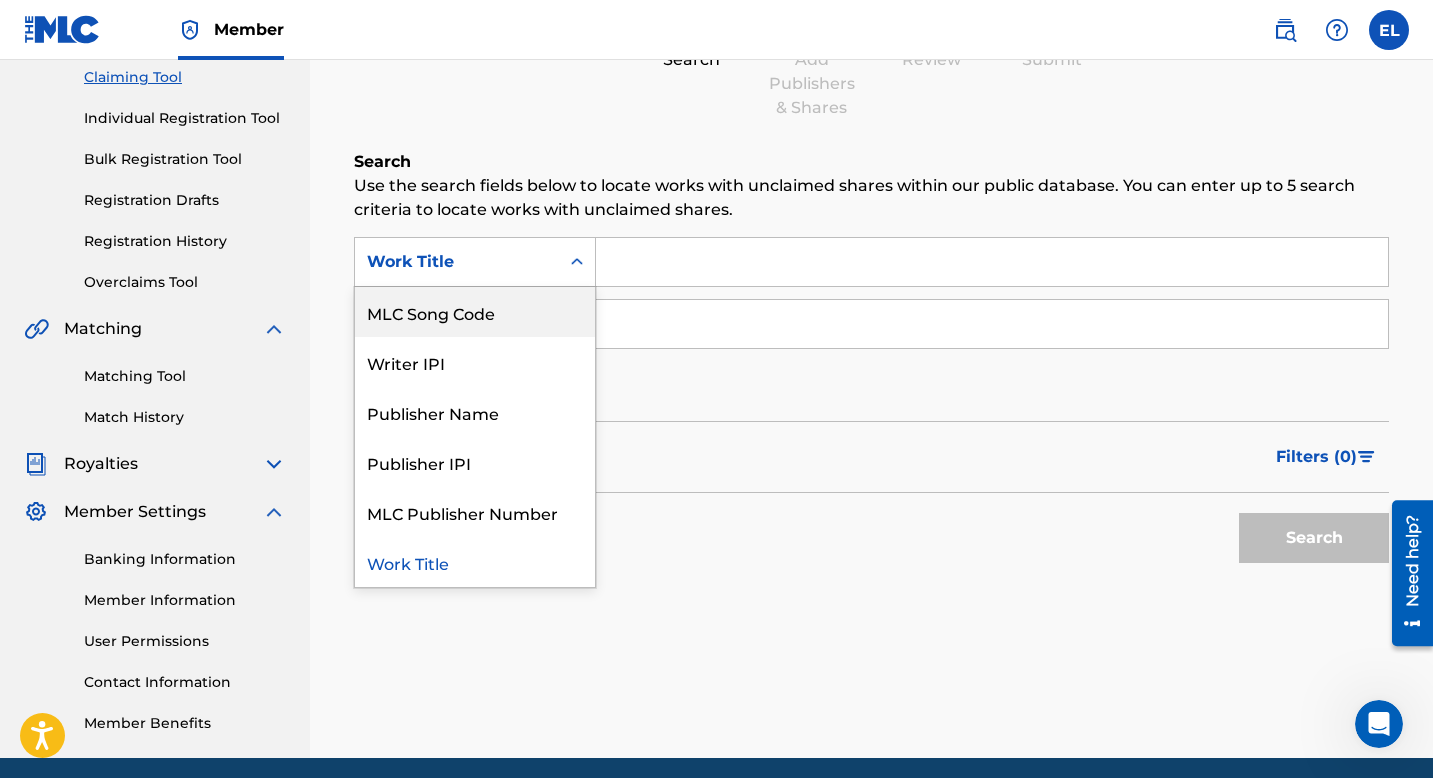 click at bounding box center (992, 262) 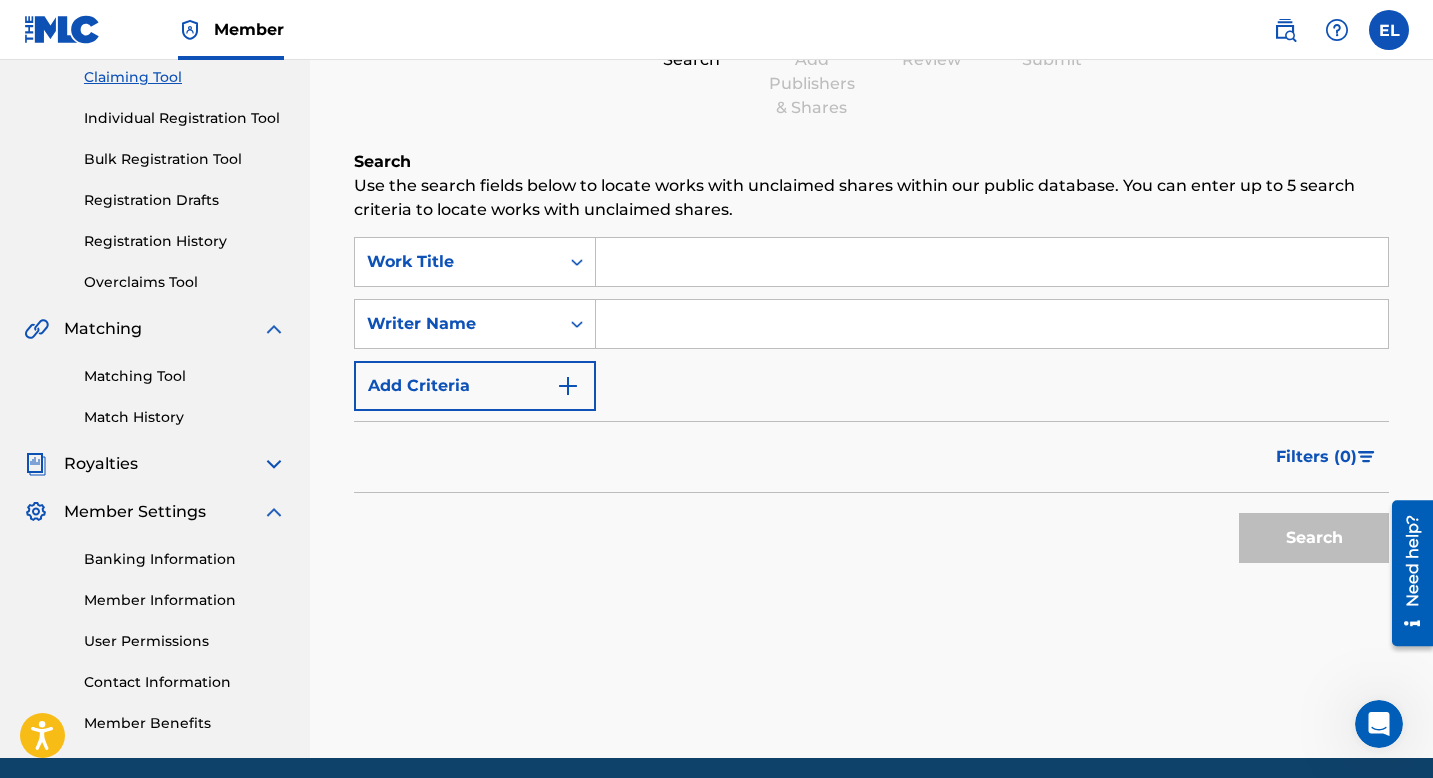 click at bounding box center (992, 262) 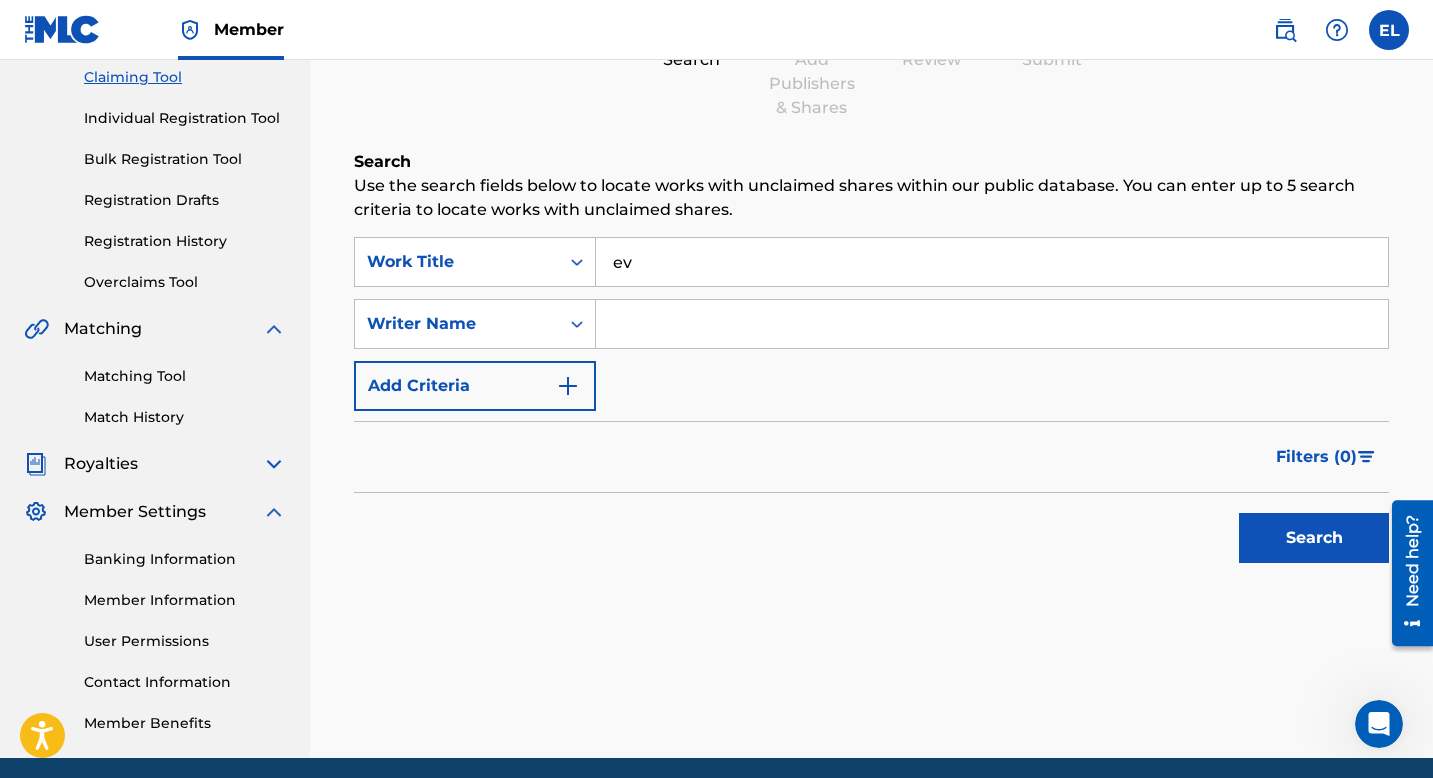 type on "e" 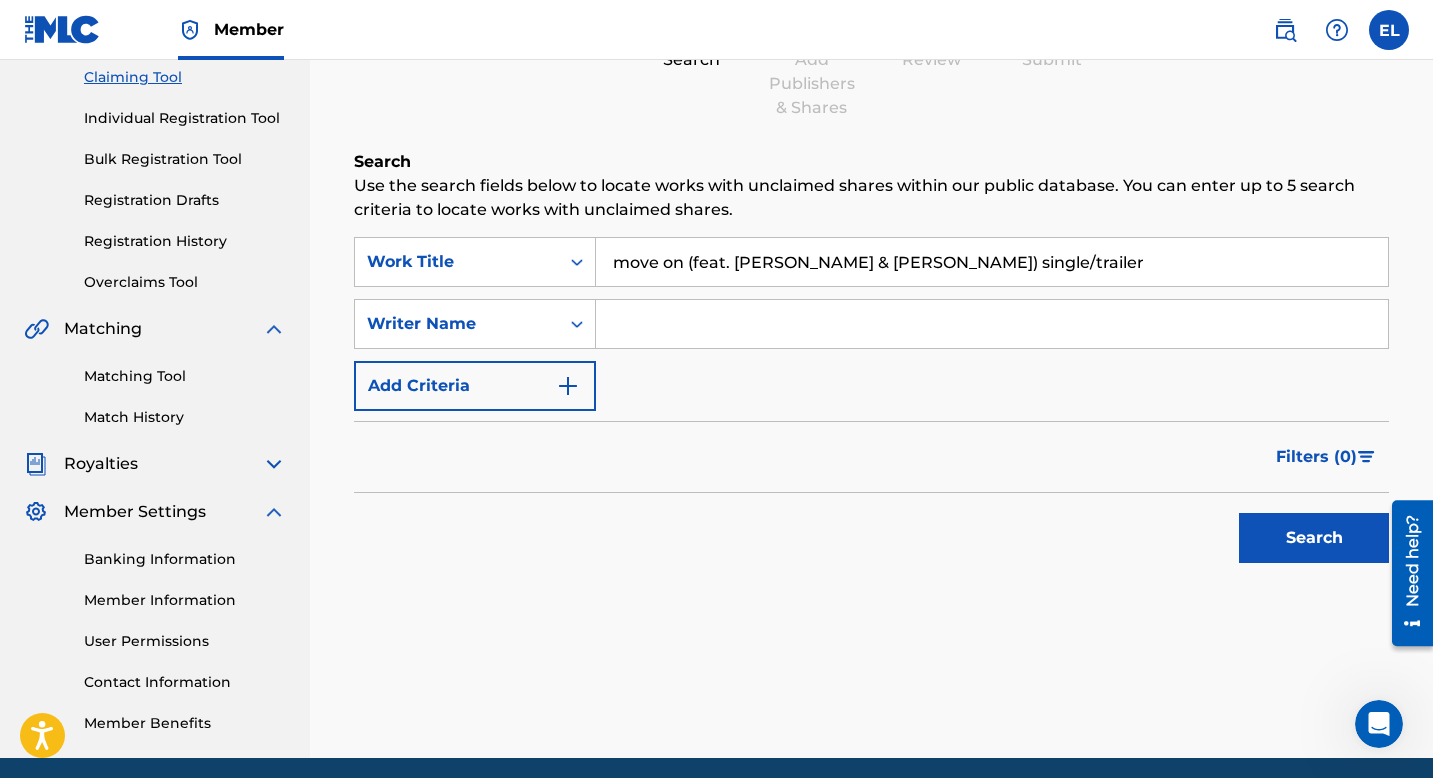 type on "move on (feat. jah wobble & mike joyce) single/trailer" 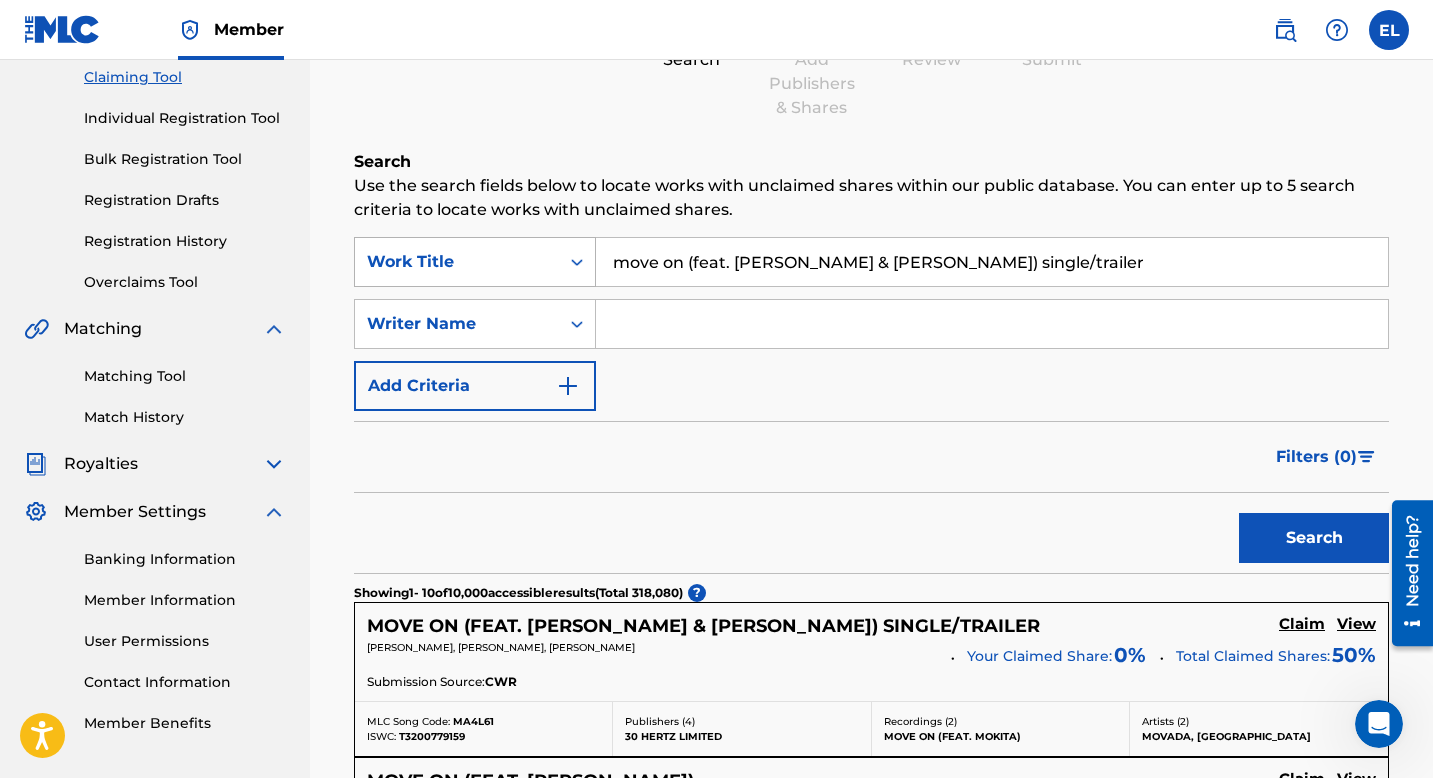 drag, startPoint x: 1063, startPoint y: 270, endPoint x: 589, endPoint y: 261, distance: 474.08545 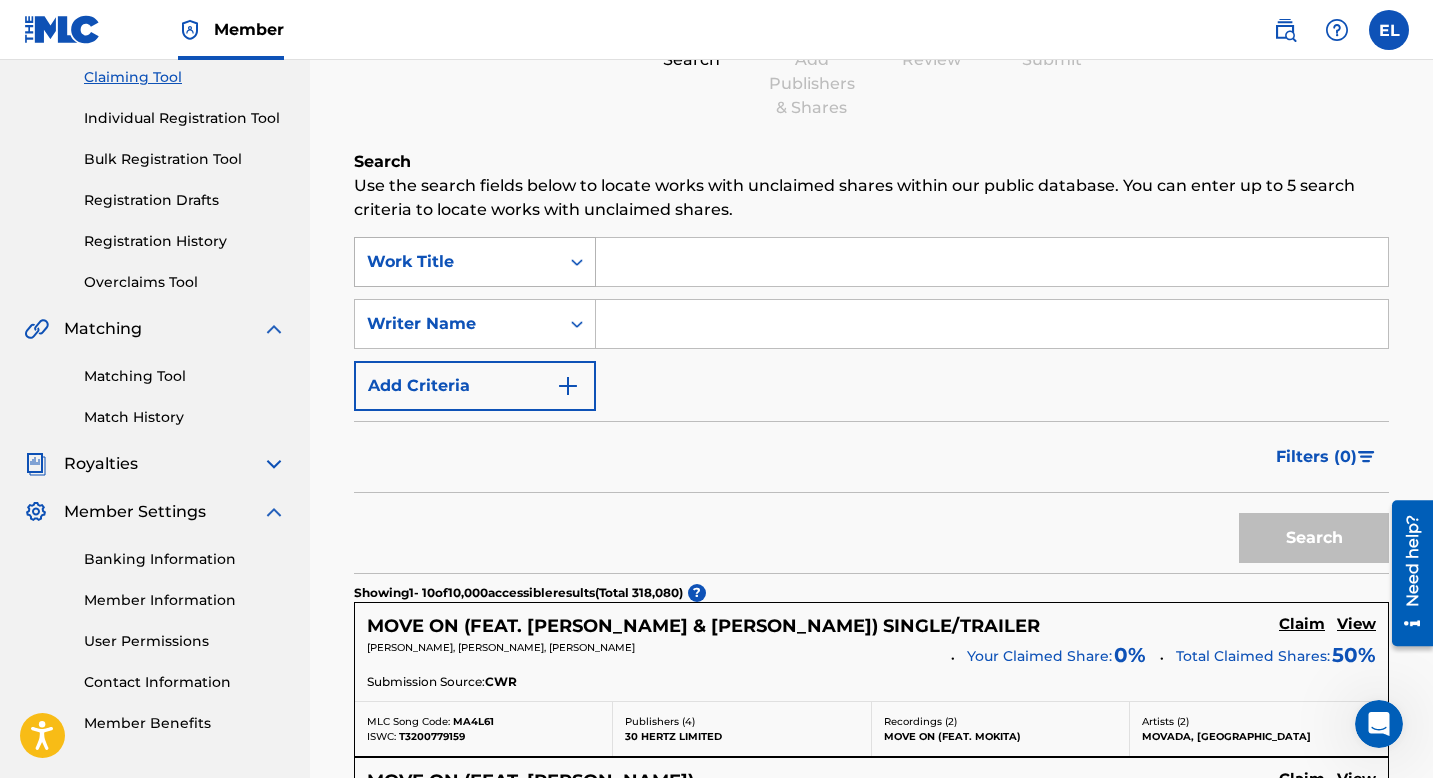 type 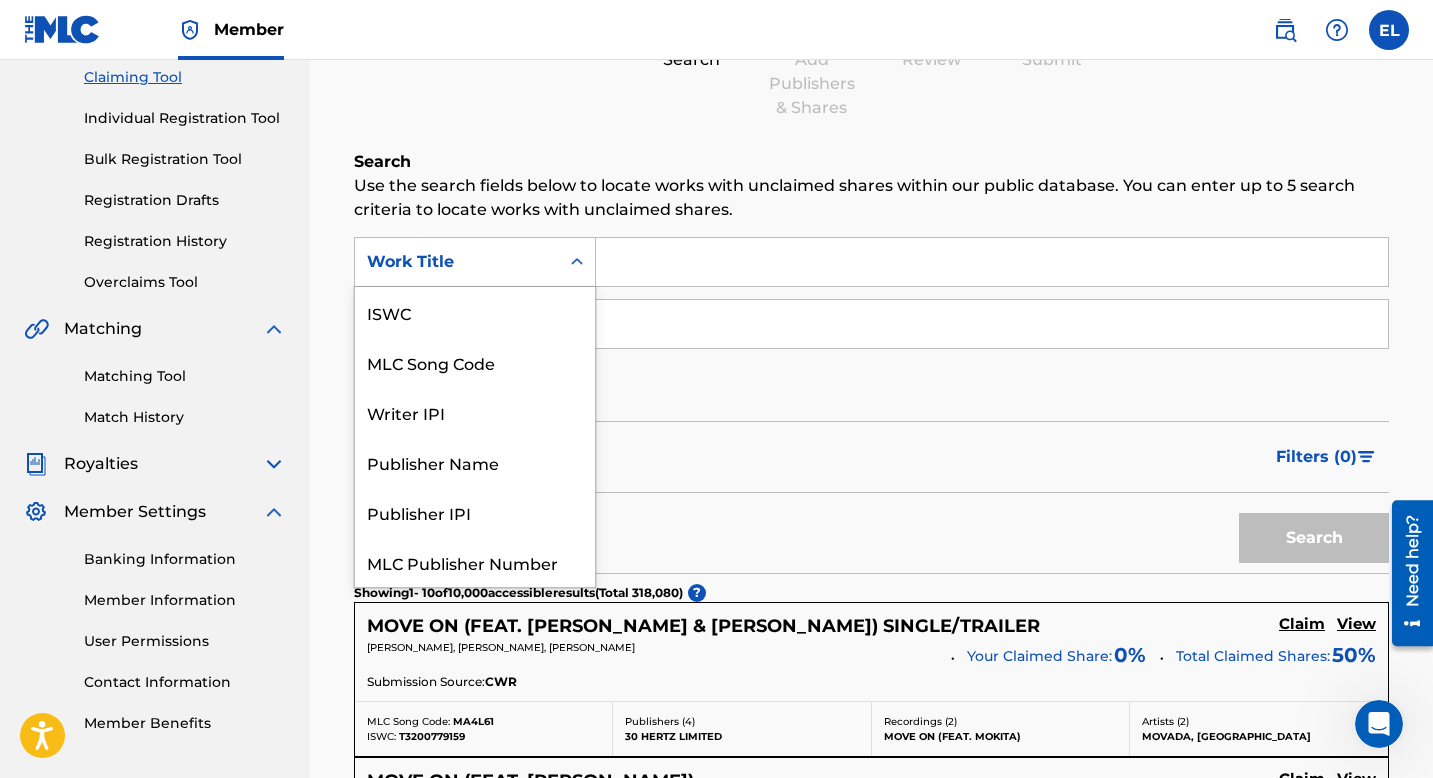 click at bounding box center (577, 262) 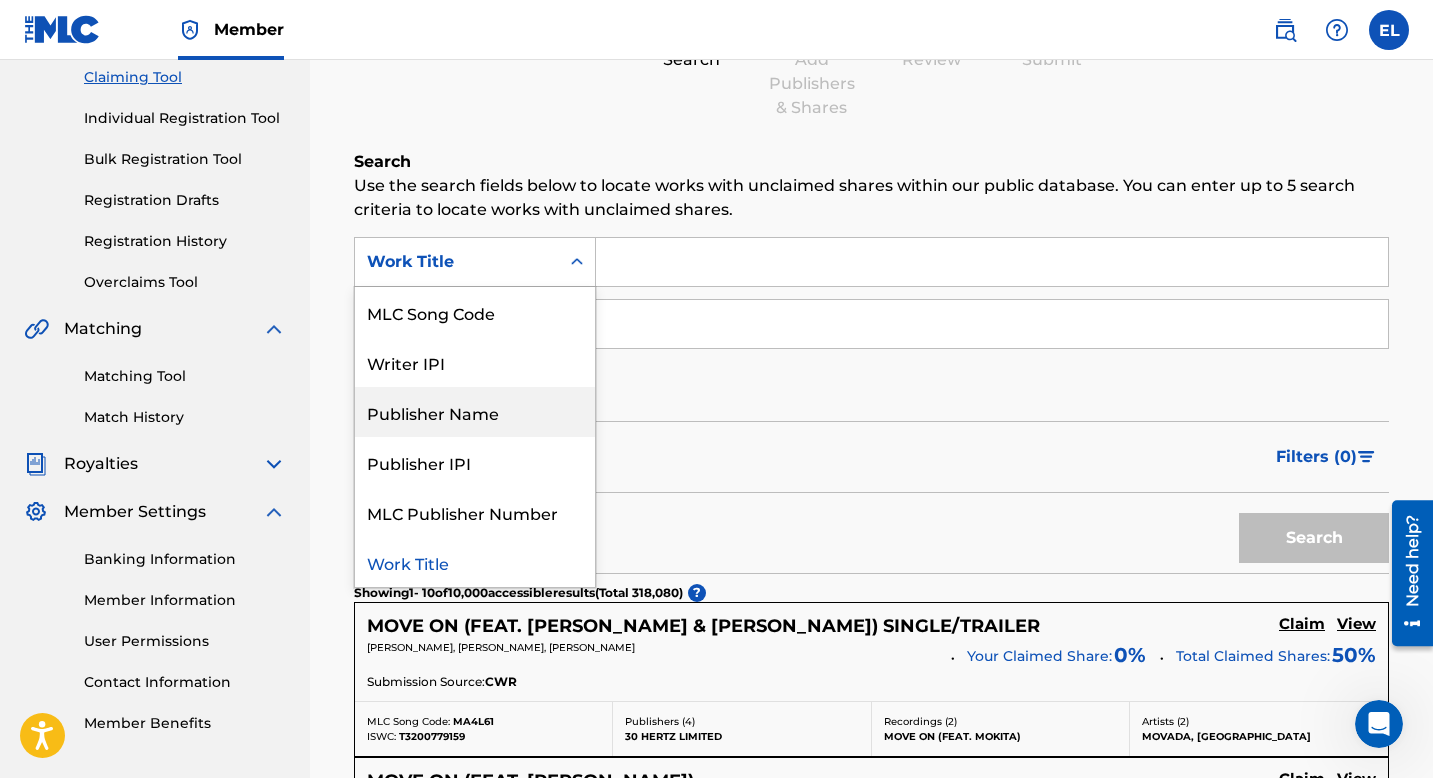 click on "Publisher Name" at bounding box center (475, 412) 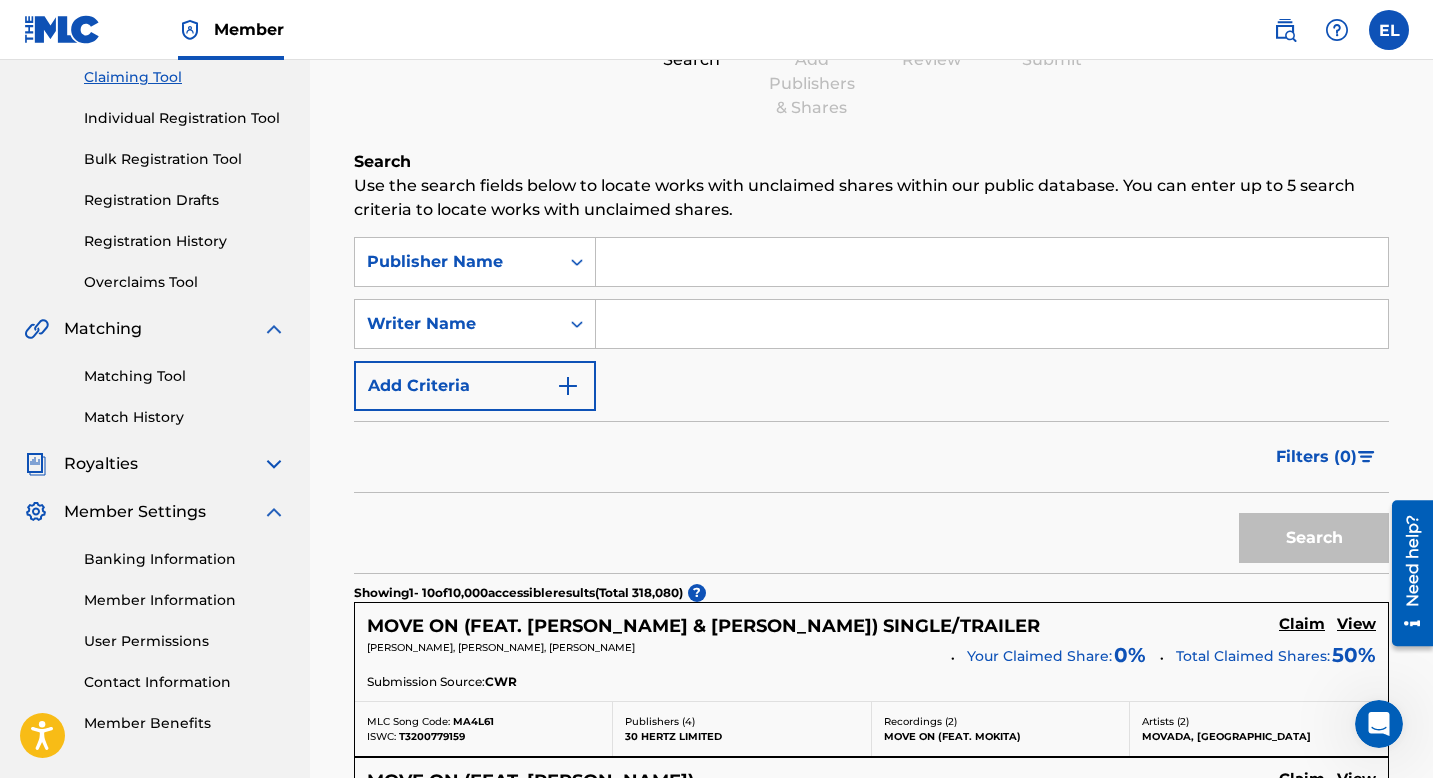 click at bounding box center (992, 262) 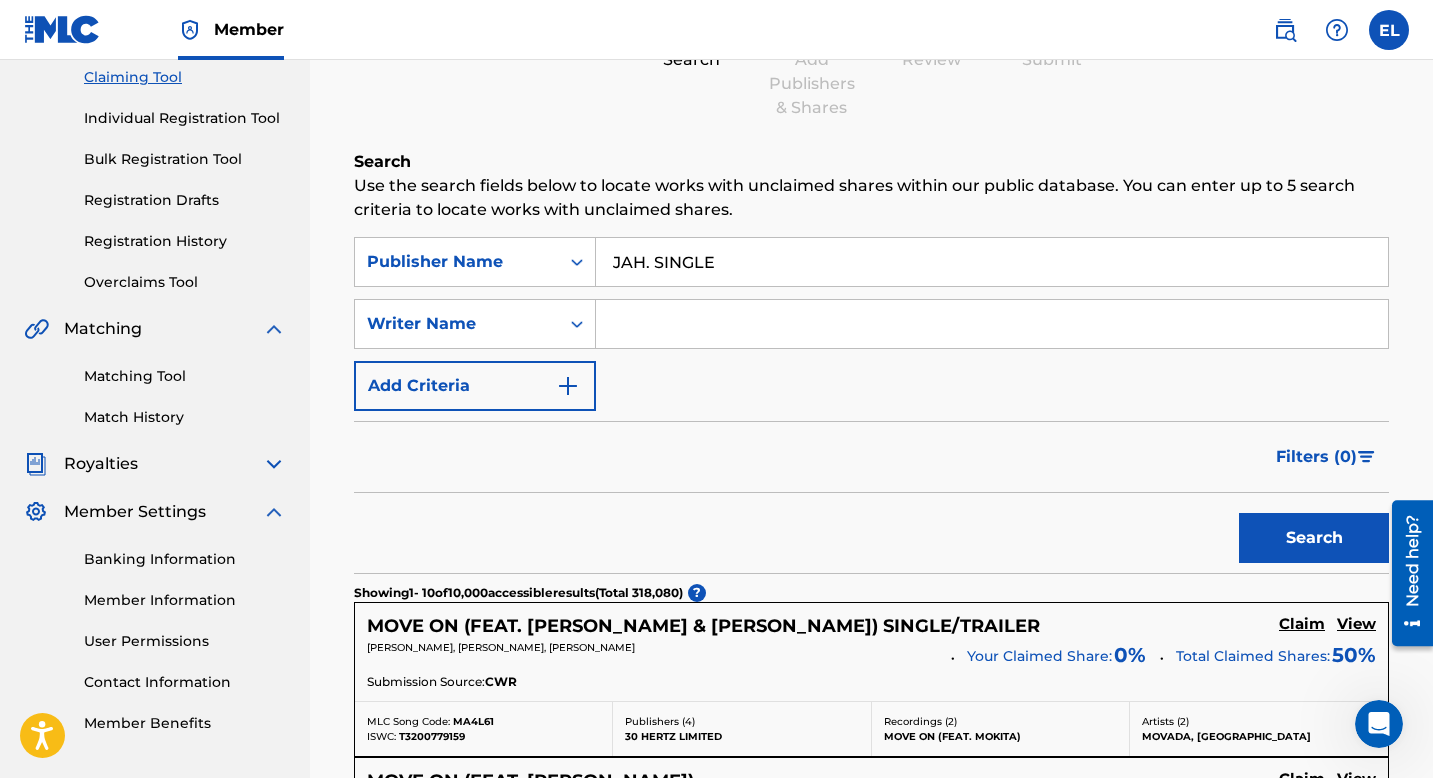 click at bounding box center [992, 324] 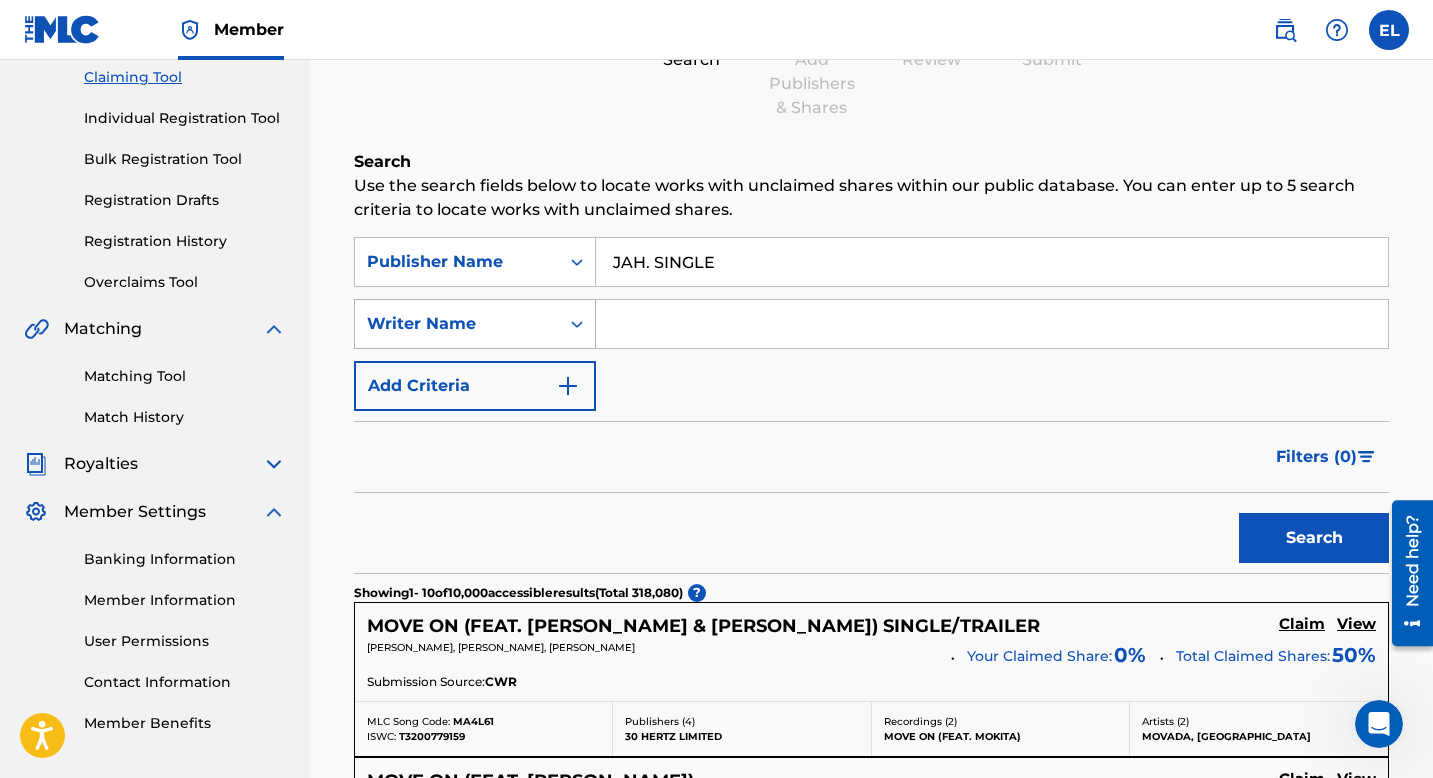 click 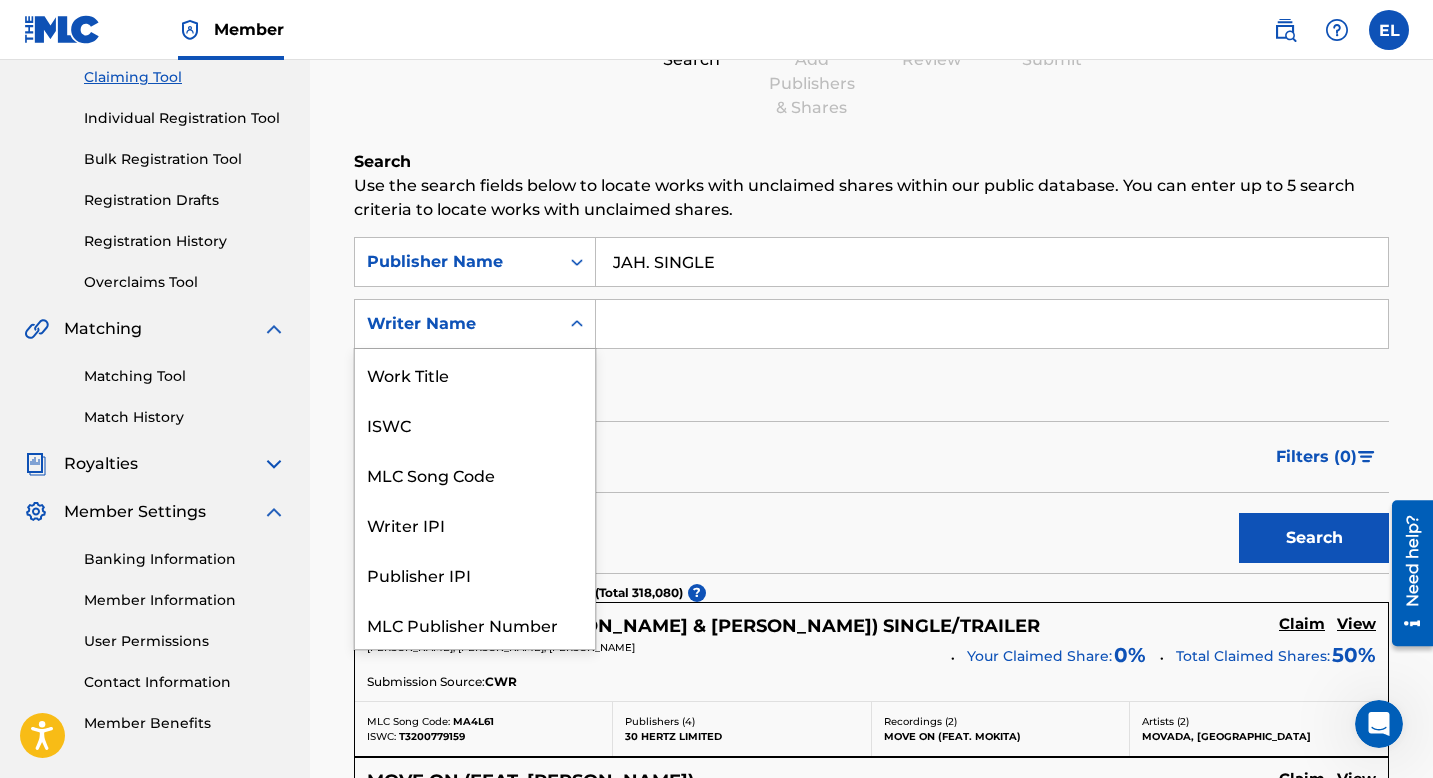 scroll, scrollTop: 50, scrollLeft: 0, axis: vertical 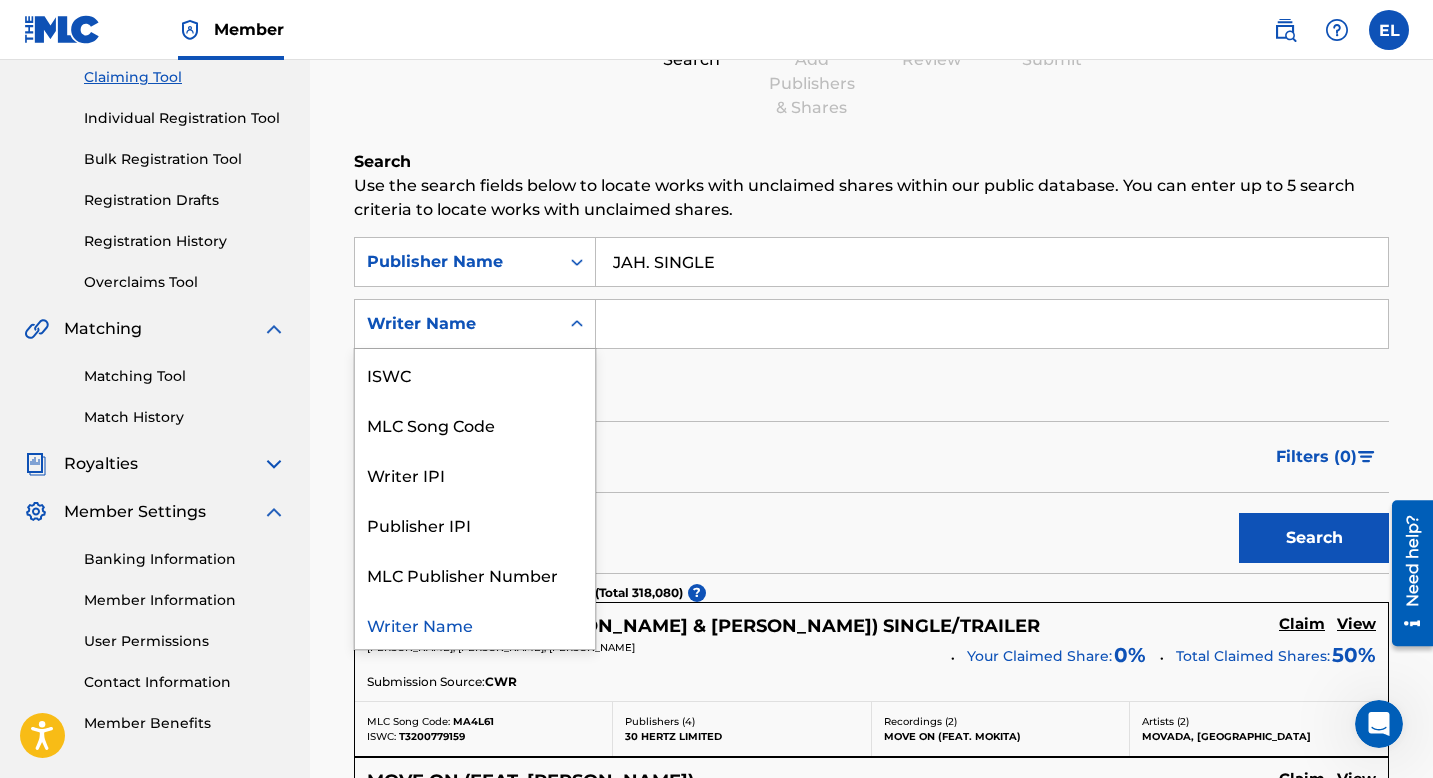 click at bounding box center [992, 324] 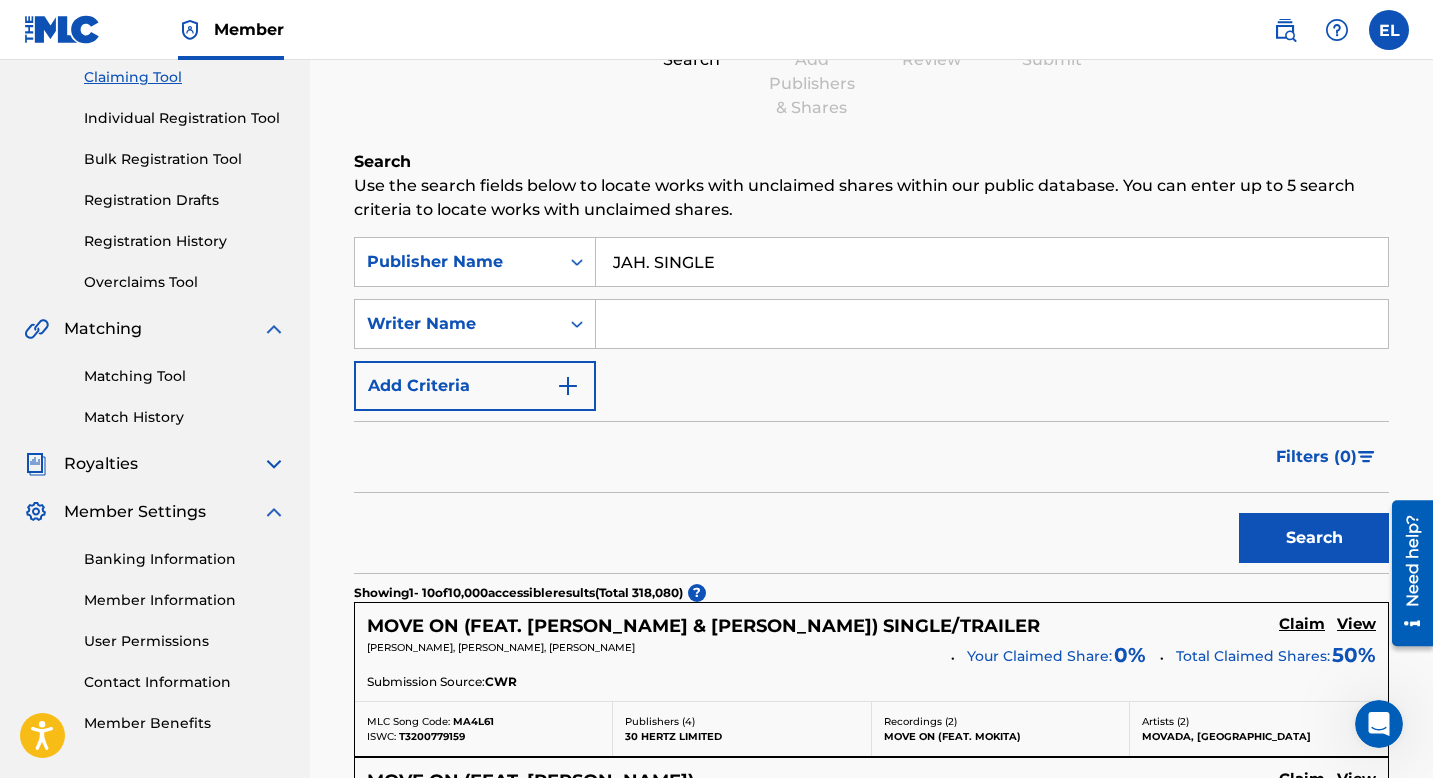type on "EVROY LAWES" 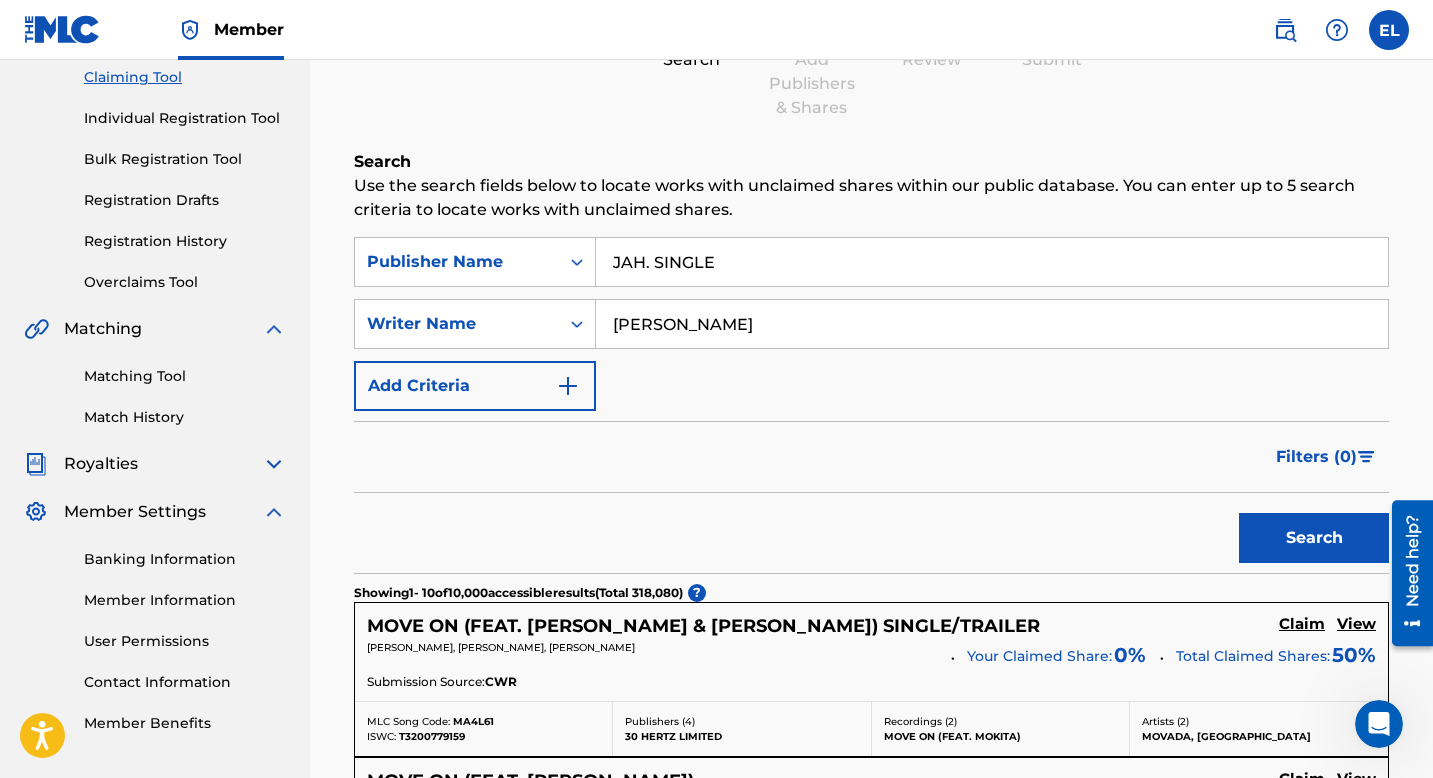 click on "Search" at bounding box center [1314, 538] 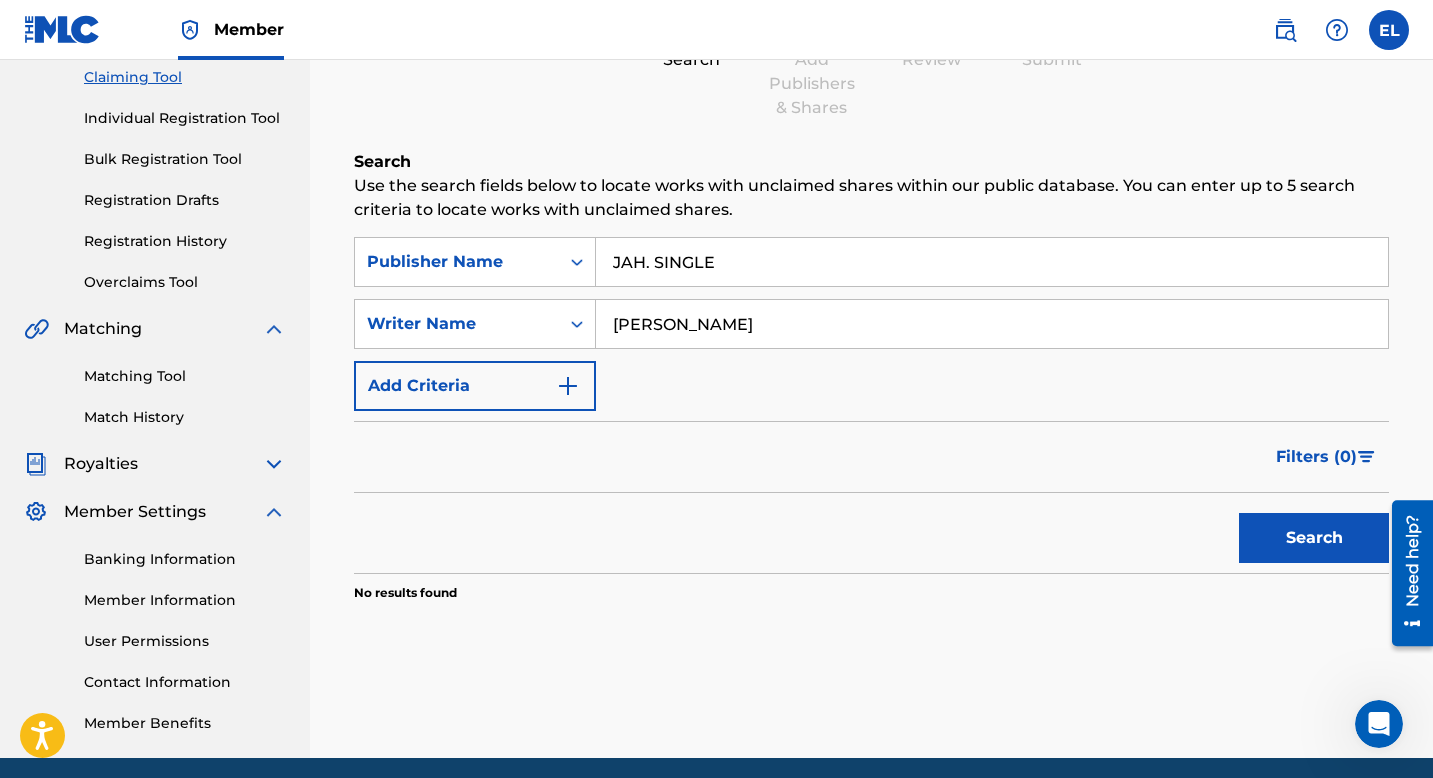 click on "Search" at bounding box center [1314, 538] 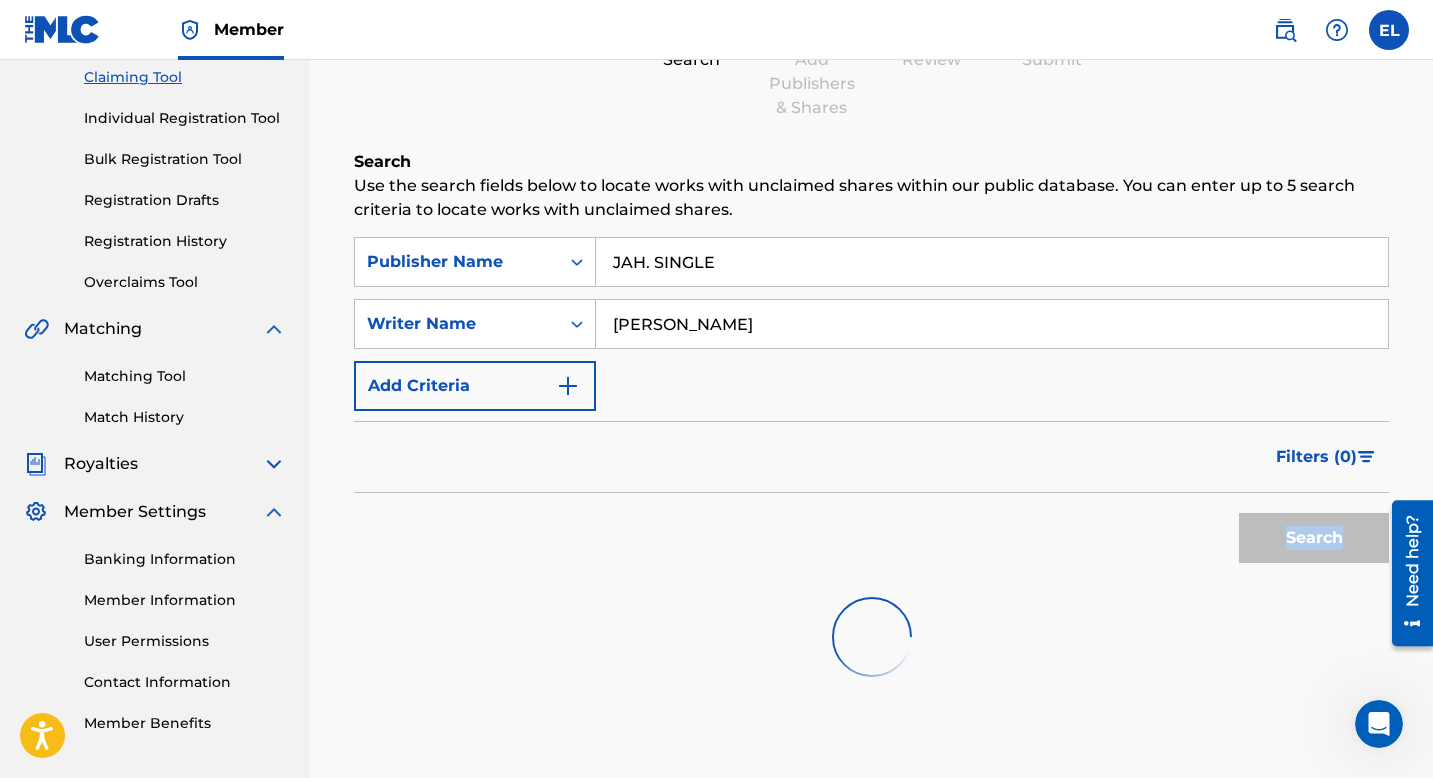 click on "Search" at bounding box center [1309, 533] 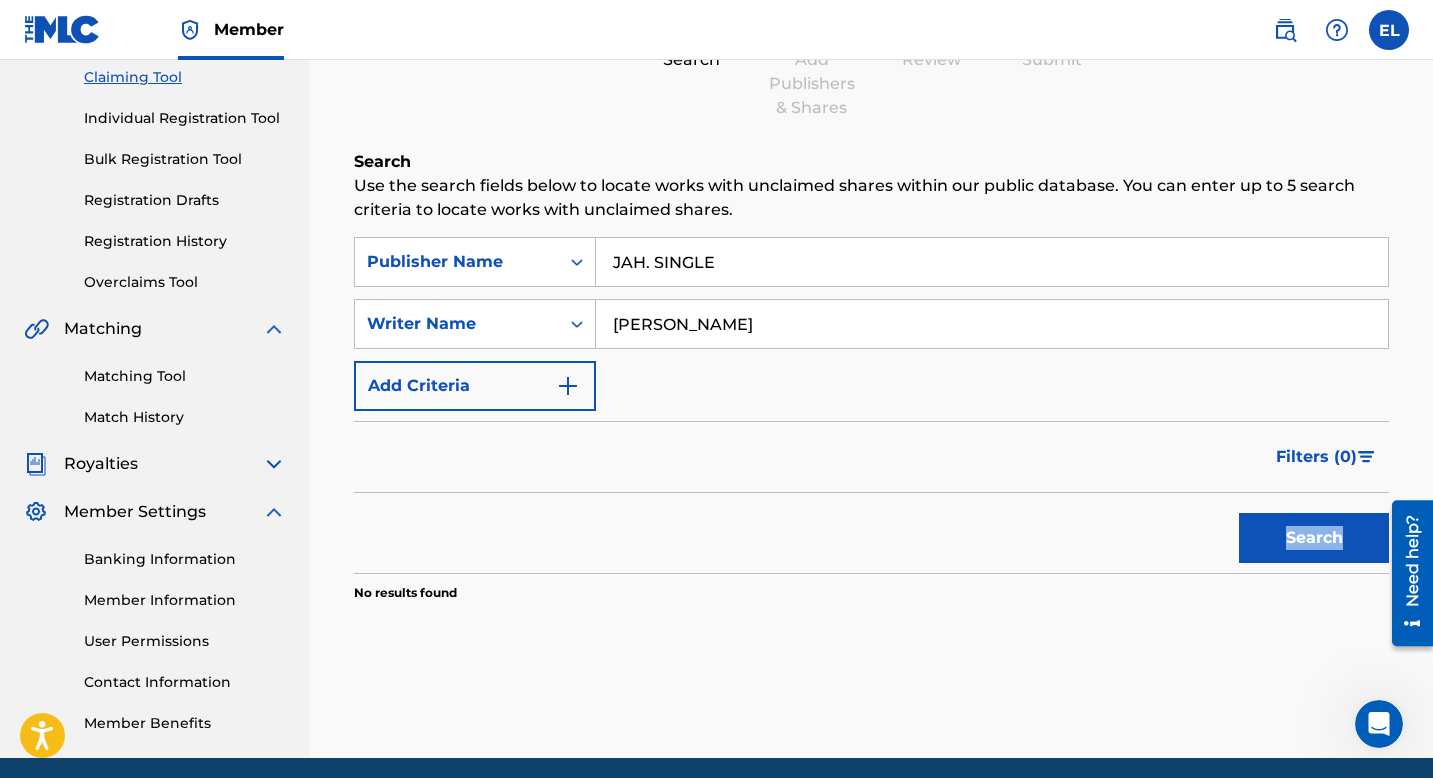 click on "Search" at bounding box center (1314, 538) 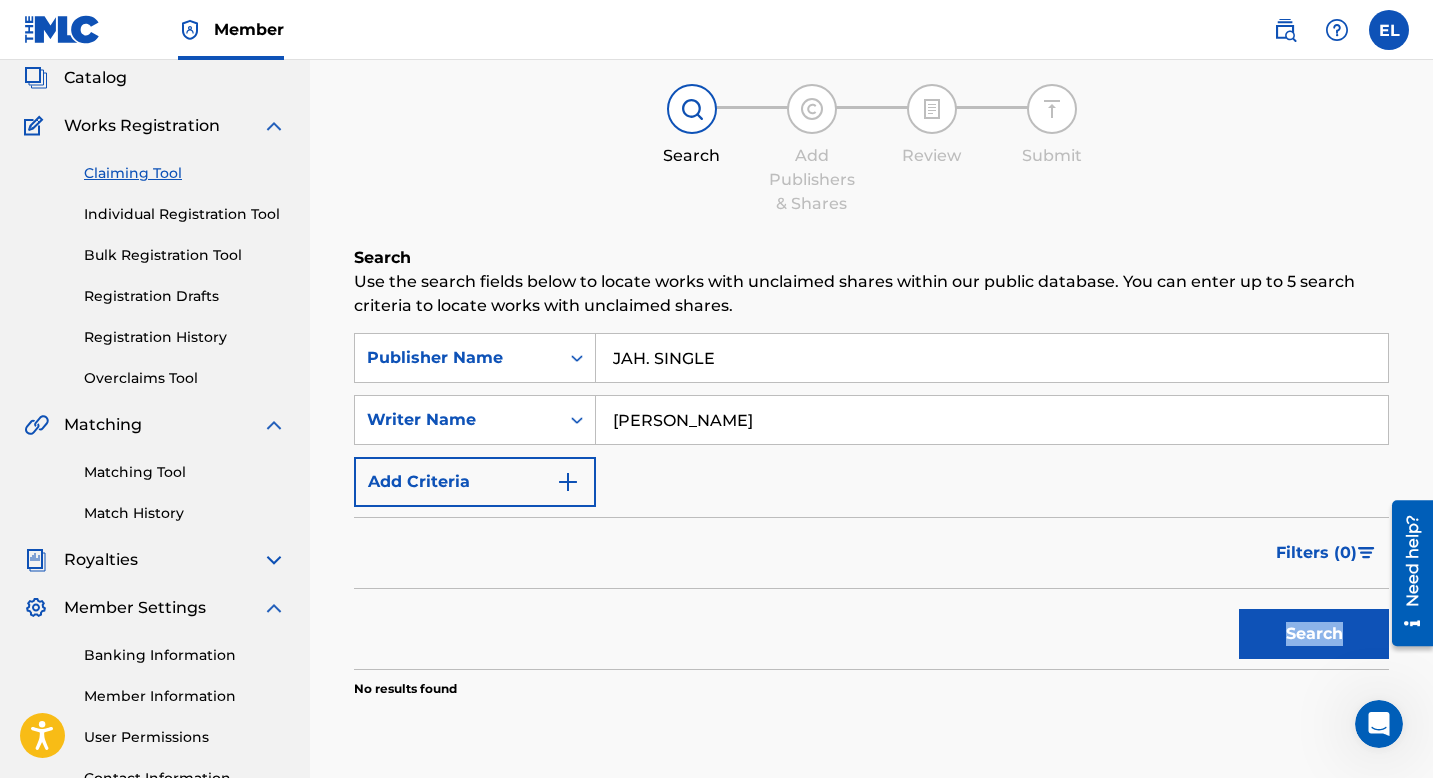 scroll, scrollTop: 293, scrollLeft: 0, axis: vertical 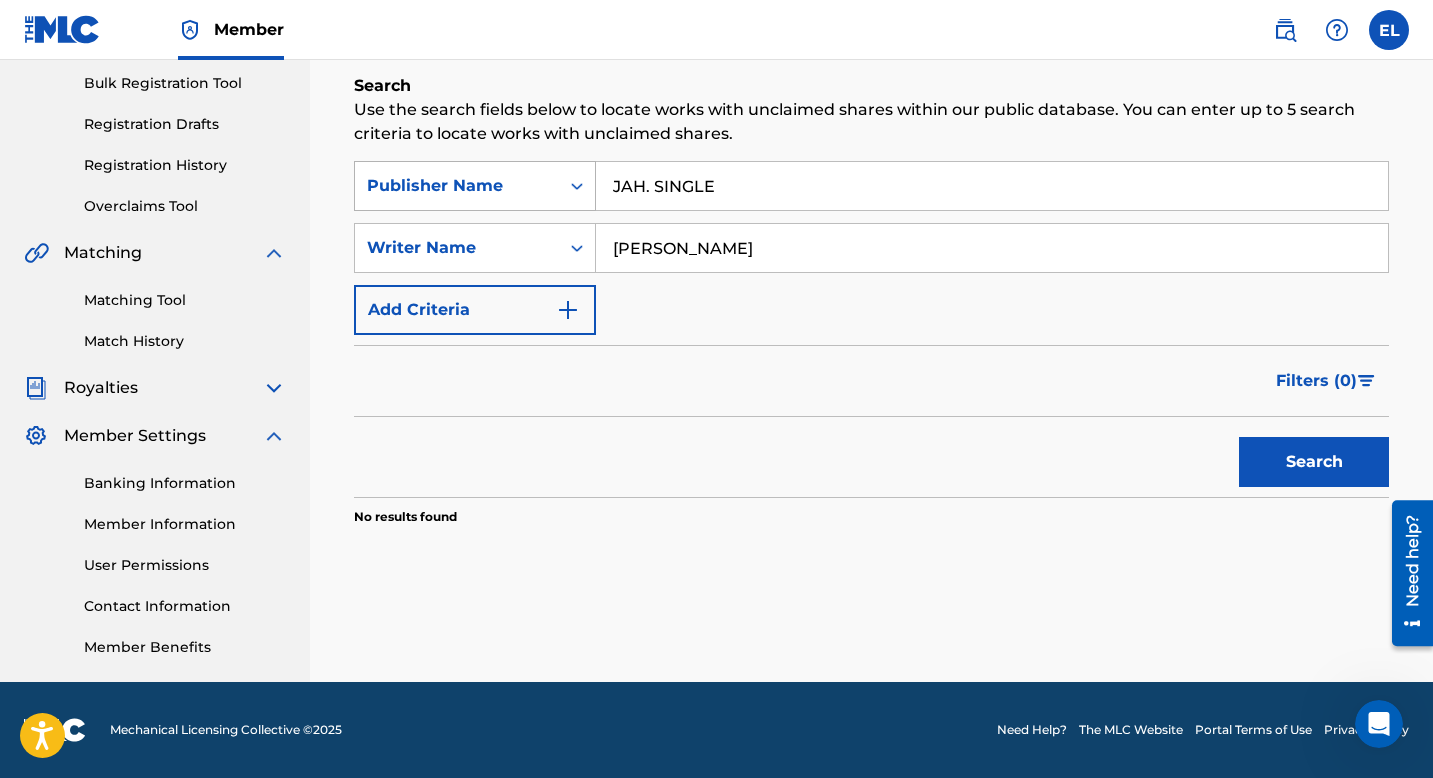 click 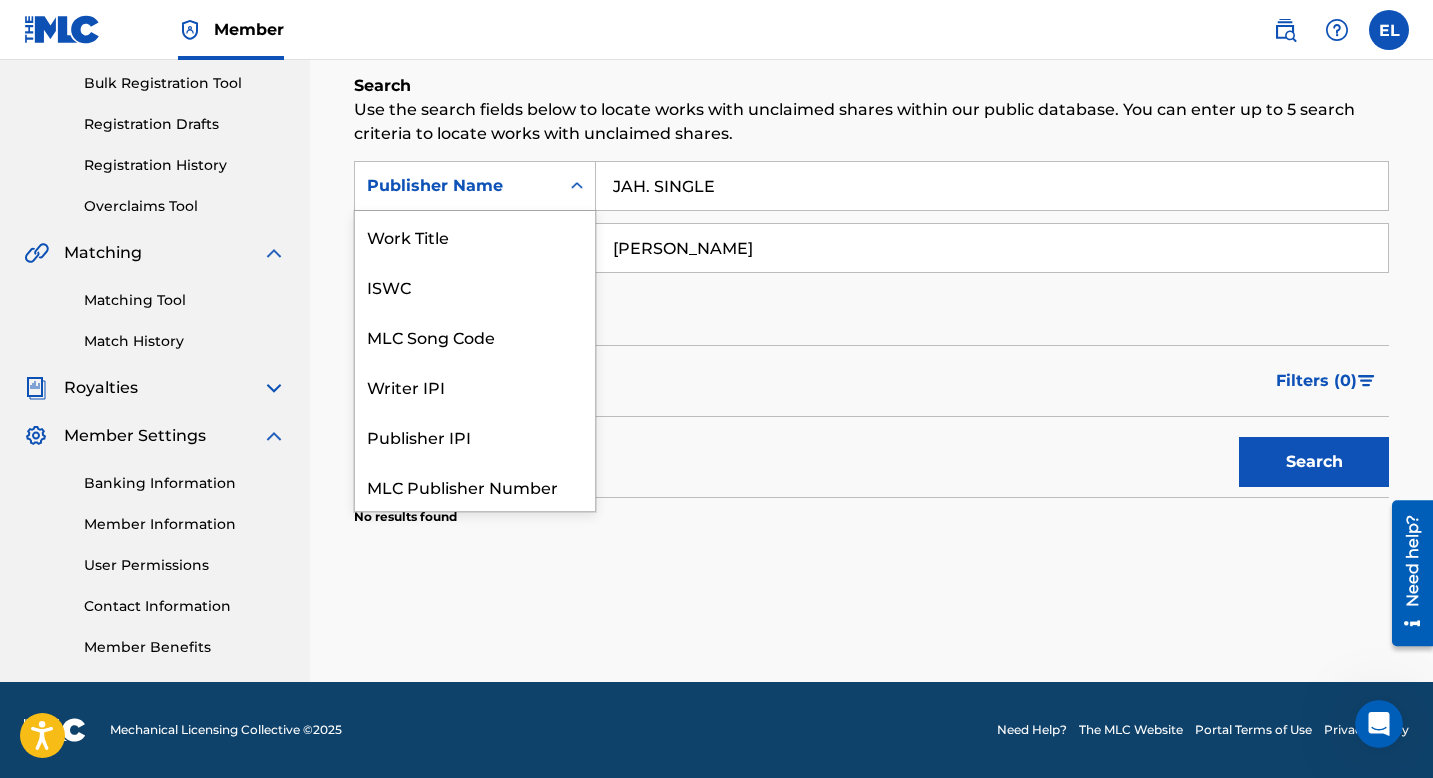 scroll, scrollTop: 50, scrollLeft: 0, axis: vertical 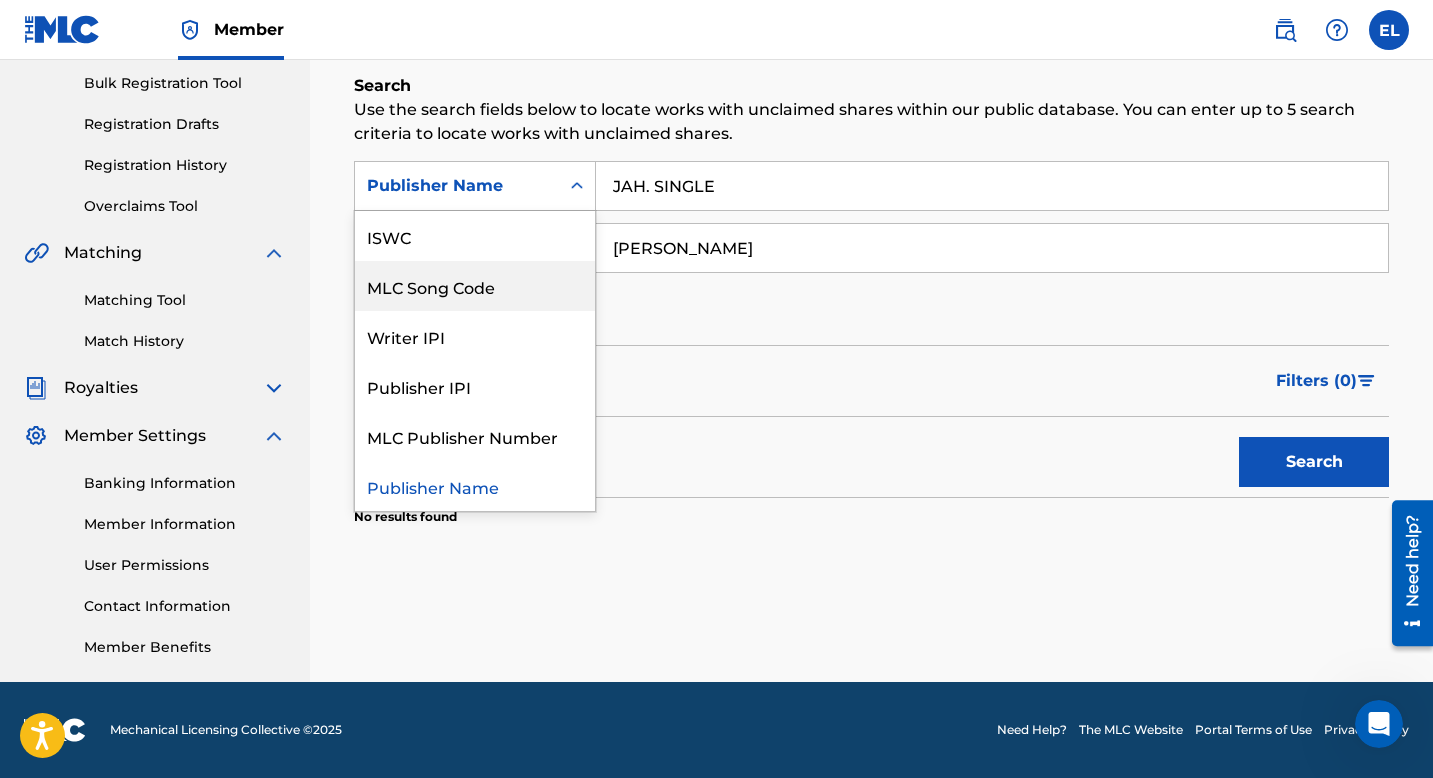 click on "Matching Tool" at bounding box center [185, 300] 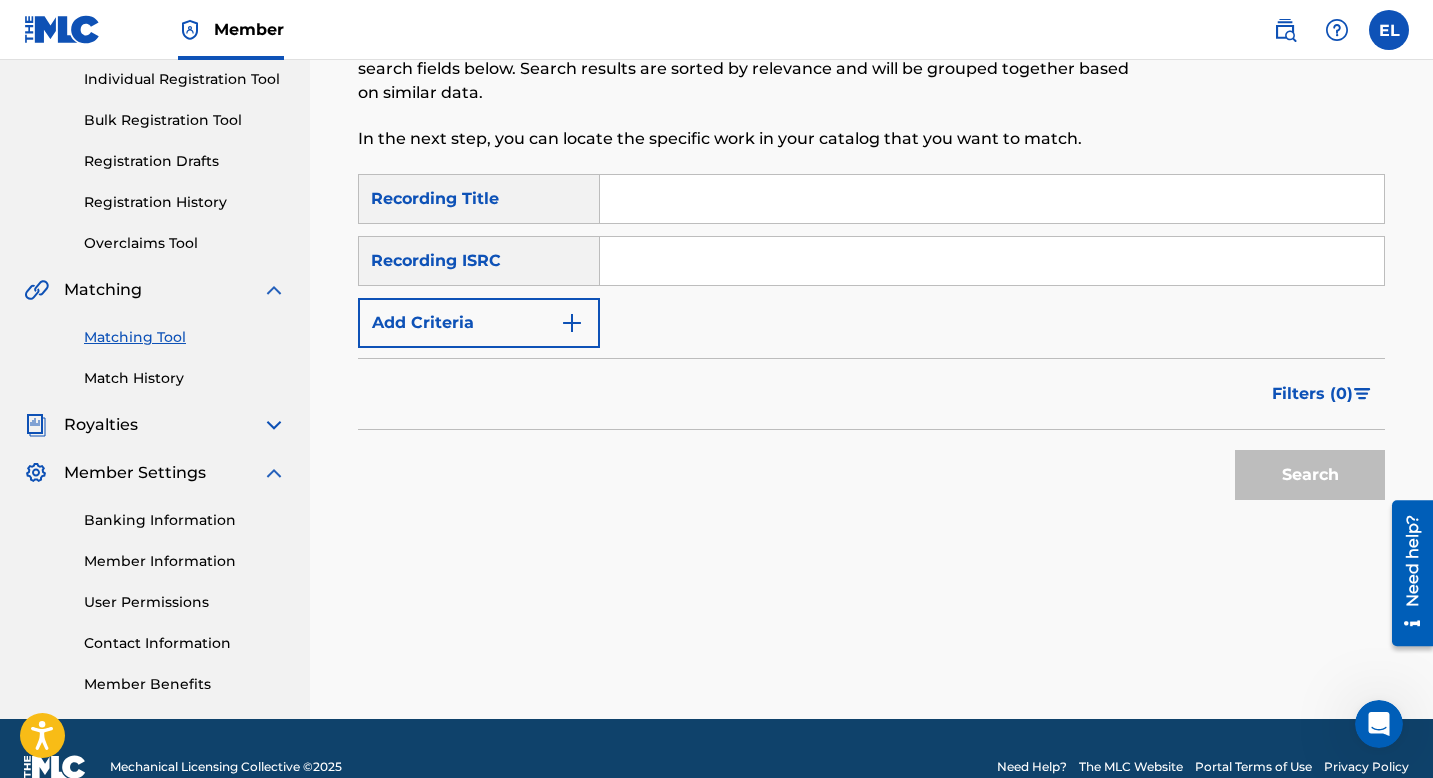 scroll, scrollTop: 258, scrollLeft: 0, axis: vertical 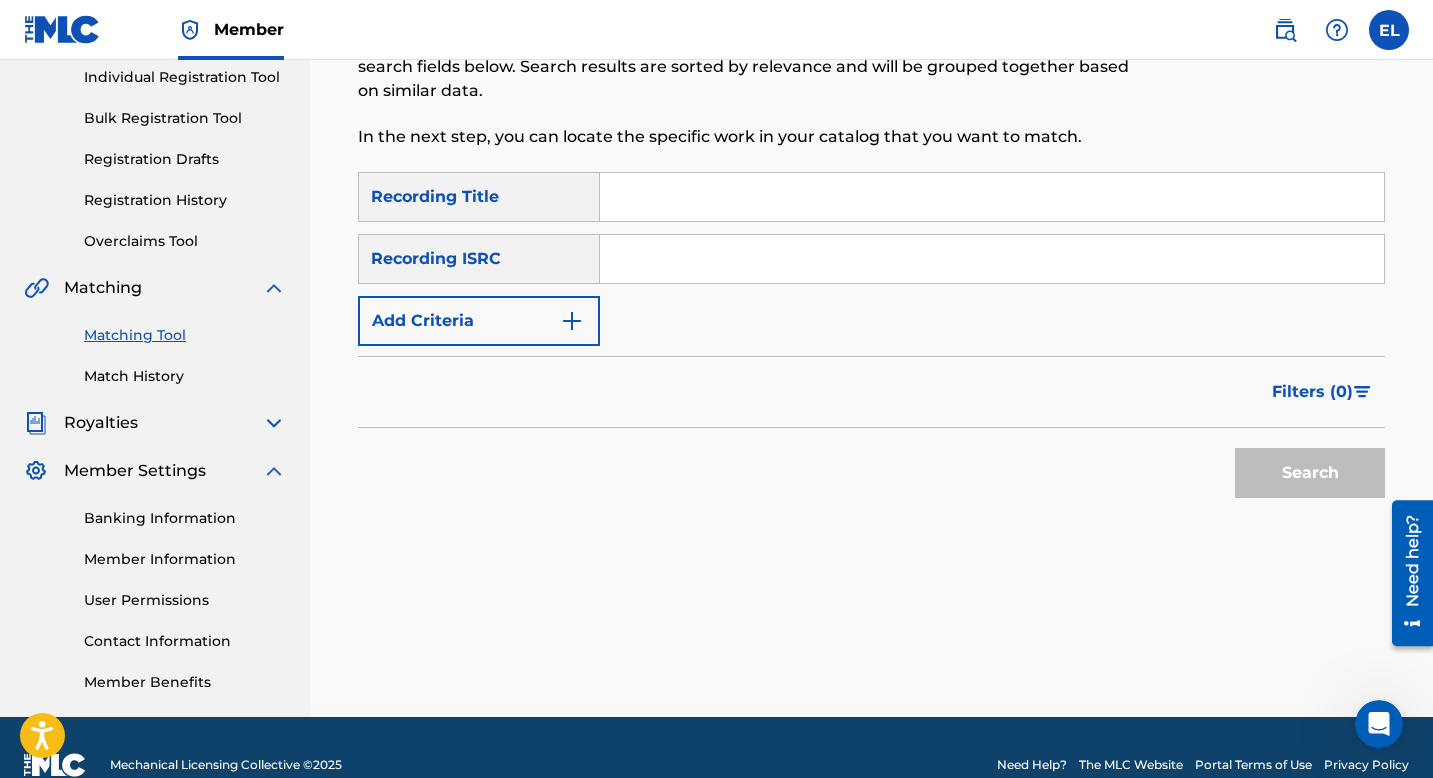 click on "Matching Tool Match History" at bounding box center (155, 343) 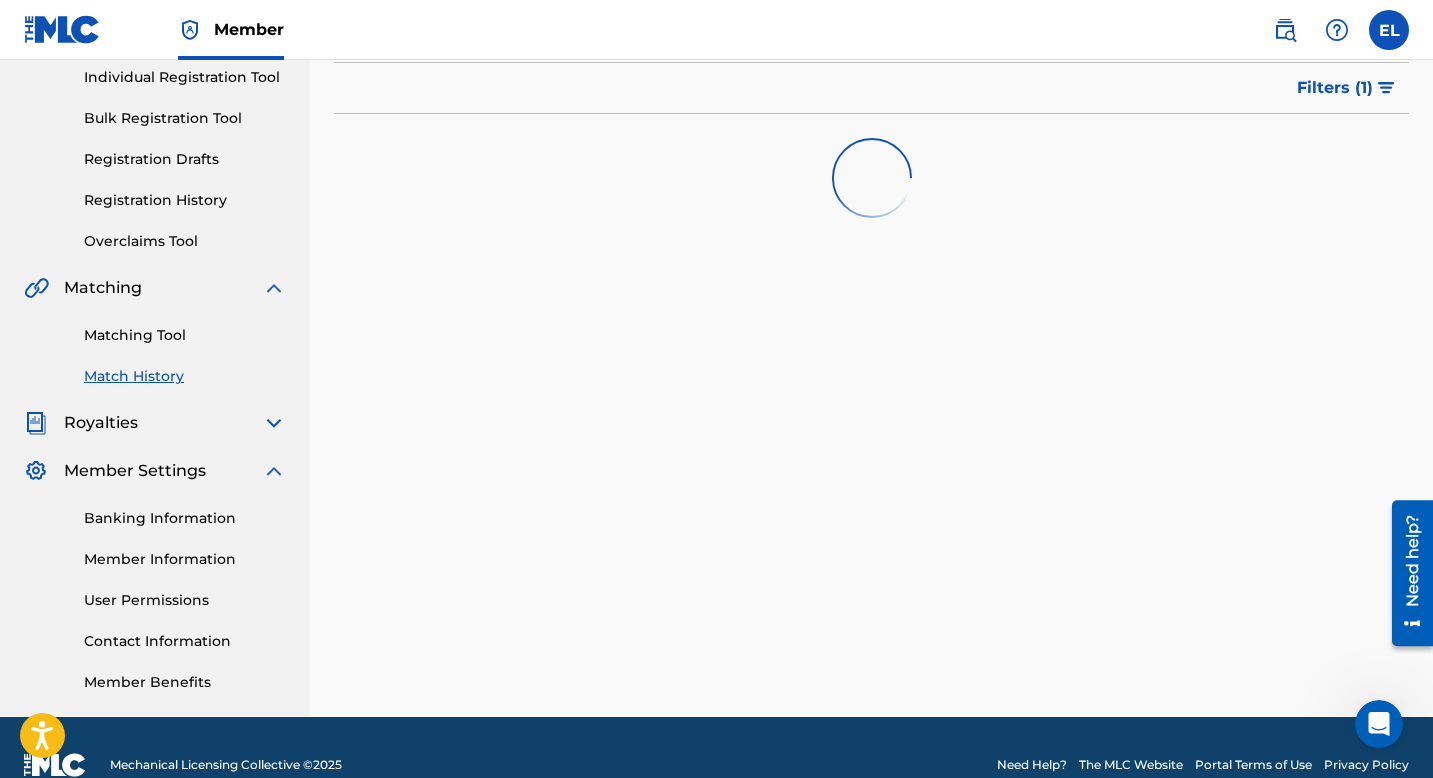 scroll, scrollTop: 0, scrollLeft: 0, axis: both 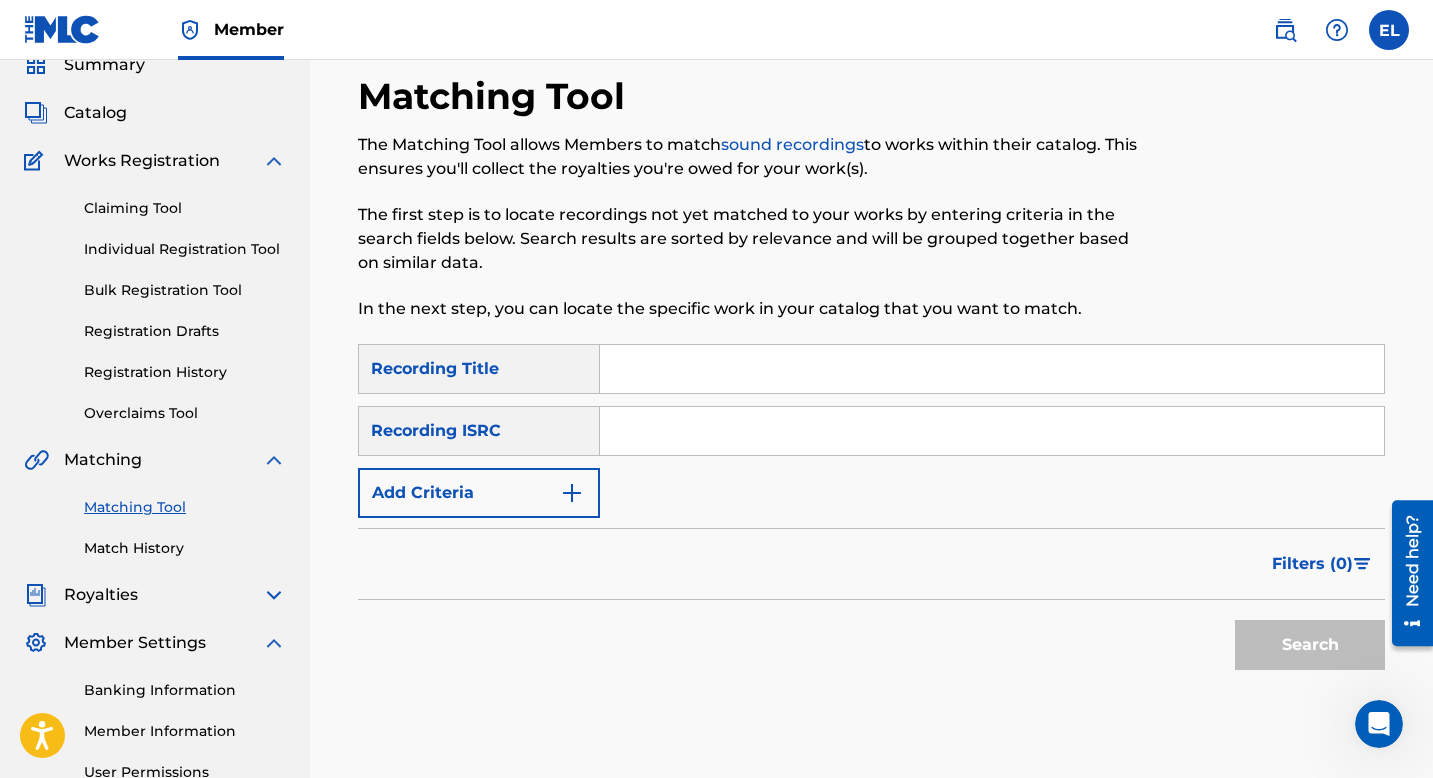 click on "Claiming Tool" at bounding box center [185, 208] 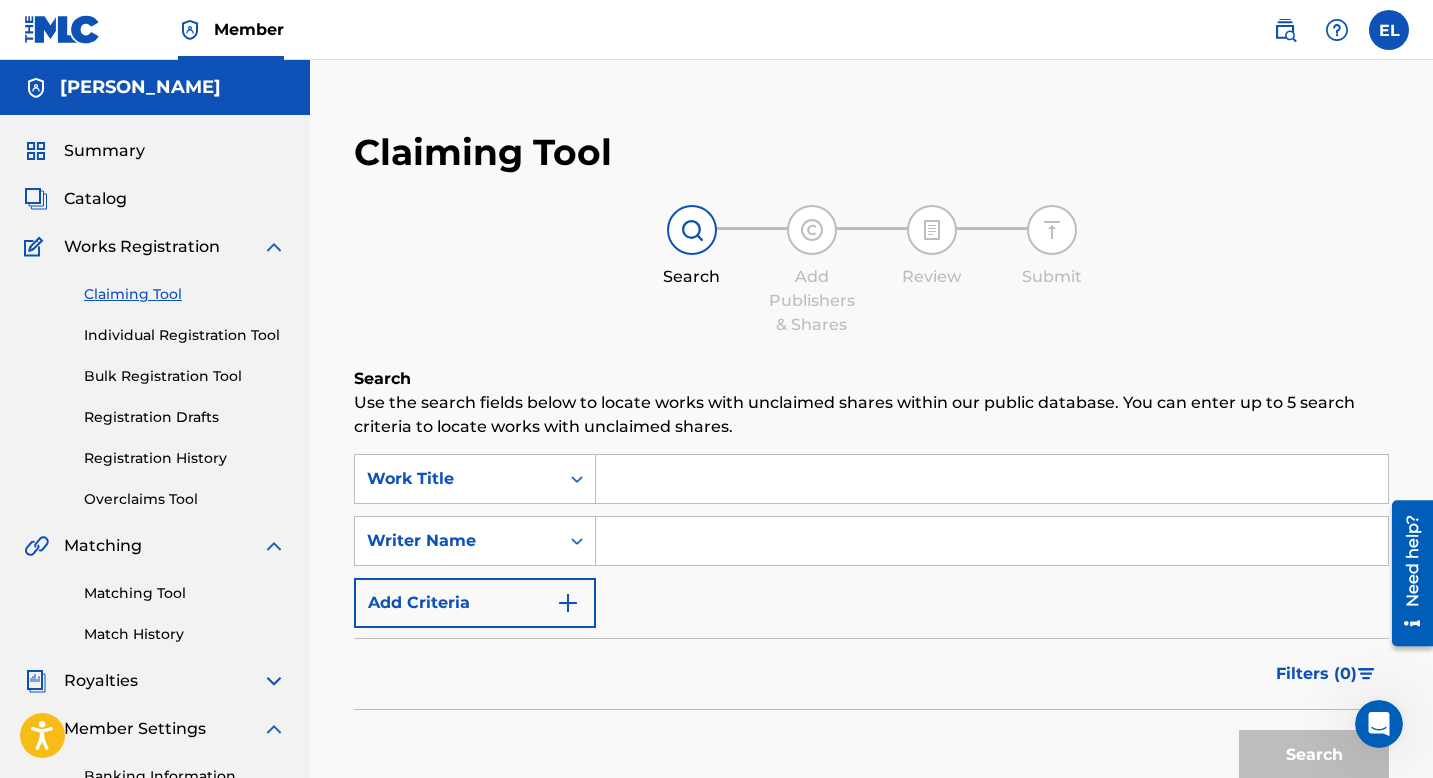 scroll, scrollTop: 48, scrollLeft: 0, axis: vertical 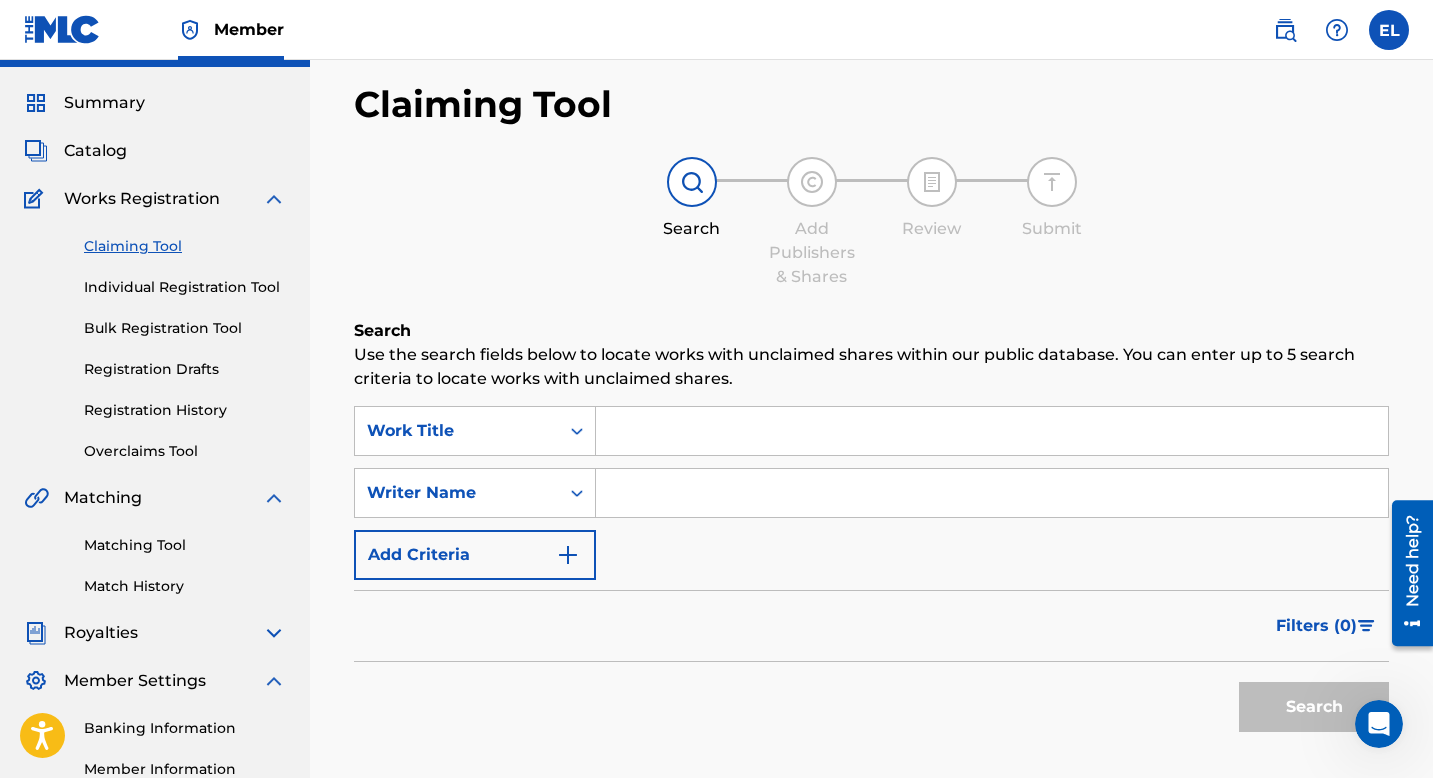 click on "Summary Catalog Works Registration Claiming Tool Individual Registration Tool Bulk Registration Tool Registration Drafts Registration History Overclaims Tool Matching Matching Tool Match History Royalties Summary Statements Annual Statements Rate Sheets Member Settings Banking Information Member Information User Permissions Contact Information Member Benefits" at bounding box center (155, 497) 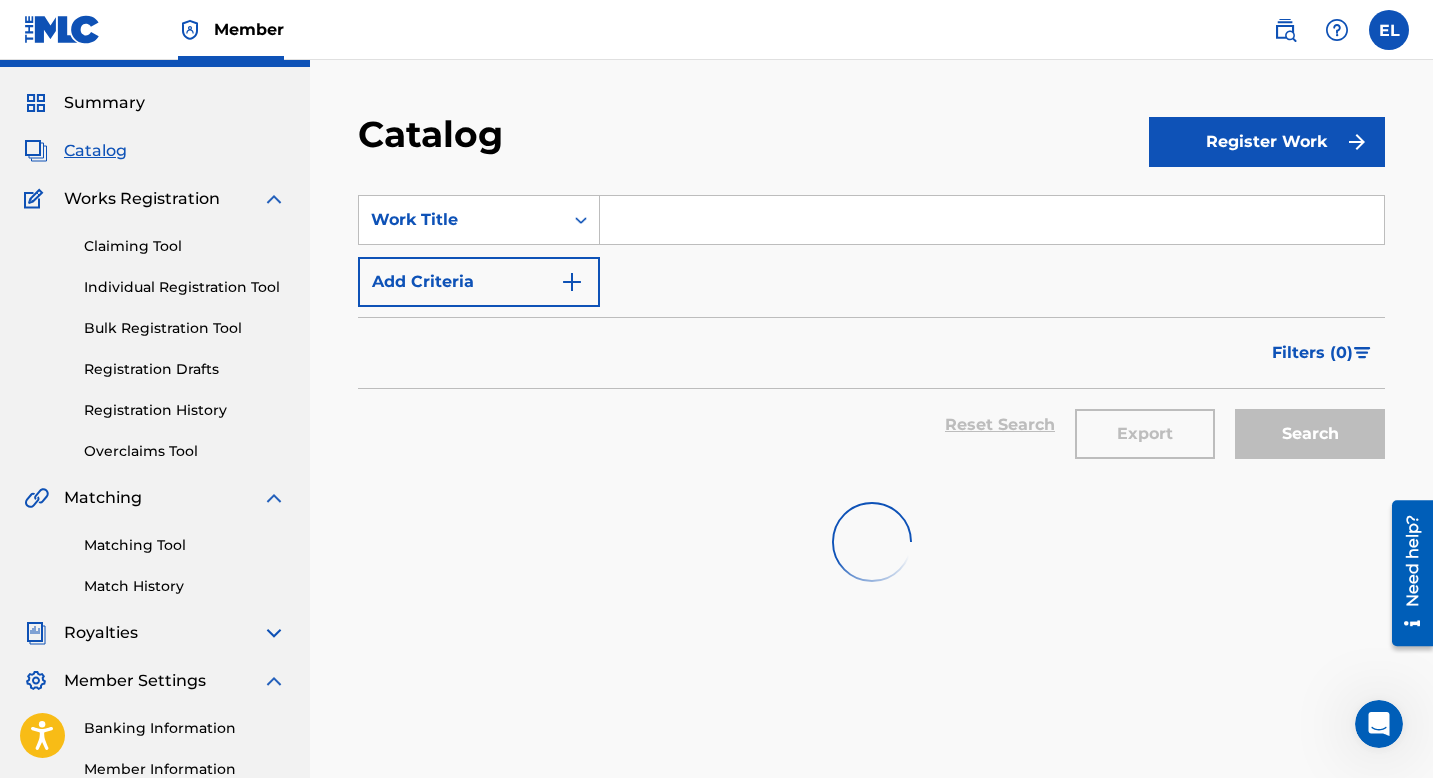 scroll, scrollTop: 0, scrollLeft: 0, axis: both 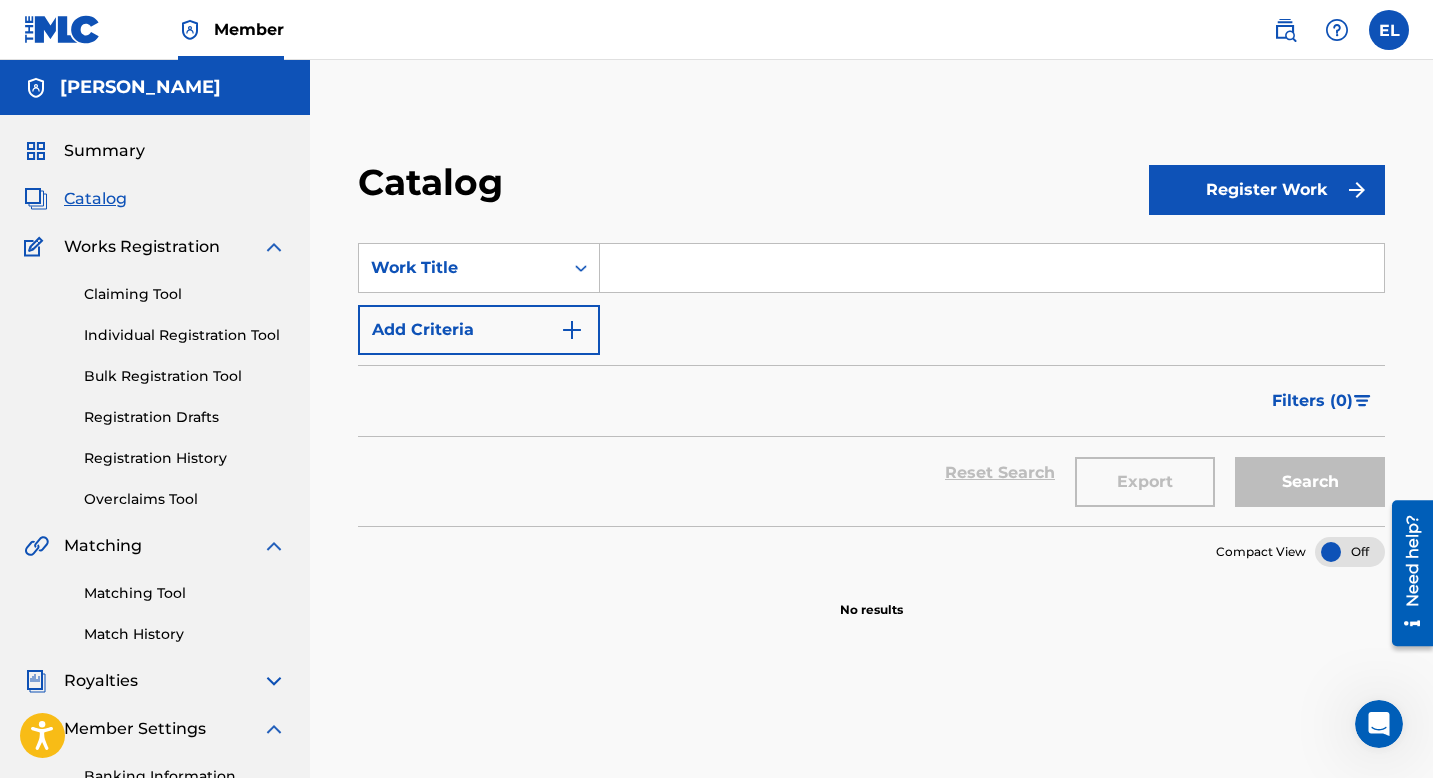 click on "Register Work" at bounding box center (1267, 190) 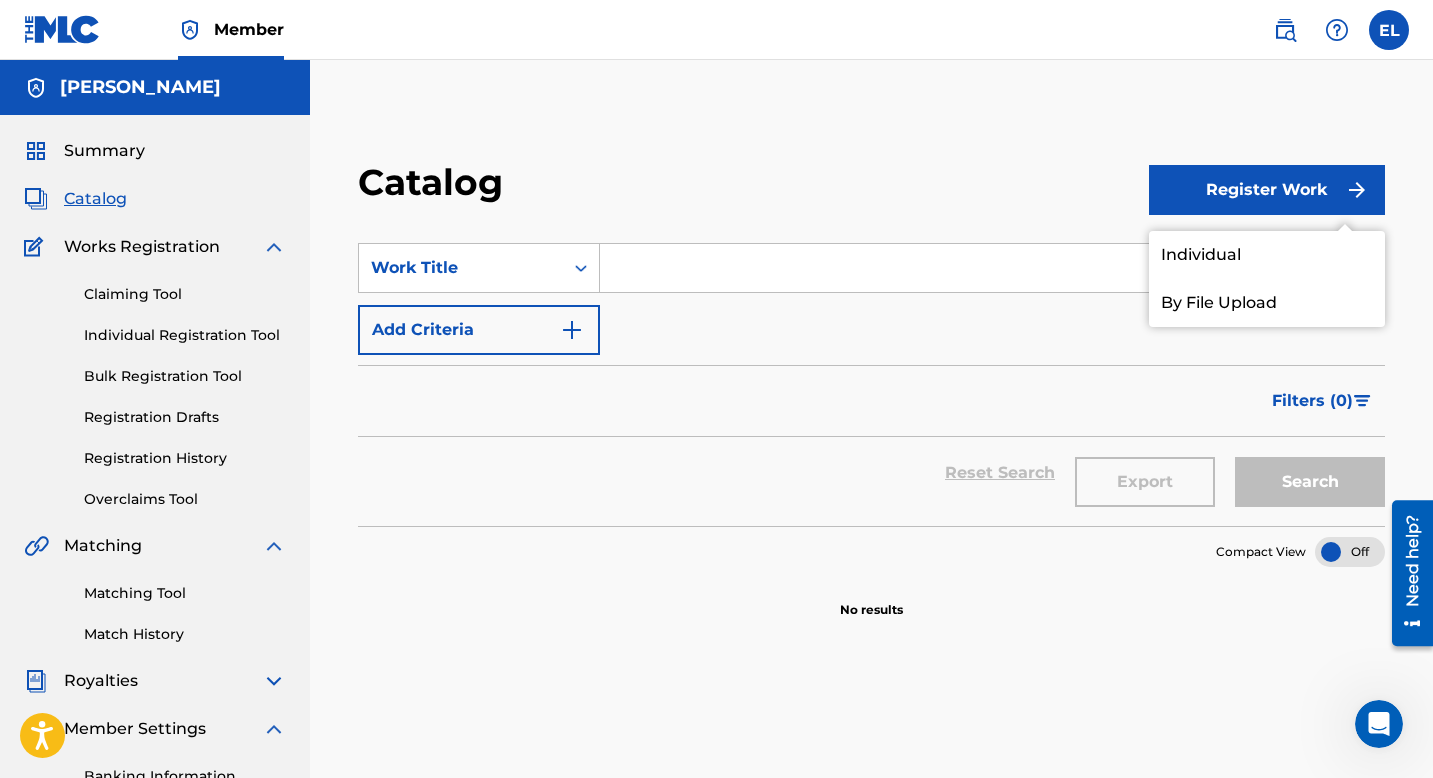 click on "Individual" at bounding box center (1267, 255) 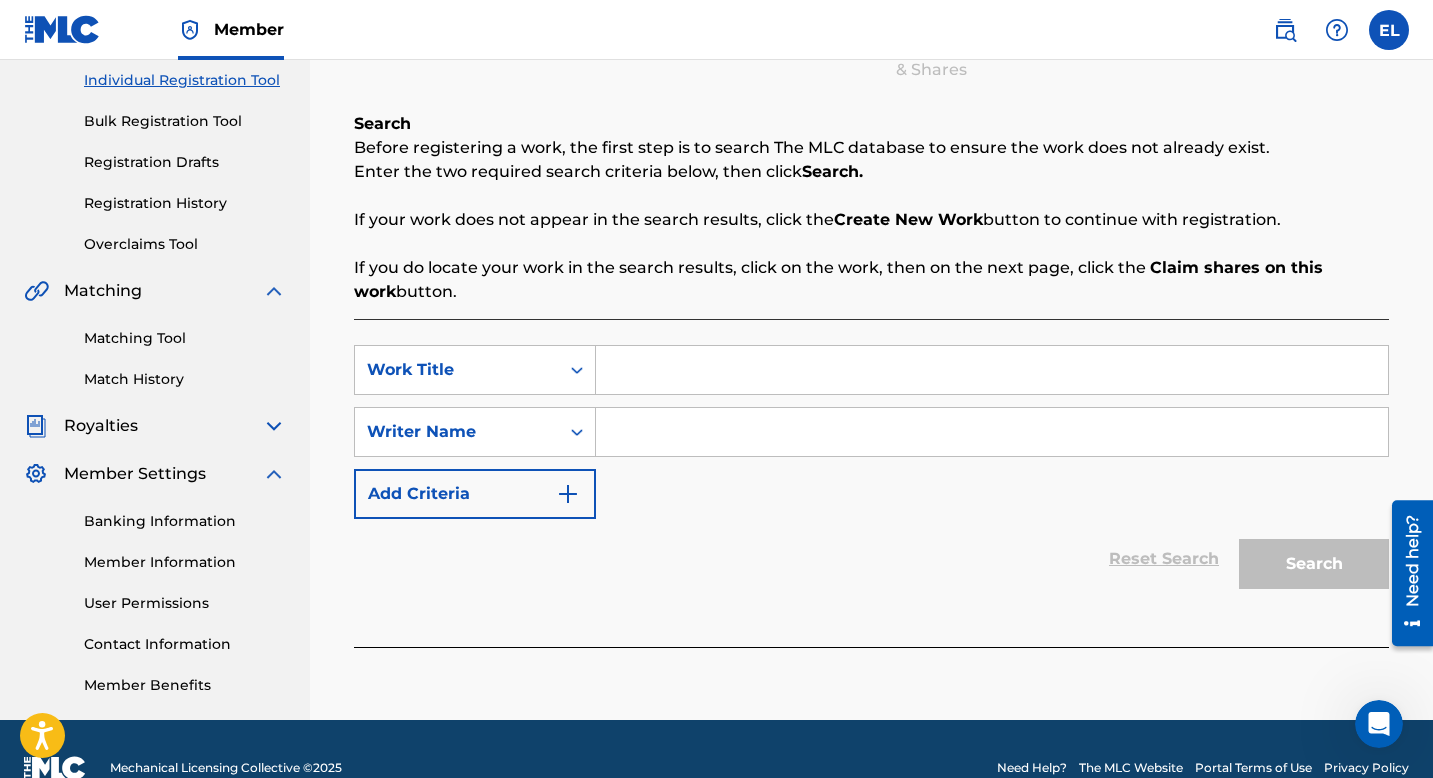scroll, scrollTop: 293, scrollLeft: 0, axis: vertical 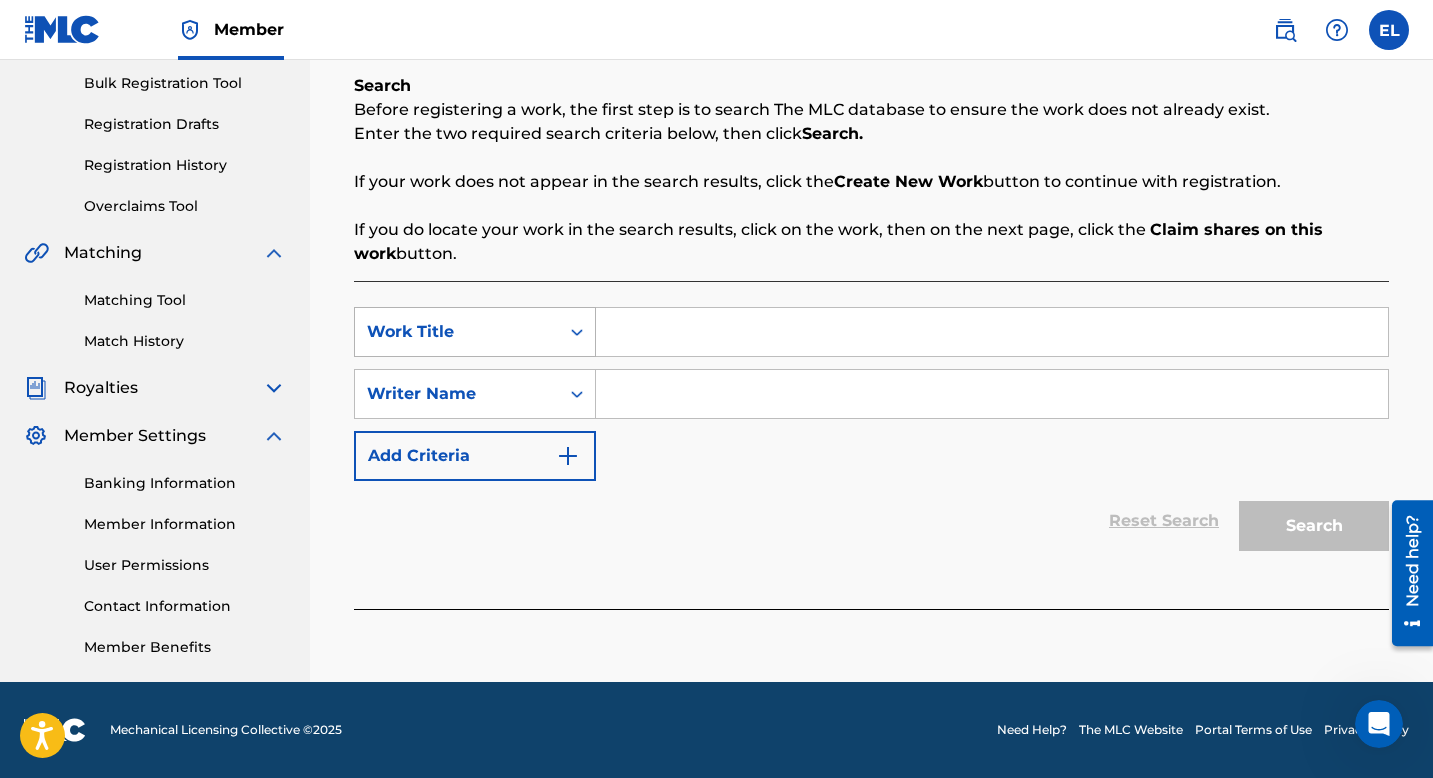 click 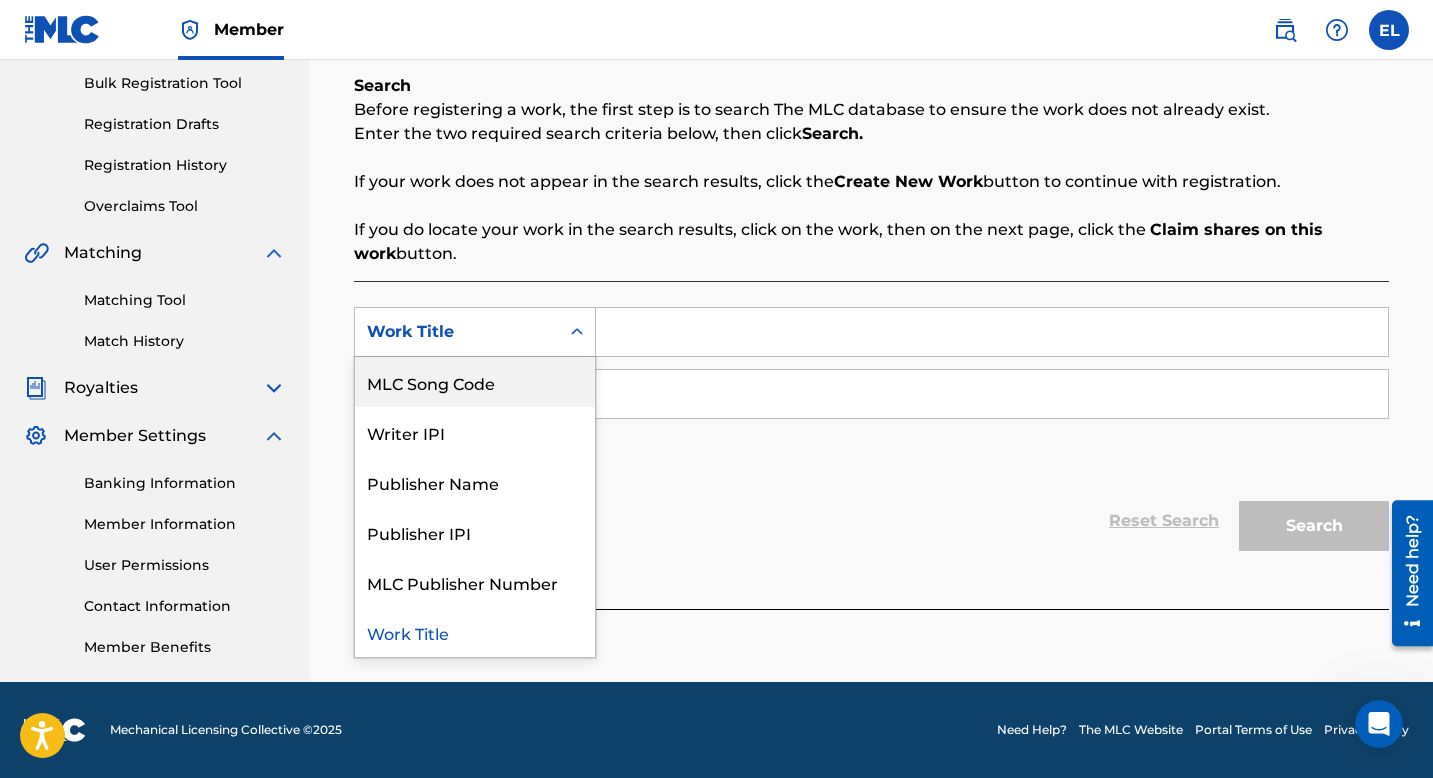 scroll, scrollTop: 0, scrollLeft: 0, axis: both 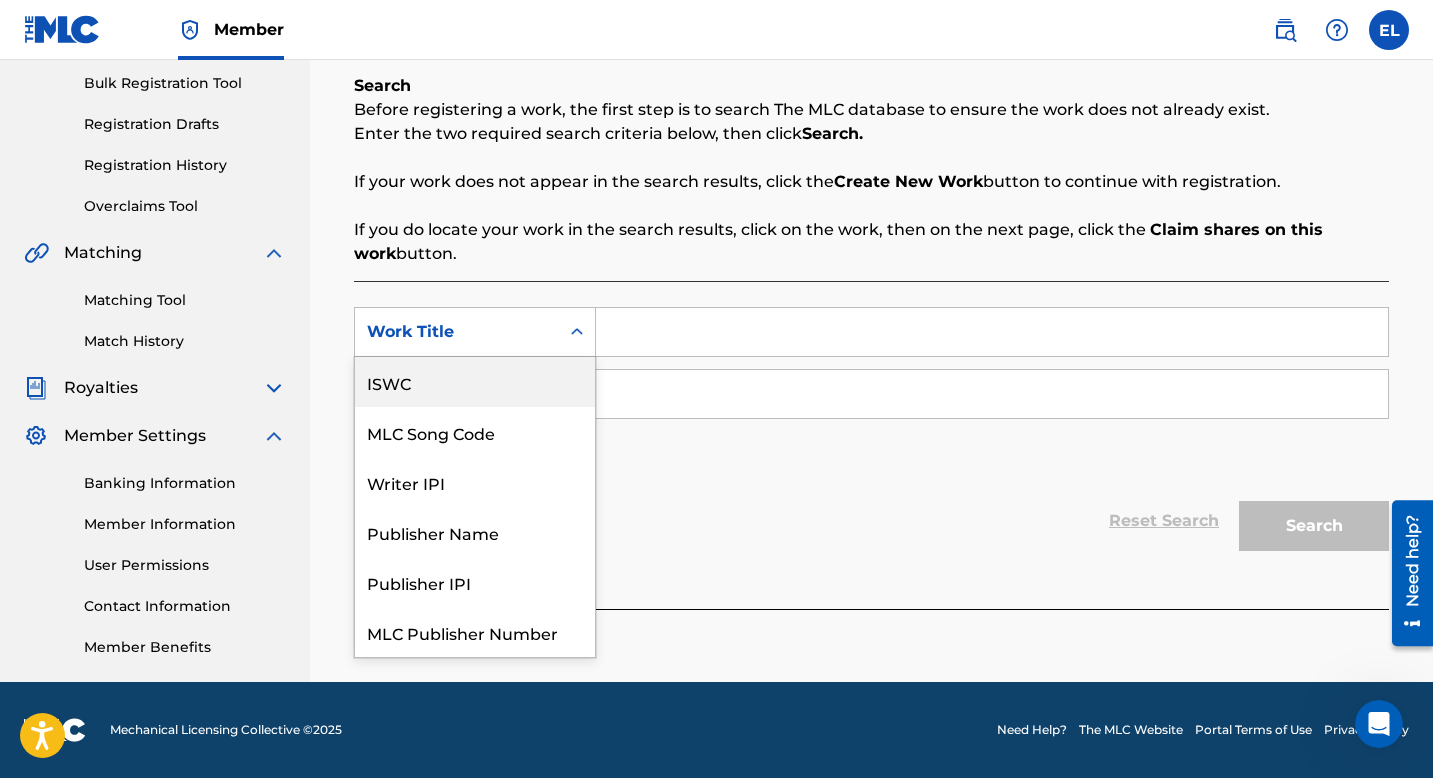 click on "ISWC" at bounding box center (475, 382) 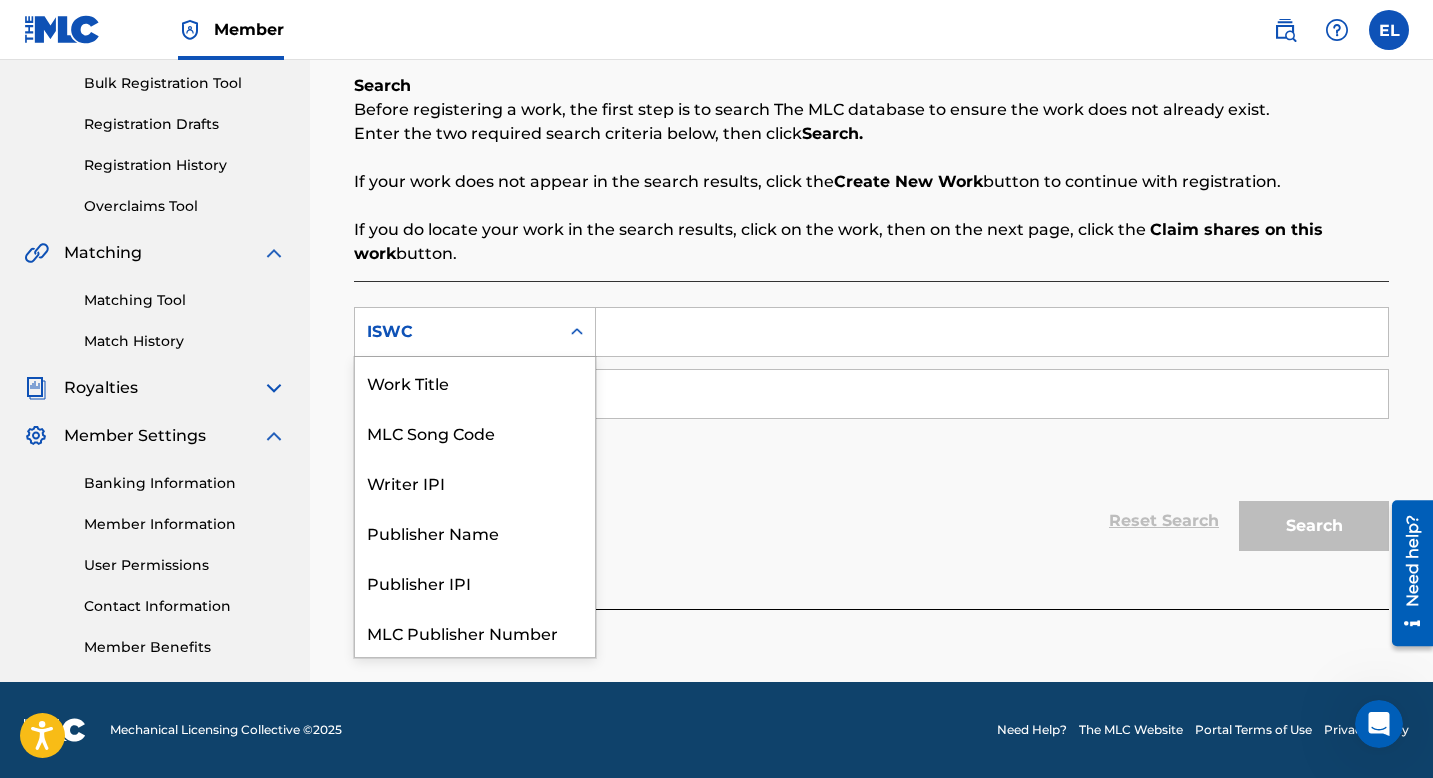 scroll, scrollTop: 50, scrollLeft: 0, axis: vertical 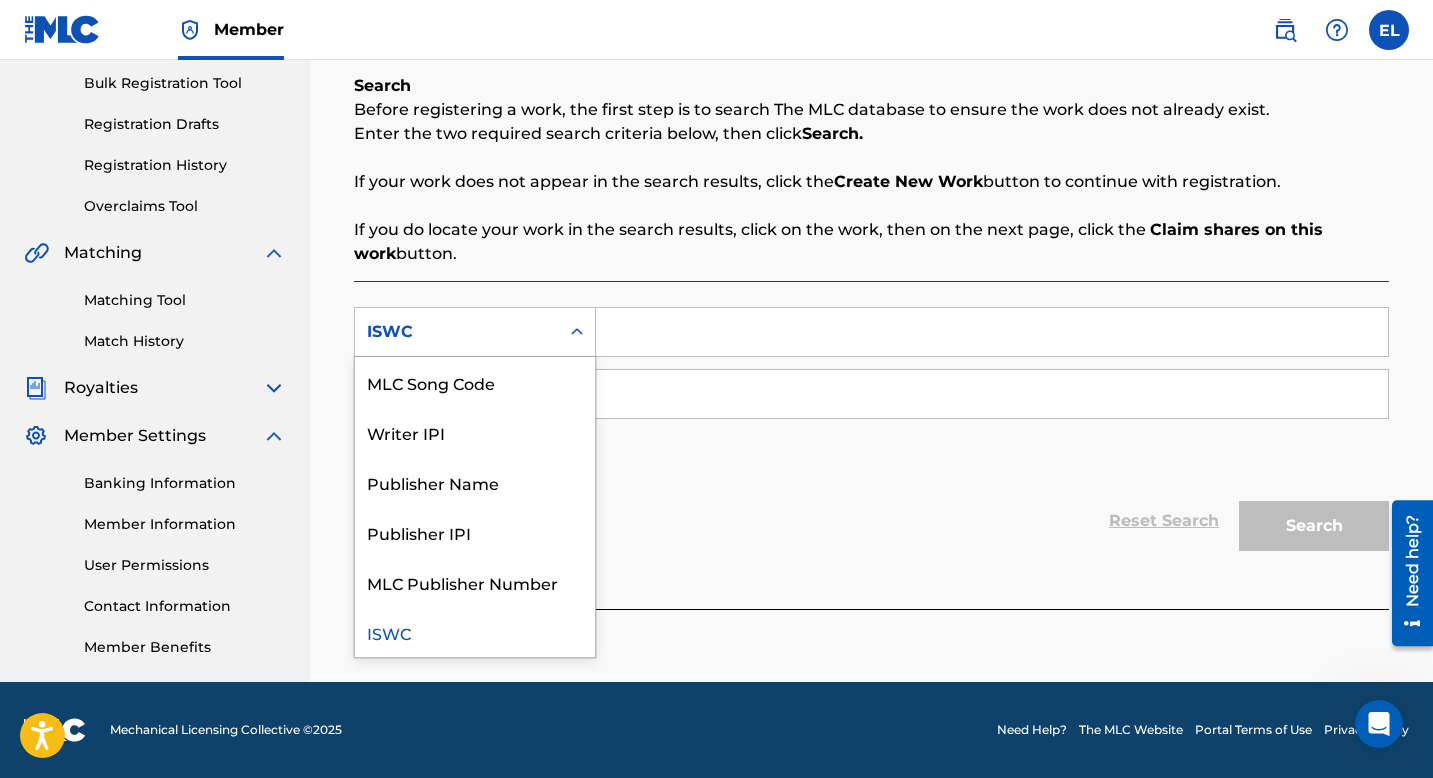 drag, startPoint x: 420, startPoint y: 335, endPoint x: 366, endPoint y: 329, distance: 54.33231 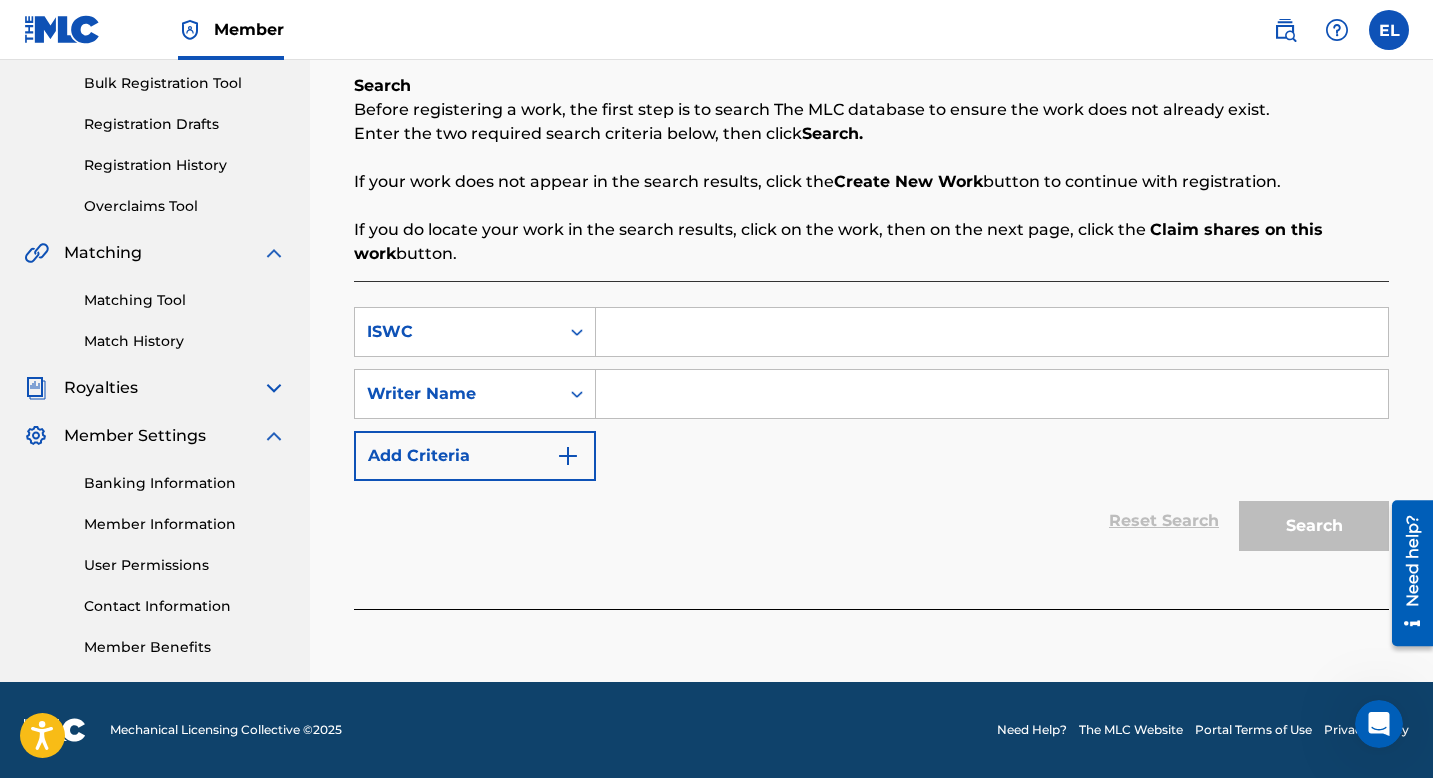 paste on "USA2P2125933" 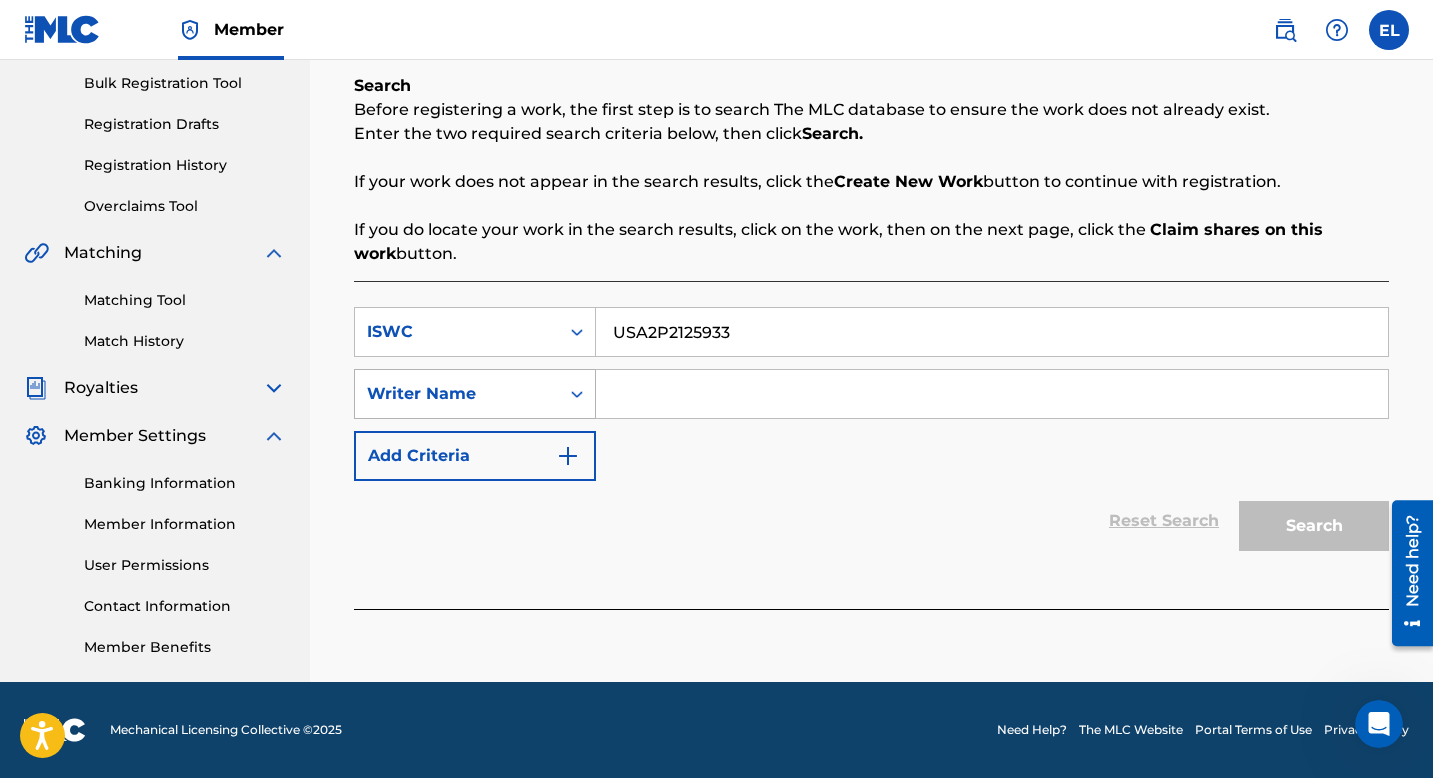 type on "USA2P2125933" 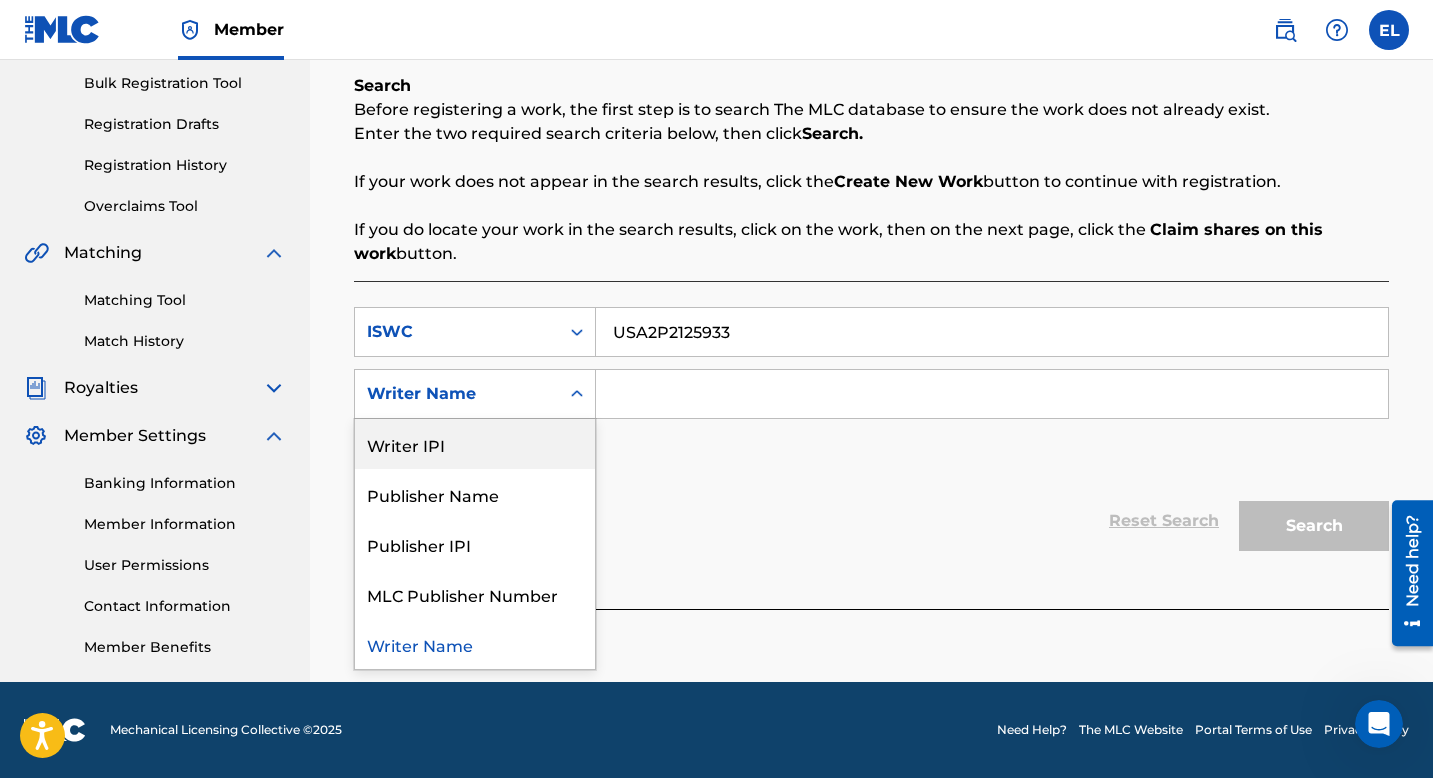 click on "Writer IPI" at bounding box center [475, 444] 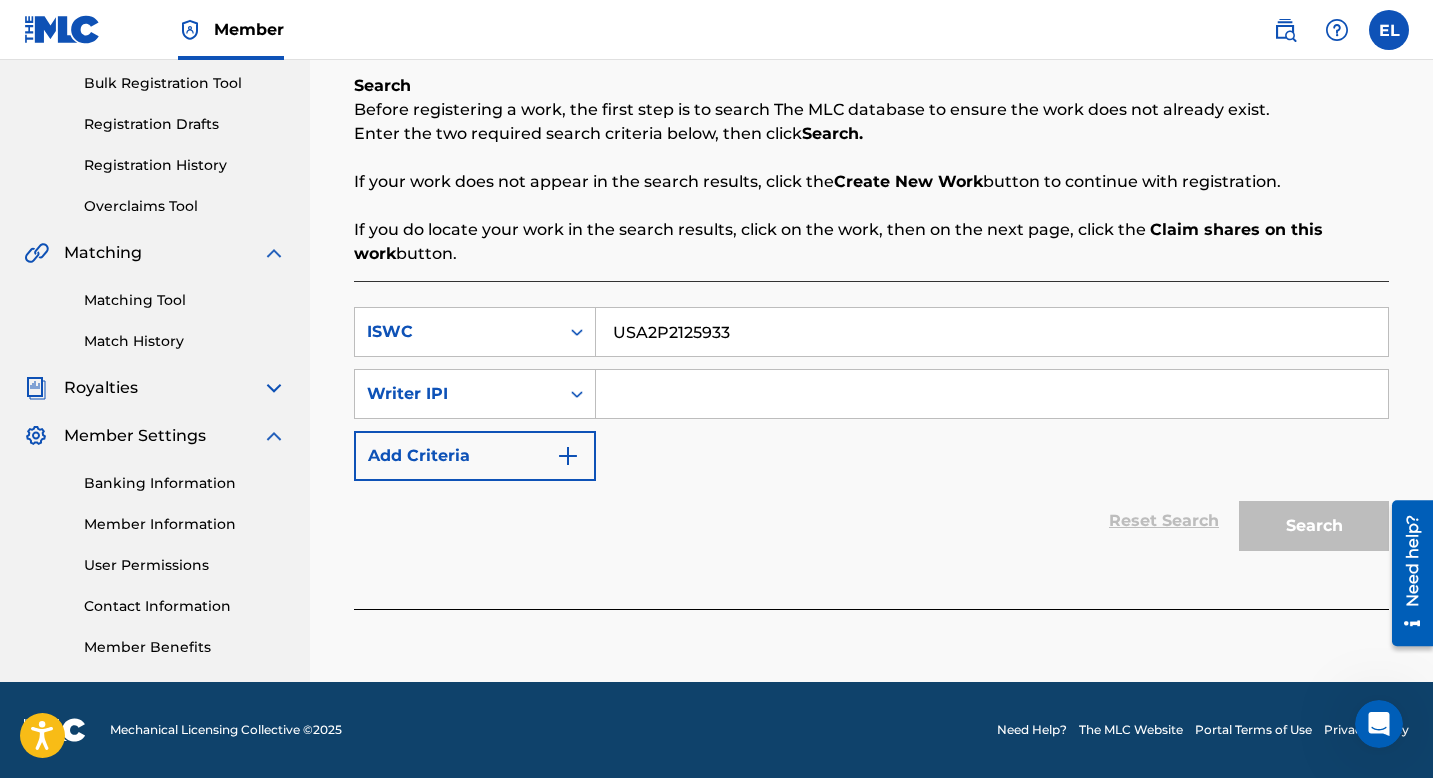click at bounding box center [992, 394] 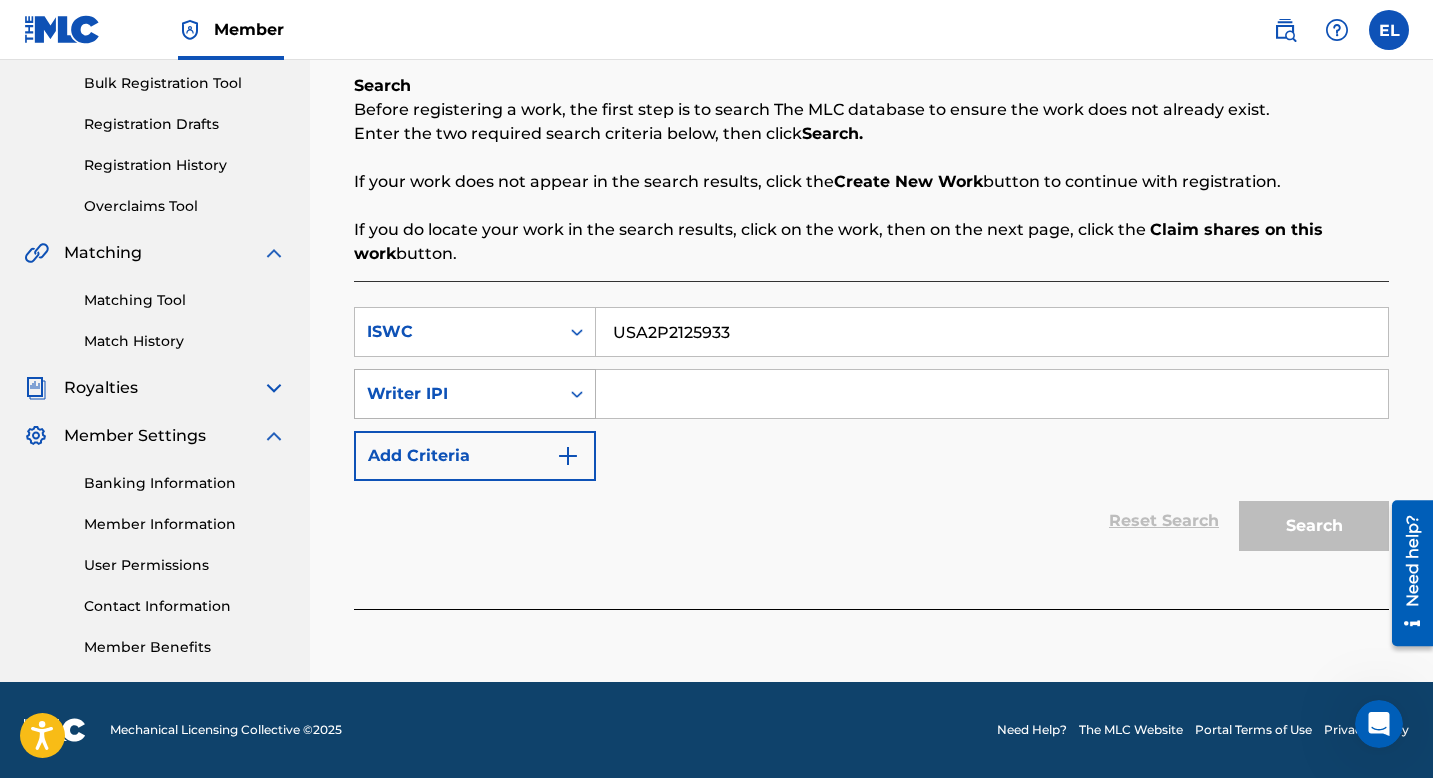 click 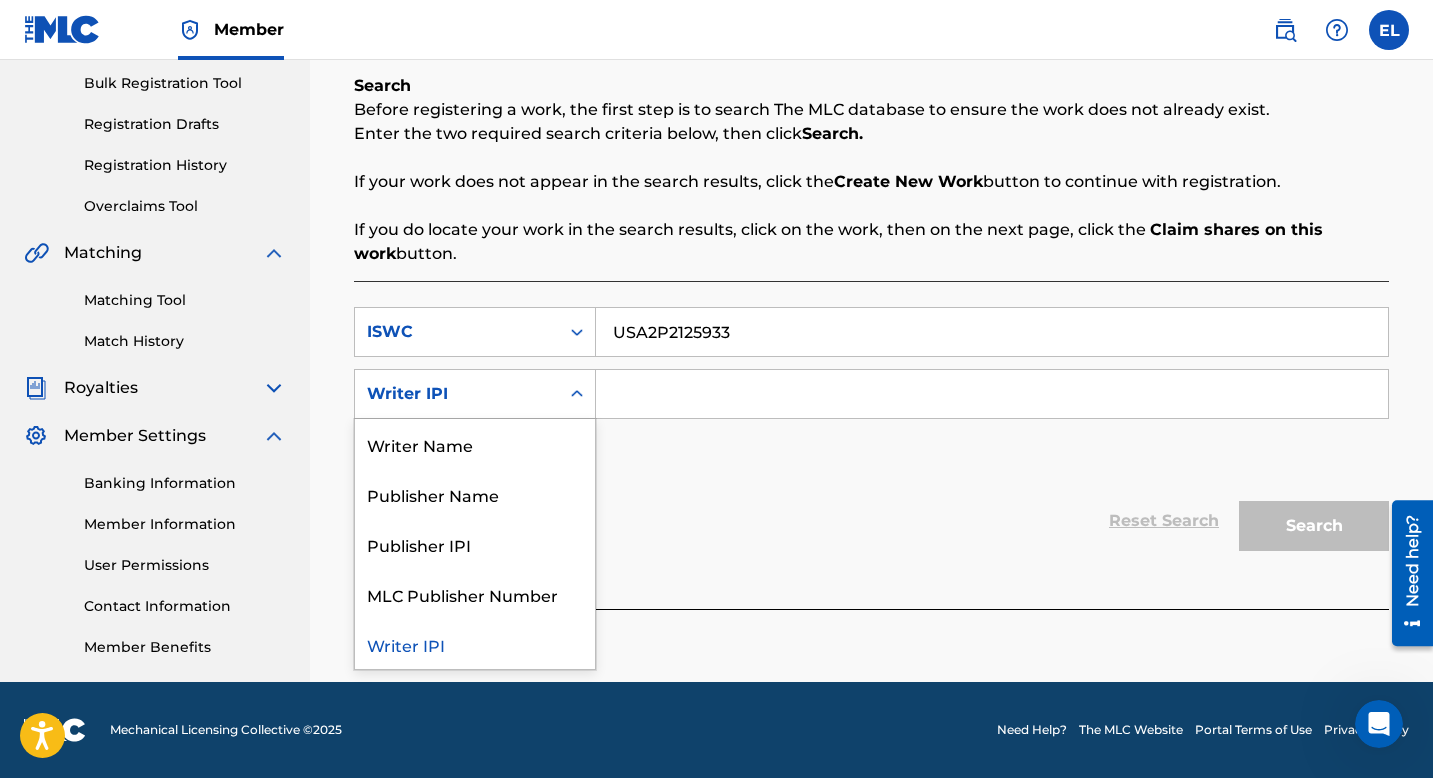 click 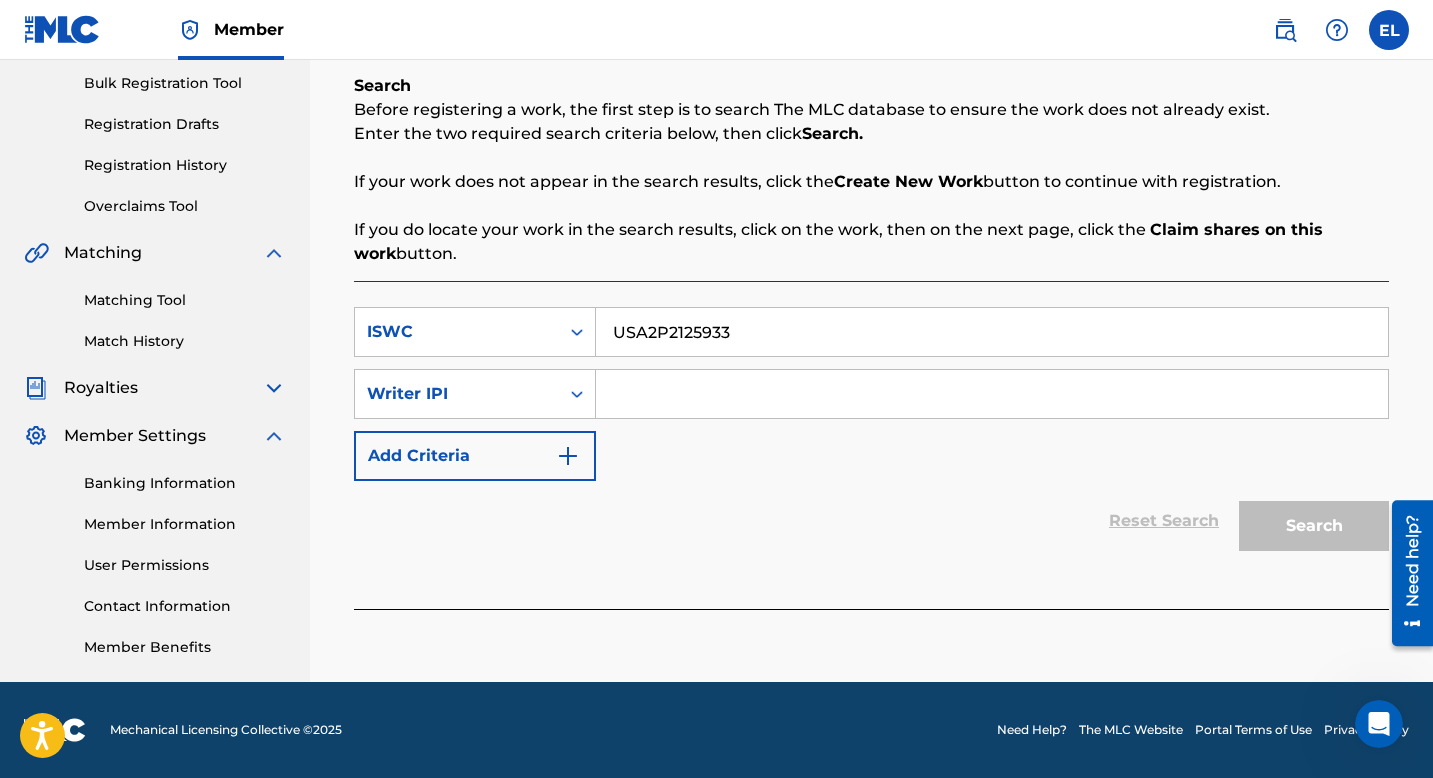 click at bounding box center [992, 394] 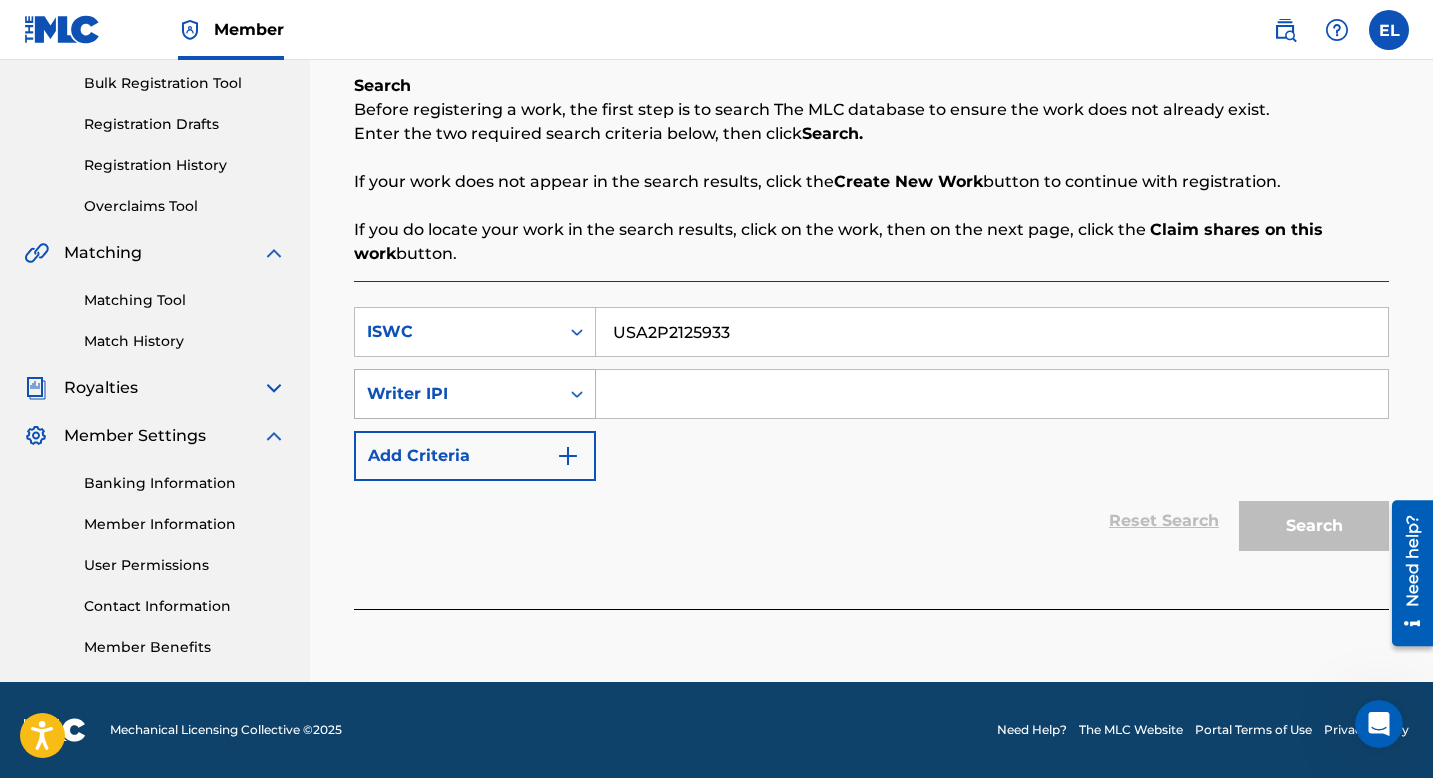 click at bounding box center [577, 394] 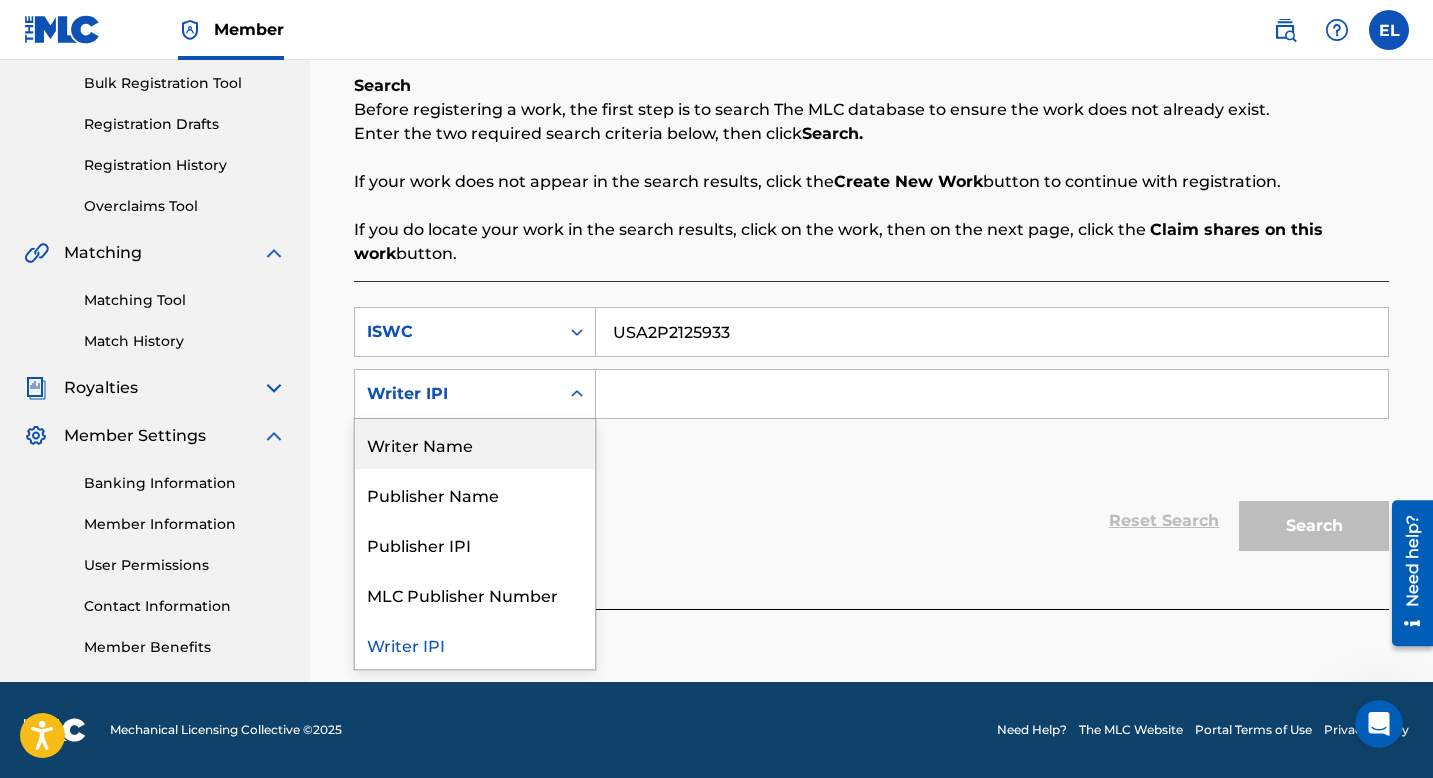 click on "Writer Name" at bounding box center (475, 444) 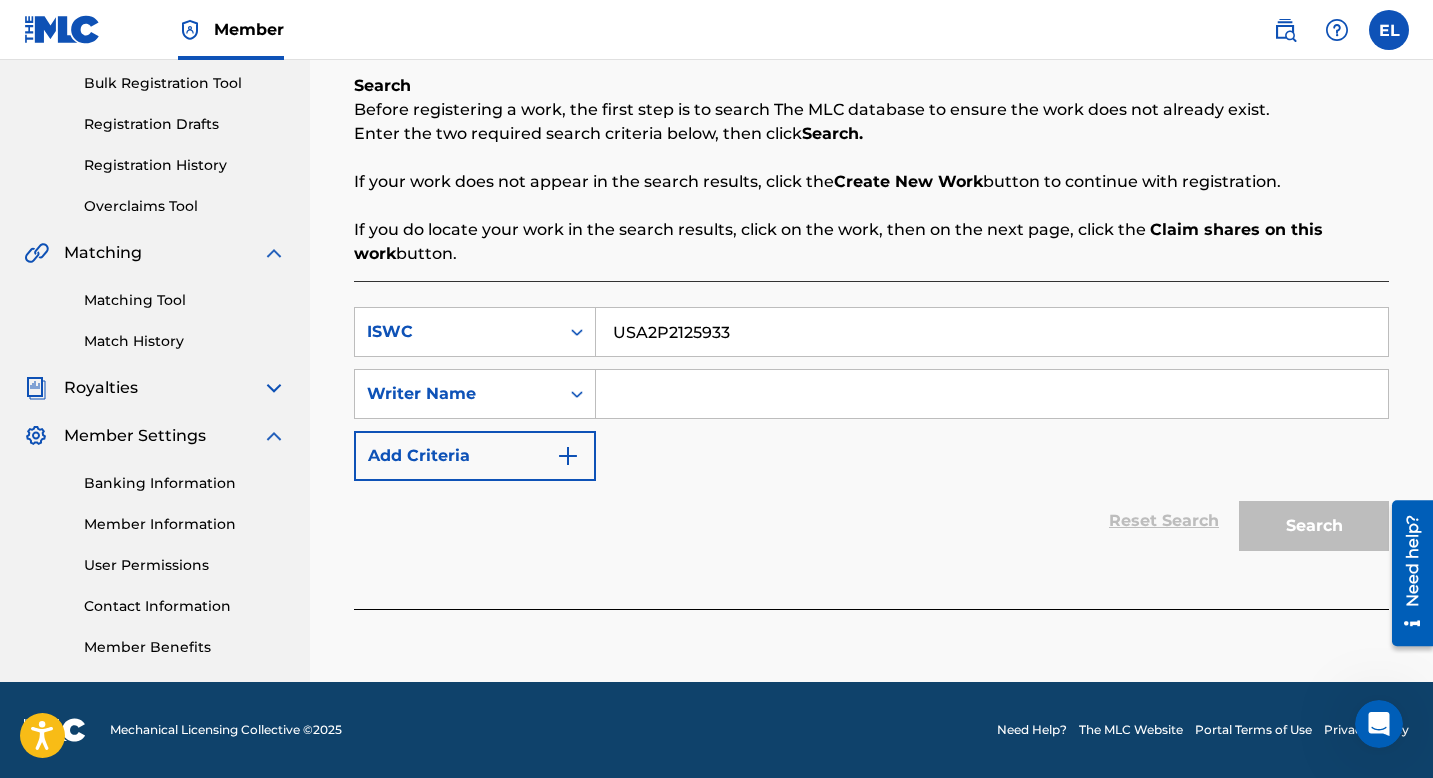 click at bounding box center [992, 394] 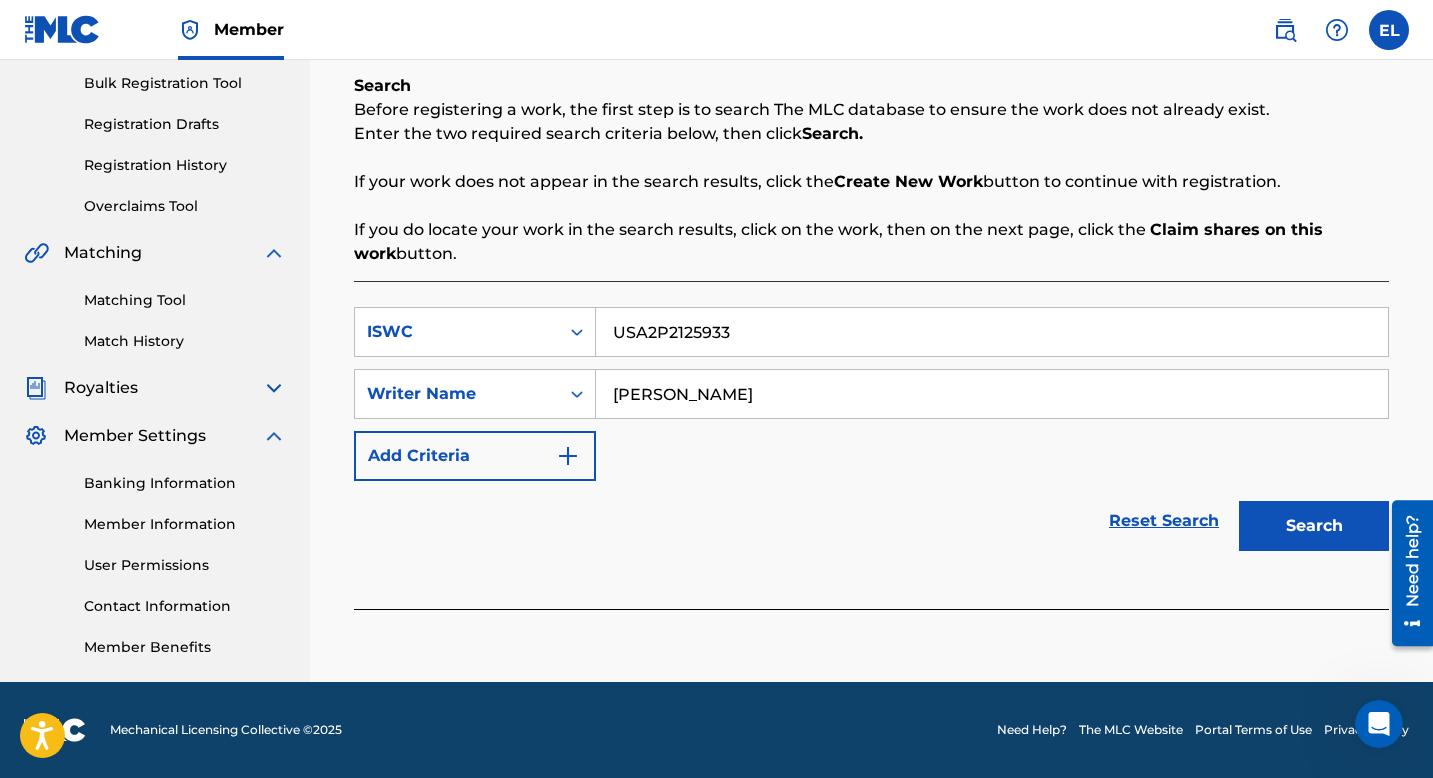click on "EVROY LAWES" at bounding box center [992, 394] 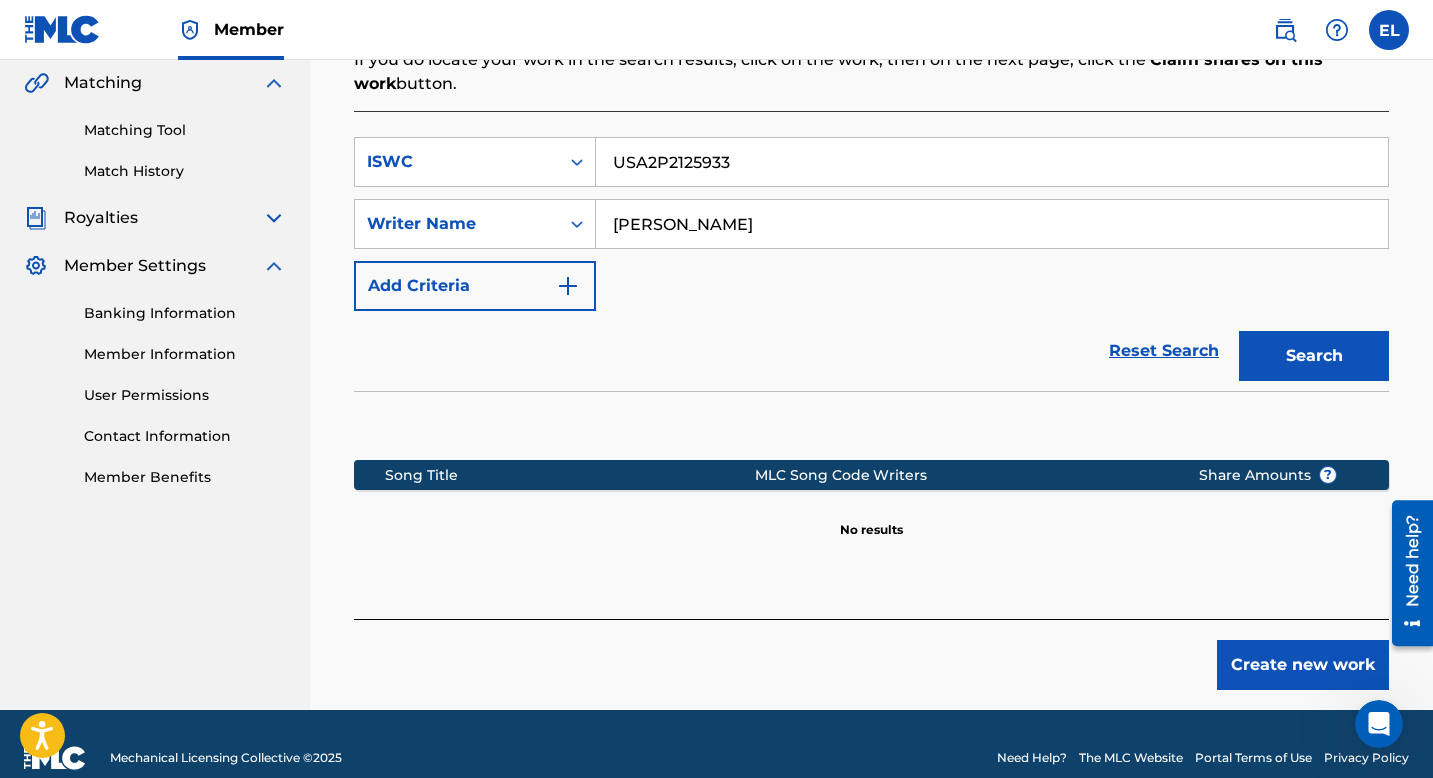 scroll, scrollTop: 491, scrollLeft: 0, axis: vertical 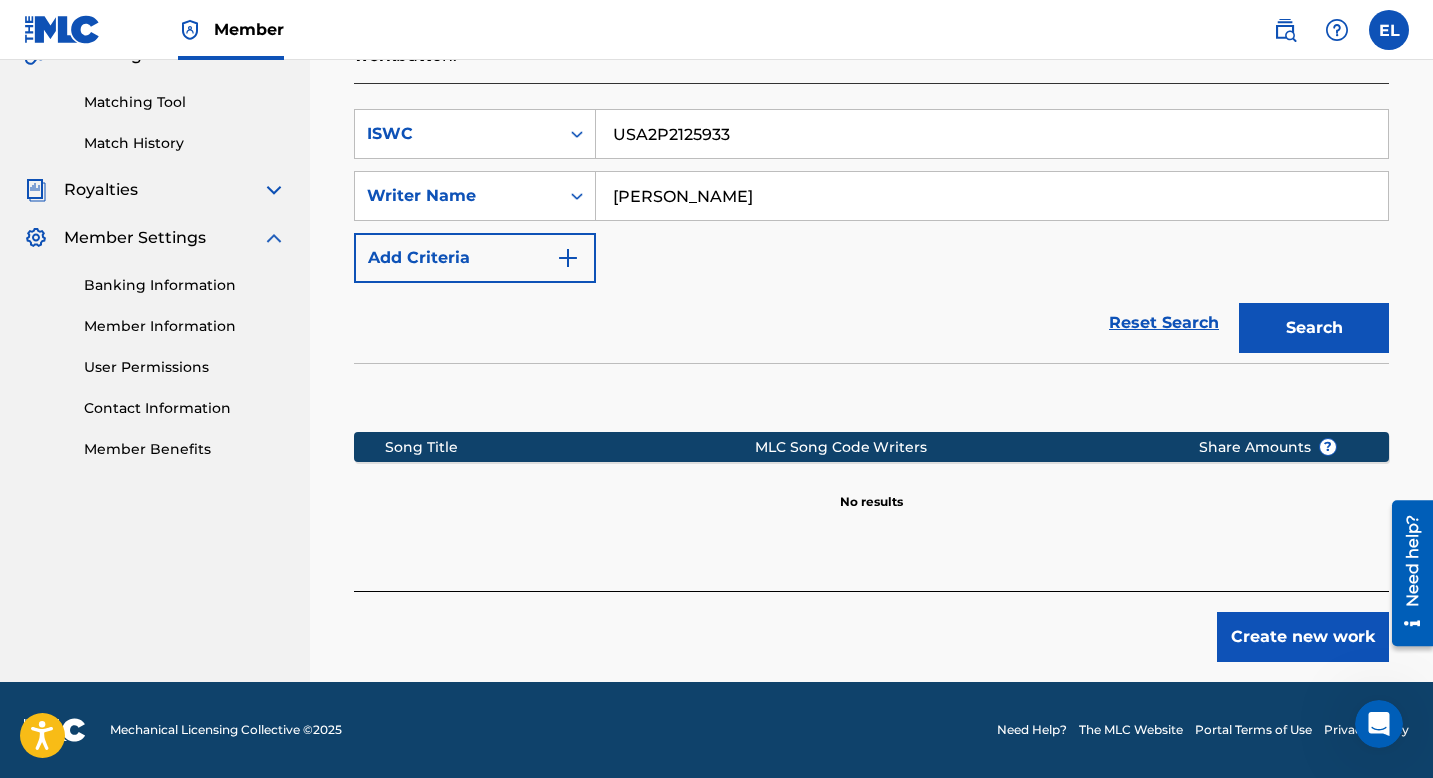 click on "EVROY l LAWES" at bounding box center (992, 196) 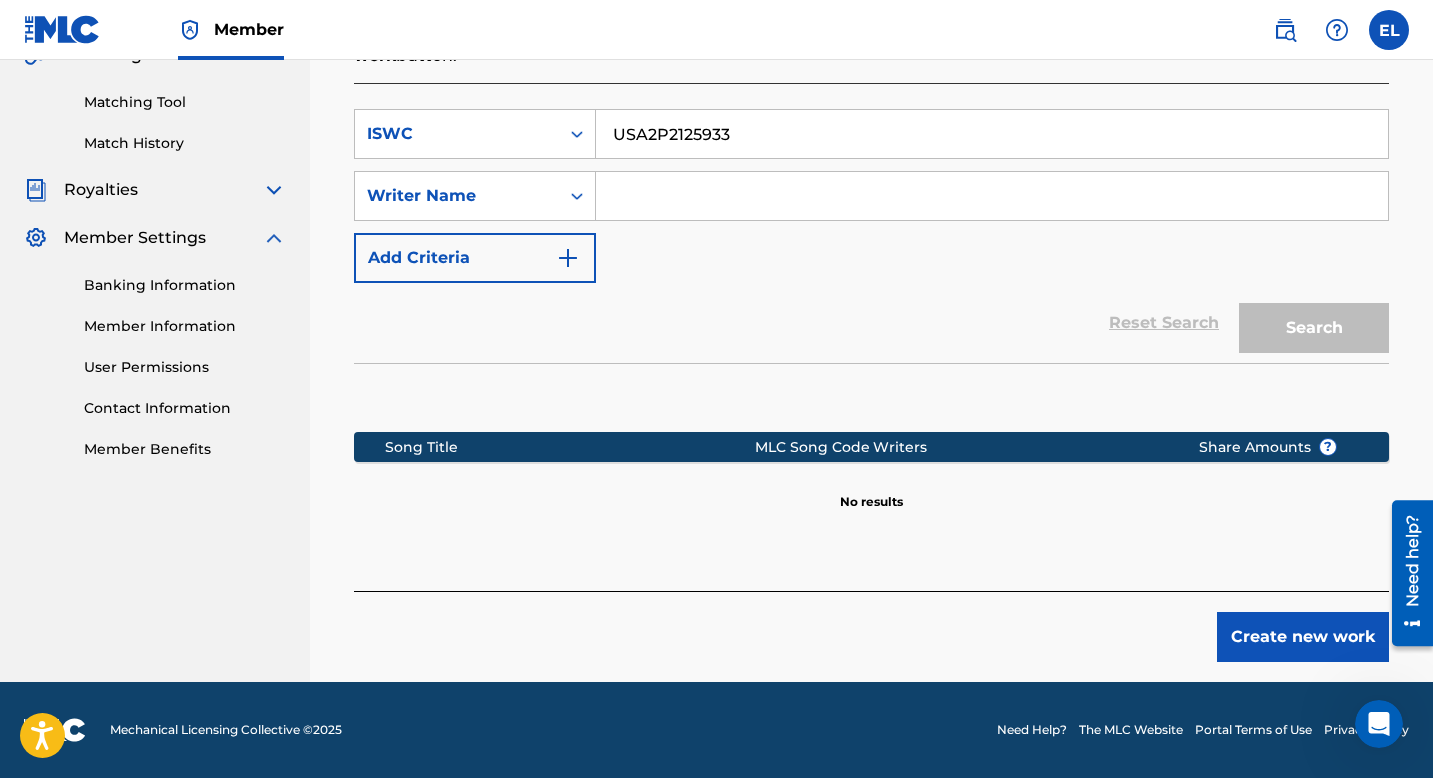 click at bounding box center [992, 196] 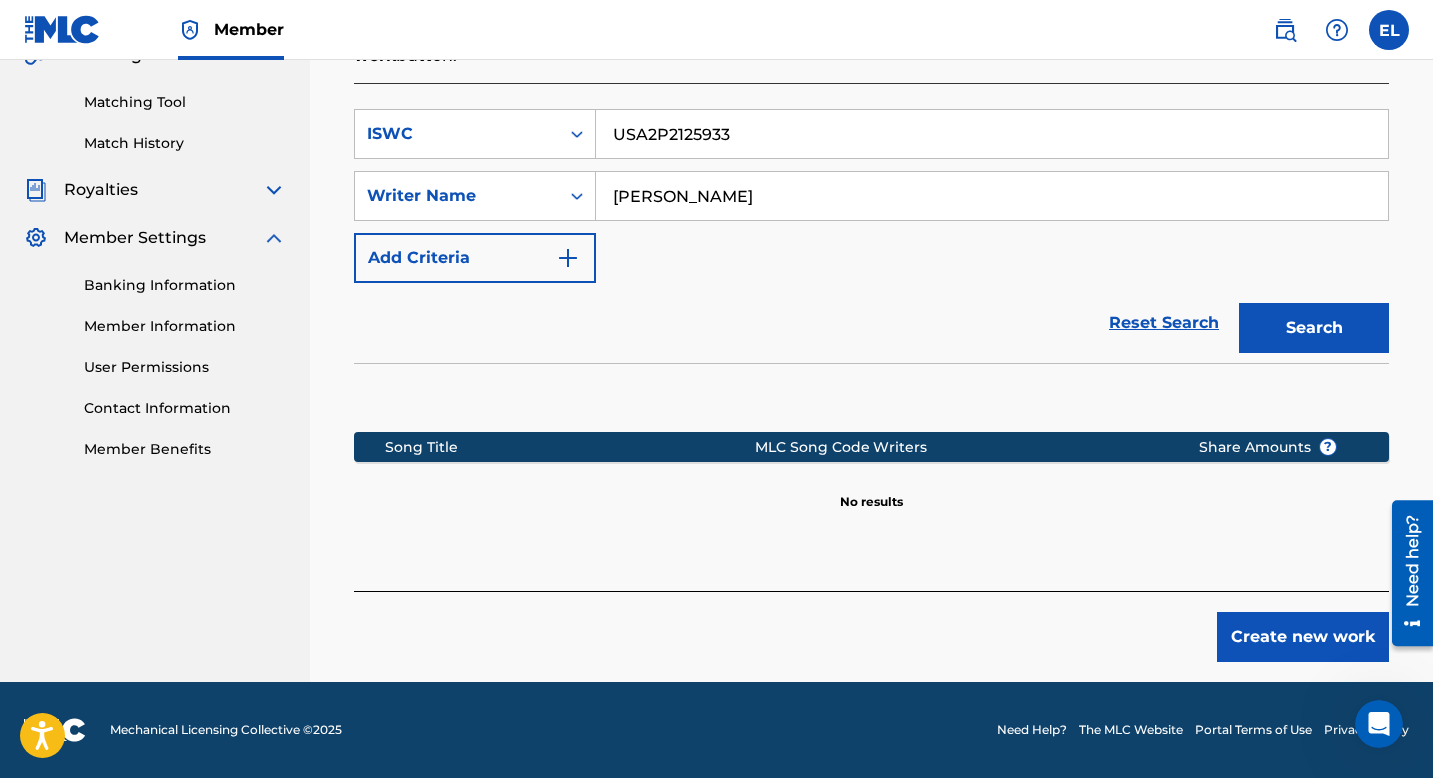 type on "david bolarinwa" 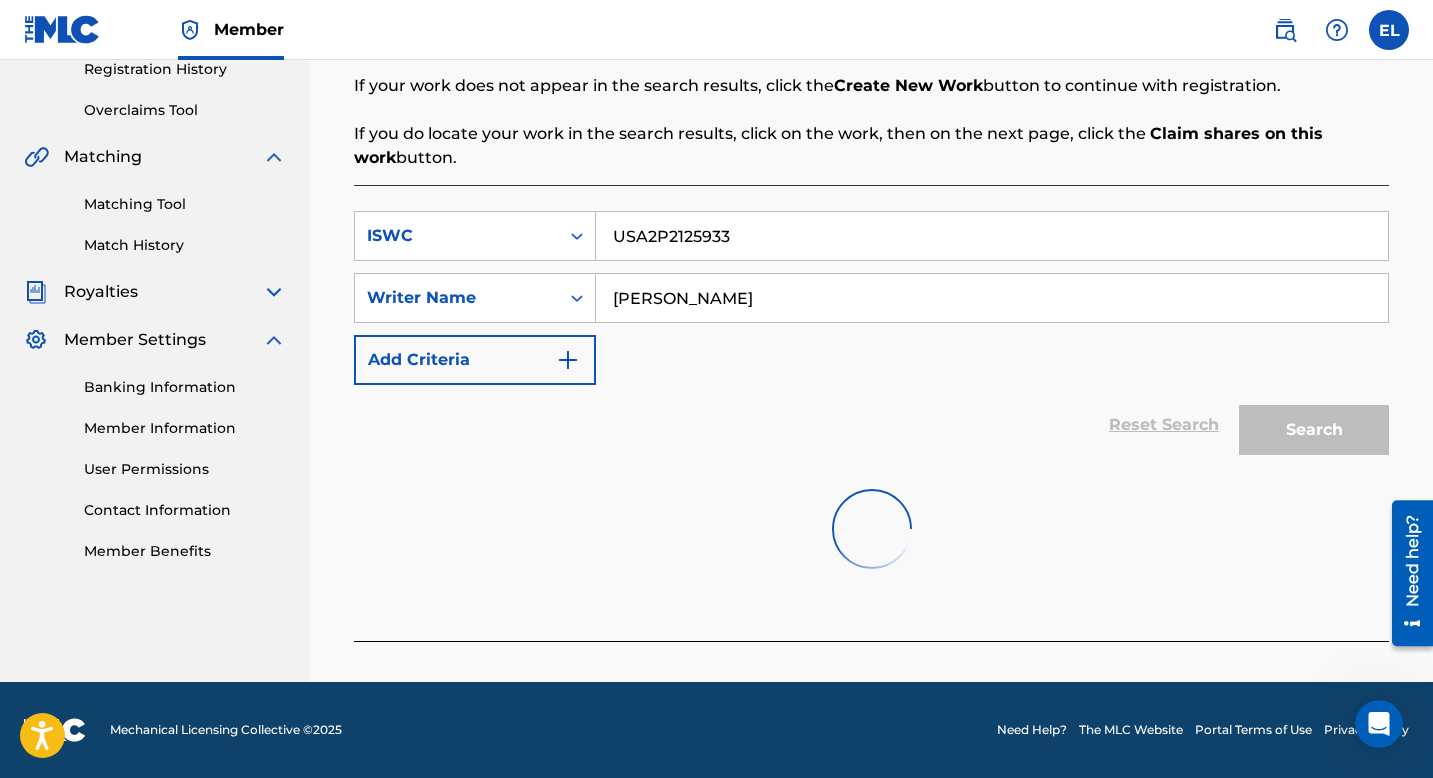 scroll, scrollTop: 491, scrollLeft: 0, axis: vertical 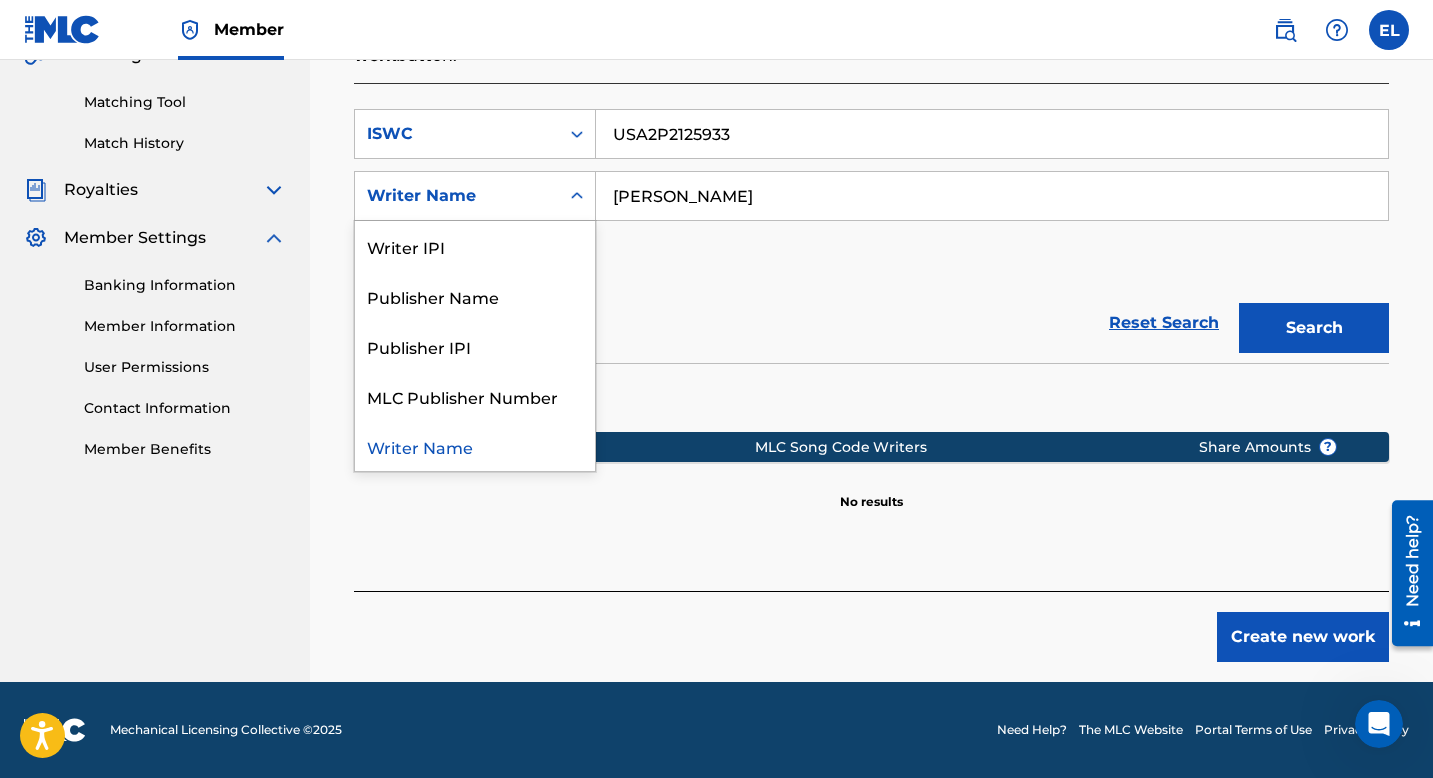 click at bounding box center [577, 196] 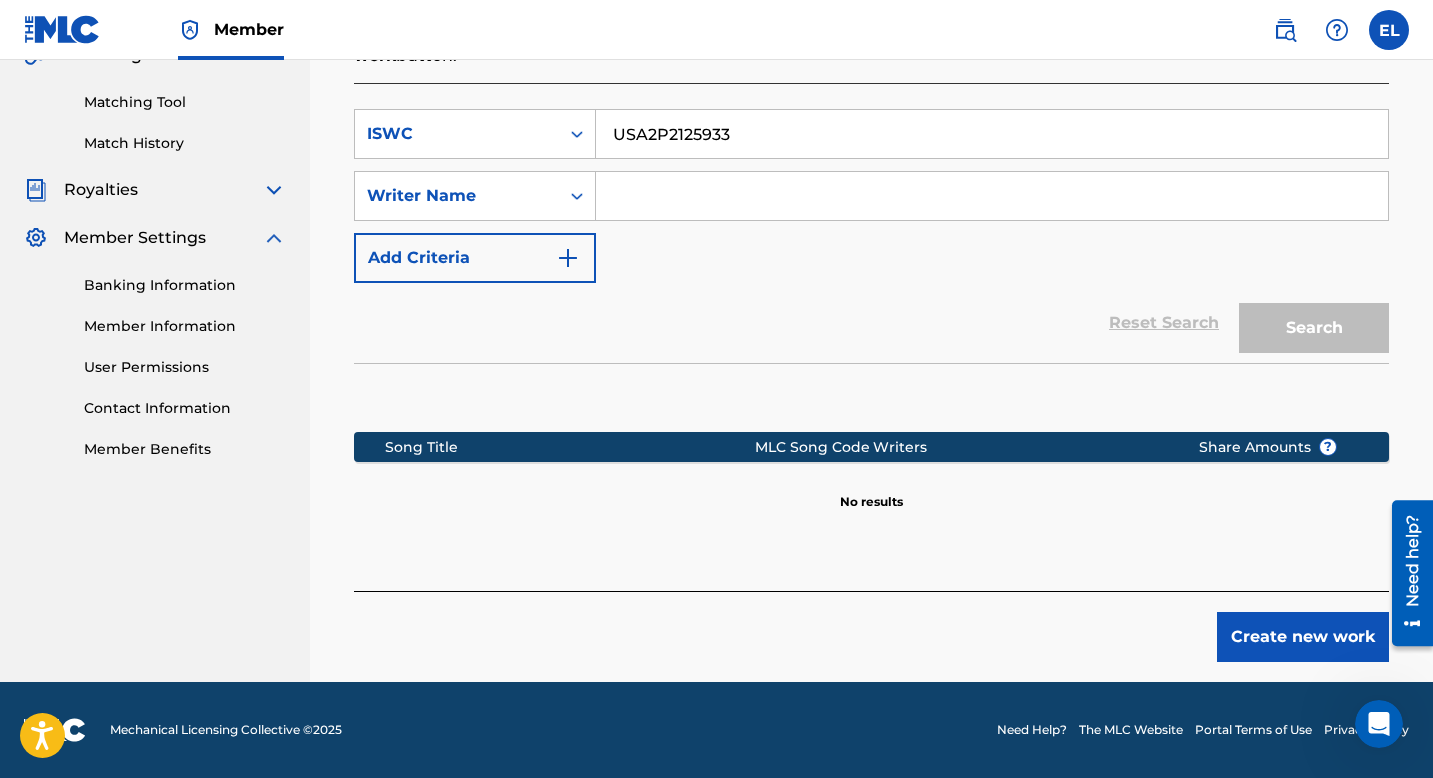 click at bounding box center [992, 196] 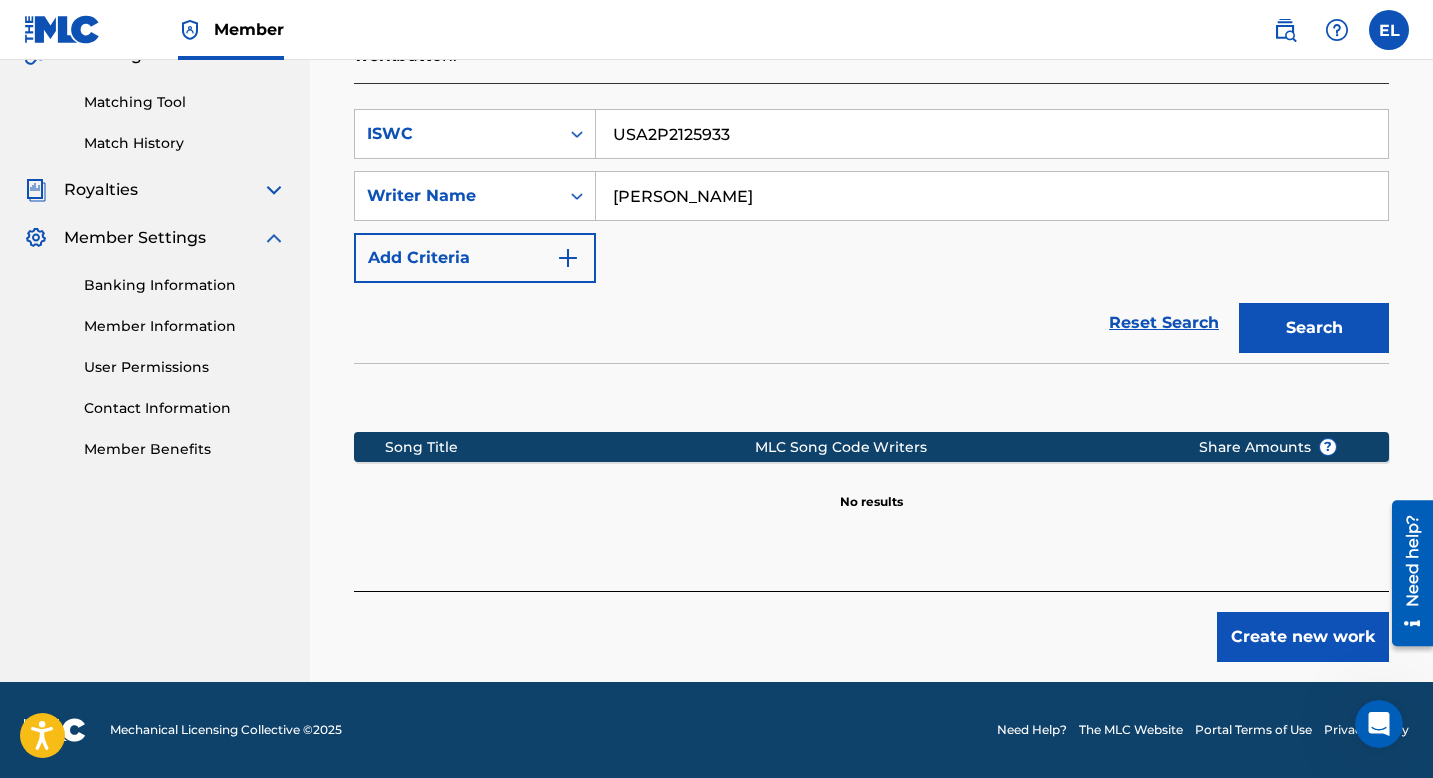 click on "Search" at bounding box center [1314, 328] 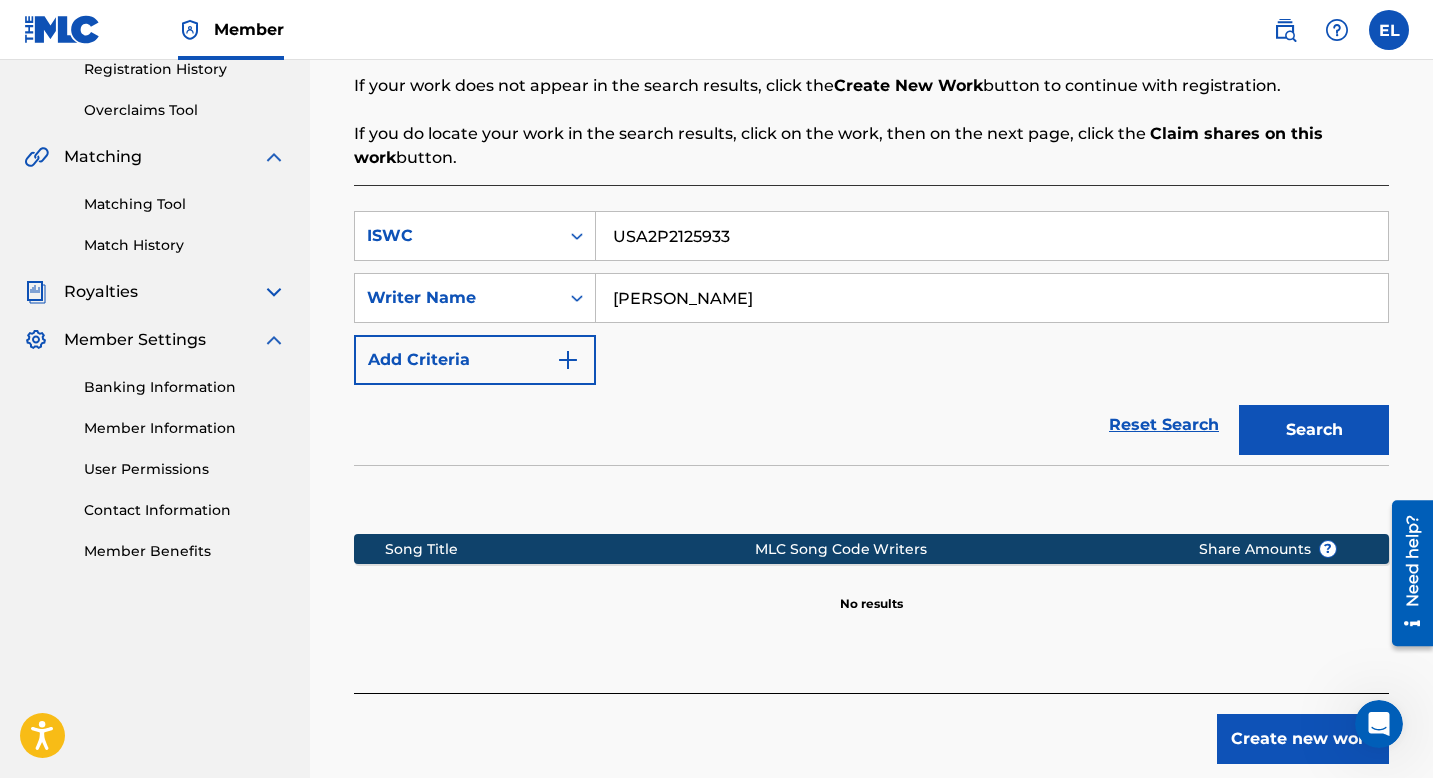 scroll, scrollTop: 491, scrollLeft: 0, axis: vertical 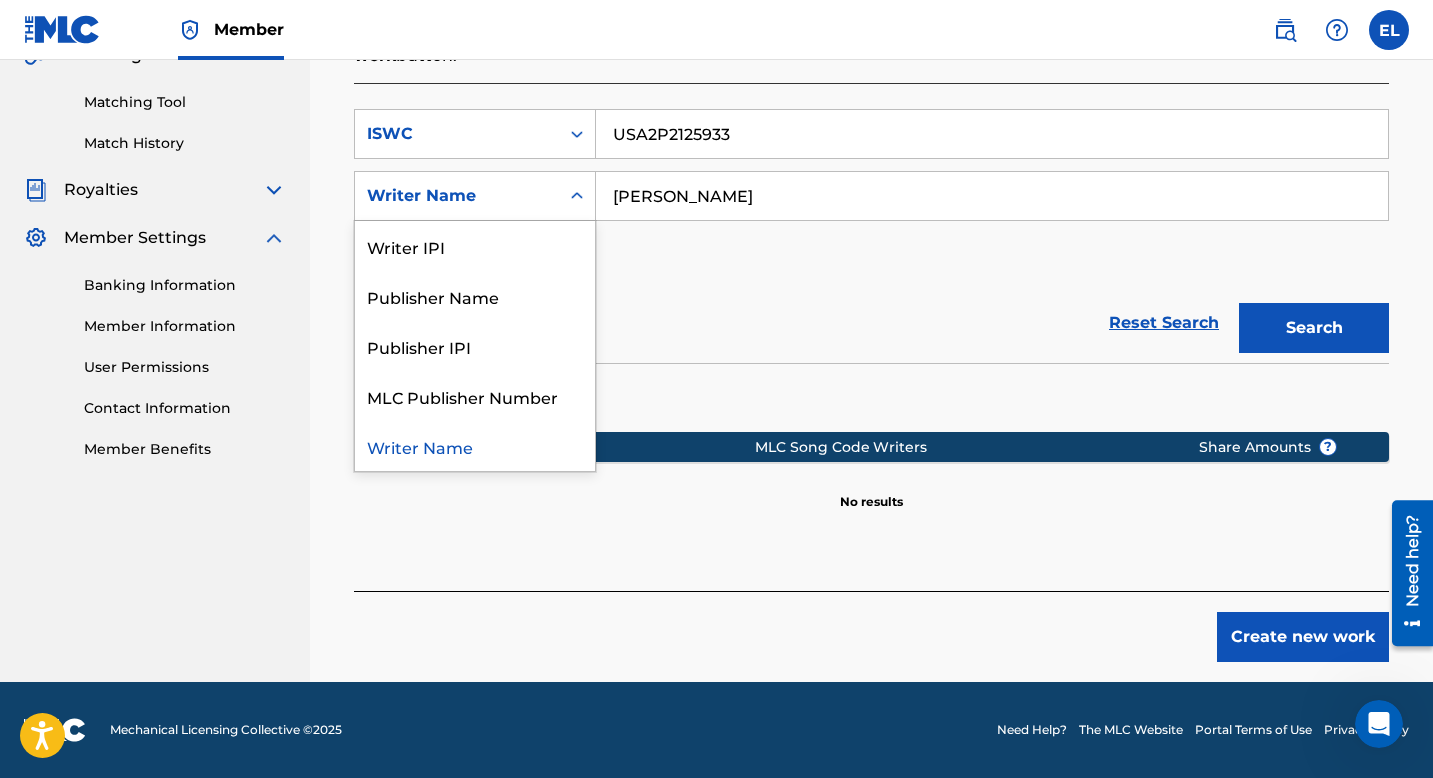 click 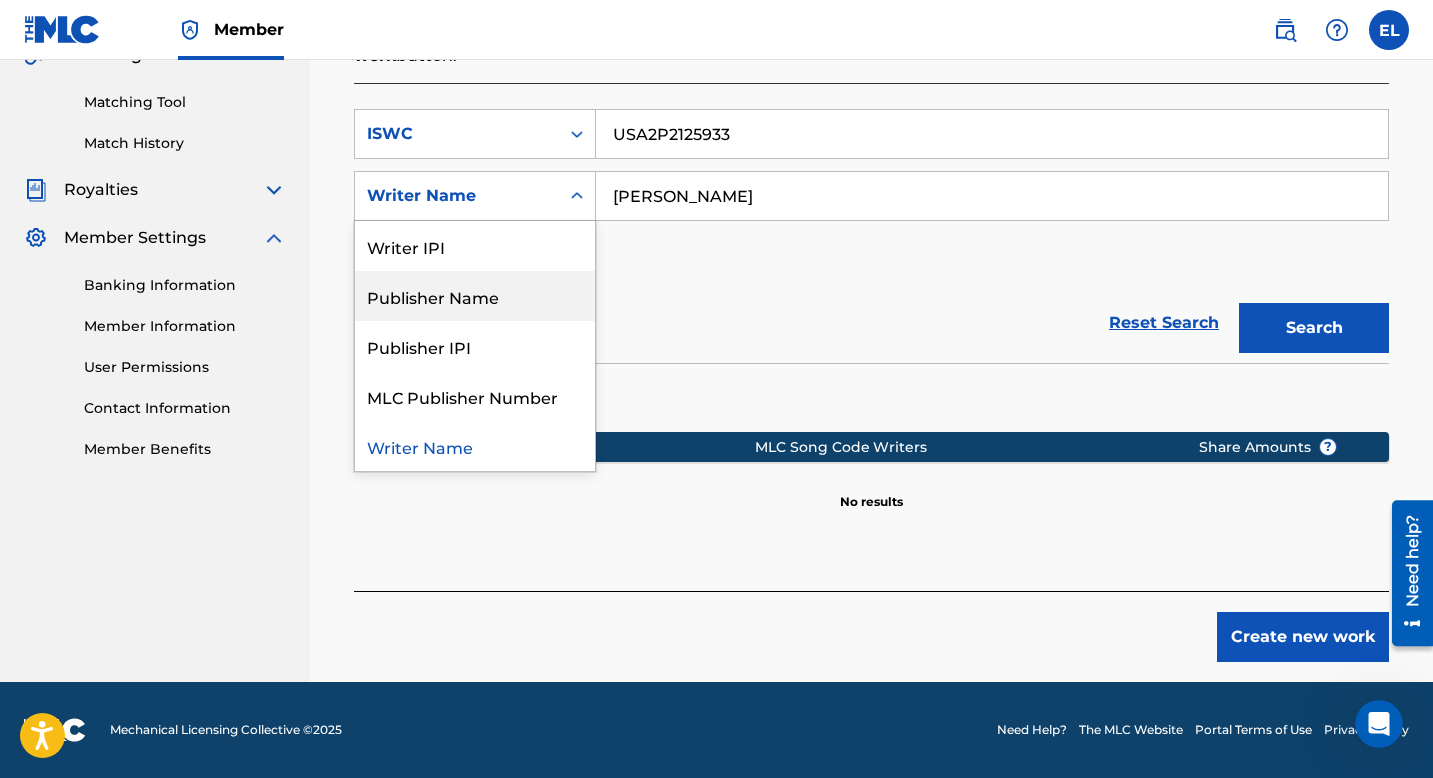 click on "Publisher Name" at bounding box center (475, 296) 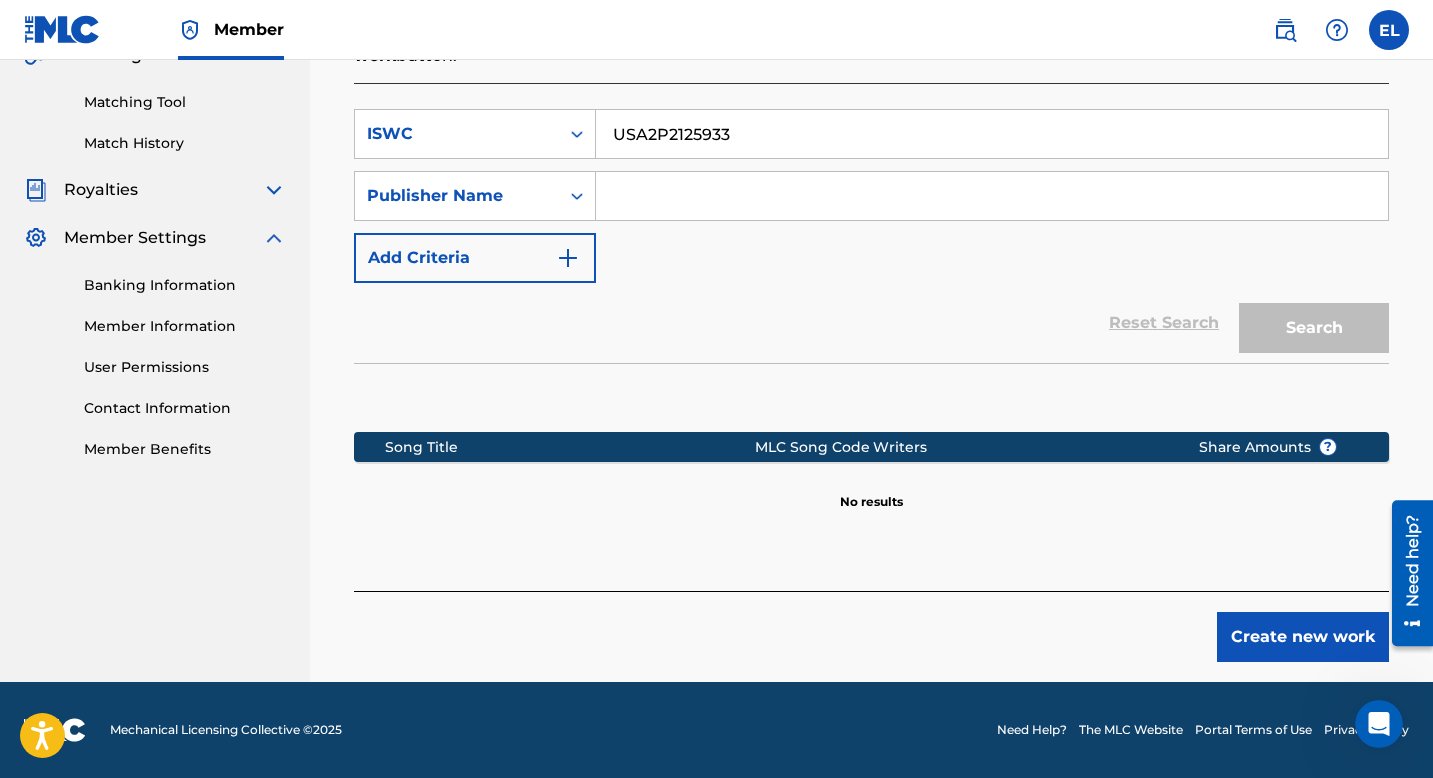click at bounding box center (992, 196) 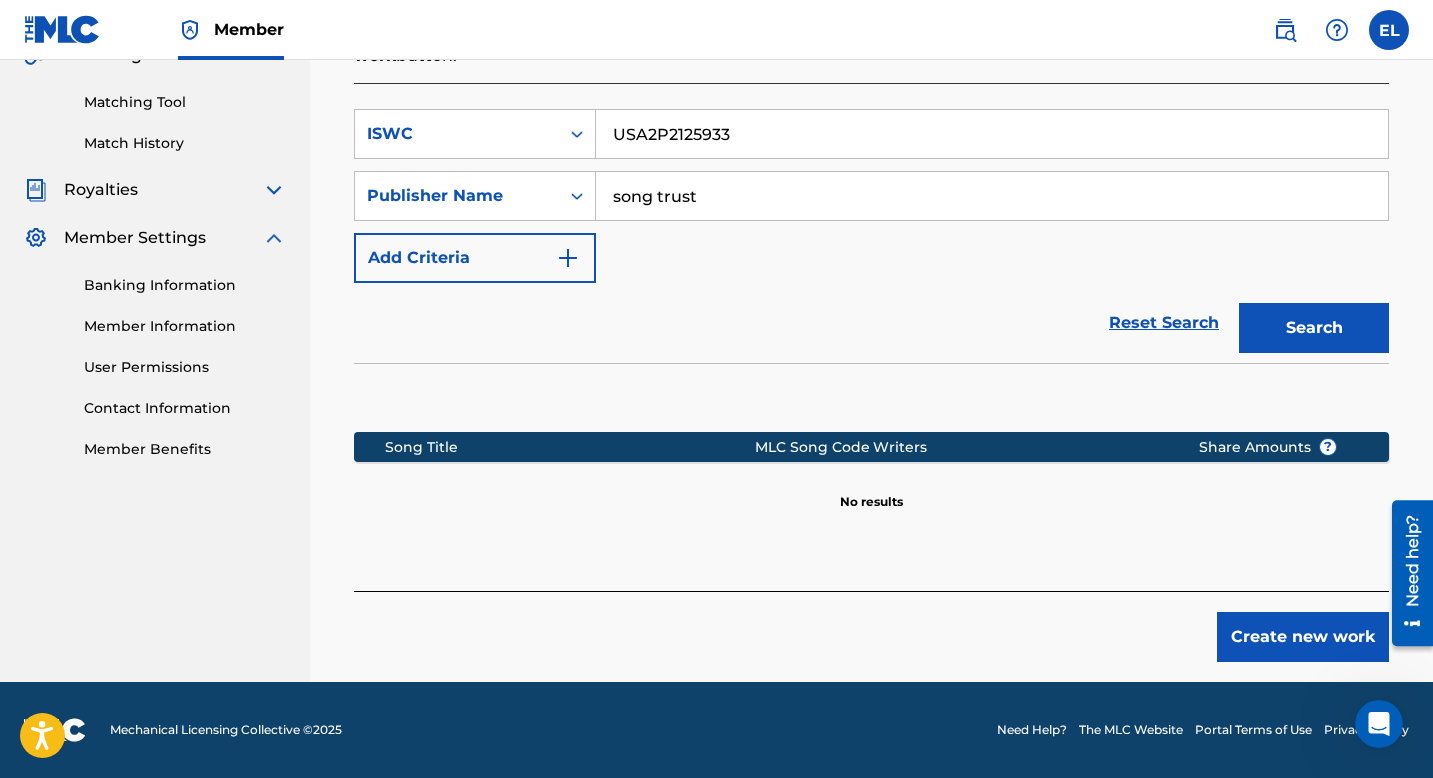 click on "Search" at bounding box center (1314, 328) 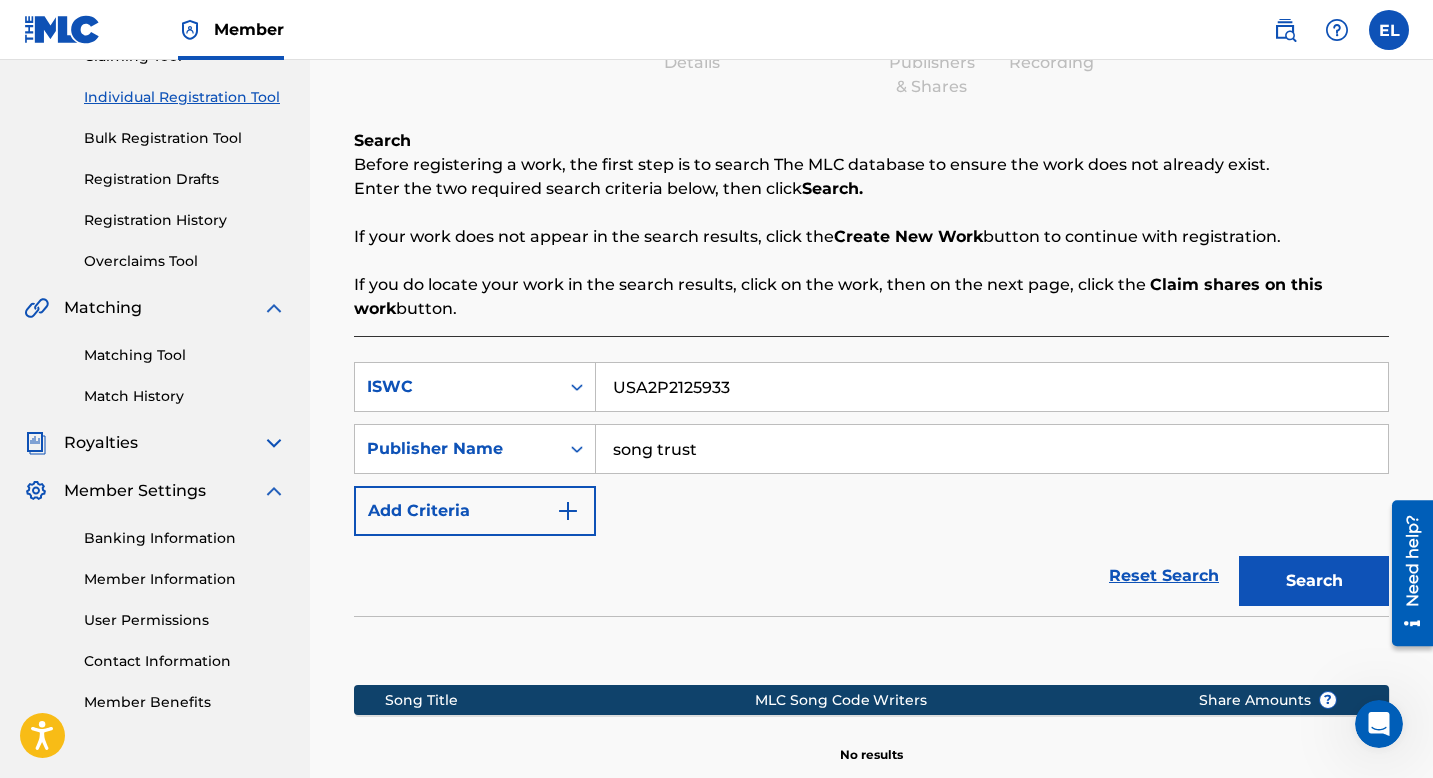 scroll, scrollTop: 289, scrollLeft: 0, axis: vertical 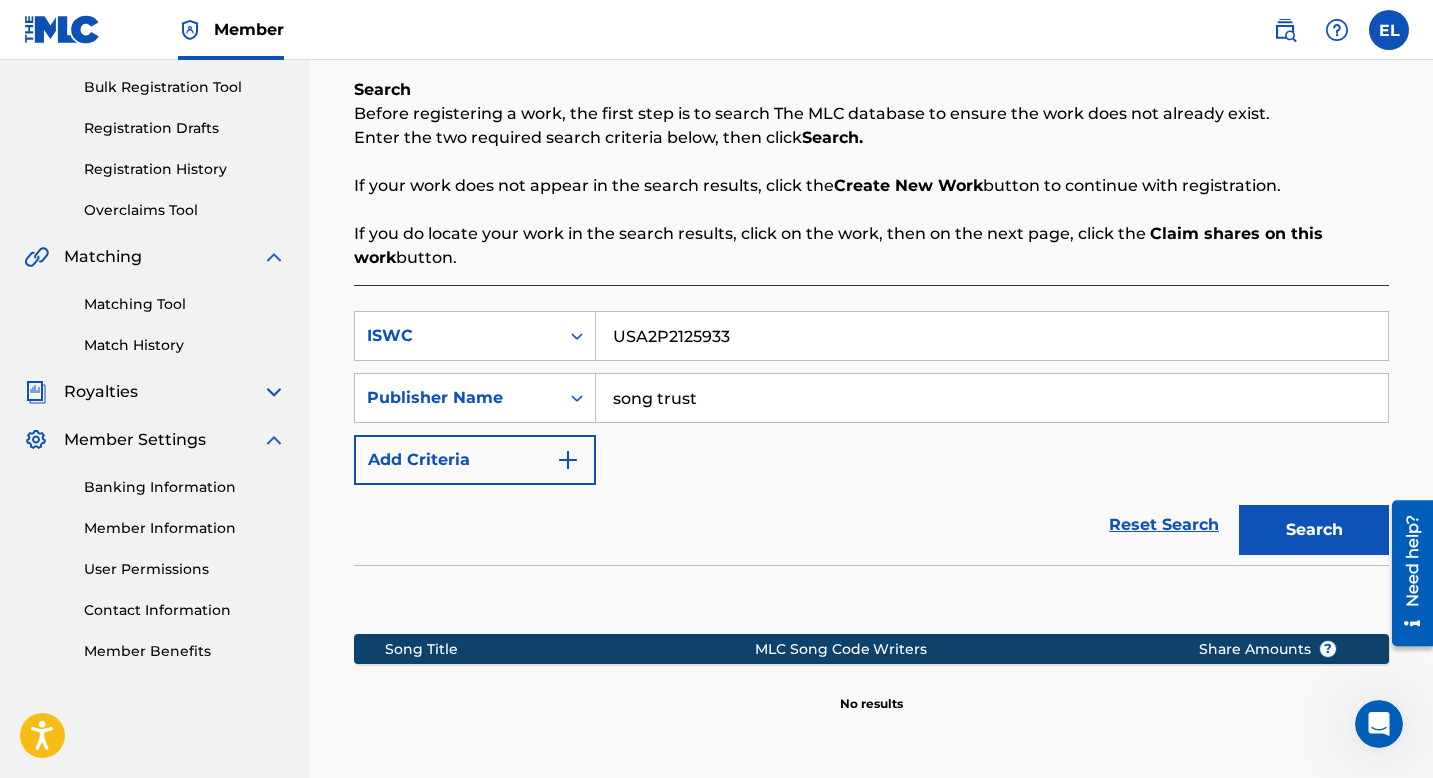 click on "song trust" at bounding box center (992, 398) 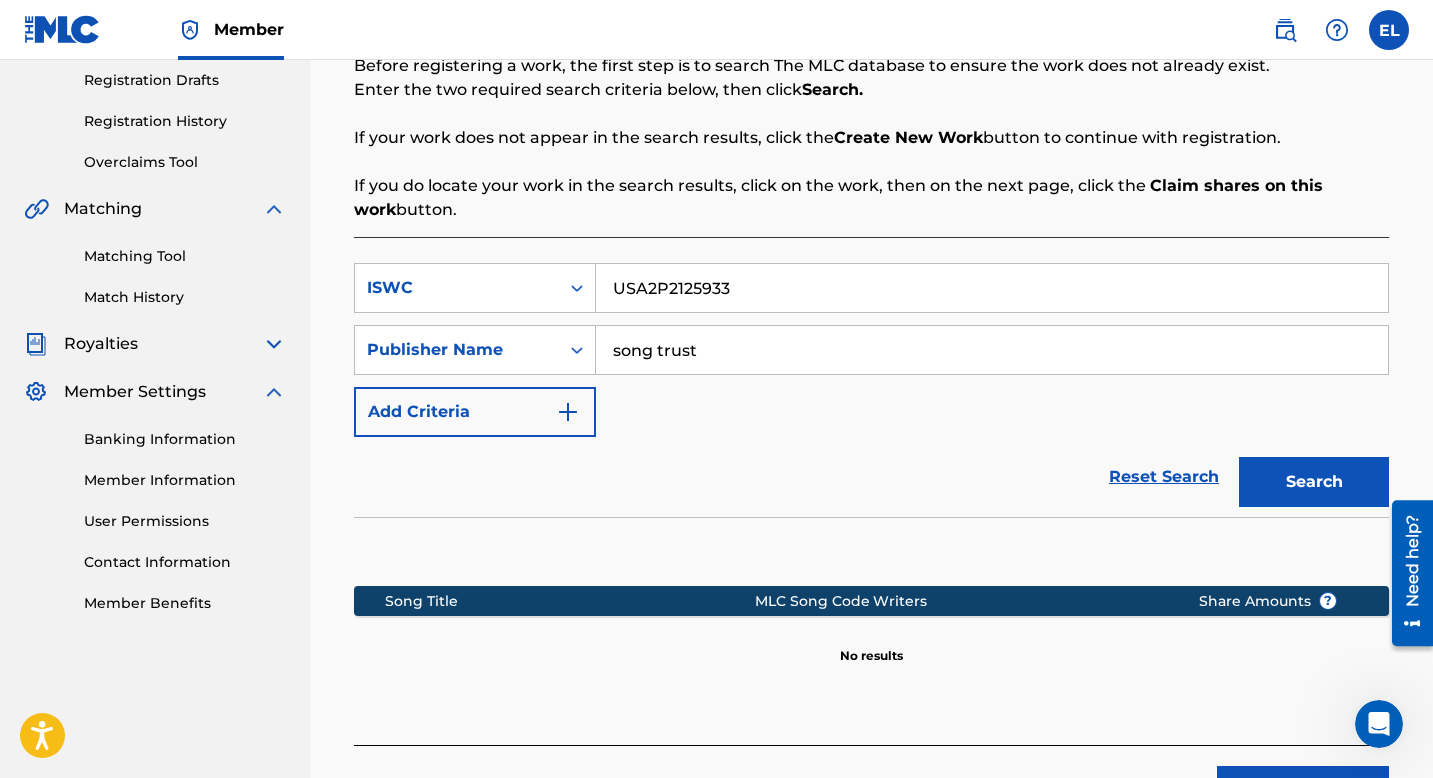 scroll, scrollTop: 386, scrollLeft: 0, axis: vertical 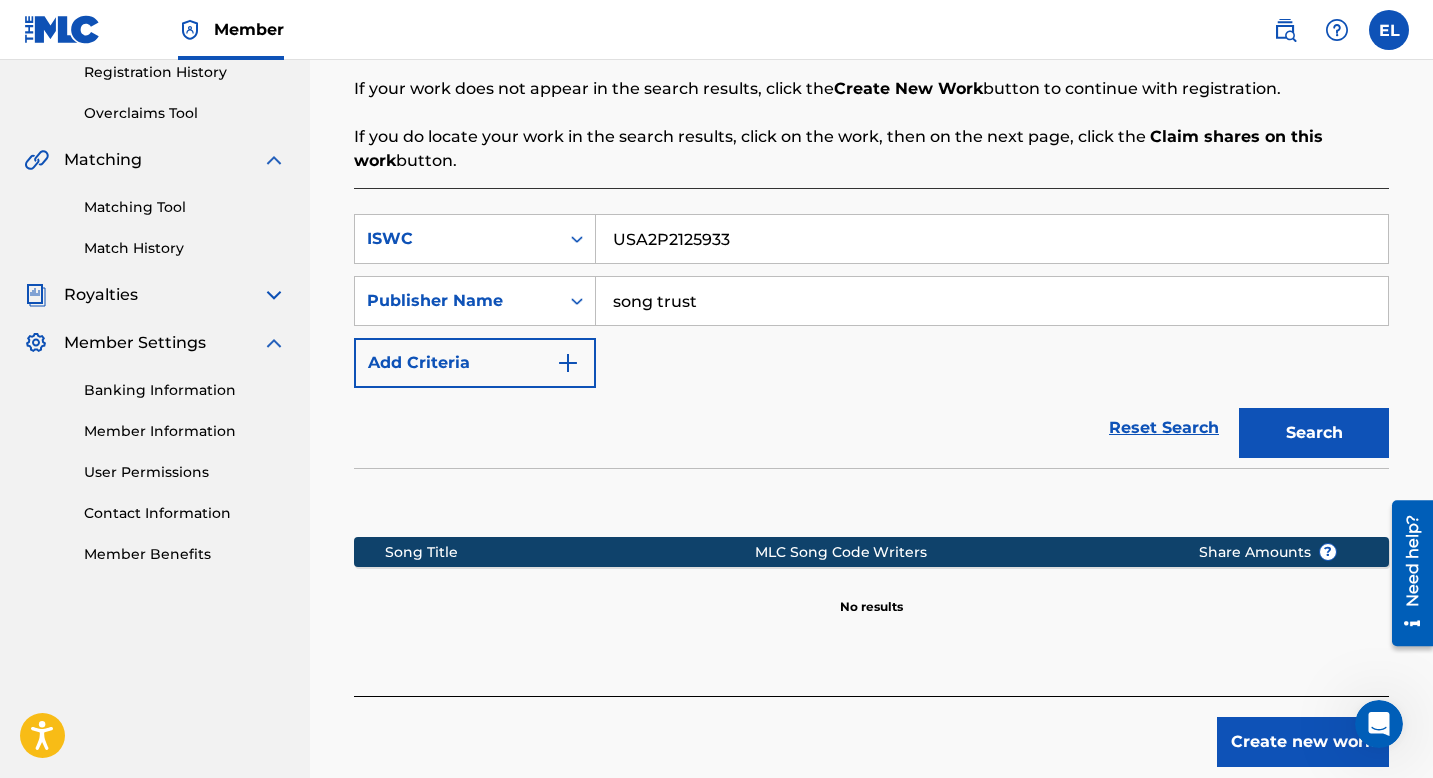 drag, startPoint x: 699, startPoint y: 296, endPoint x: 598, endPoint y: 306, distance: 101.49384 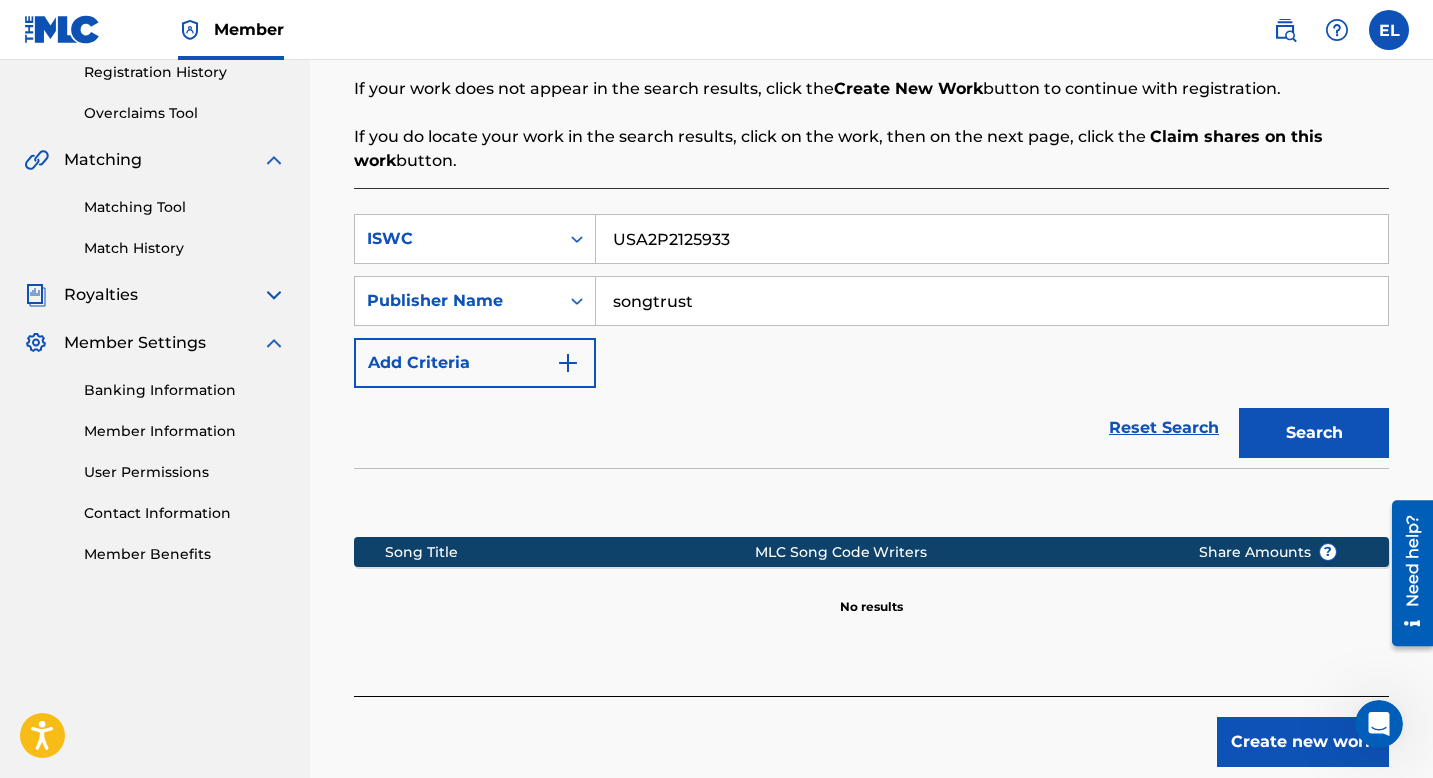 type on "songtrust" 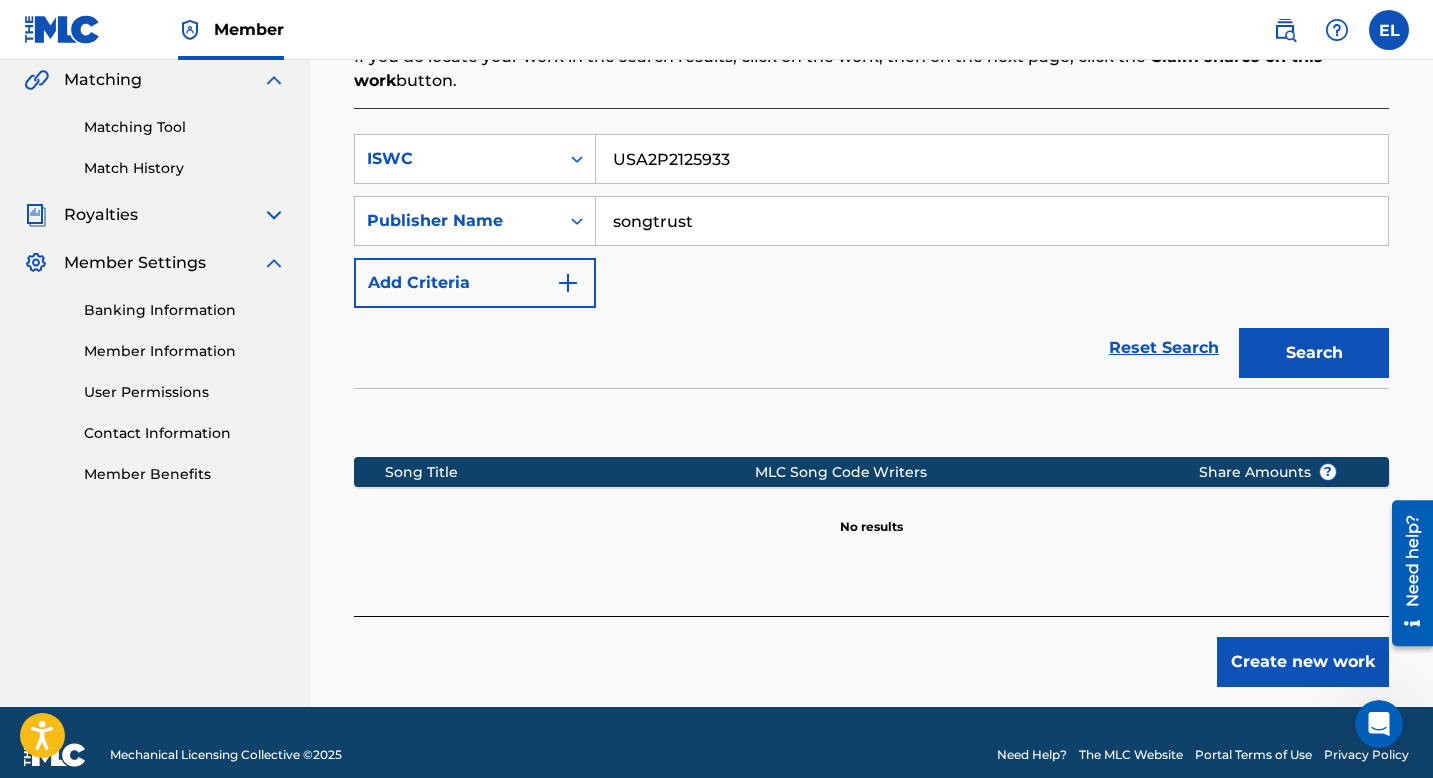 scroll, scrollTop: 491, scrollLeft: 0, axis: vertical 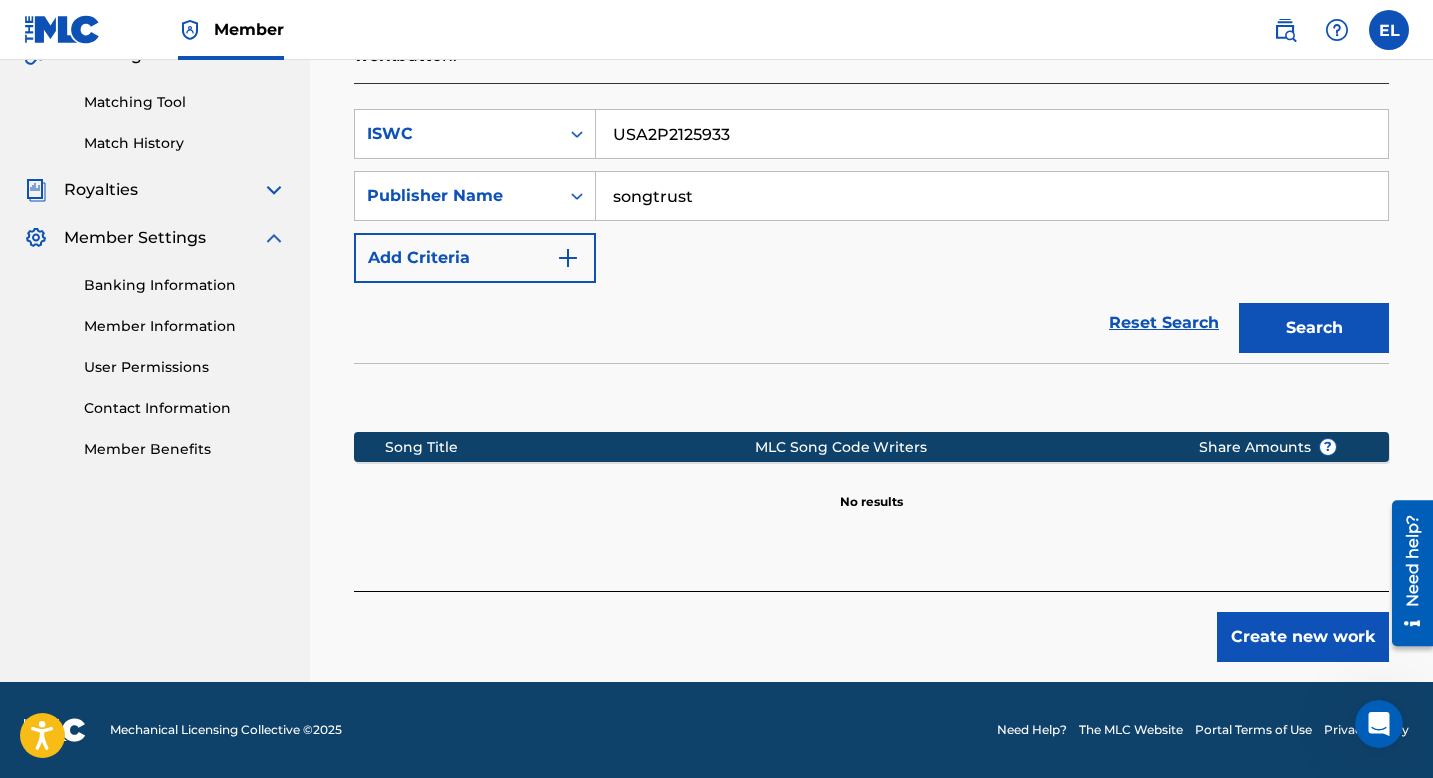 click on "Create new work" at bounding box center (1303, 637) 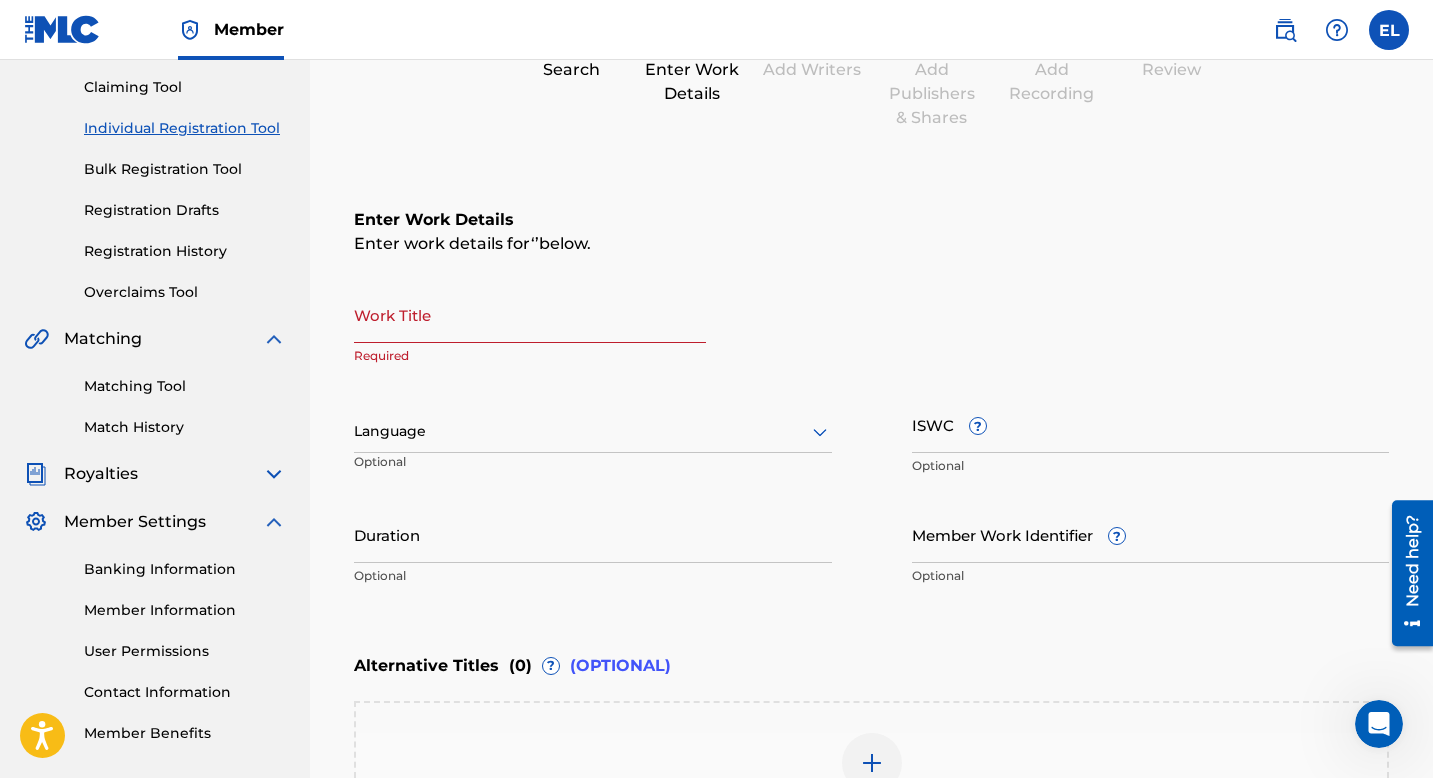 scroll, scrollTop: 0, scrollLeft: 0, axis: both 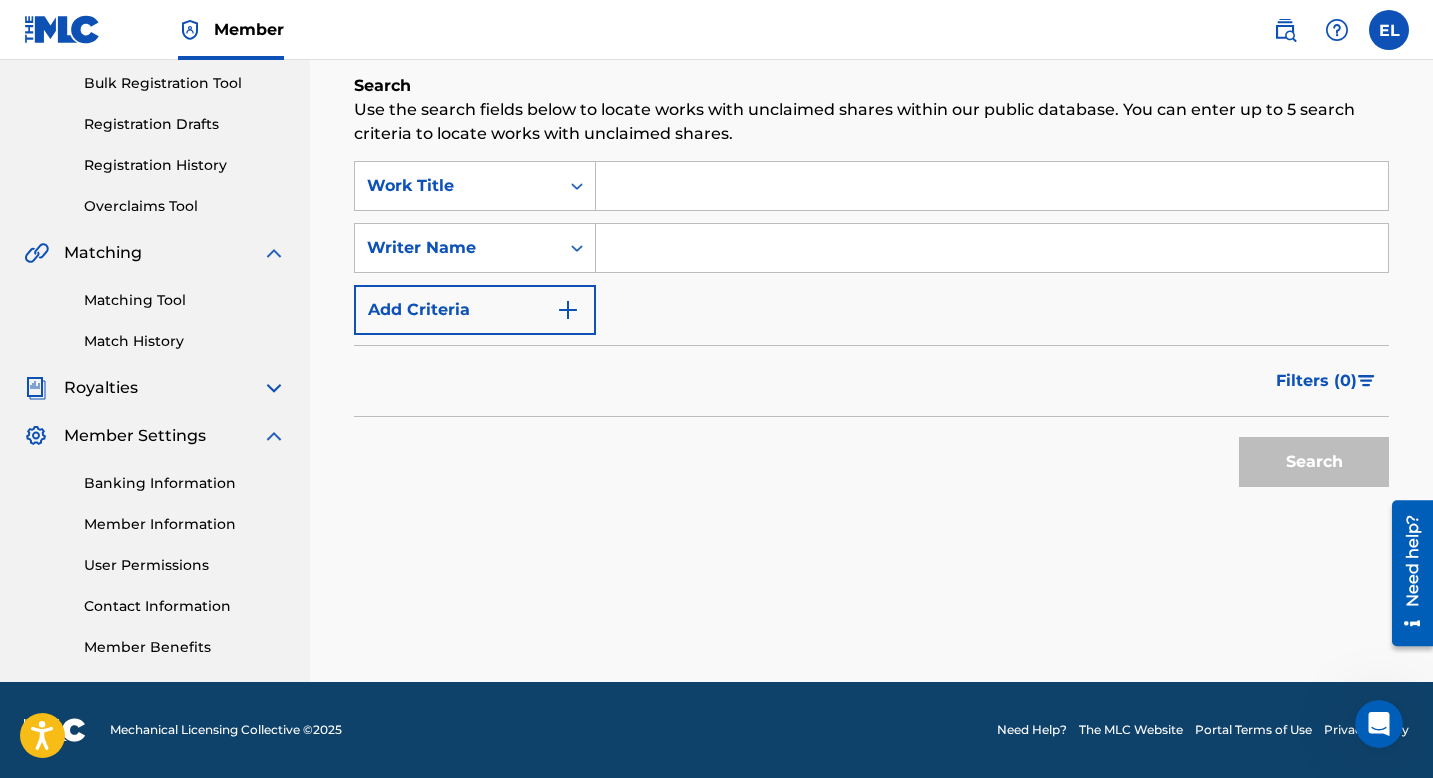 click at bounding box center [992, 186] 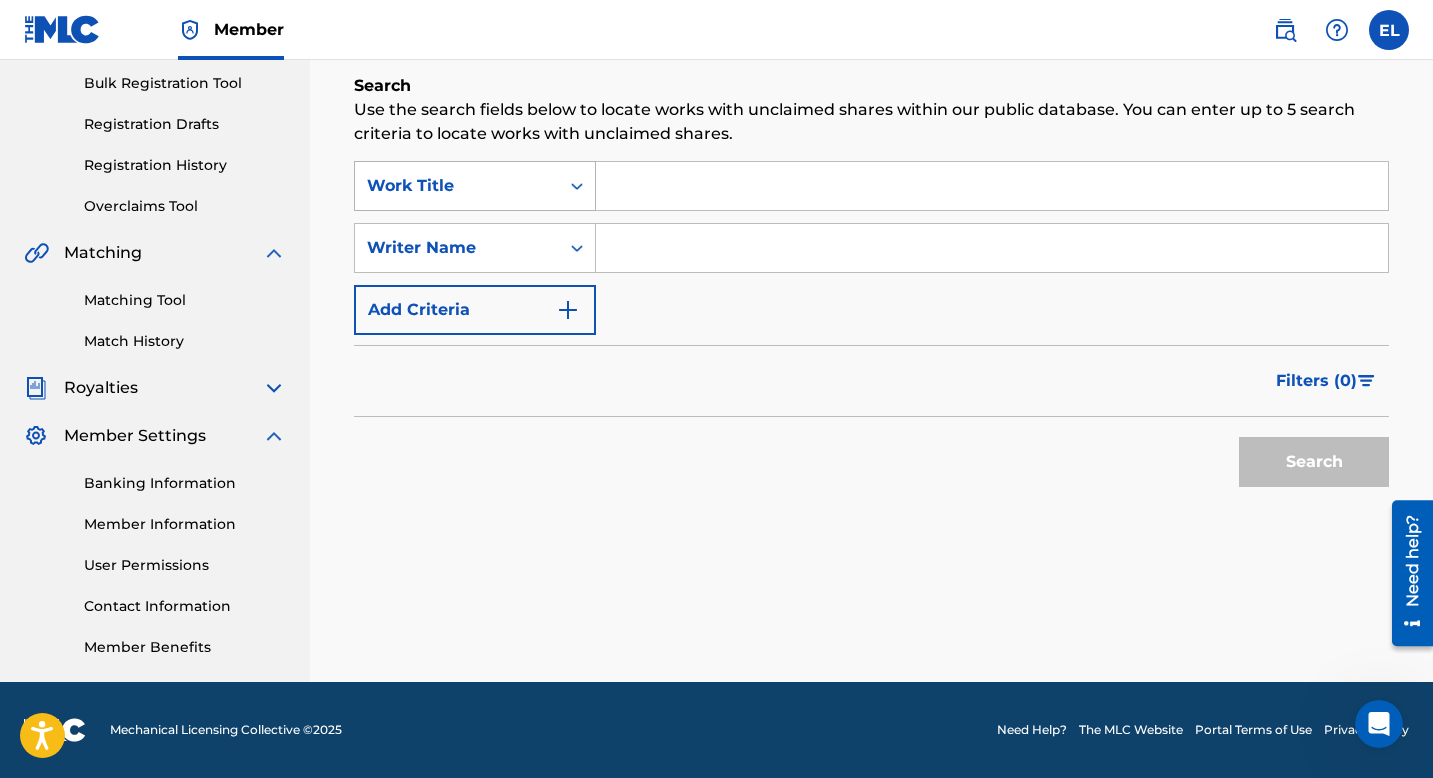 click 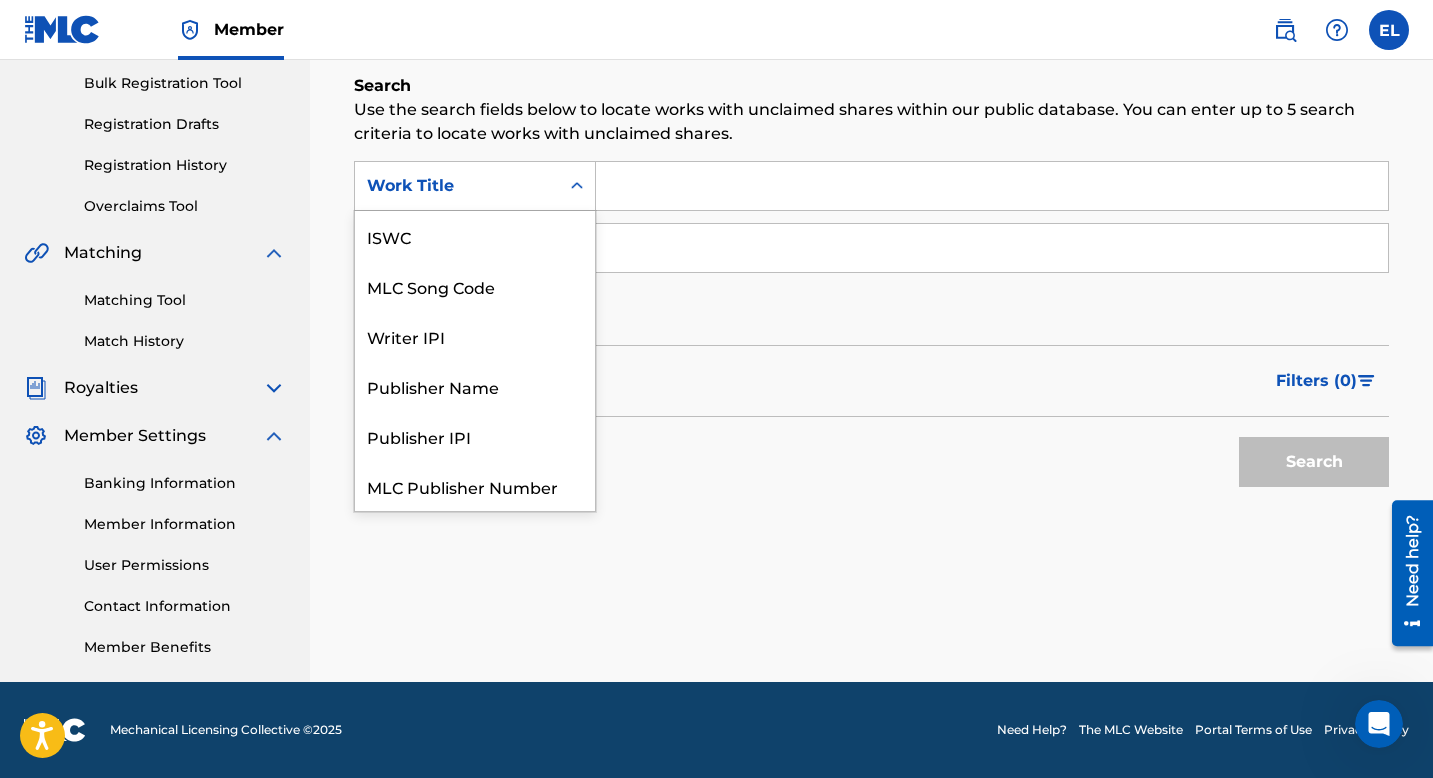scroll, scrollTop: 50, scrollLeft: 0, axis: vertical 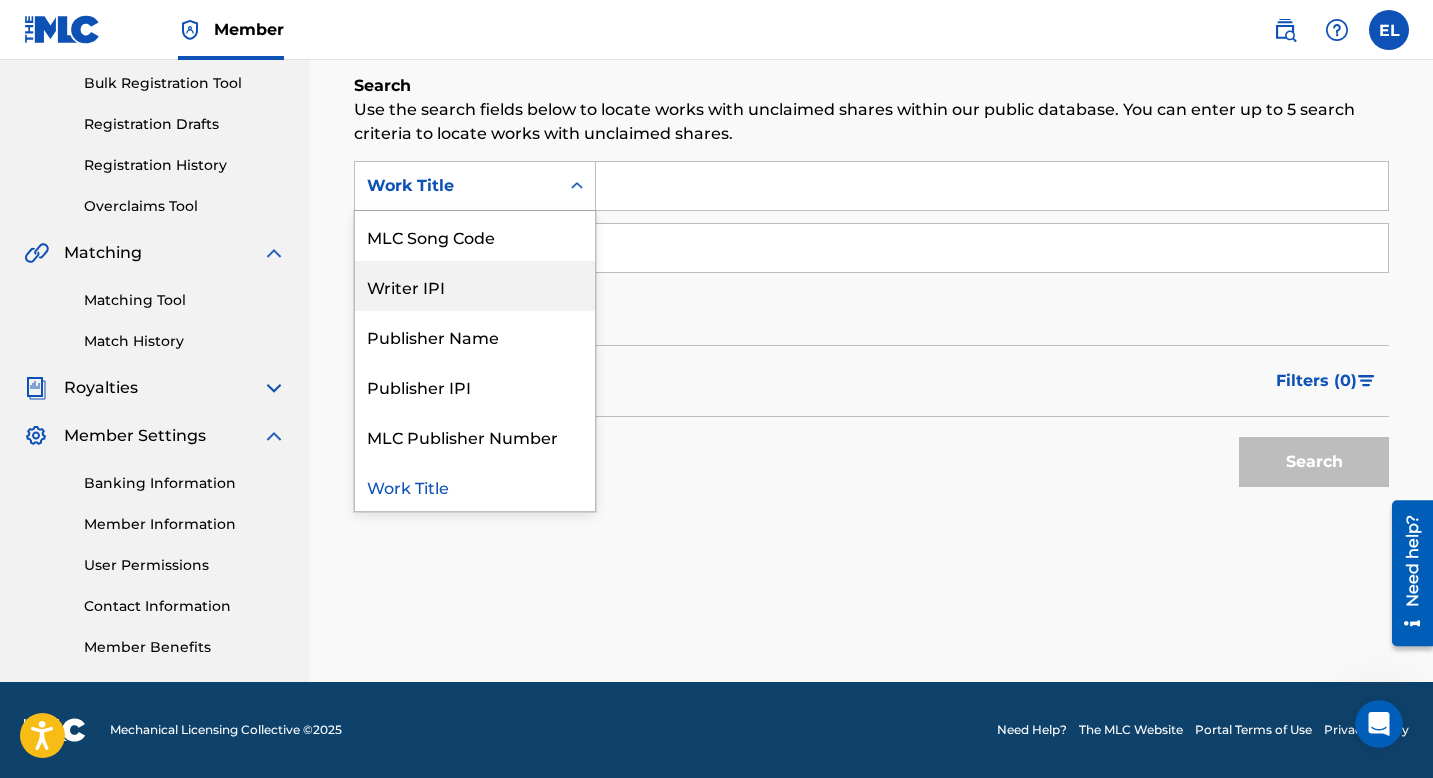 click on "Writer IPI" at bounding box center [475, 286] 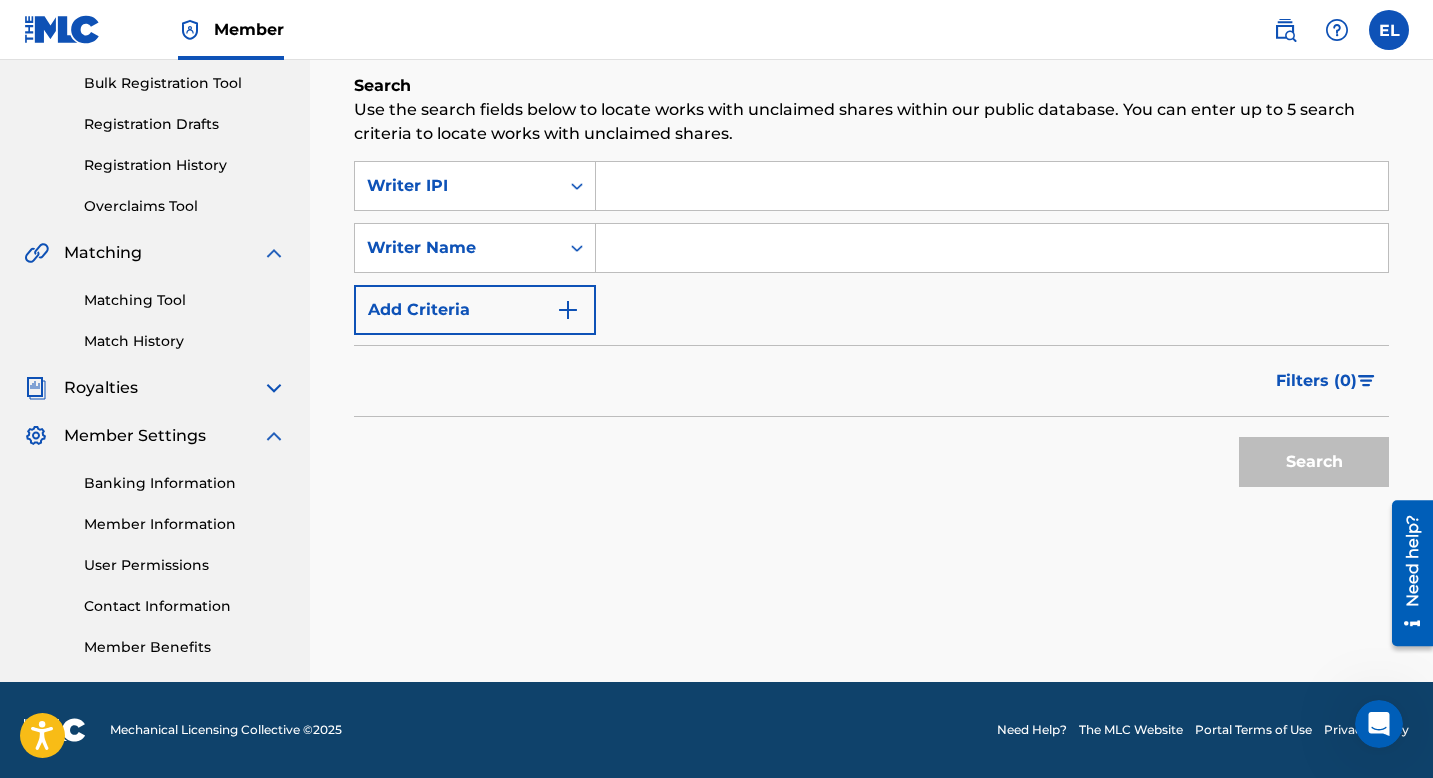 click at bounding box center [992, 186] 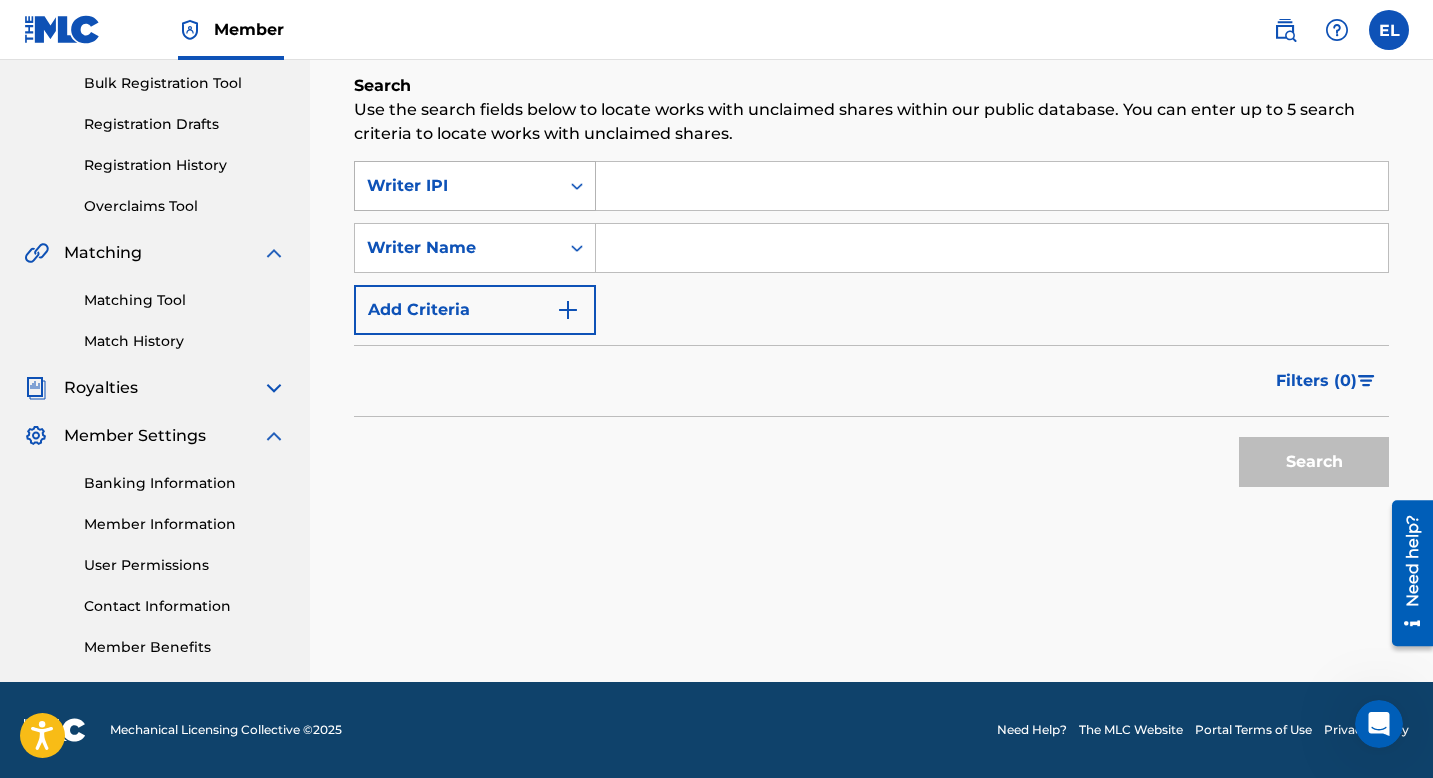 click on "Writer IPI" at bounding box center [475, 186] 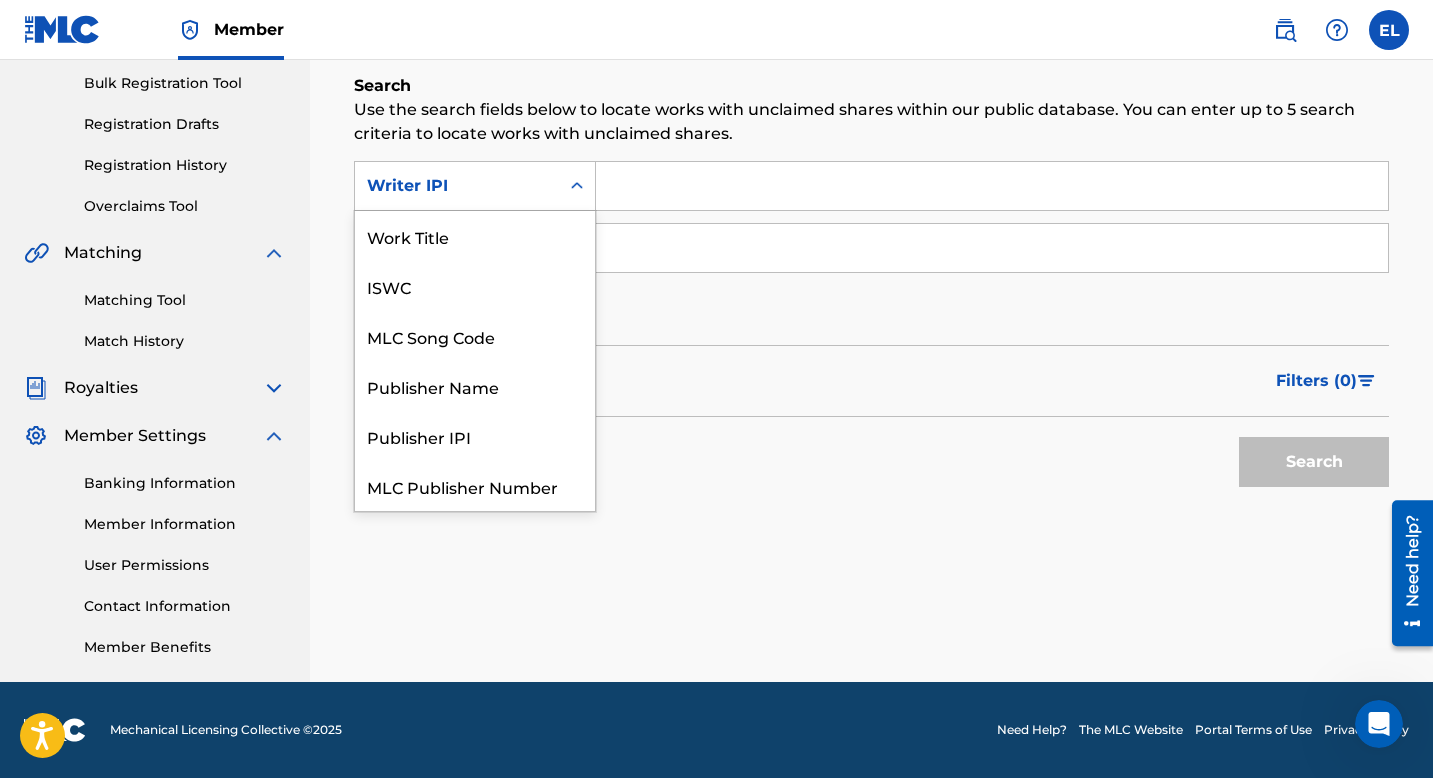 scroll, scrollTop: 50, scrollLeft: 0, axis: vertical 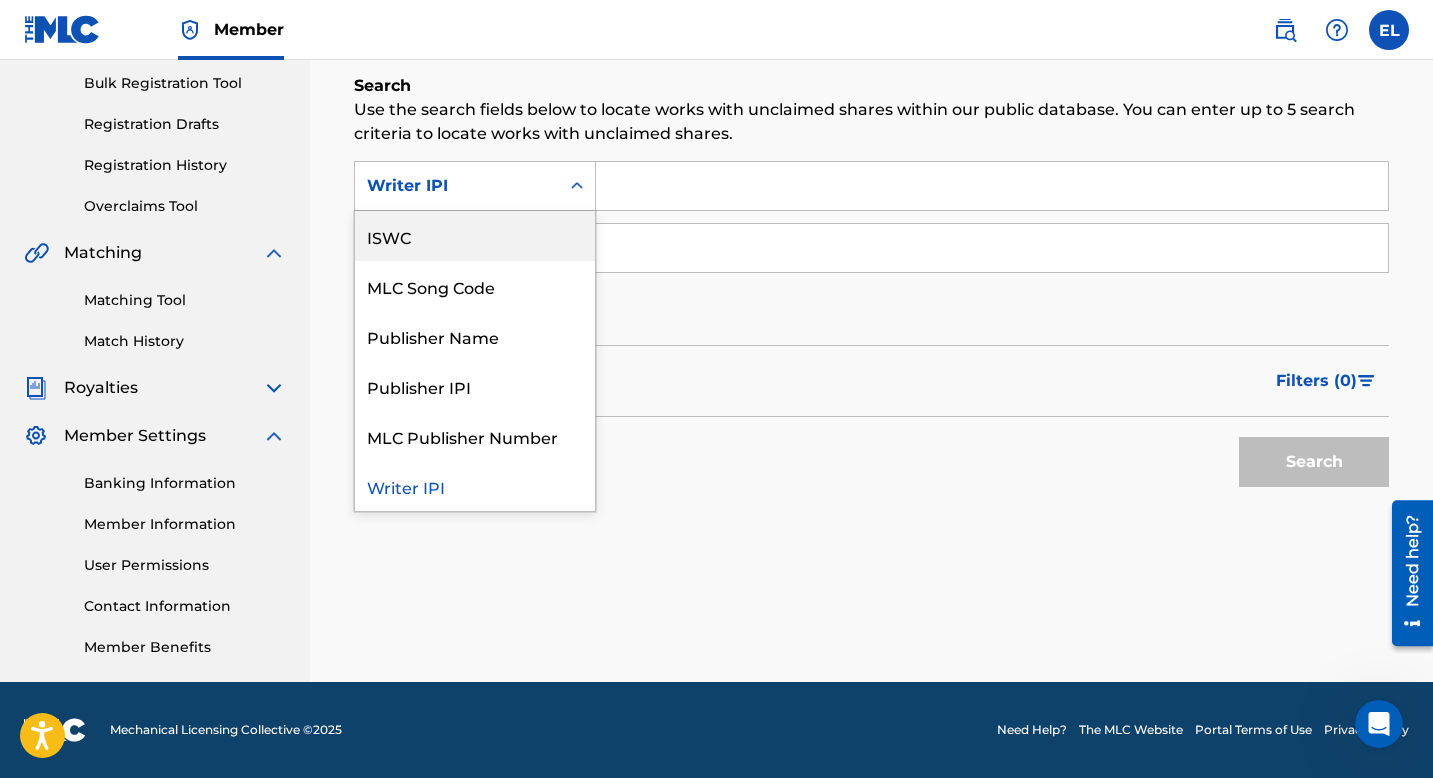click on "ISWC" at bounding box center [475, 236] 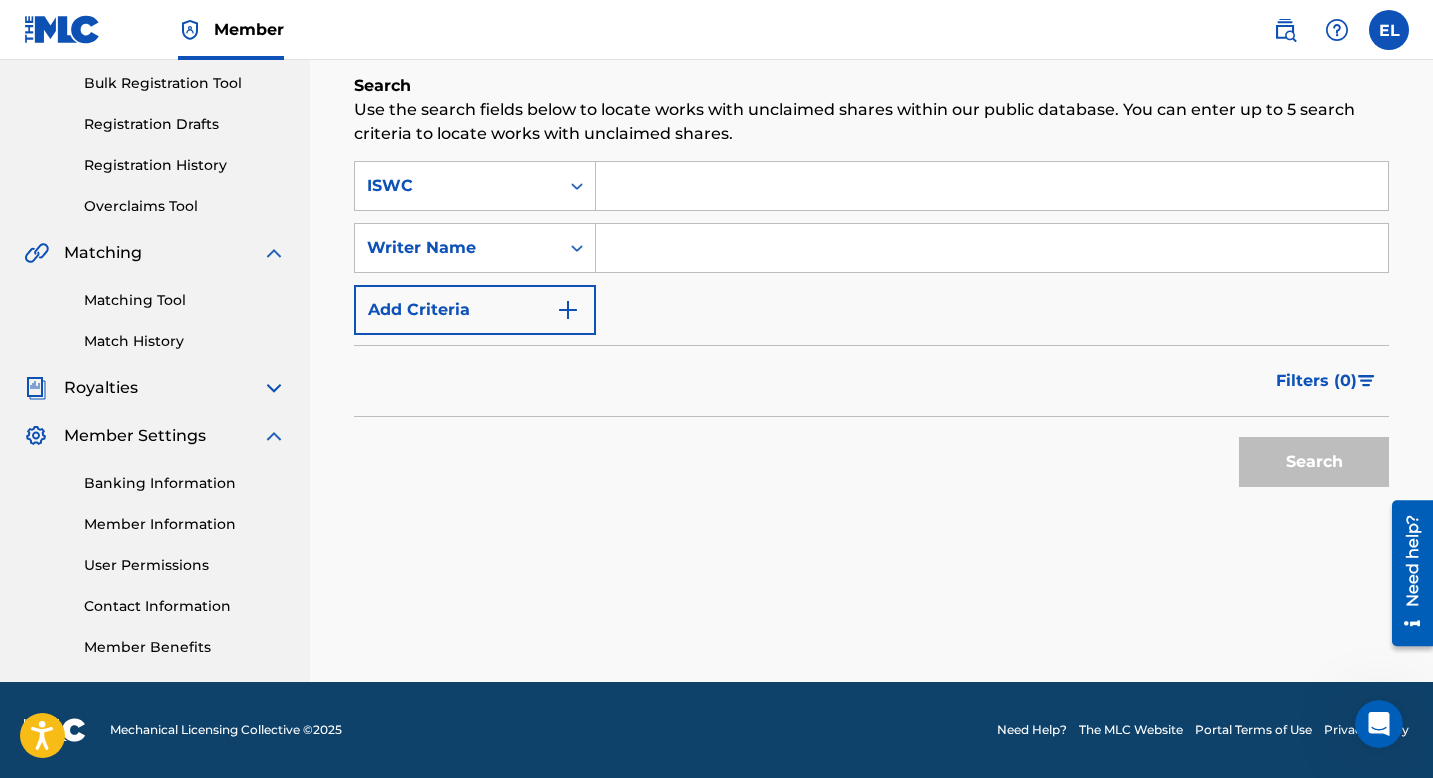 click at bounding box center [992, 186] 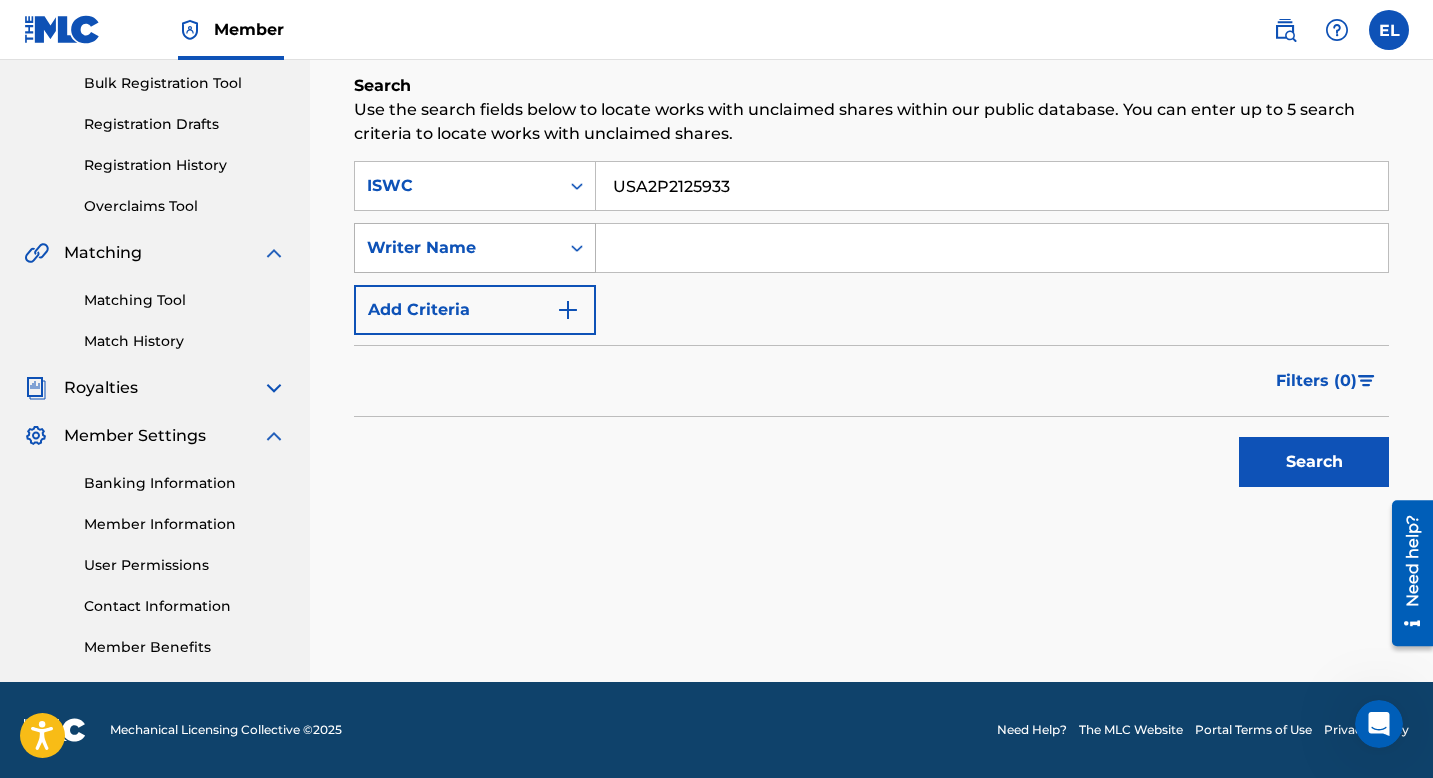 click 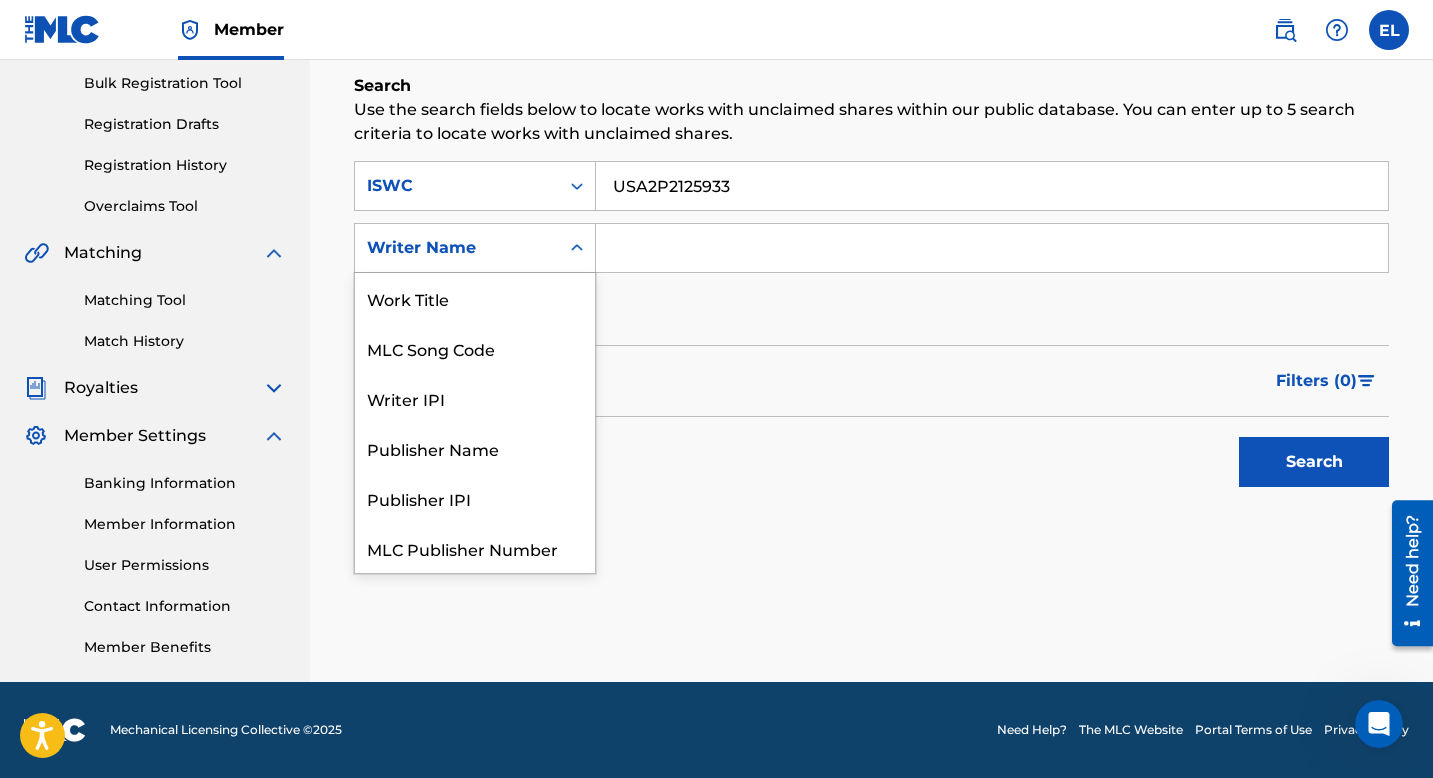 scroll, scrollTop: 50, scrollLeft: 0, axis: vertical 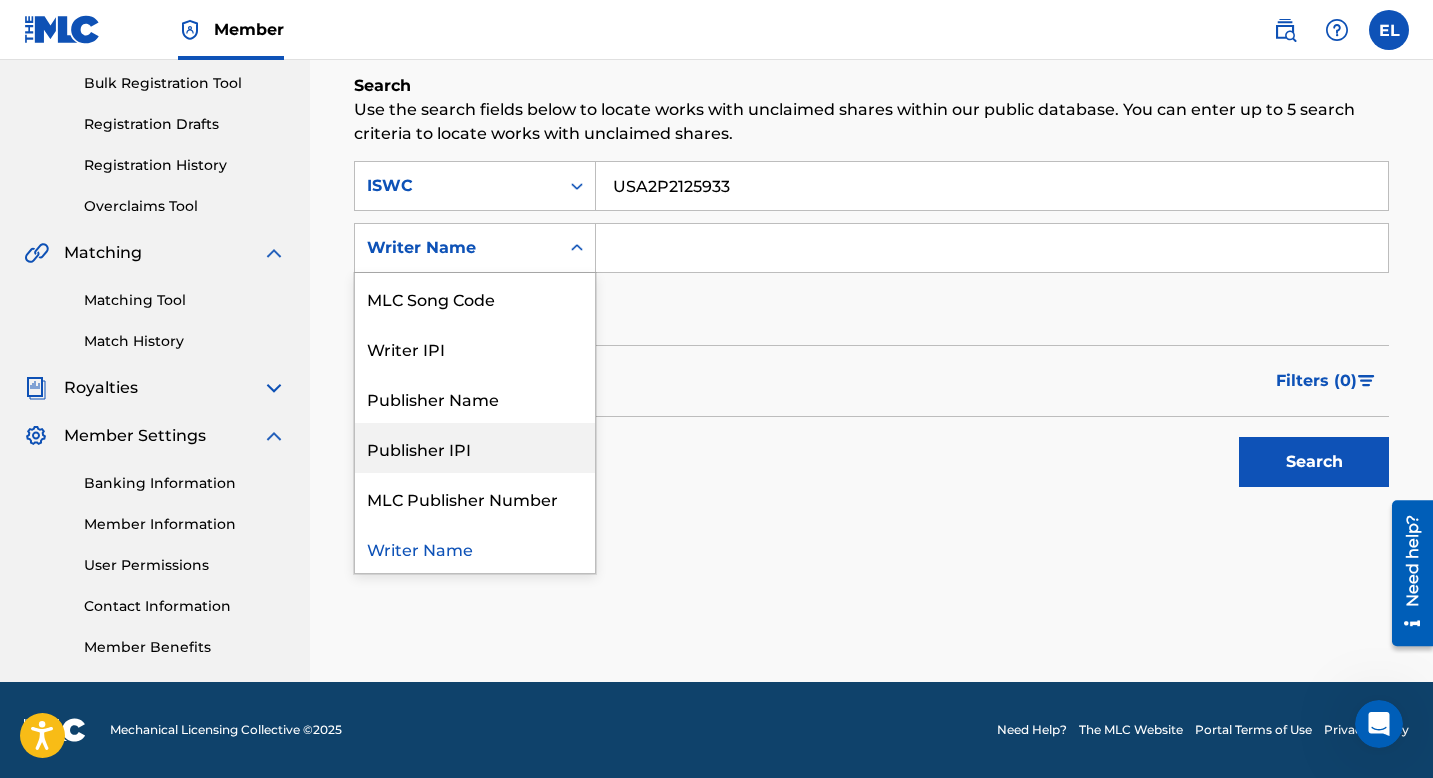 click on "Publisher IPI" at bounding box center [475, 448] 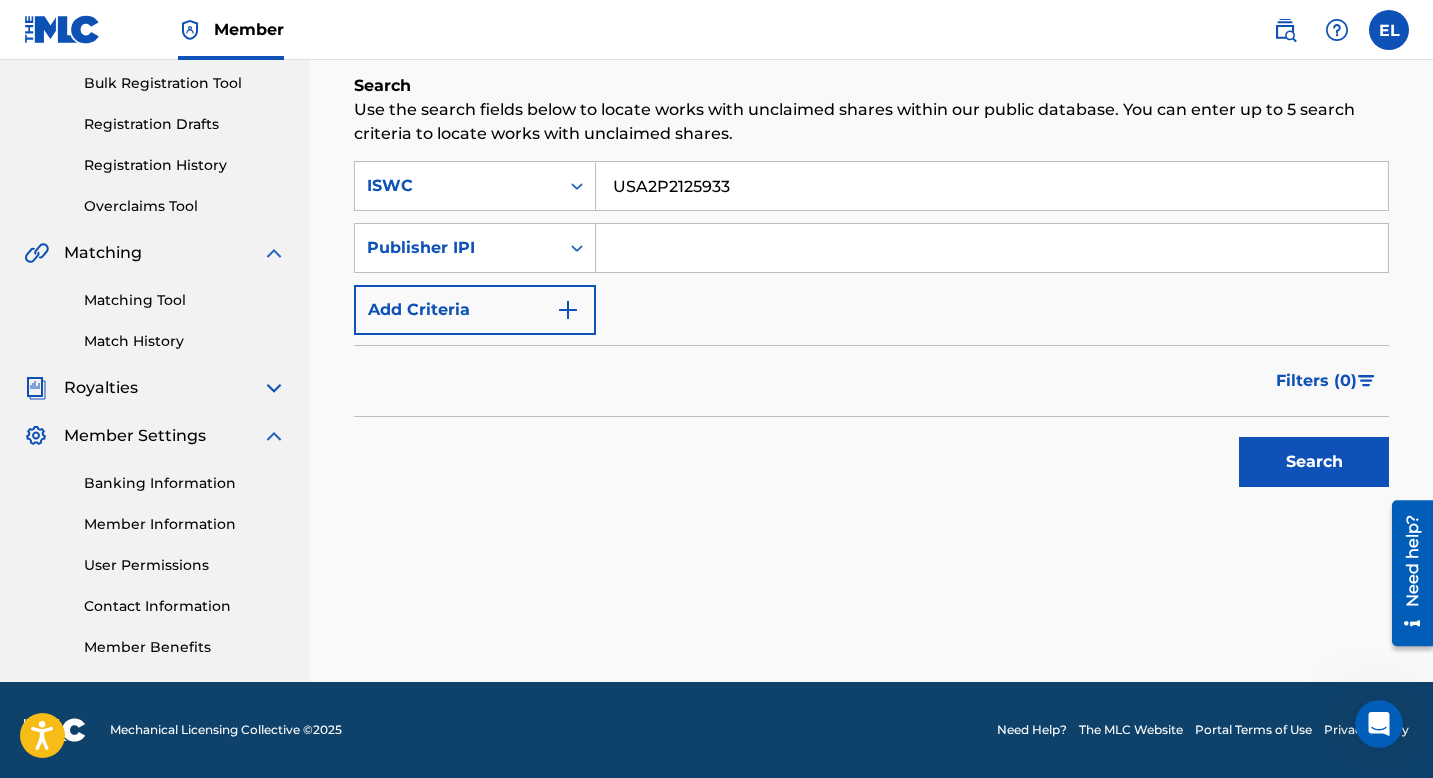 scroll, scrollTop: 284, scrollLeft: 0, axis: vertical 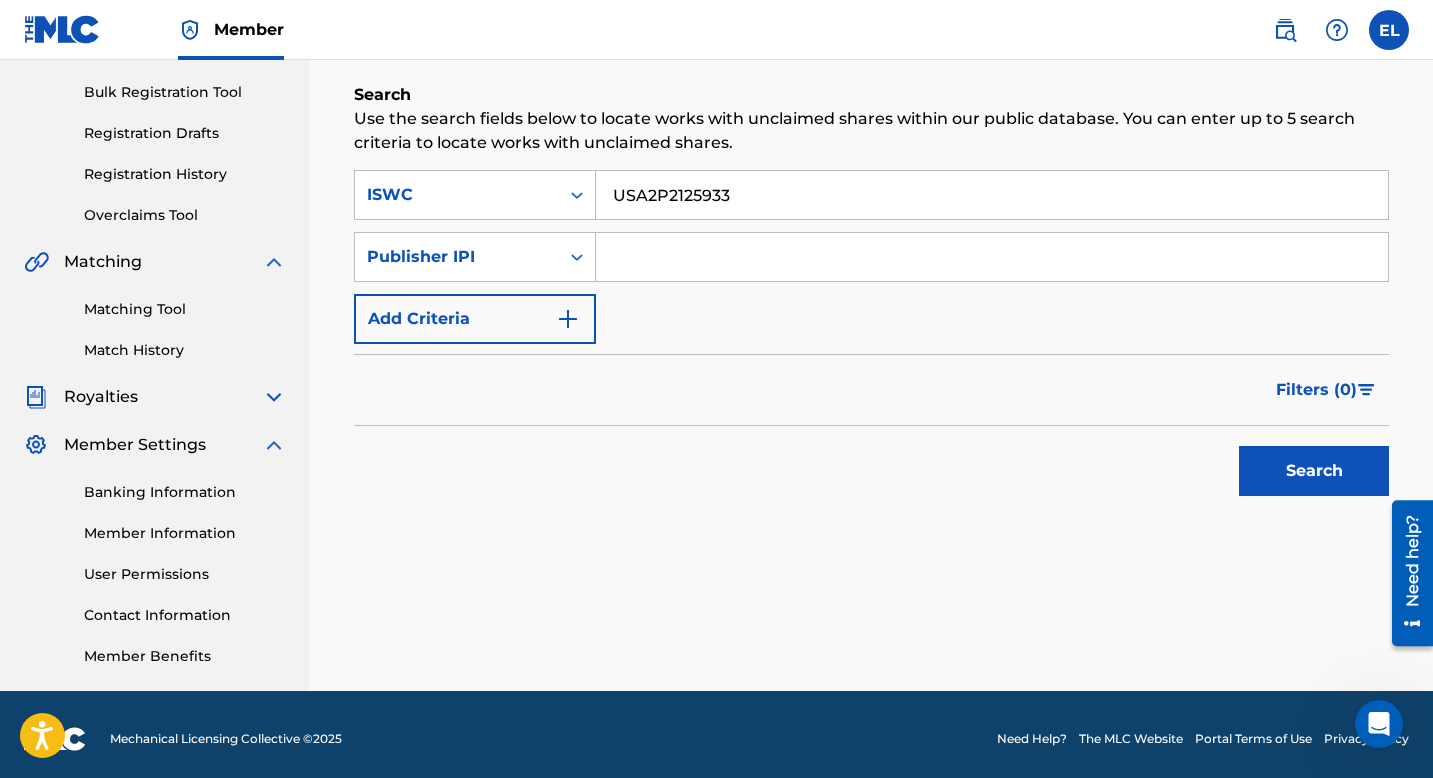 click on "USA2P2125933" at bounding box center (992, 195) 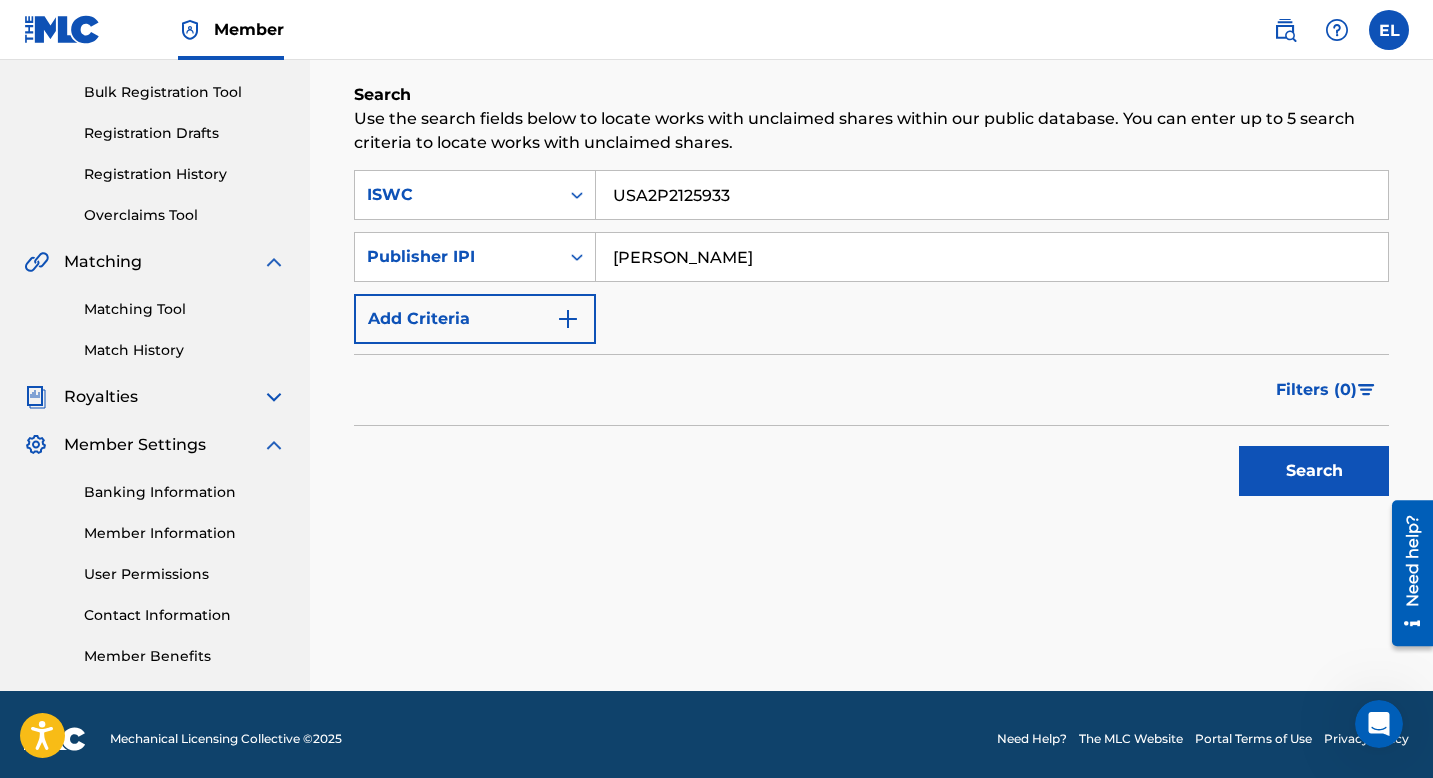 click on "Search" at bounding box center [1314, 471] 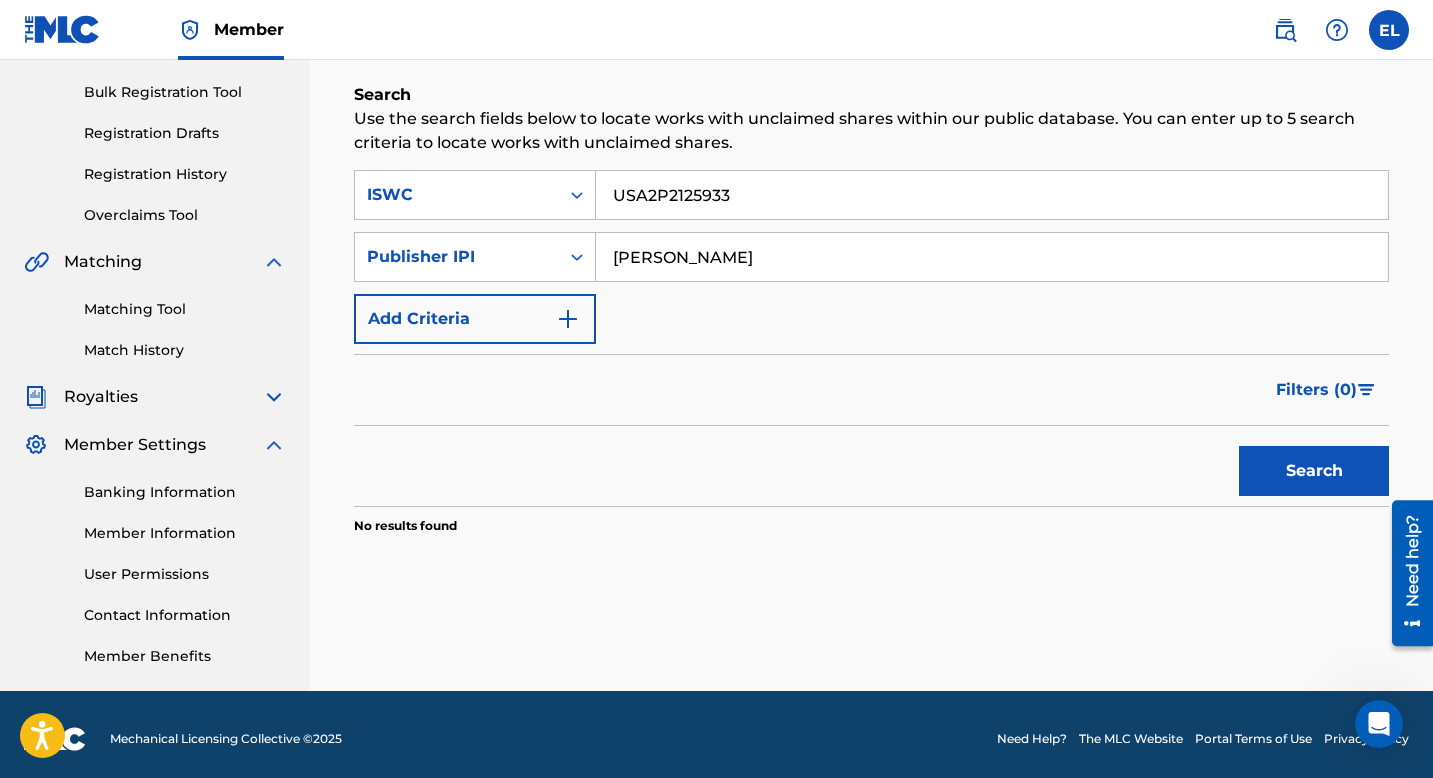 scroll, scrollTop: 293, scrollLeft: 0, axis: vertical 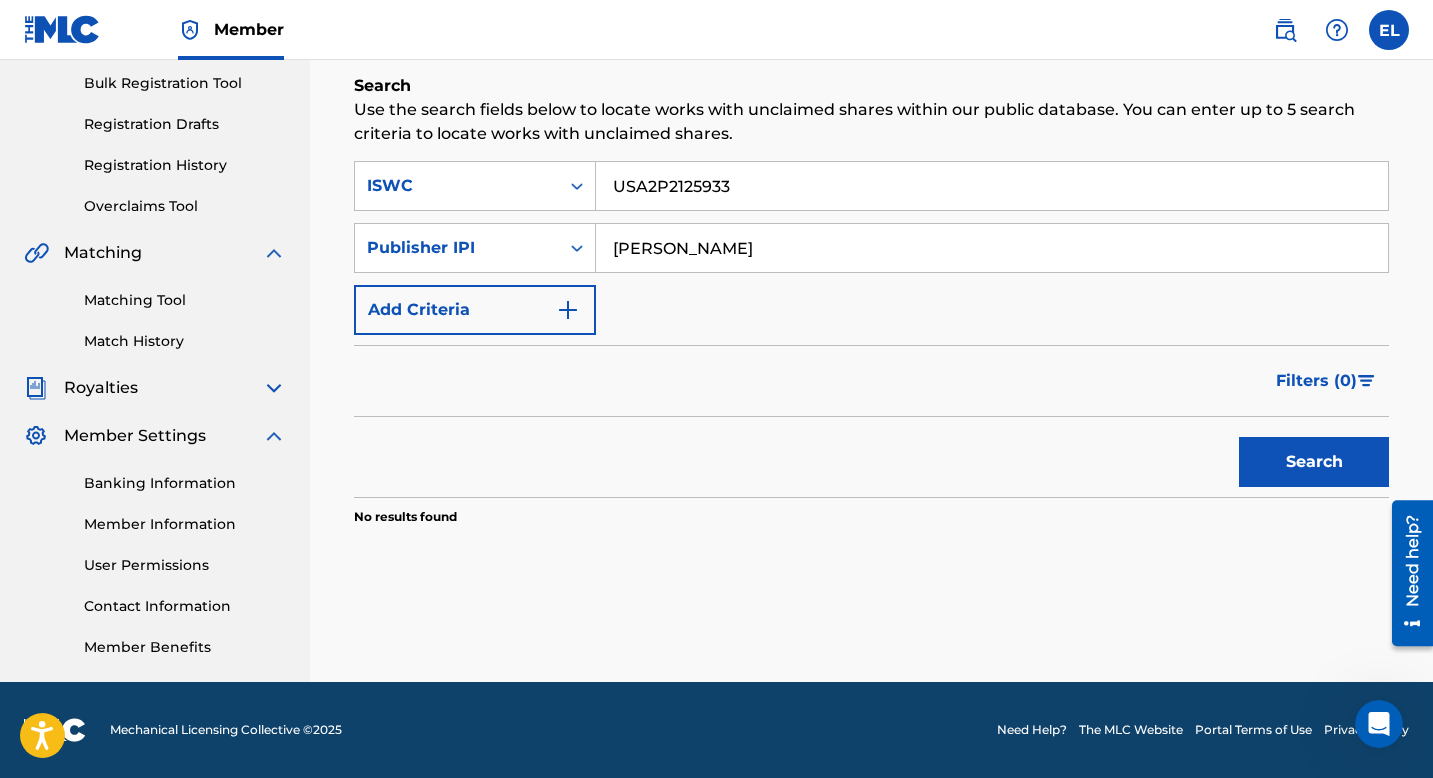 click on "EVROY LAWES" at bounding box center (992, 248) 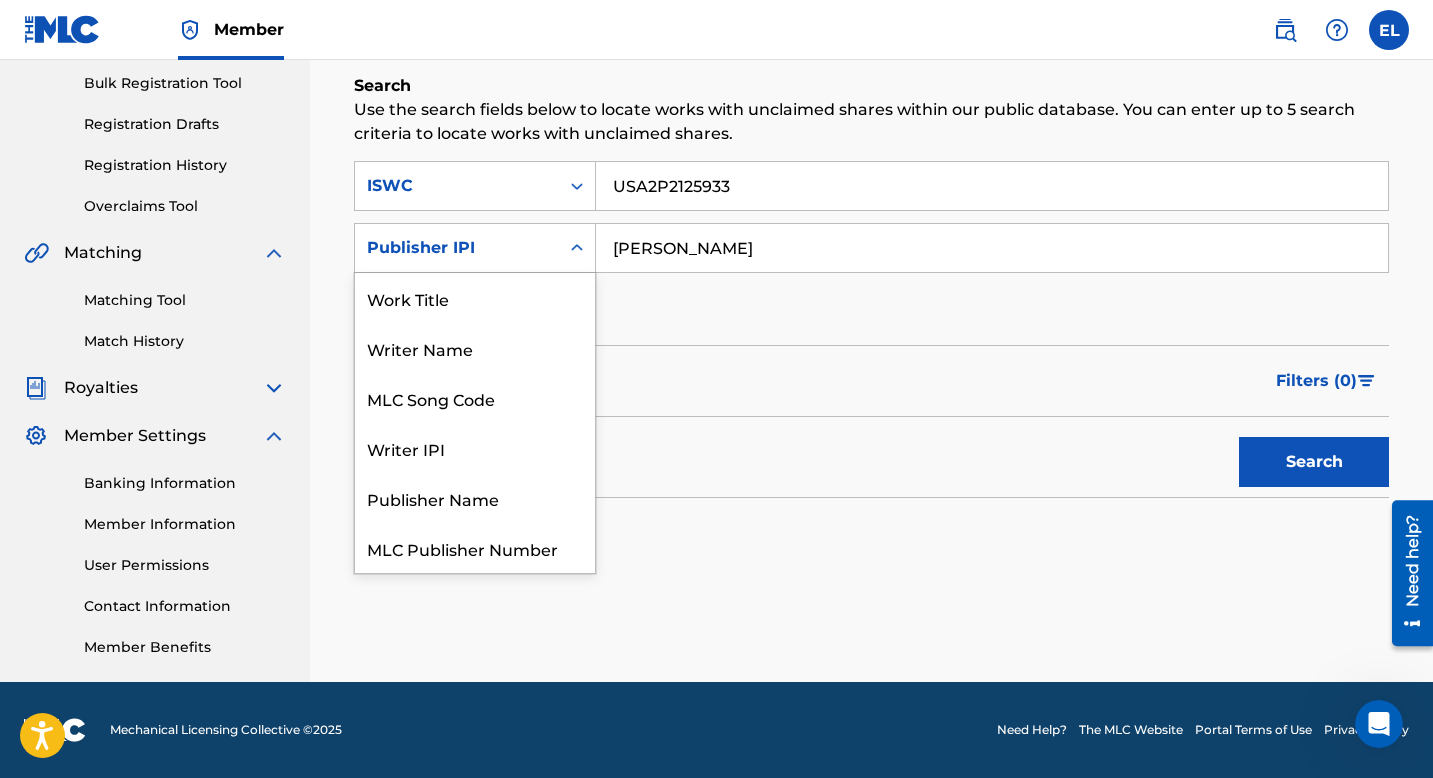 click at bounding box center [577, 248] 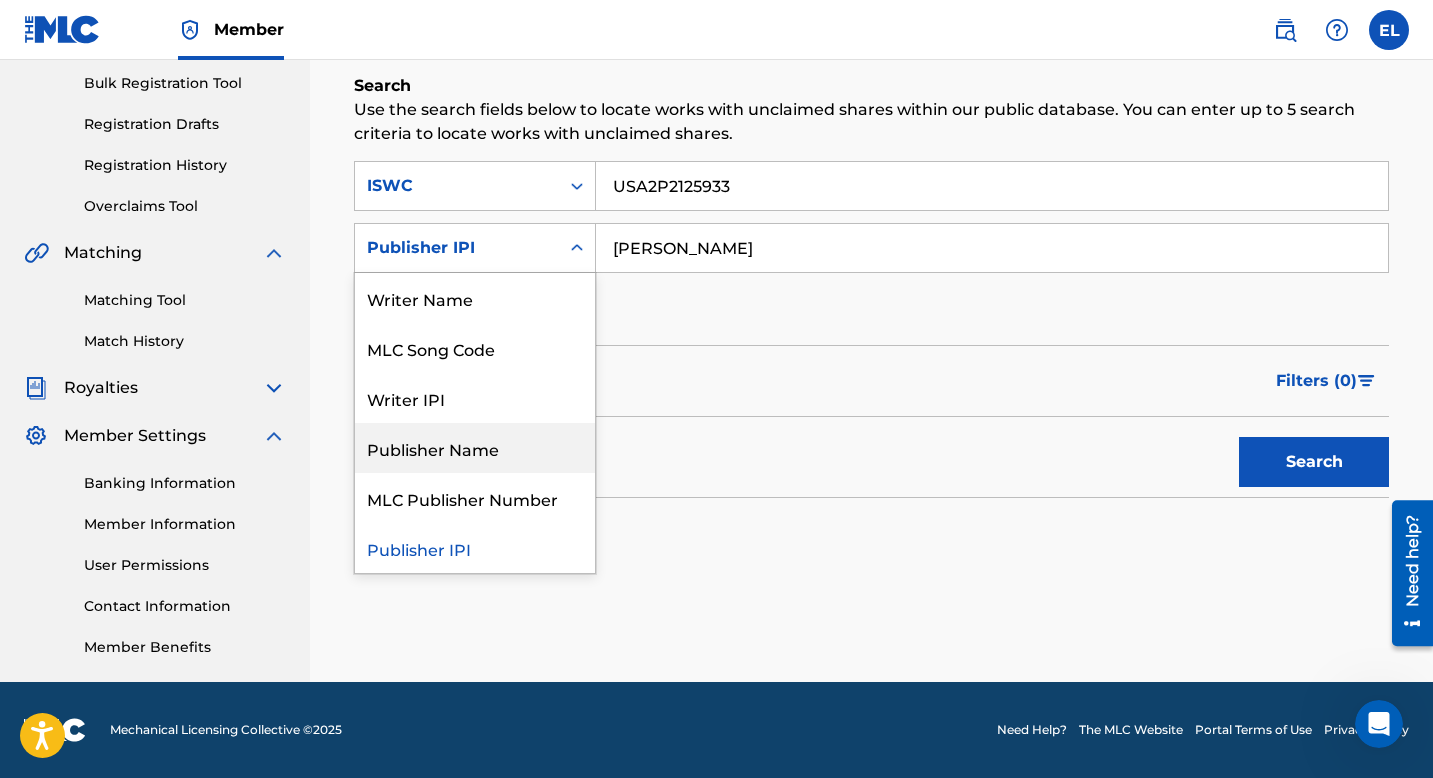 scroll, scrollTop: 45, scrollLeft: 0, axis: vertical 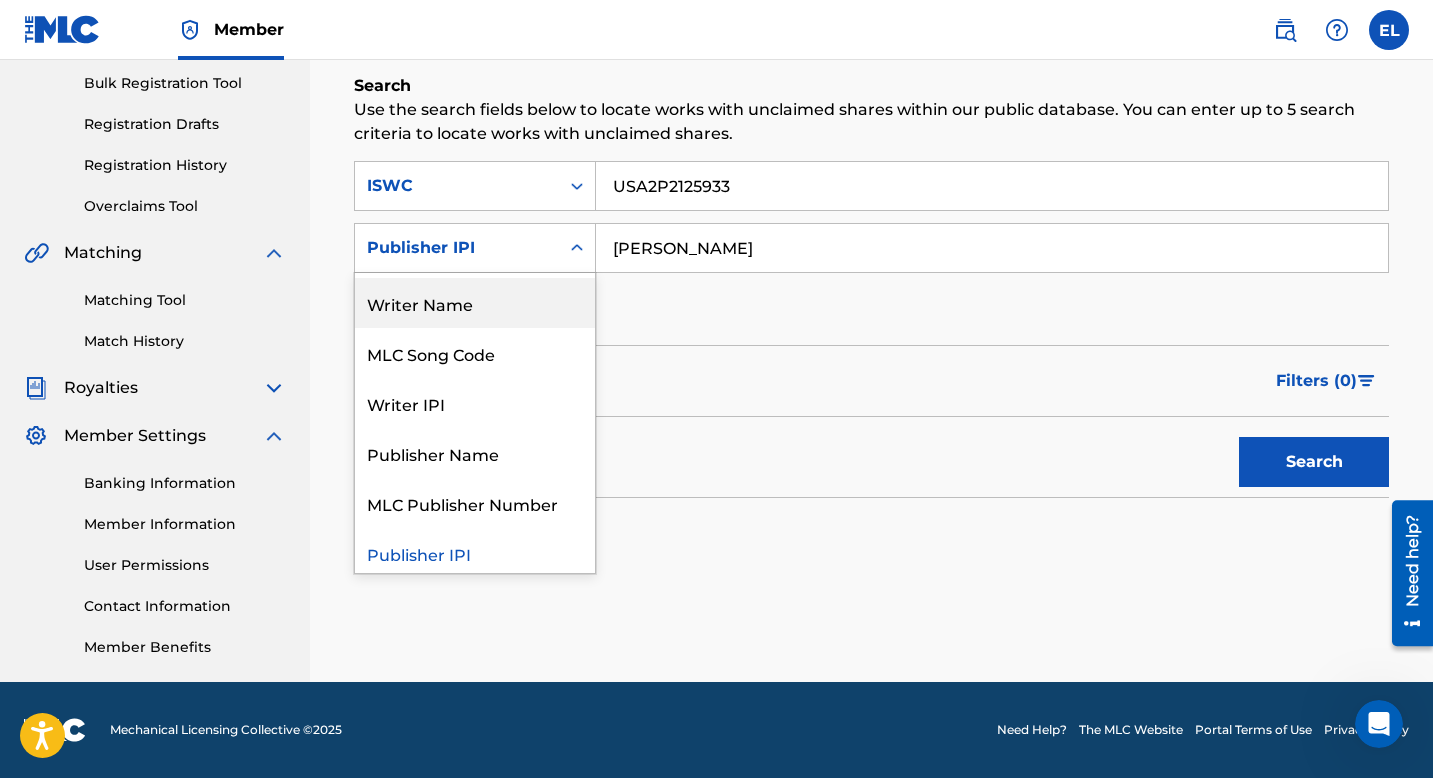click on "Writer Name" at bounding box center [475, 303] 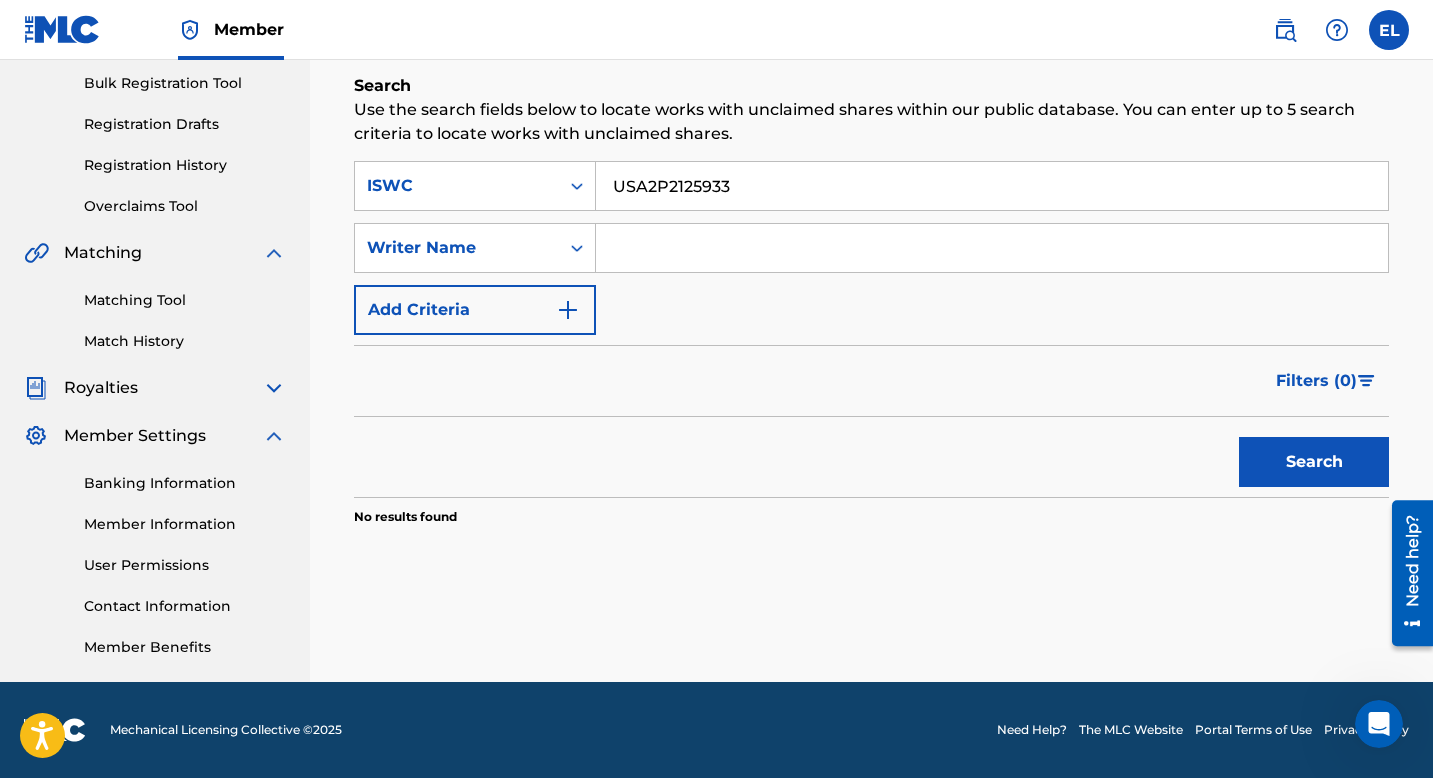 click on "Search" at bounding box center [1314, 462] 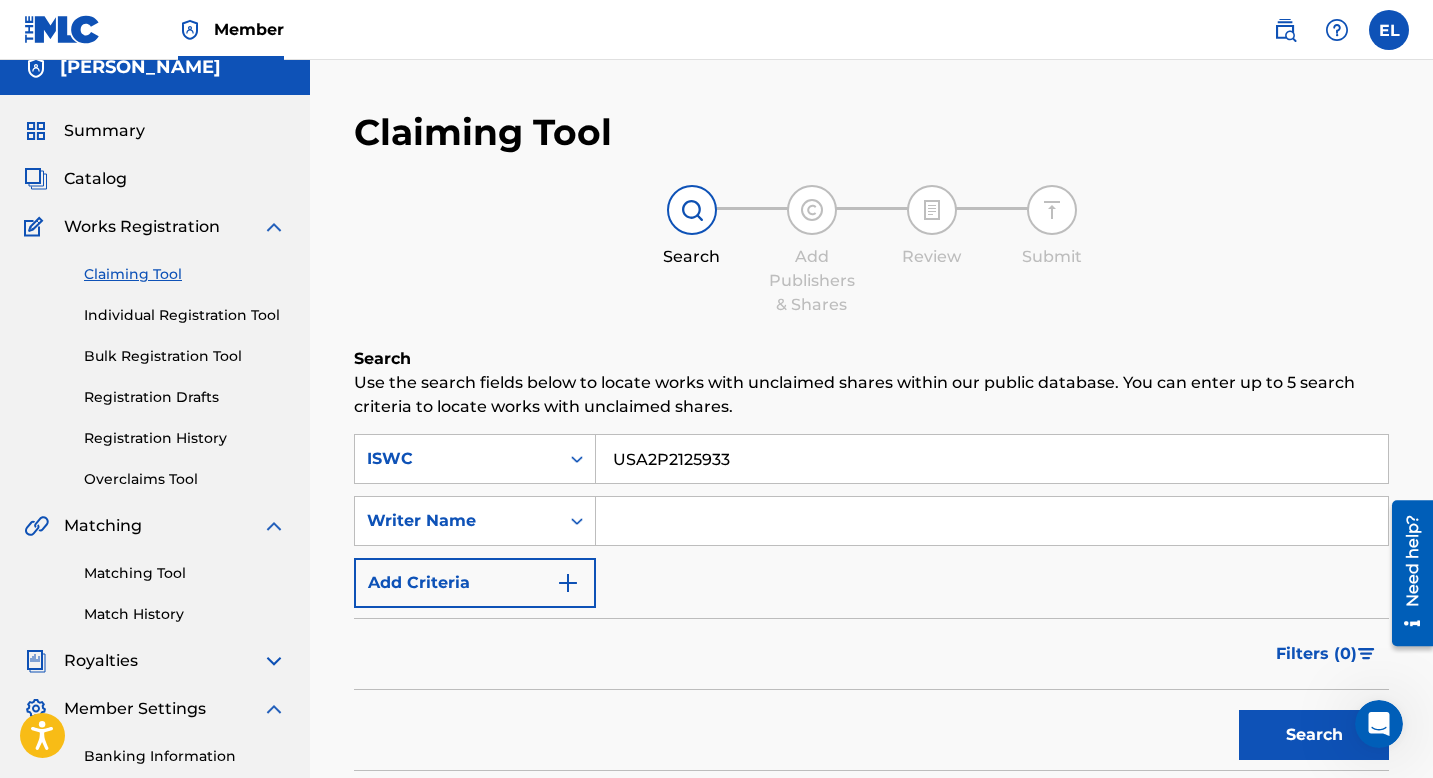 scroll, scrollTop: 0, scrollLeft: 0, axis: both 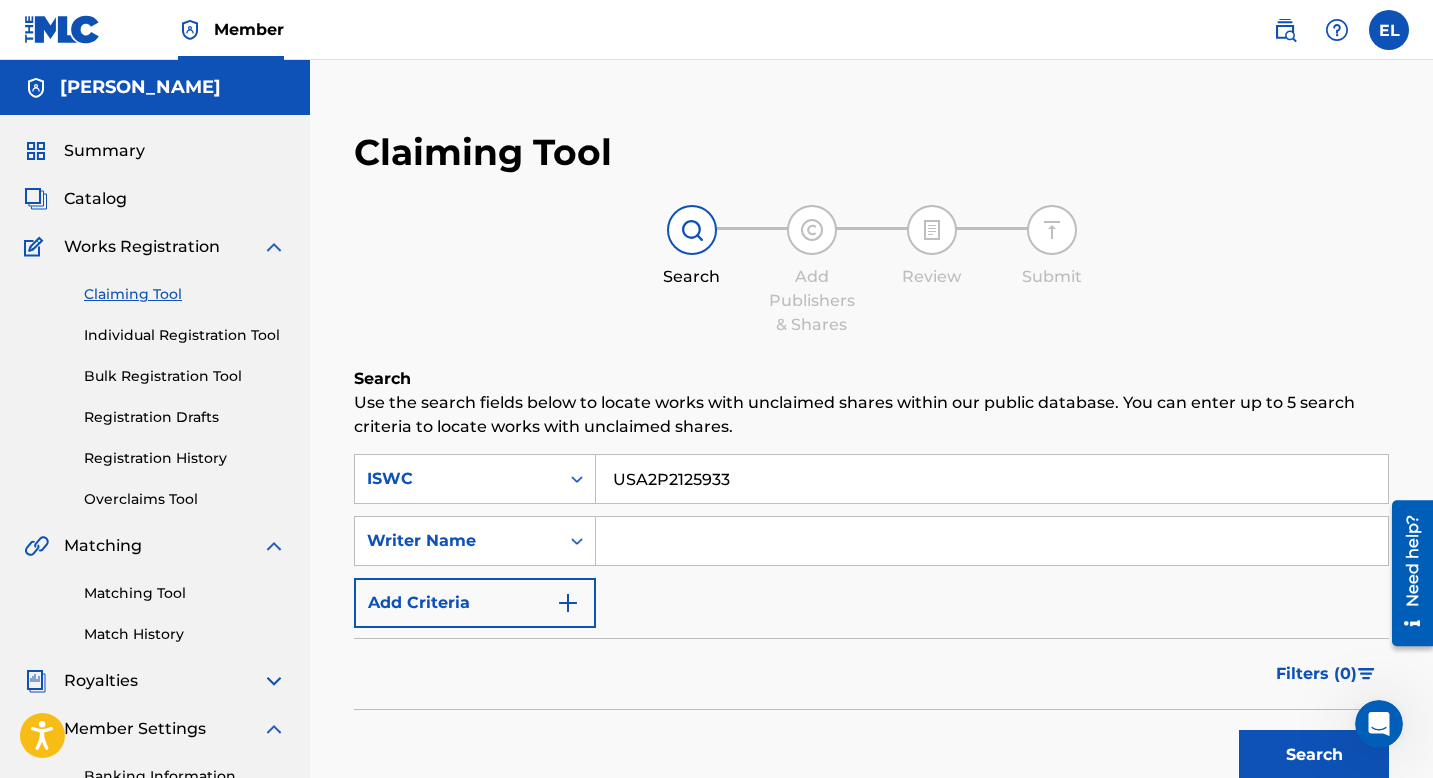 click at bounding box center [37, 247] 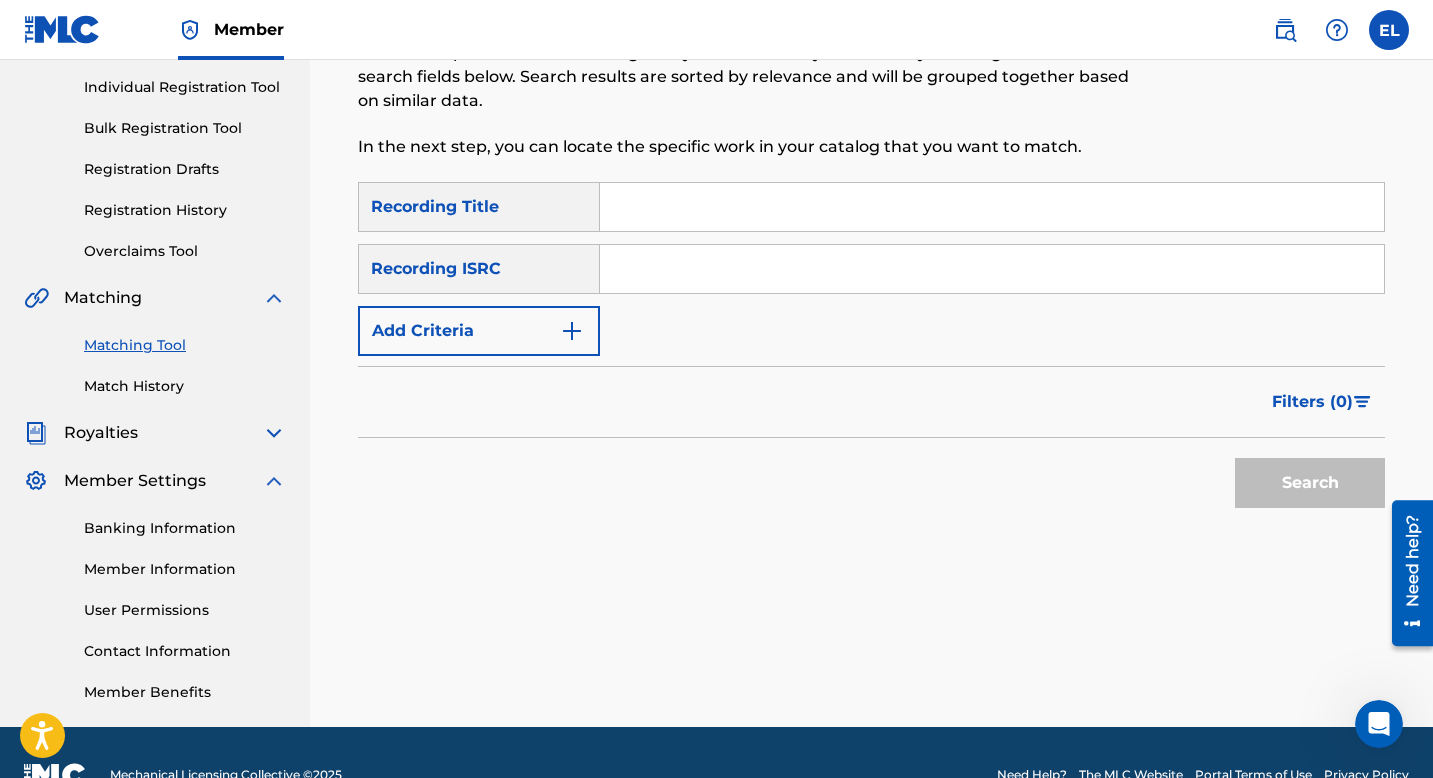 scroll, scrollTop: 165, scrollLeft: 0, axis: vertical 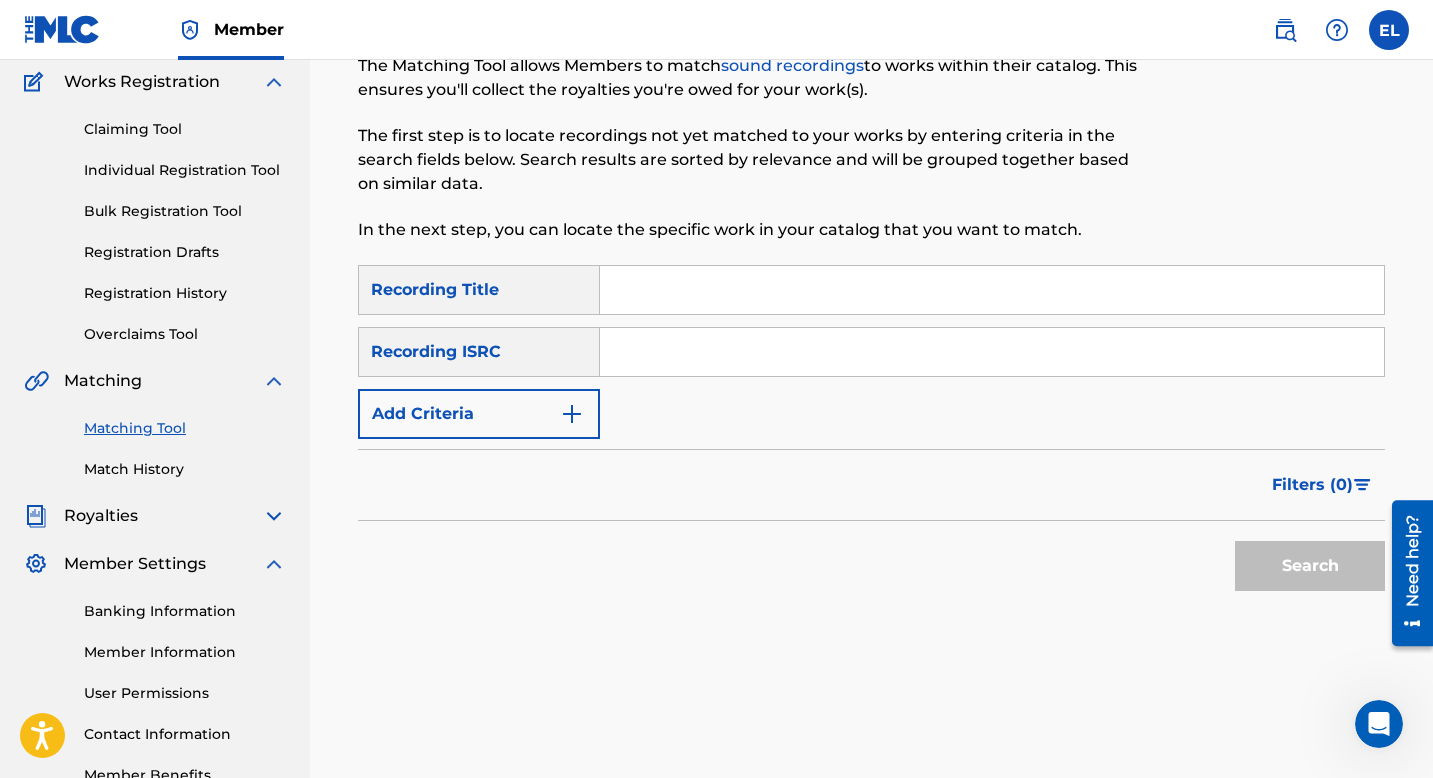 click at bounding box center (992, 352) 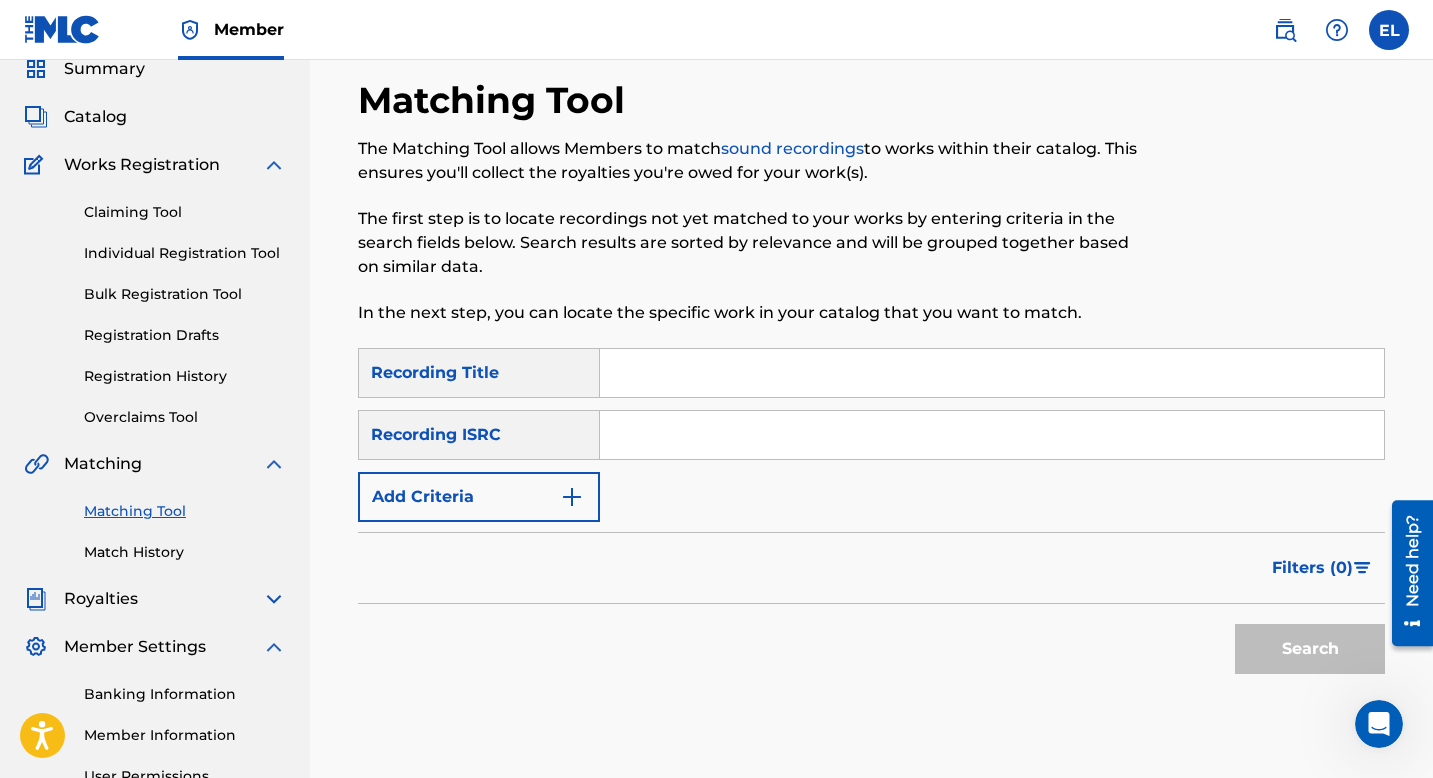 scroll, scrollTop: 81, scrollLeft: 0, axis: vertical 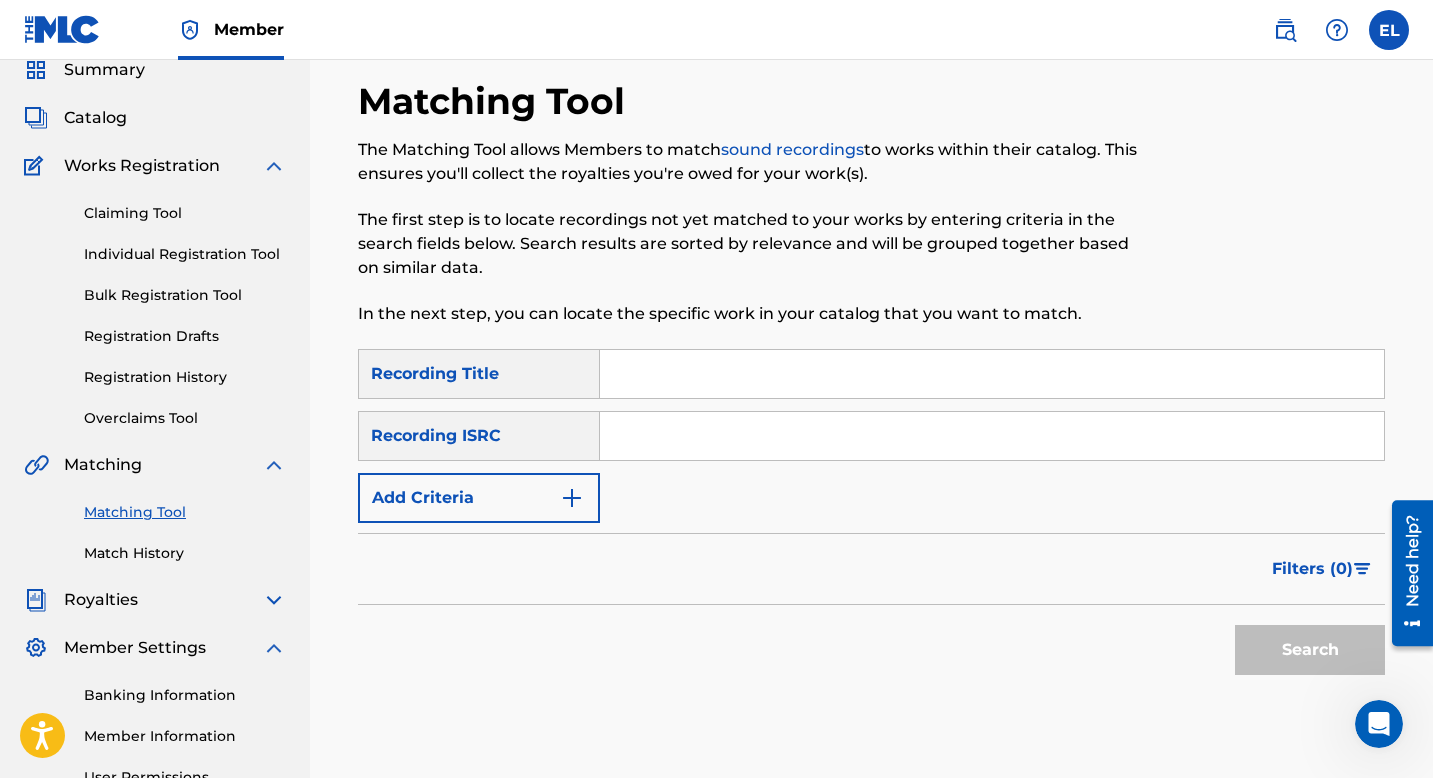 click on "sound recordings" at bounding box center [792, 149] 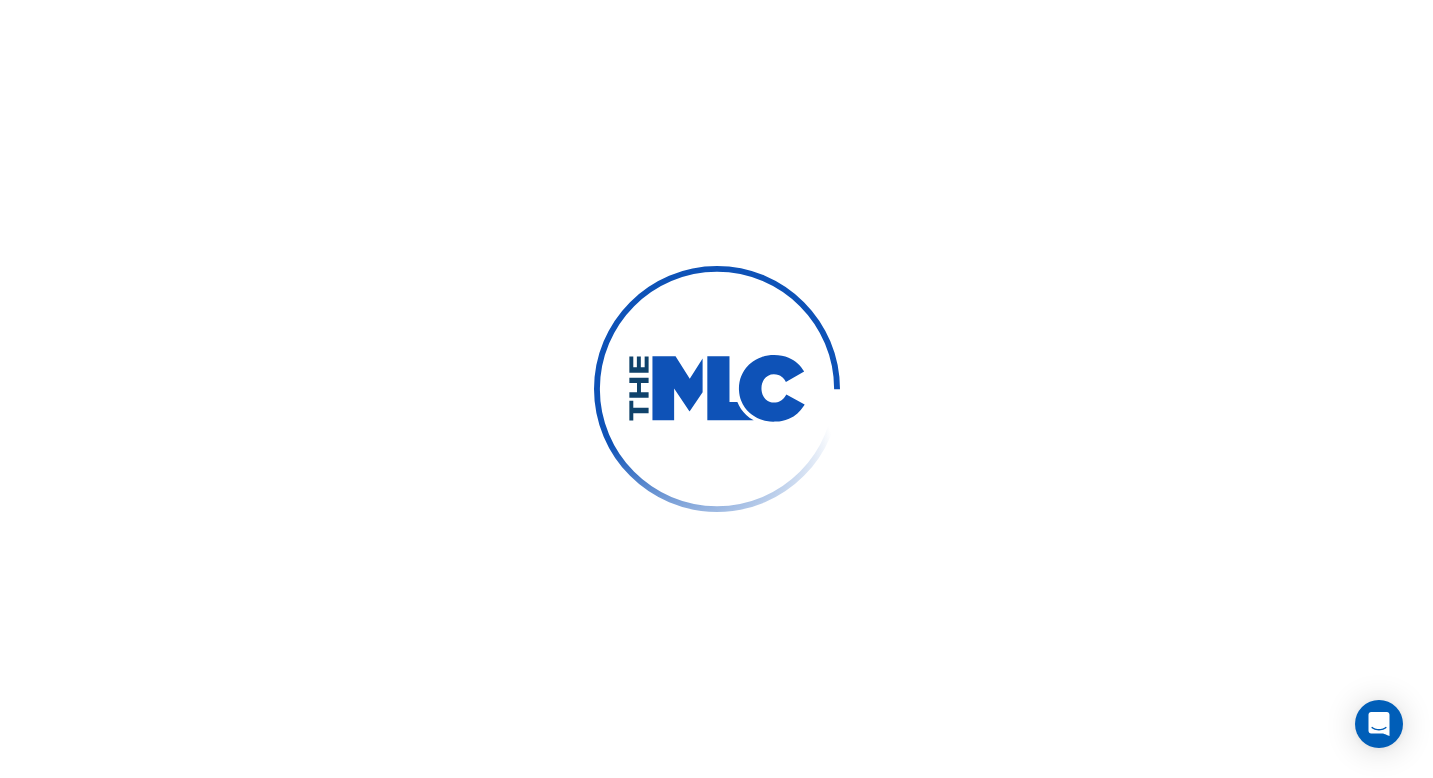 scroll, scrollTop: 0, scrollLeft: 0, axis: both 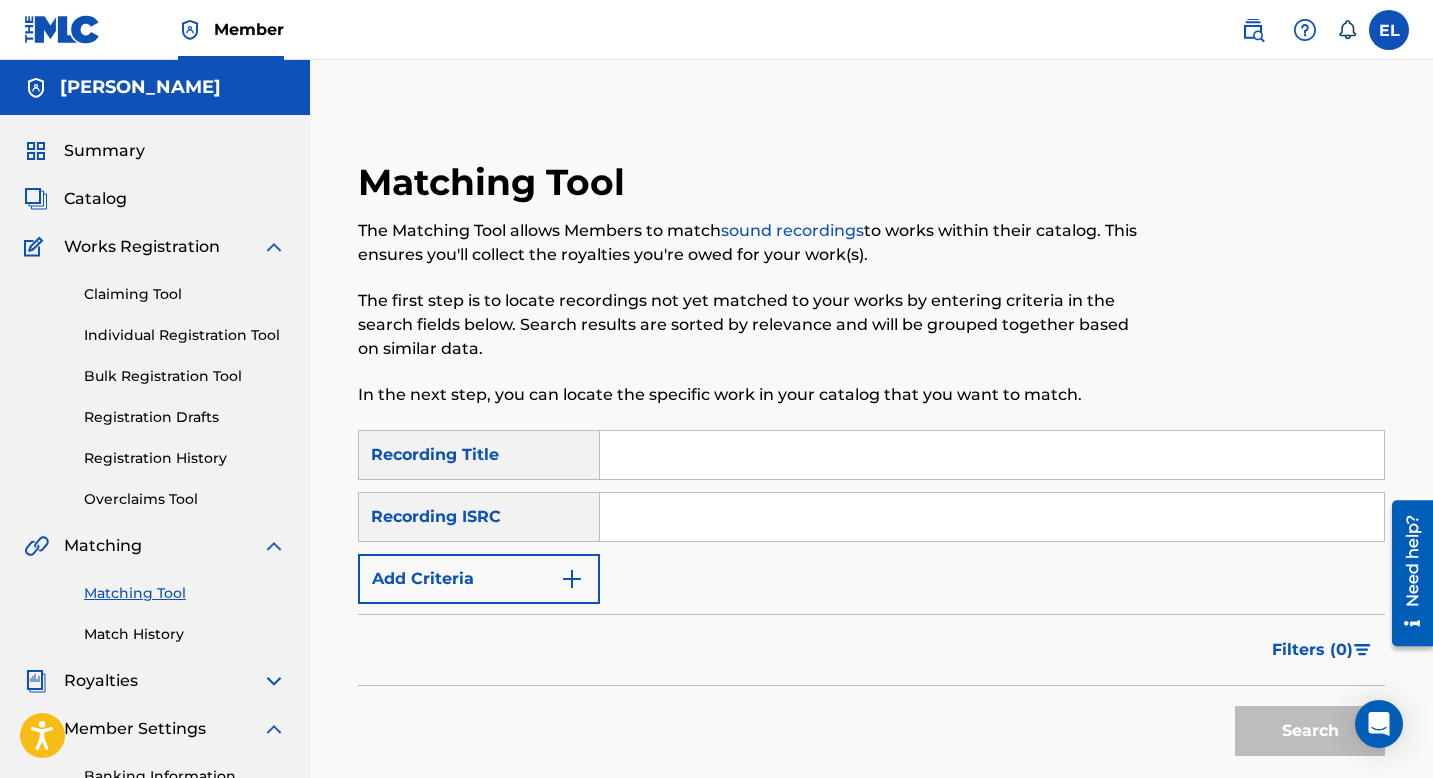 click on "Registration History" at bounding box center [185, 458] 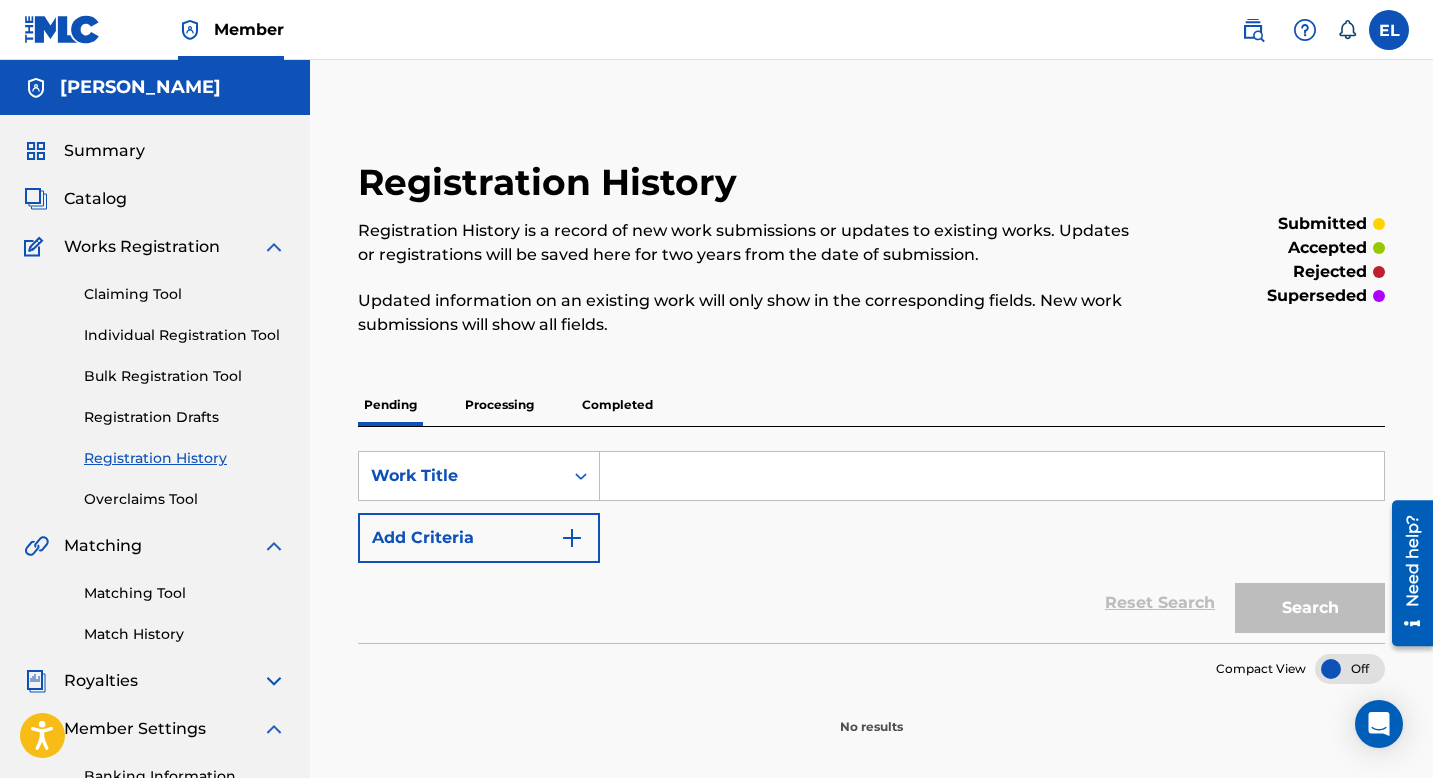 click on "Overclaims Tool" at bounding box center (185, 499) 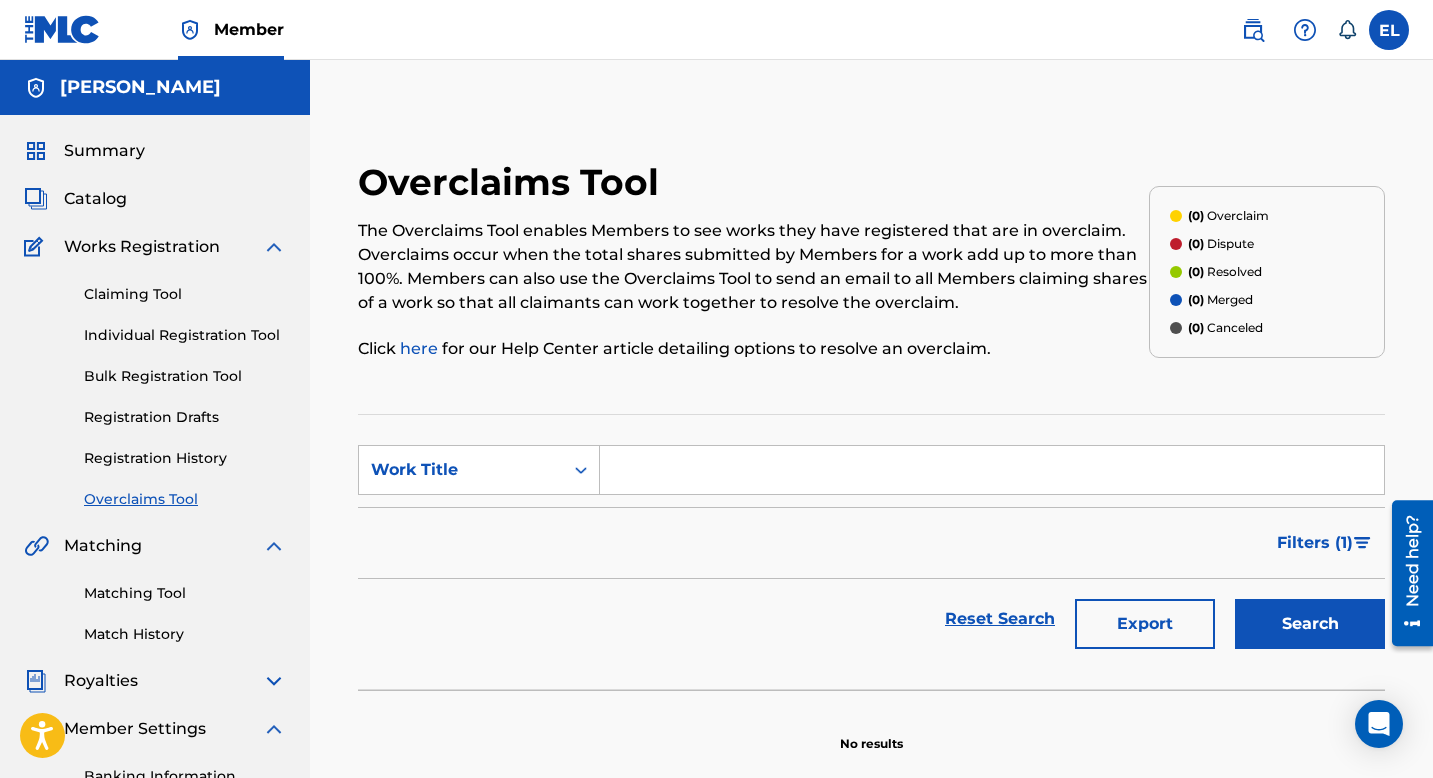 click on "Claiming Tool" at bounding box center (185, 294) 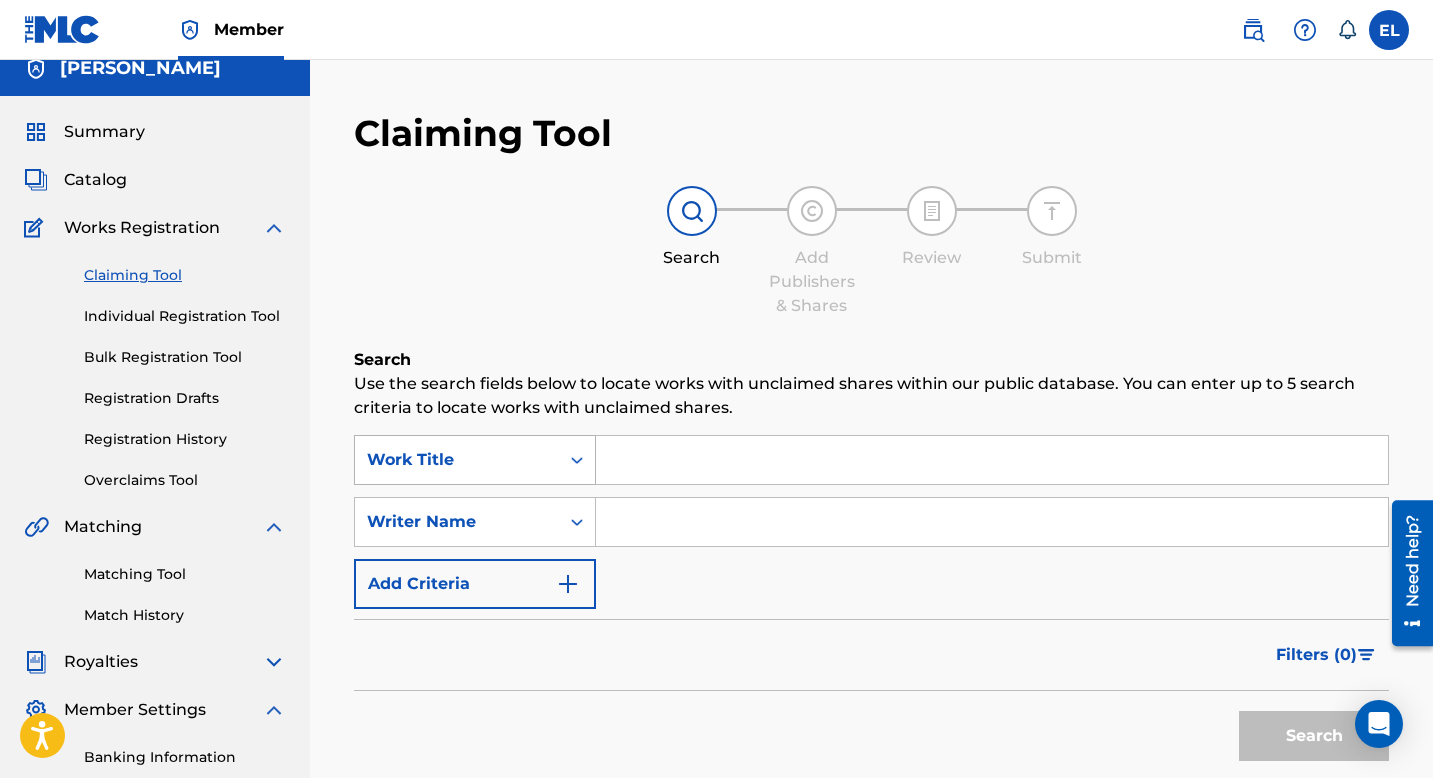 click on "Work Title" at bounding box center (475, 460) 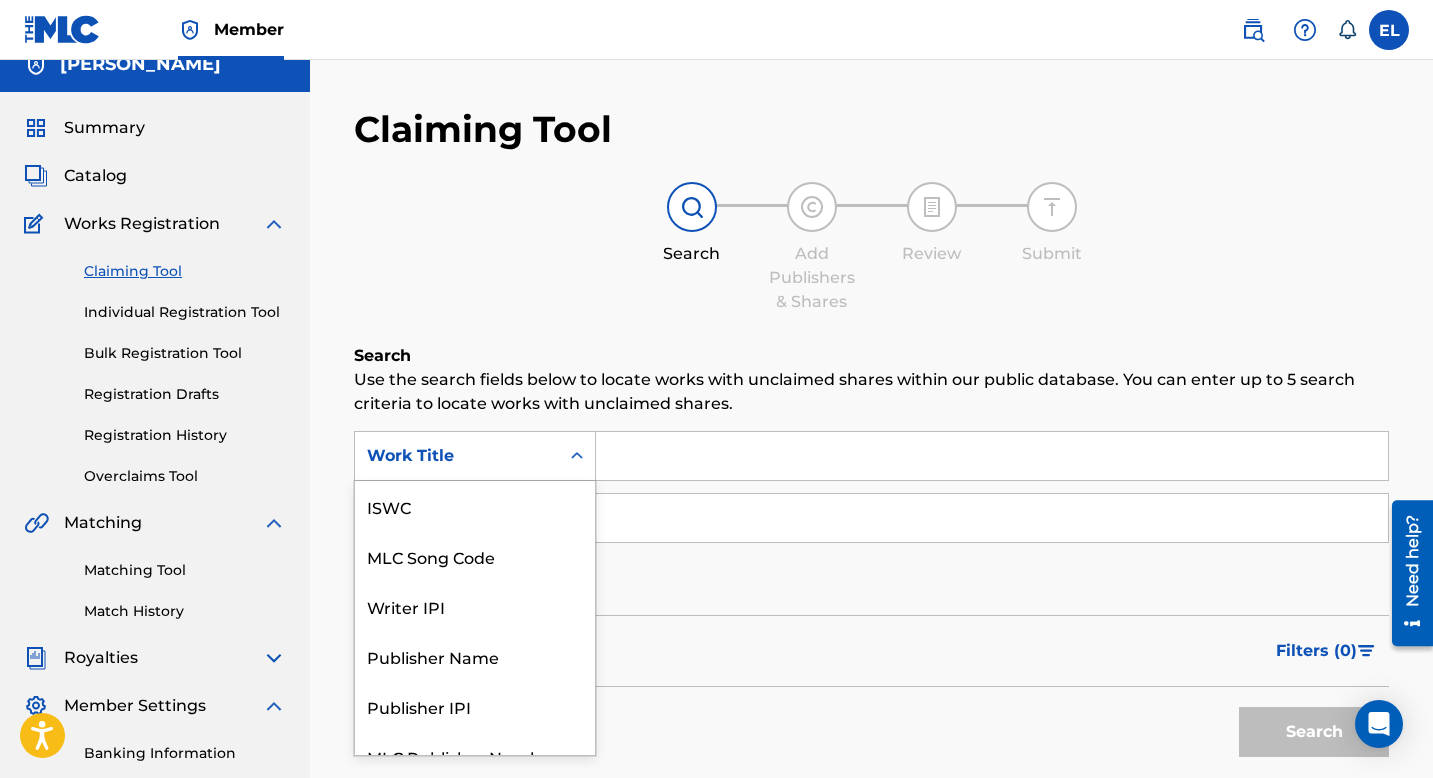 scroll, scrollTop: 27, scrollLeft: 0, axis: vertical 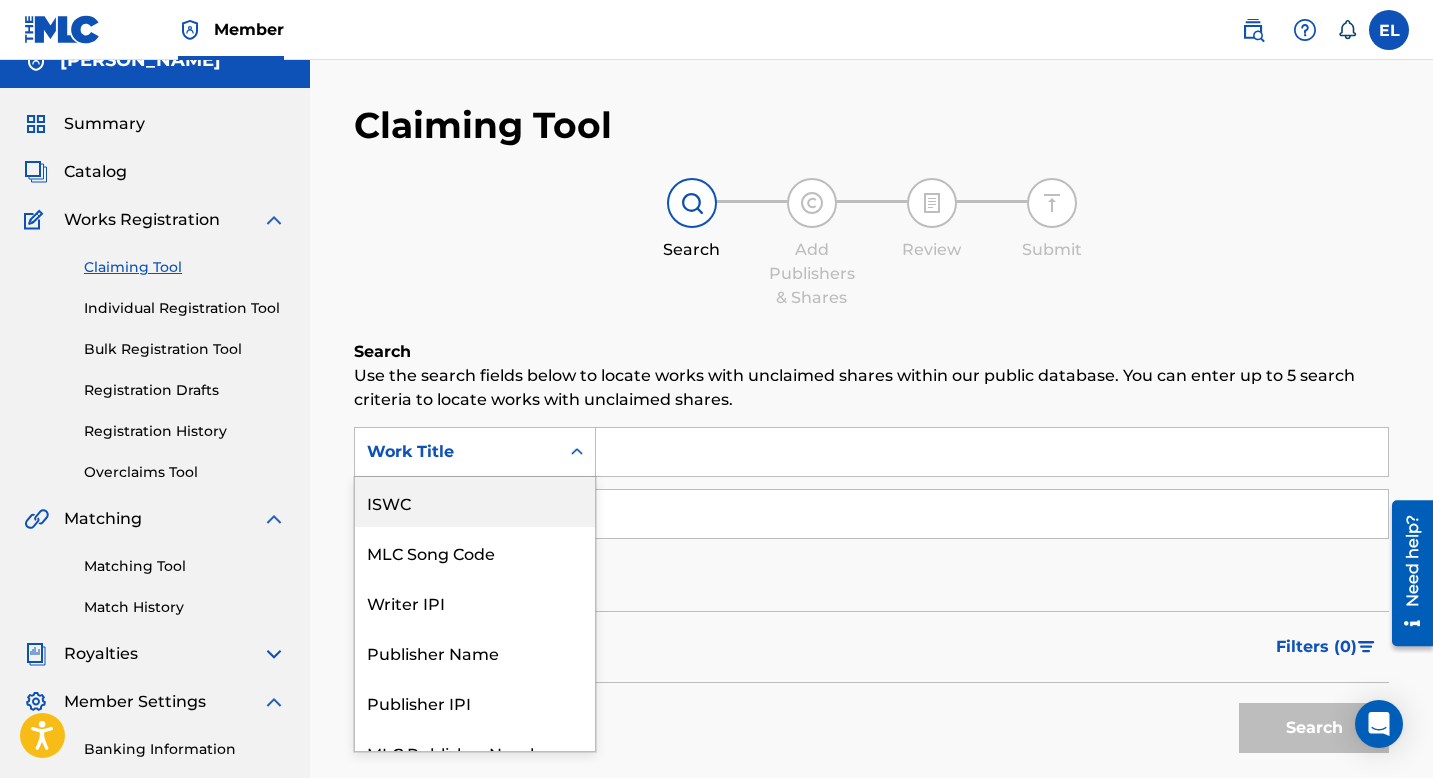 click on "ISWC" at bounding box center [475, 502] 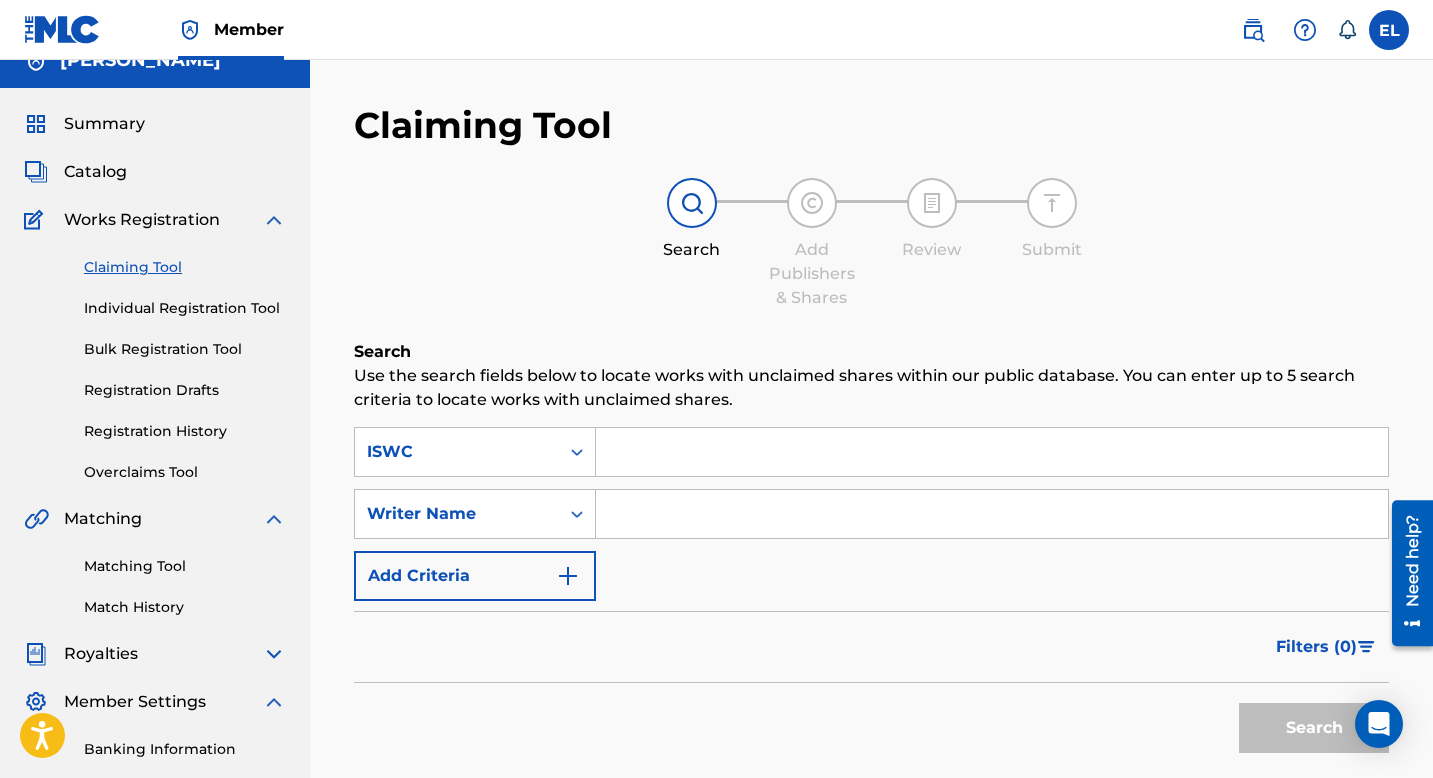 click at bounding box center [992, 452] 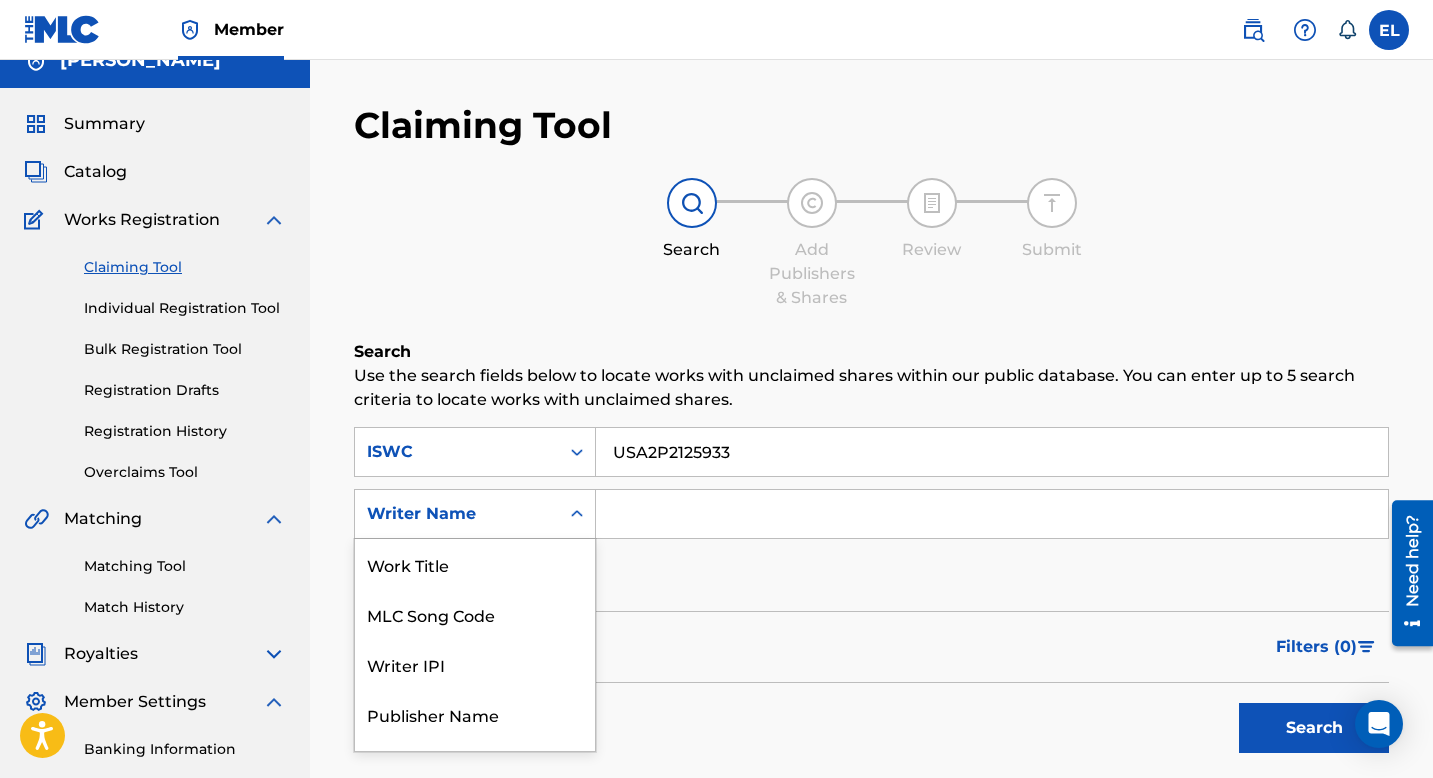 scroll, scrollTop: 81, scrollLeft: 0, axis: vertical 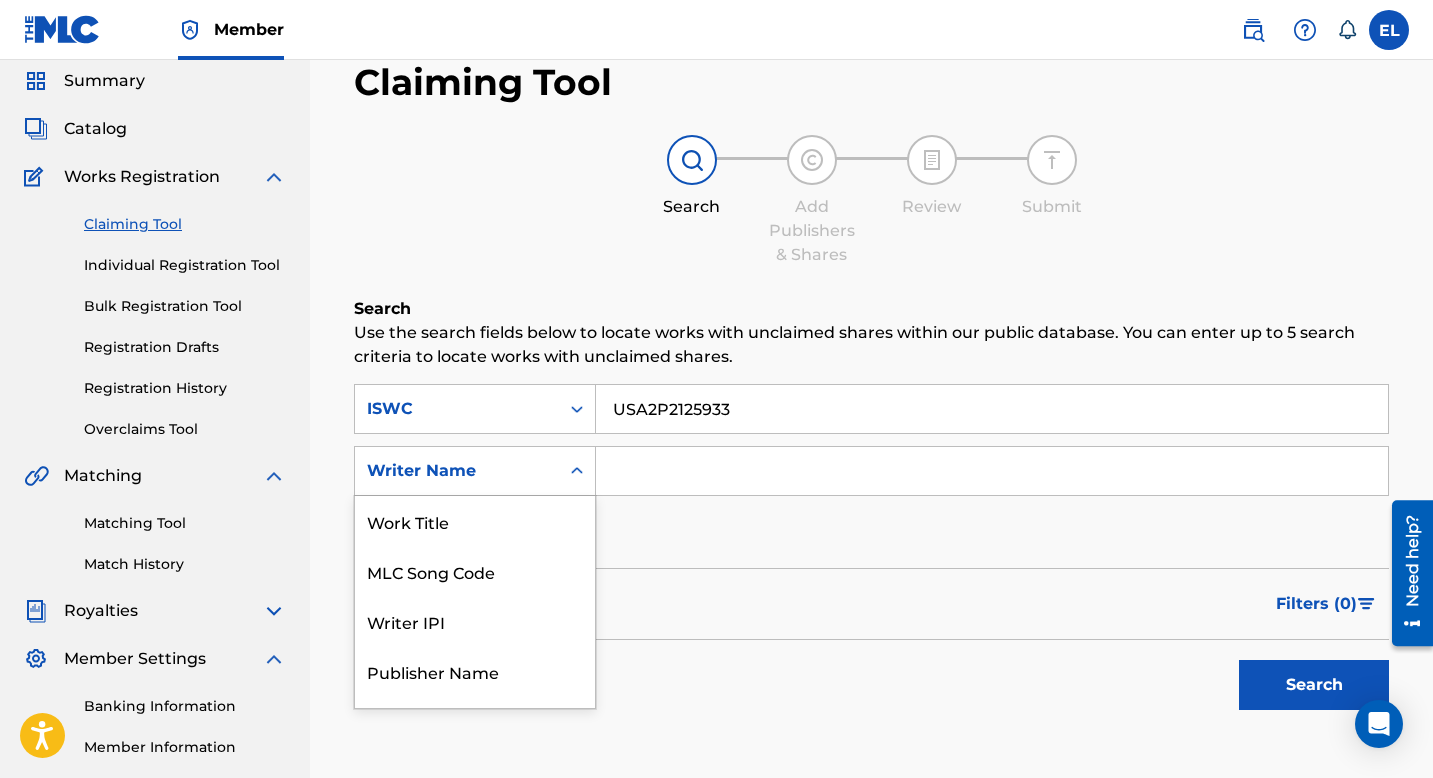 click on "Writer Name selected, 7 of 7. 7 results available. Use Up and Down to choose options, press Enter to select the currently focused option, press Escape to exit the menu, press Tab to select the option and exit the menu. Writer Name Work Title MLC Song Code Writer IPI Publisher Name Publisher IPI MLC Publisher Number Writer Name" at bounding box center [475, 471] 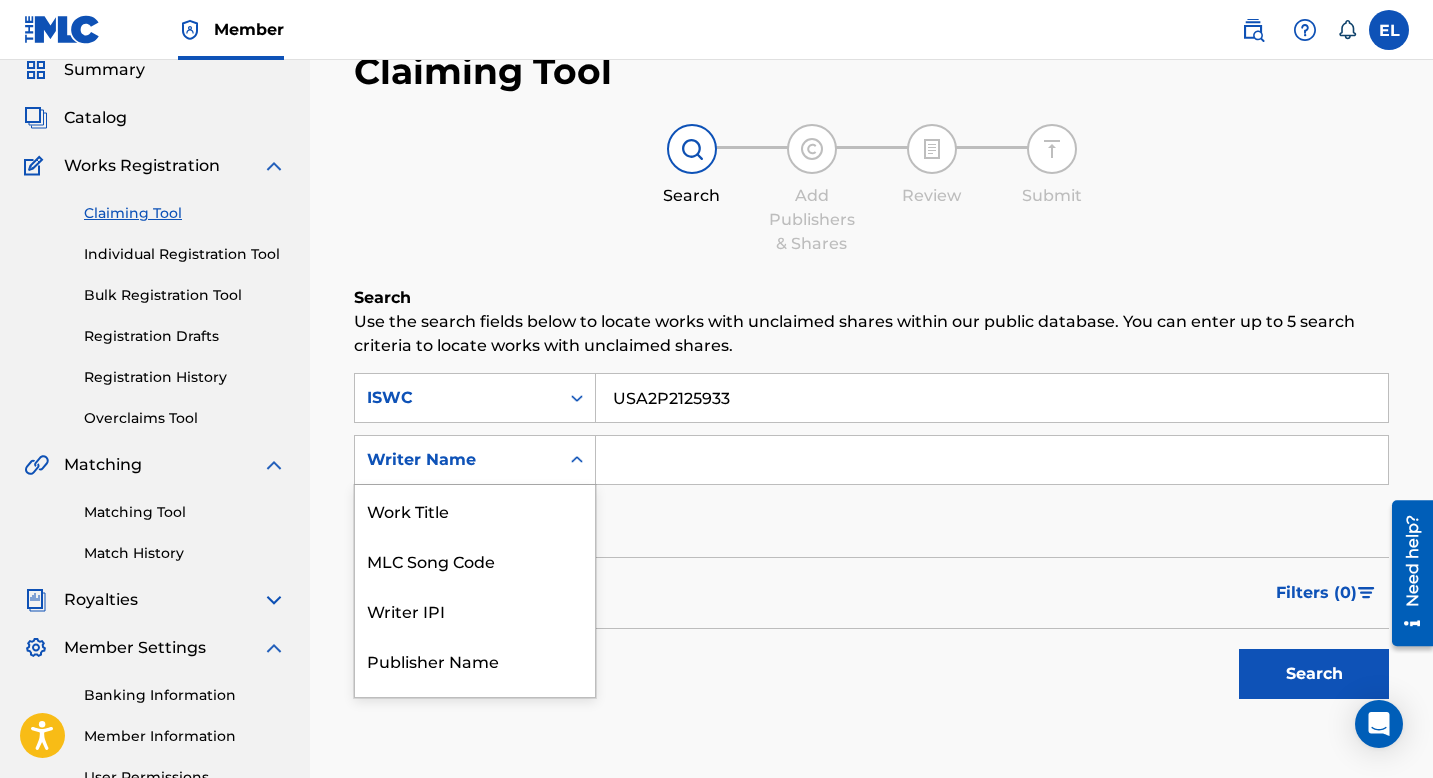 scroll, scrollTop: 50, scrollLeft: 0, axis: vertical 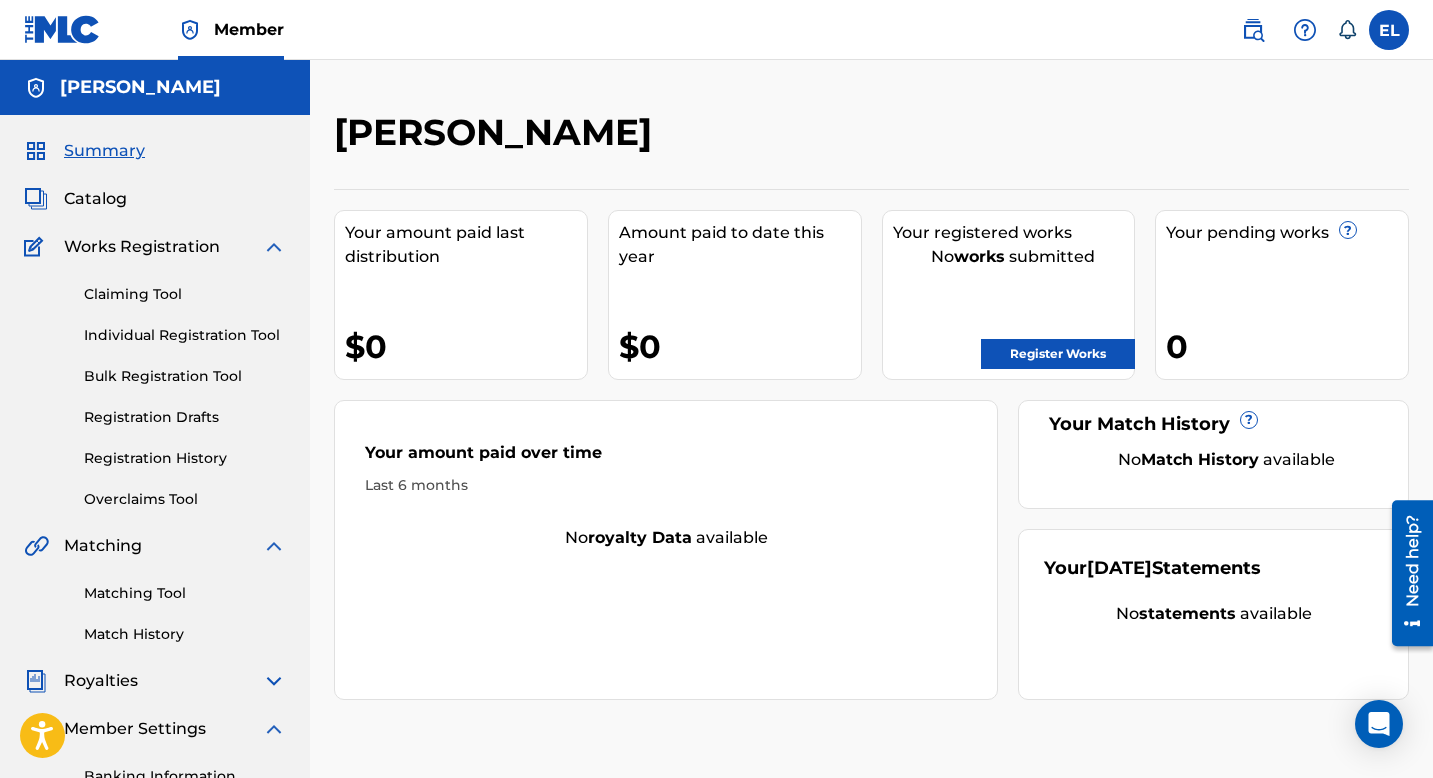 click on "Claiming Tool Individual Registration Tool Bulk Registration Tool Registration Drafts Registration History Overclaims Tool" at bounding box center [155, 384] 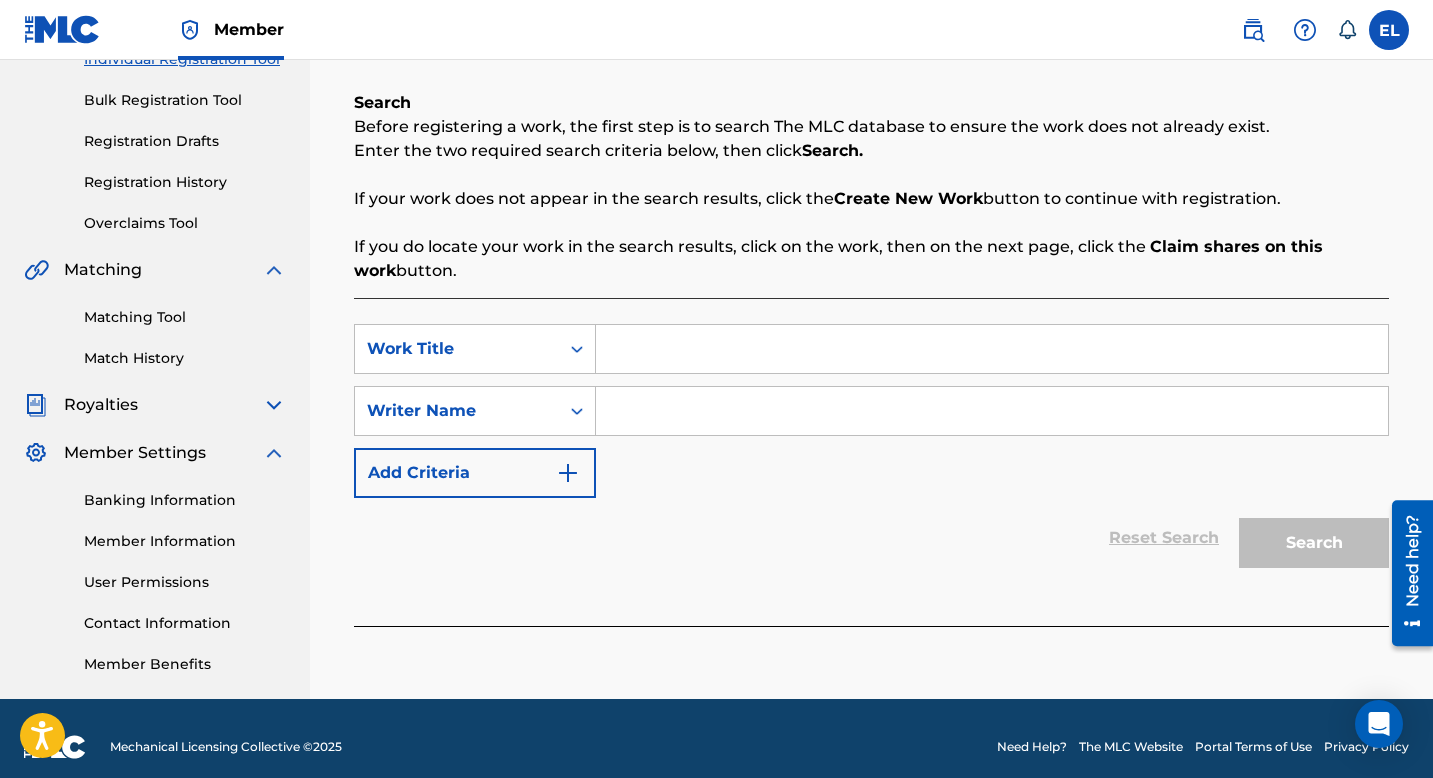 scroll, scrollTop: 293, scrollLeft: 0, axis: vertical 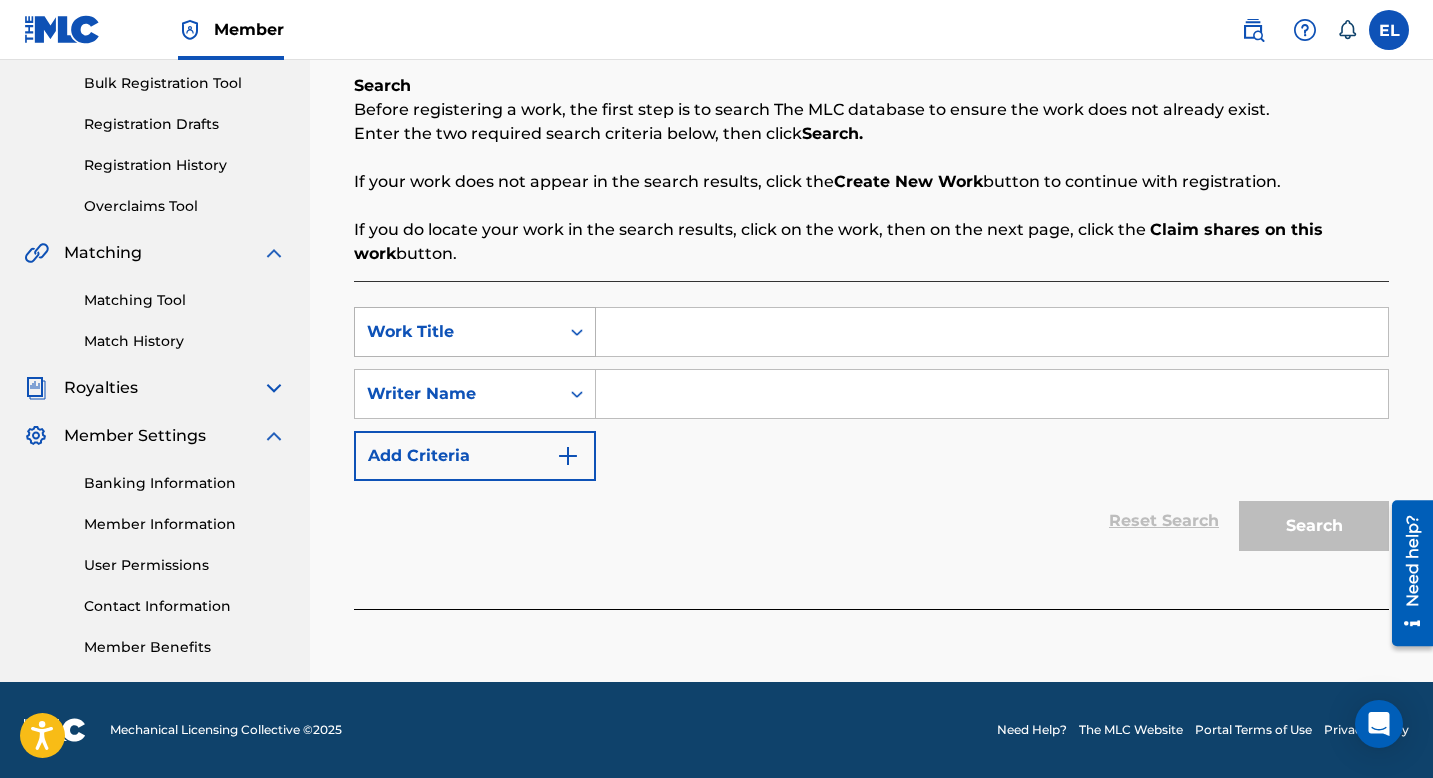 click at bounding box center (577, 332) 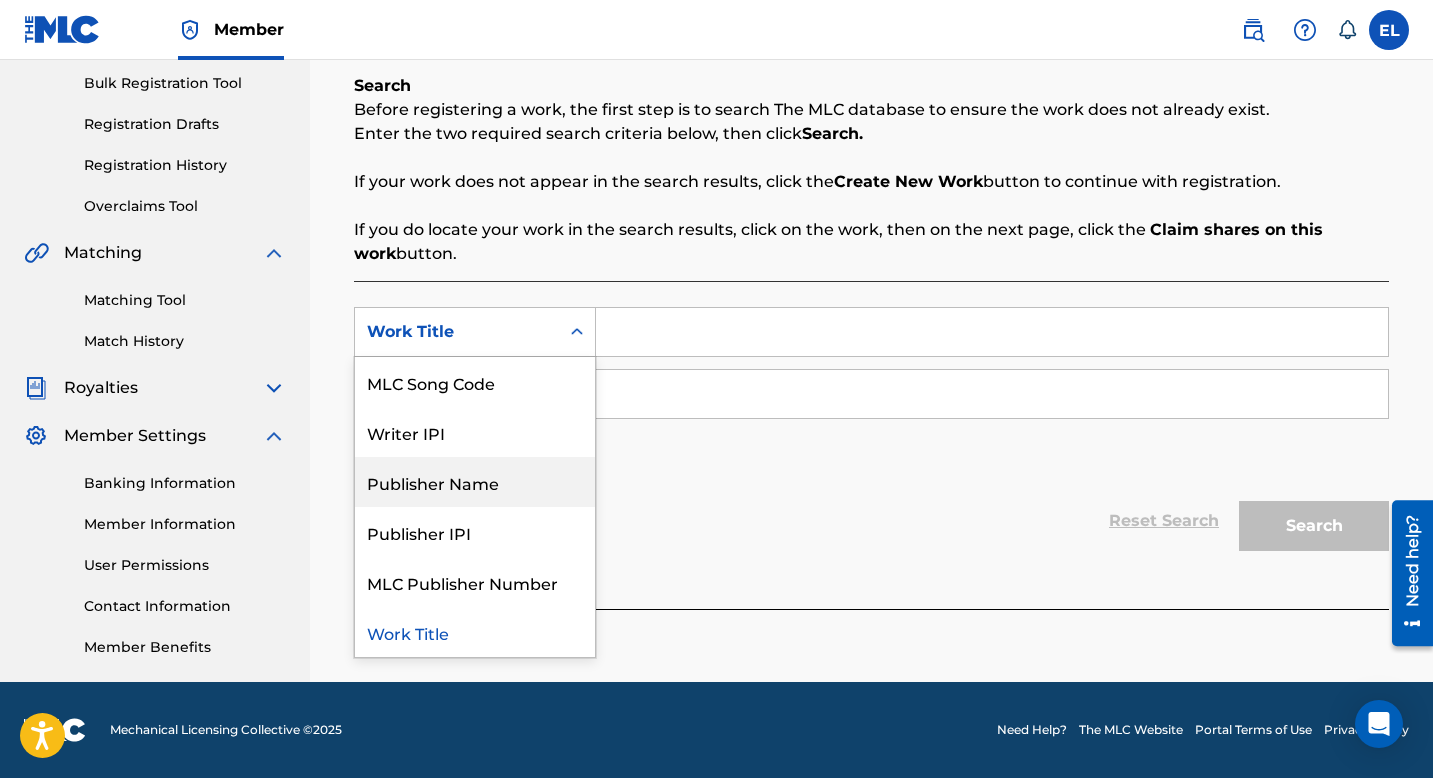 scroll, scrollTop: 0, scrollLeft: 0, axis: both 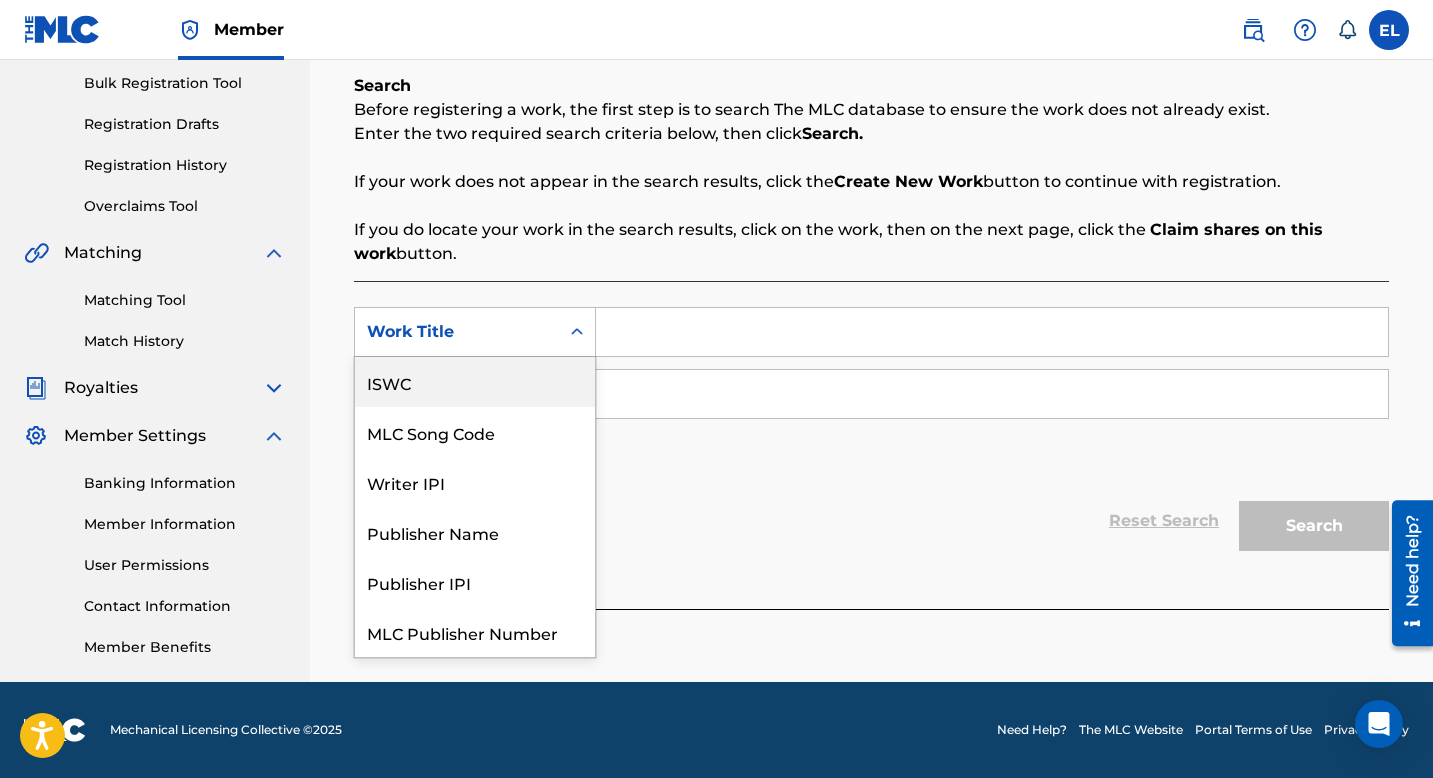 click on "ISWC" at bounding box center (475, 382) 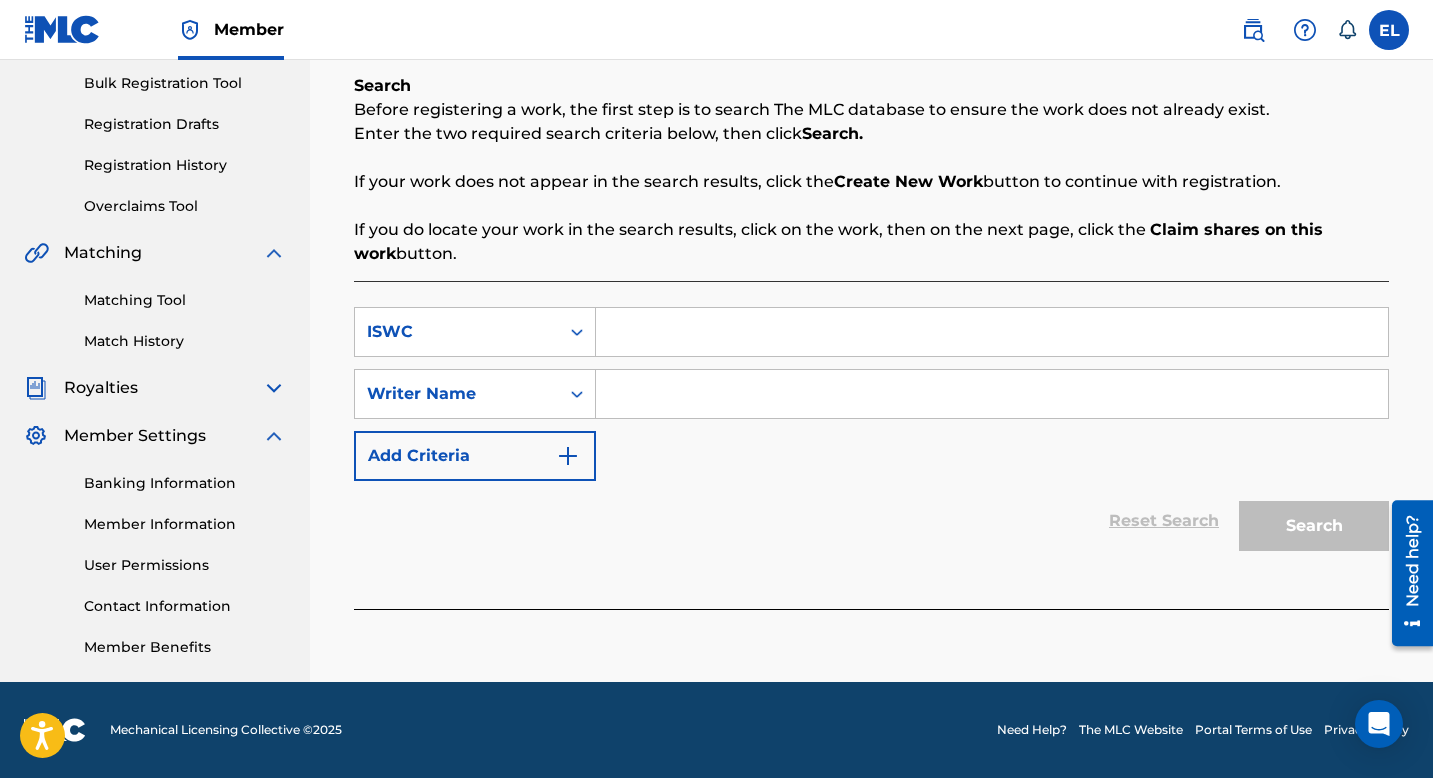 click at bounding box center [992, 332] 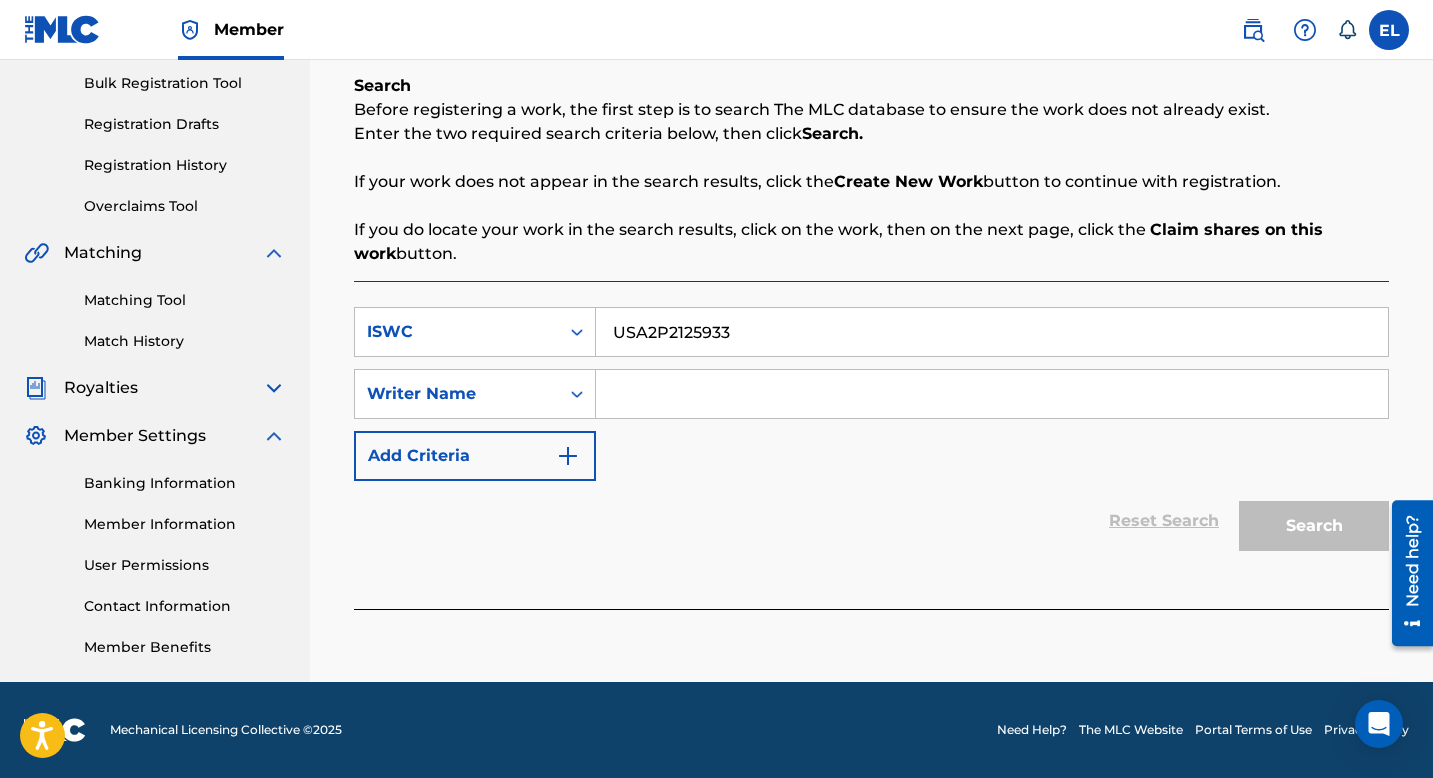 click at bounding box center (992, 394) 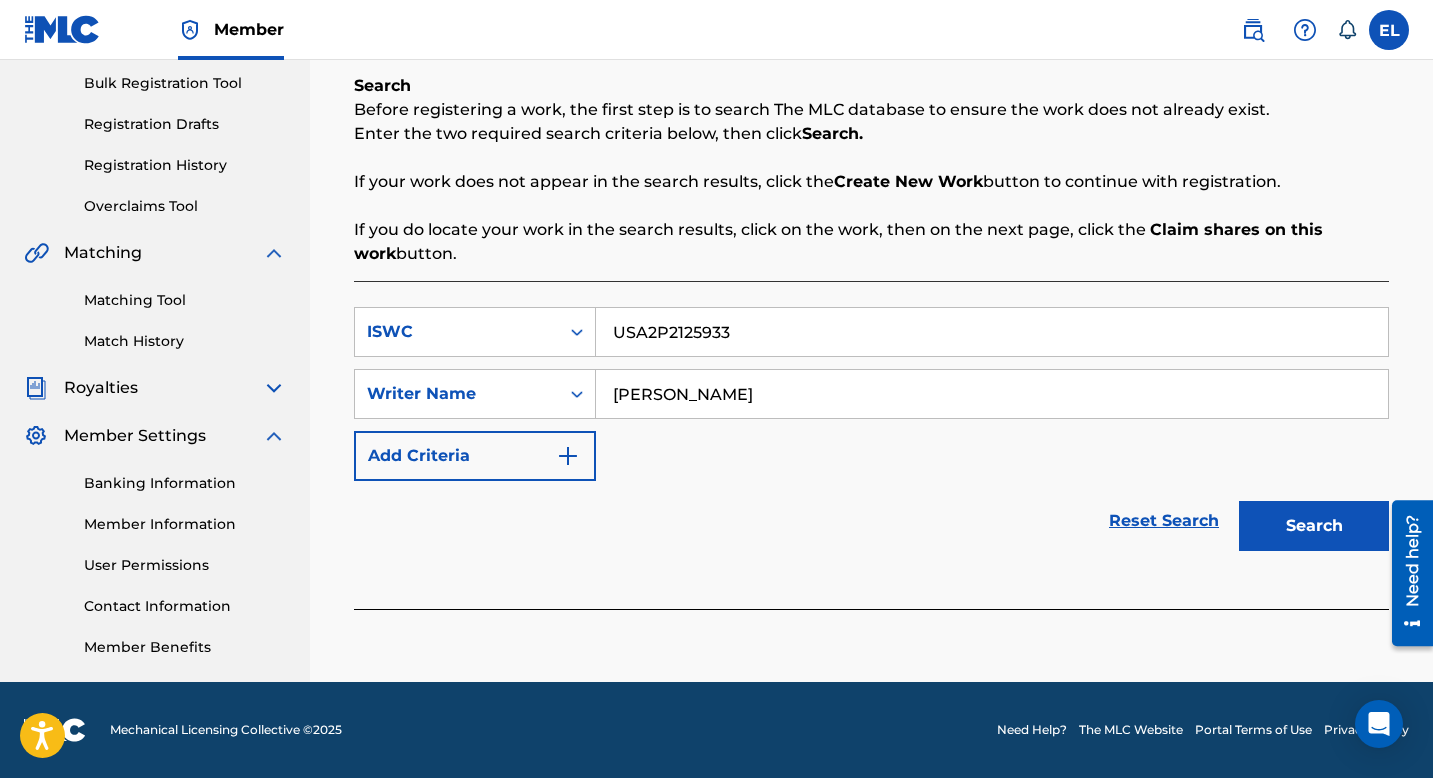 click on "Search" at bounding box center (1314, 526) 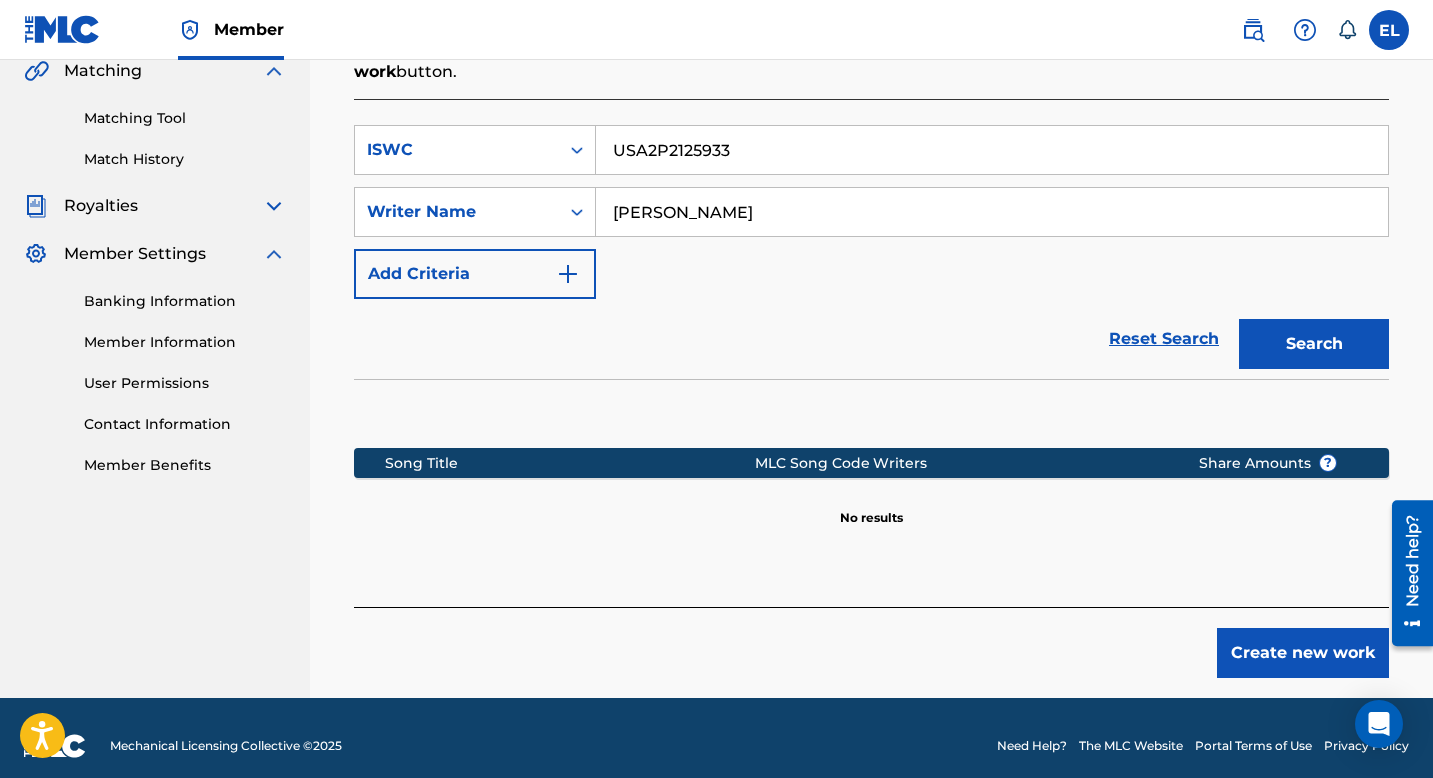 scroll, scrollTop: 491, scrollLeft: 0, axis: vertical 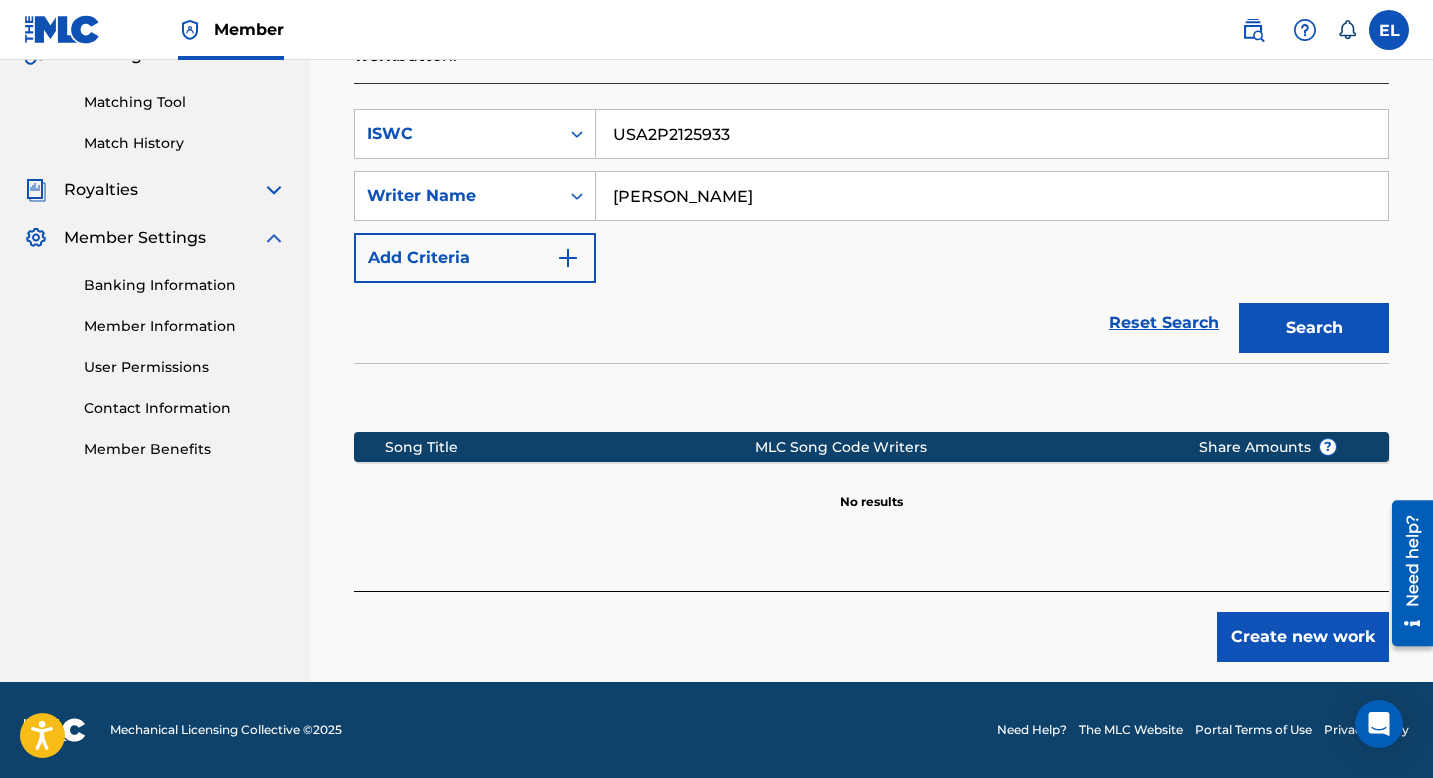 click on "Create new work" at bounding box center (1303, 637) 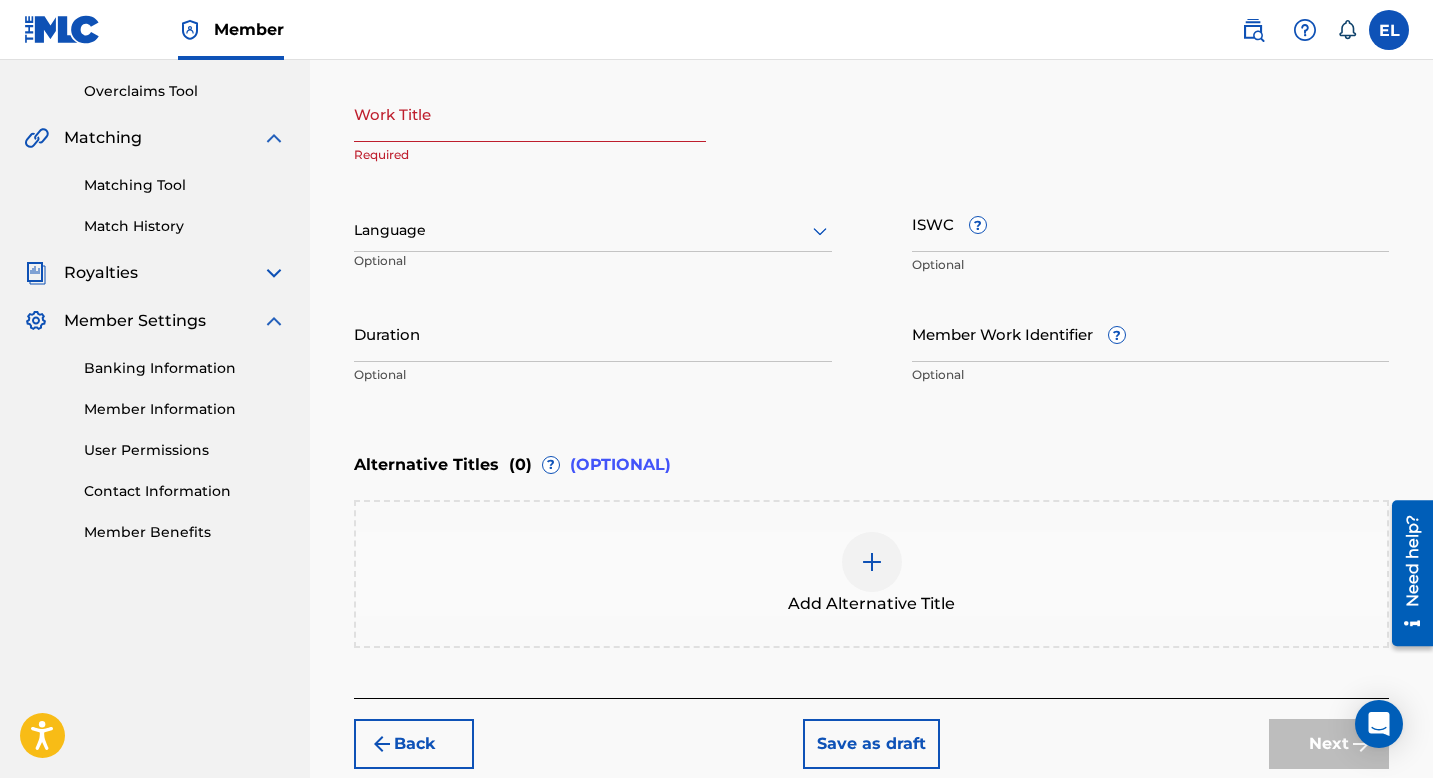 scroll, scrollTop: 405, scrollLeft: 0, axis: vertical 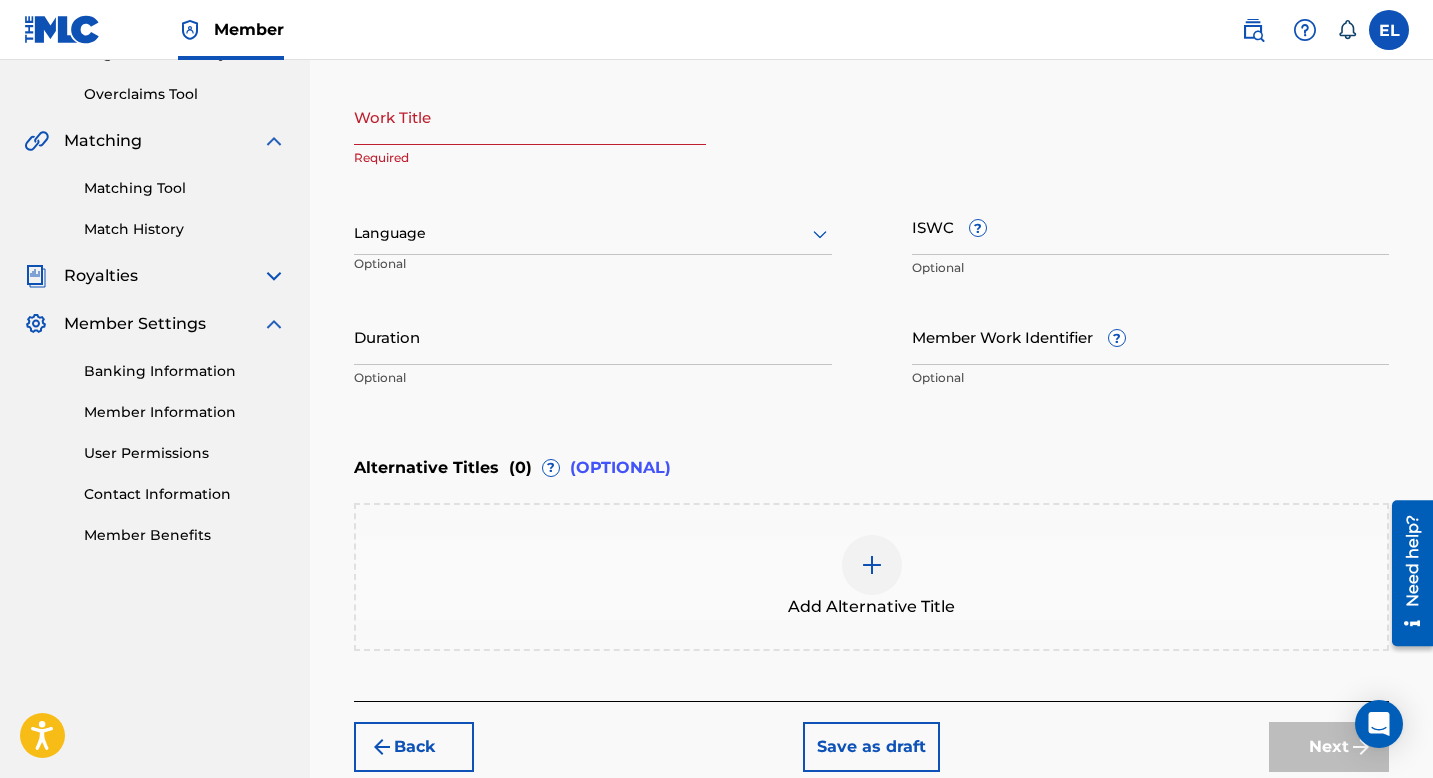 click on "Work Title" at bounding box center (530, 116) 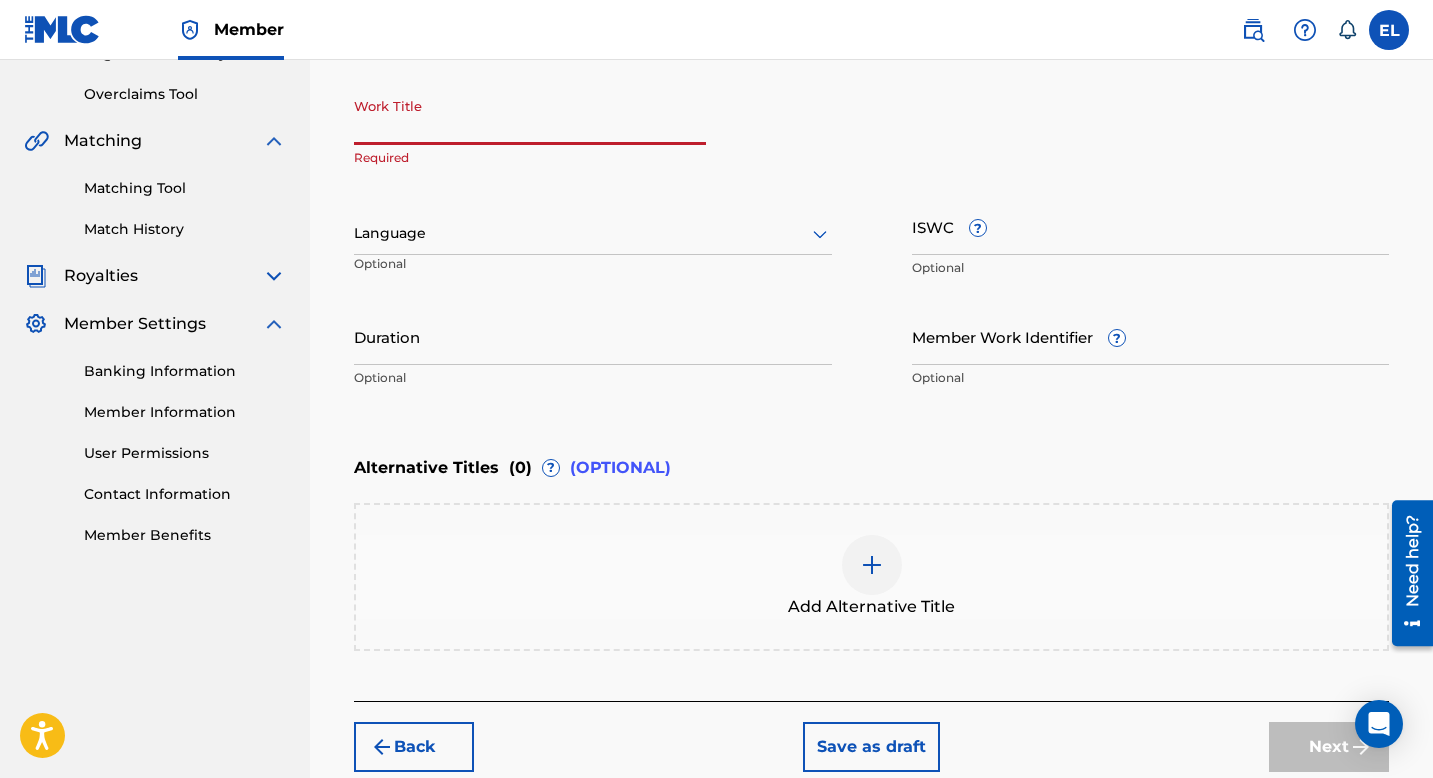 type on "i" 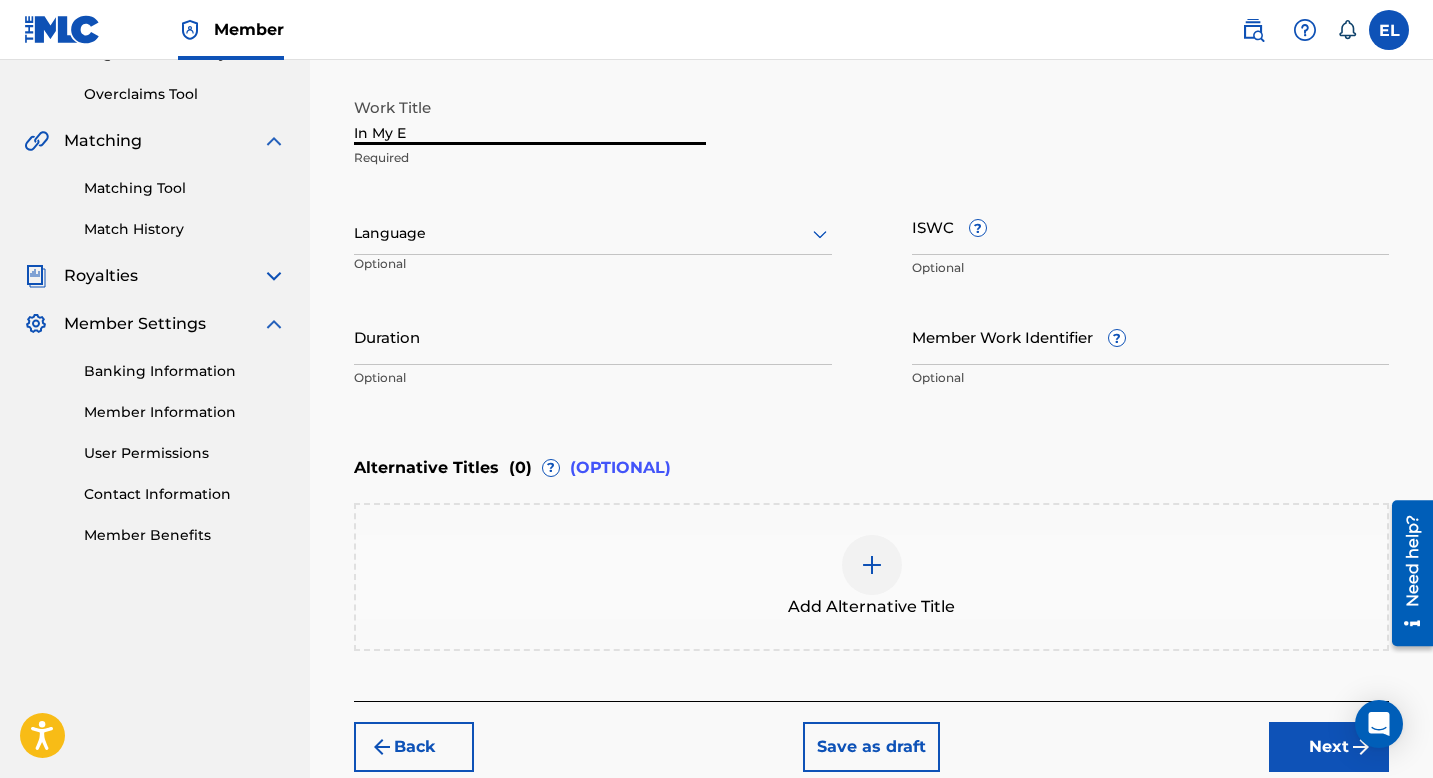drag, startPoint x: 430, startPoint y: 125, endPoint x: 337, endPoint y: 136, distance: 93.64828 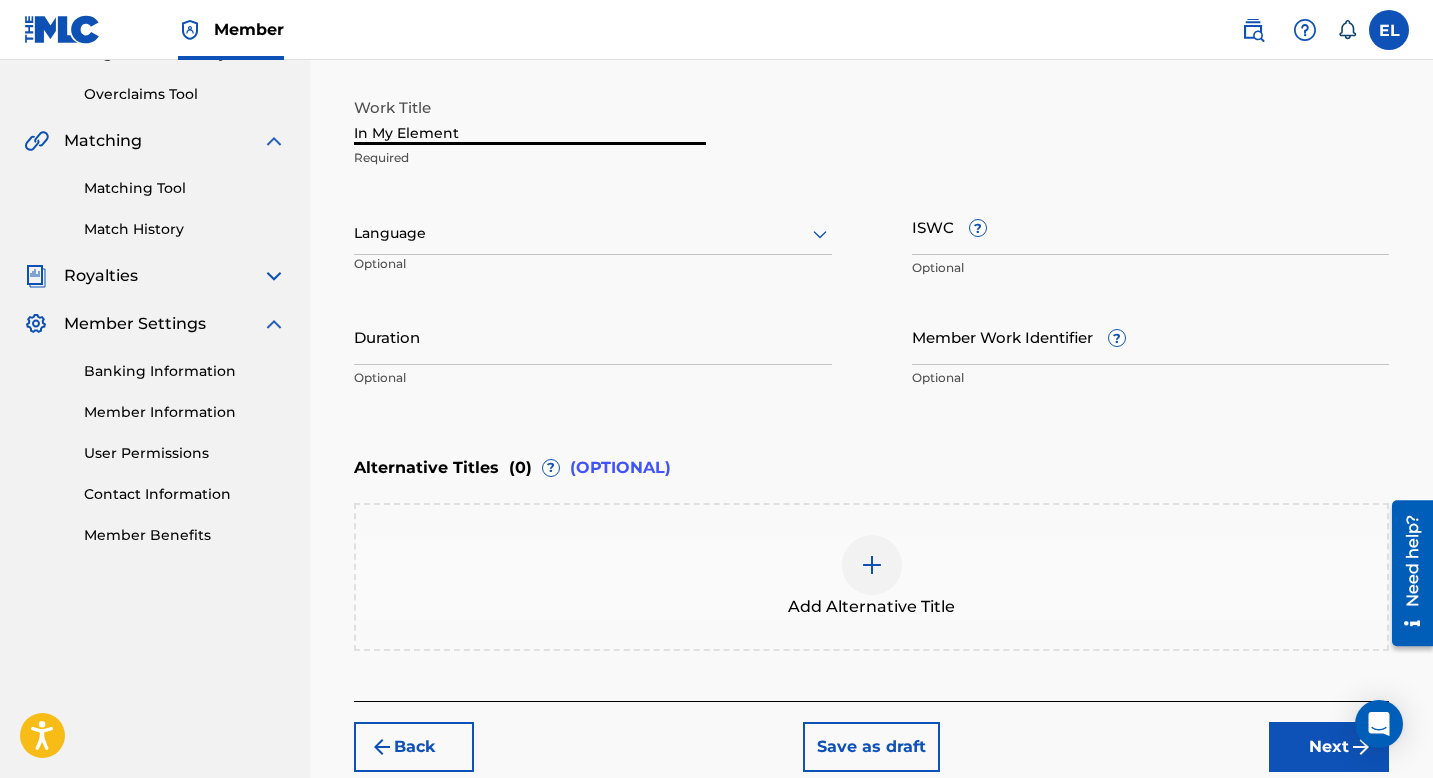 type on "In My Element" 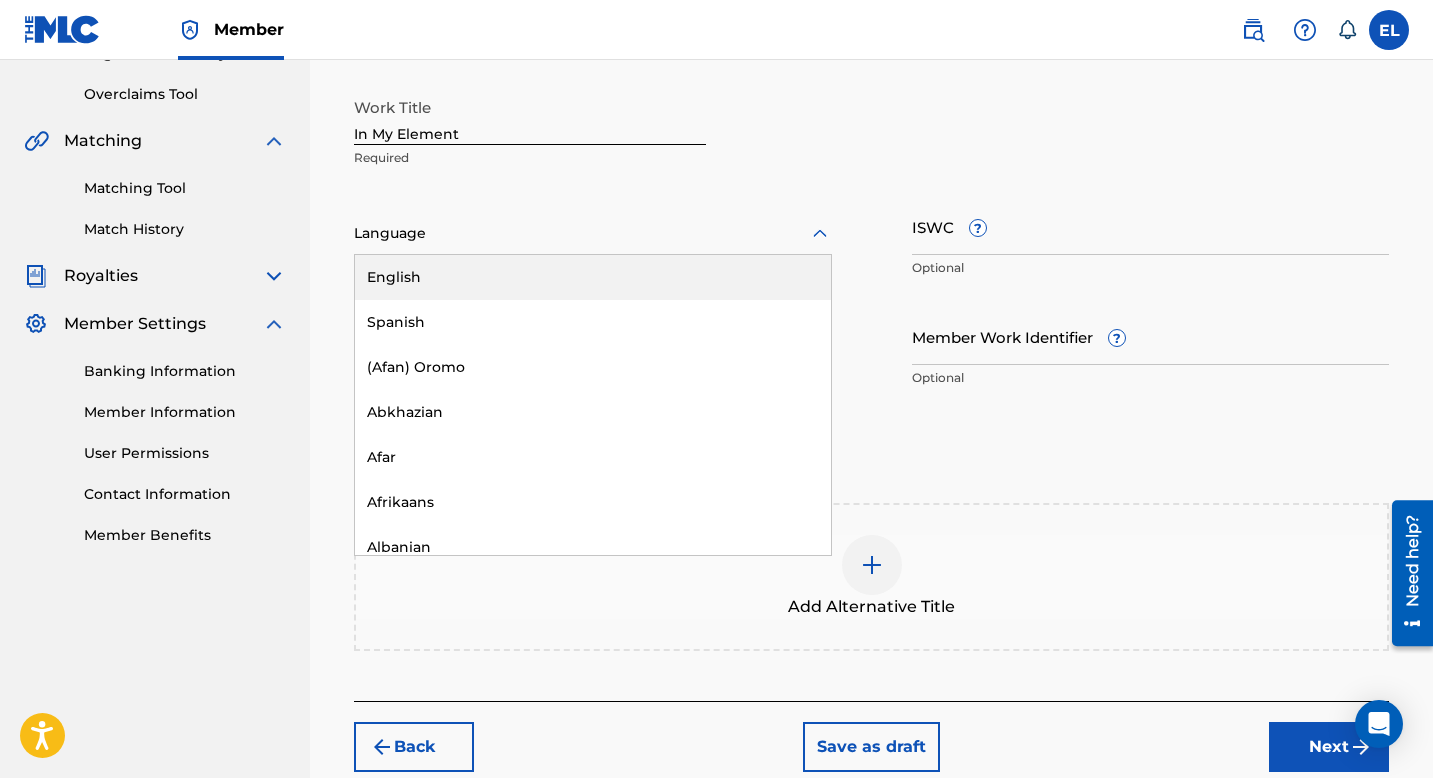 click 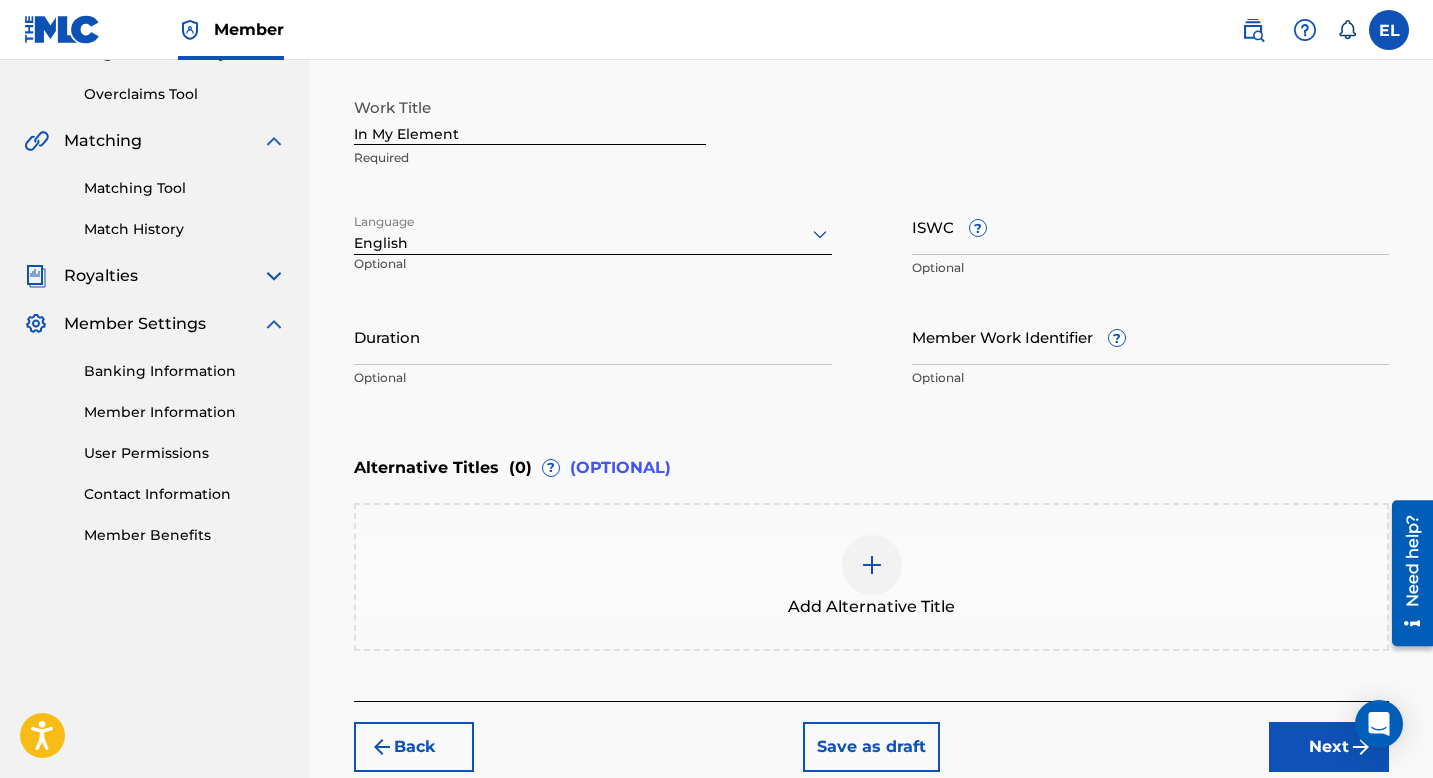 click on "Duration   Optional" at bounding box center [593, 353] 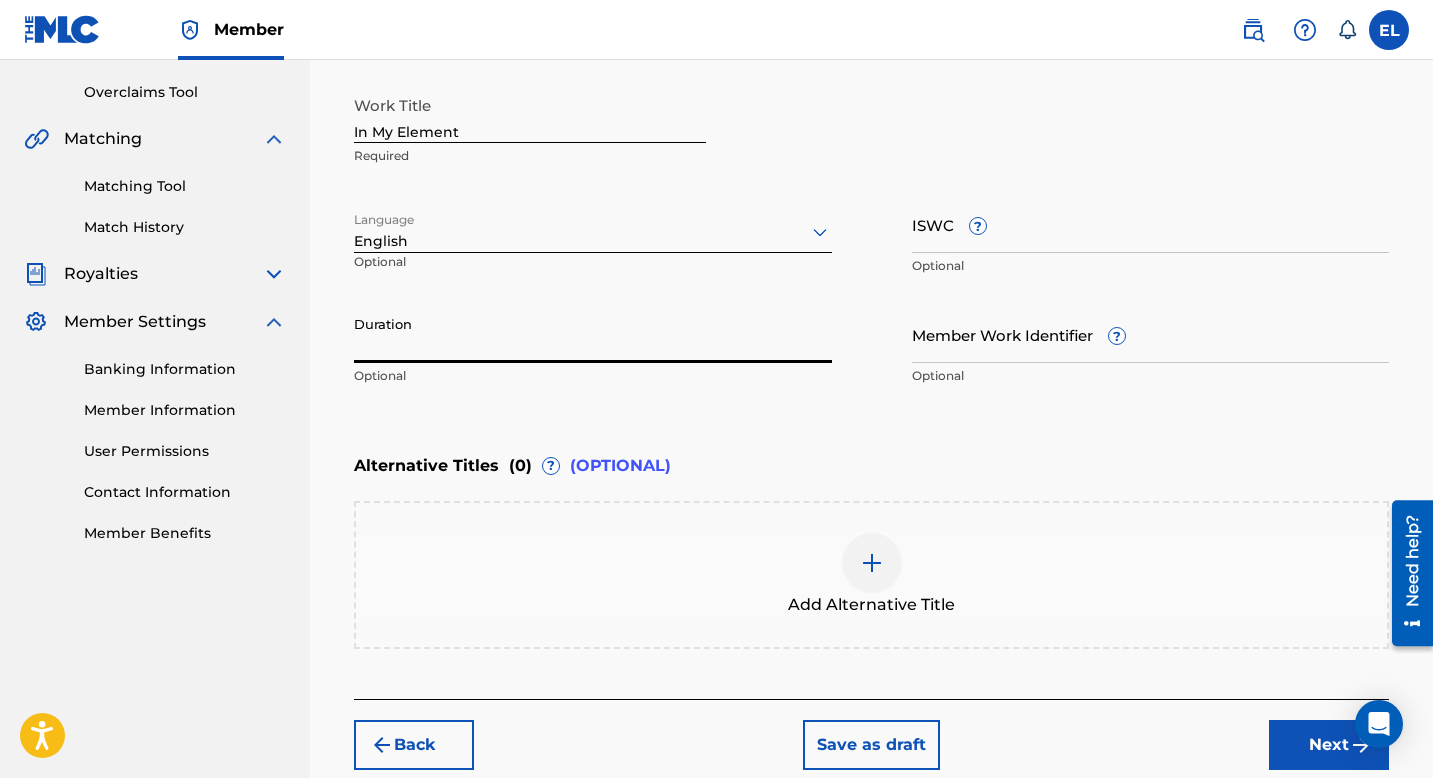 click on "Duration" at bounding box center (593, 334) 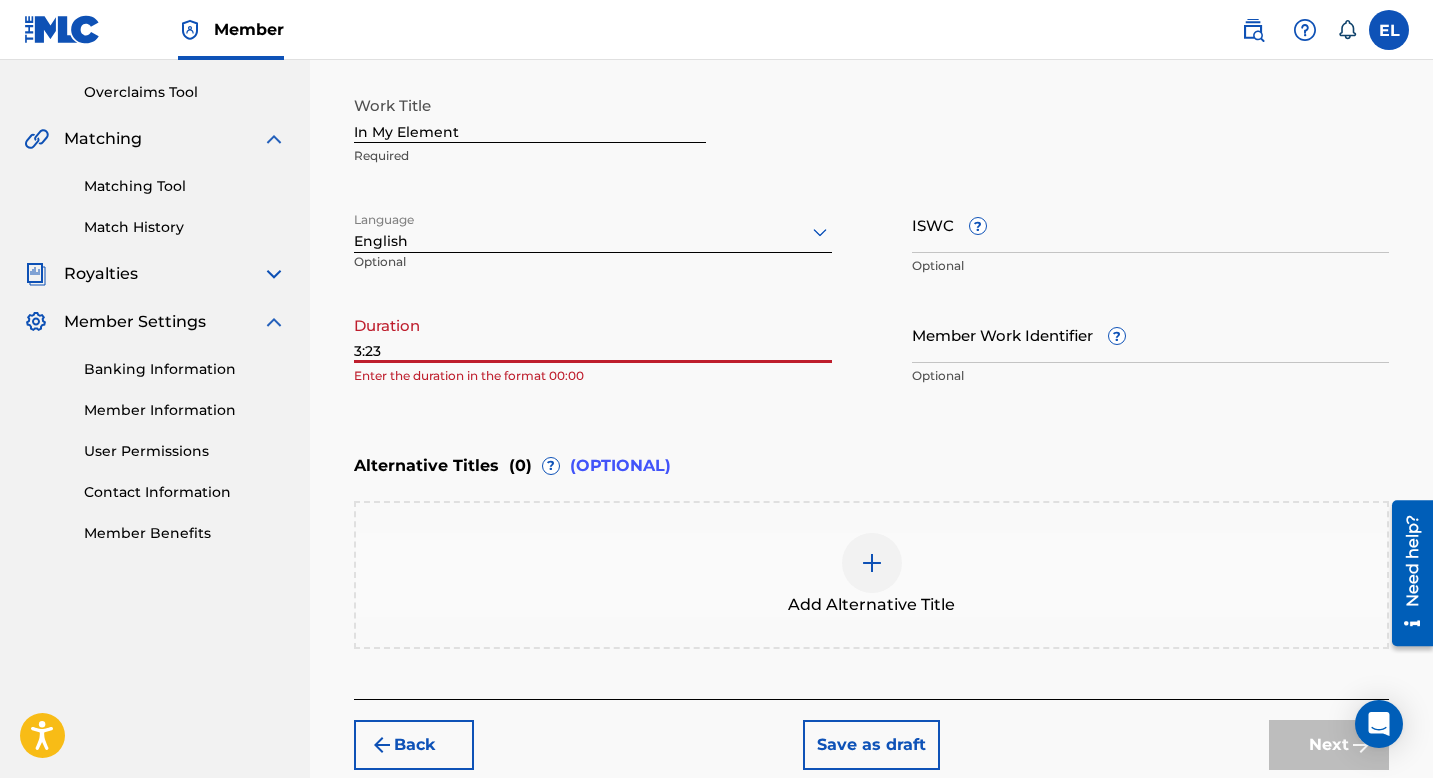click on "3:23" at bounding box center [593, 334] 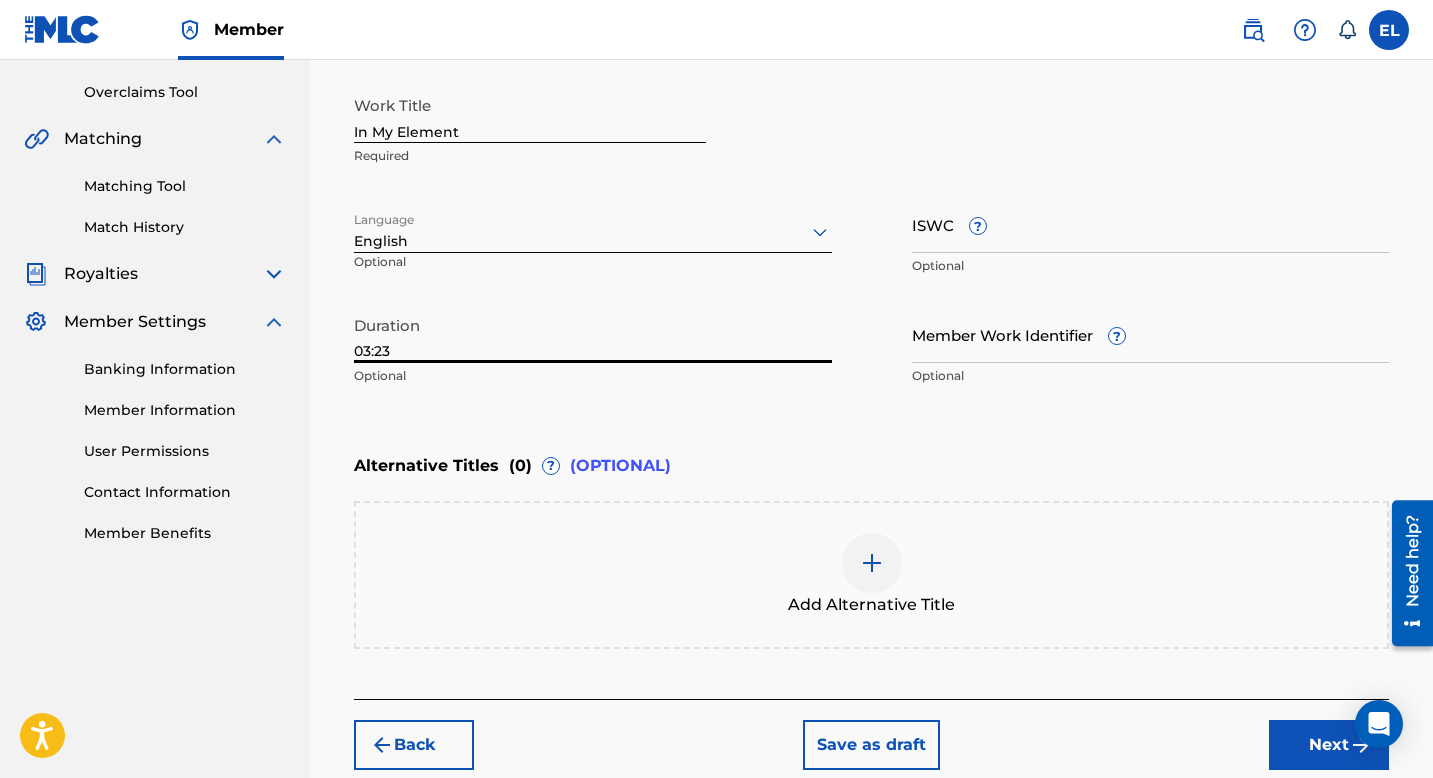 type on "03:23" 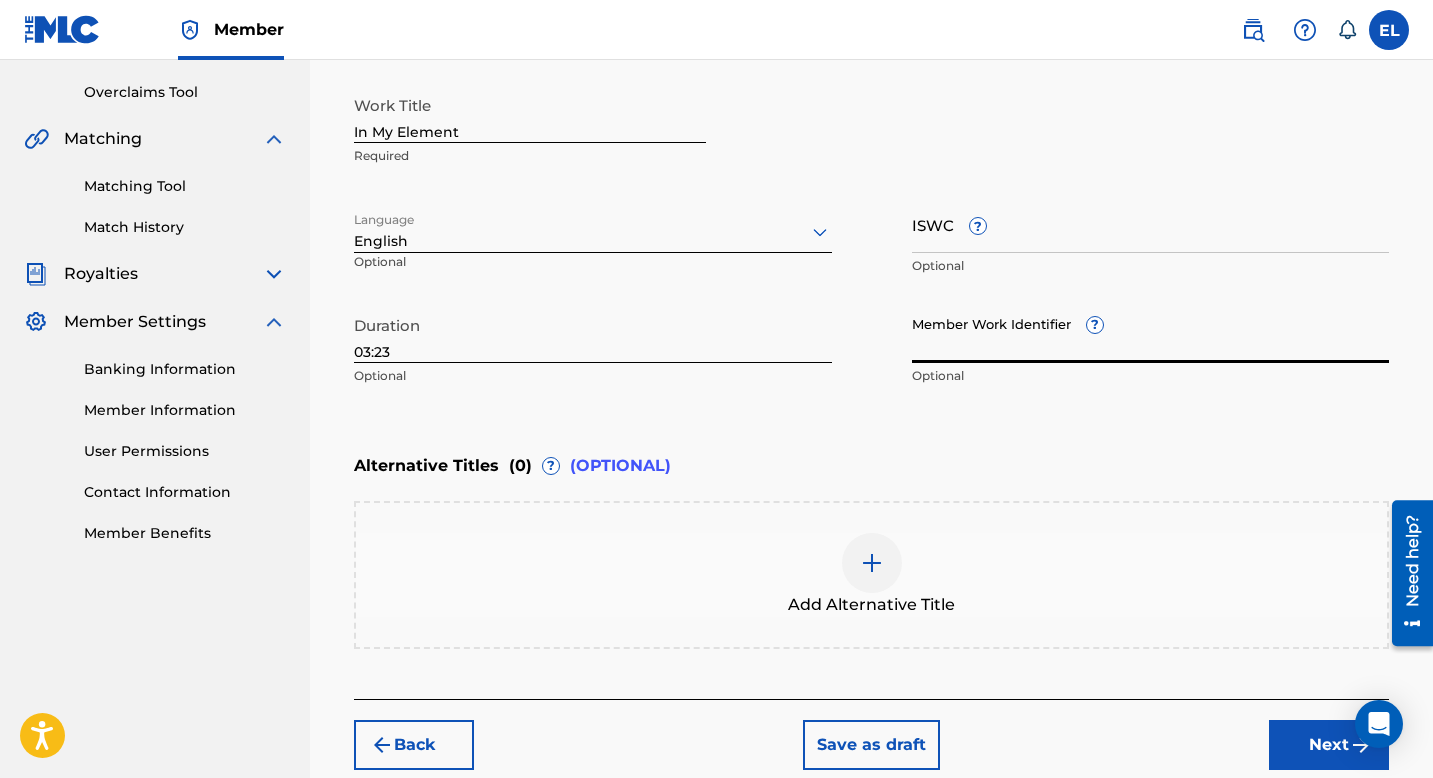 click on "Member Work Identifier   ?" at bounding box center (1151, 334) 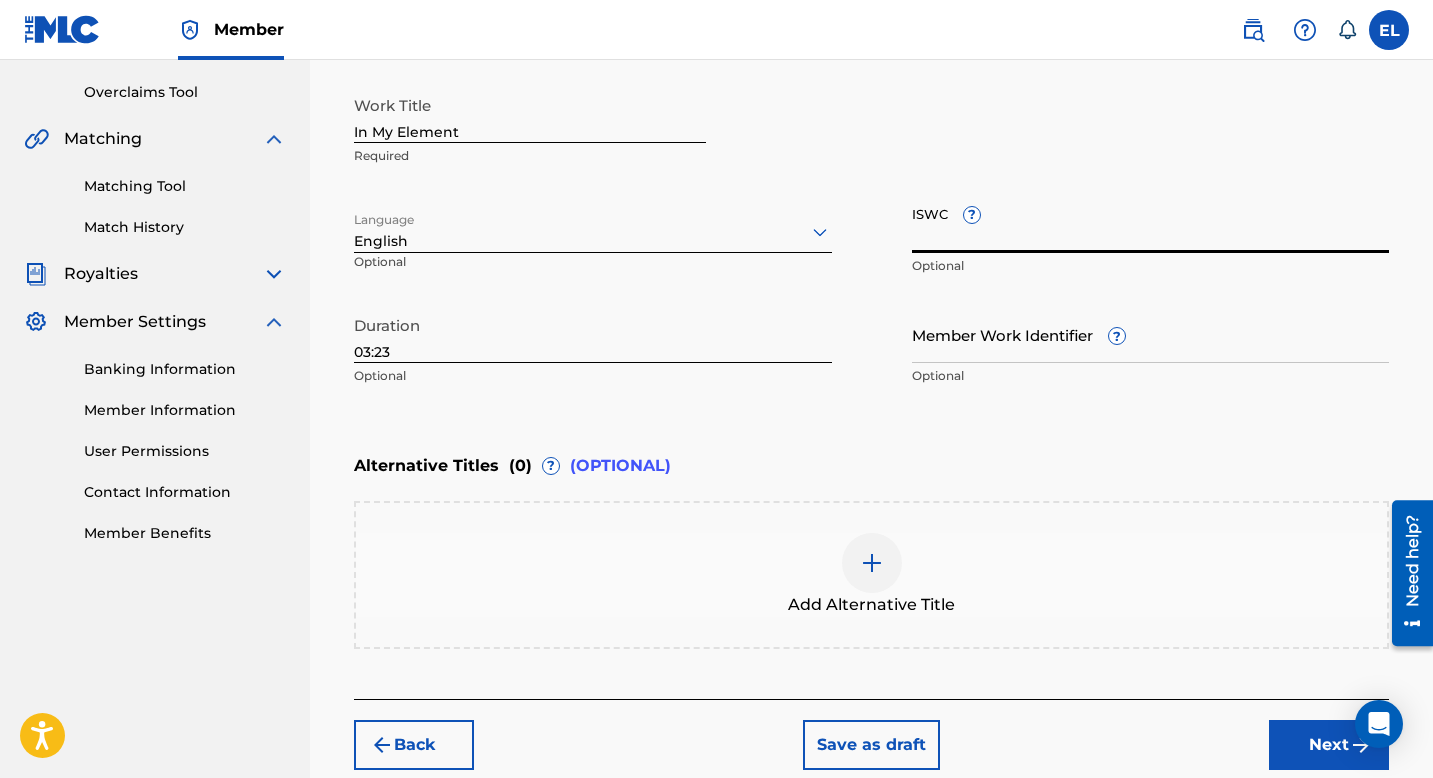 paste on "USA2P2125933" 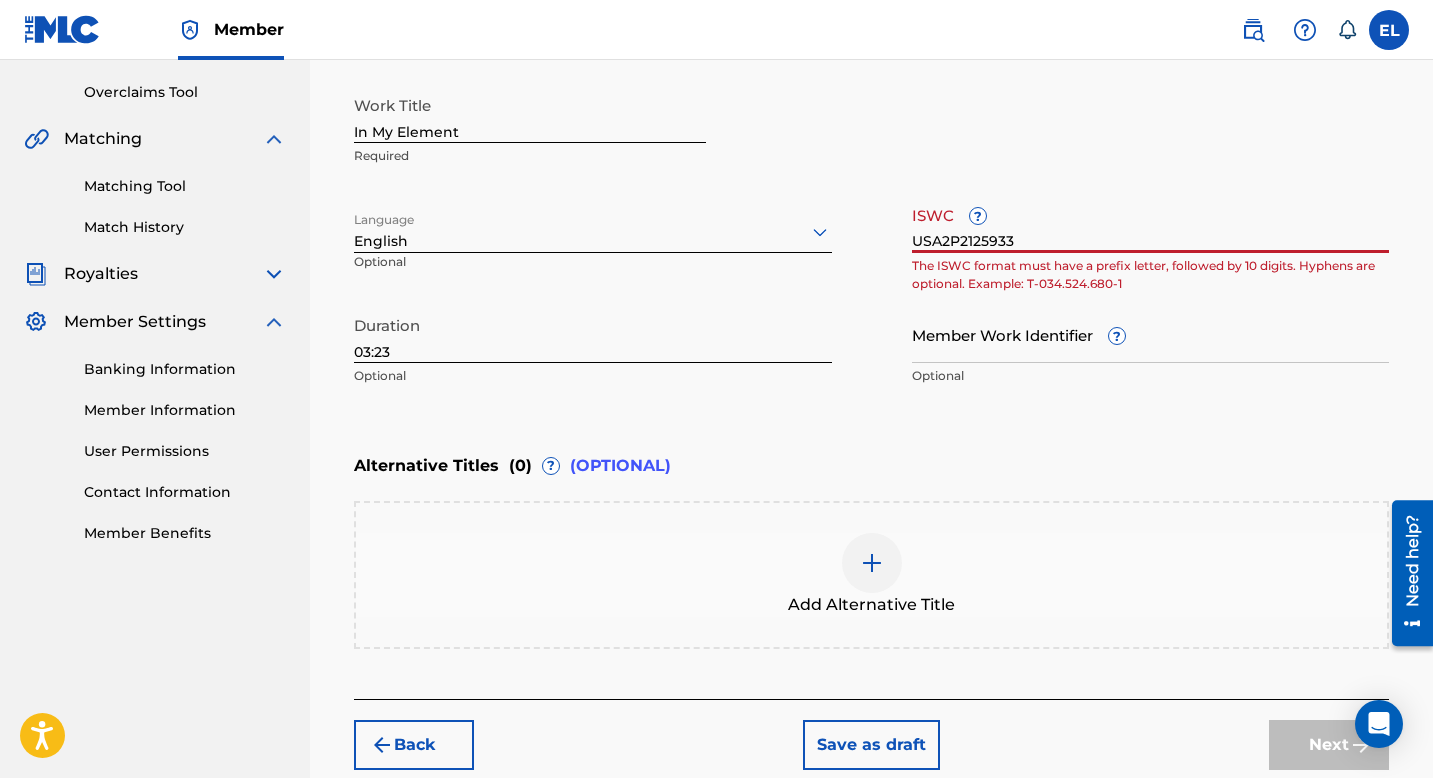 click on "USA2P2125933" at bounding box center (1151, 224) 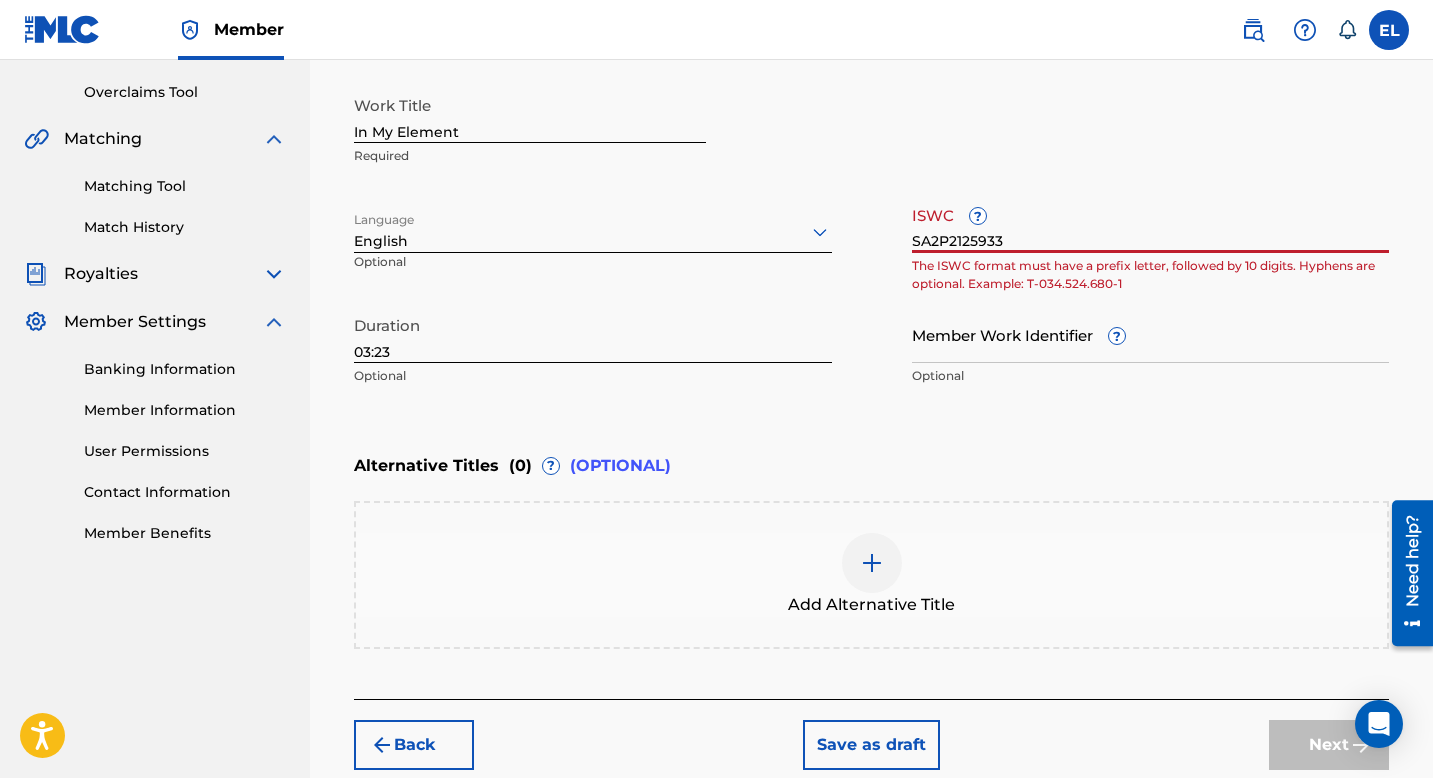 drag, startPoint x: 1003, startPoint y: 235, endPoint x: 889, endPoint y: 233, distance: 114.01754 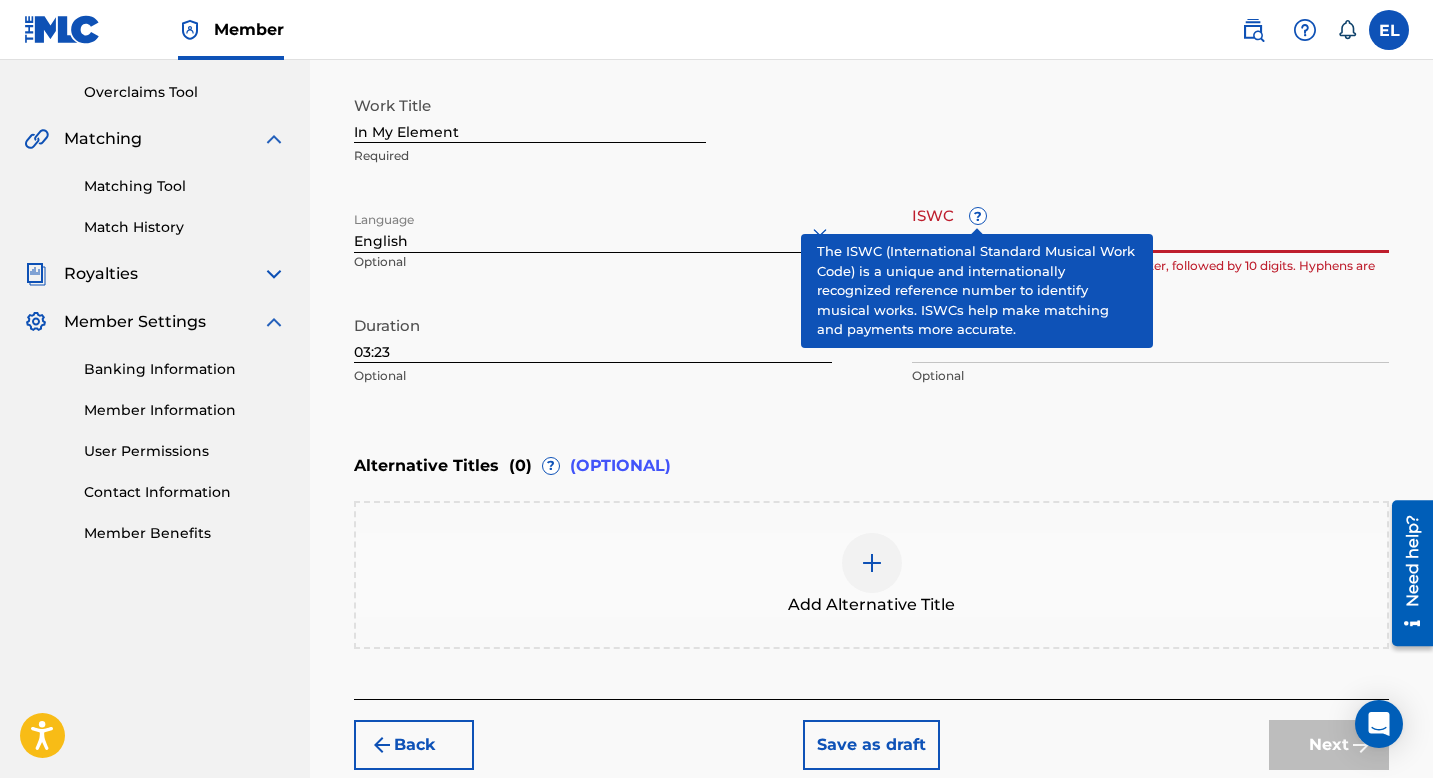 type on "QZHN82419808" 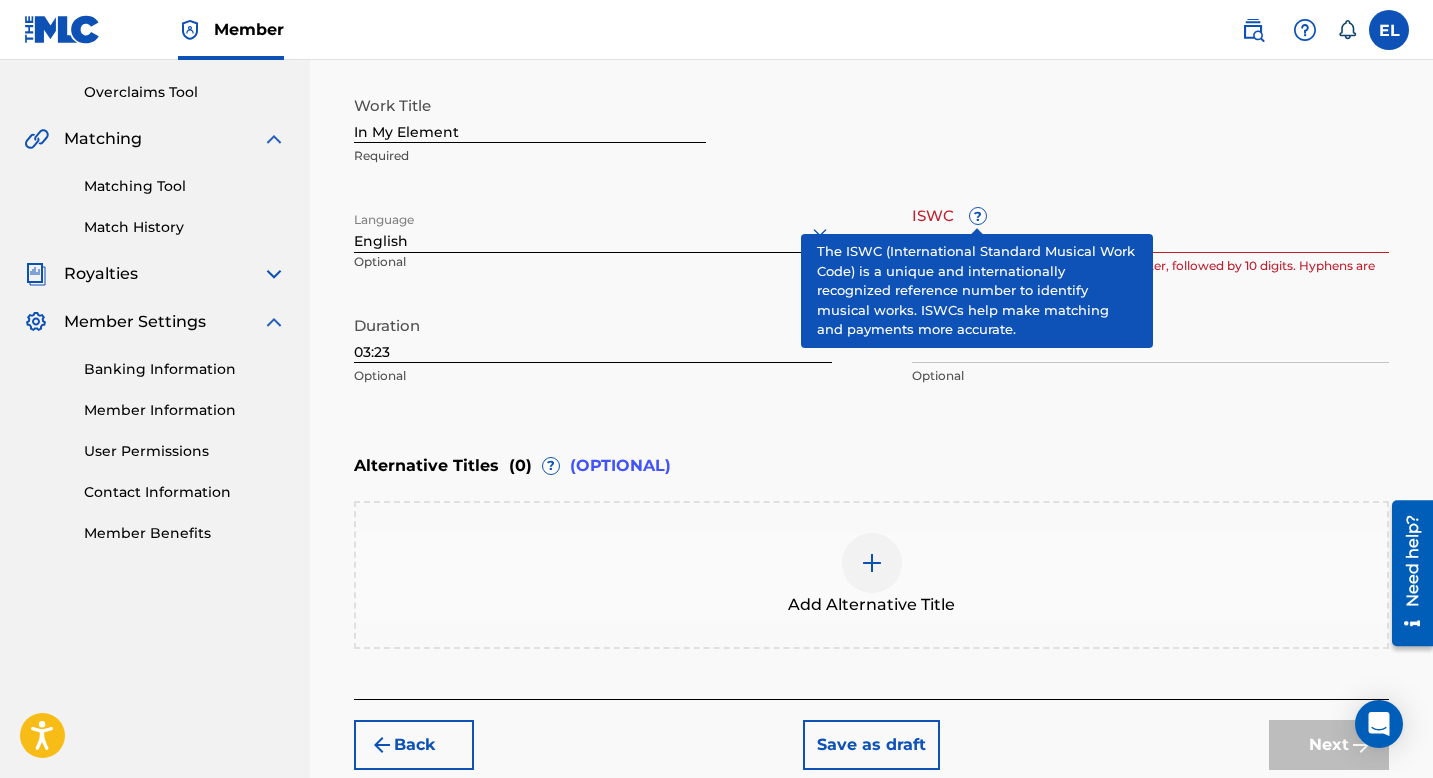 click on "?" at bounding box center (978, 216) 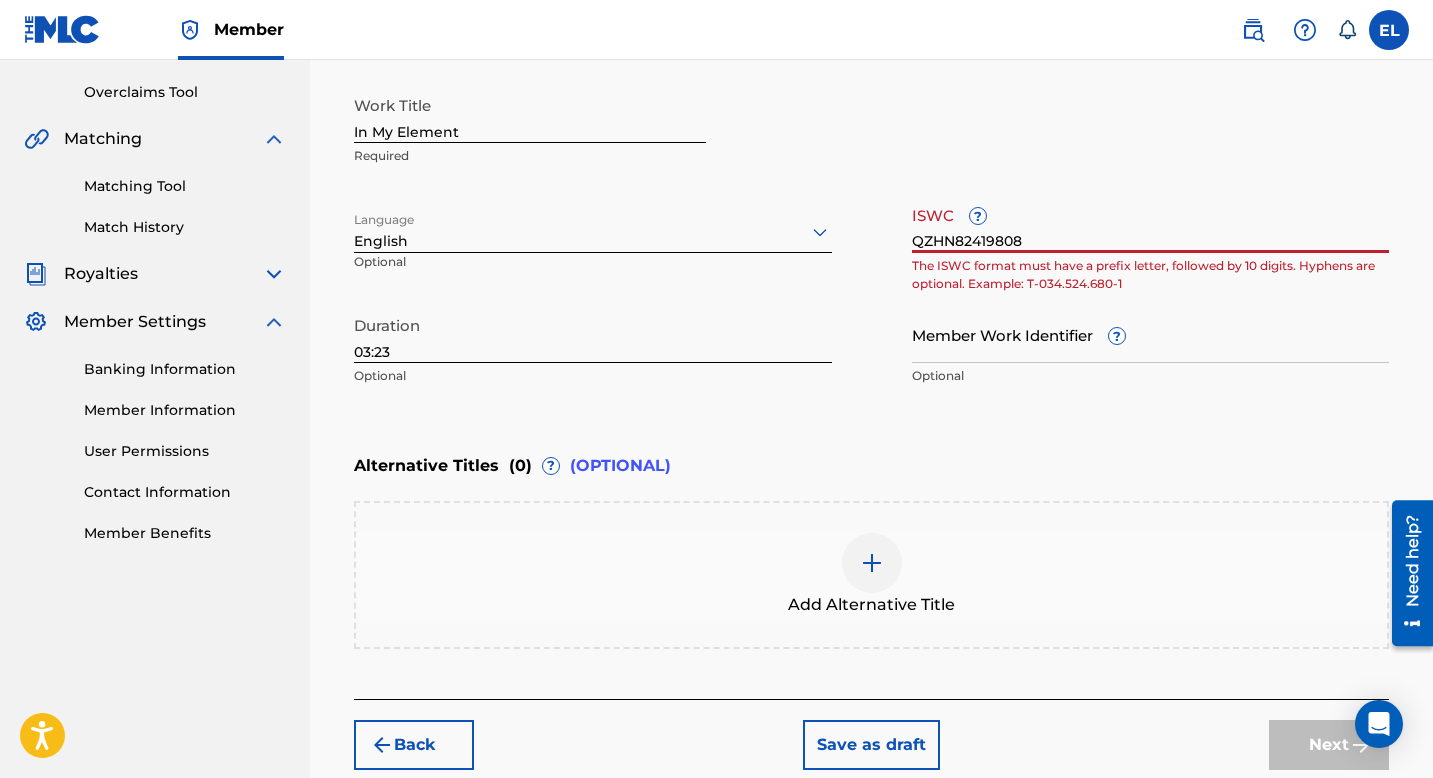click on "QZHN82419808" at bounding box center (1151, 224) 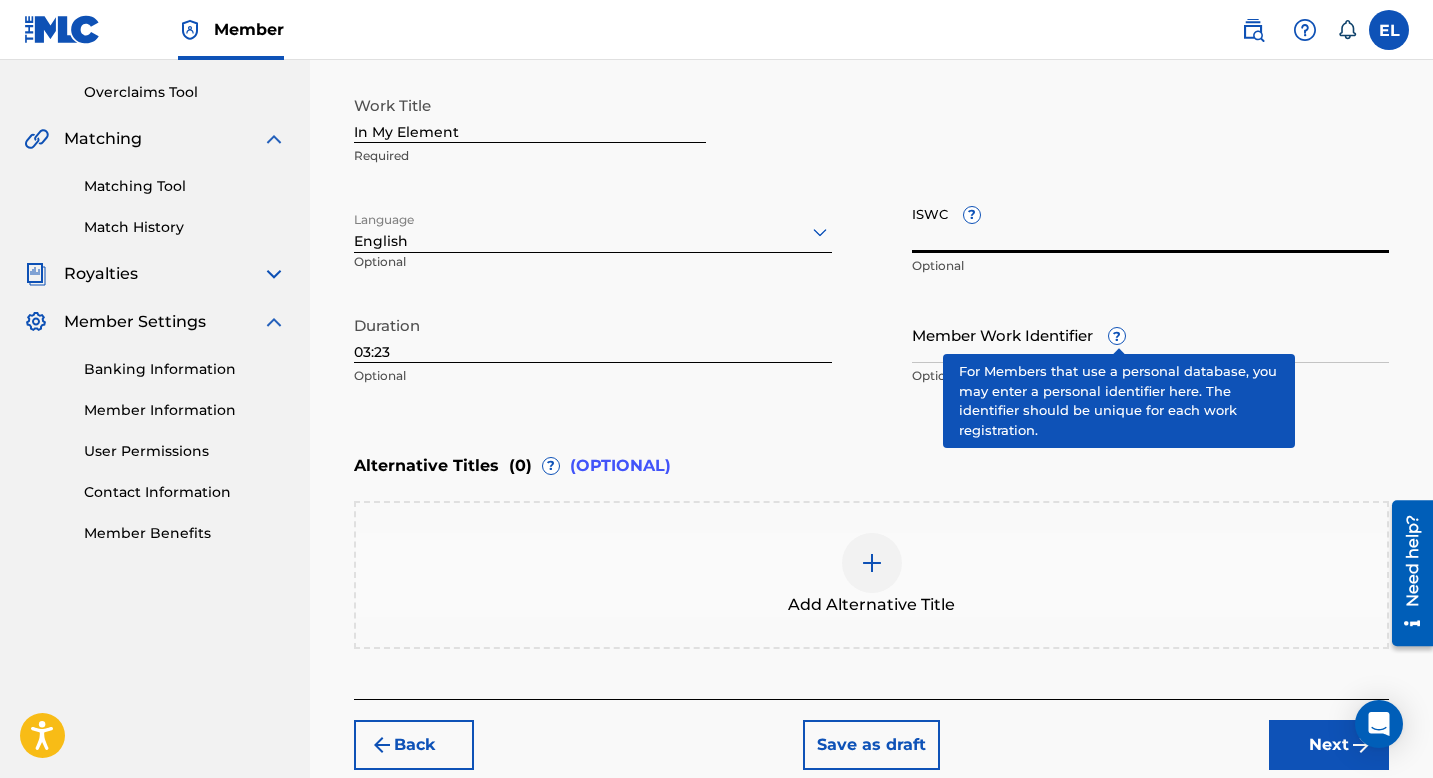 click on "?" at bounding box center [1117, 336] 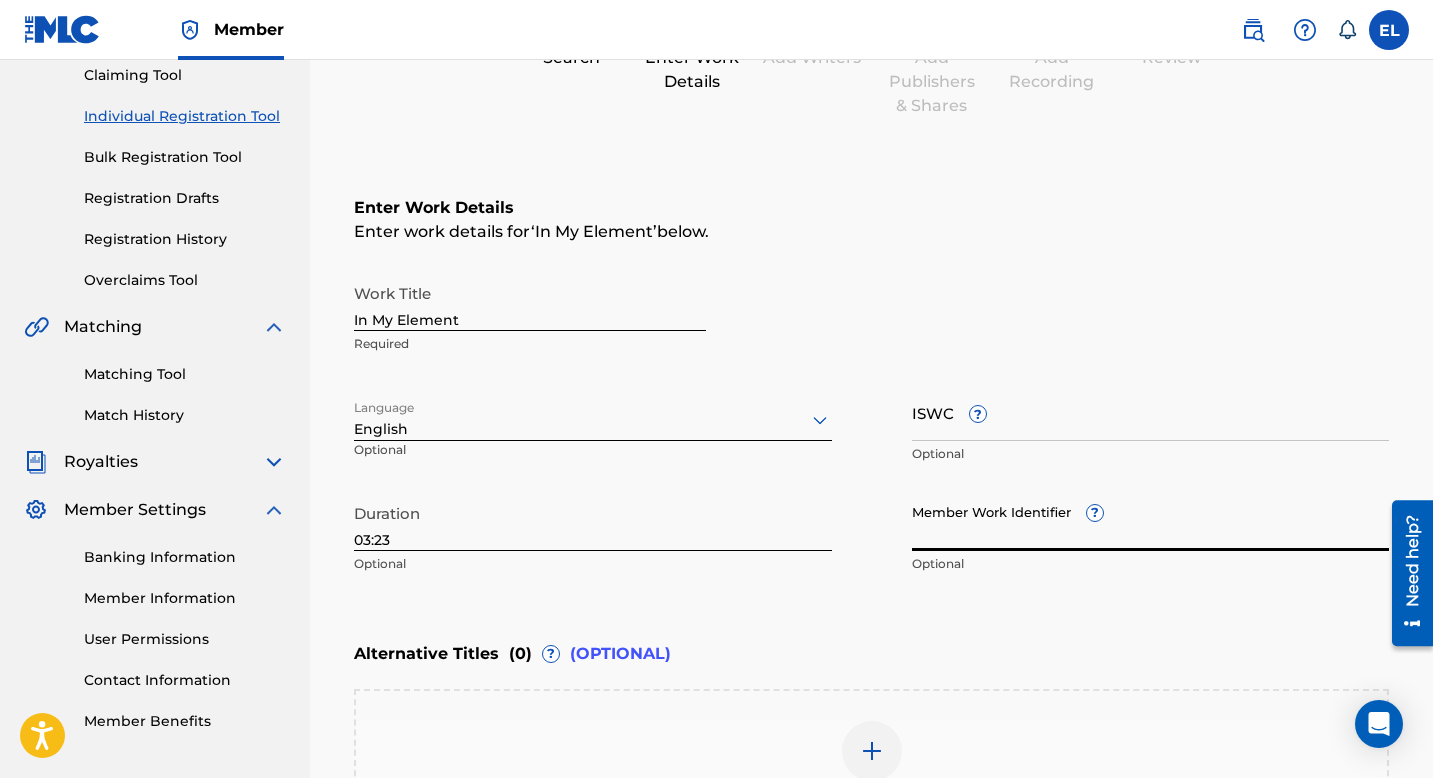 scroll, scrollTop: 229, scrollLeft: 0, axis: vertical 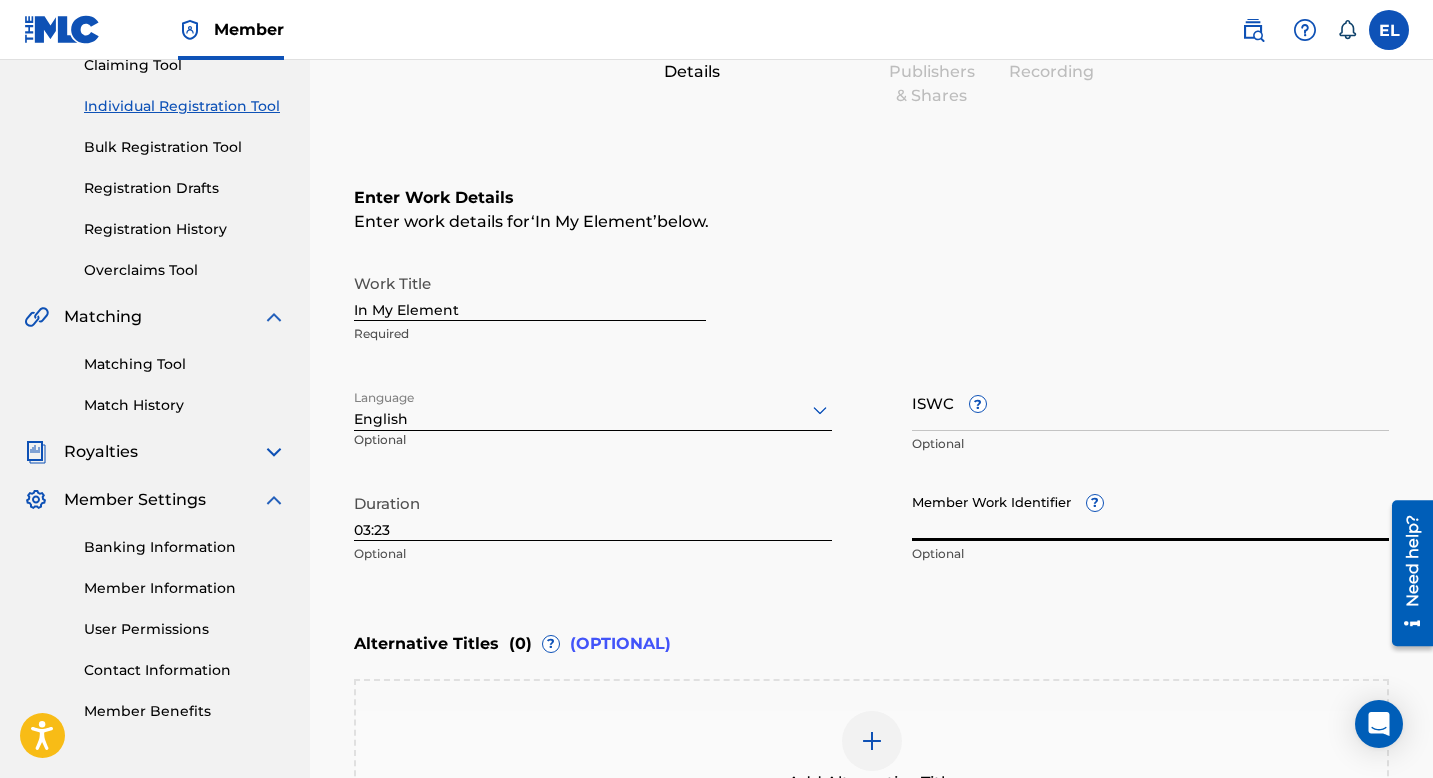 click on "ISWC   ?" at bounding box center [1151, 402] 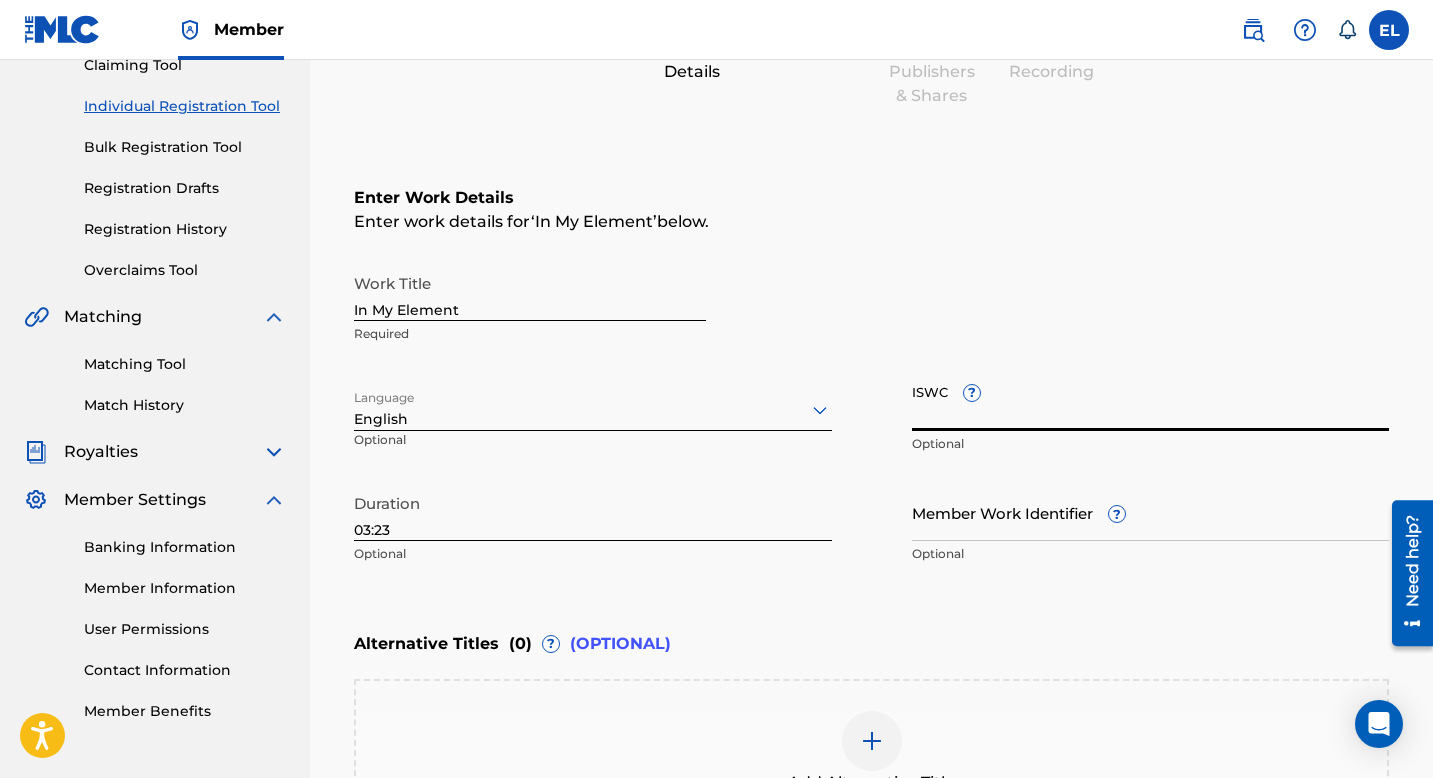paste on "QZHN82419808" 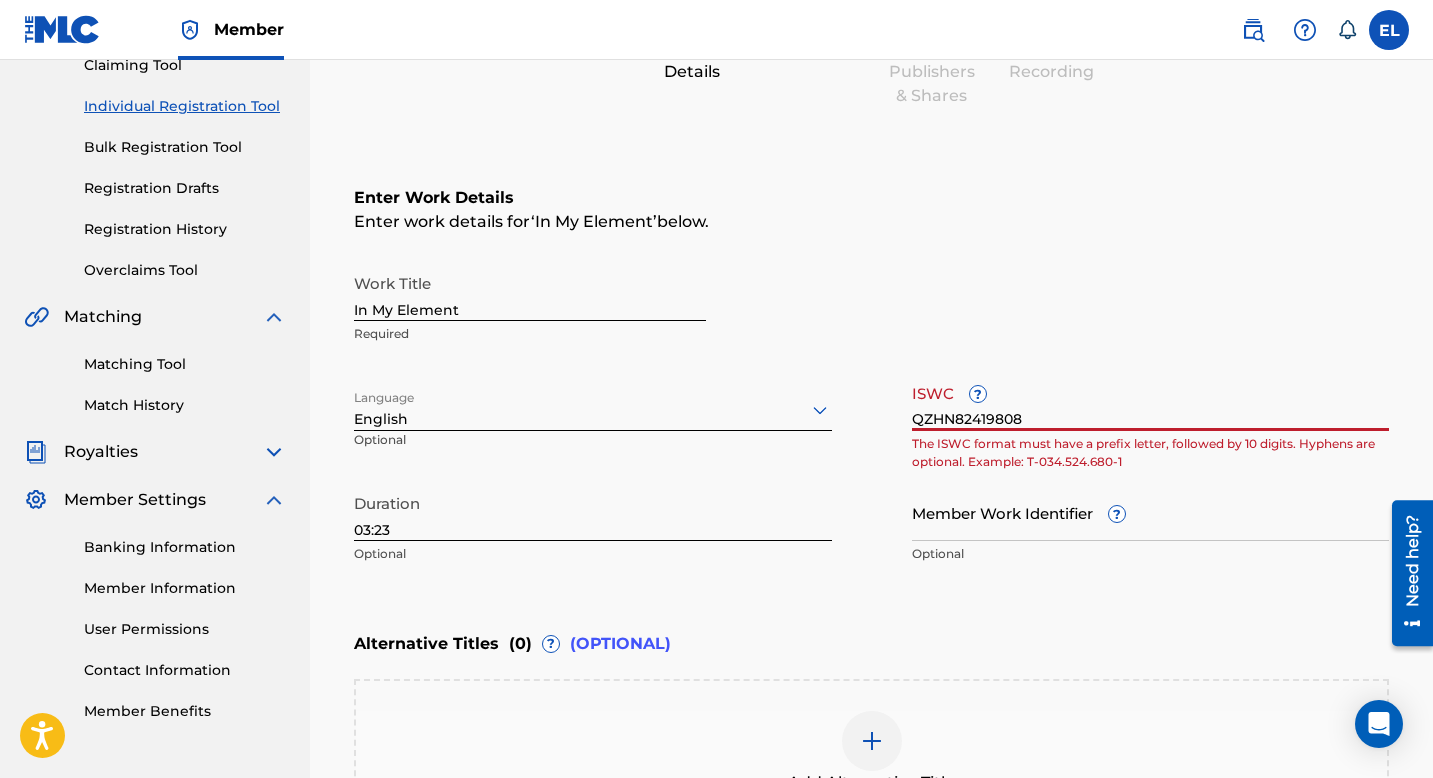 drag, startPoint x: 1038, startPoint y: 416, endPoint x: 890, endPoint y: 425, distance: 148.27339 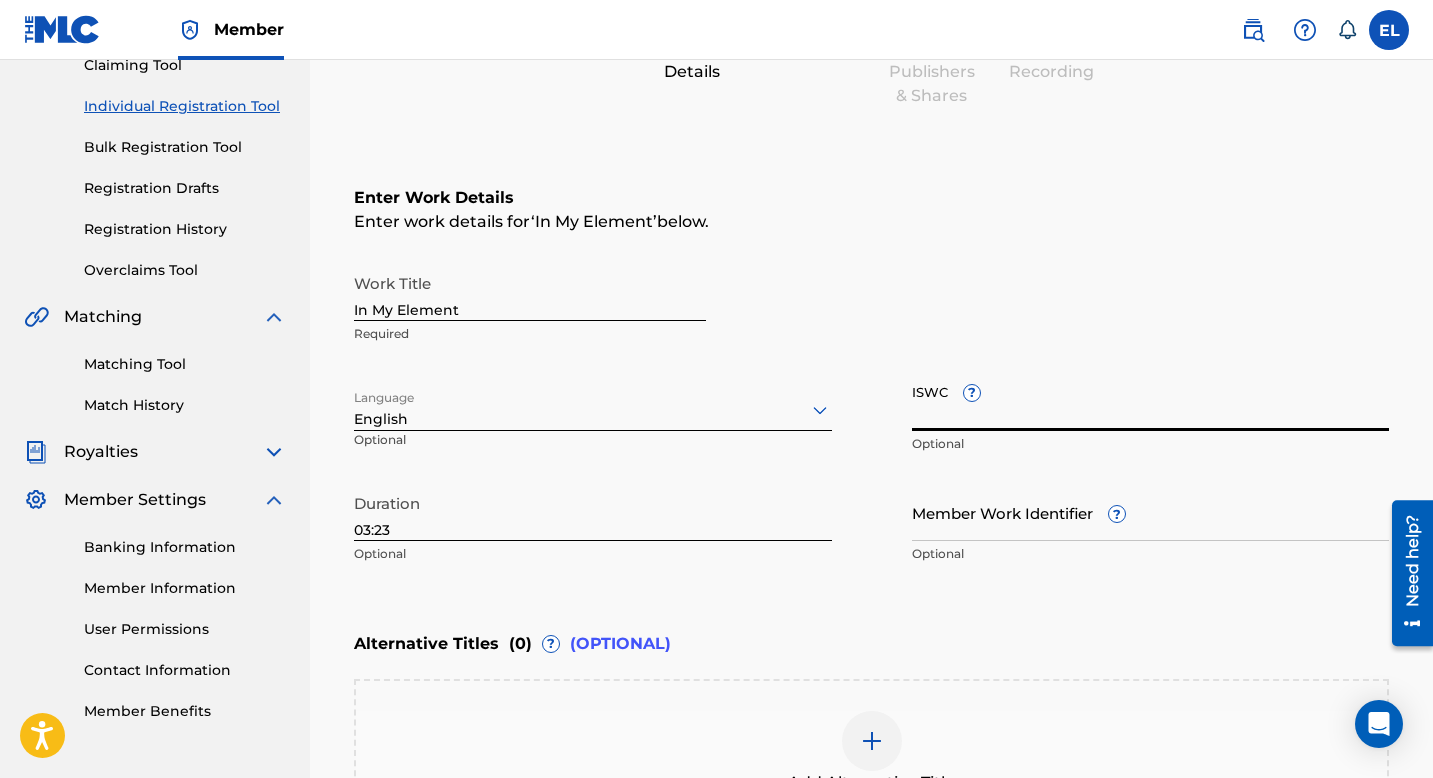 type on "I" 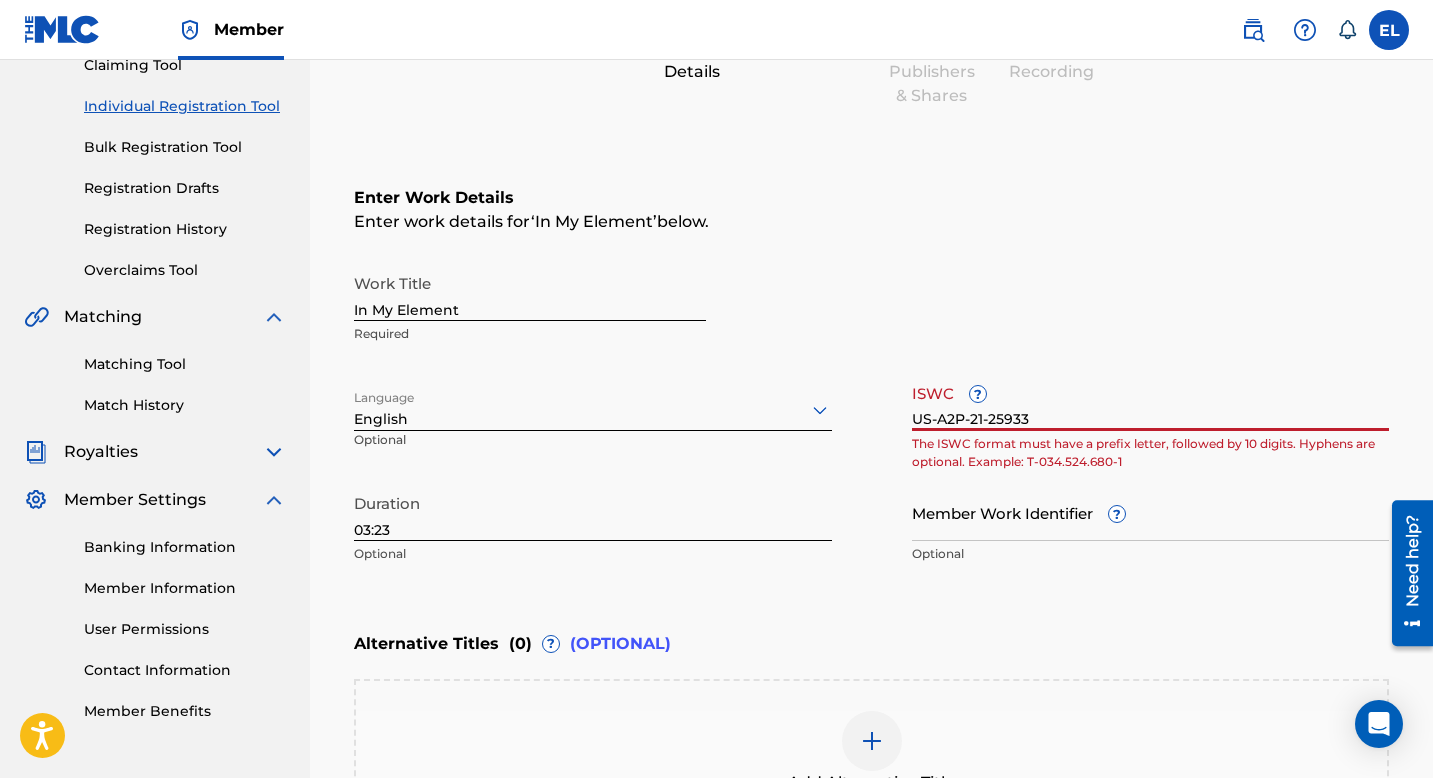 scroll, scrollTop: 228, scrollLeft: 0, axis: vertical 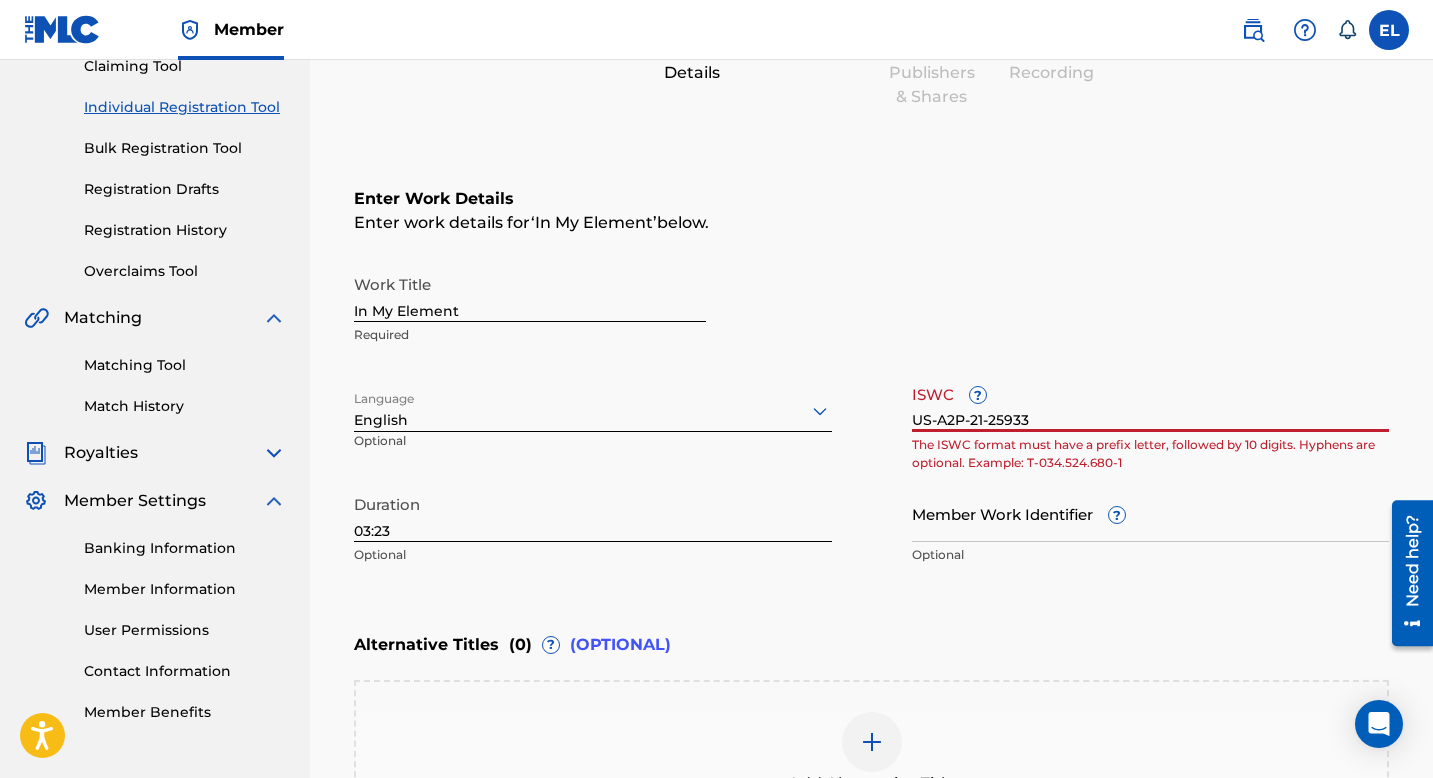 type on "US-A2P-21-25933" 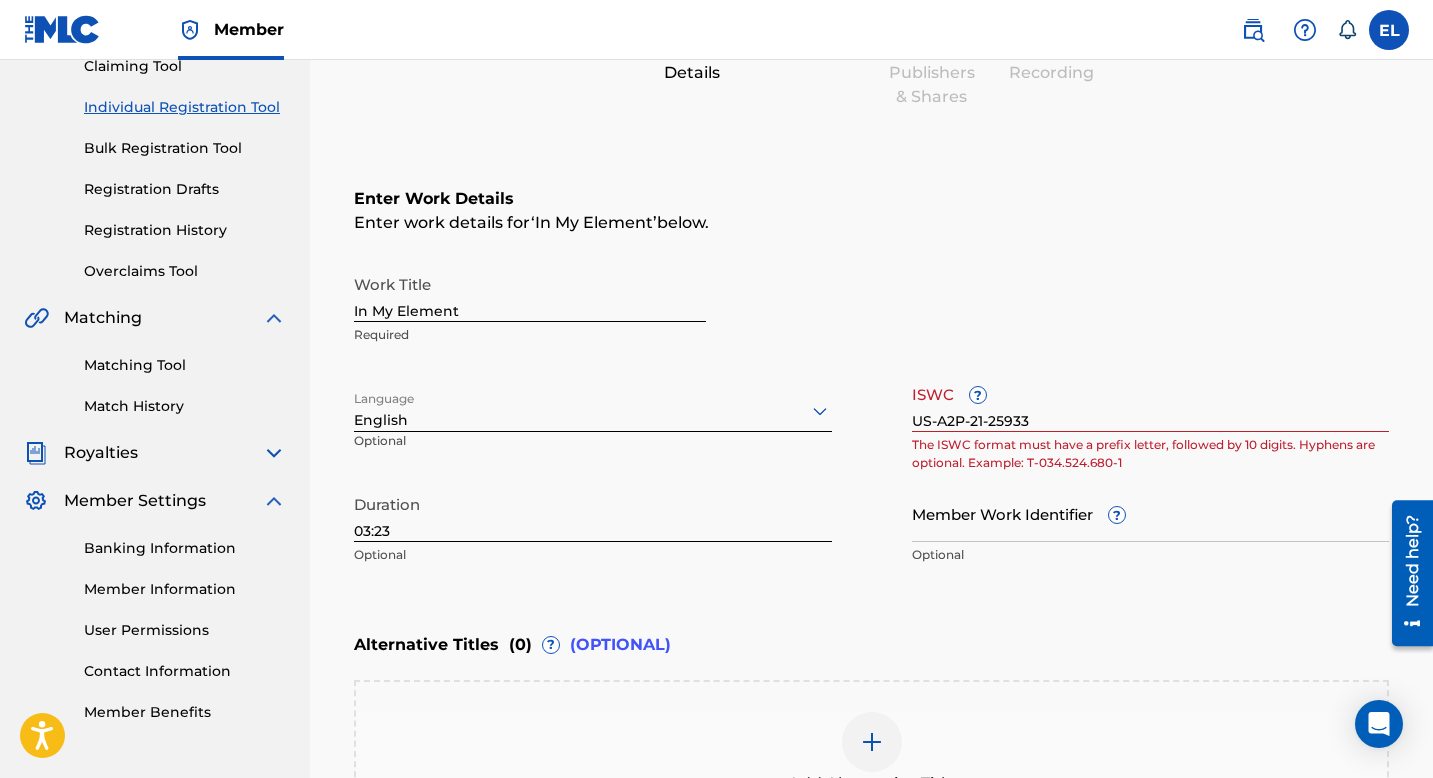click on "The ISWC format must have a prefix letter, followed by 10 digits. Hyphens are optional. Example: T-034.524.680-1" at bounding box center (1151, 454) 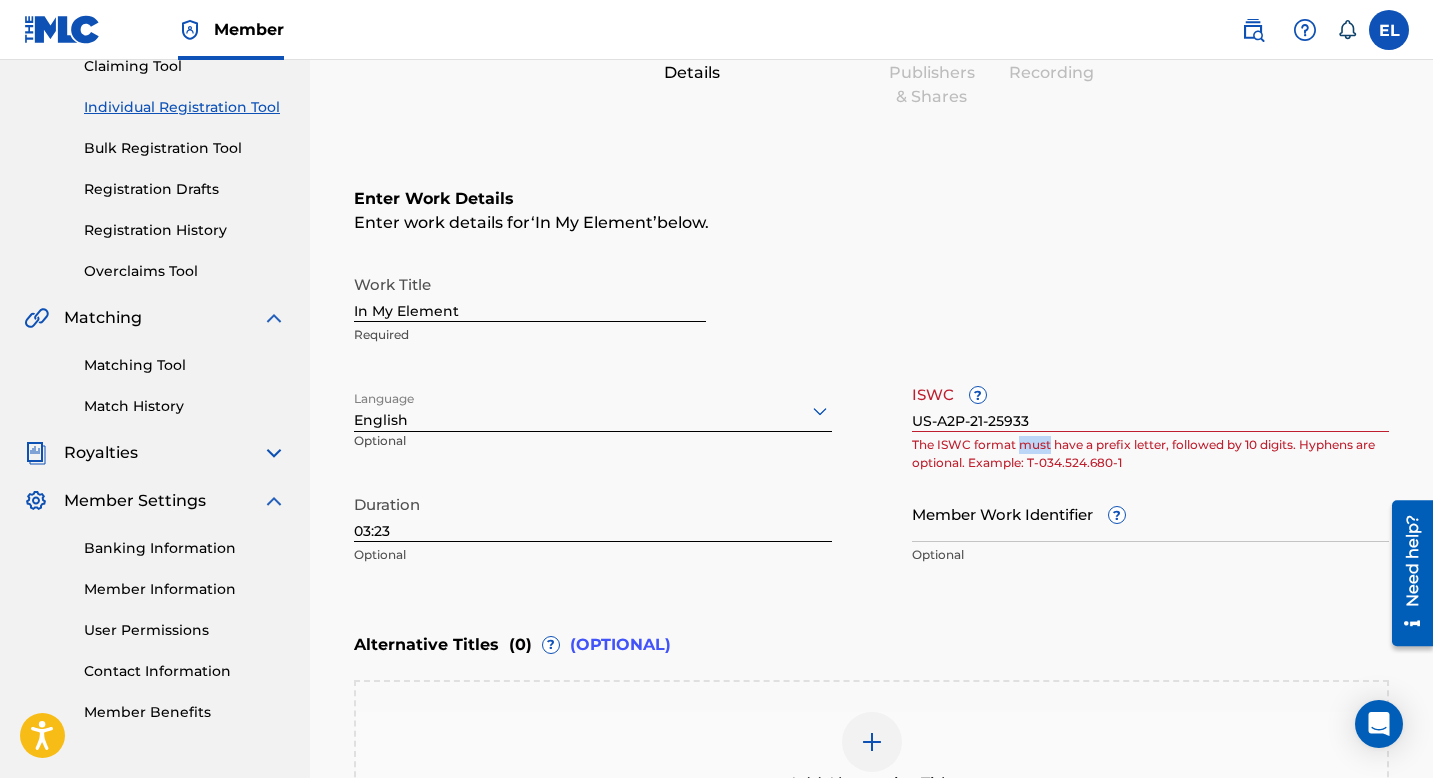 click on "The ISWC format must have a prefix letter, followed by 10 digits. Hyphens are optional. Example: T-034.524.680-1" at bounding box center [1151, 454] 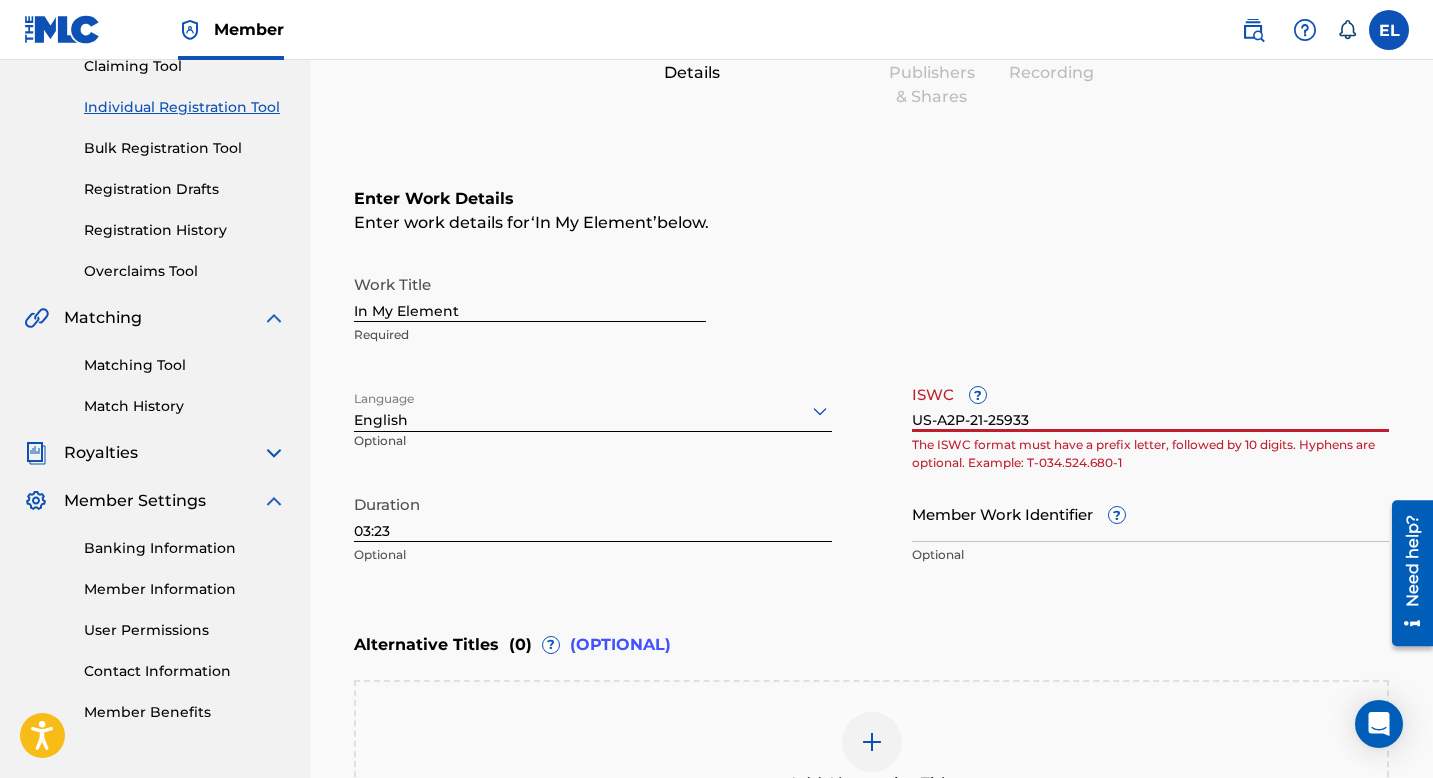 click on "US-A2P-21-25933" at bounding box center (1151, 403) 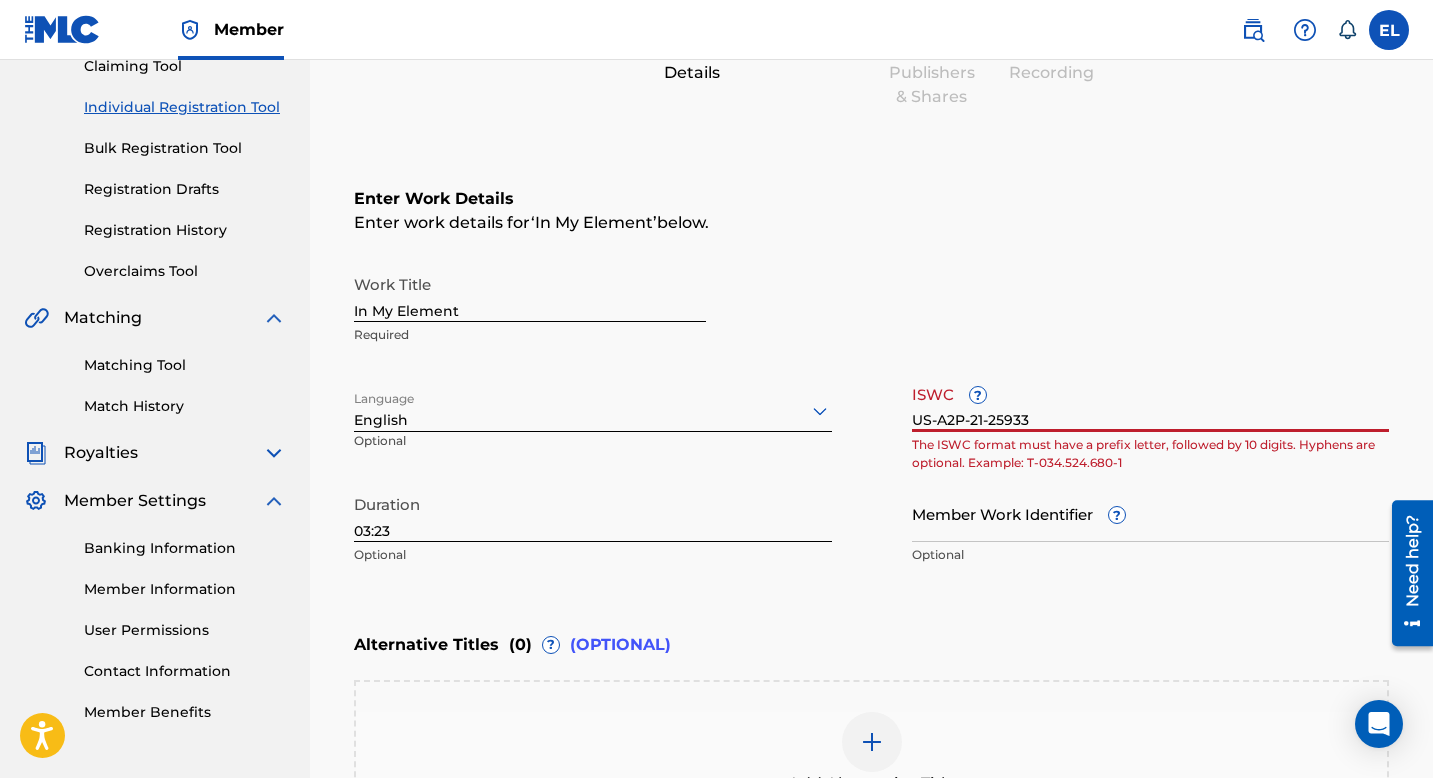 click on "Member Work Identifier   ?" at bounding box center (1151, 513) 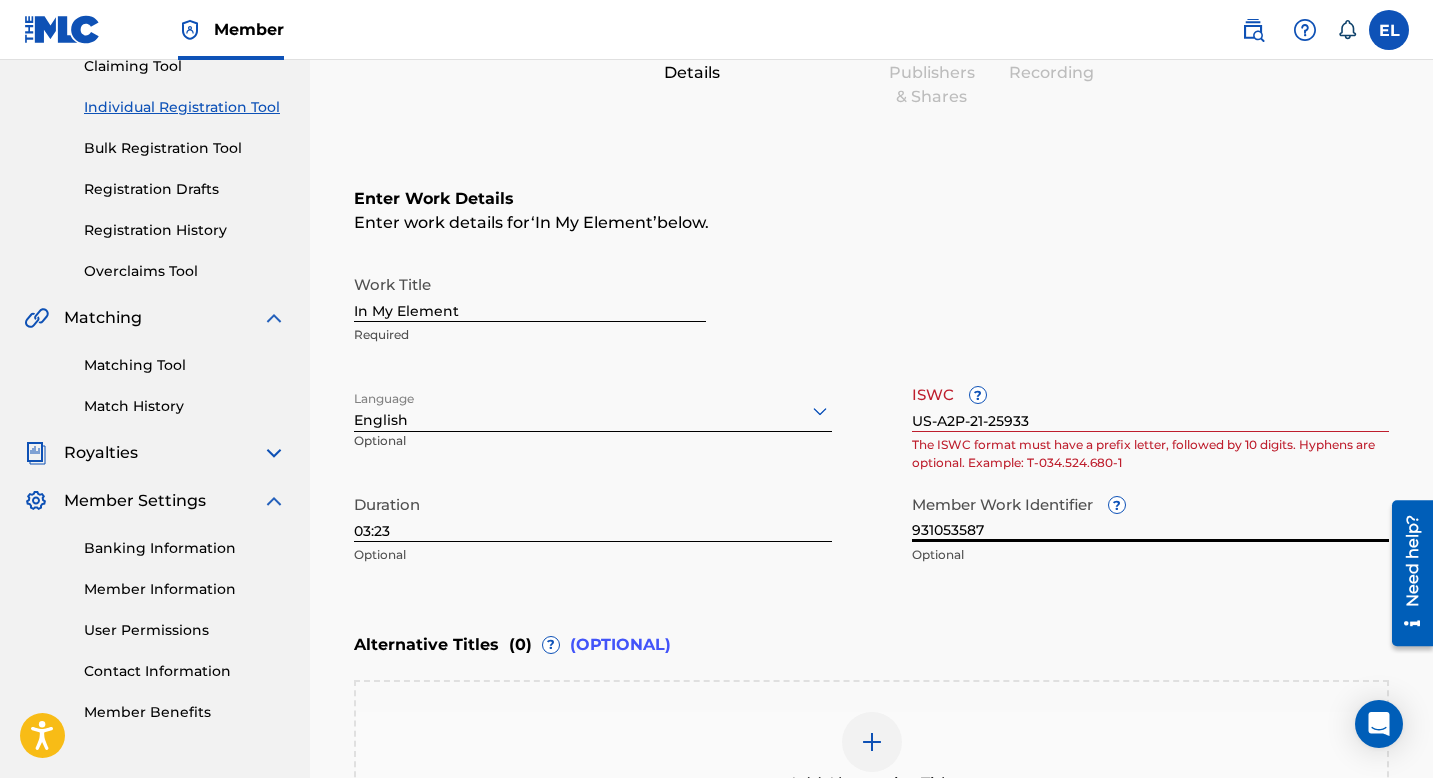 click on "931053587" at bounding box center (1151, 513) 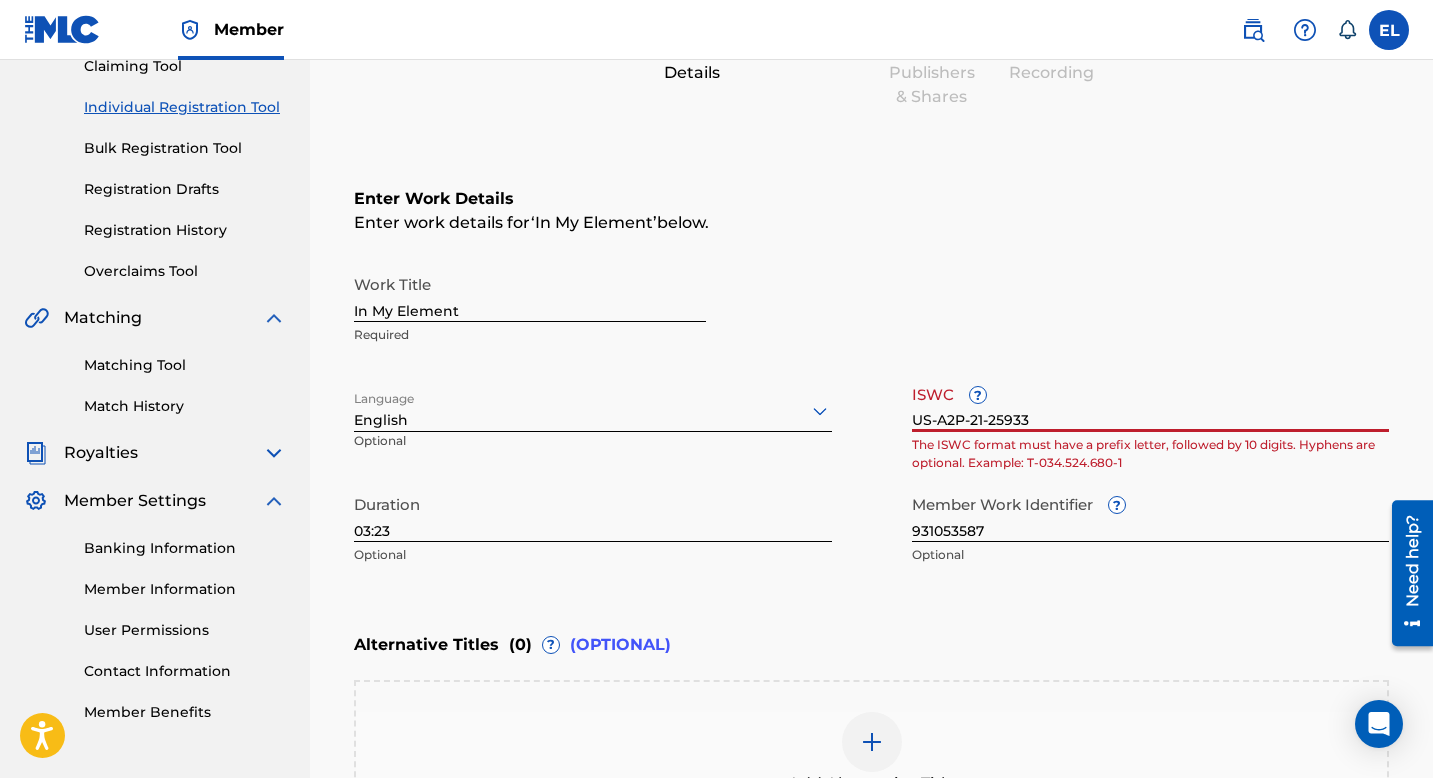 click on "US-A2P-21-25933" at bounding box center (1151, 403) 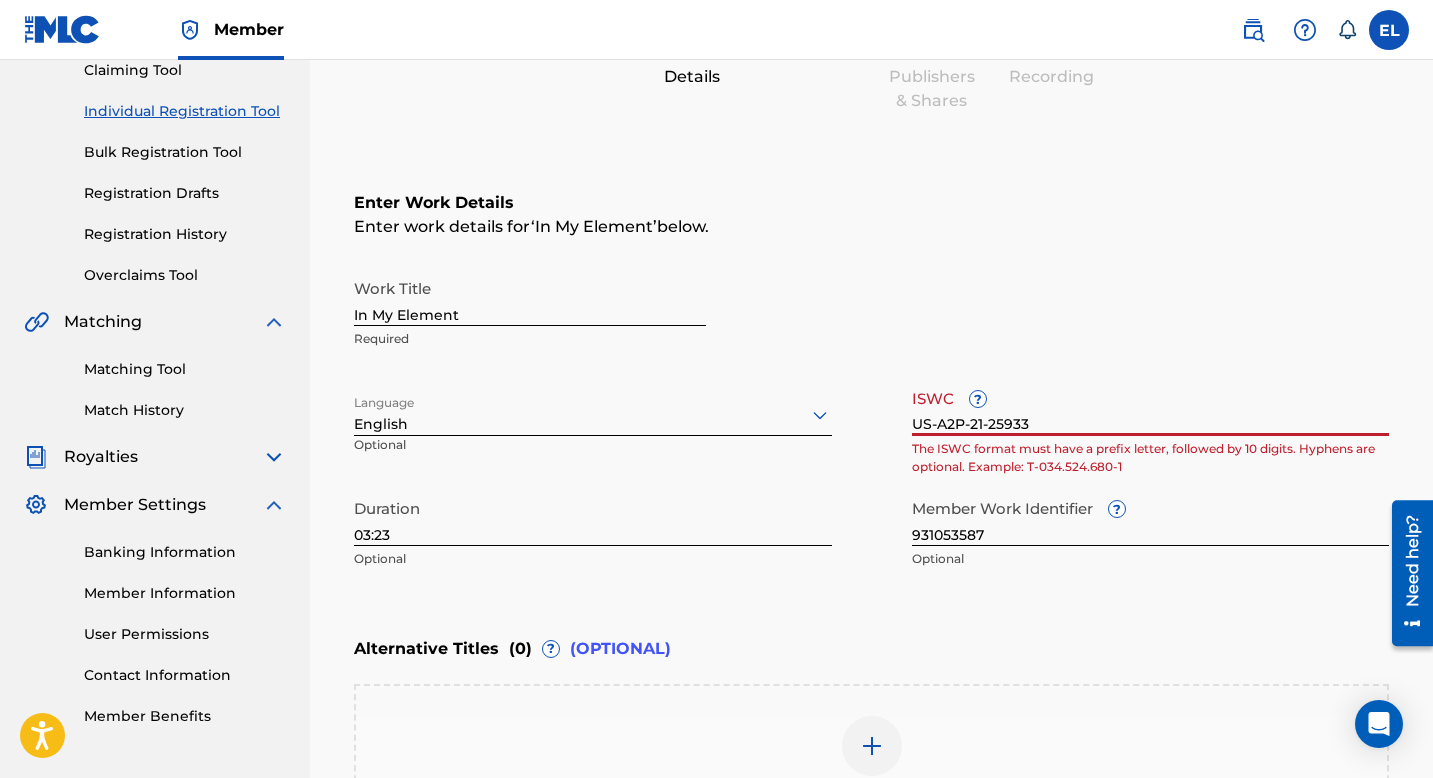 scroll, scrollTop: 227, scrollLeft: 0, axis: vertical 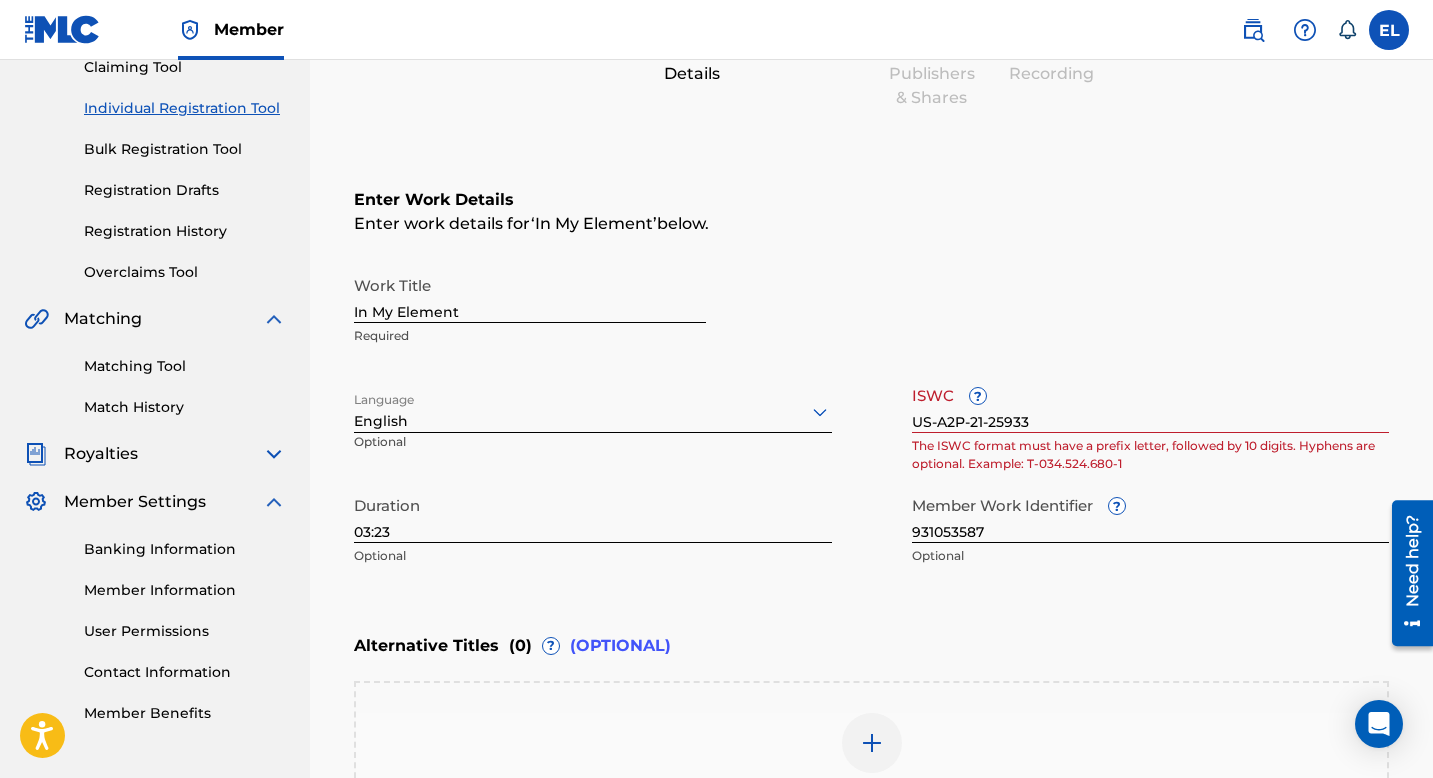click on "ISWC   ? US-A2P-21-25933 The ISWC format must have a prefix letter, followed by 10 digits. Hyphens are optional. Example: T-034.524.680-1" at bounding box center [1151, 421] 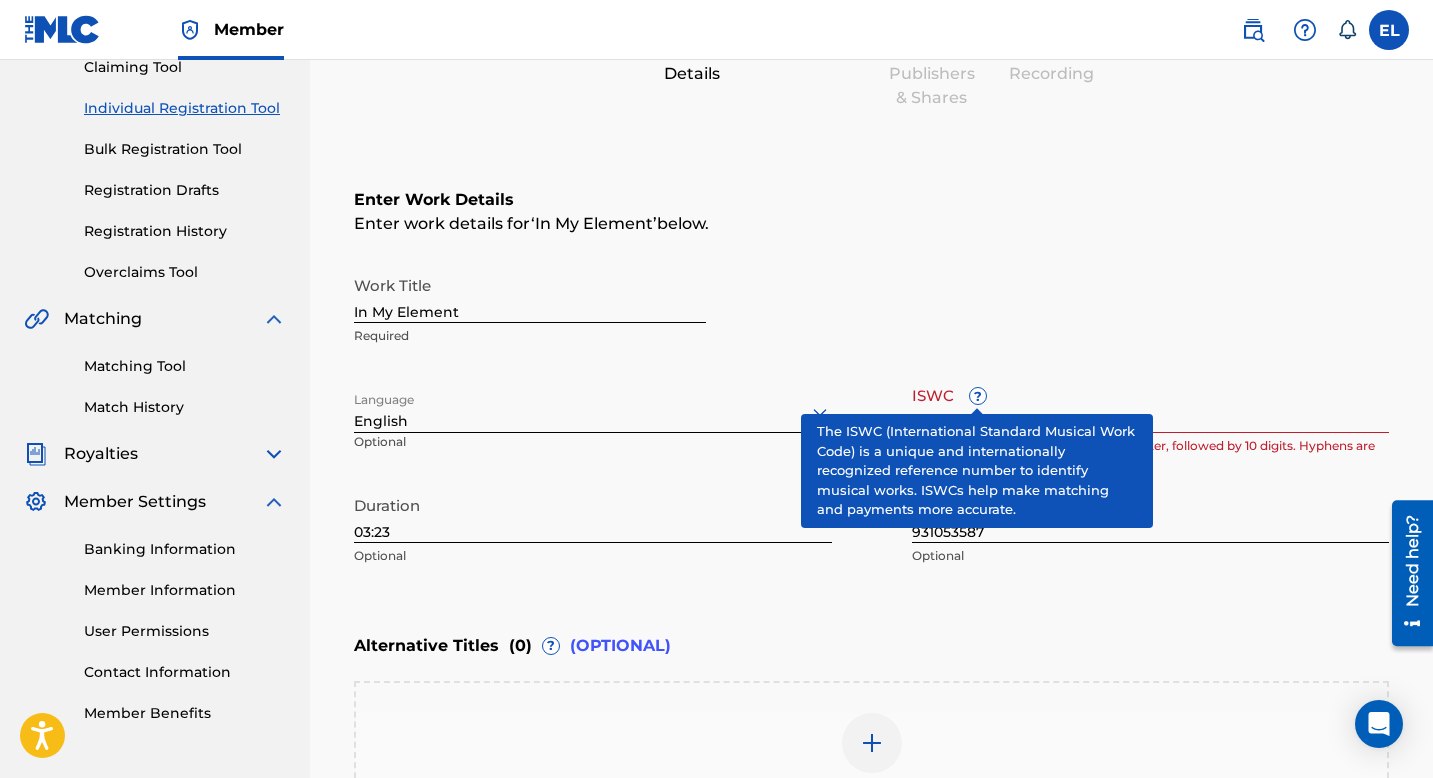 click on "?" at bounding box center [978, 396] 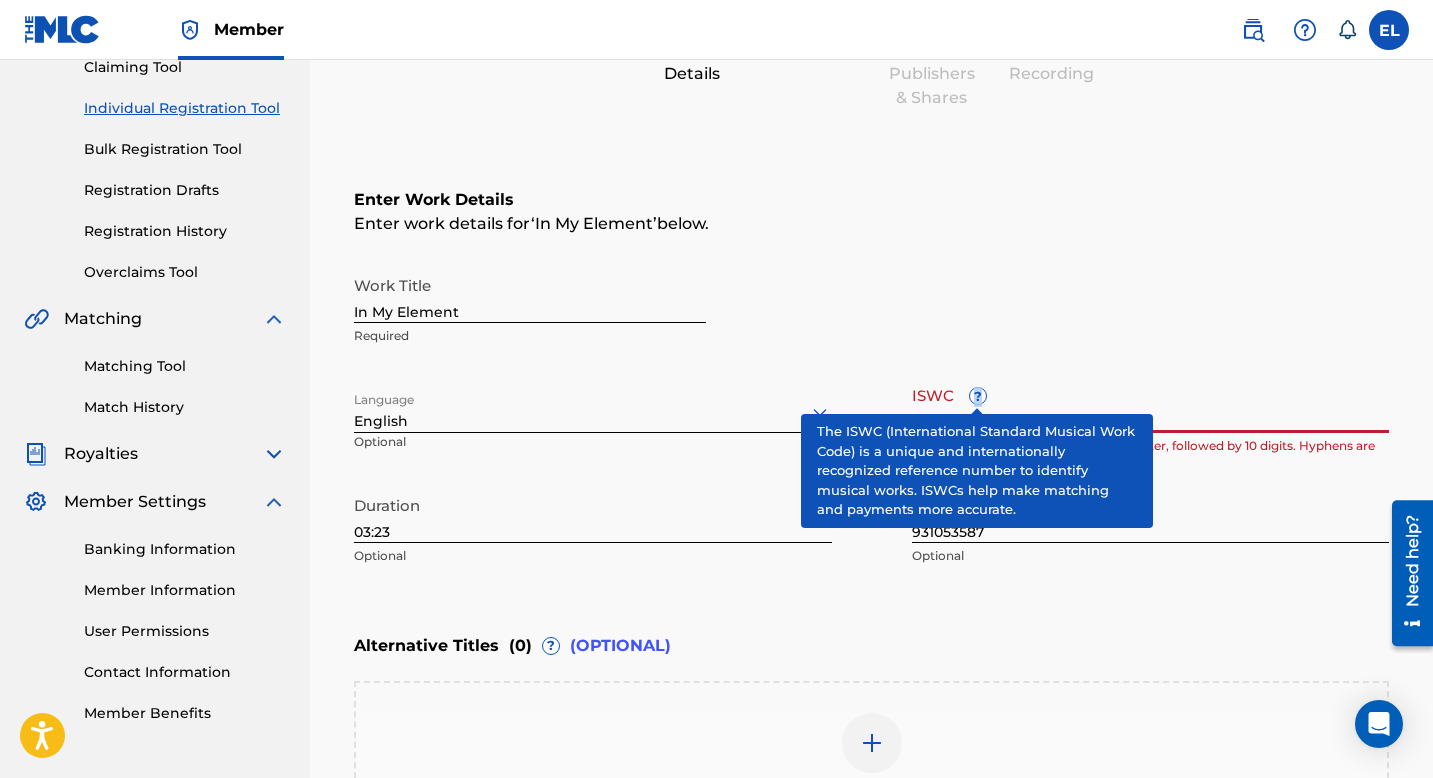 click on "?" at bounding box center [978, 396] 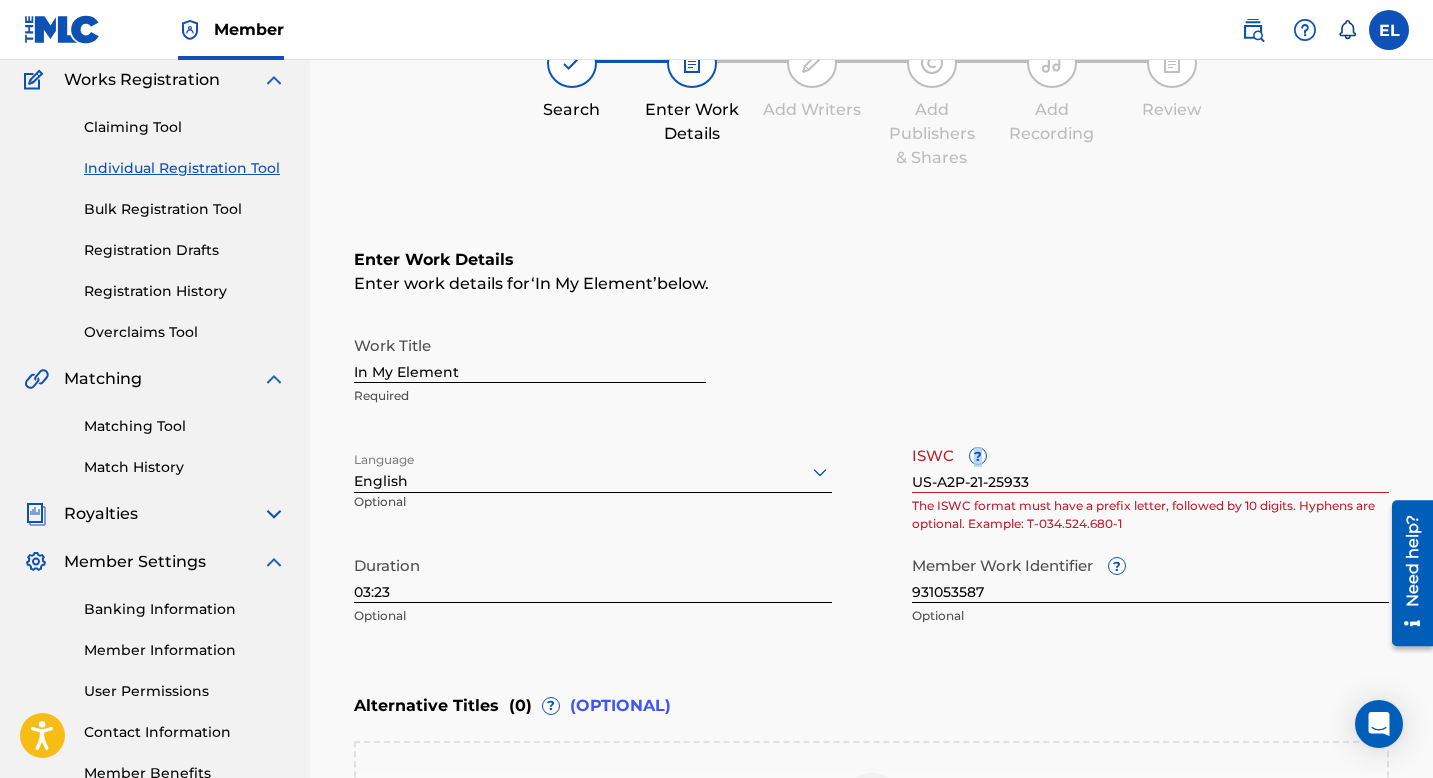 scroll, scrollTop: 121, scrollLeft: 0, axis: vertical 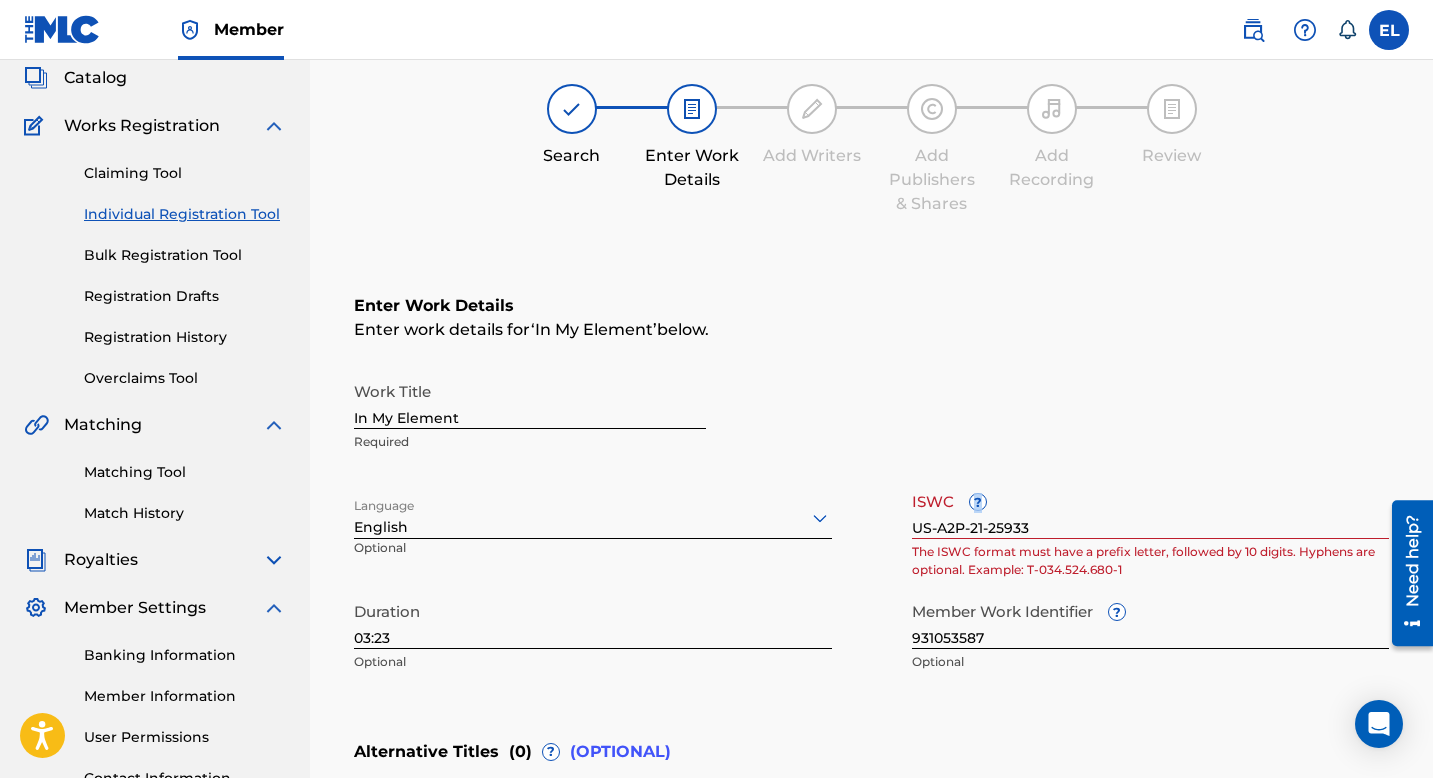 click on "Bulk Registration Tool" at bounding box center (185, 255) 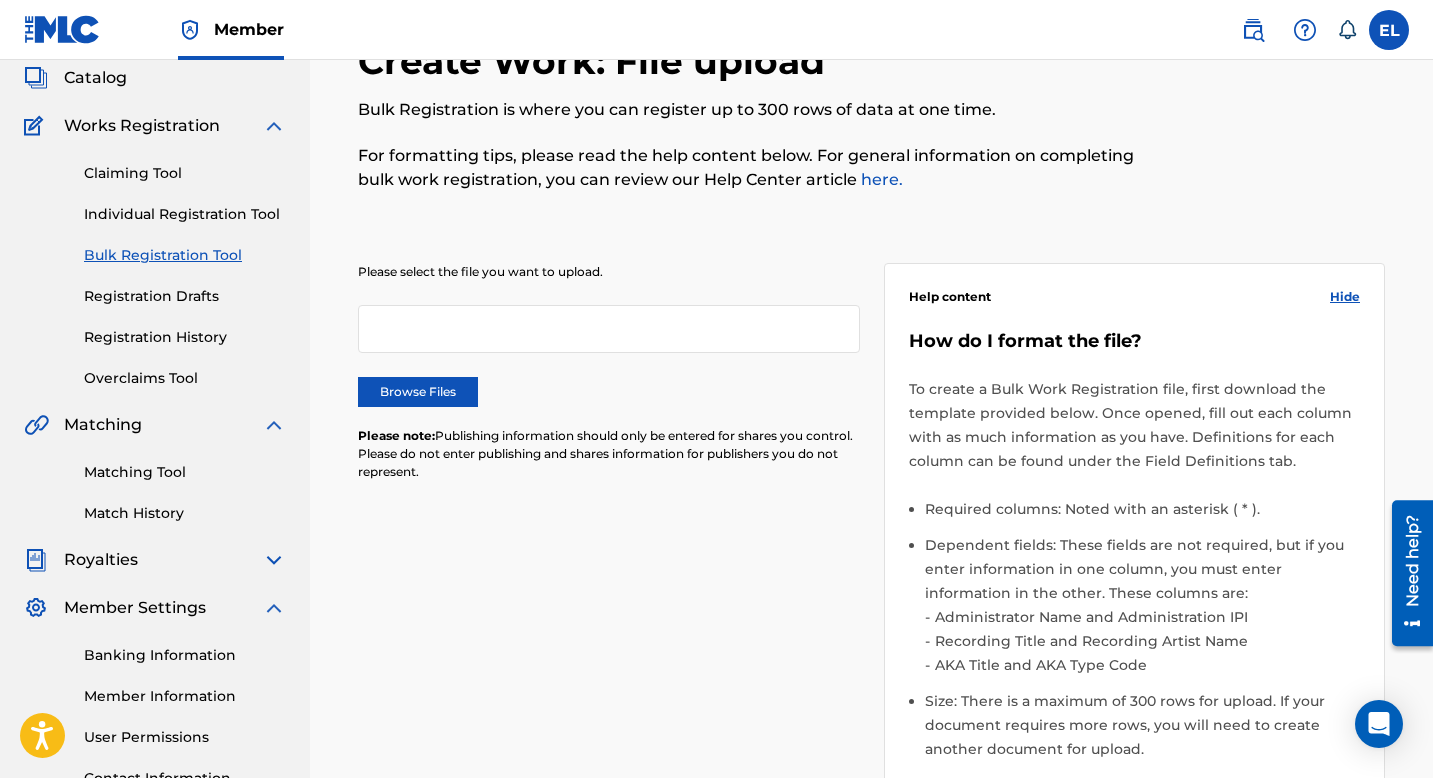 scroll, scrollTop: 0, scrollLeft: 0, axis: both 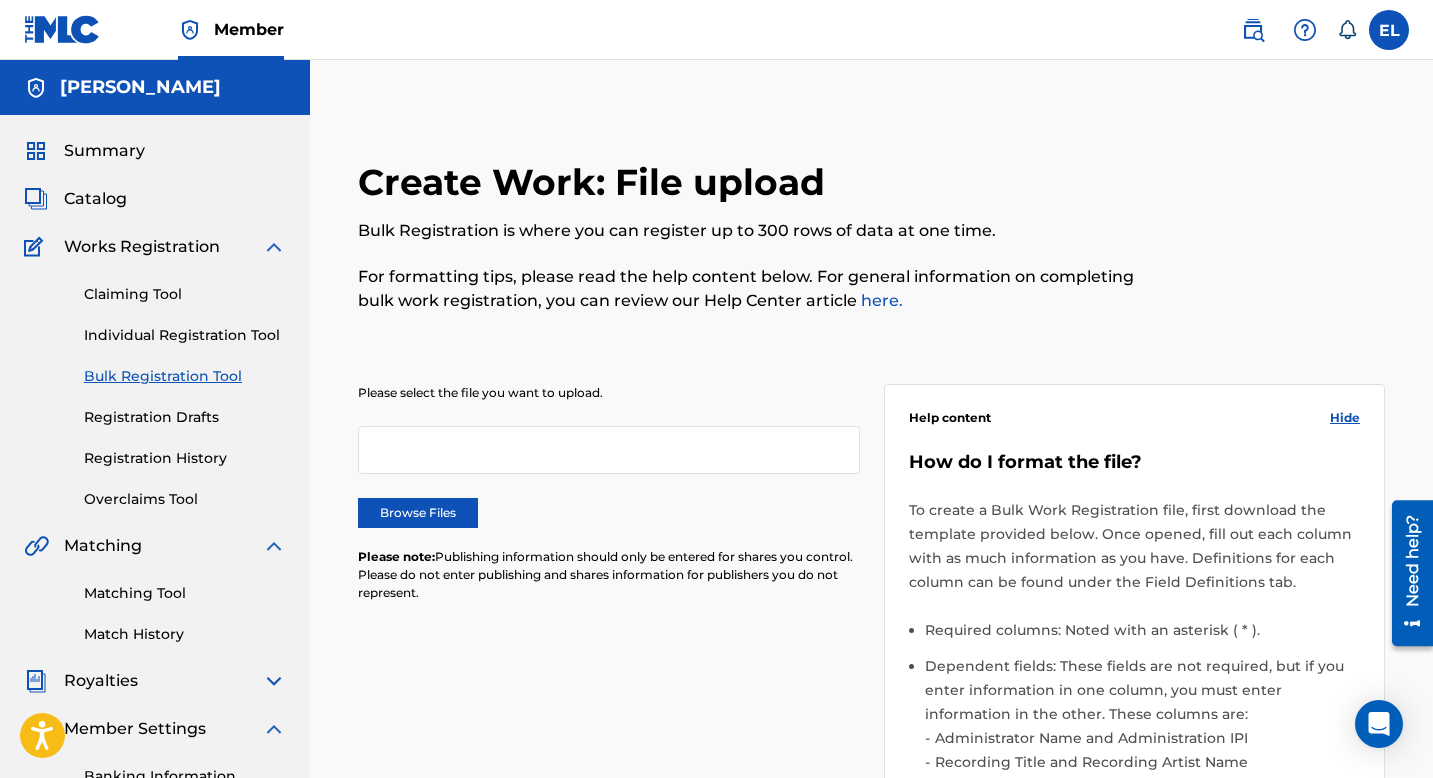 click on "Browse Files" at bounding box center [418, 513] 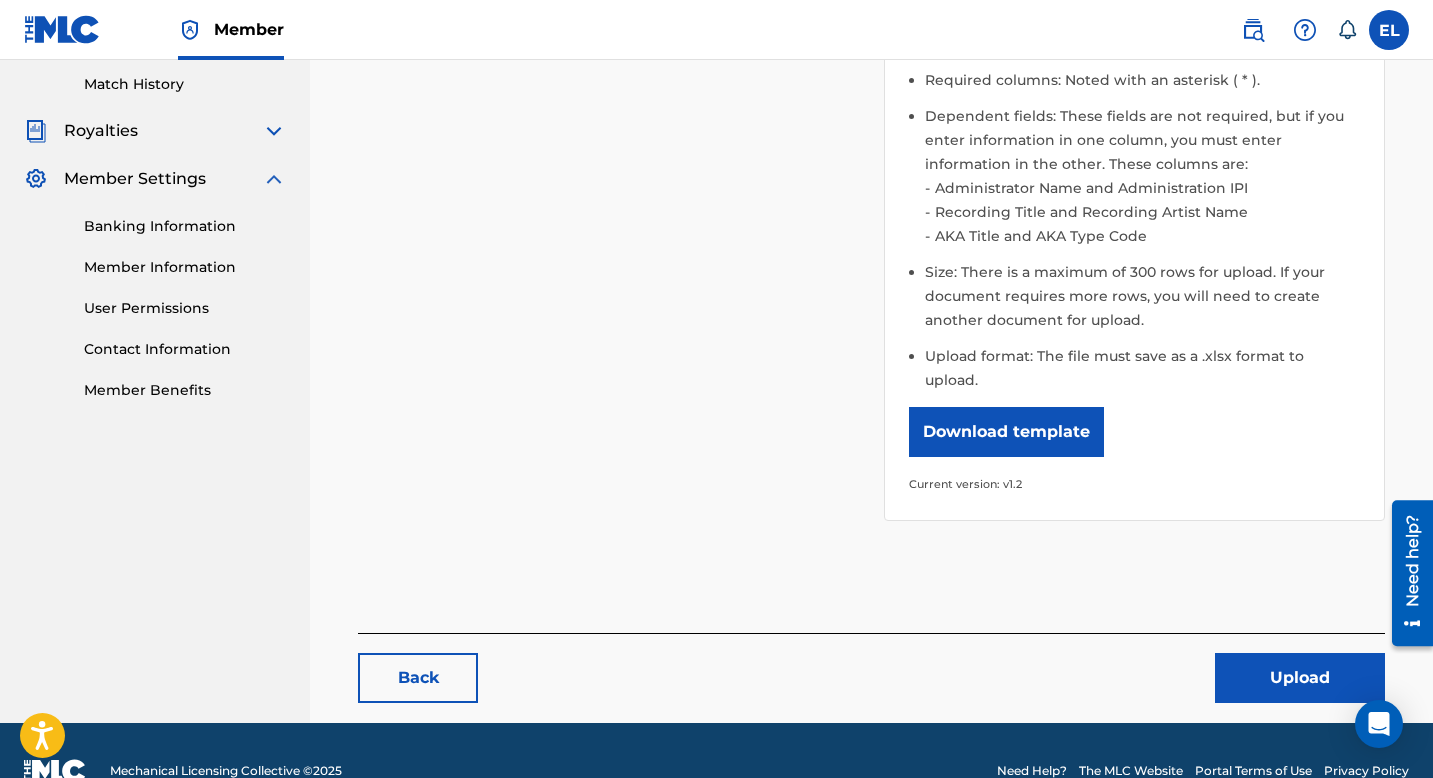 scroll, scrollTop: 566, scrollLeft: 0, axis: vertical 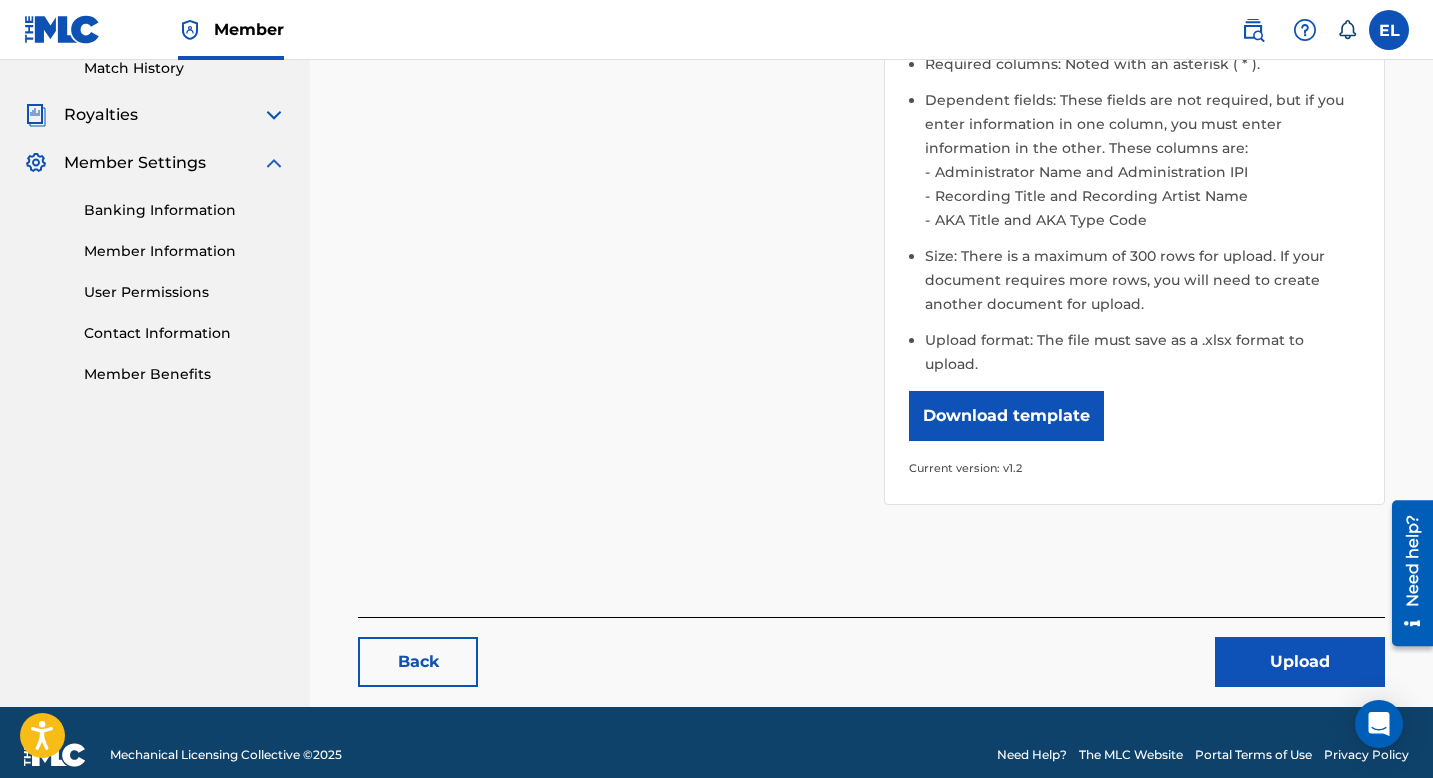 click on "Upload" at bounding box center (1300, 662) 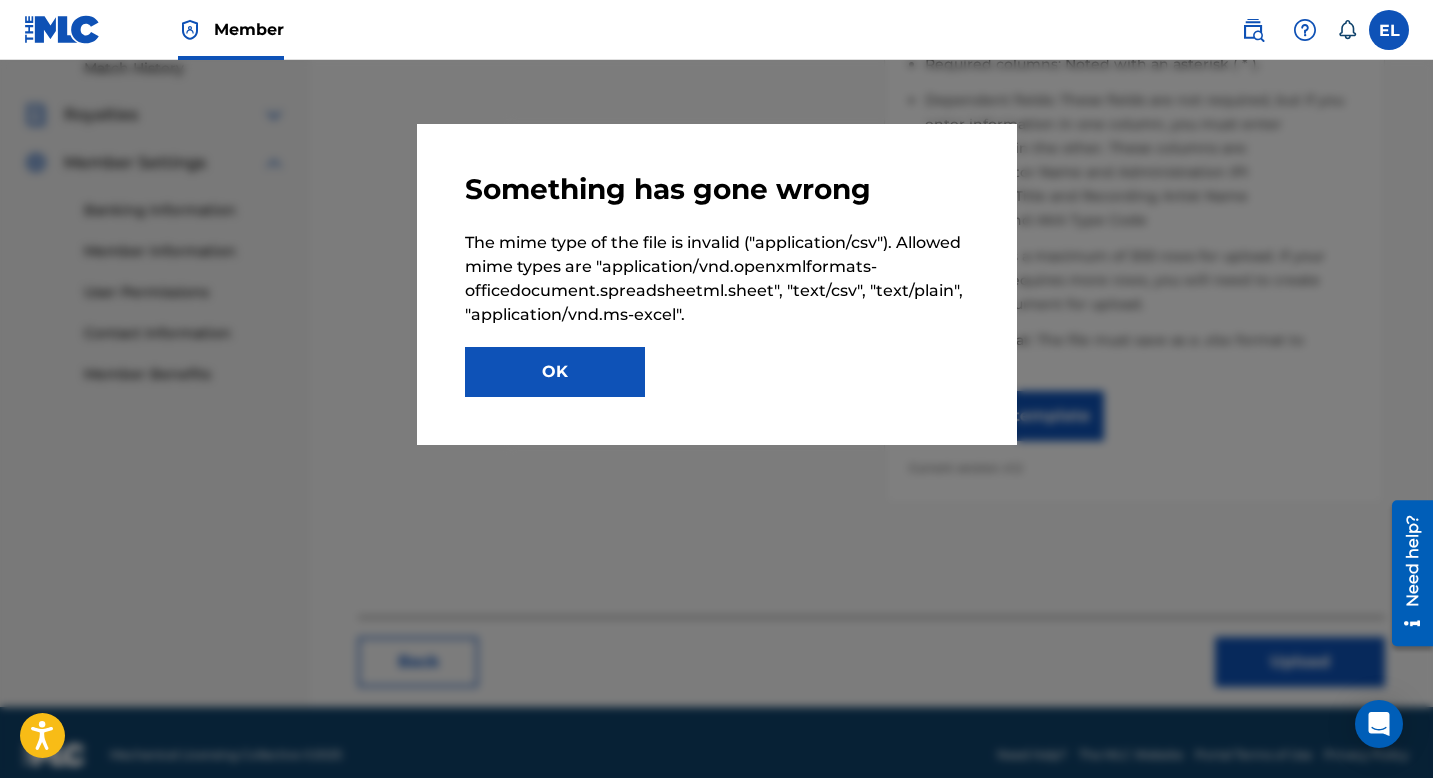 click on "OK" at bounding box center [555, 372] 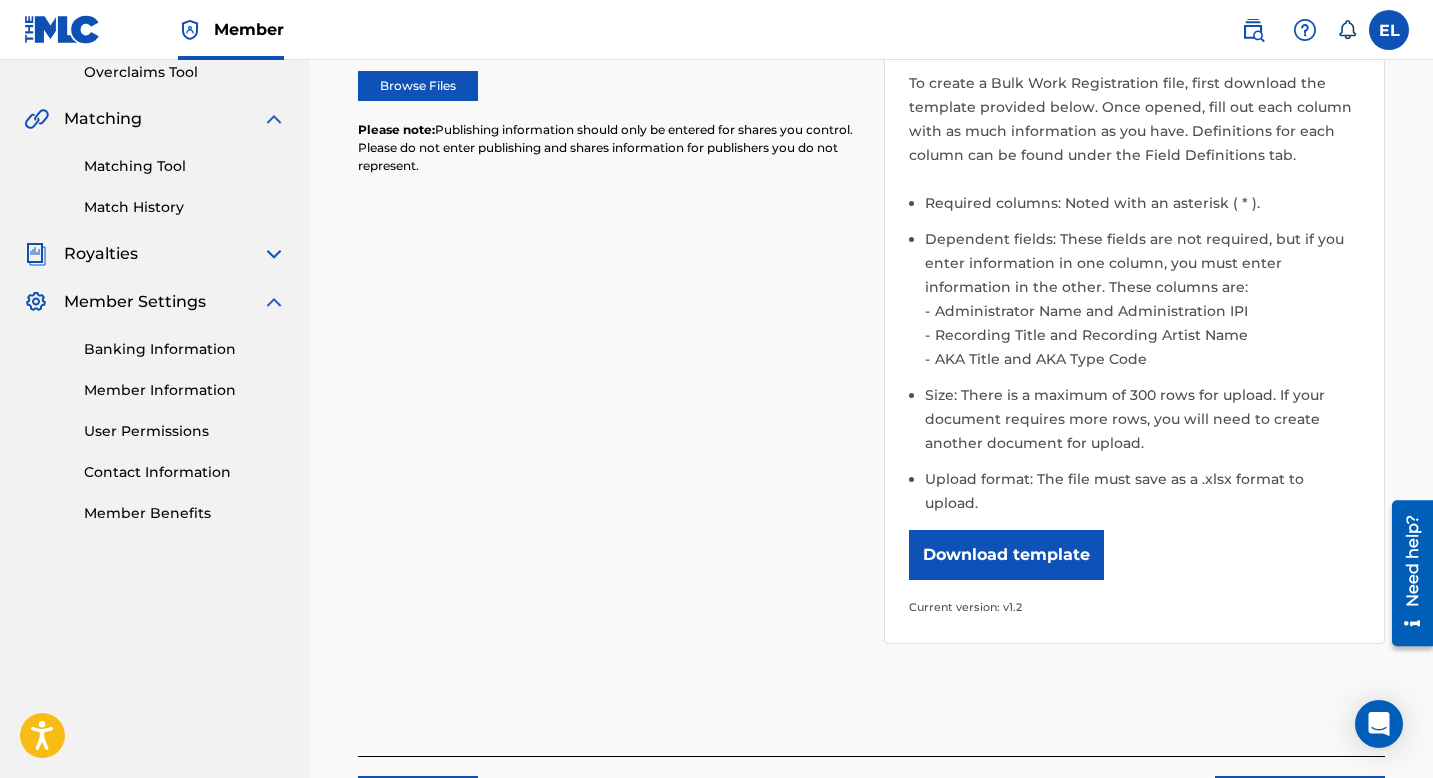 scroll, scrollTop: 417, scrollLeft: 0, axis: vertical 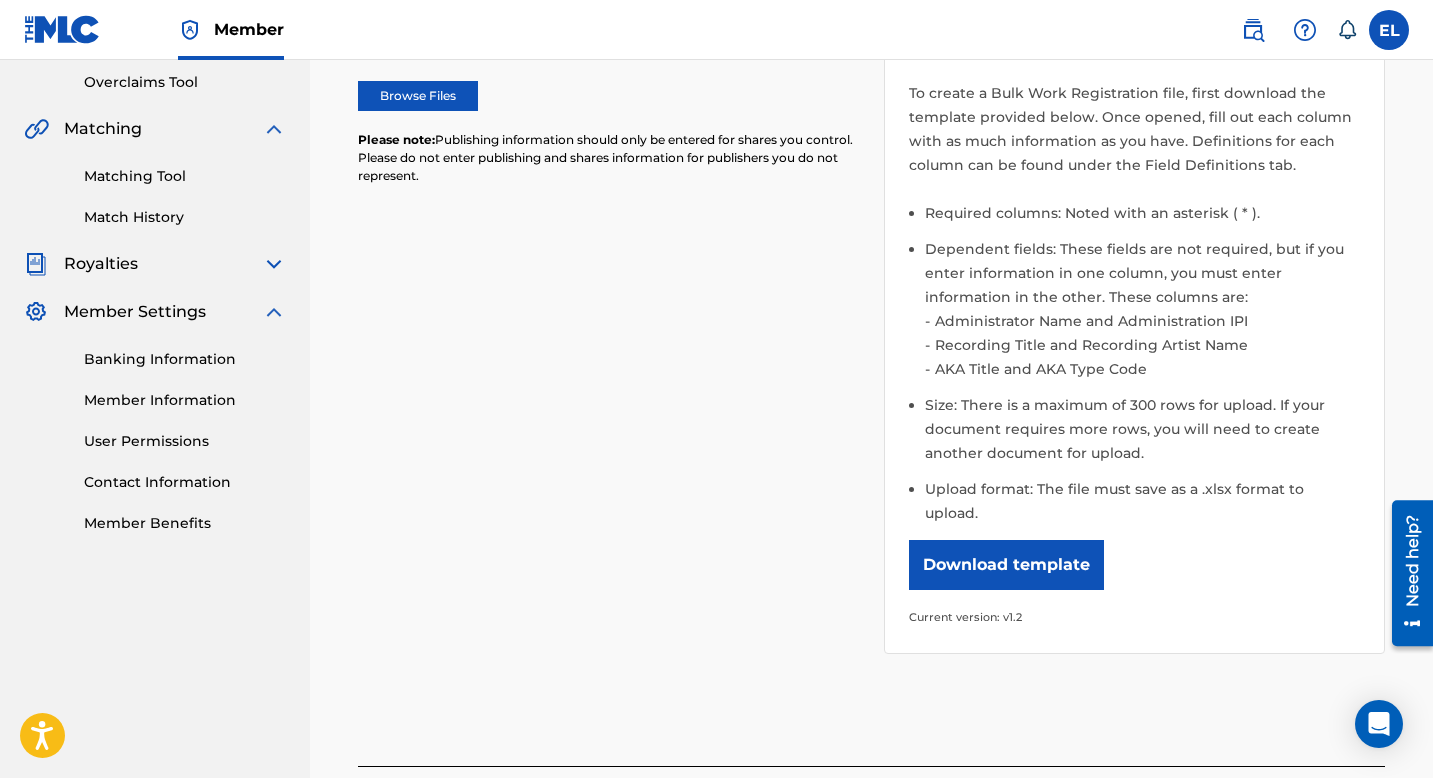 click on "Download template" at bounding box center (1006, 565) 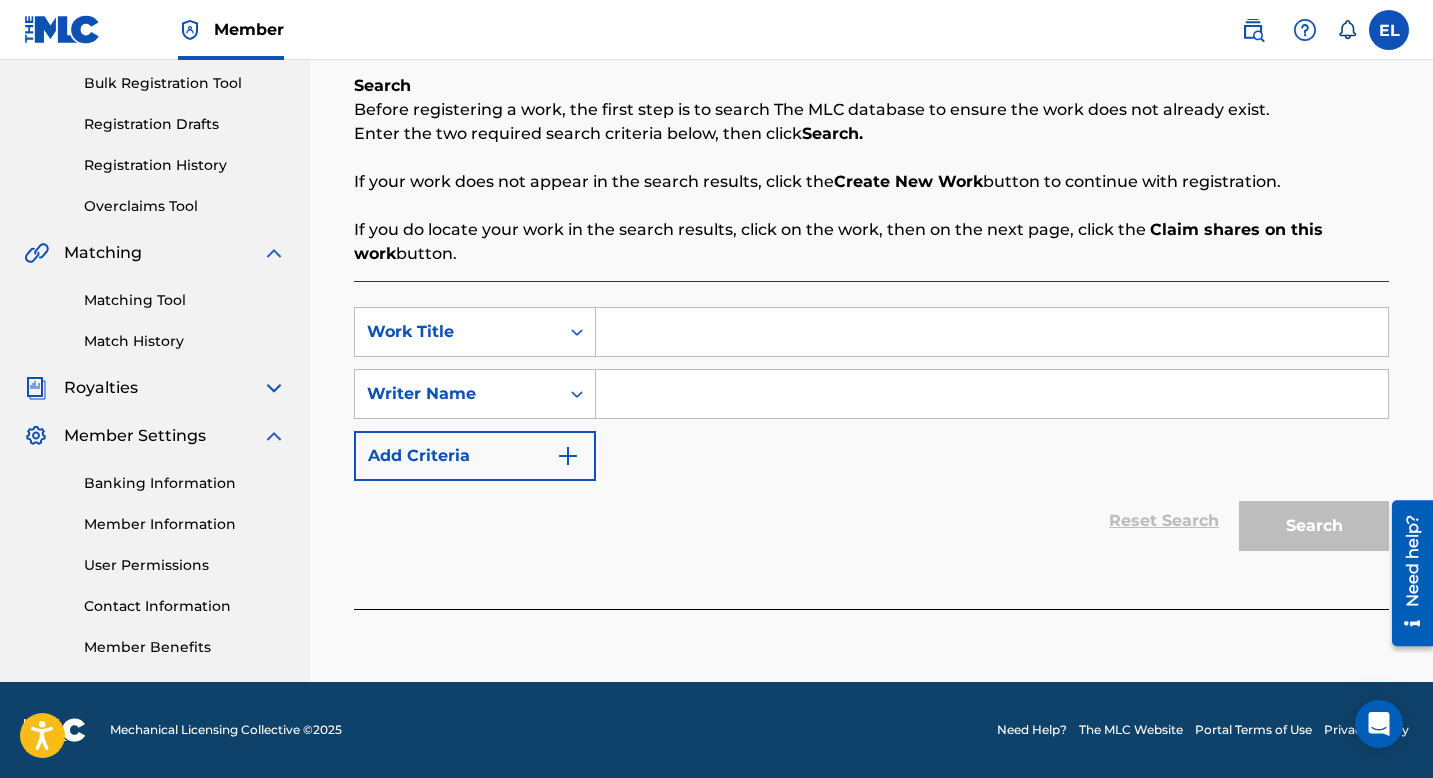 scroll, scrollTop: 121, scrollLeft: 0, axis: vertical 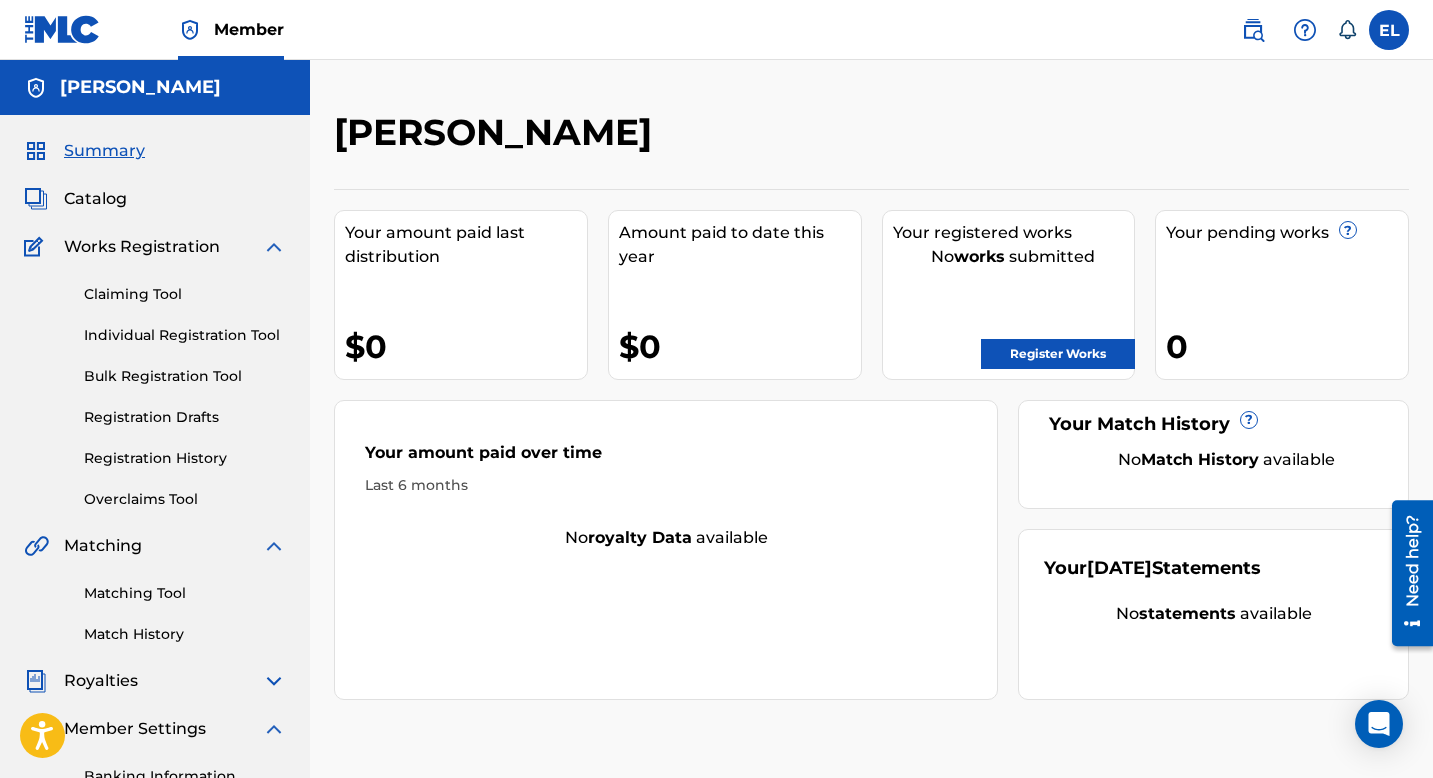 click on "Works Registration" at bounding box center [142, 247] 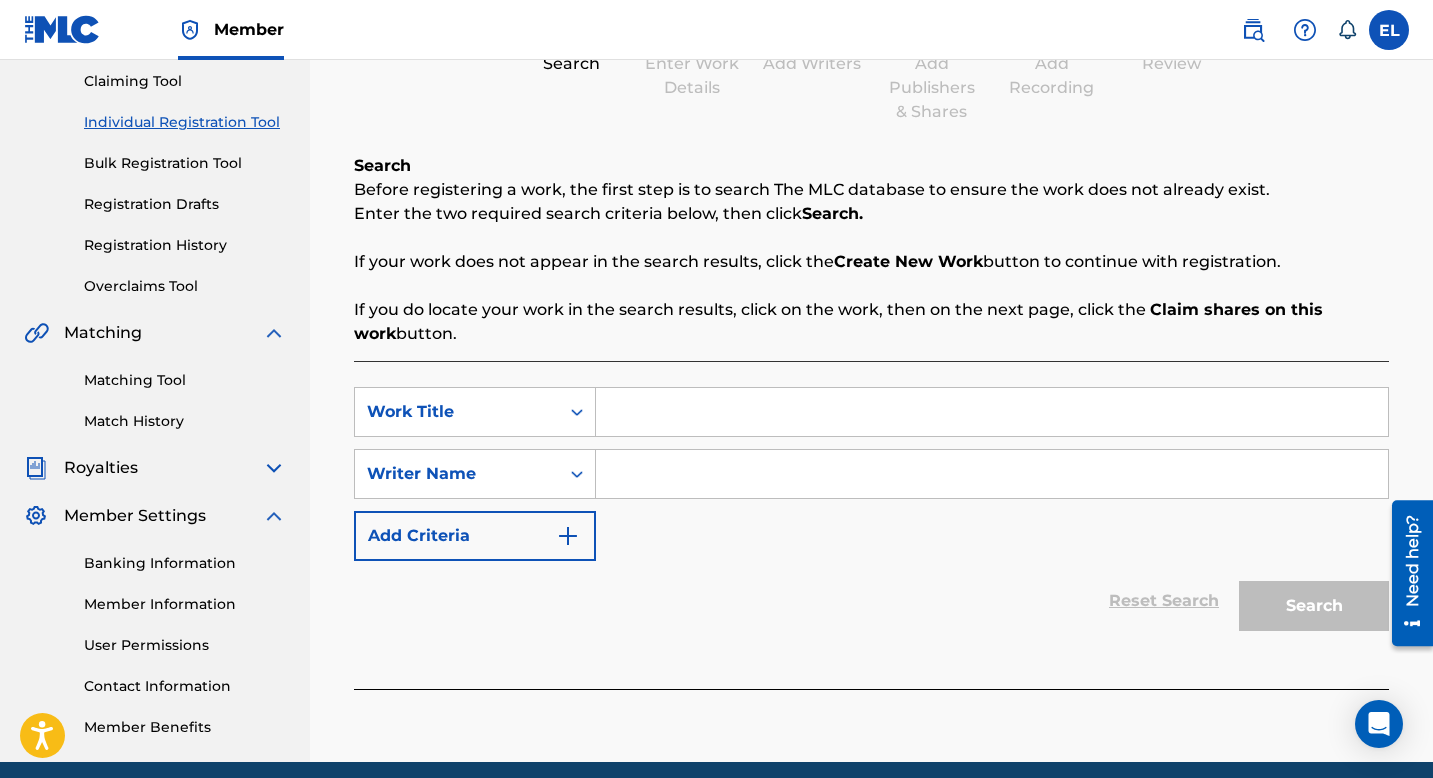 scroll, scrollTop: 217, scrollLeft: 0, axis: vertical 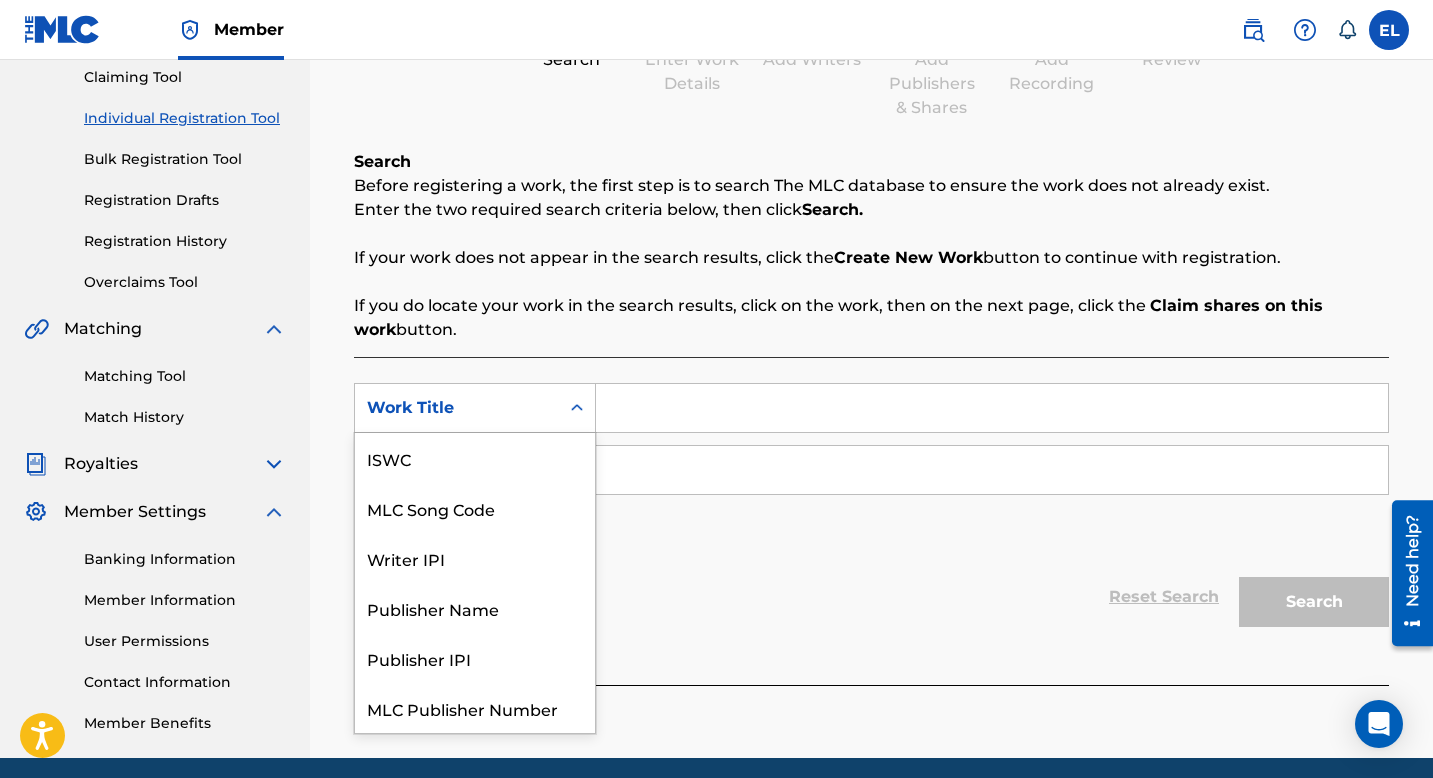 click 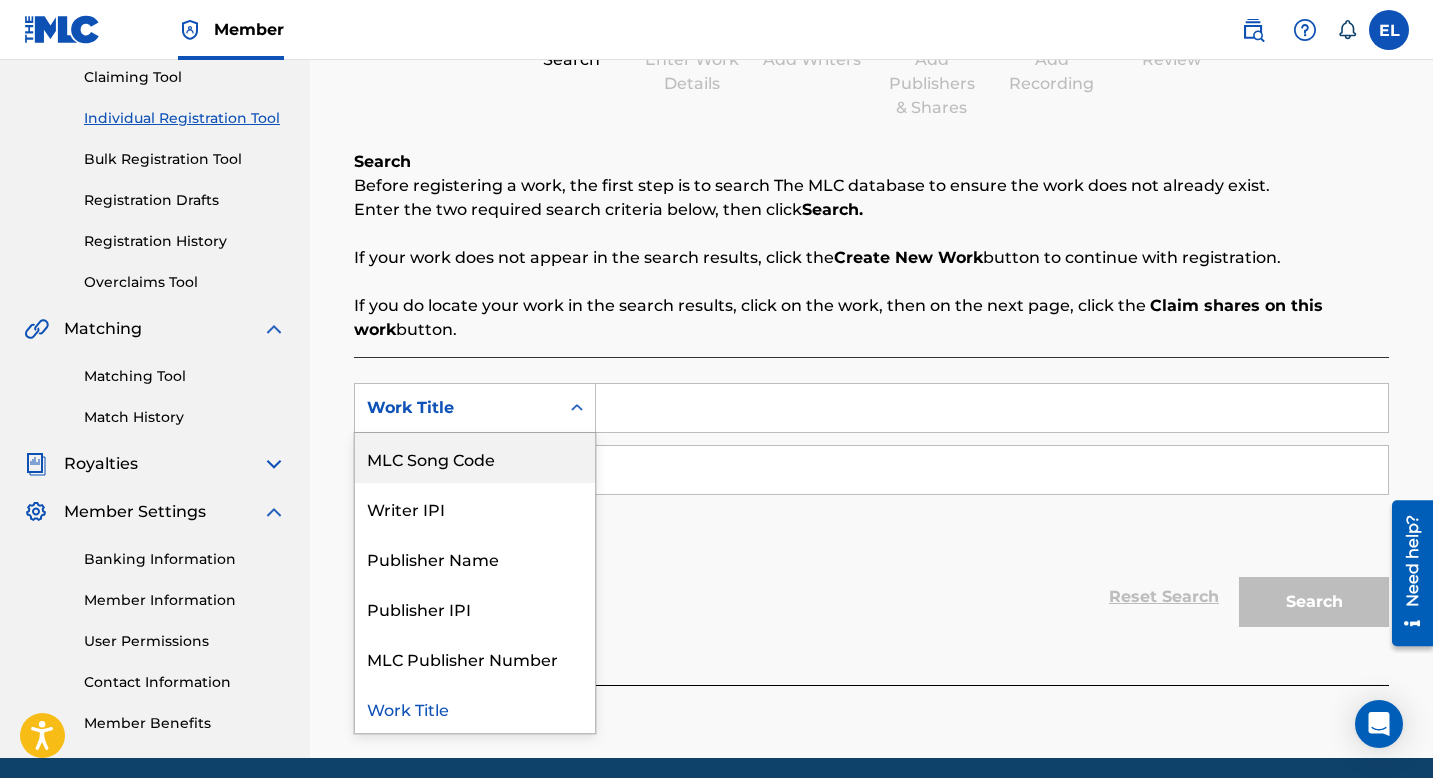 click on "MLC Song Code" at bounding box center [475, 458] 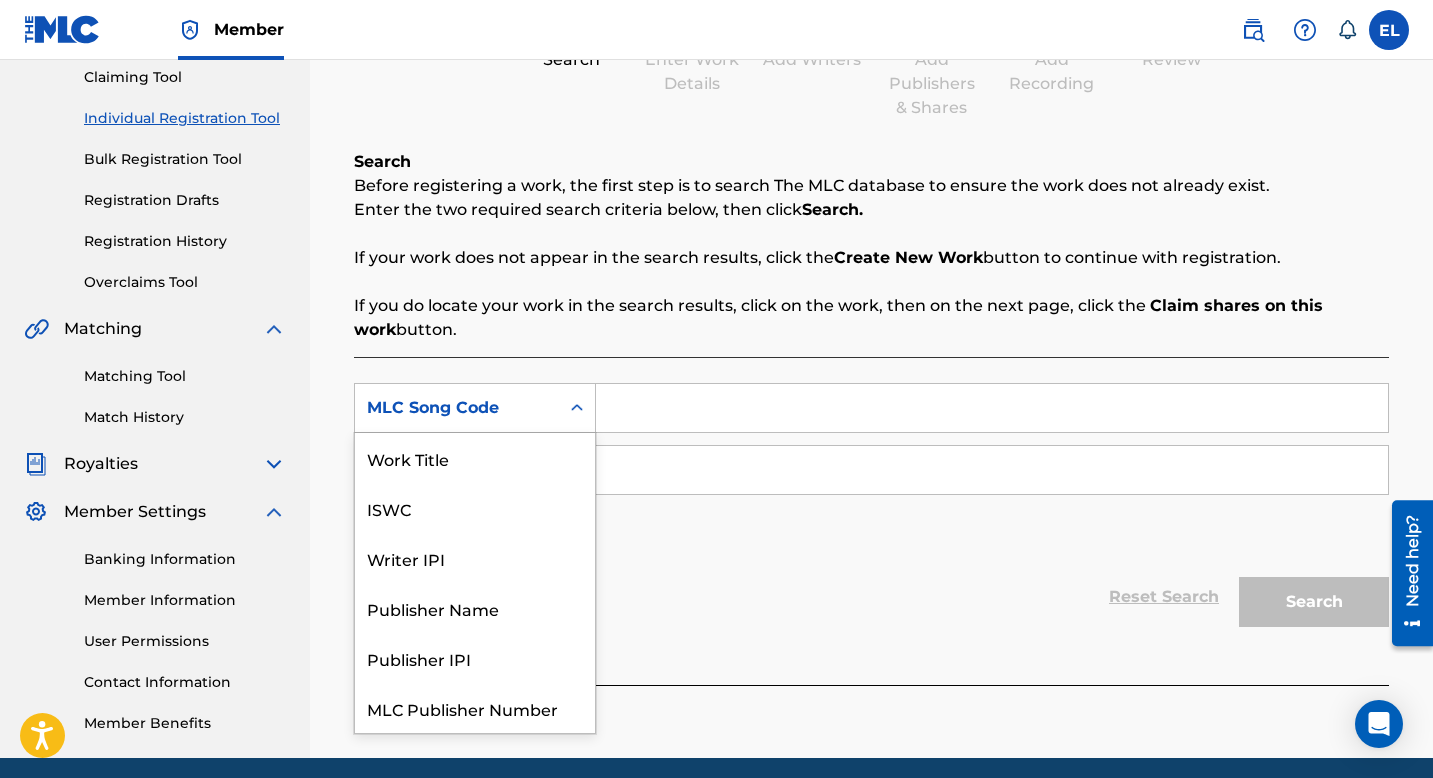 click on "MLC Song Code" at bounding box center [457, 408] 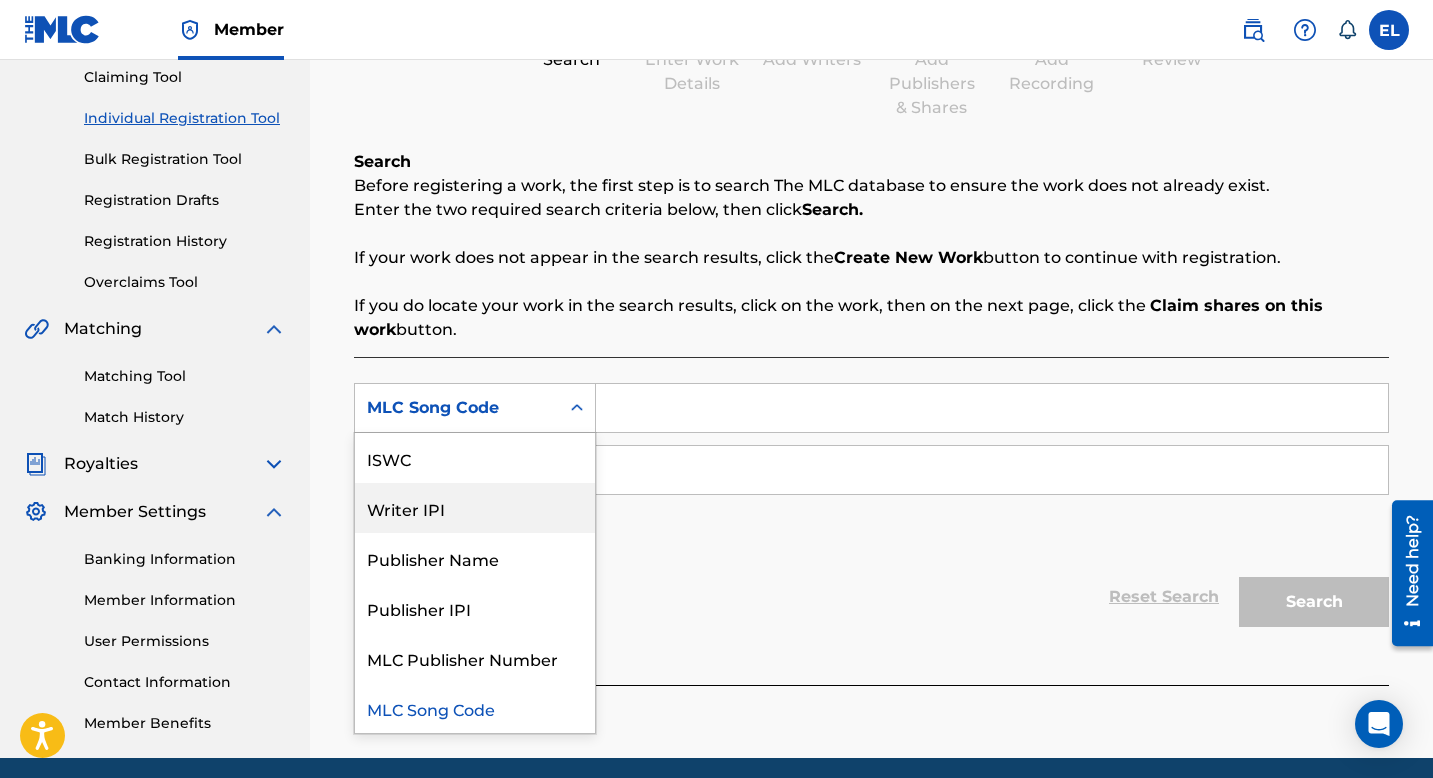 click on "Writer IPI" at bounding box center (475, 508) 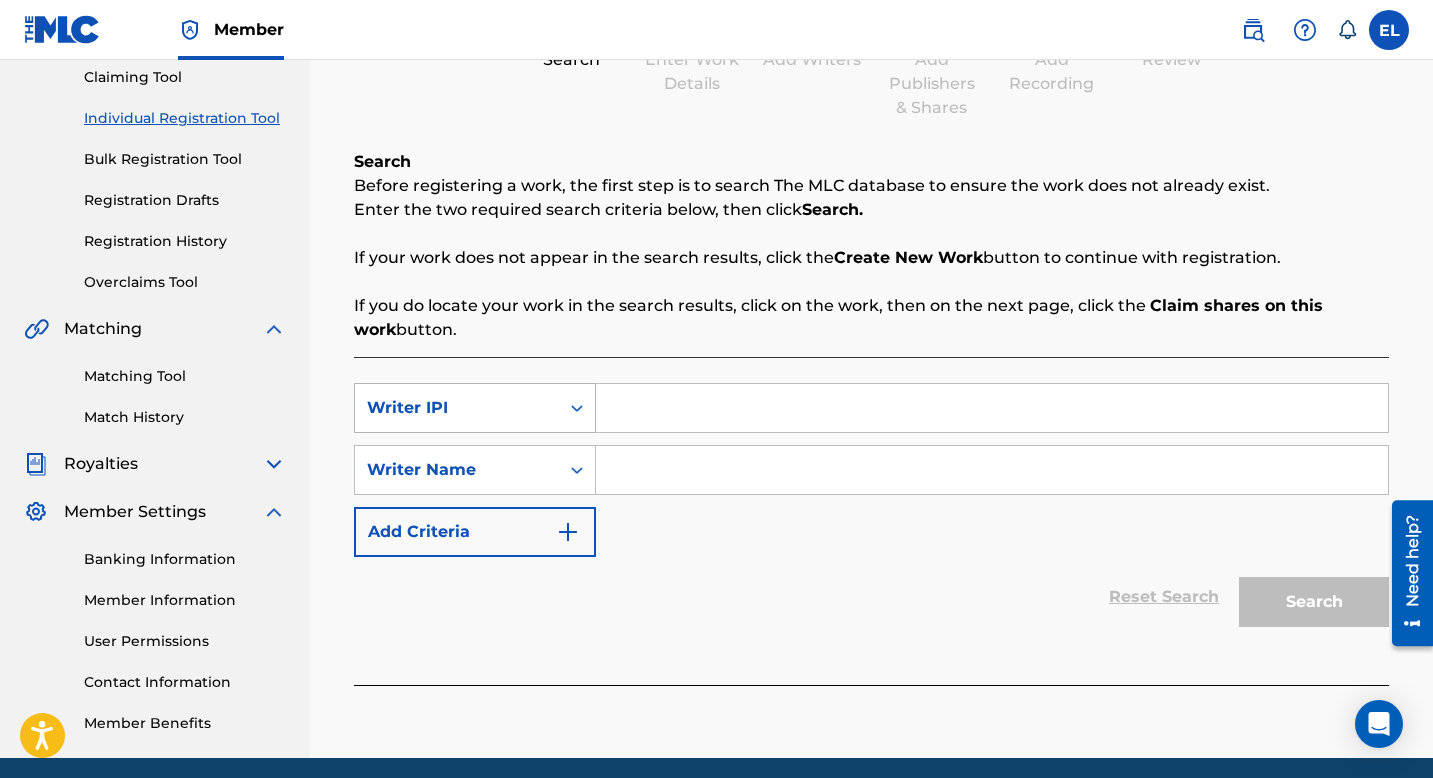 click 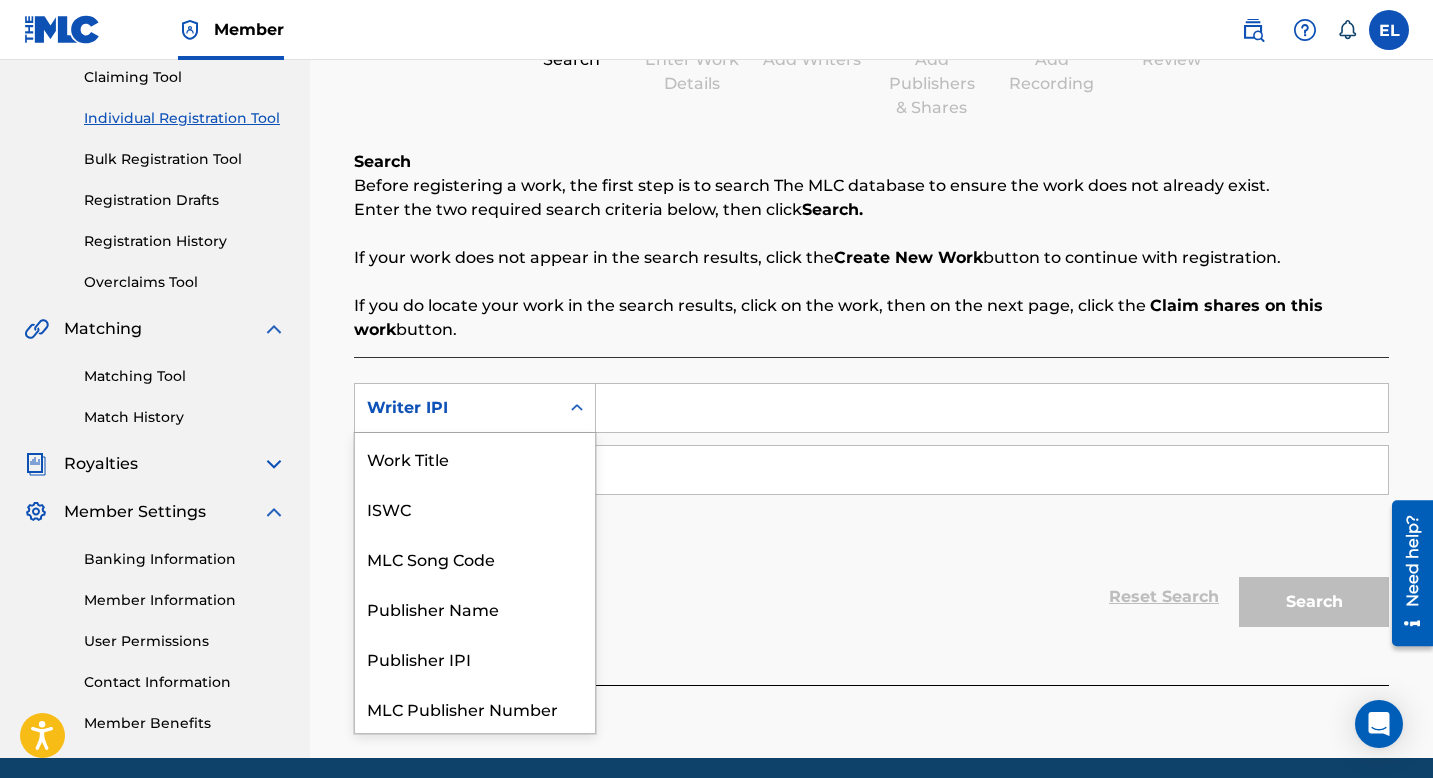scroll, scrollTop: 50, scrollLeft: 0, axis: vertical 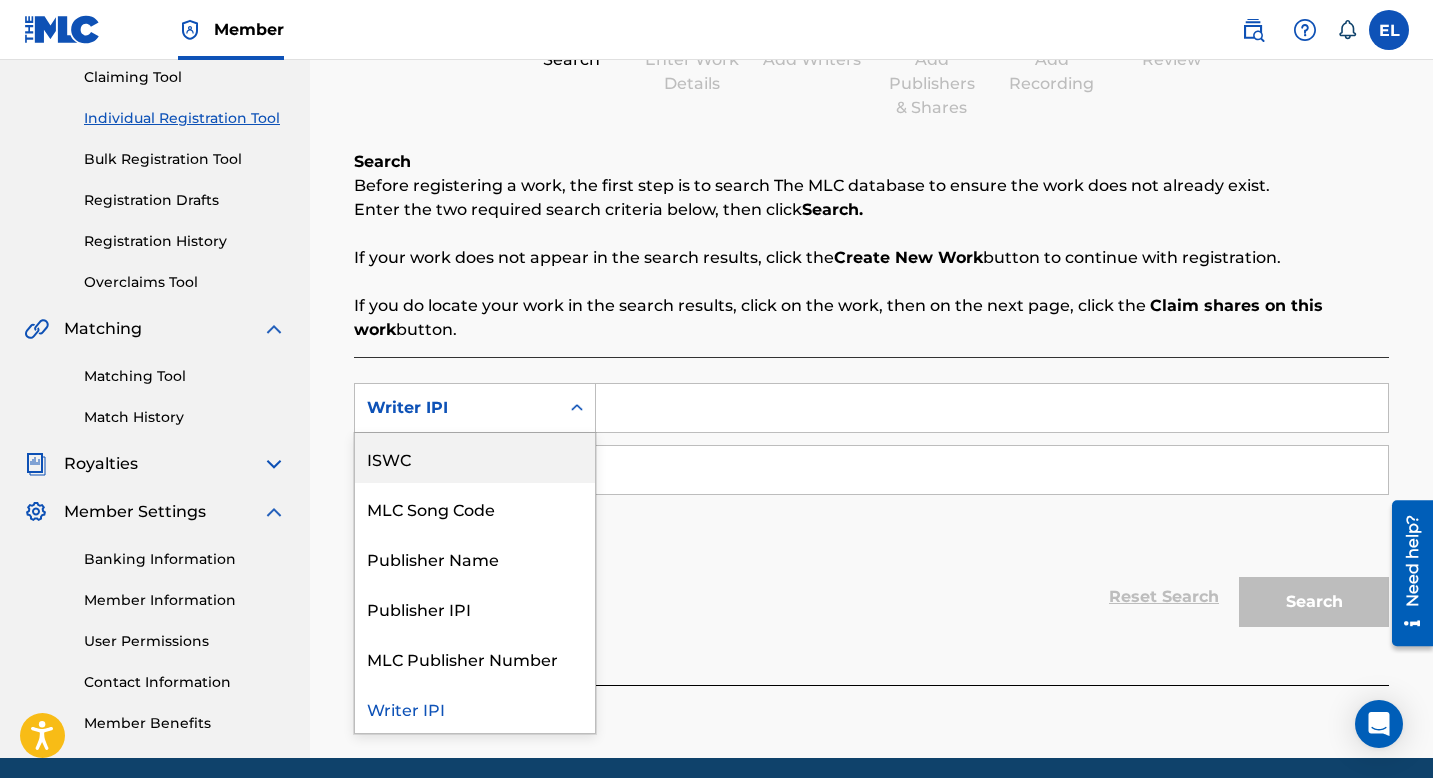 click on "ISWC" at bounding box center (475, 458) 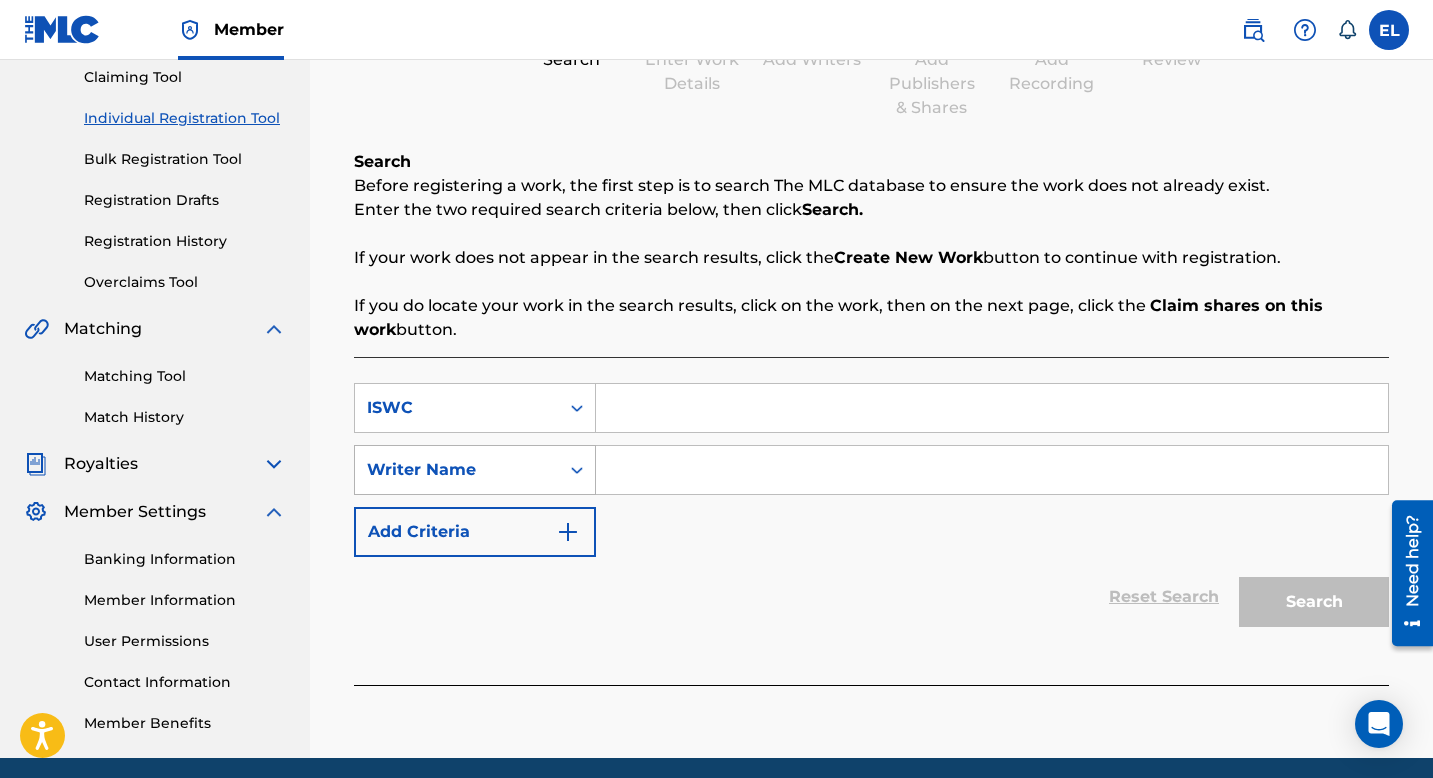 click 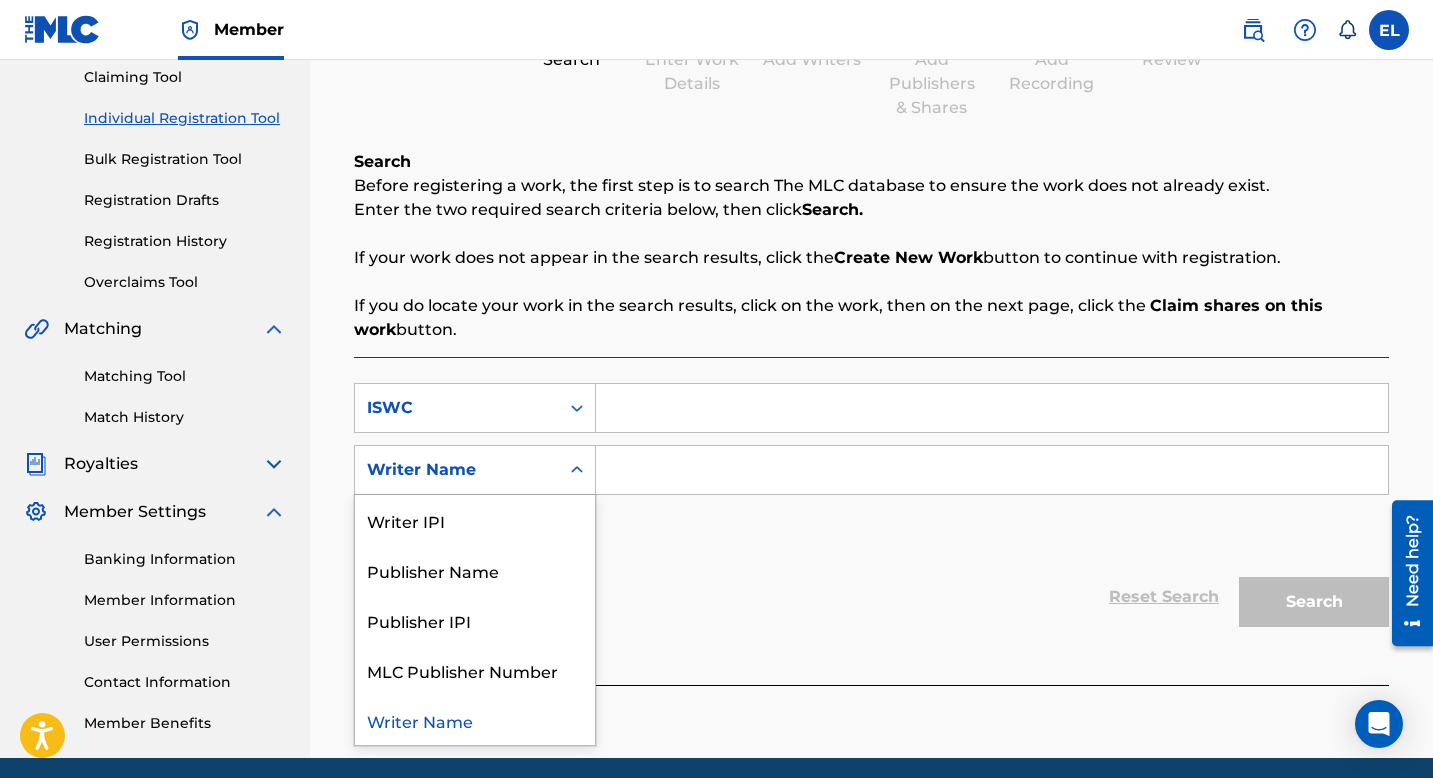 click on "Writer Name" at bounding box center [475, 720] 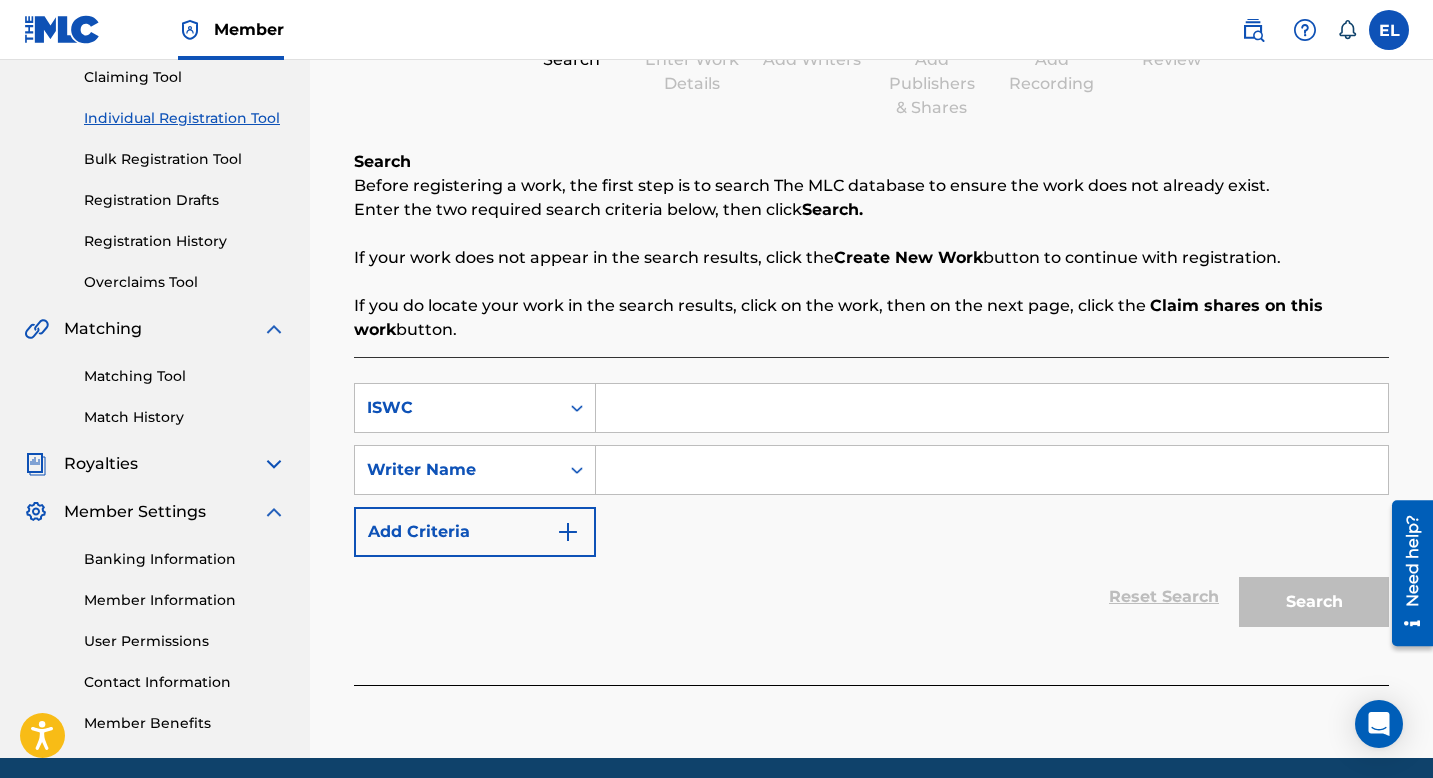 click at bounding box center [992, 470] 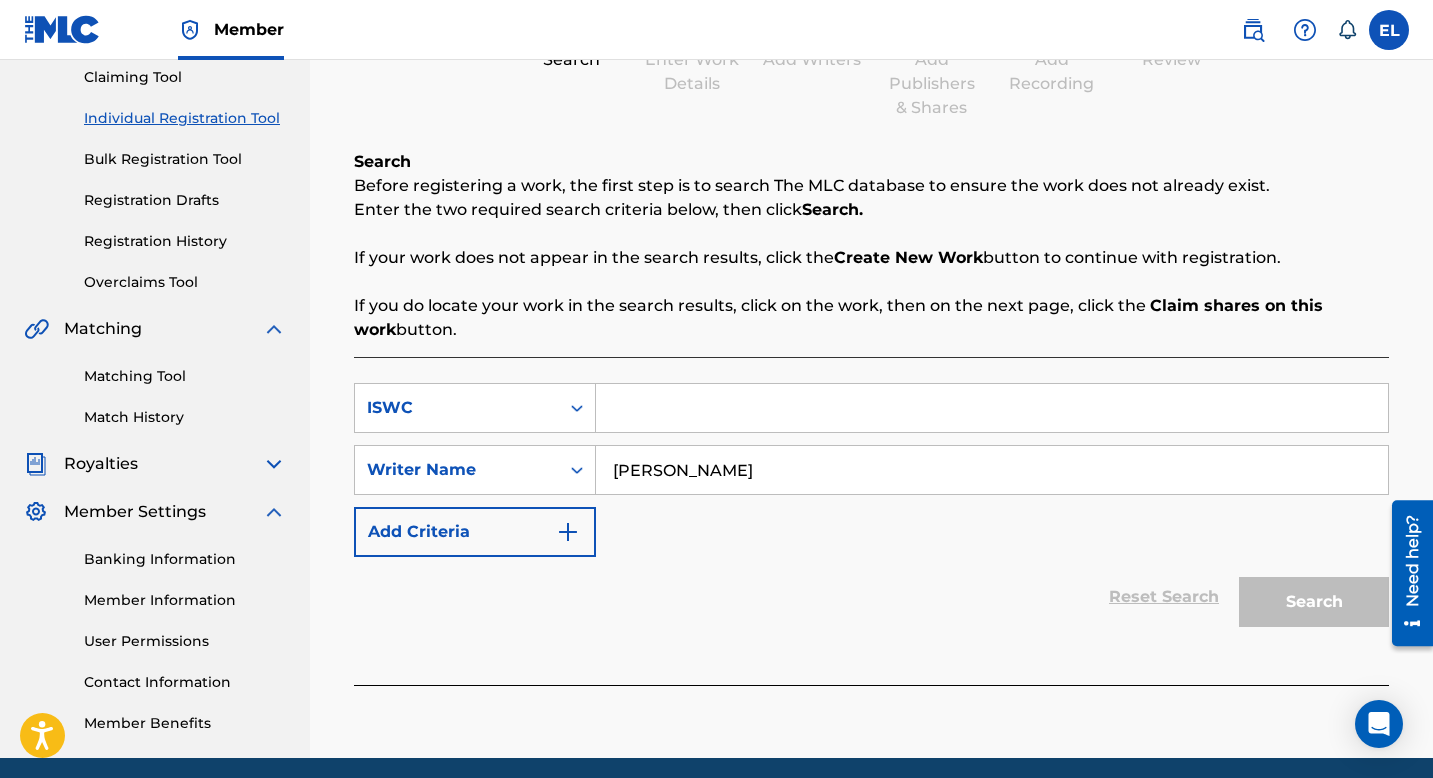 click on "EVROY LAWES" at bounding box center [992, 470] 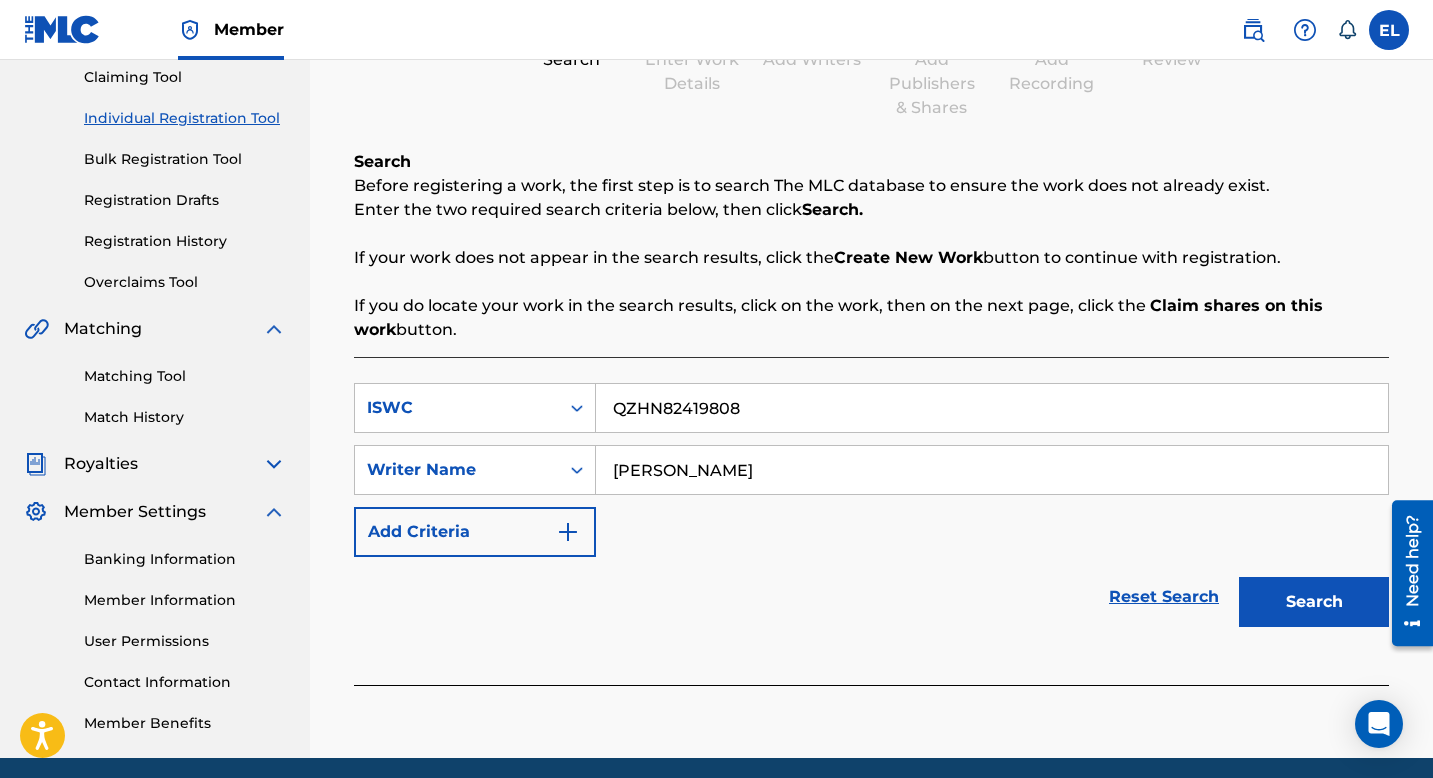type on "QZHN82419808" 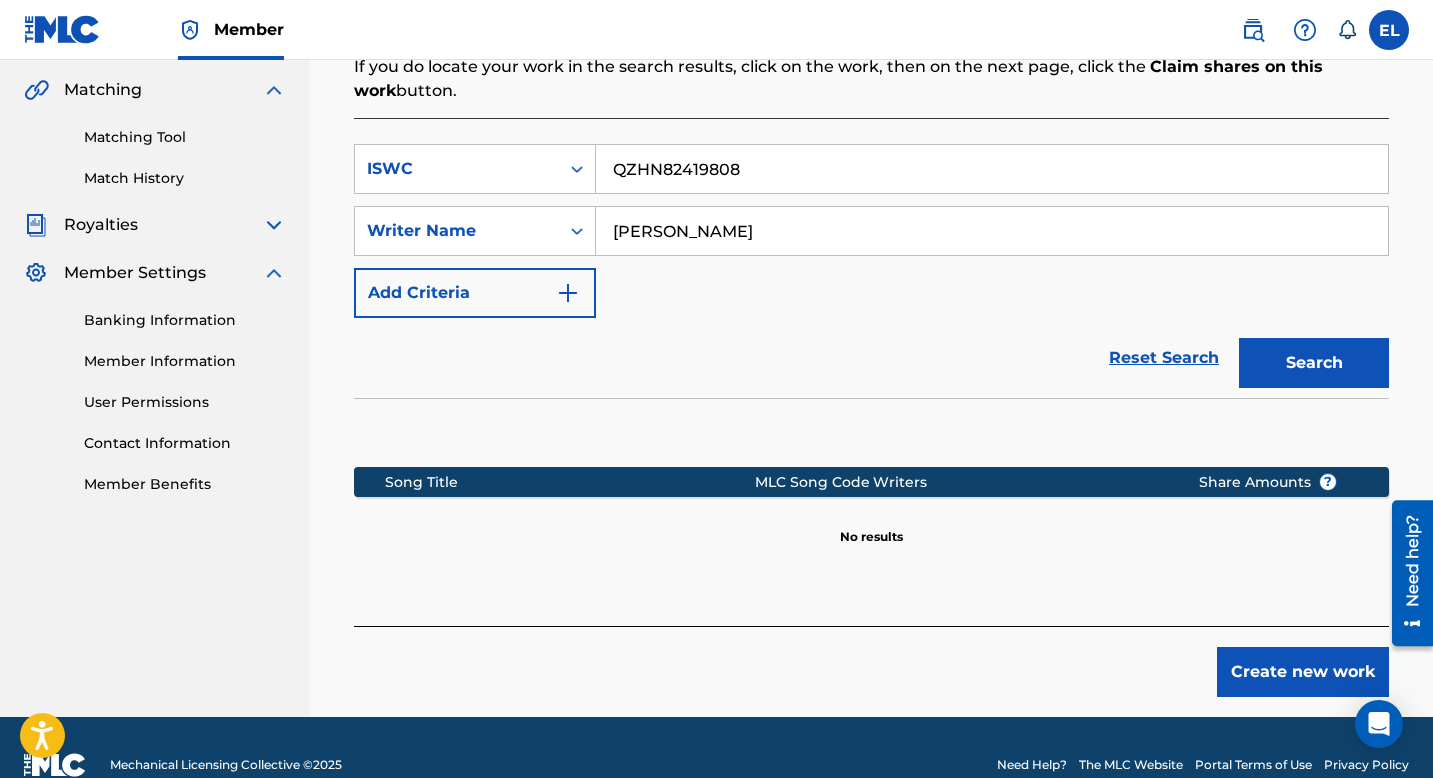 scroll, scrollTop: 491, scrollLeft: 0, axis: vertical 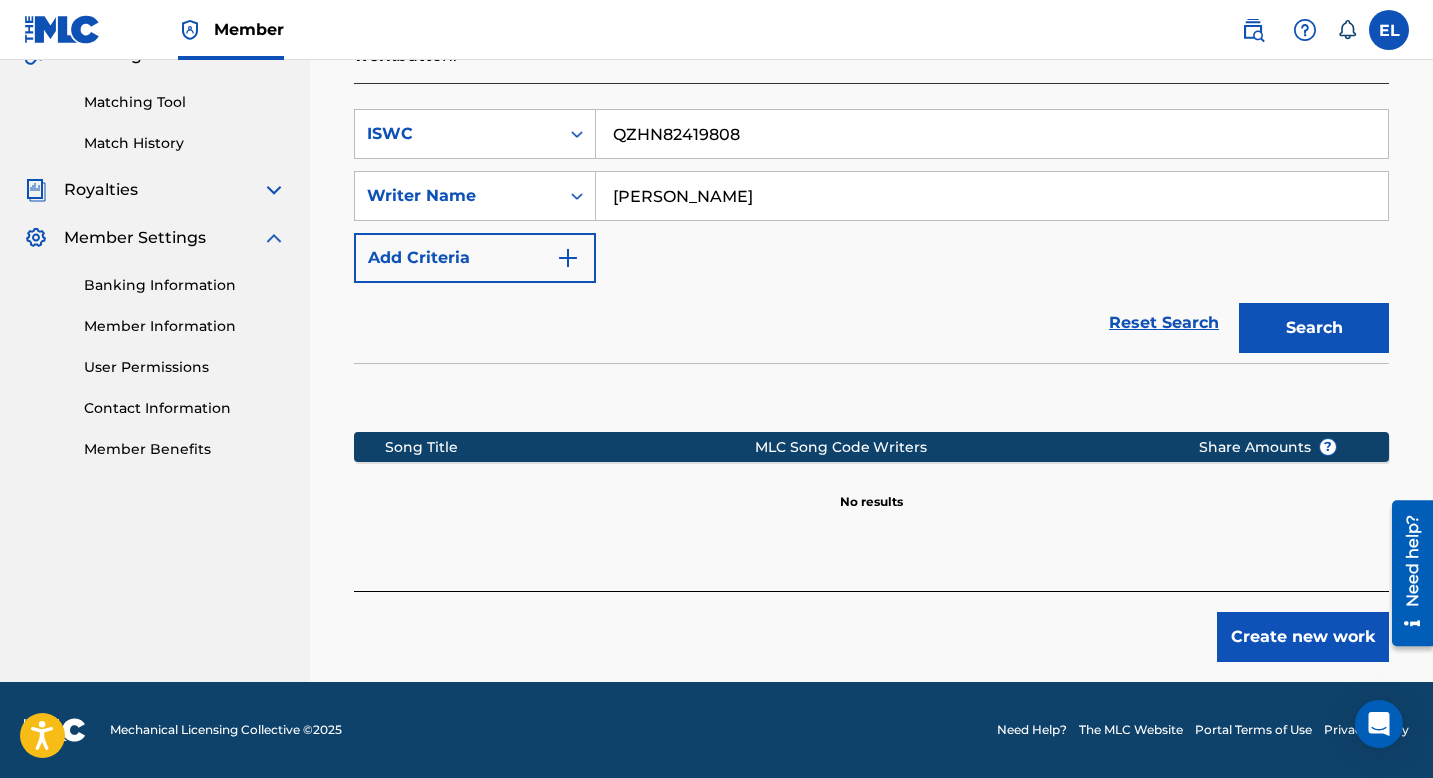 click on "Create new work" at bounding box center [1303, 637] 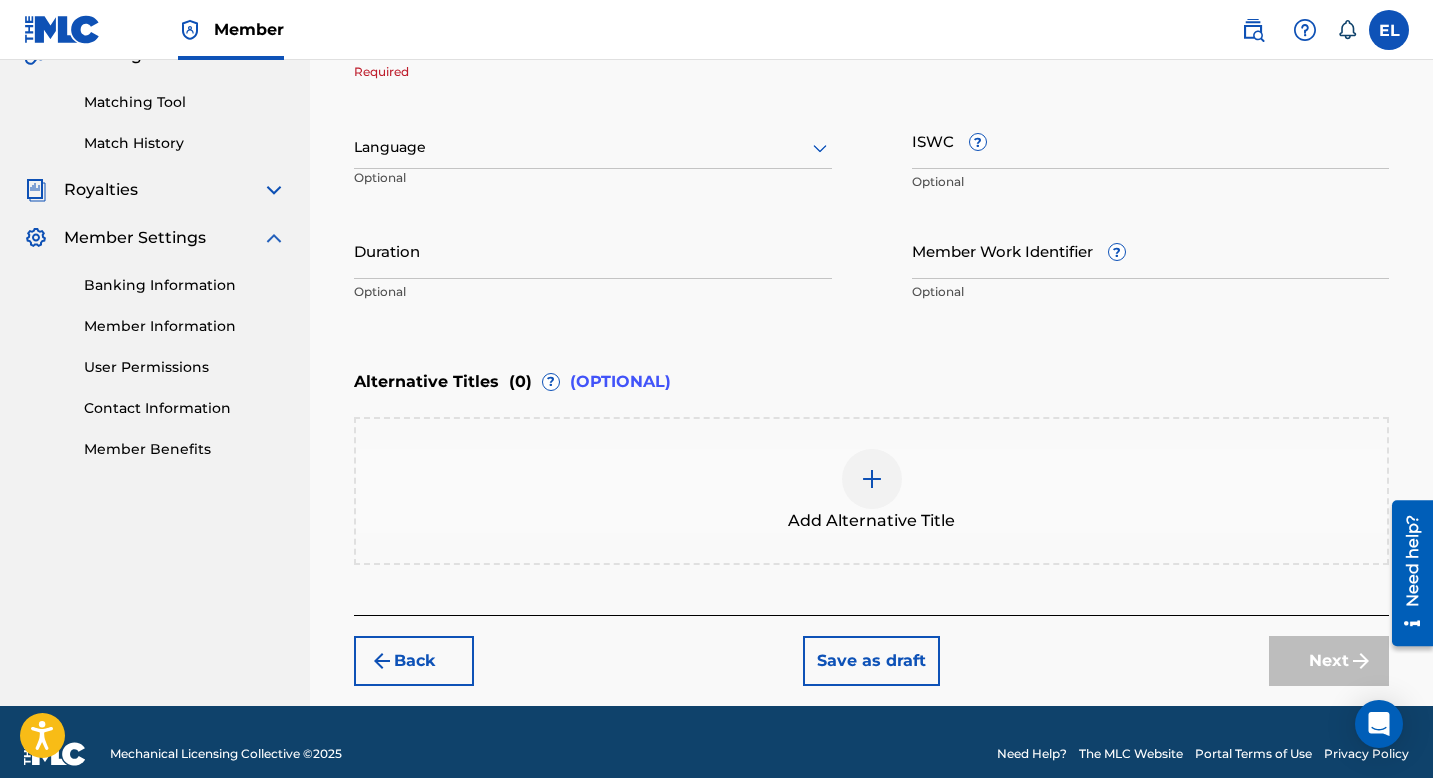 click on "ISWC   ?" at bounding box center [1151, 140] 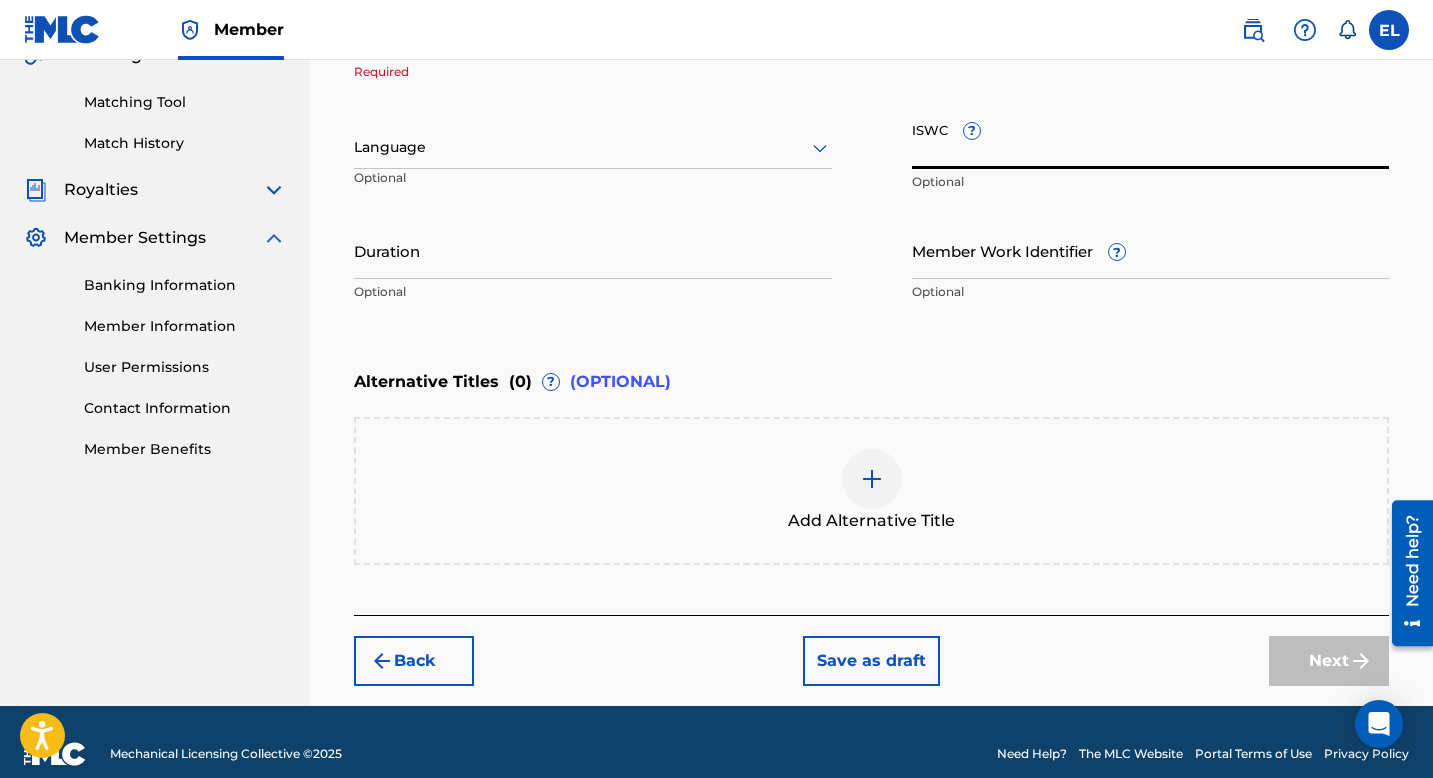 paste on "QZHN82419808" 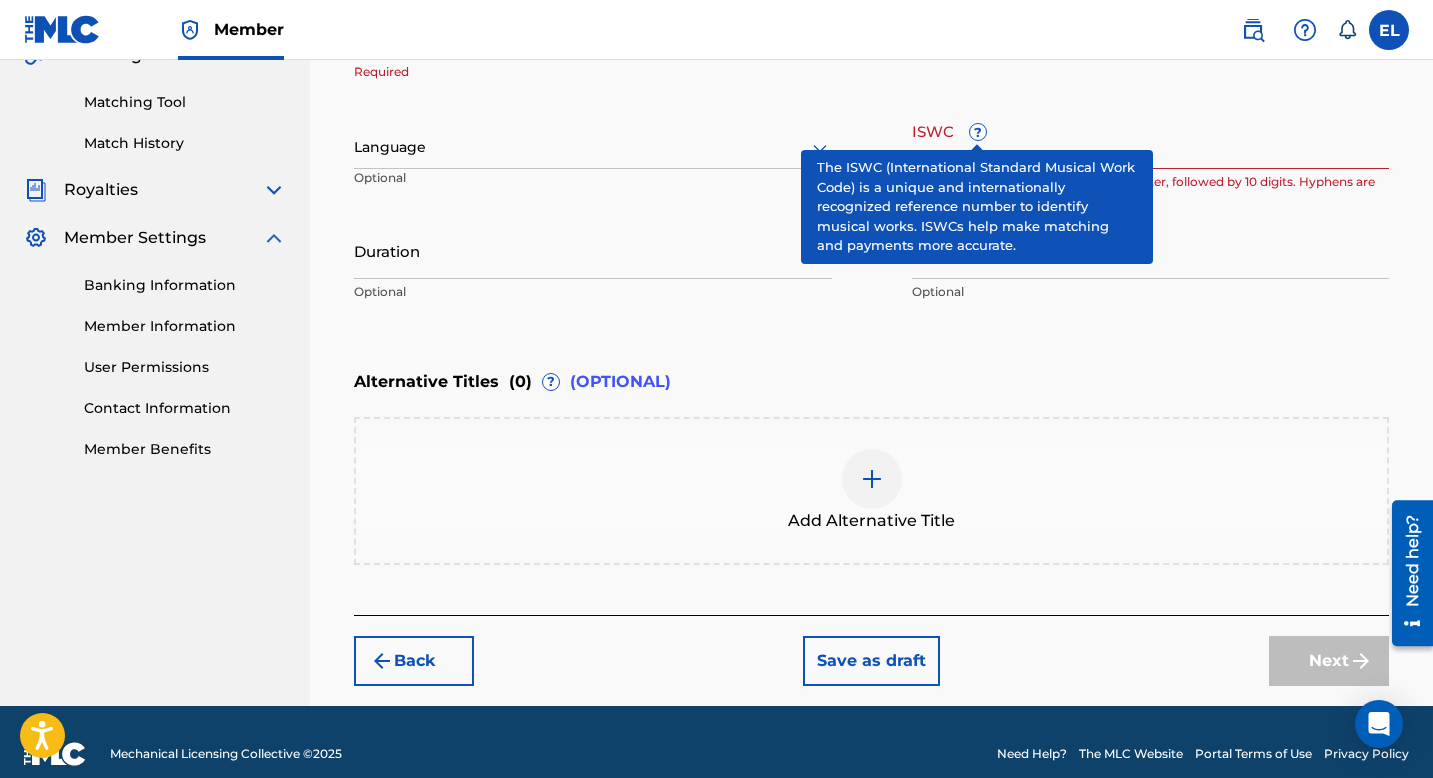 click on "?" at bounding box center (978, 132) 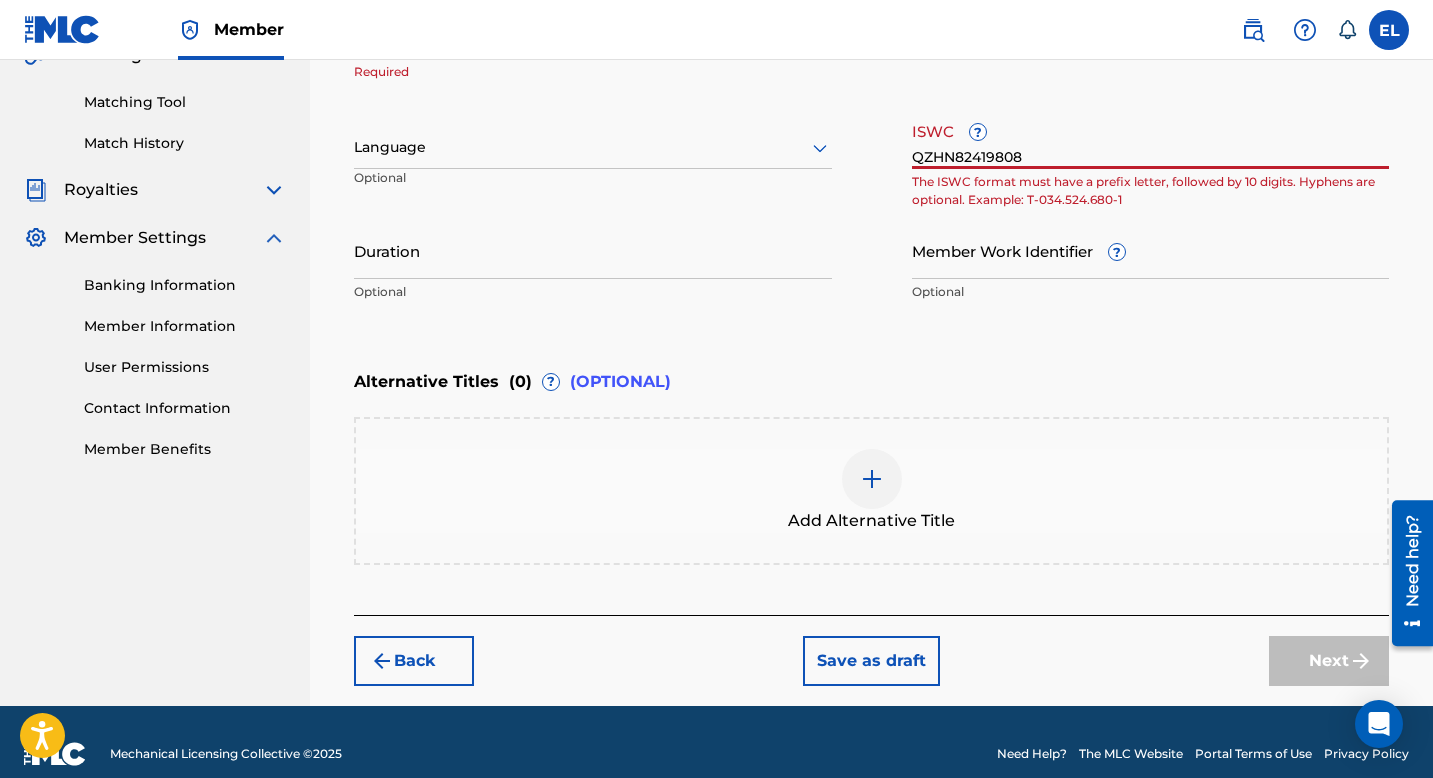 scroll, scrollTop: 490, scrollLeft: 0, axis: vertical 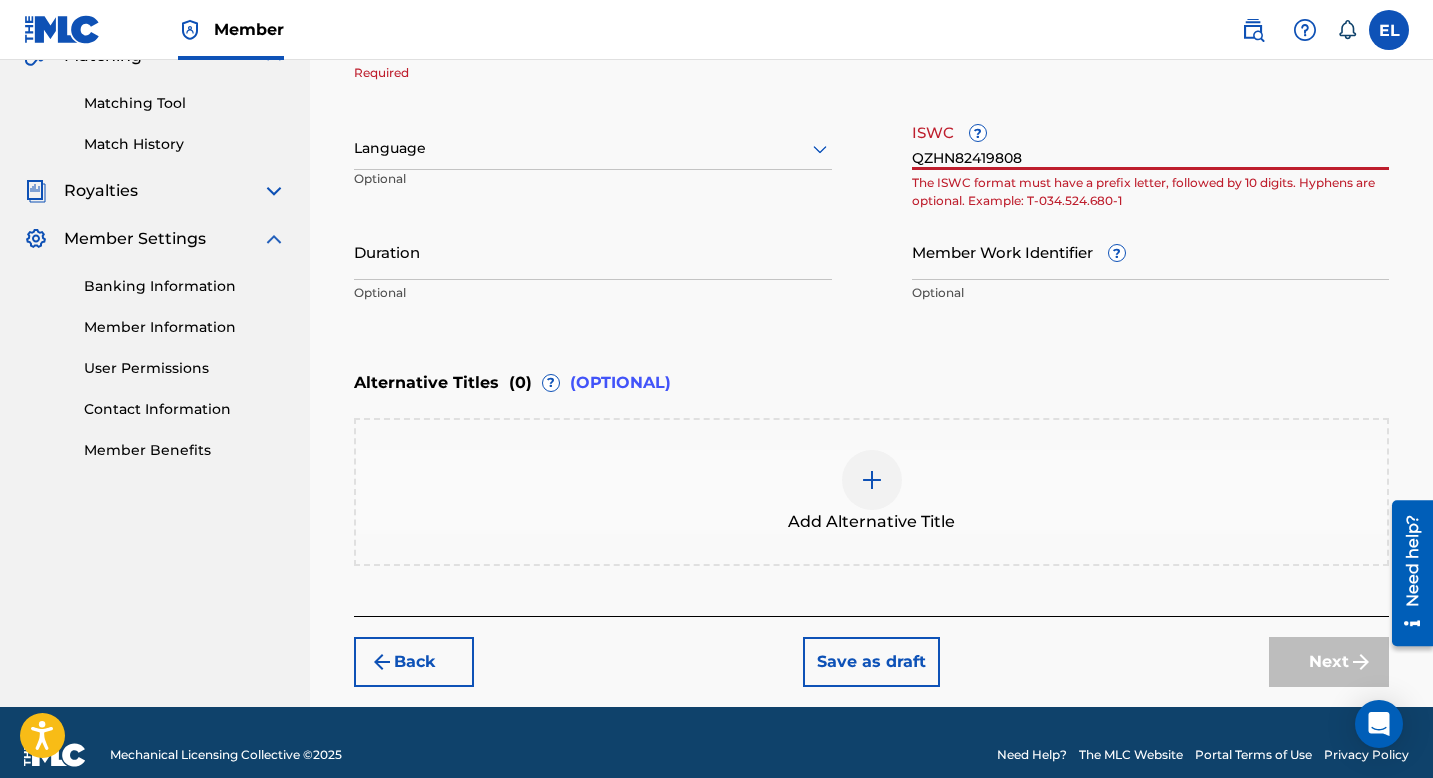 click on "QZHN82419808" at bounding box center [1151, 141] 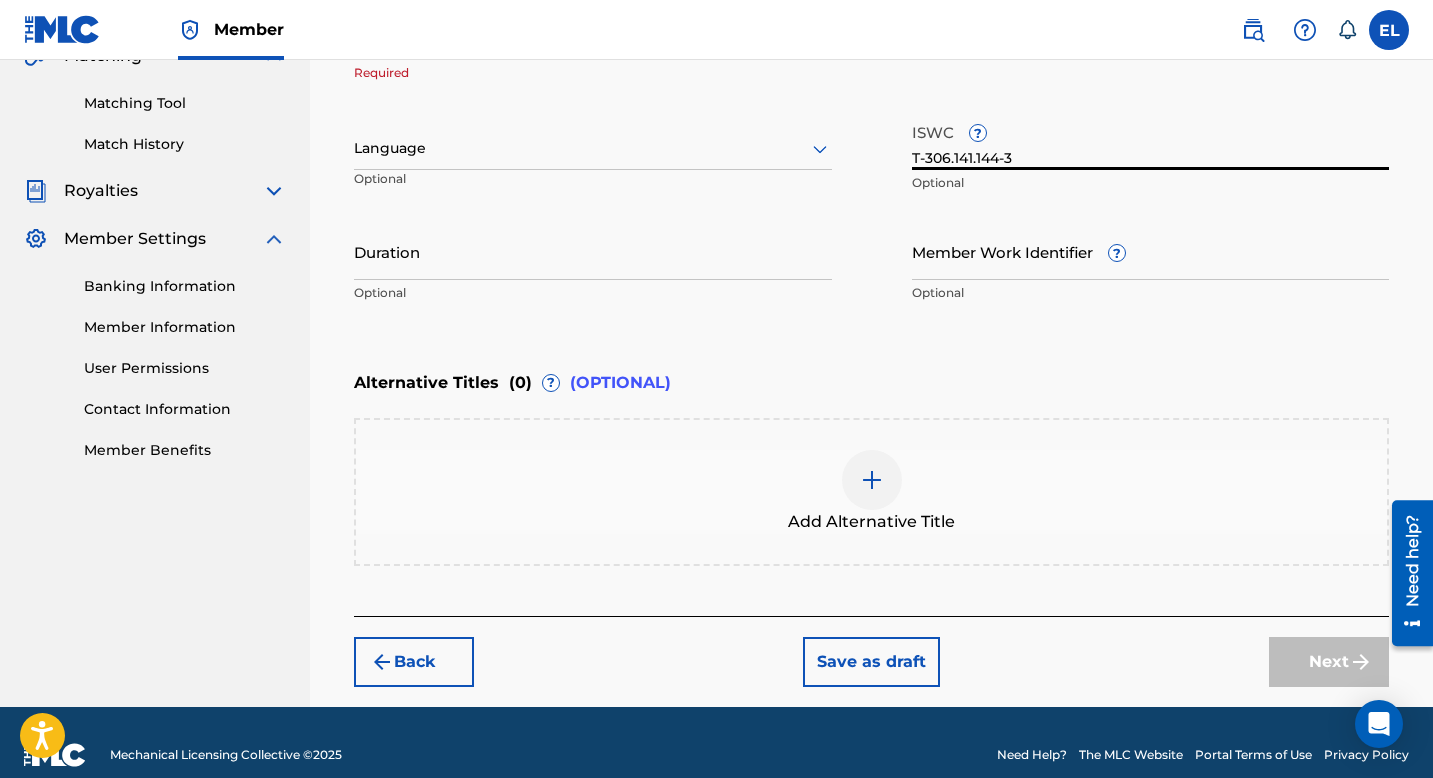 type on "T-306.141.144-3" 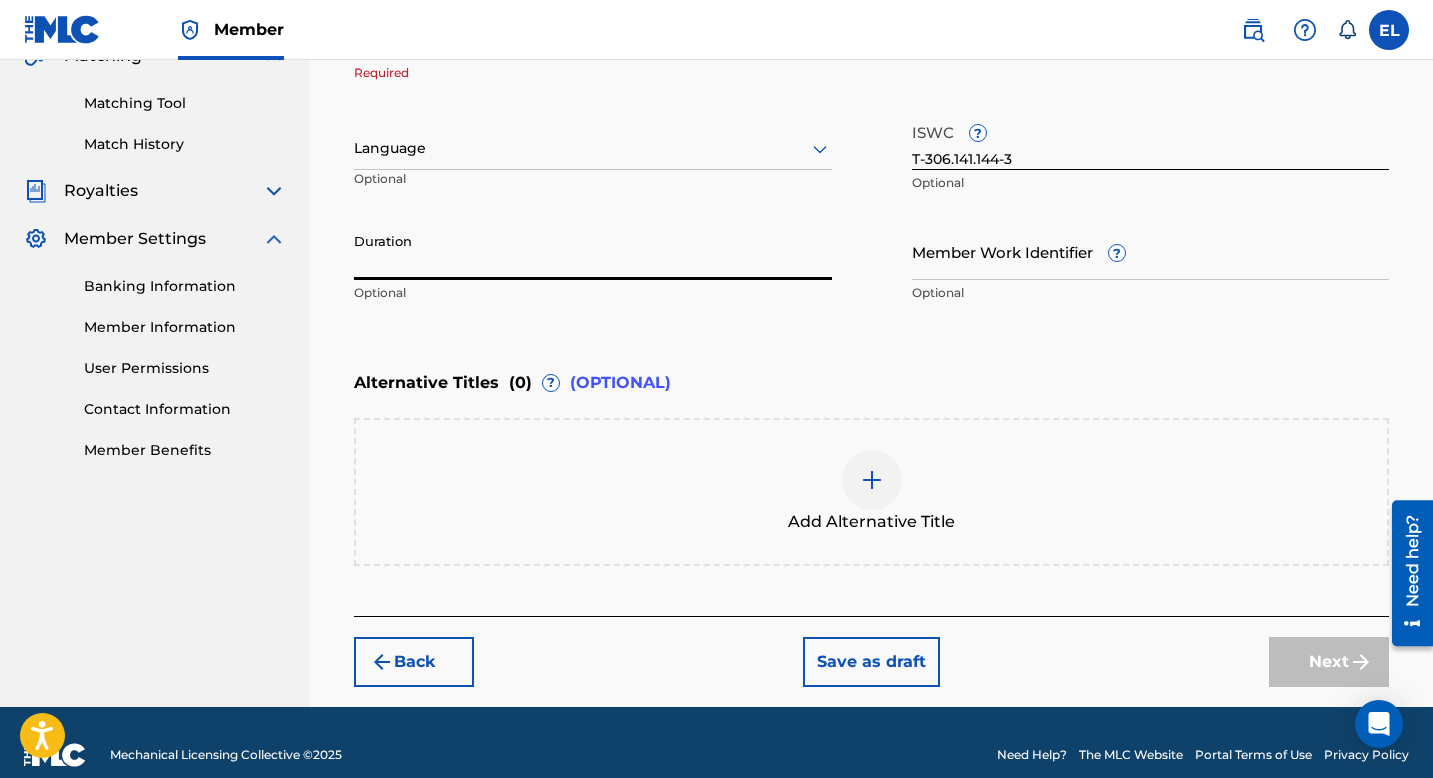 paste on "3:23" 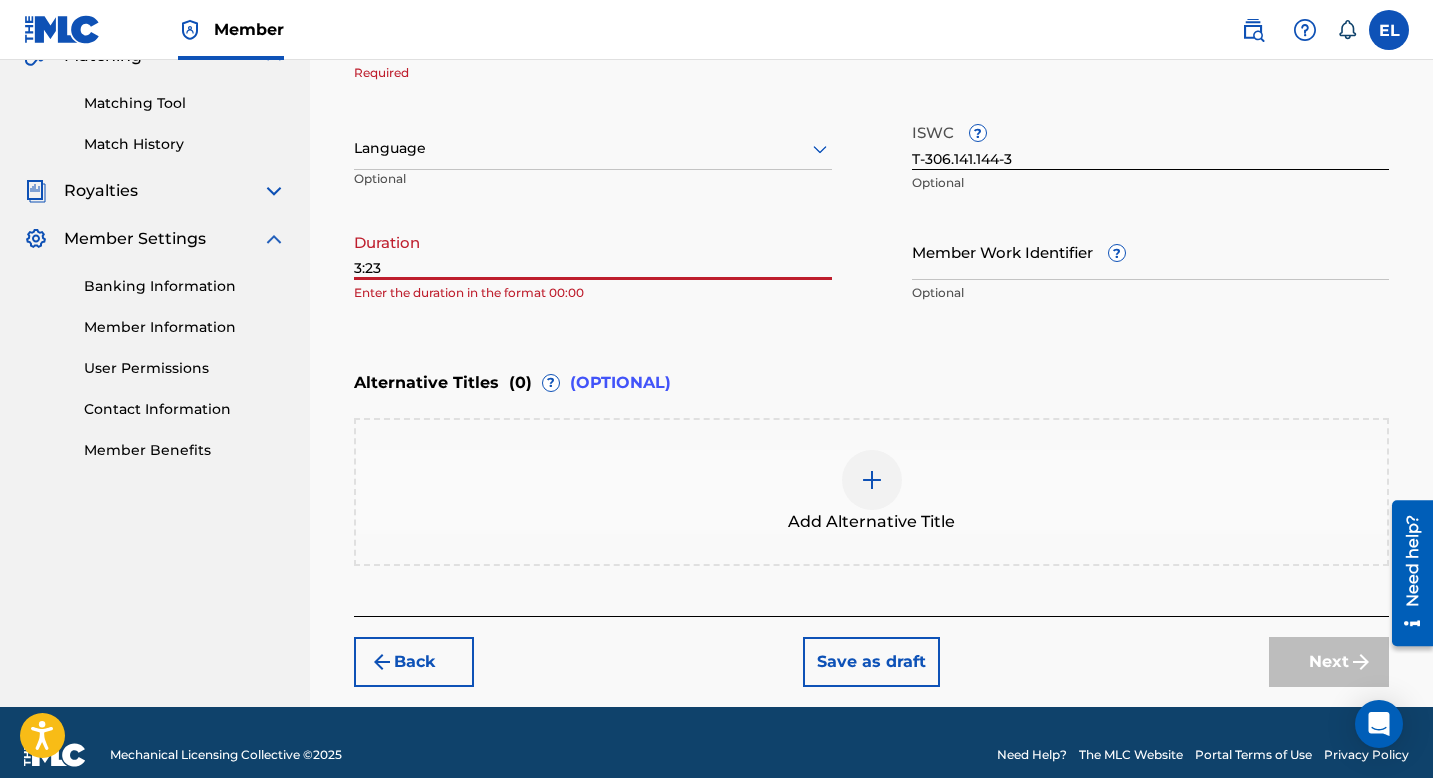 click on "3:23" at bounding box center (593, 251) 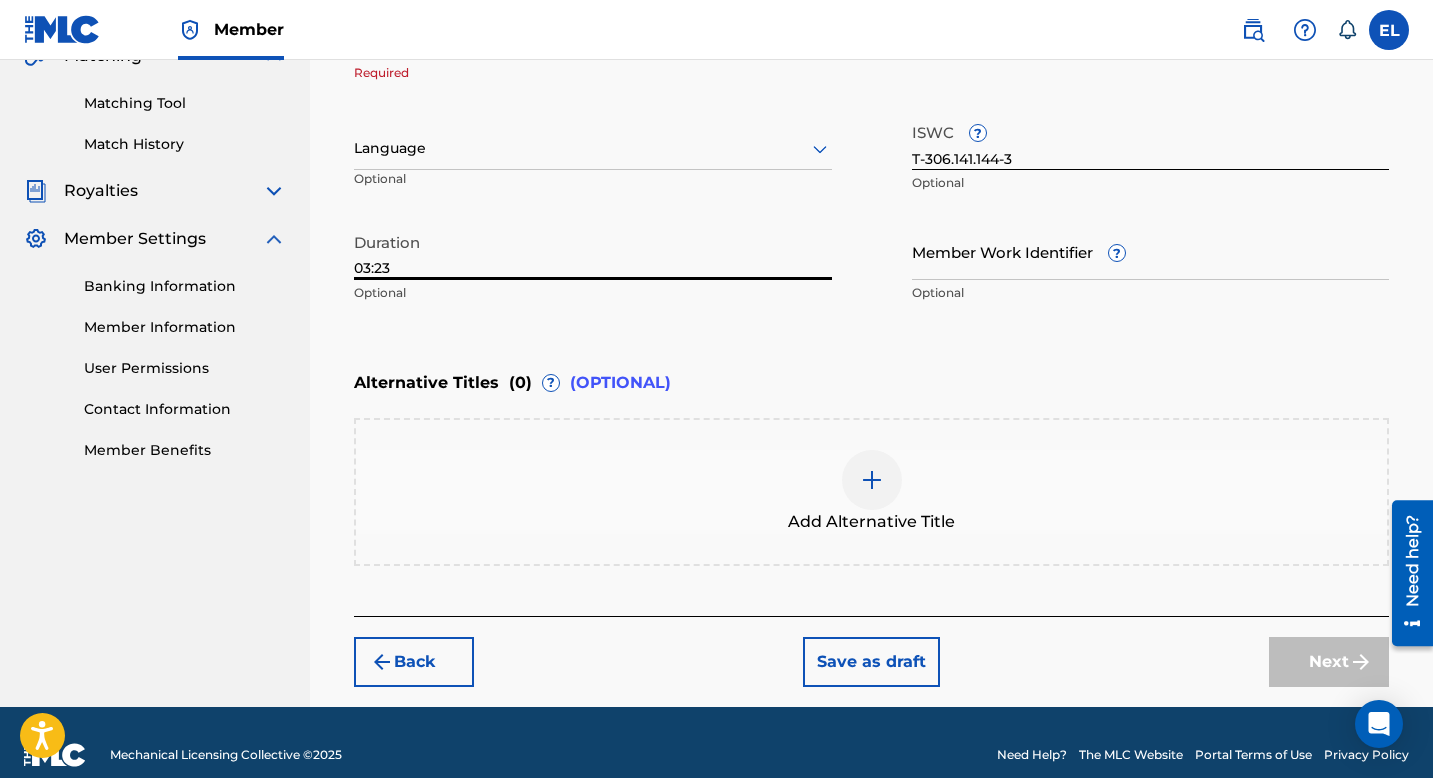 type on "03:23" 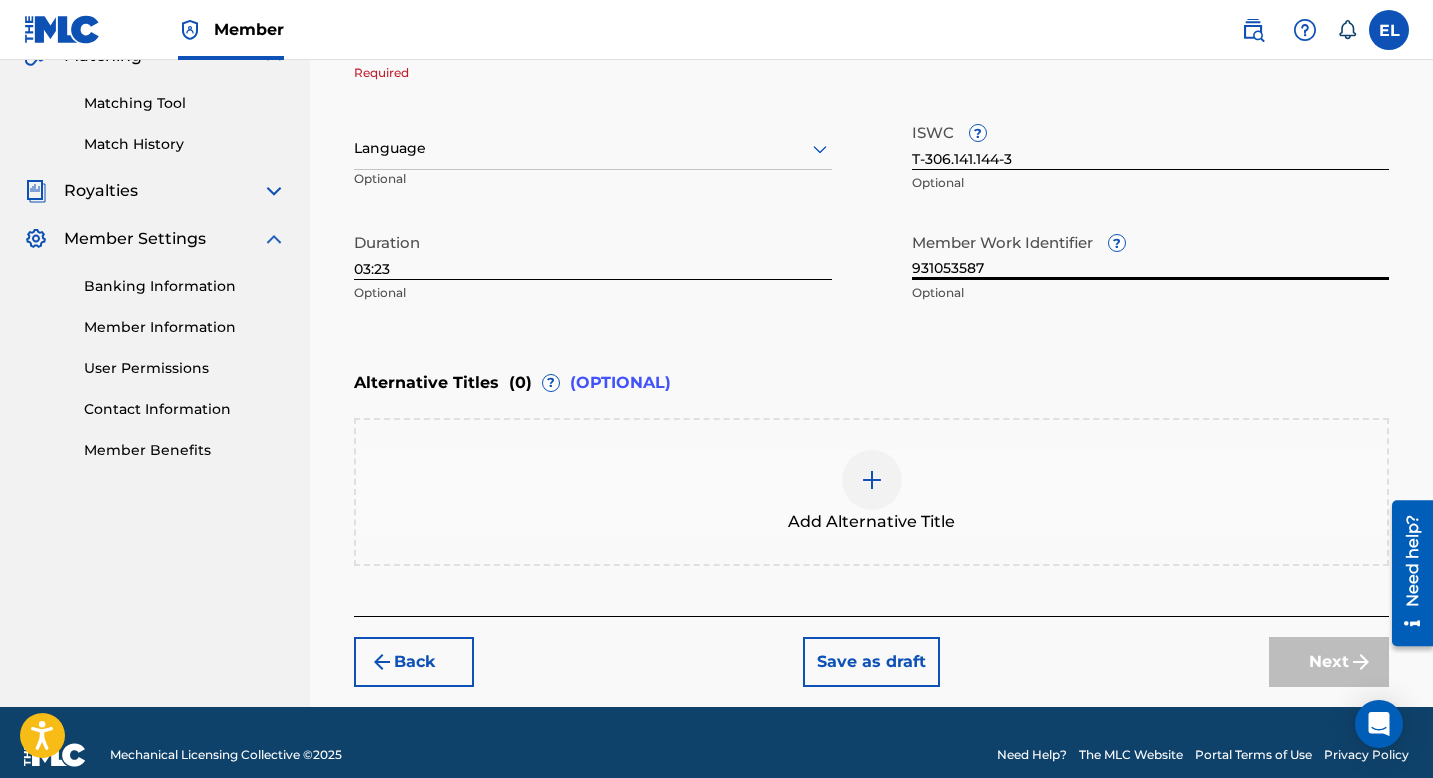 scroll, scrollTop: 514, scrollLeft: 0, axis: vertical 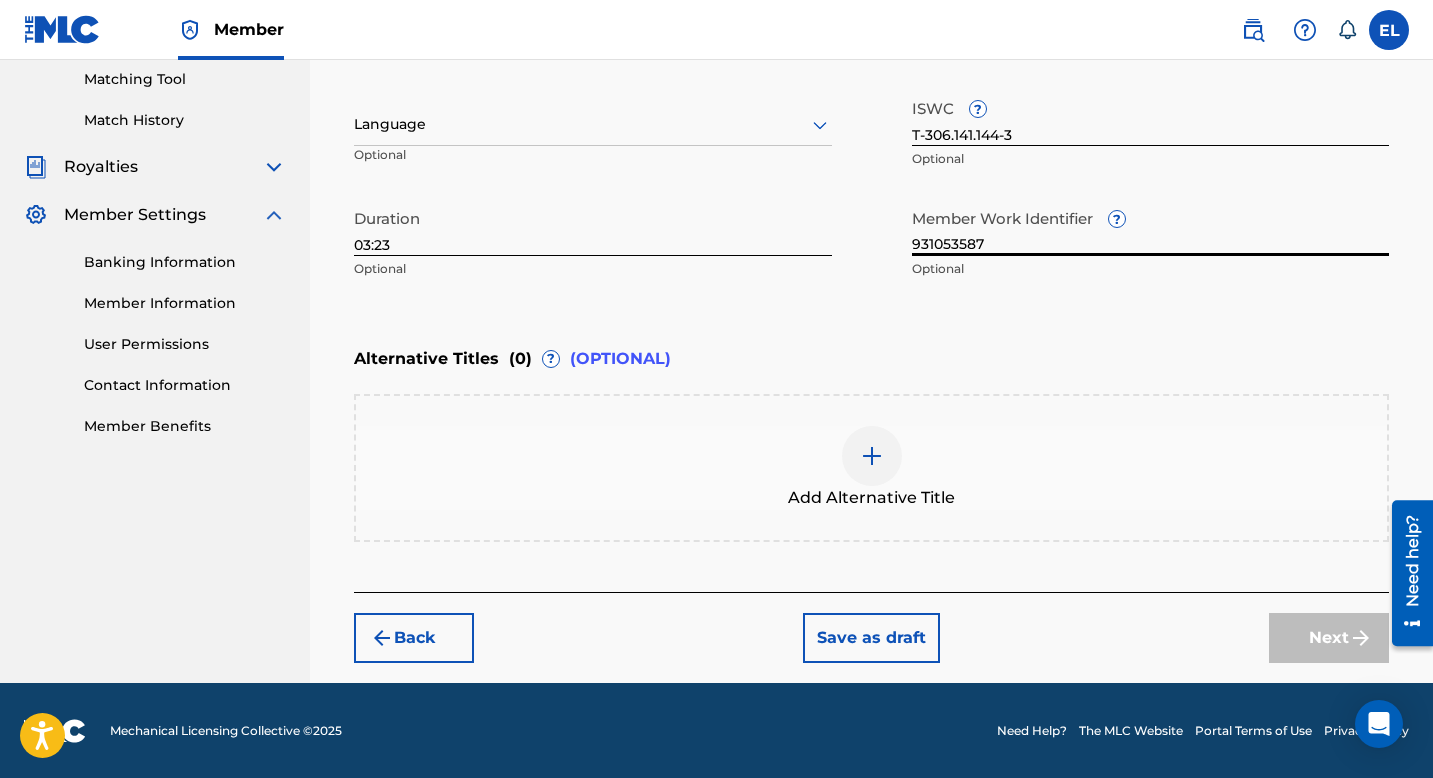 type on "931053587" 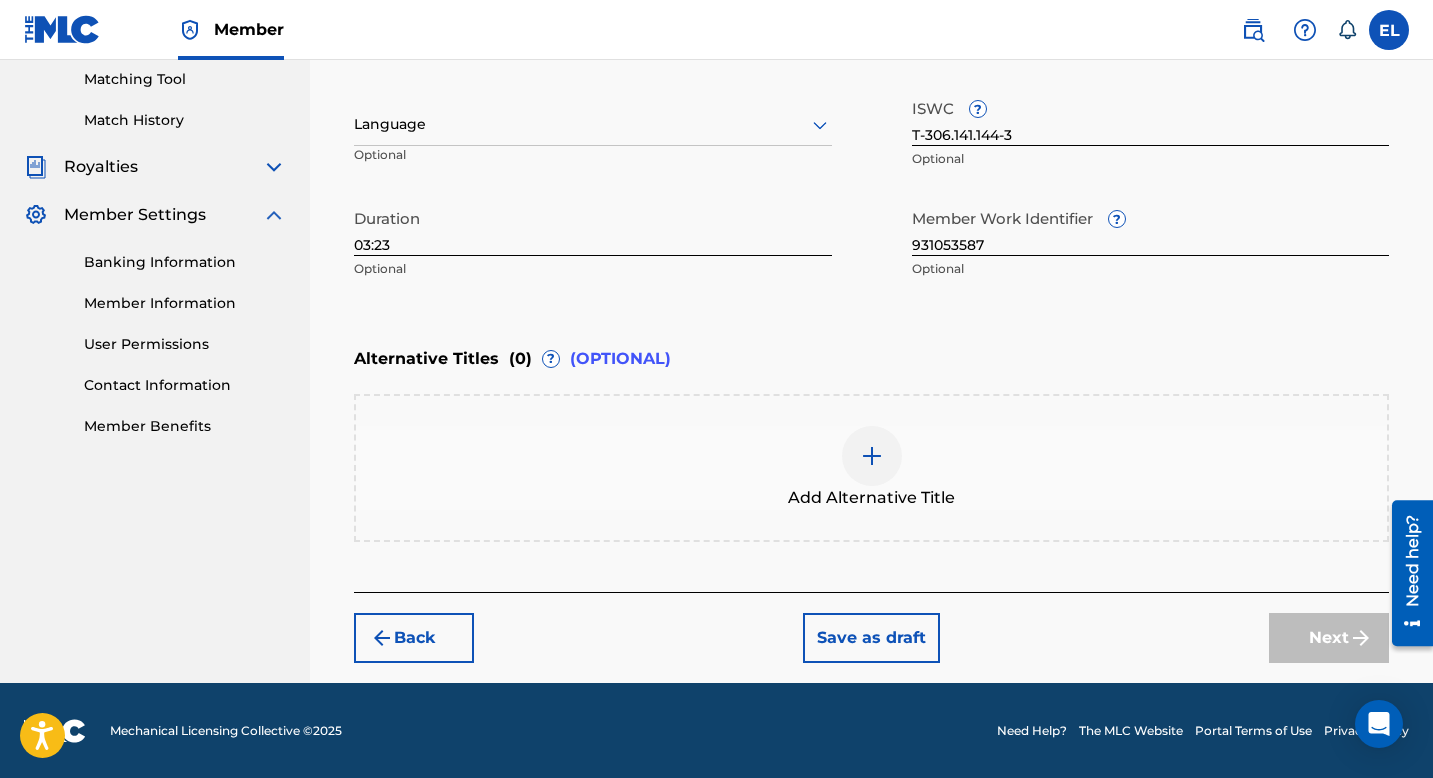 click on "Add Alternative Title" at bounding box center (871, 468) 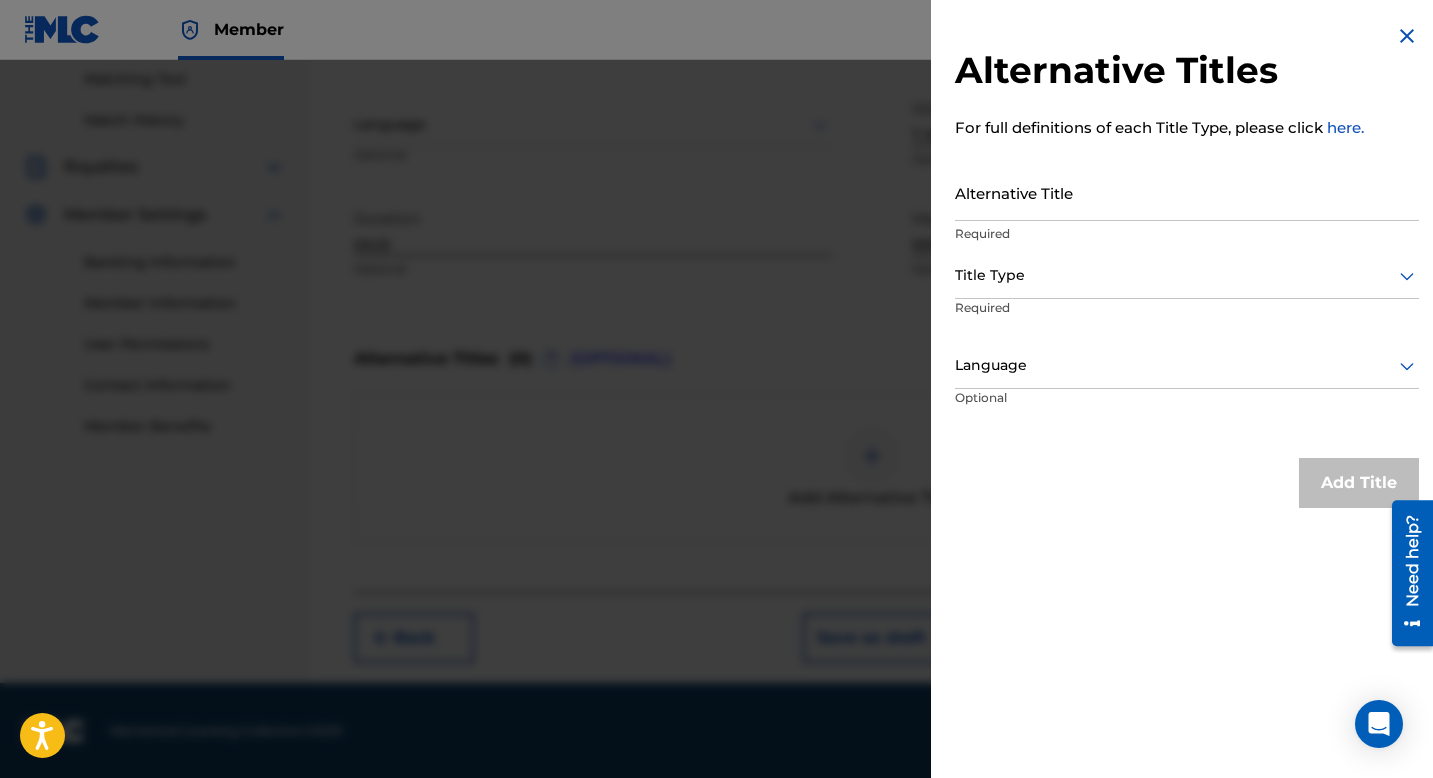 click on "Required" at bounding box center (1031, 321) 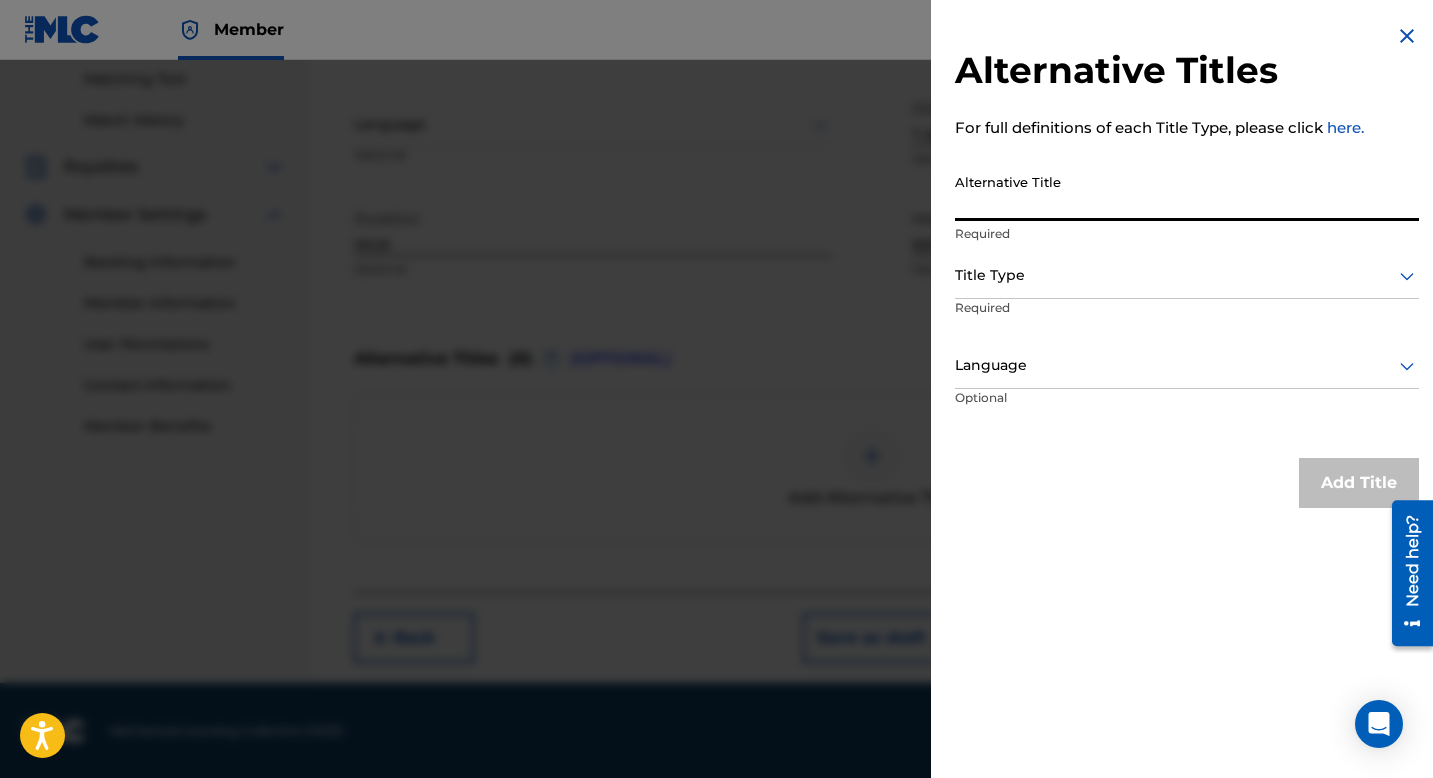 click on "Alternative Title" at bounding box center (1187, 192) 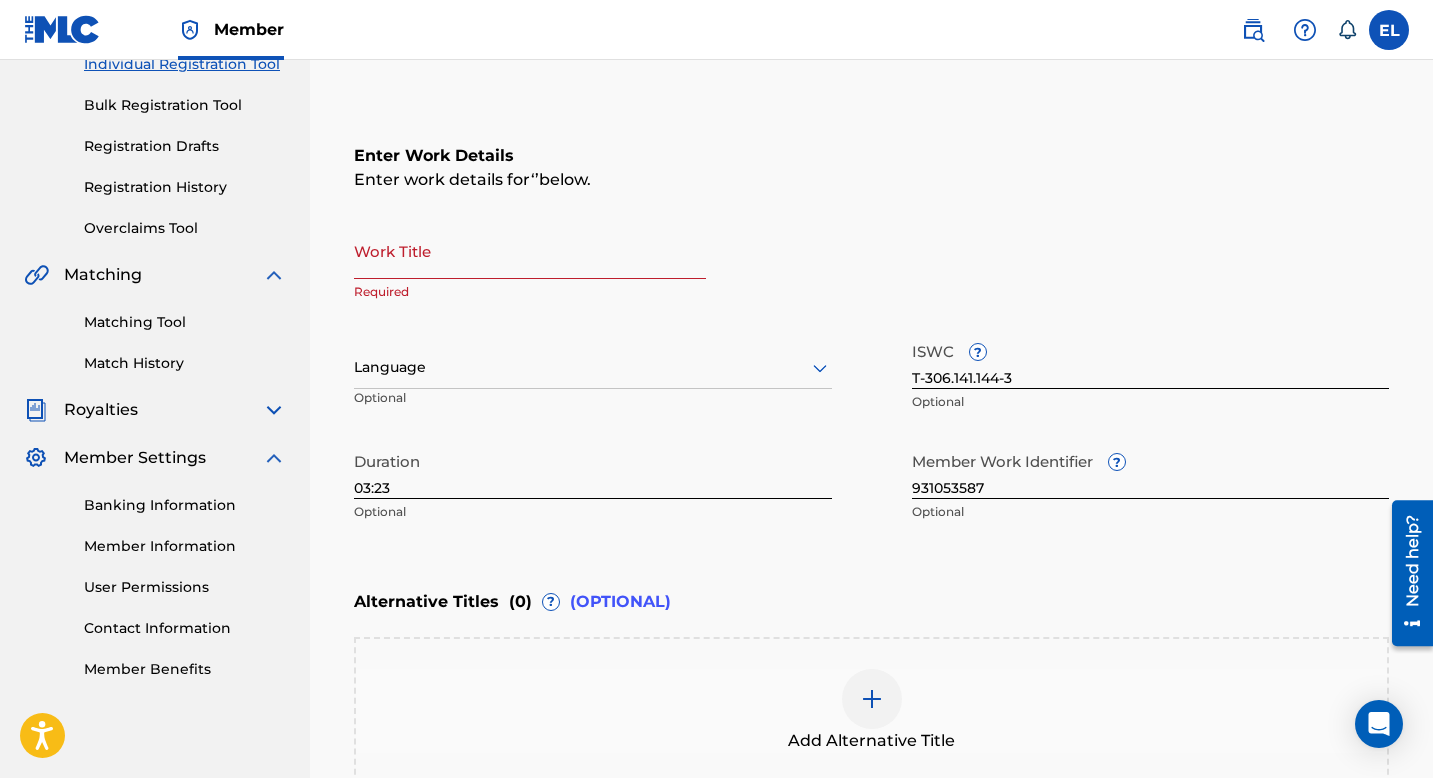 scroll, scrollTop: 242, scrollLeft: 0, axis: vertical 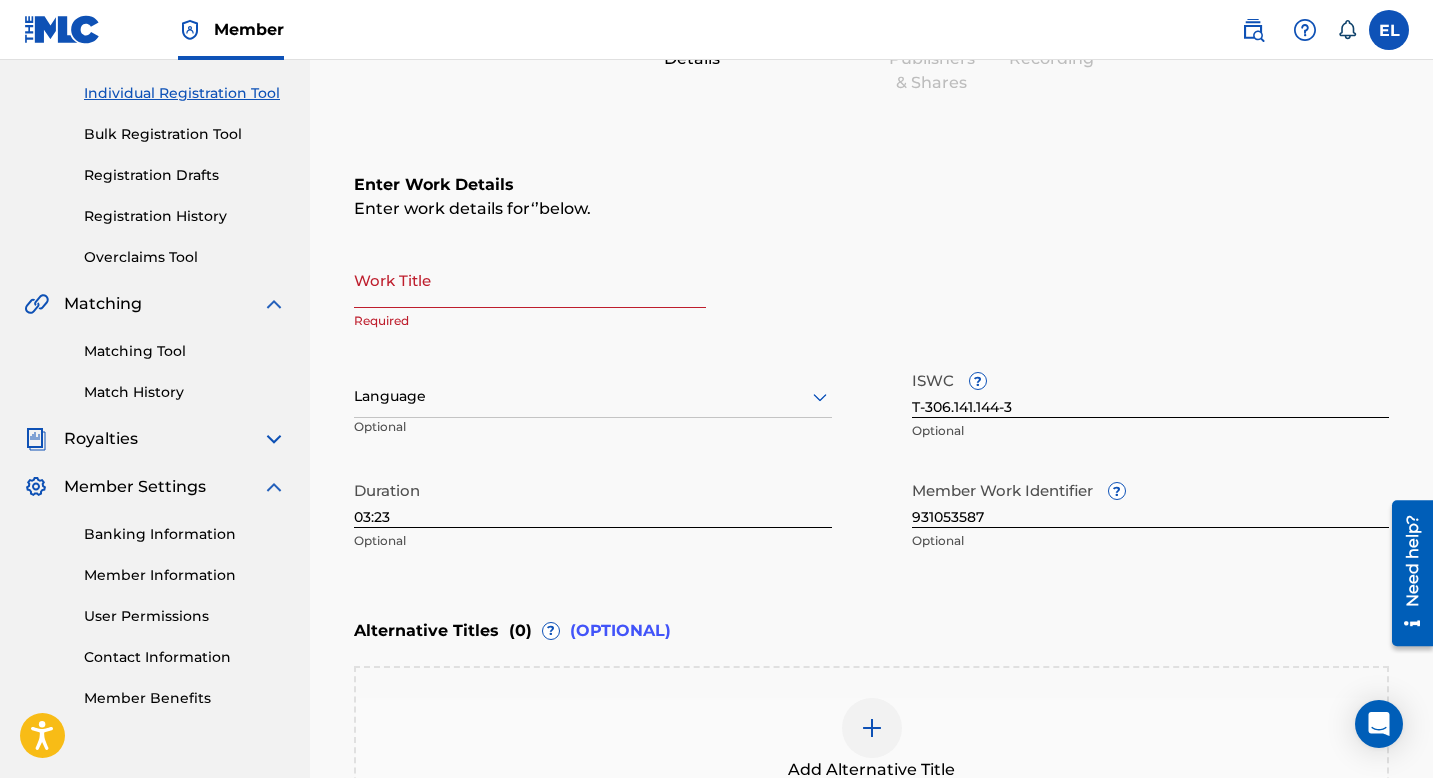 click on "Work Title" at bounding box center [530, 279] 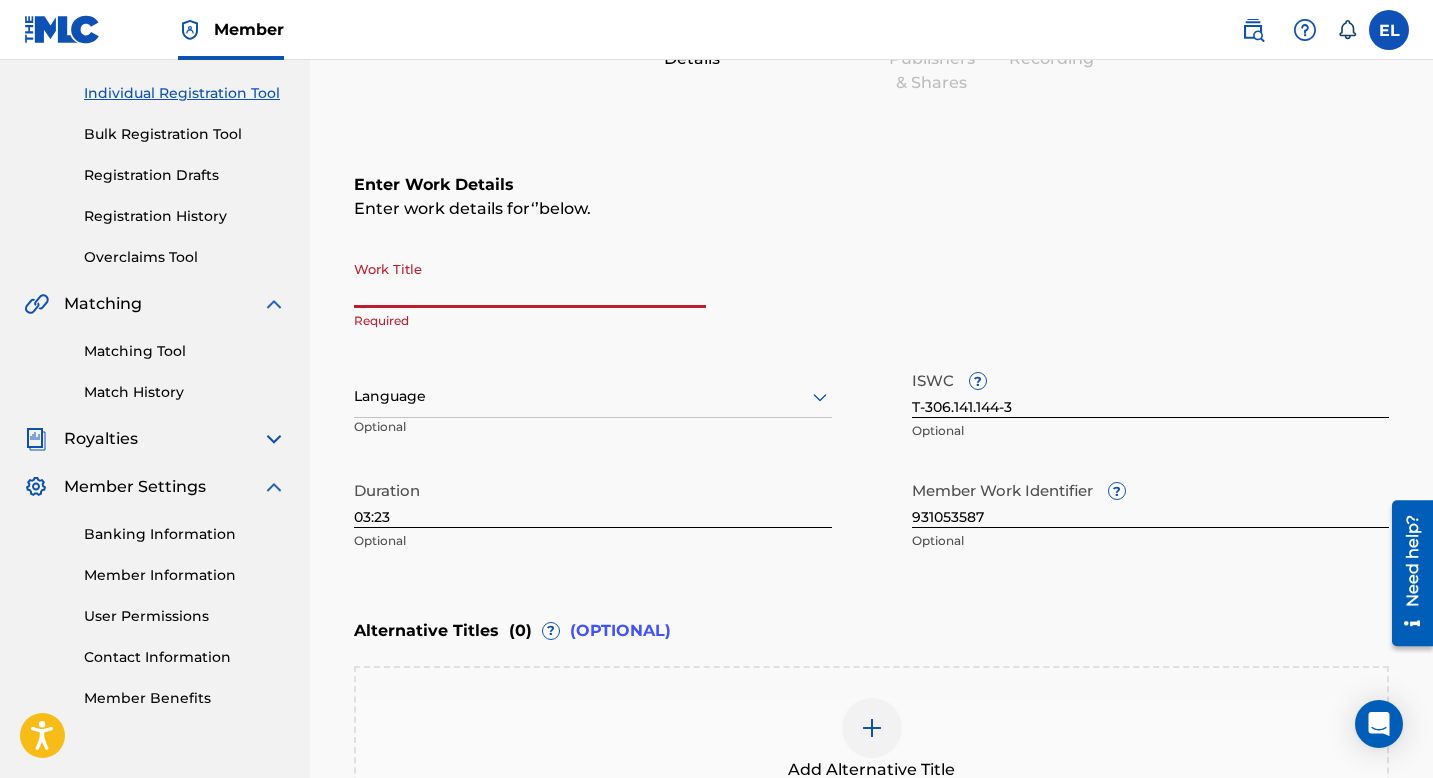 paste on "In My Element" 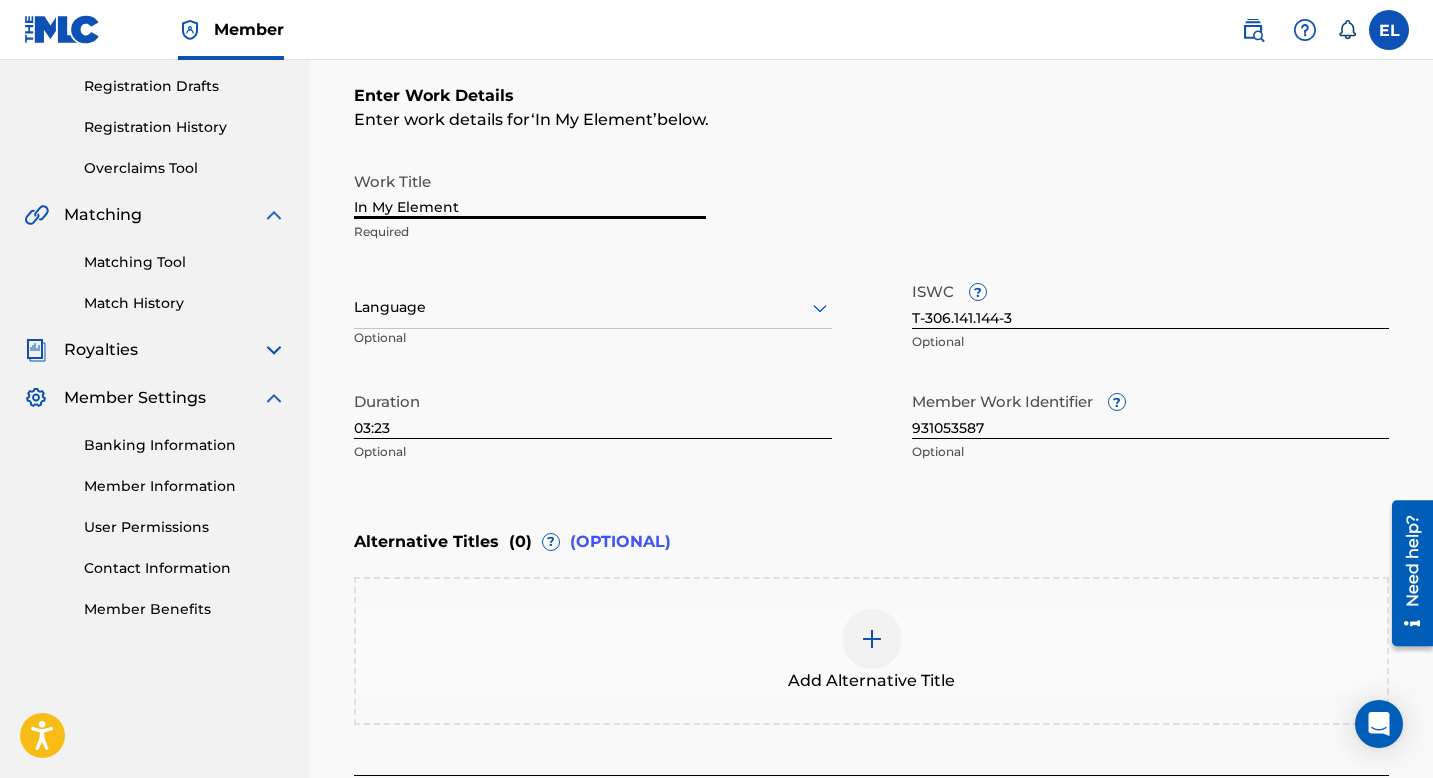 scroll, scrollTop: 514, scrollLeft: 0, axis: vertical 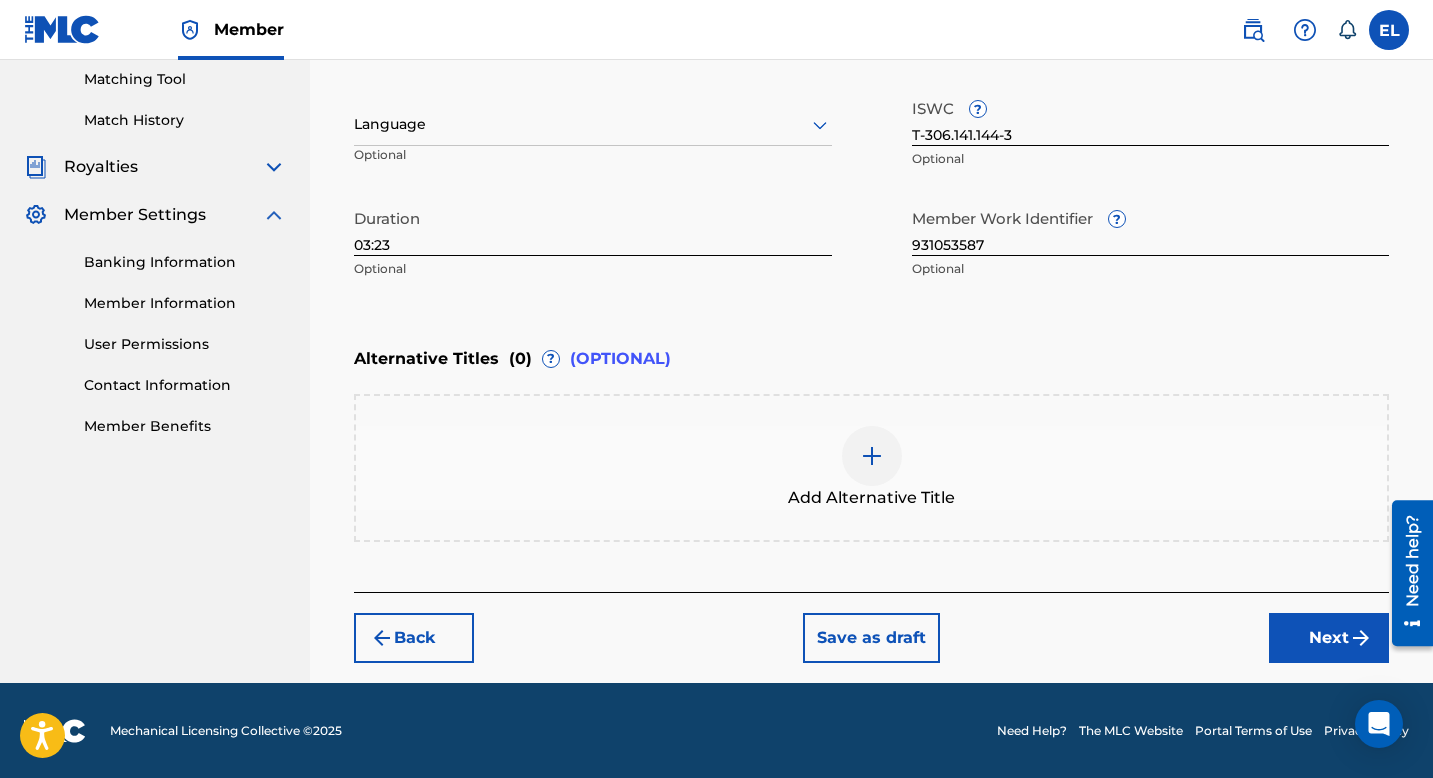 type on "In My Element" 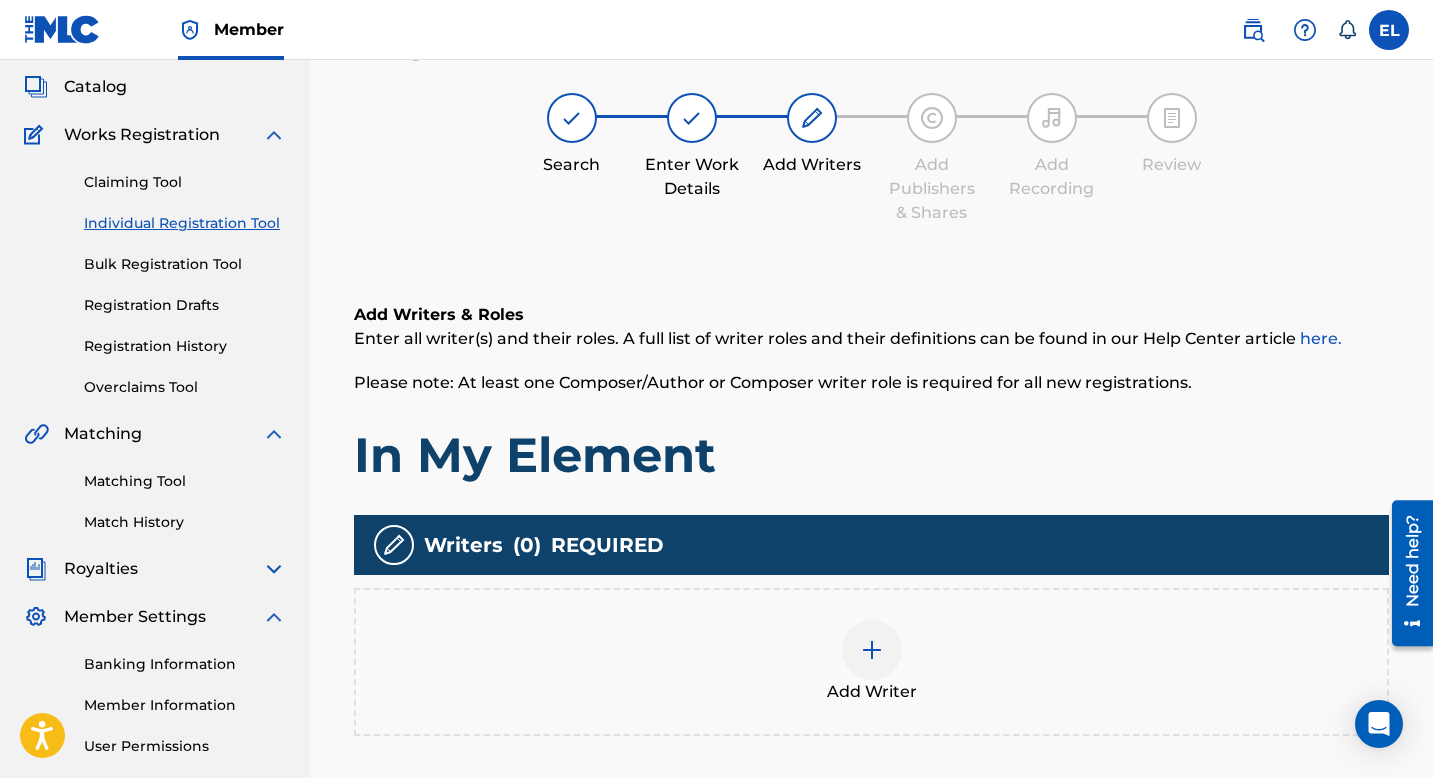 scroll, scrollTop: 90, scrollLeft: 0, axis: vertical 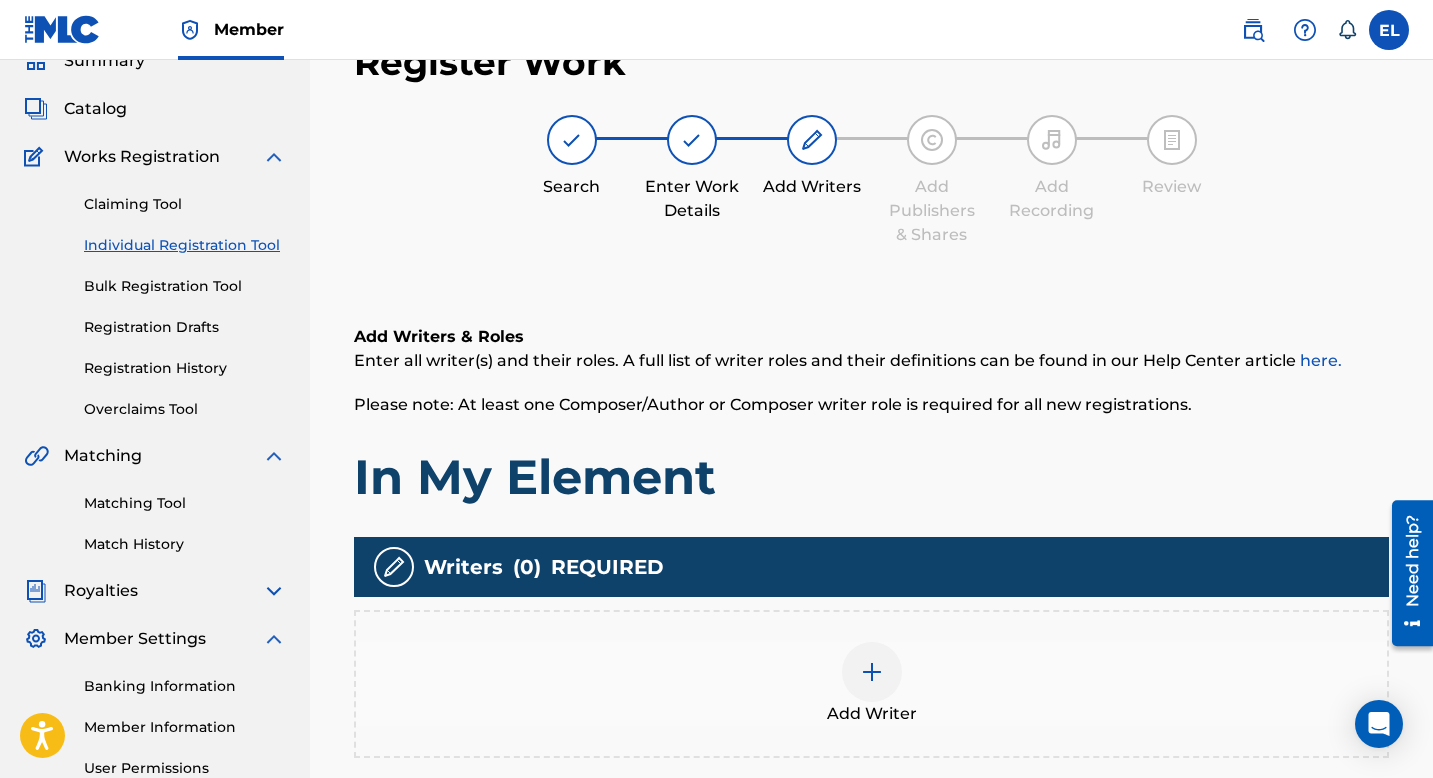 click at bounding box center [932, 140] 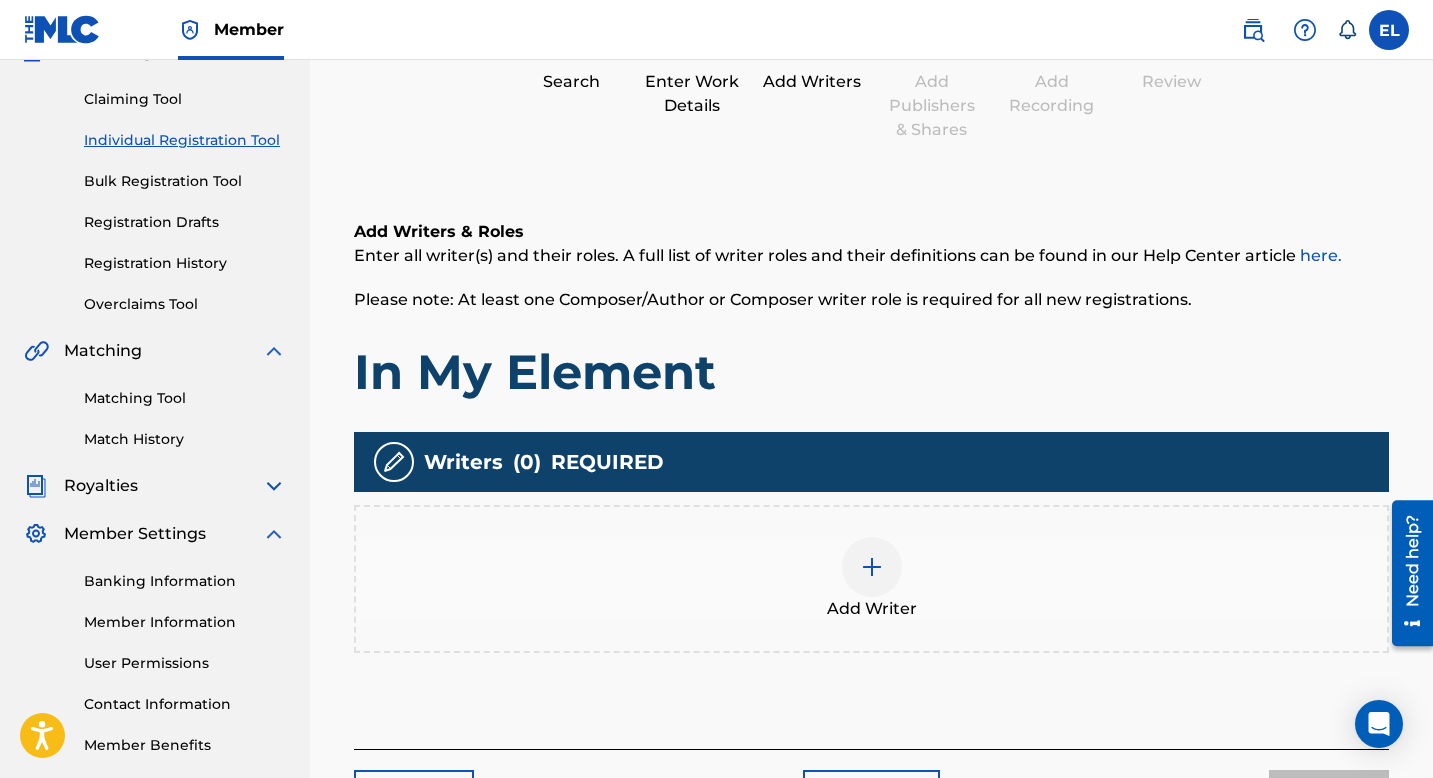 scroll, scrollTop: 204, scrollLeft: 0, axis: vertical 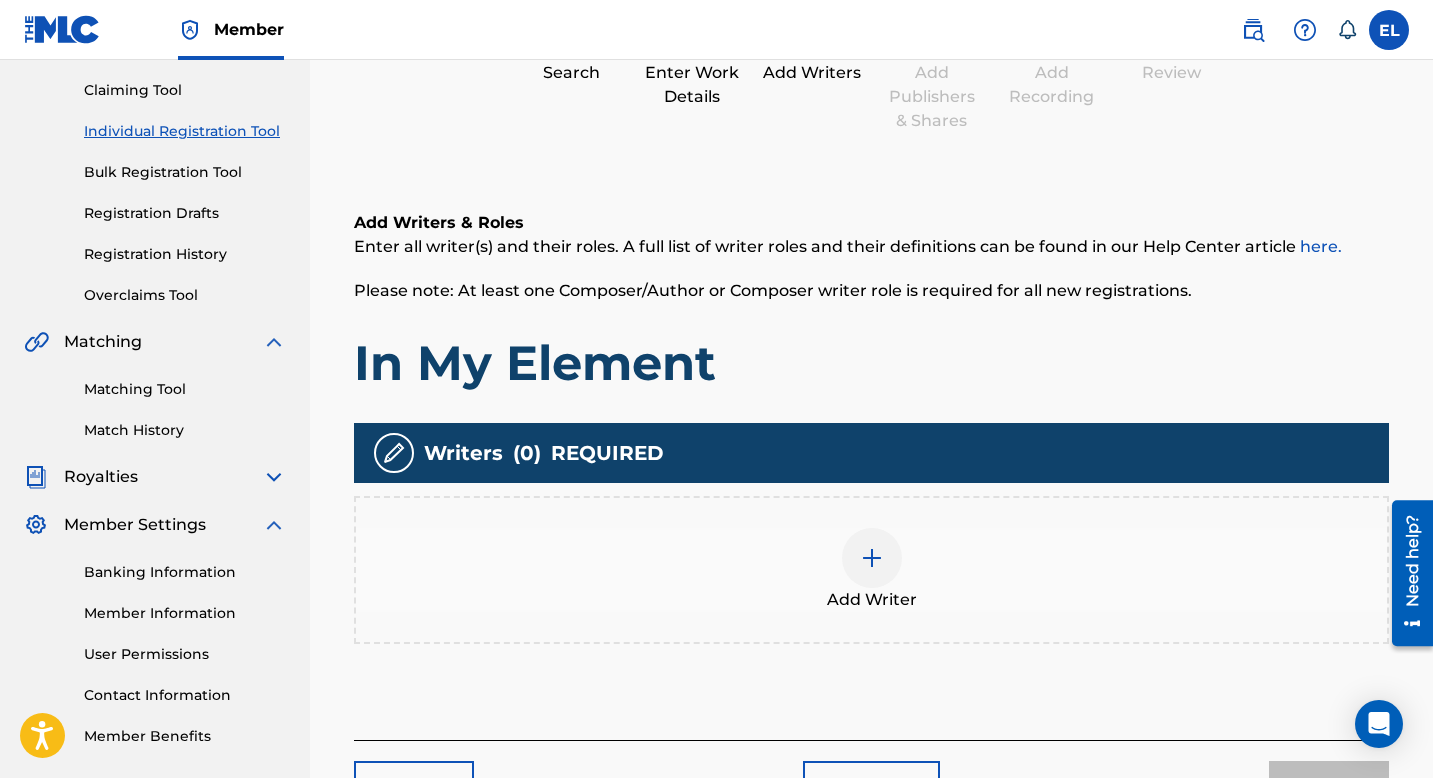 click at bounding box center [872, 558] 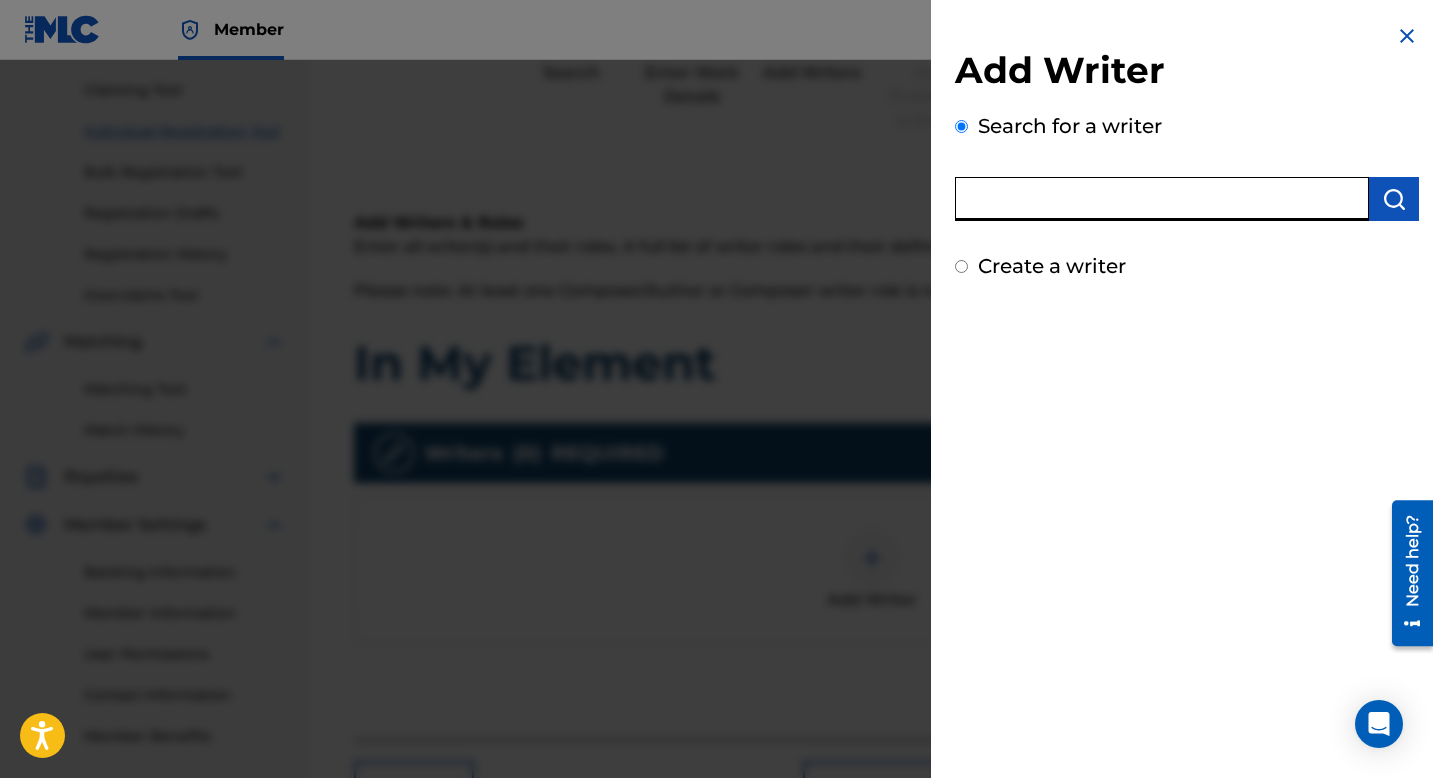 click at bounding box center (1162, 199) 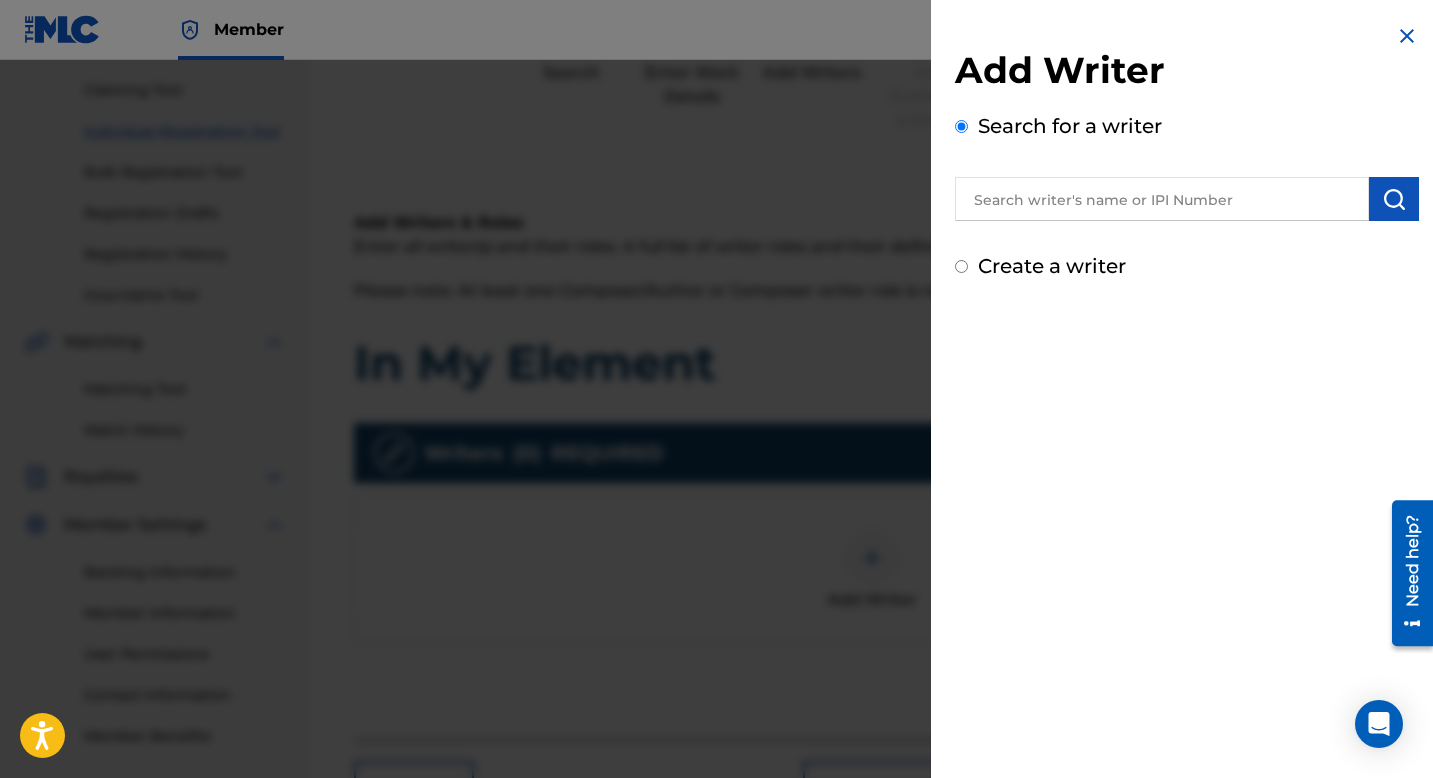 click at bounding box center (1162, 199) 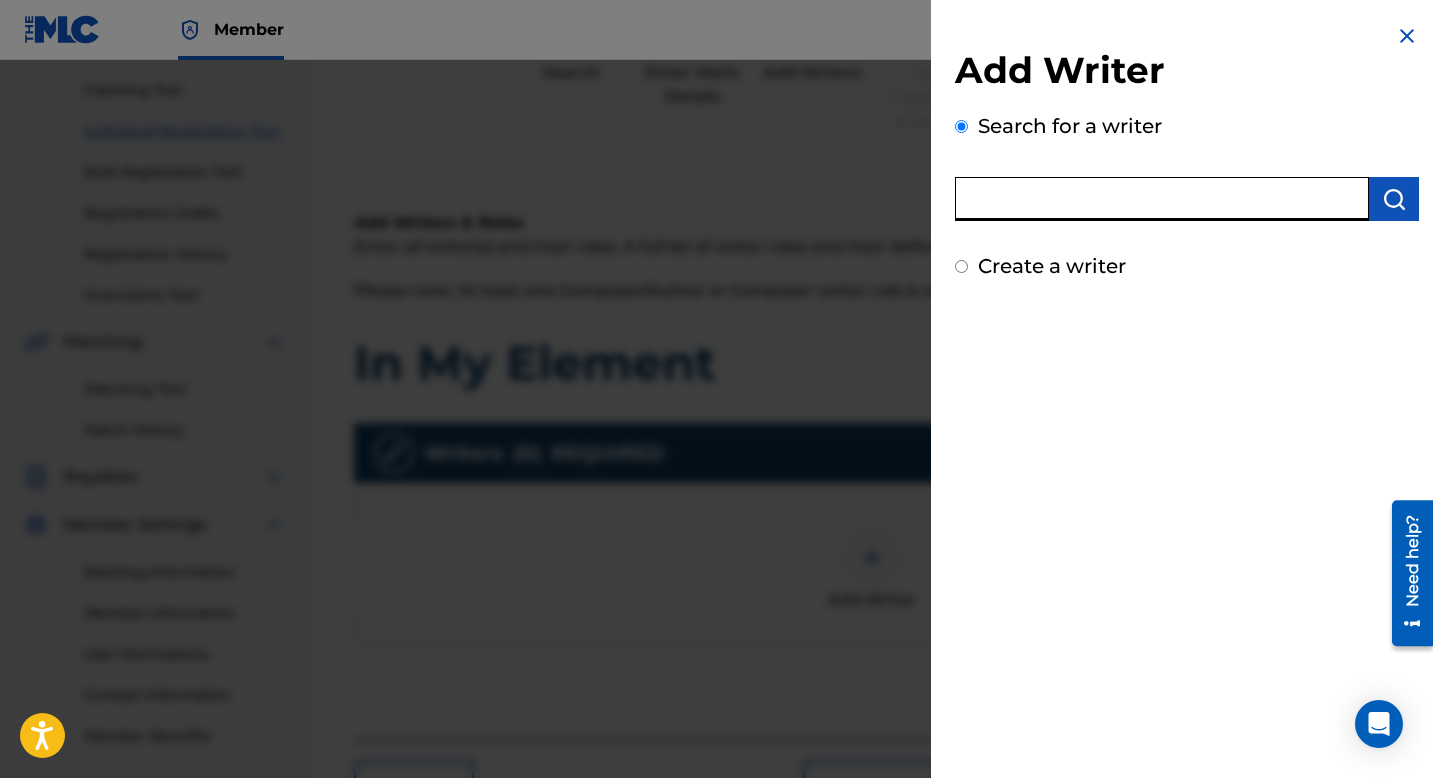click on "Add Writer Search for a writer Create a writer" at bounding box center [1187, 164] 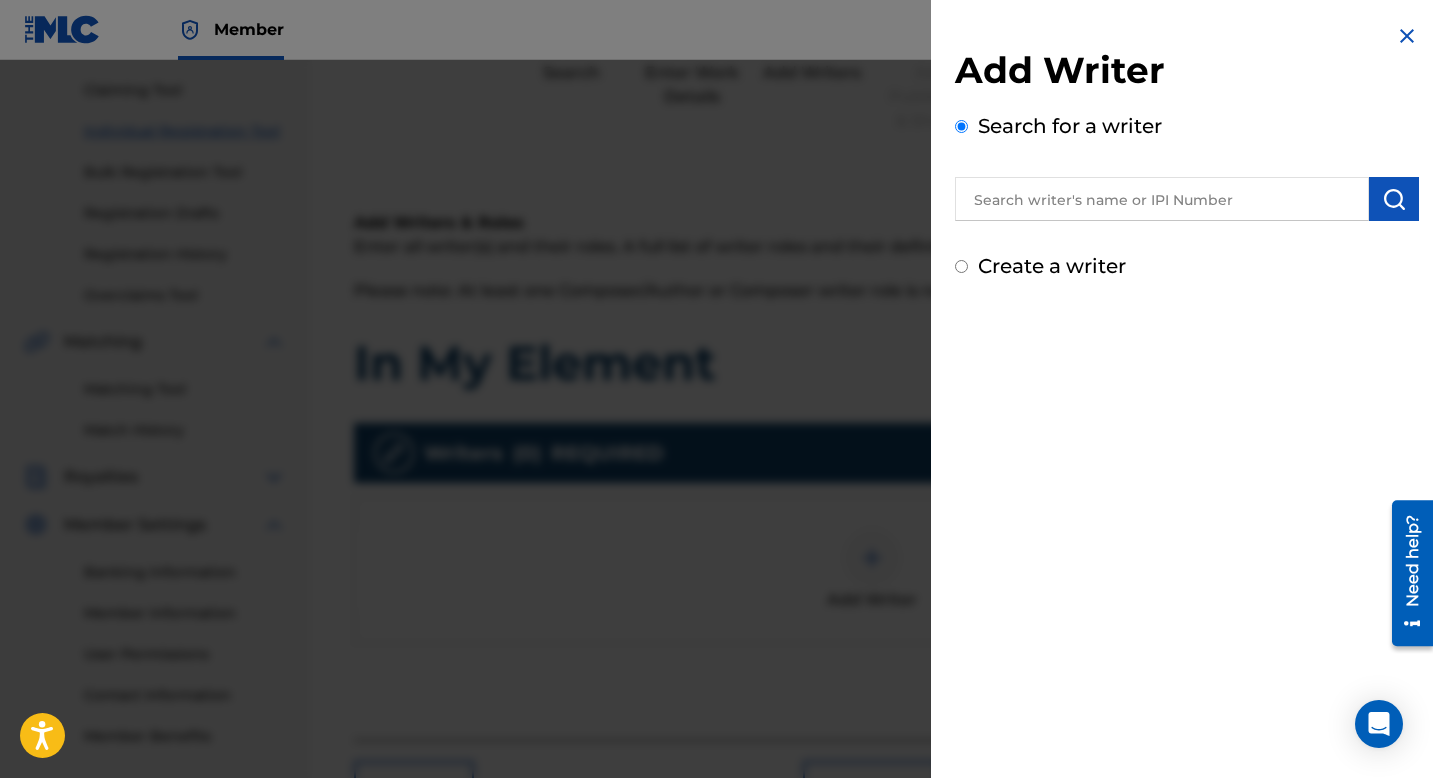 click on "Create a writer" at bounding box center [961, 266] 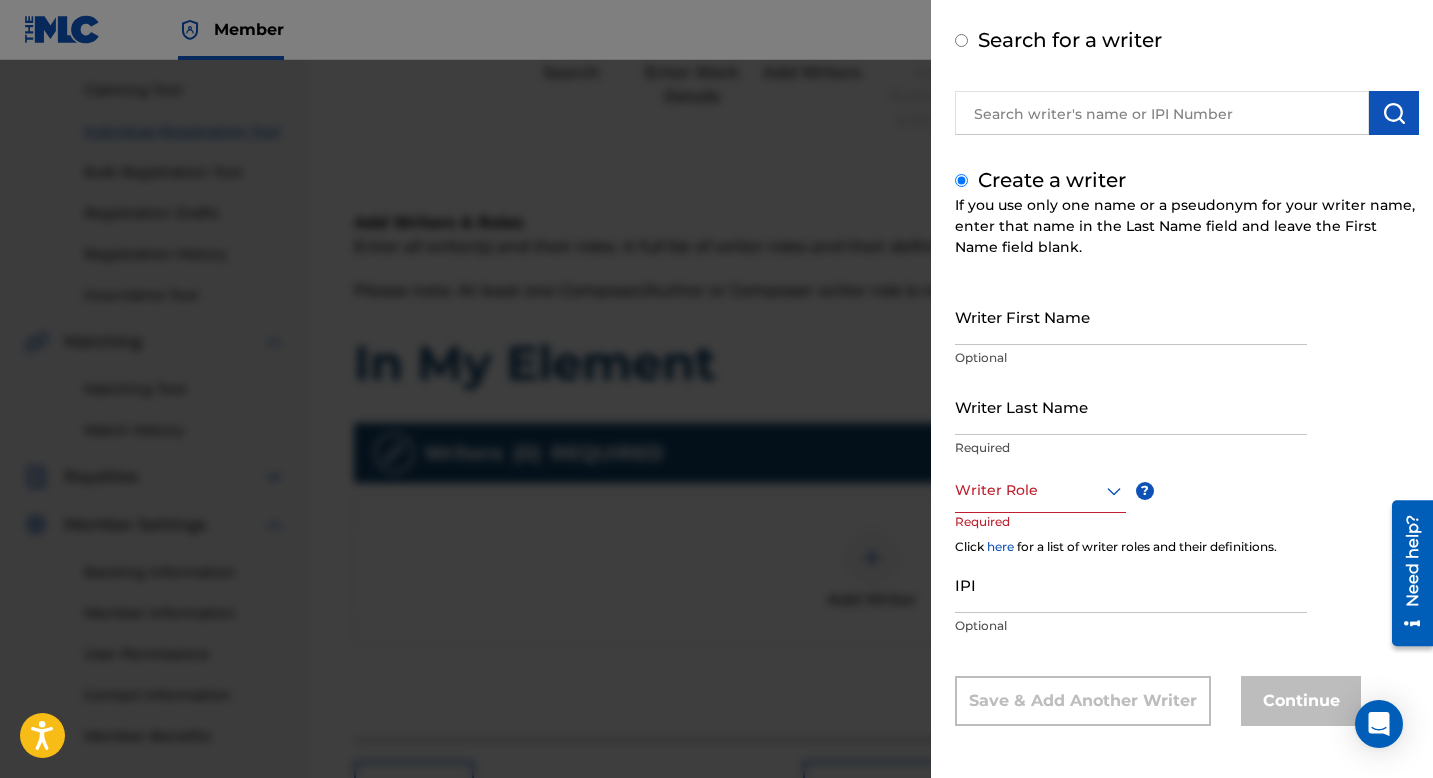 scroll, scrollTop: 88, scrollLeft: 0, axis: vertical 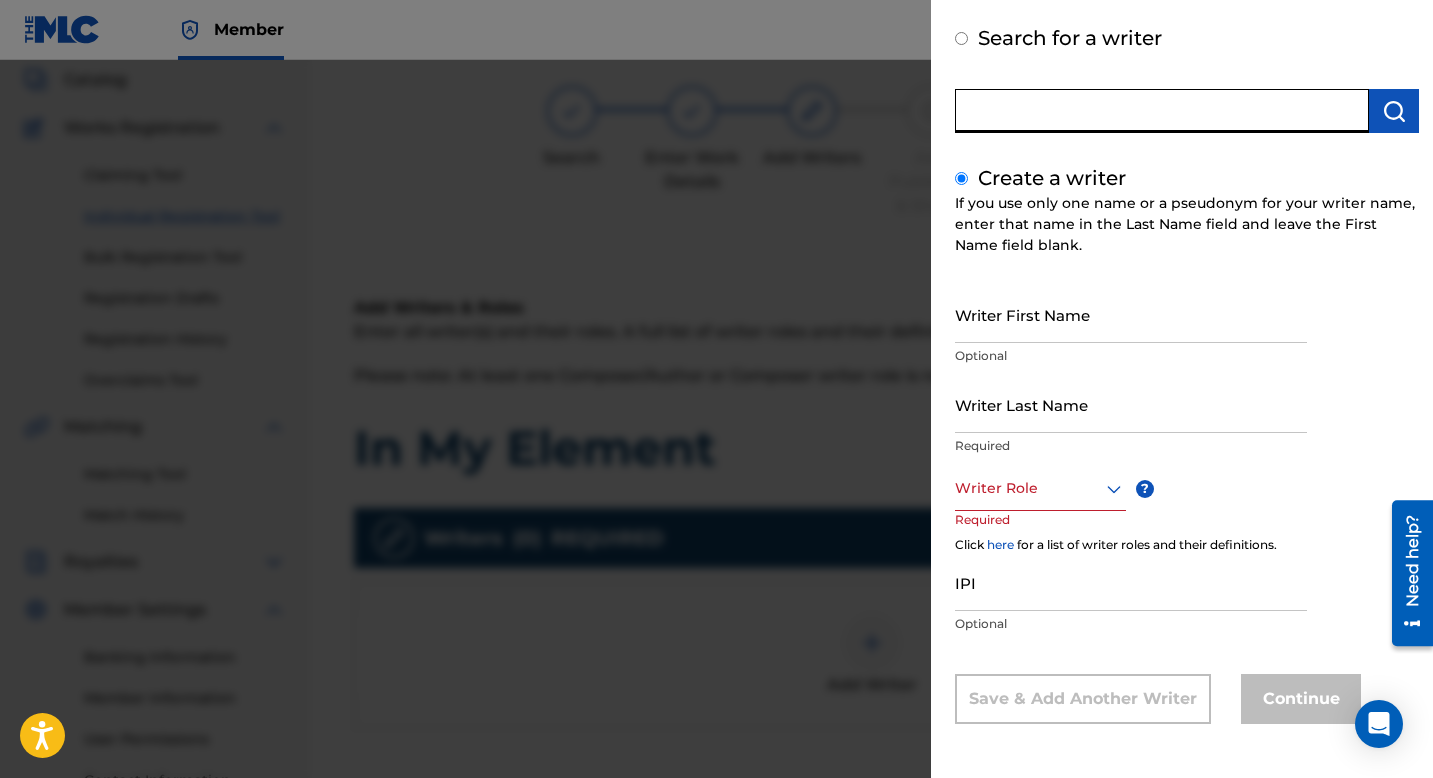 click at bounding box center [1162, 111] 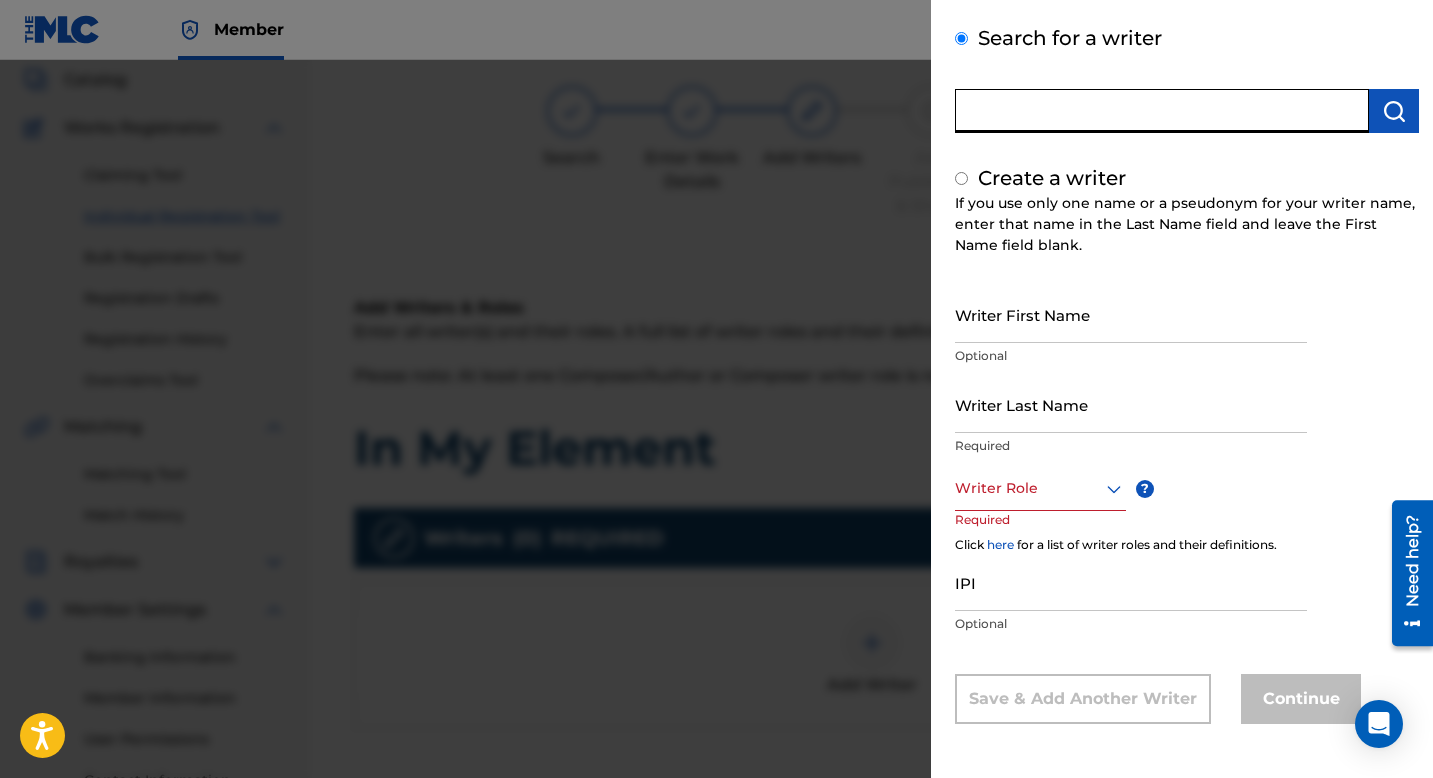 scroll, scrollTop: 0, scrollLeft: 0, axis: both 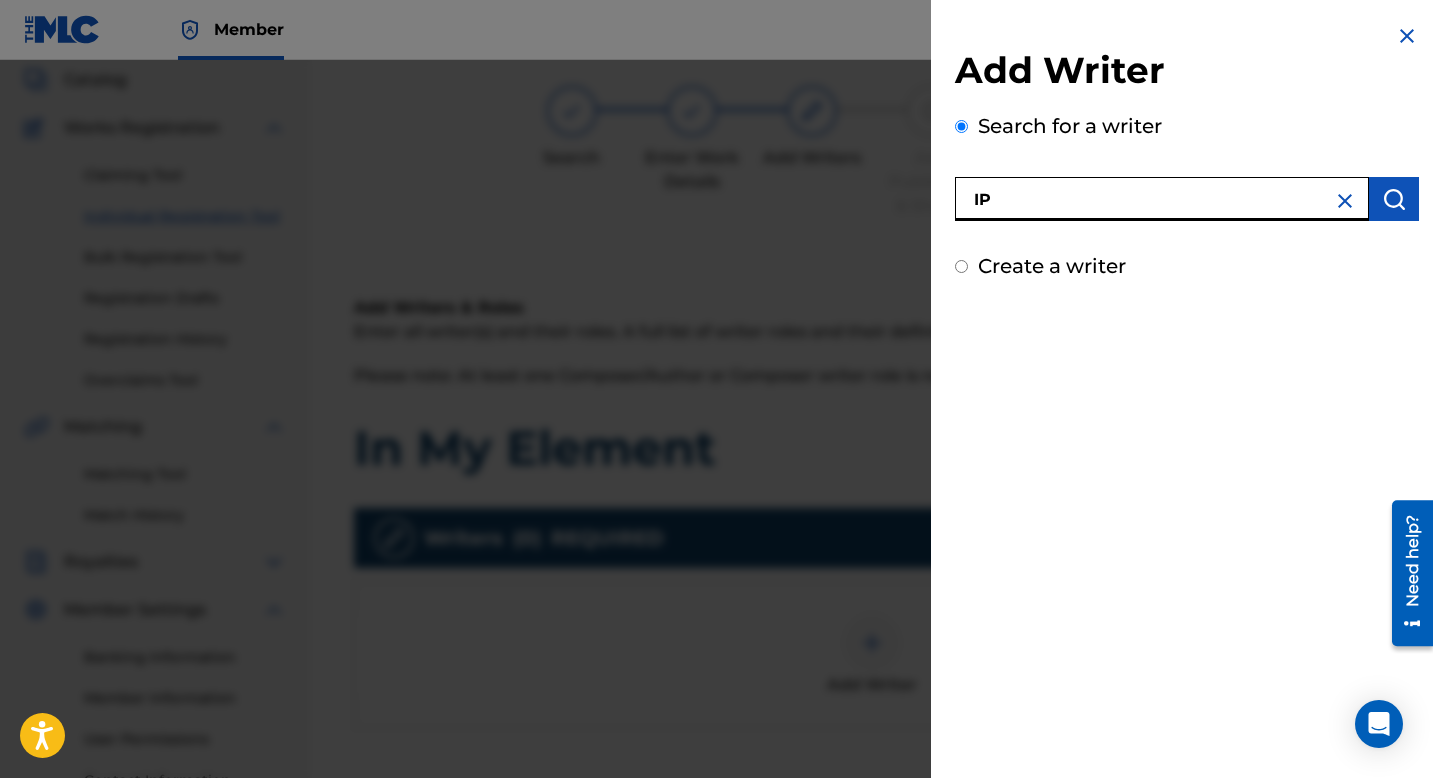 type on "I" 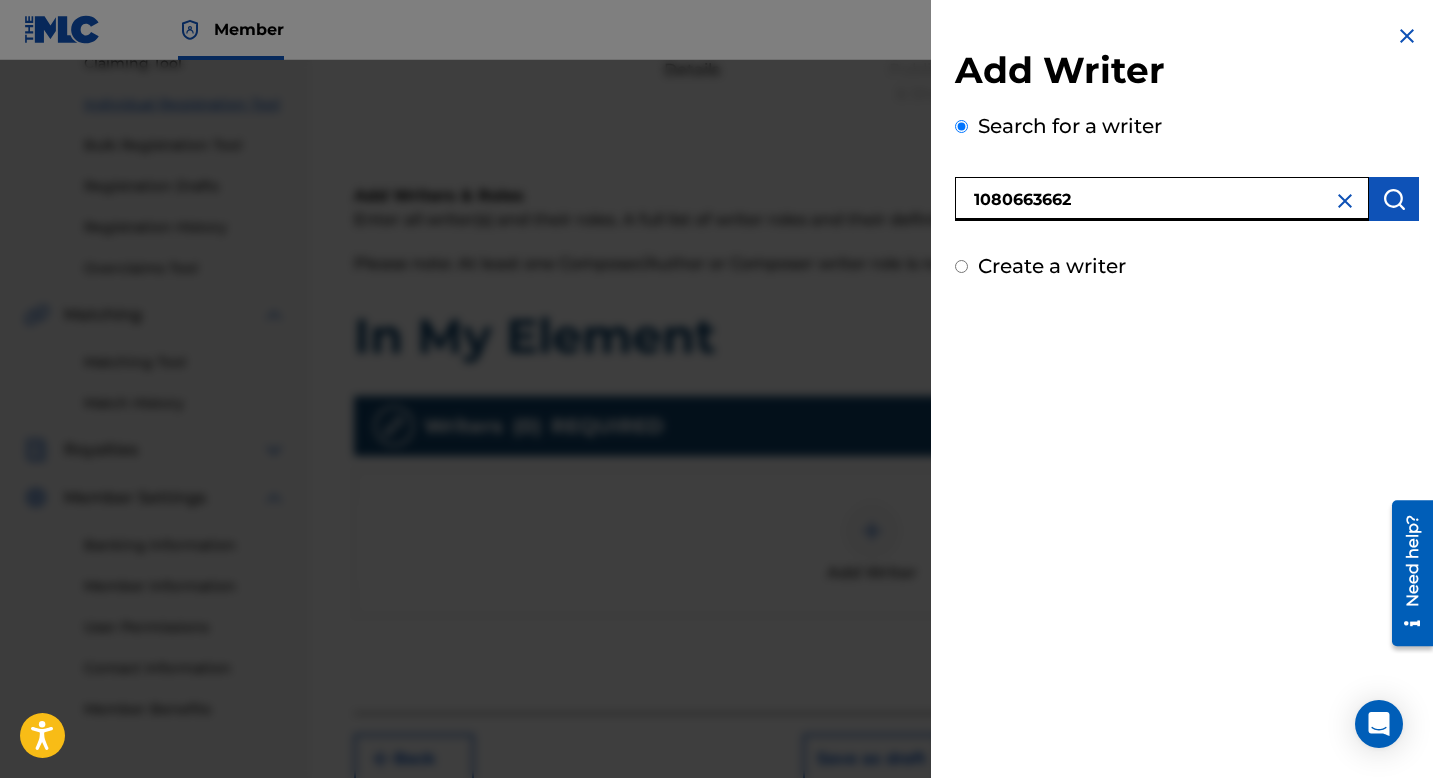 scroll, scrollTop: 256, scrollLeft: 0, axis: vertical 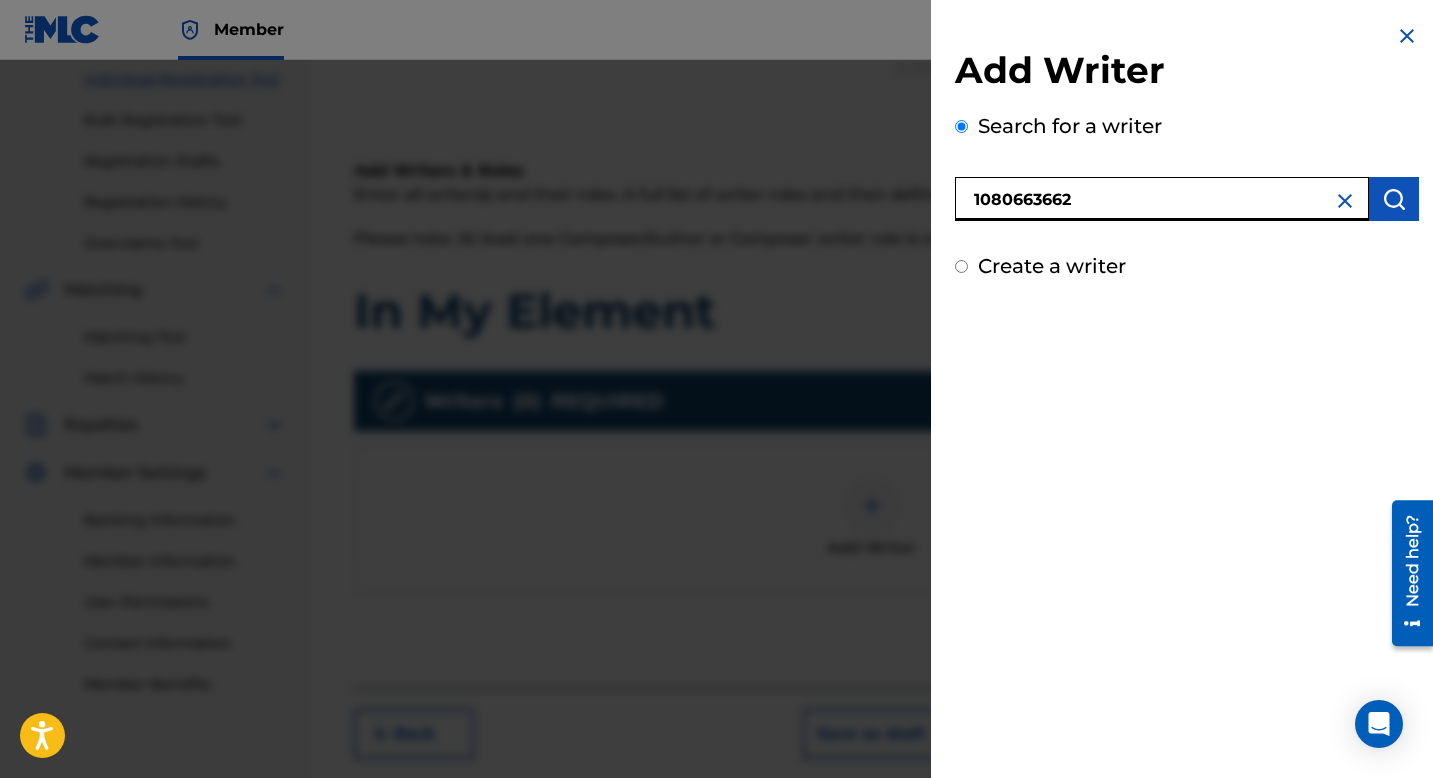 type on "1080663662" 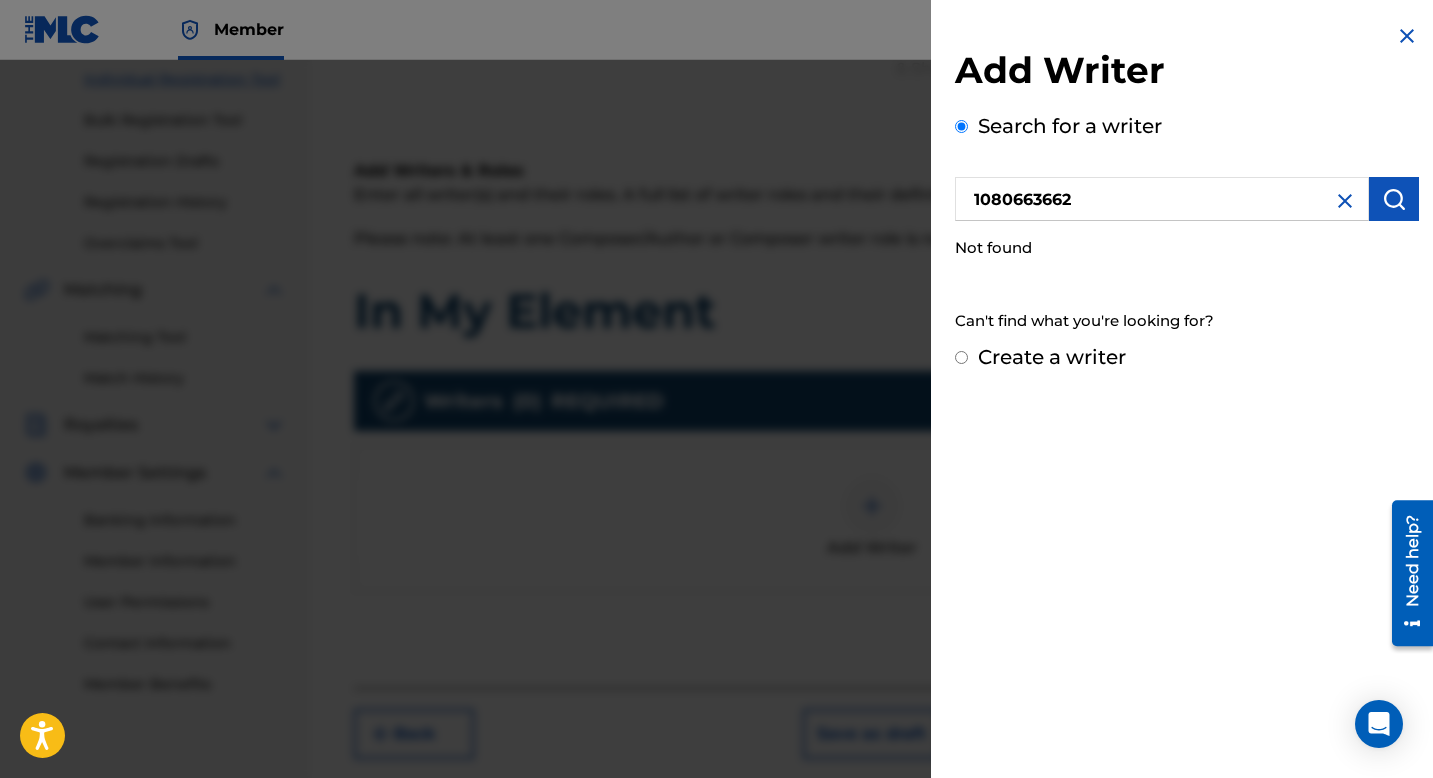 click on "1080663662" at bounding box center [1162, 199] 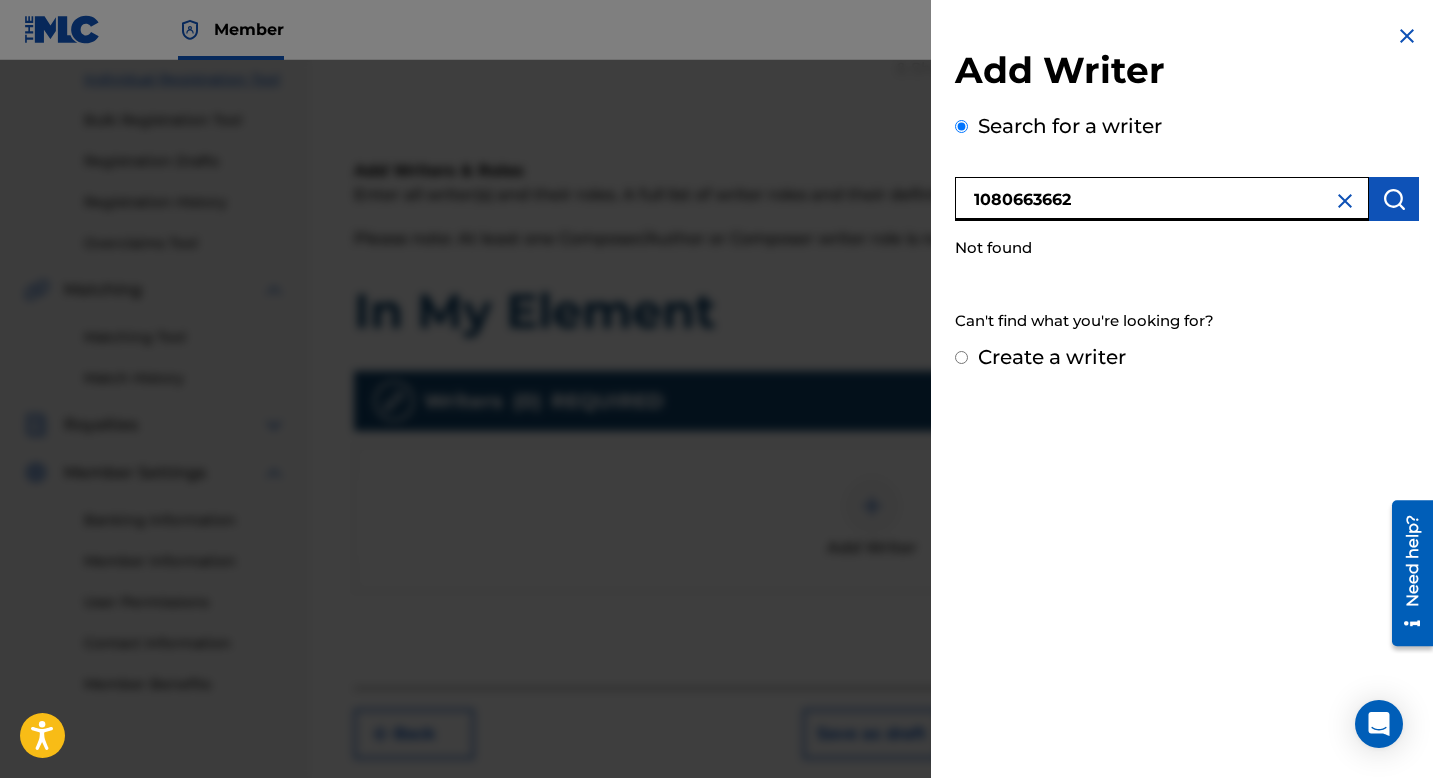 click on "1080663662" at bounding box center [1162, 199] 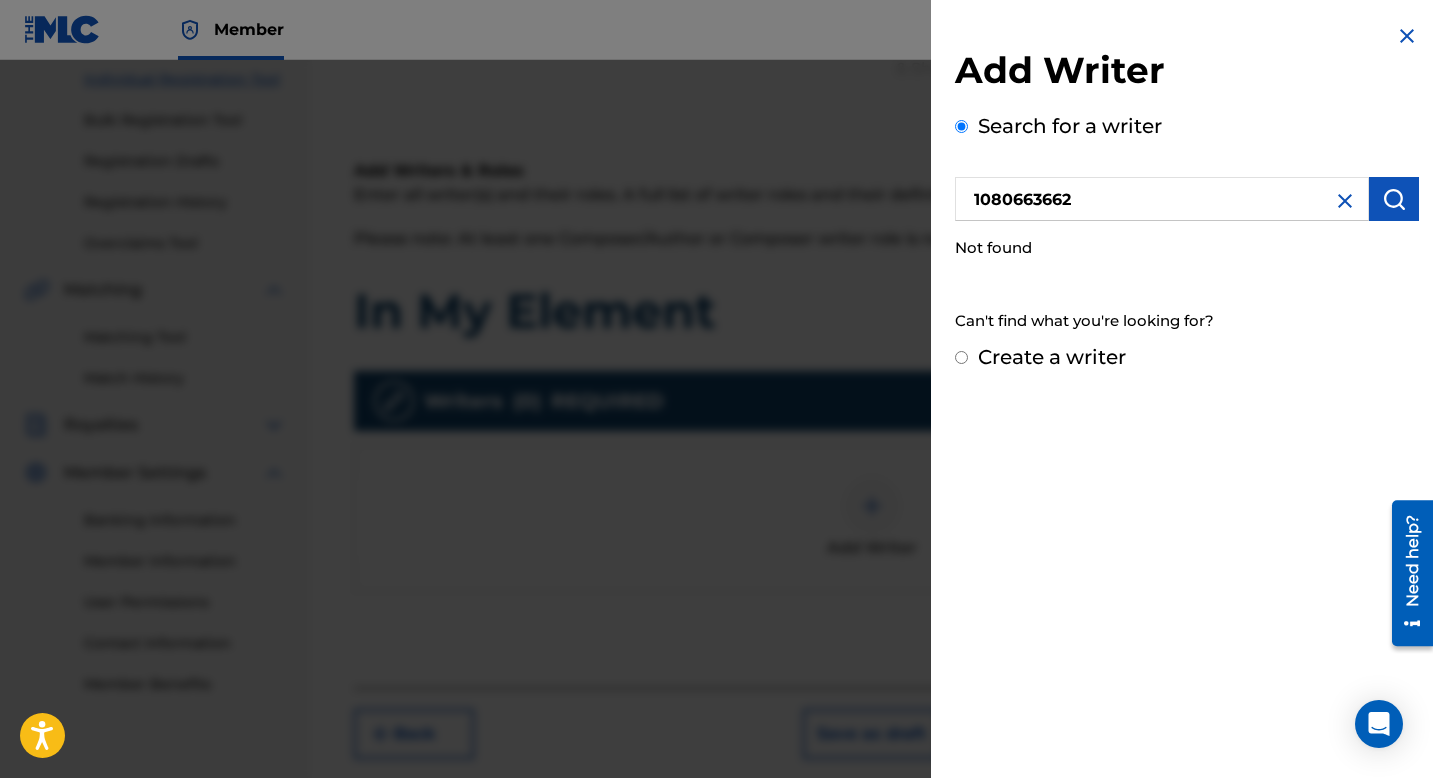 click at bounding box center [1394, 199] 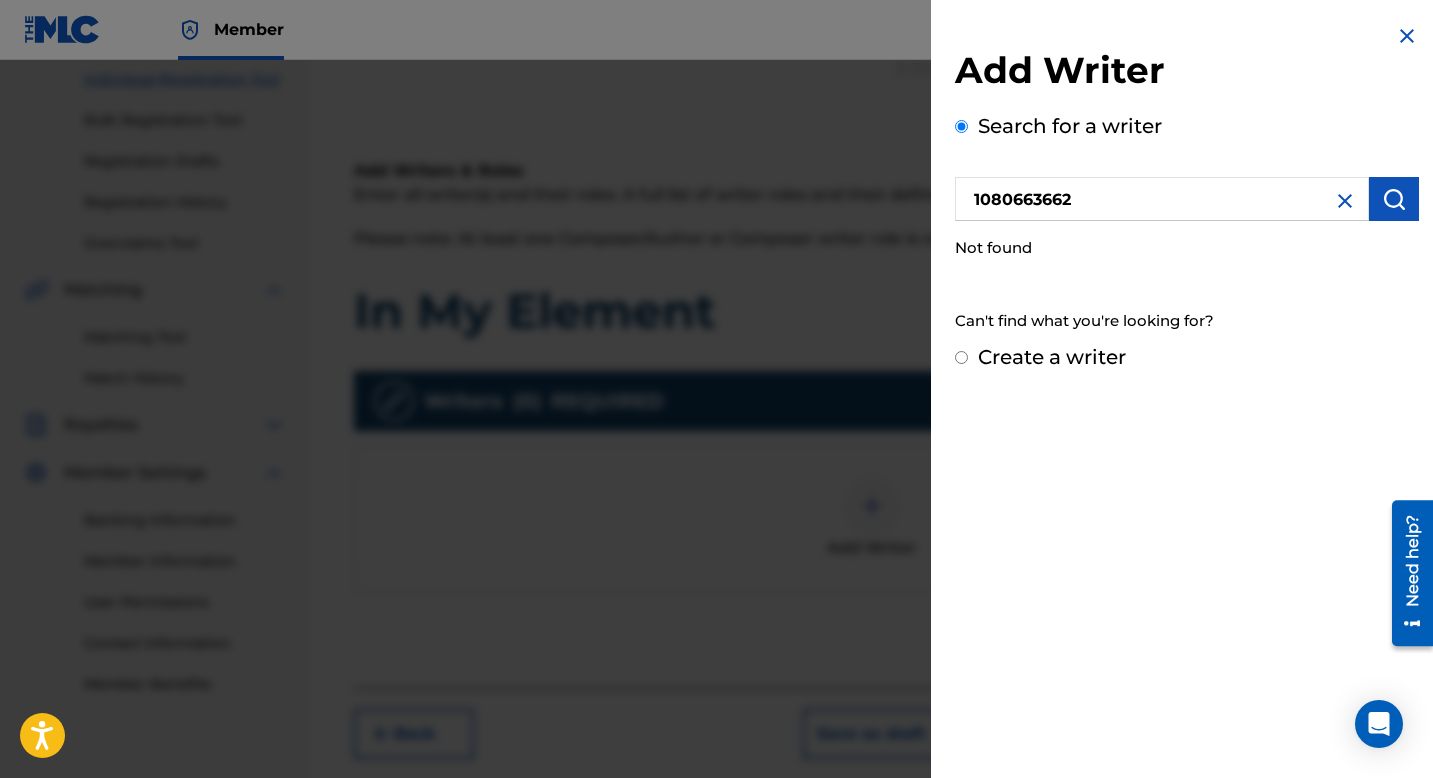 click on "Create a writer" at bounding box center (1187, 357) 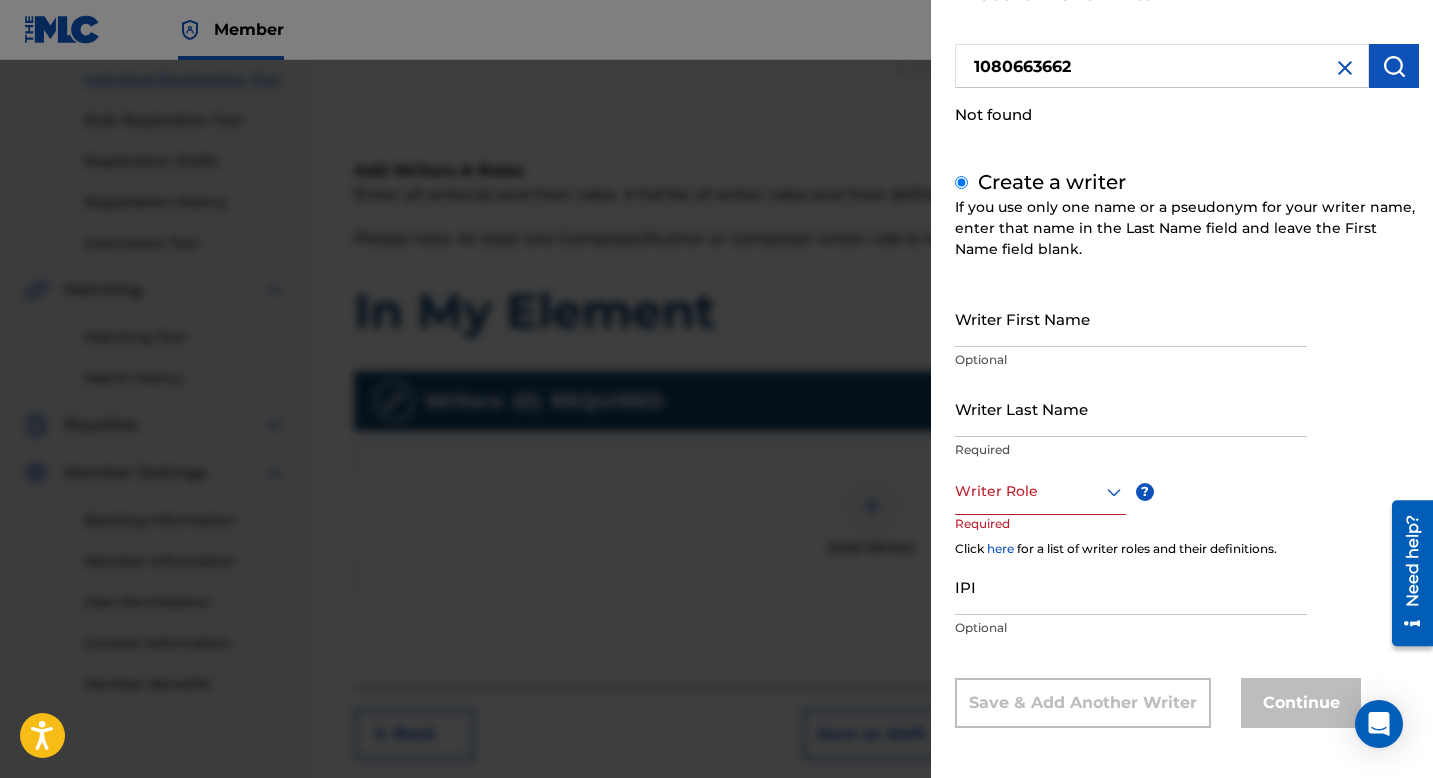 scroll, scrollTop: 136, scrollLeft: 0, axis: vertical 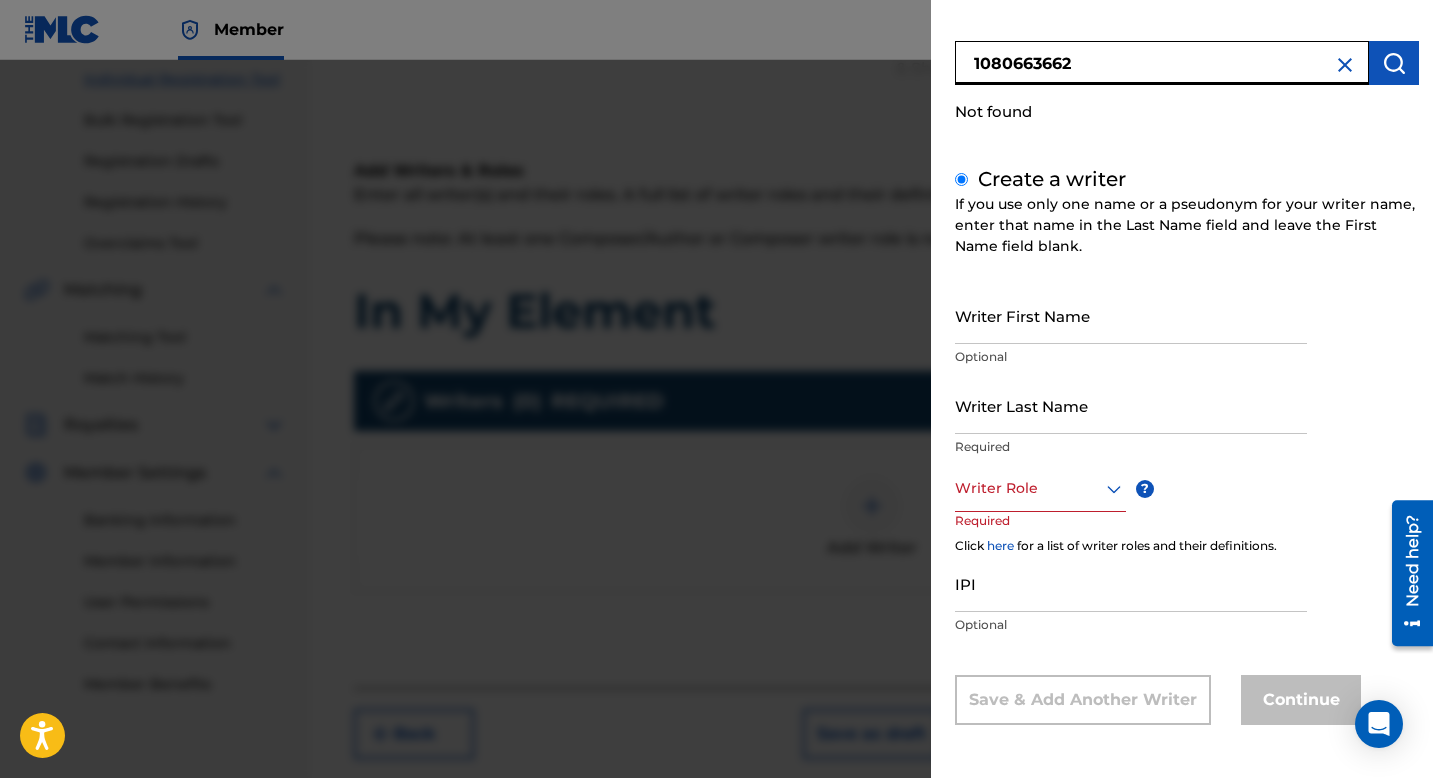 drag, startPoint x: 1070, startPoint y: 66, endPoint x: 961, endPoint y: 64, distance: 109.01835 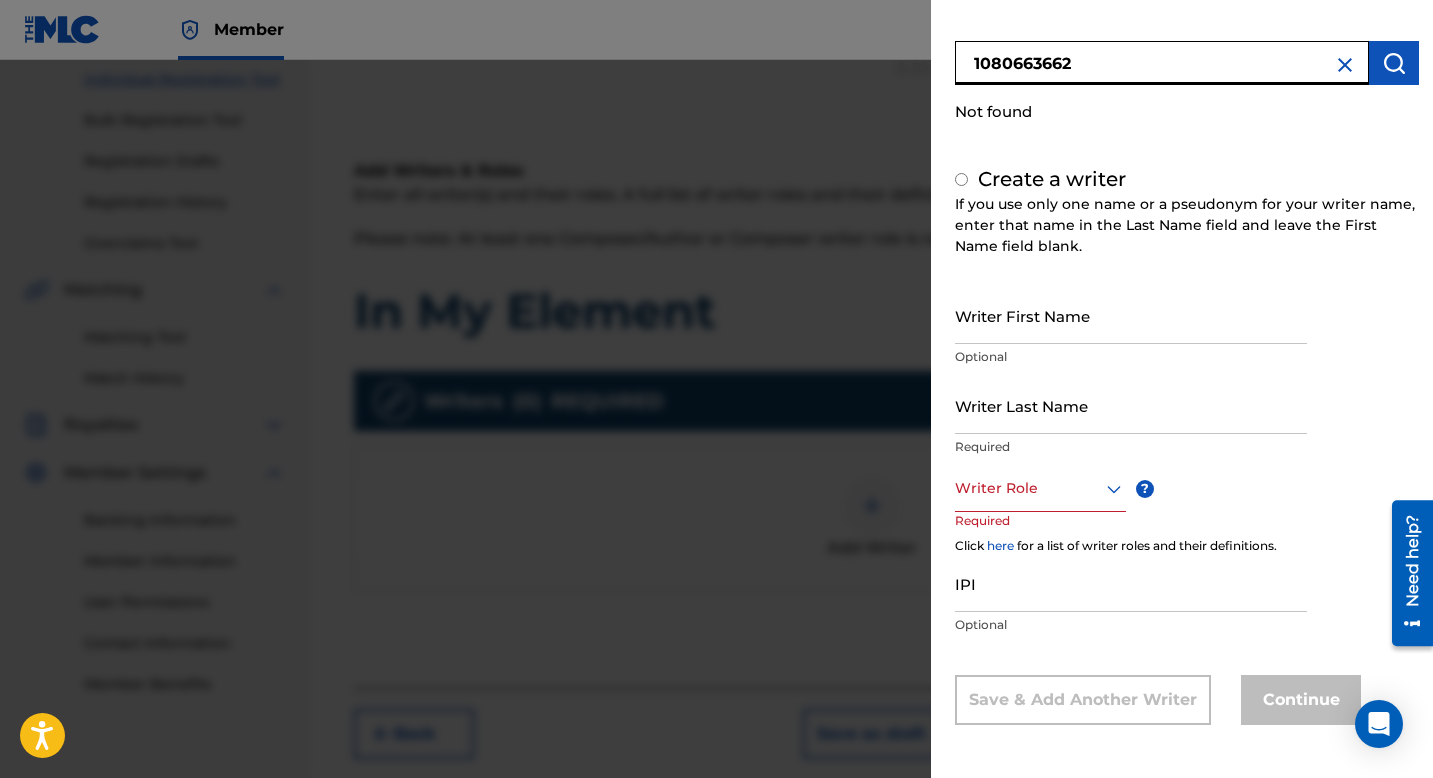 scroll, scrollTop: 0, scrollLeft: 0, axis: both 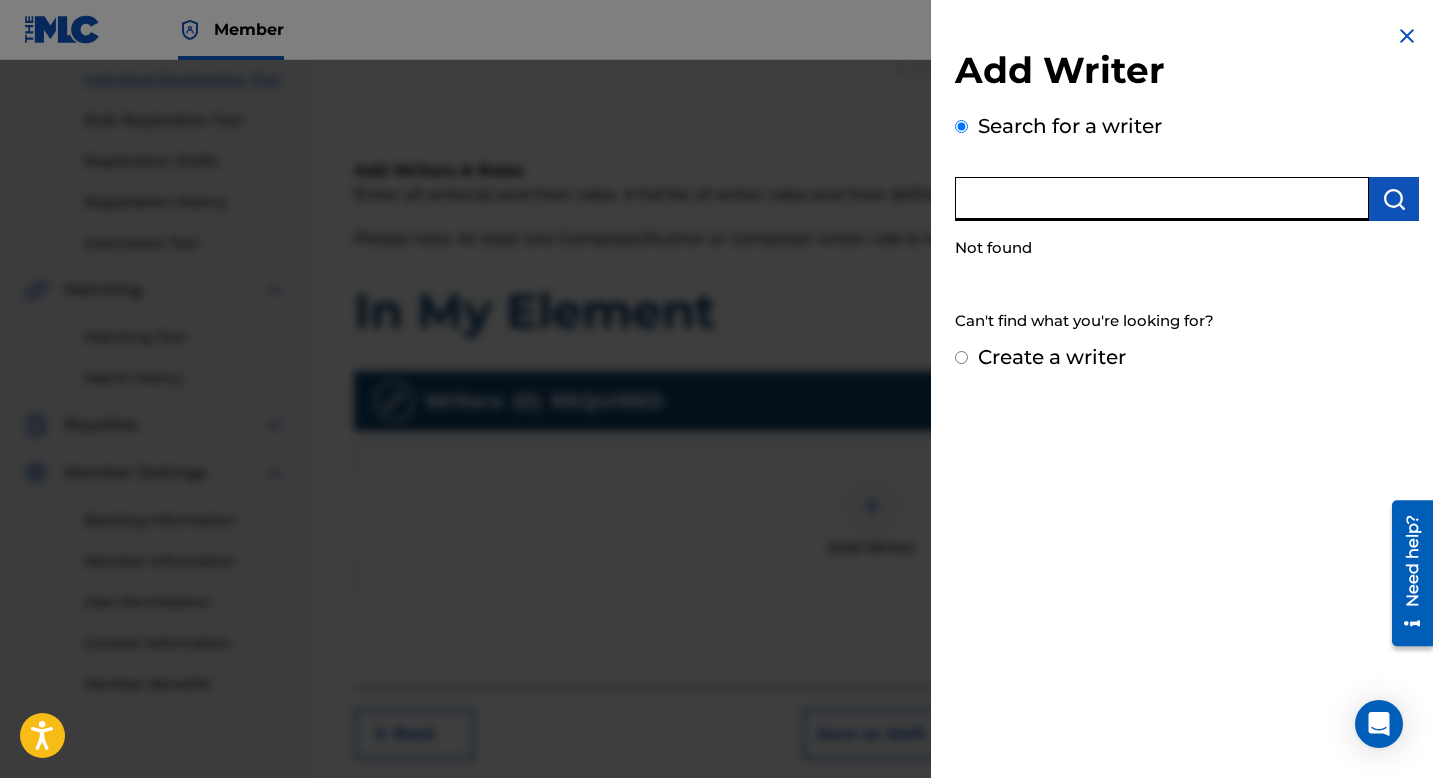 type 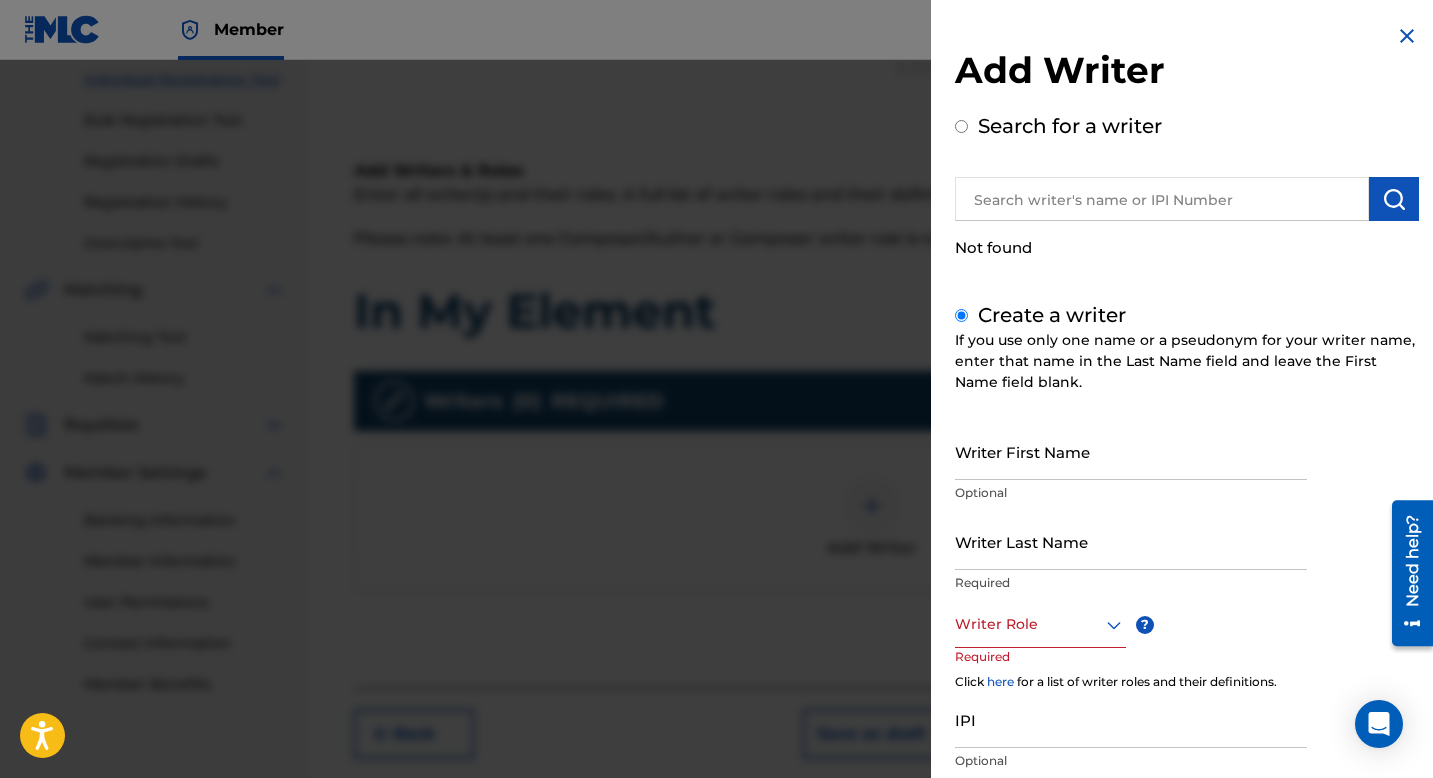 click on "Writer First Name" at bounding box center [1131, 451] 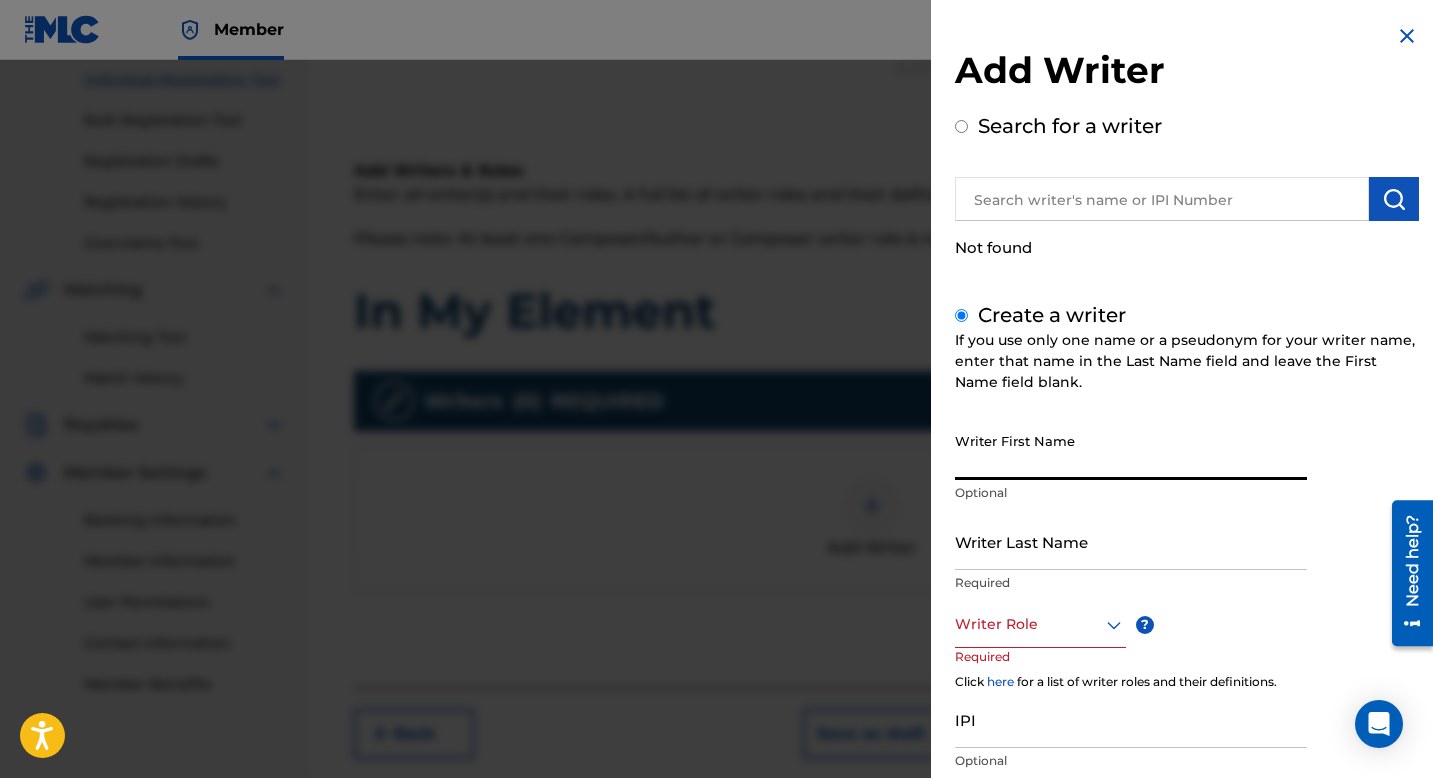 type on "[PERSON_NAME]" 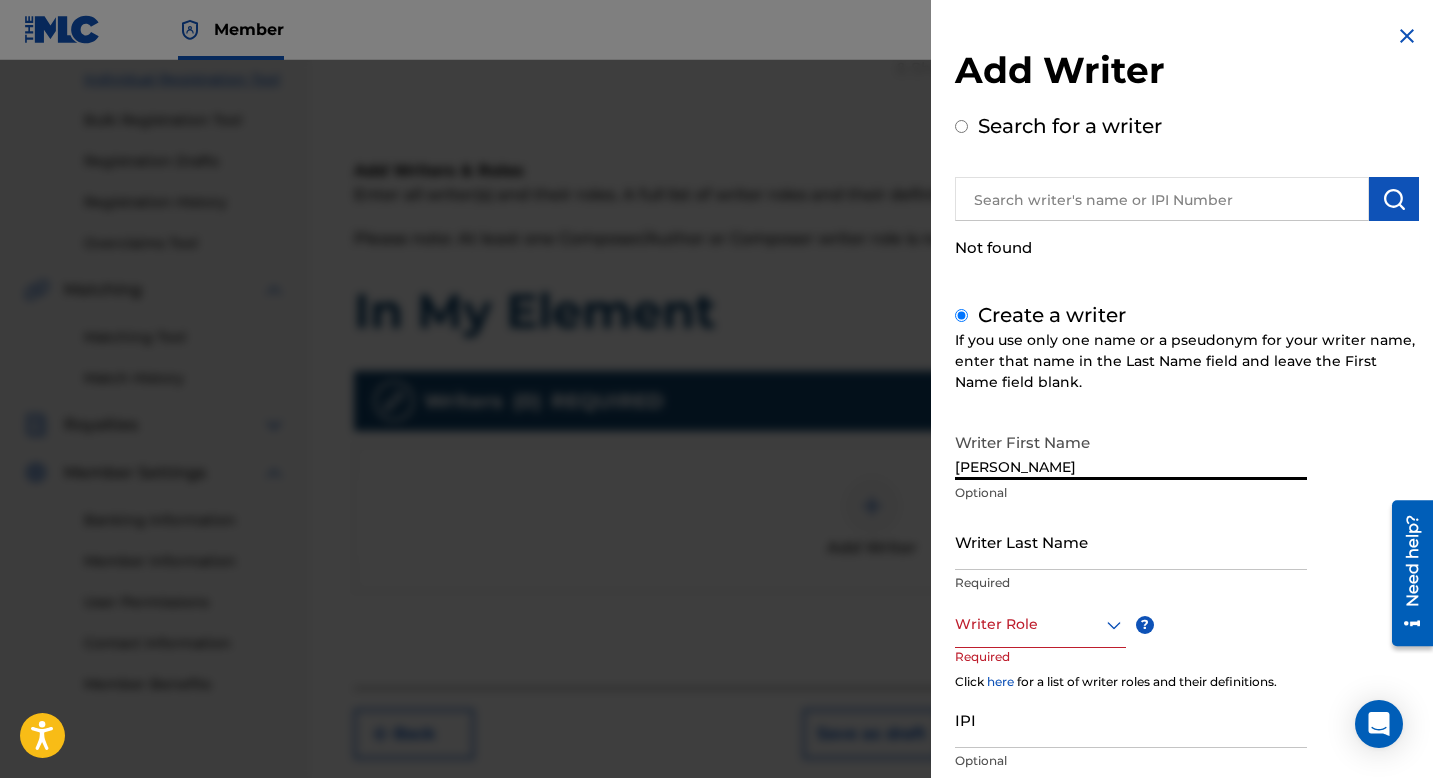 click on "Writer Last Name" at bounding box center (1131, 541) 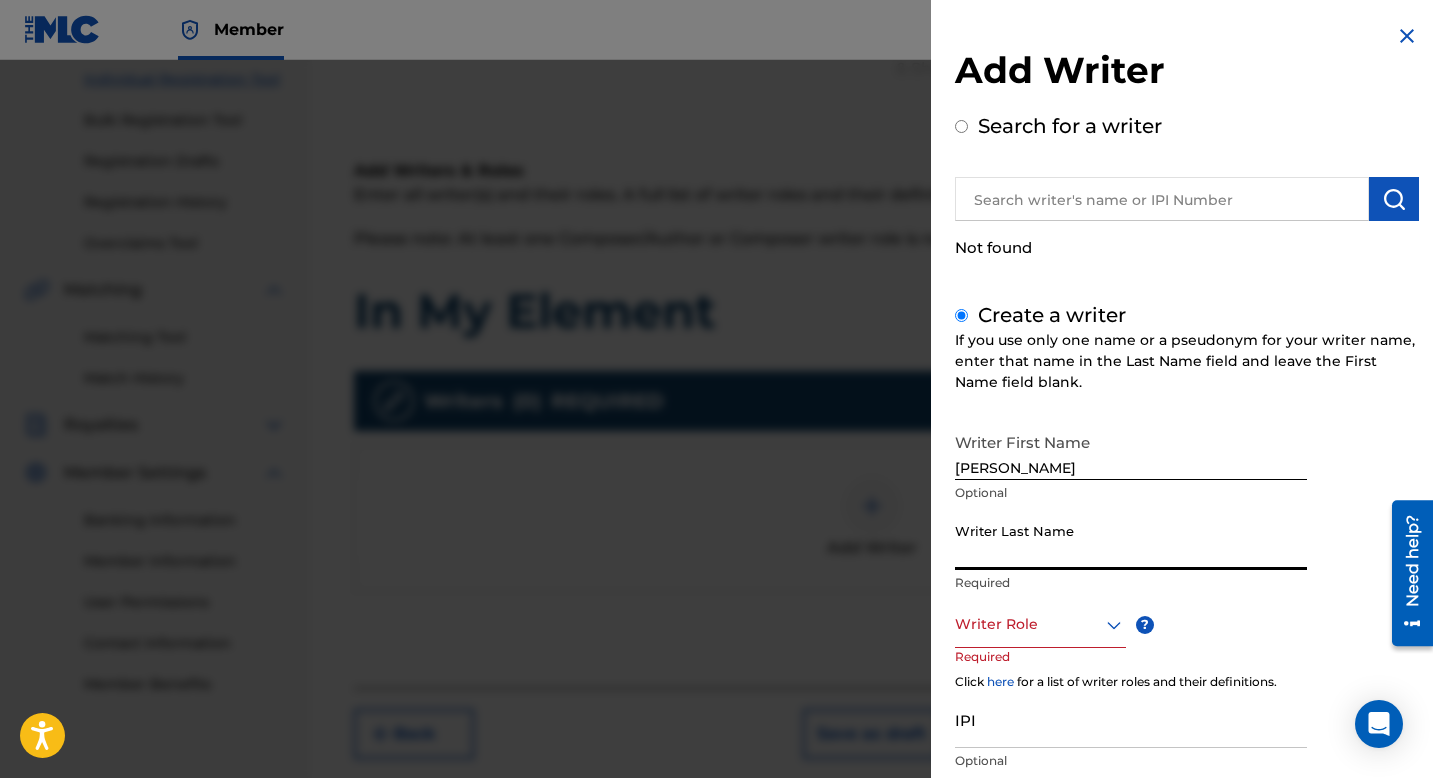 click on "Writer Last Name" at bounding box center (1131, 541) 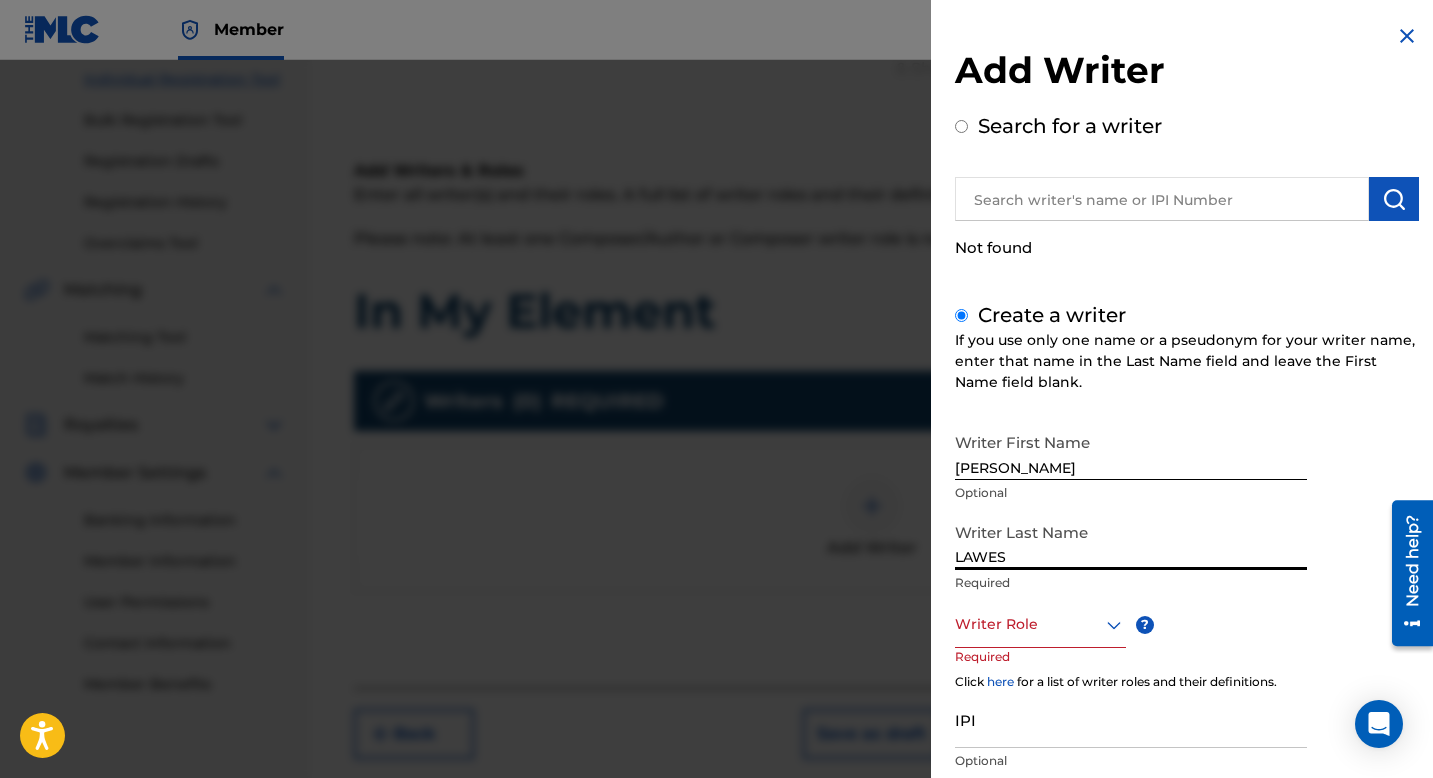 type on "LAWES" 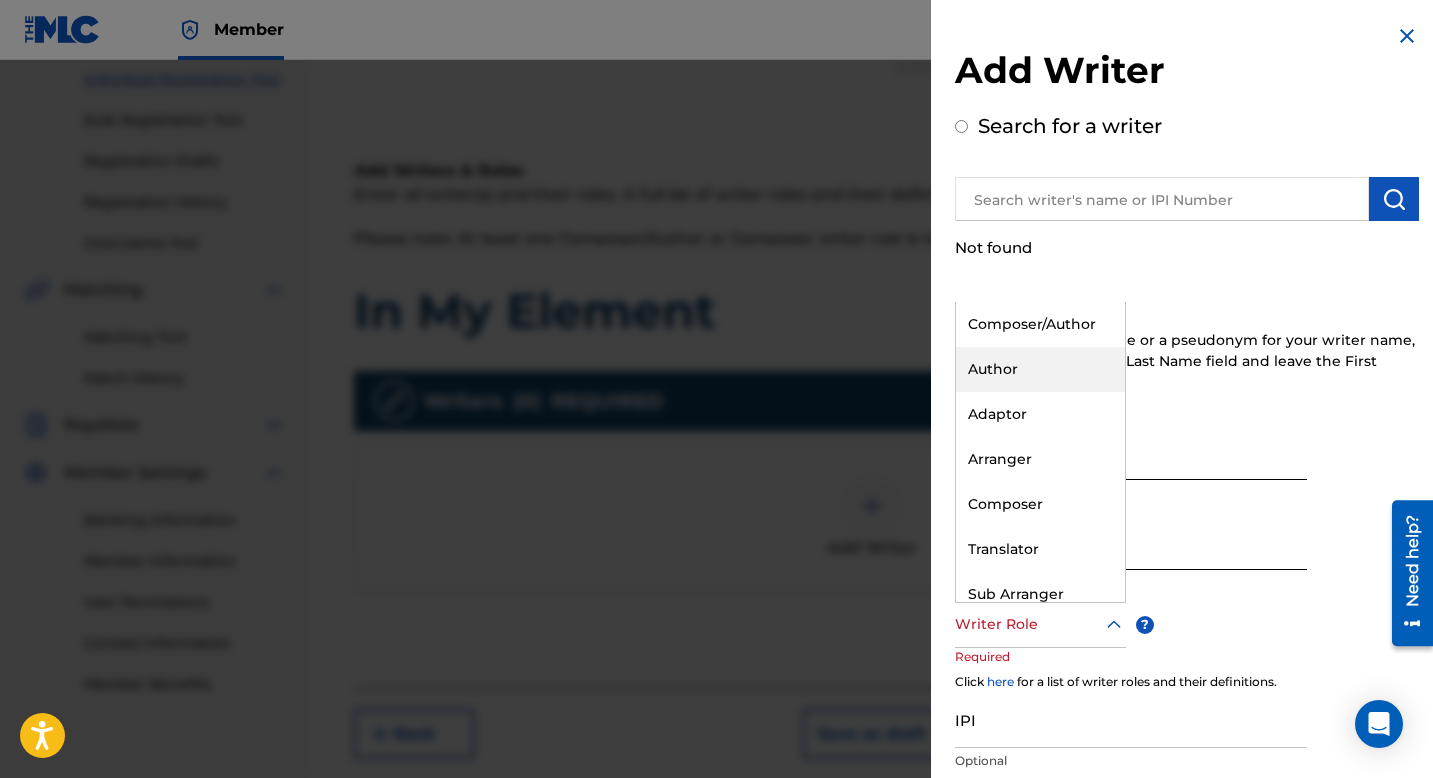 click on "Author" at bounding box center [1040, 369] 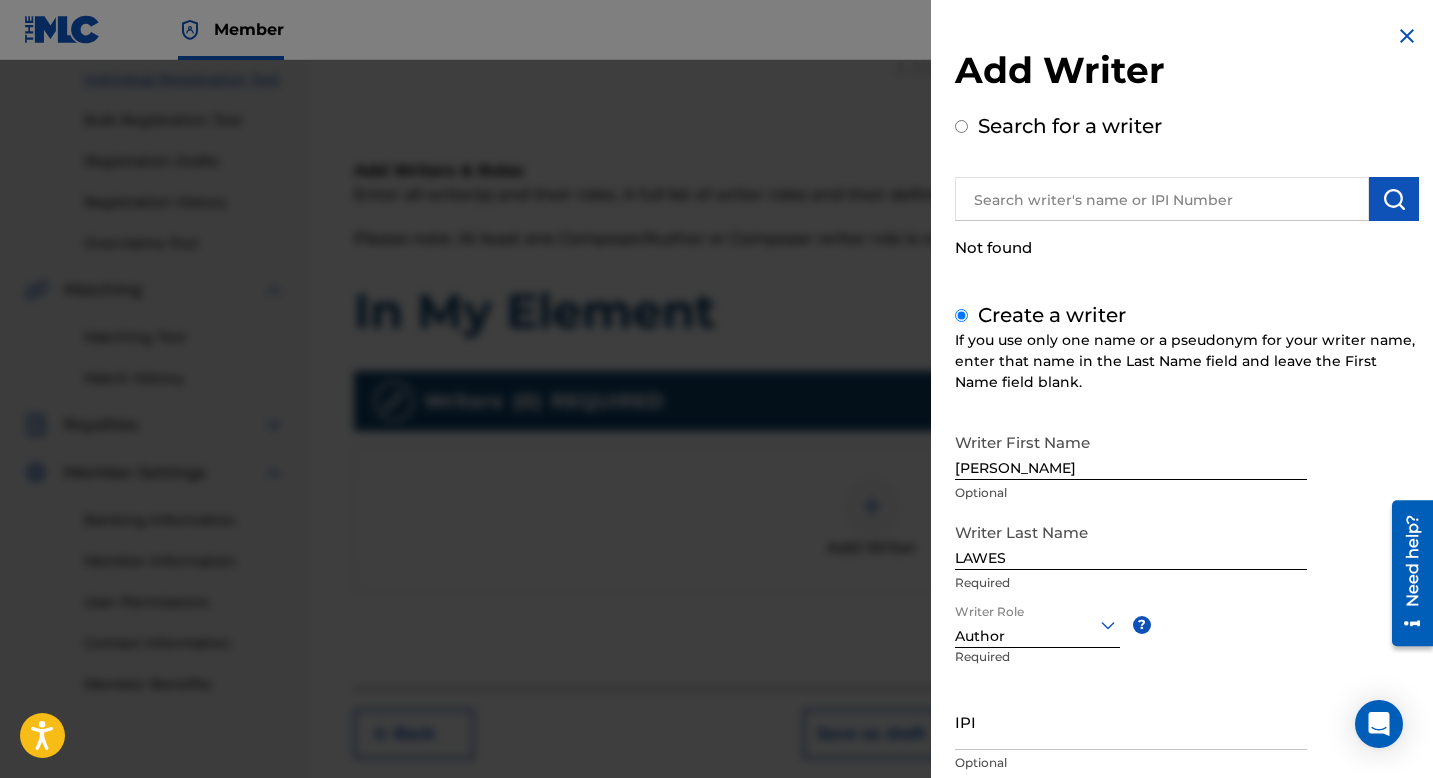 click 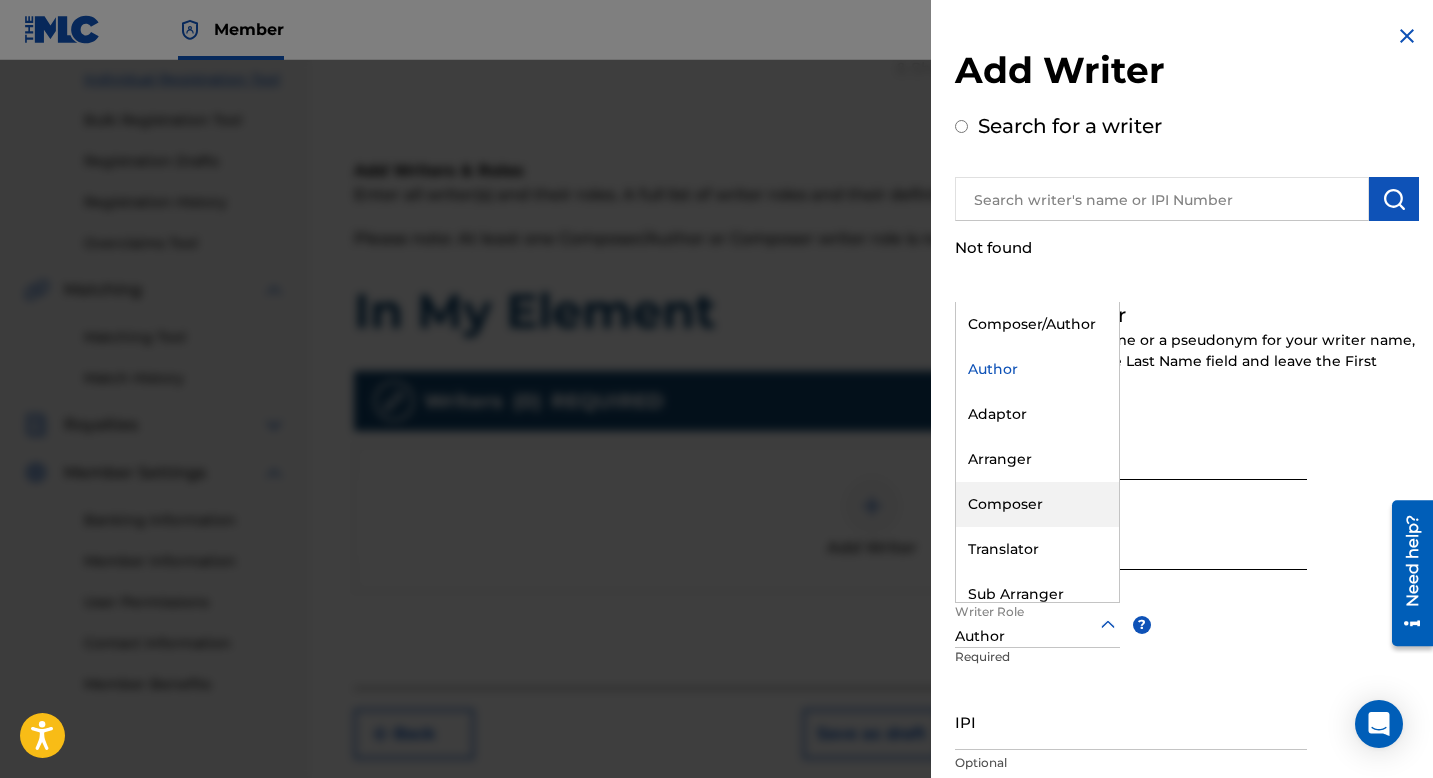 scroll, scrollTop: 60, scrollLeft: 0, axis: vertical 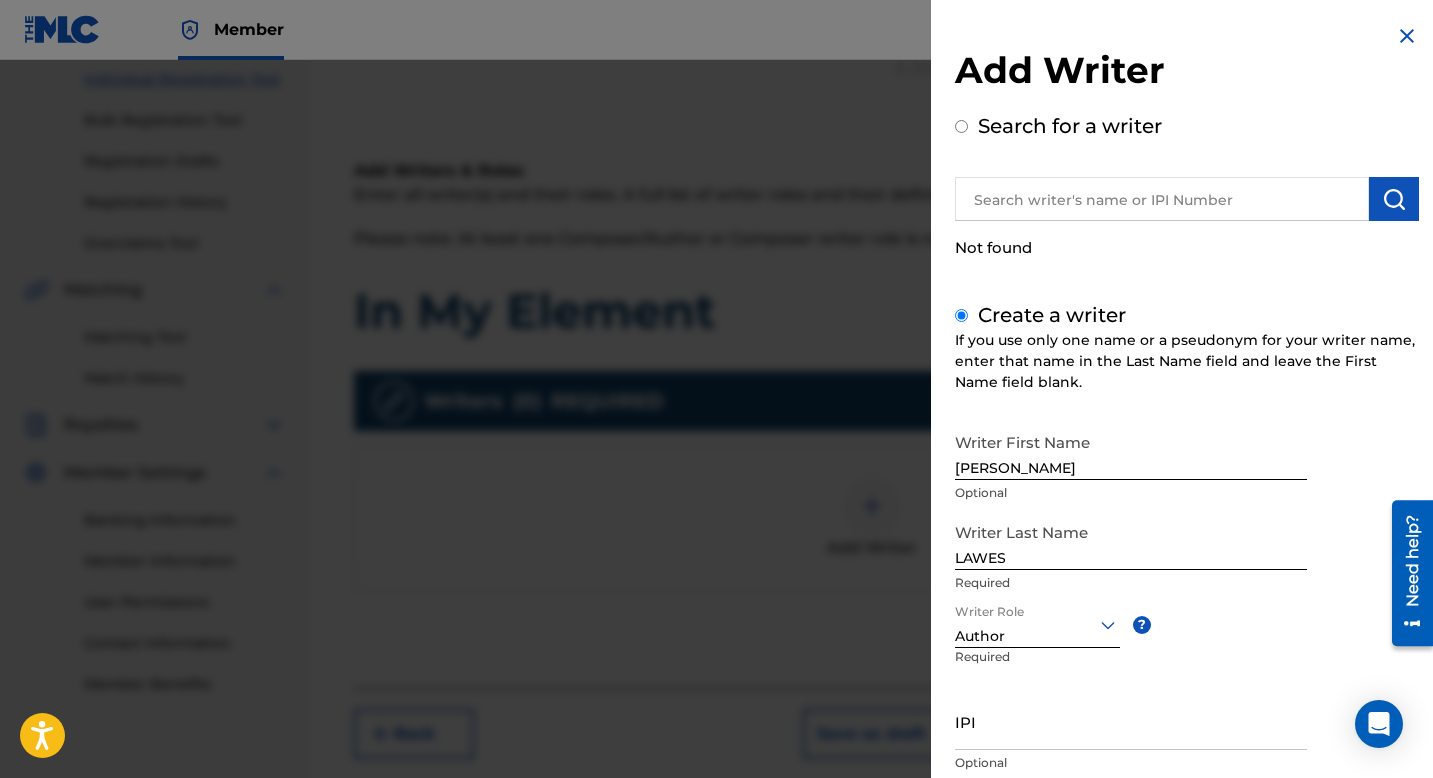 click on "Author" at bounding box center [1037, 636] 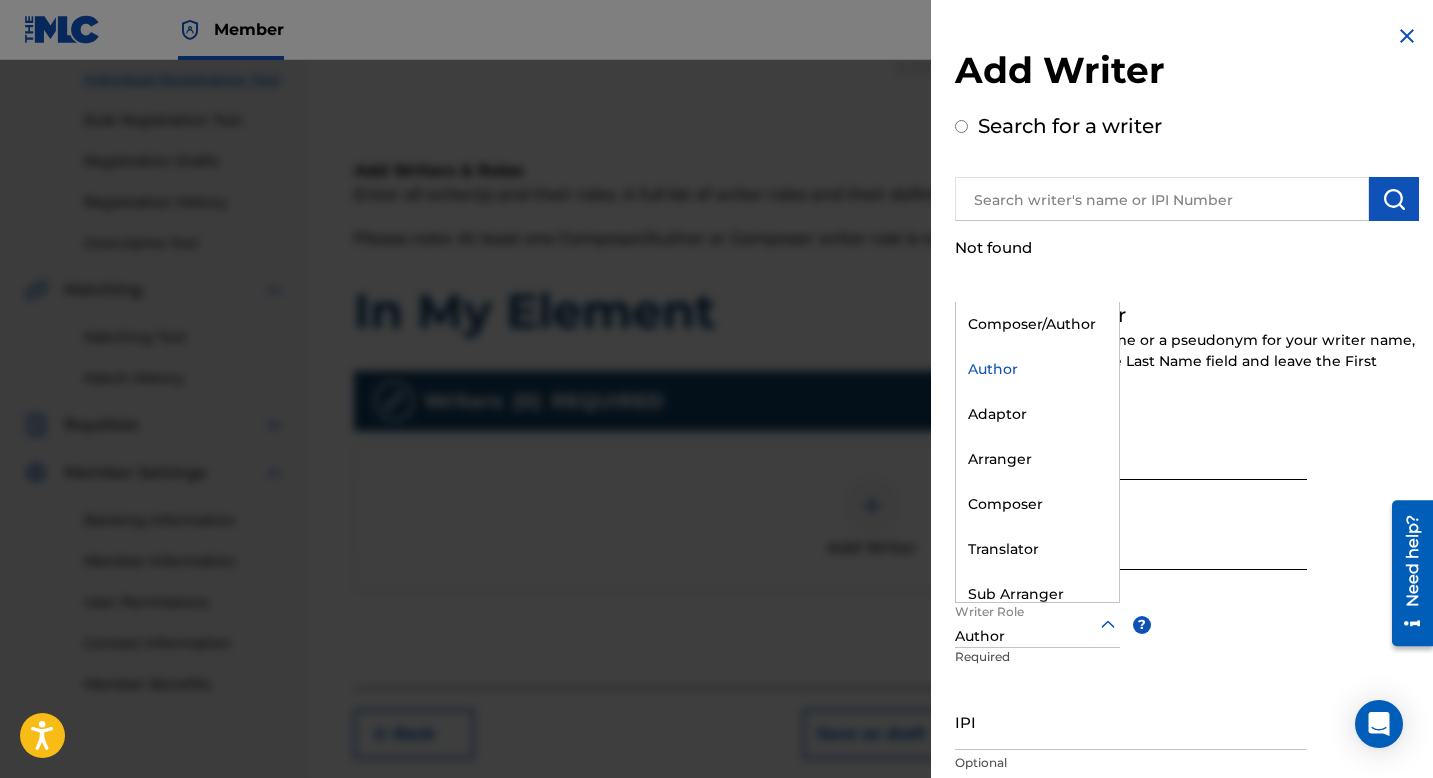 click at bounding box center [1037, 624] 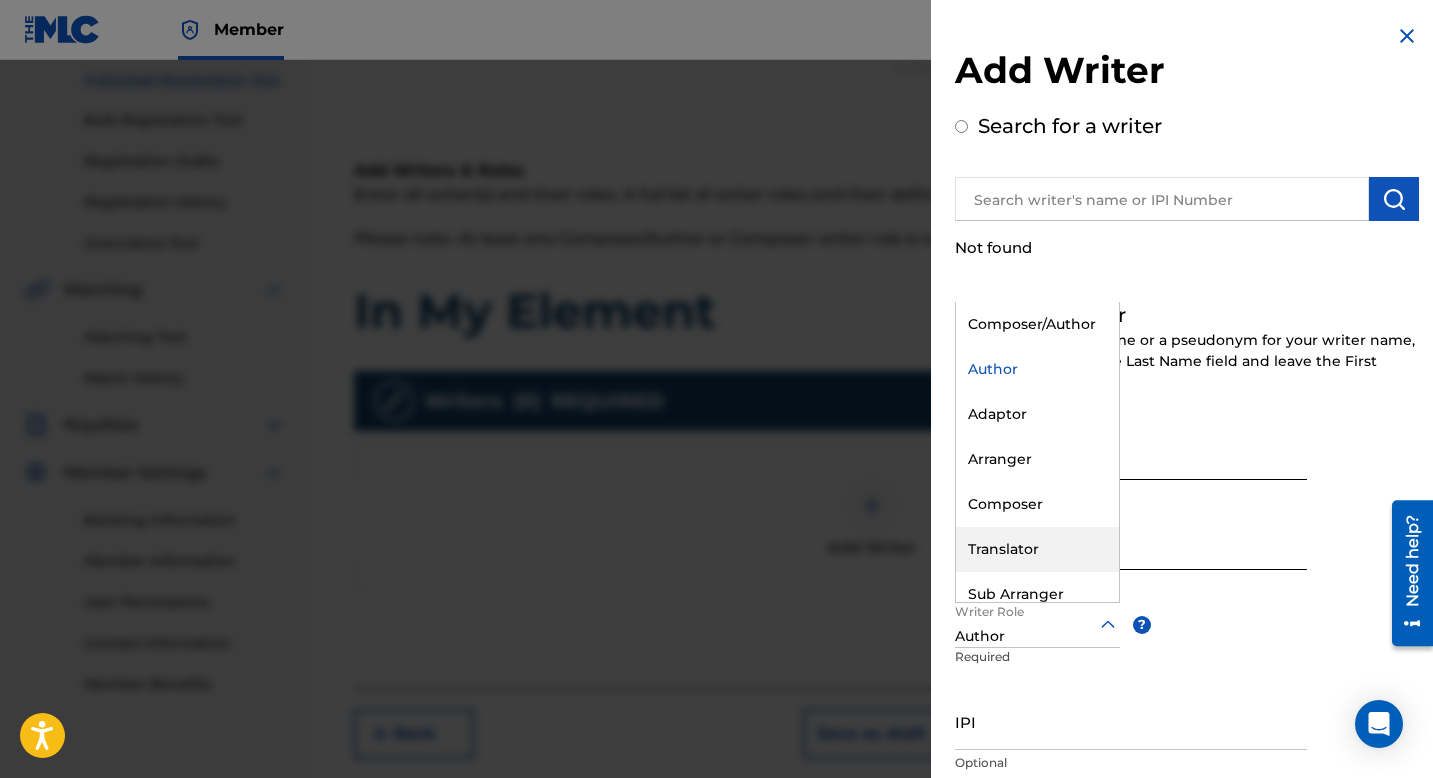 click on "LAWES" at bounding box center (1131, 541) 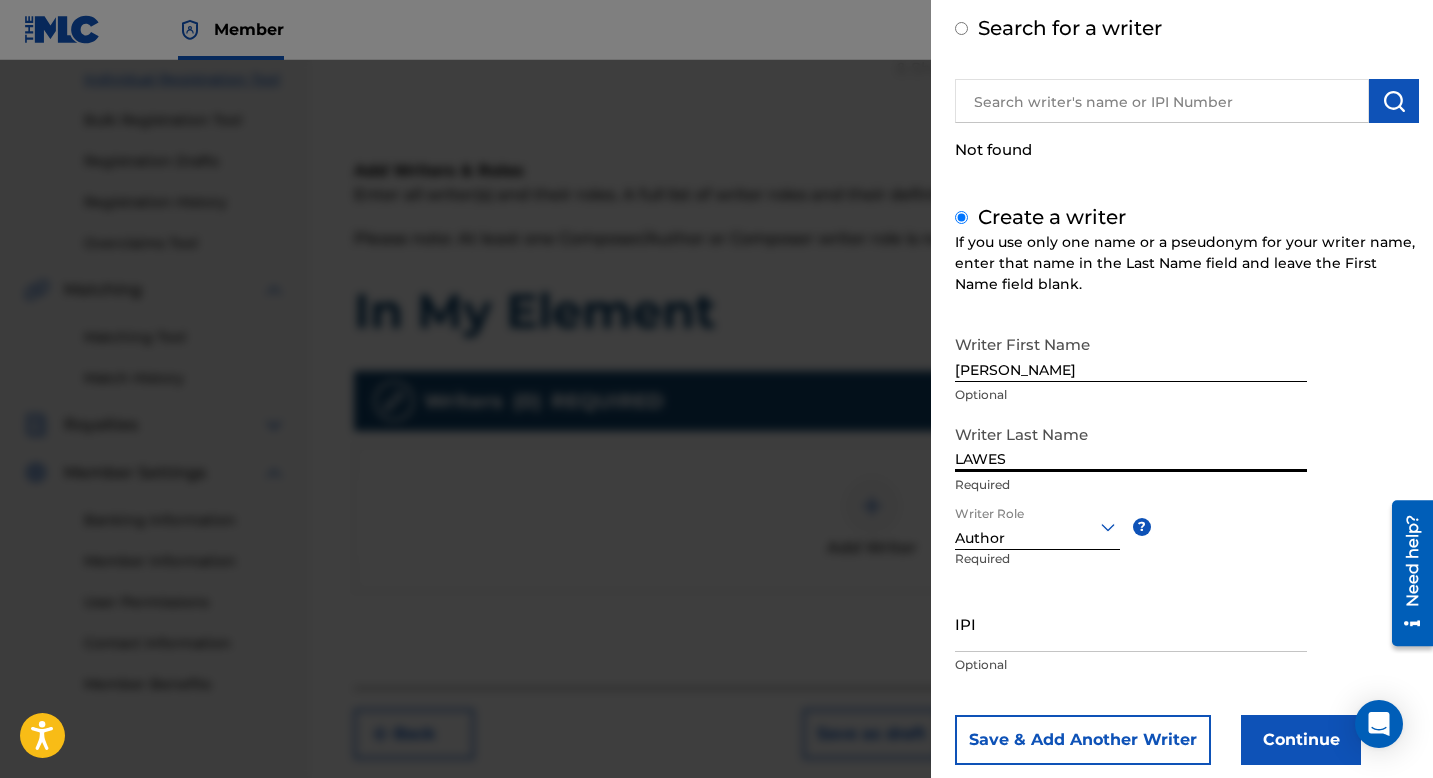scroll, scrollTop: 138, scrollLeft: 0, axis: vertical 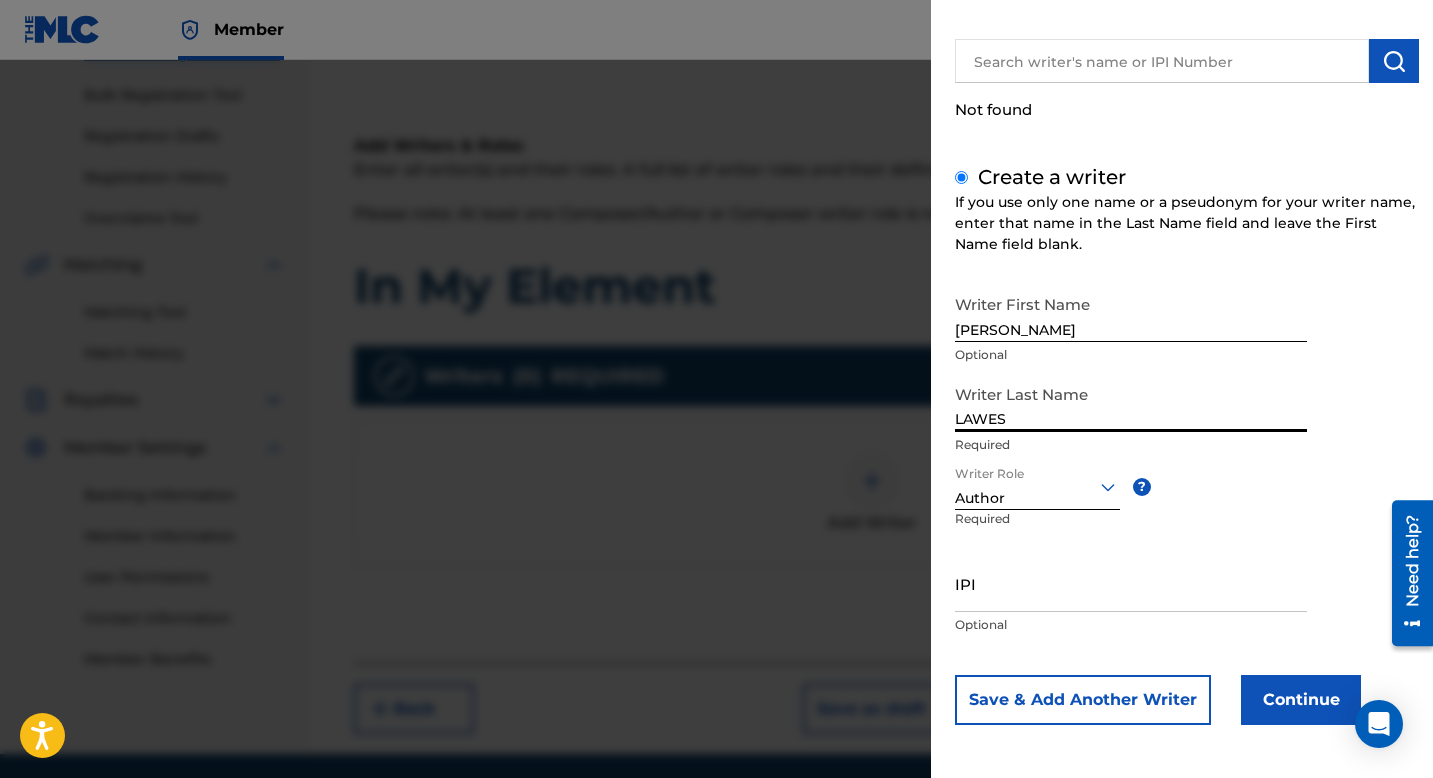 click on "IPI" at bounding box center [1131, 583] 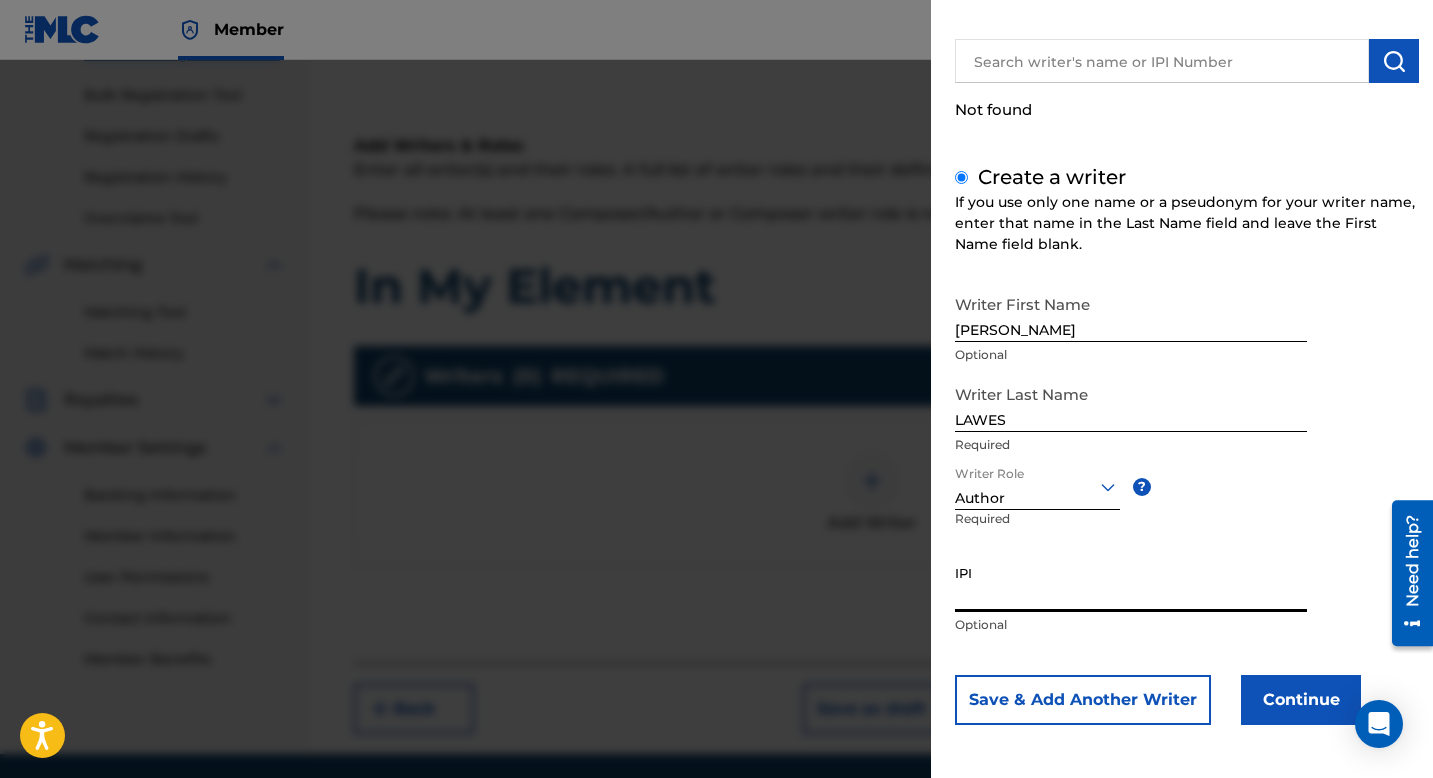 paste on "1080663662" 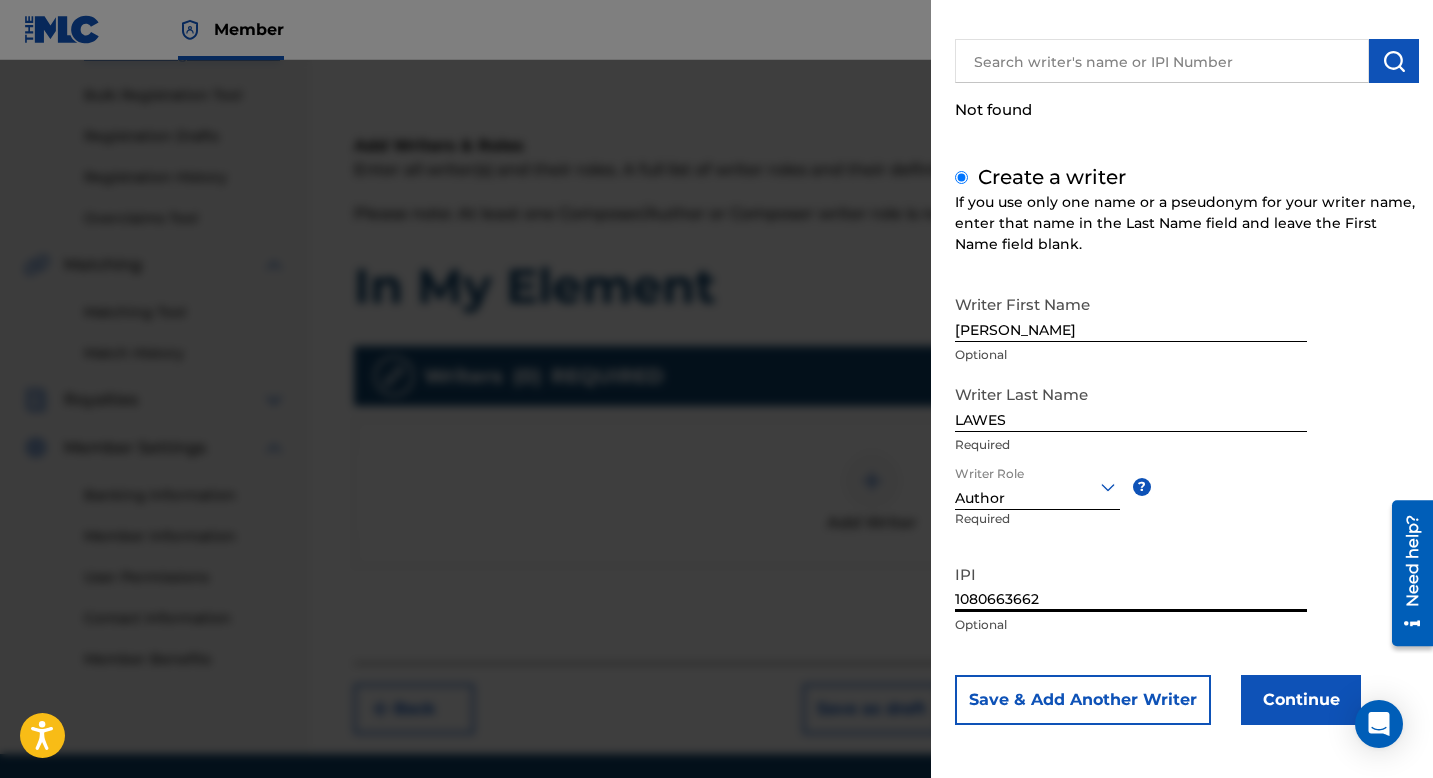 type on "1080663662" 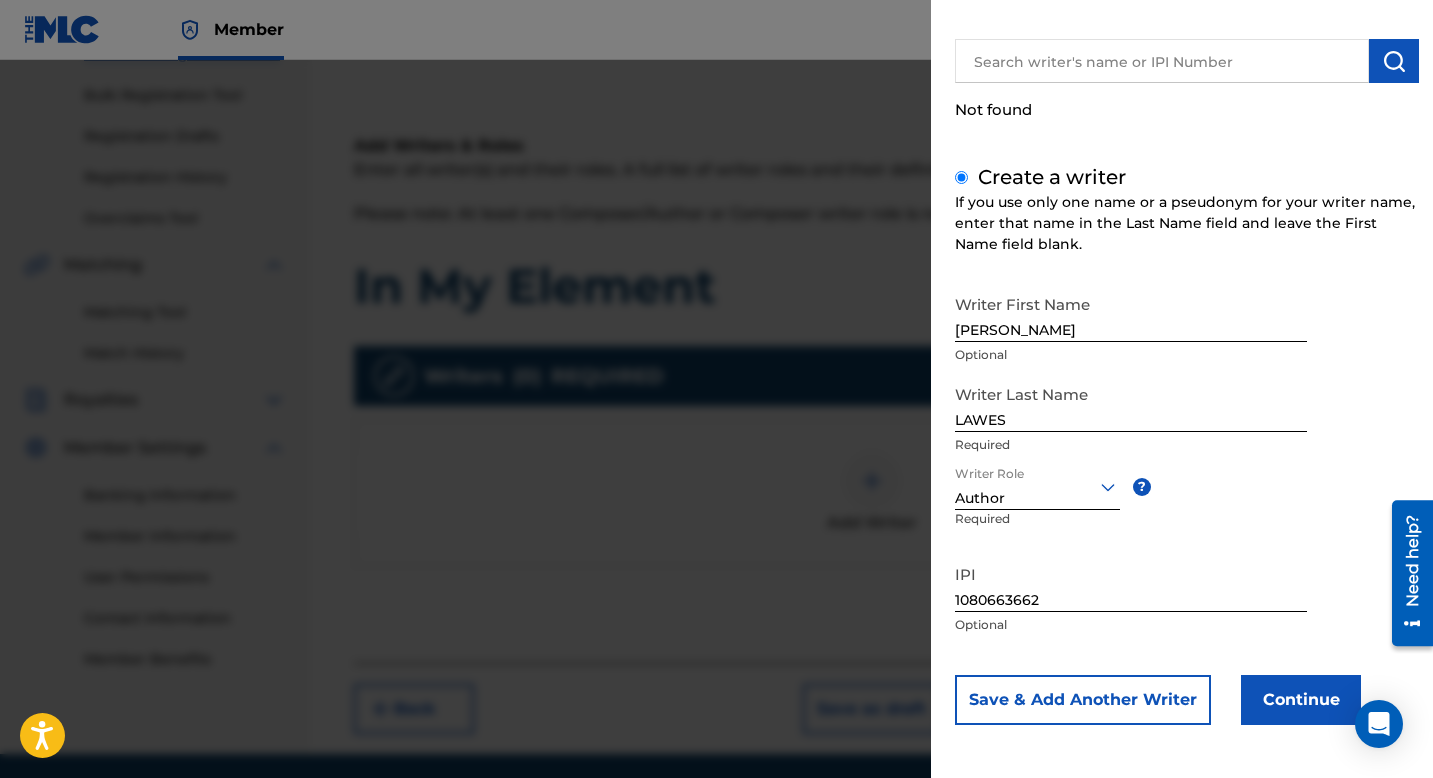 click on "Continue" at bounding box center (1301, 700) 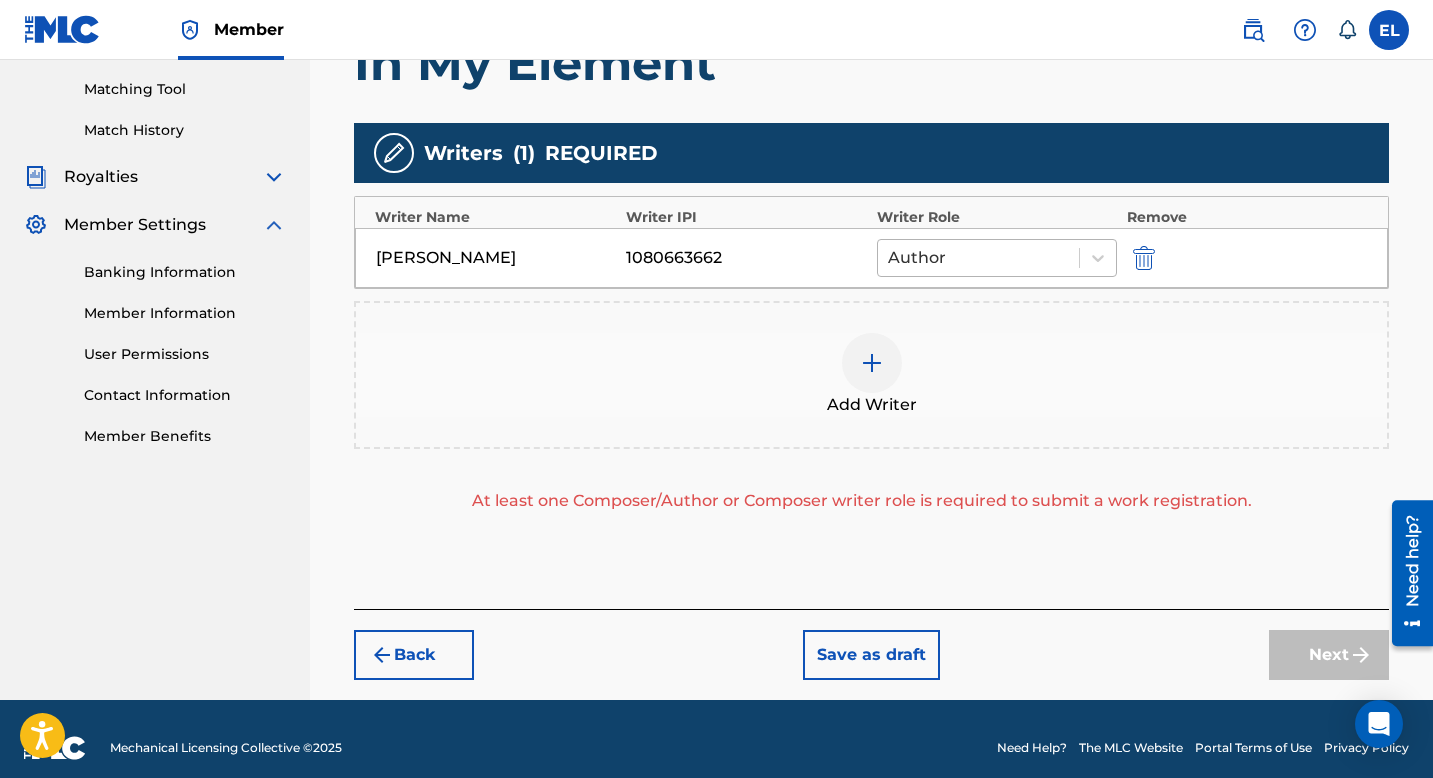 scroll, scrollTop: 522, scrollLeft: 0, axis: vertical 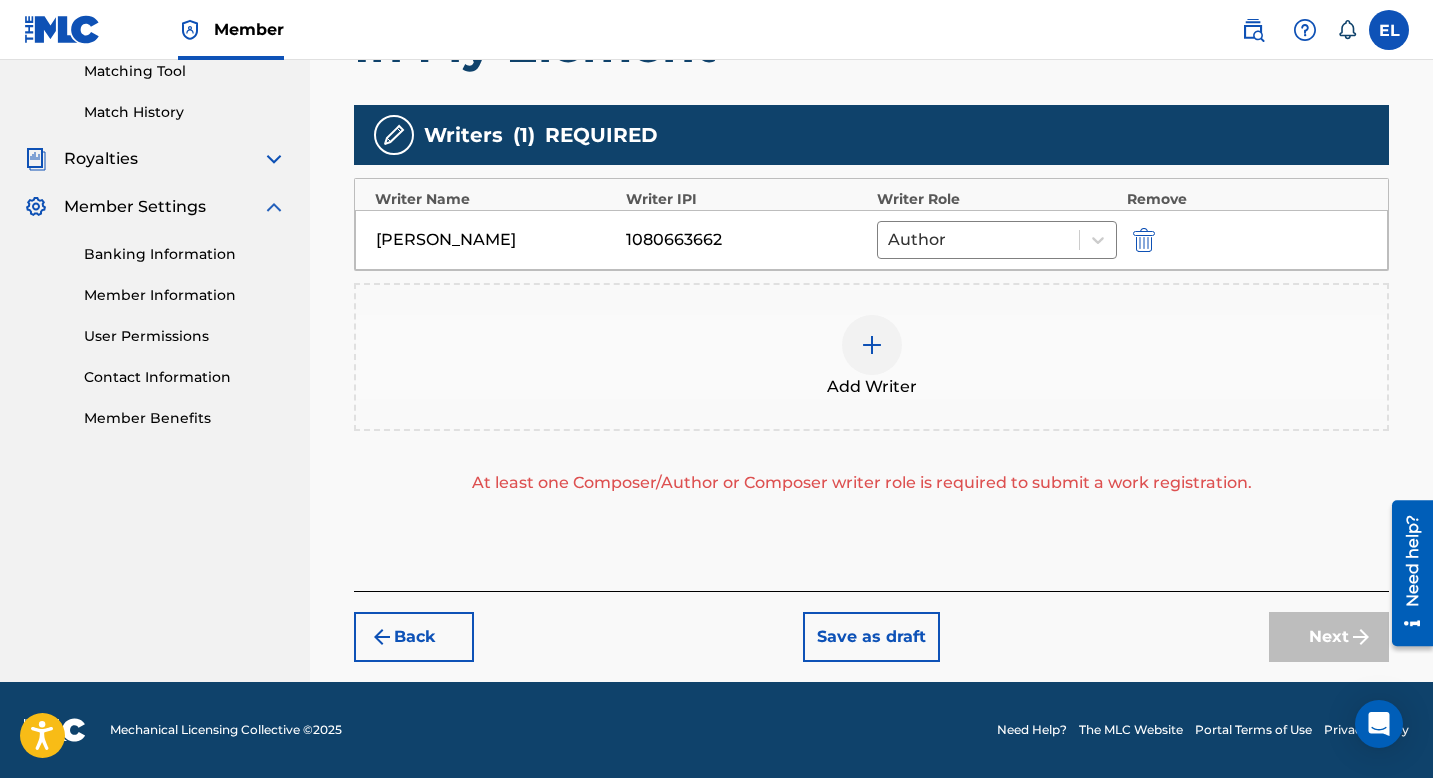 click at bounding box center [872, 345] 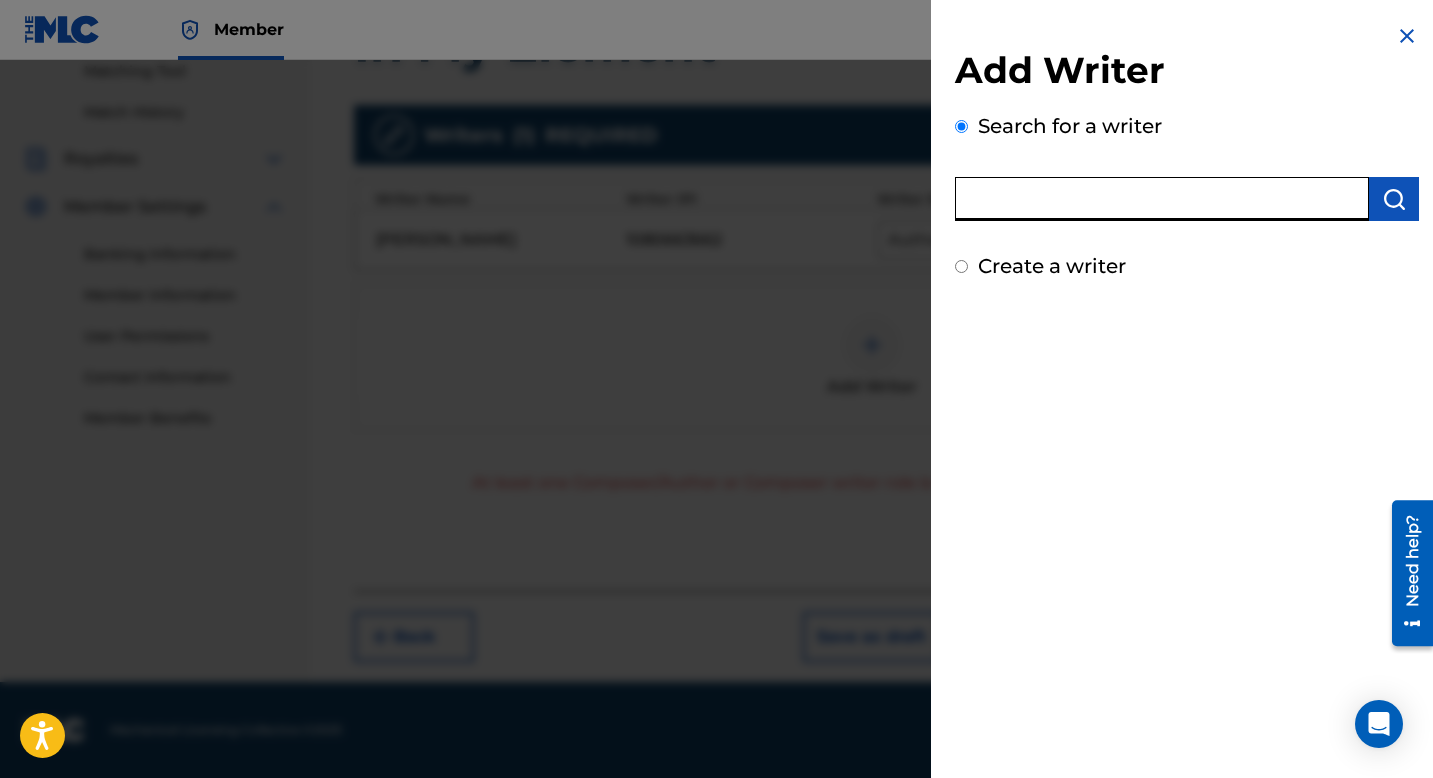 click at bounding box center (1162, 199) 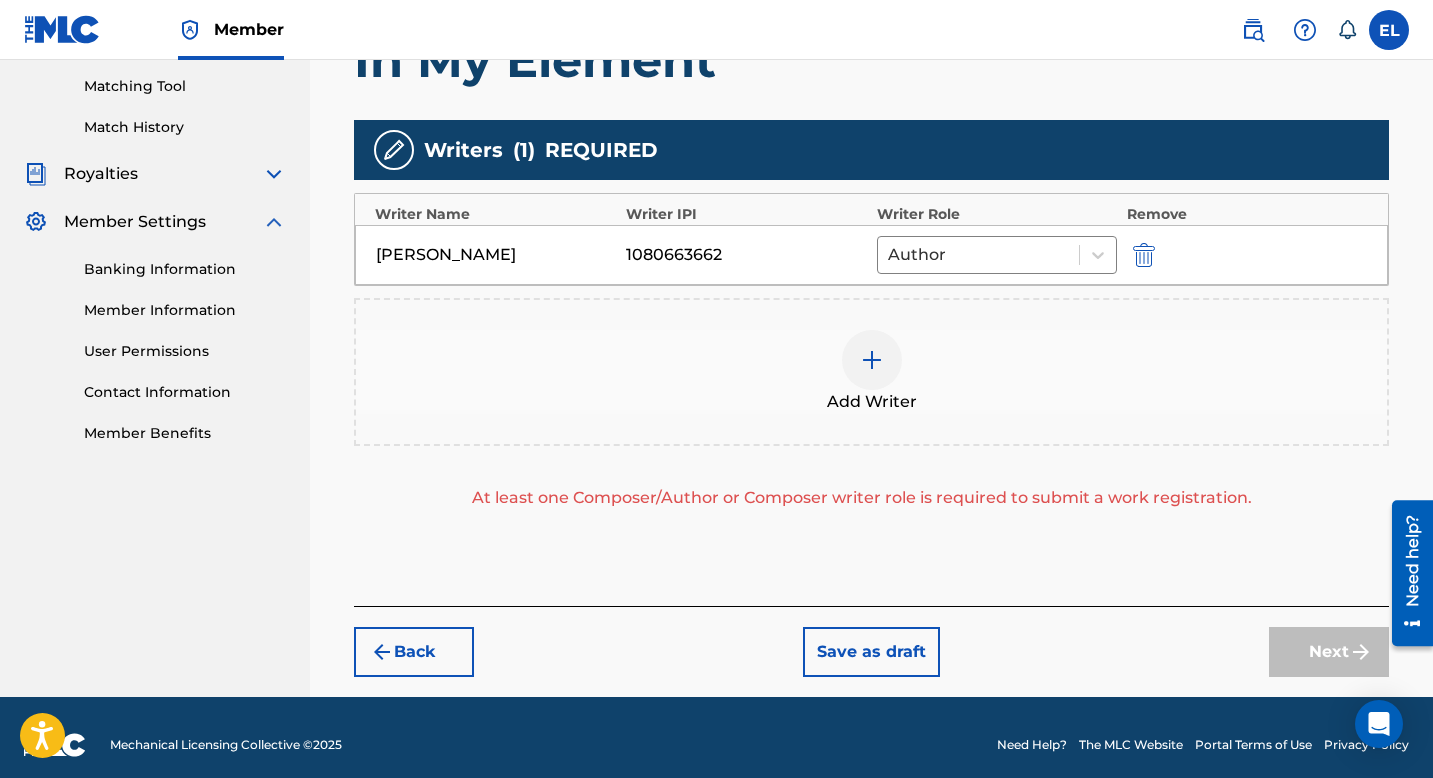 scroll, scrollTop: 490, scrollLeft: 0, axis: vertical 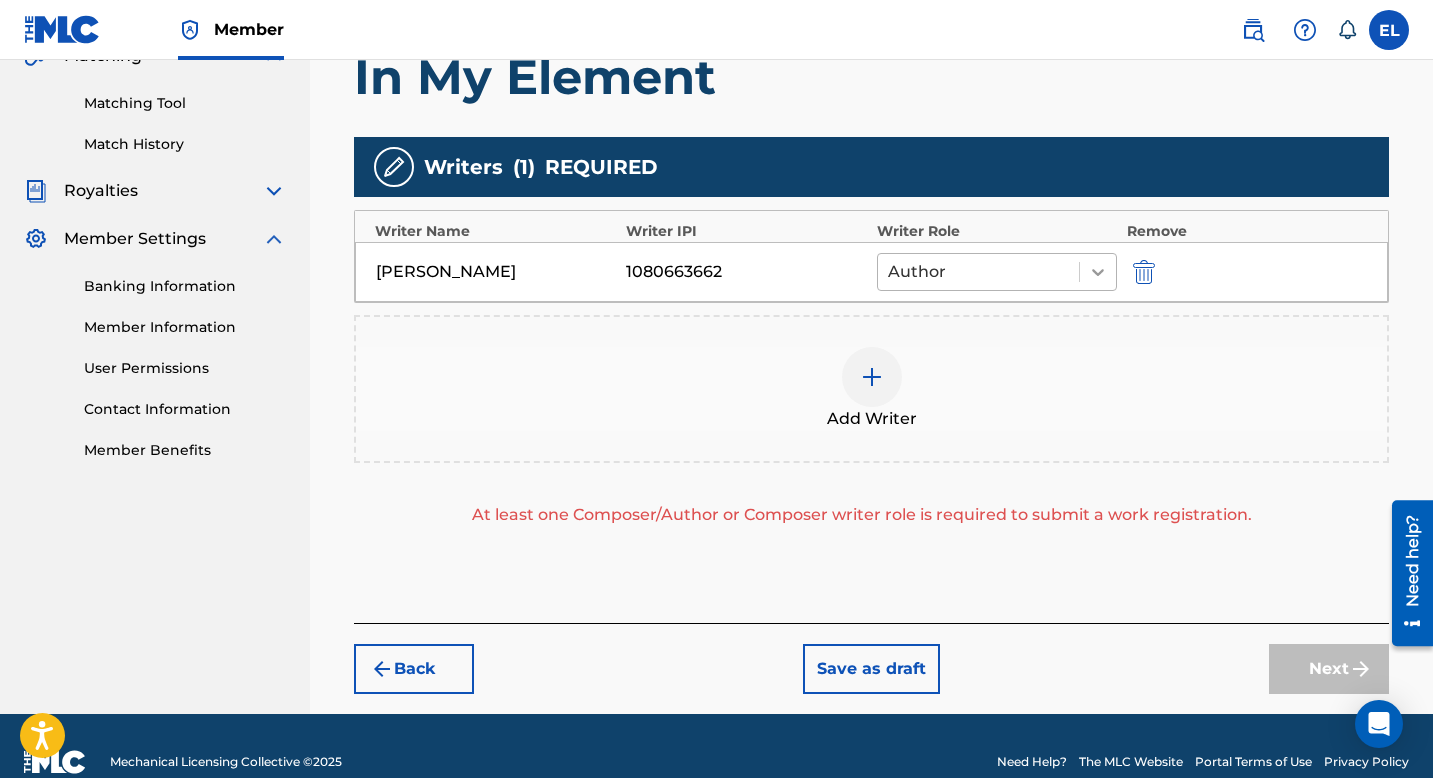click 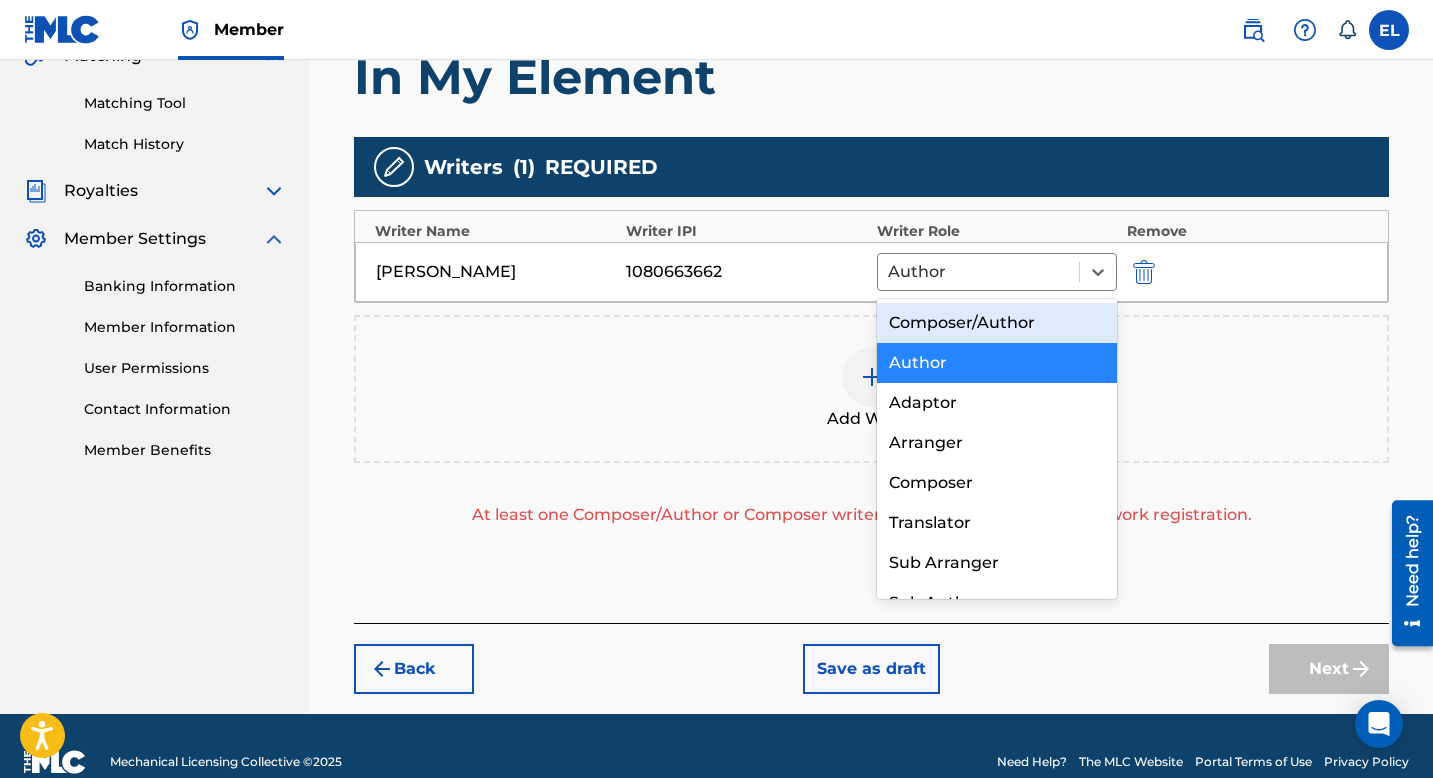 click on "Composer/Author" at bounding box center [997, 323] 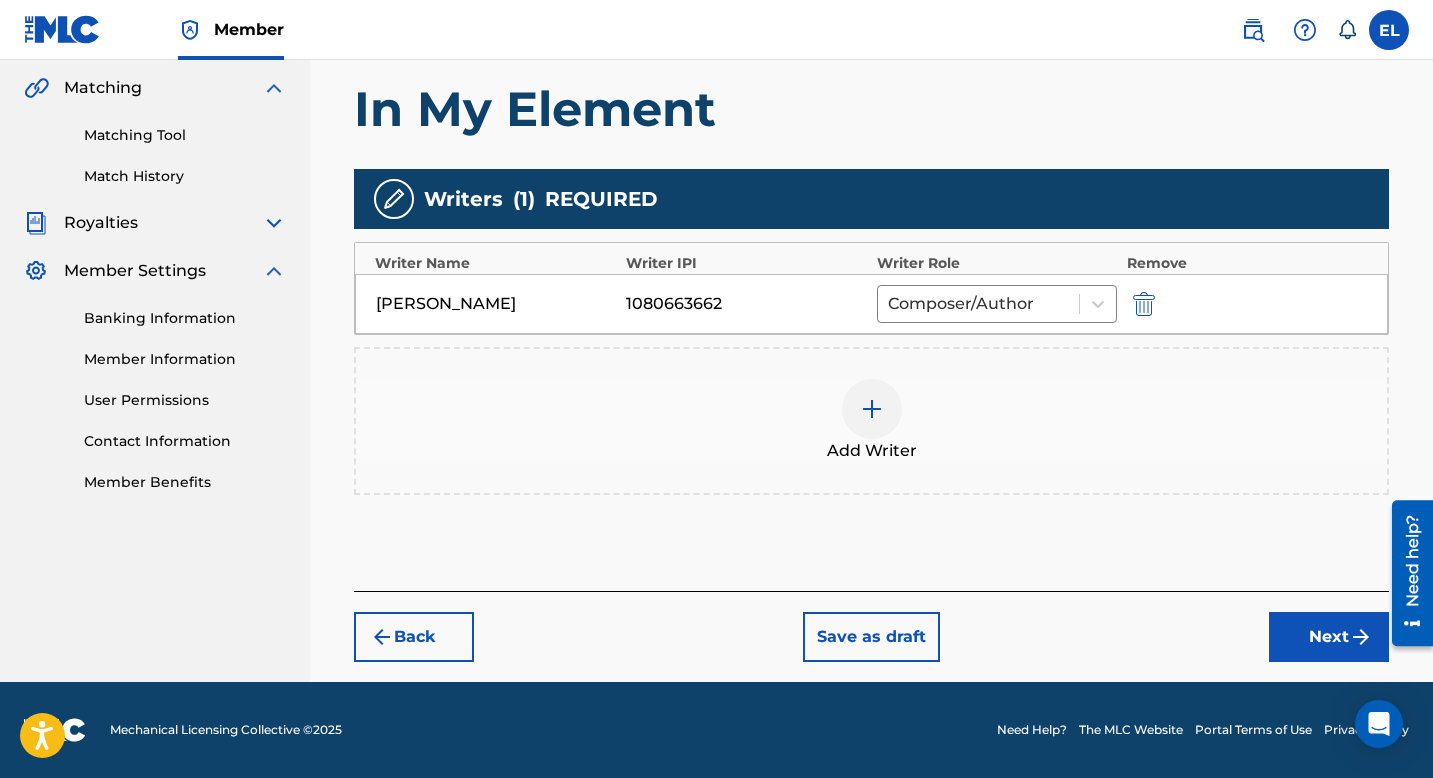 scroll, scrollTop: 458, scrollLeft: 0, axis: vertical 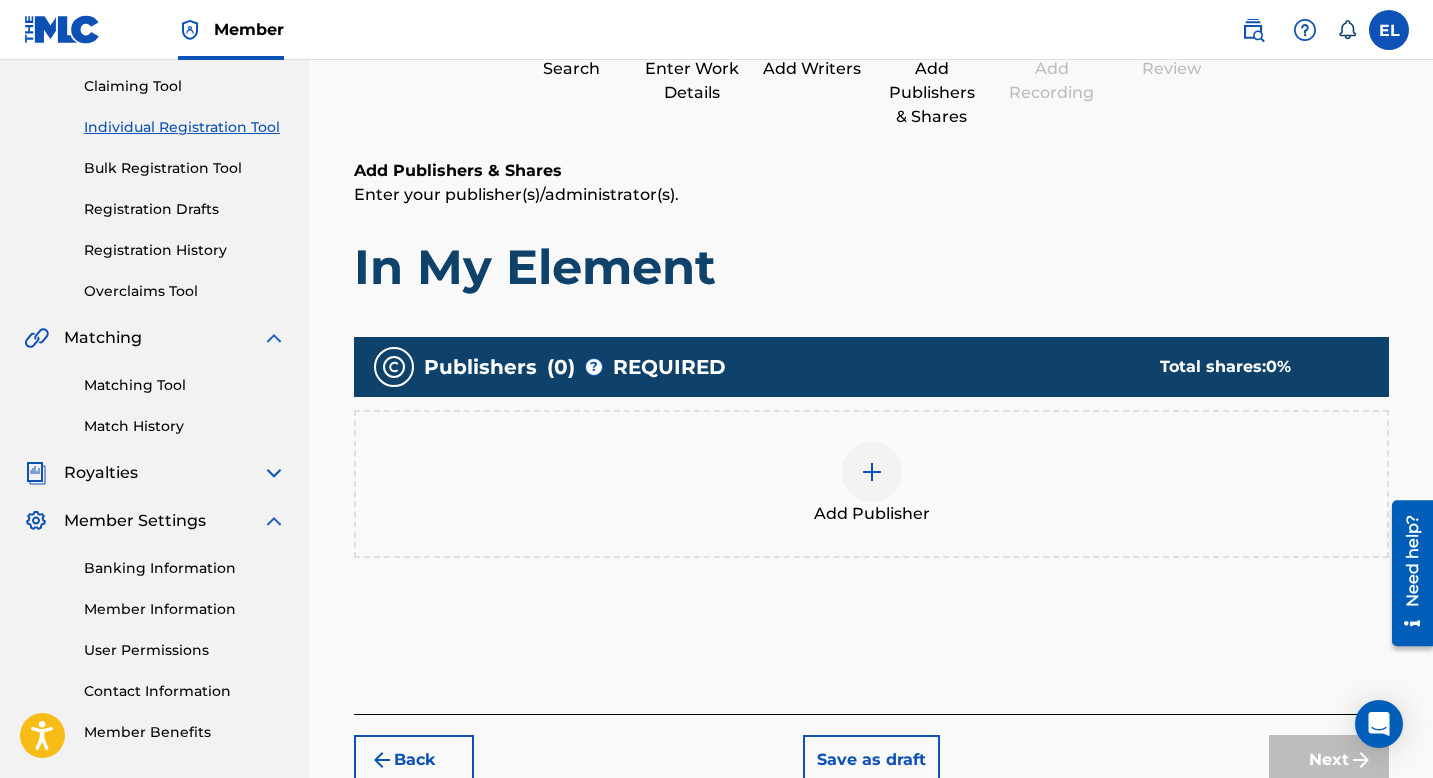 click at bounding box center (872, 472) 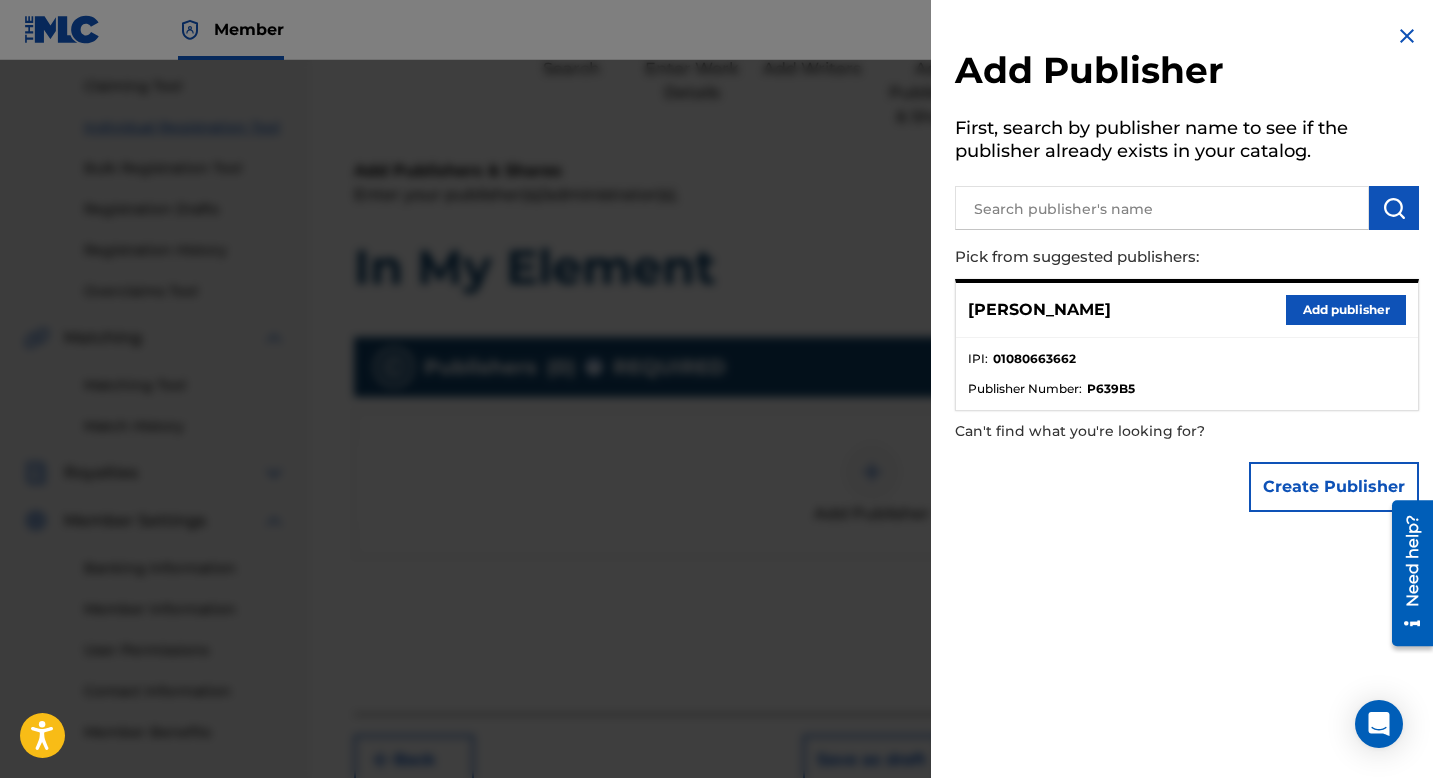 click at bounding box center (1407, 36) 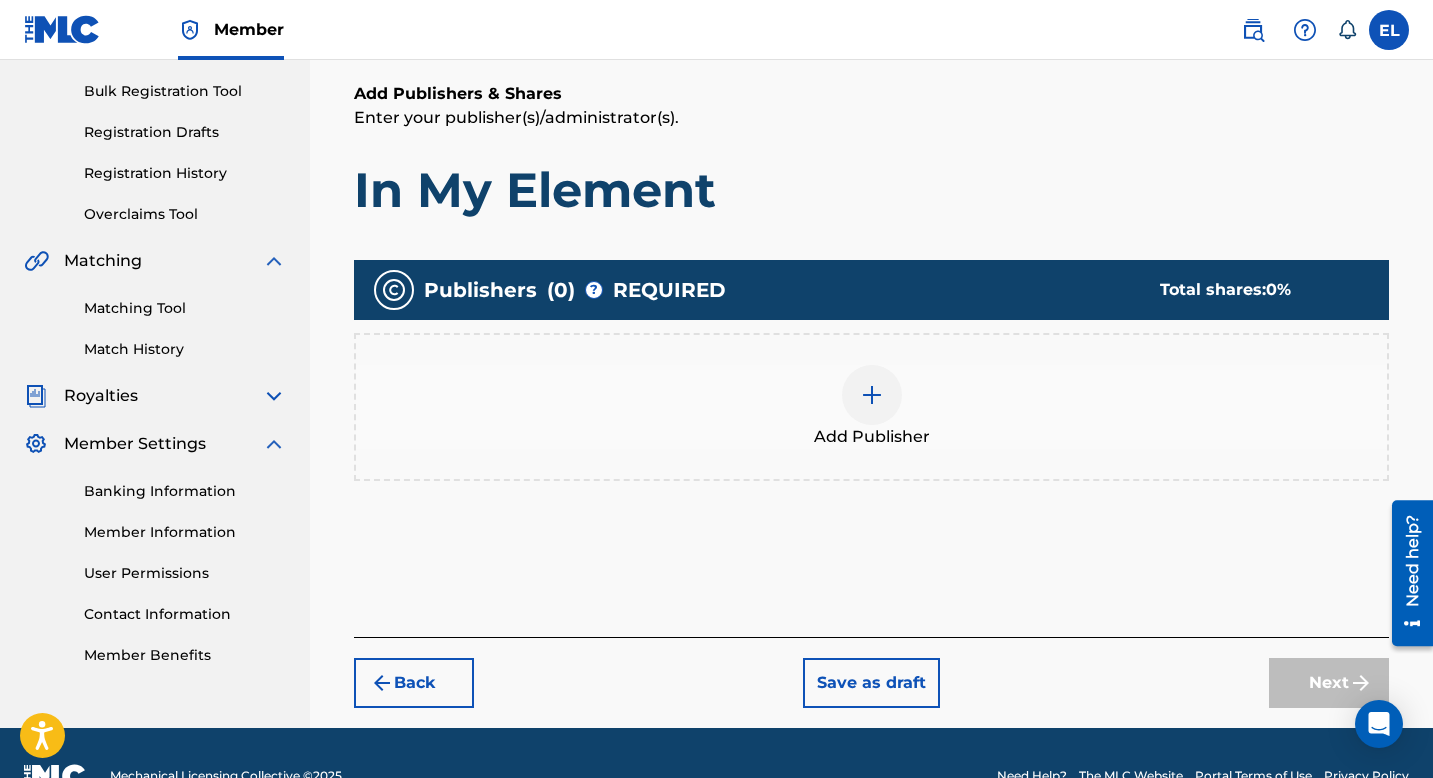scroll, scrollTop: 292, scrollLeft: 0, axis: vertical 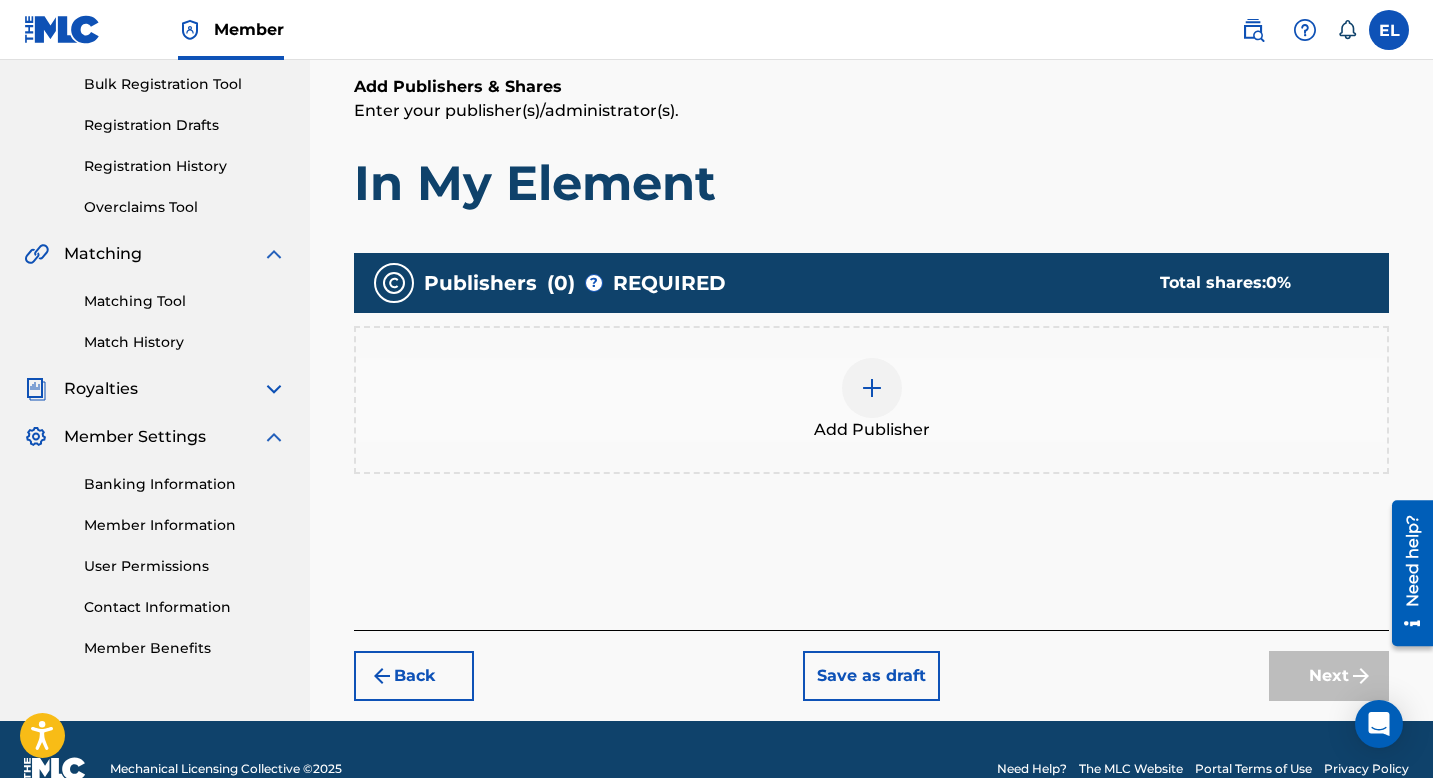 click at bounding box center [872, 388] 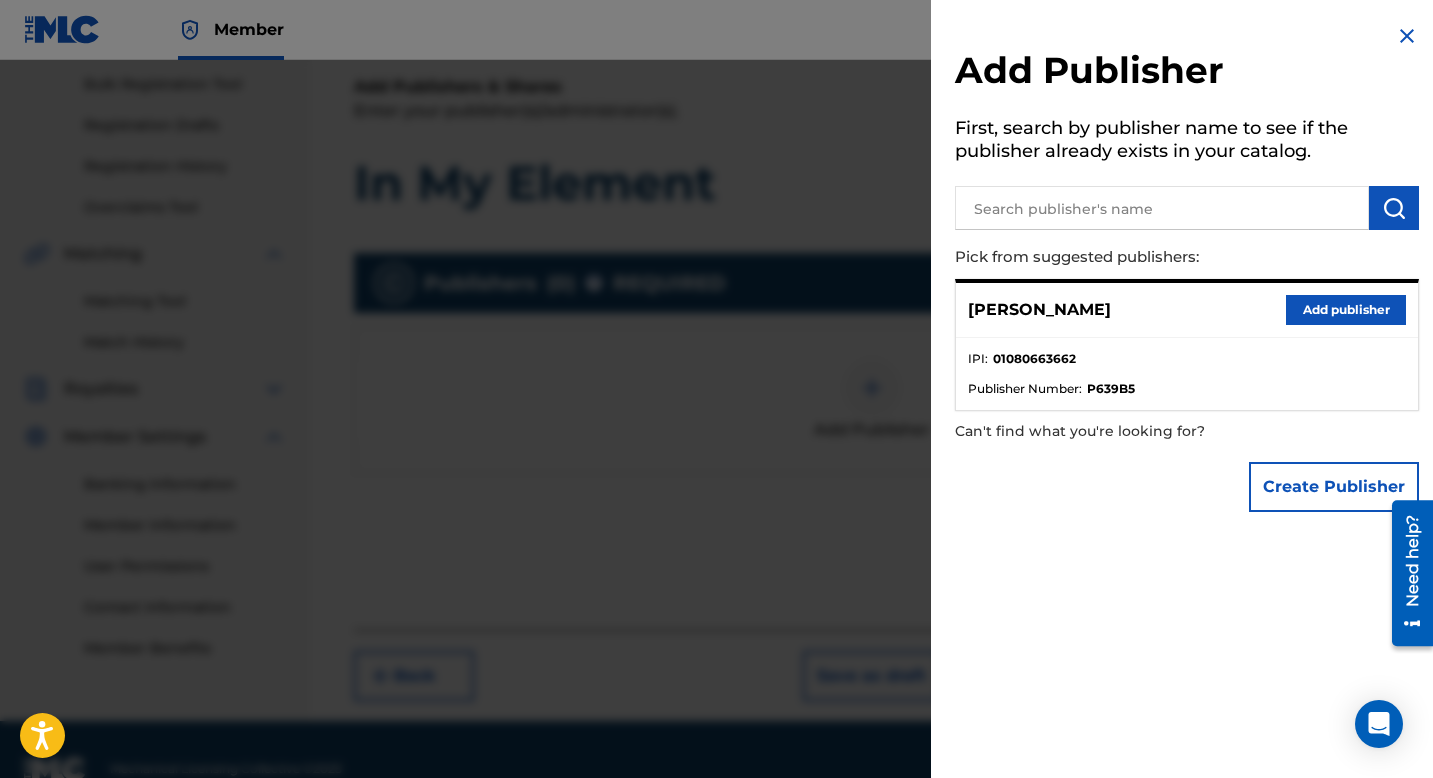 click on "Create Publisher" at bounding box center (1334, 487) 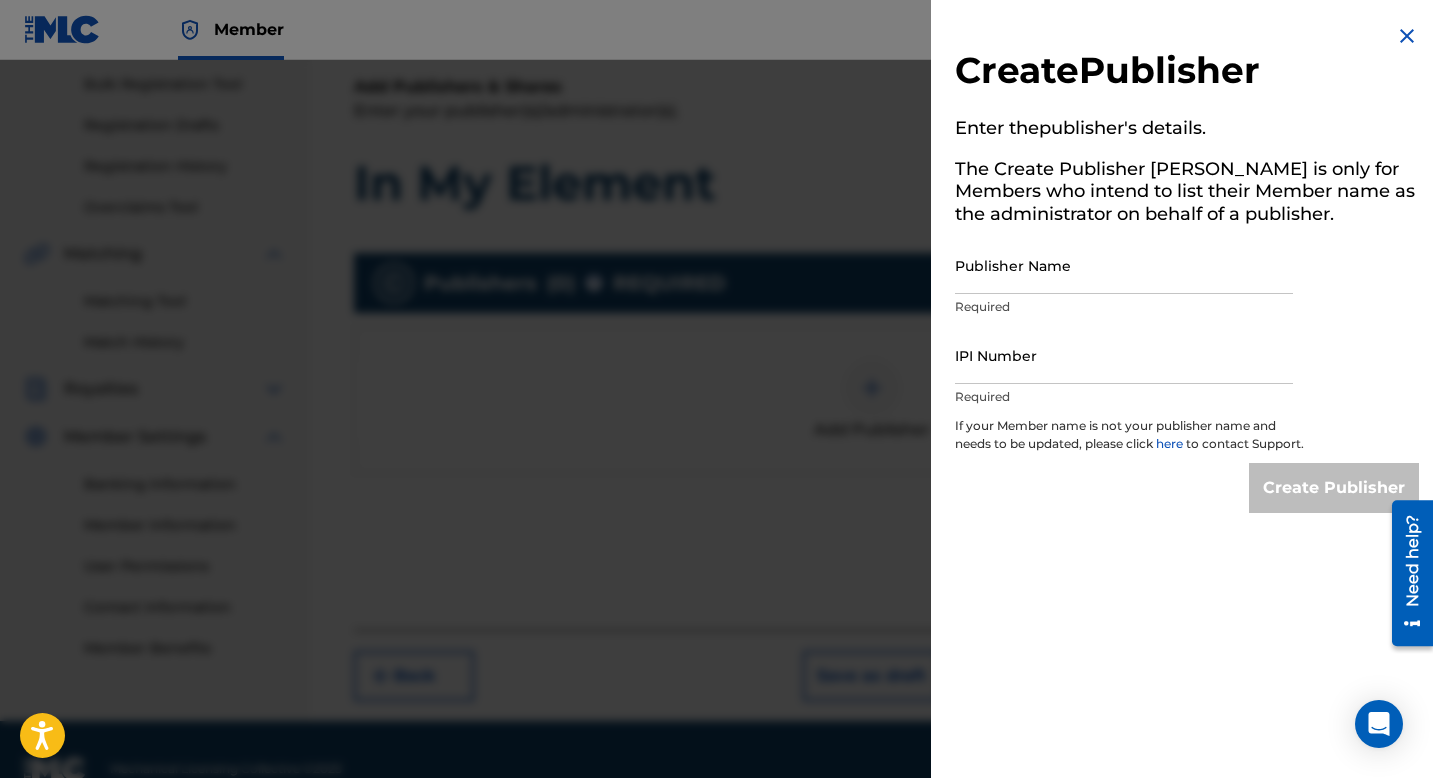 click on "Create  Publisher" at bounding box center (1187, 73) 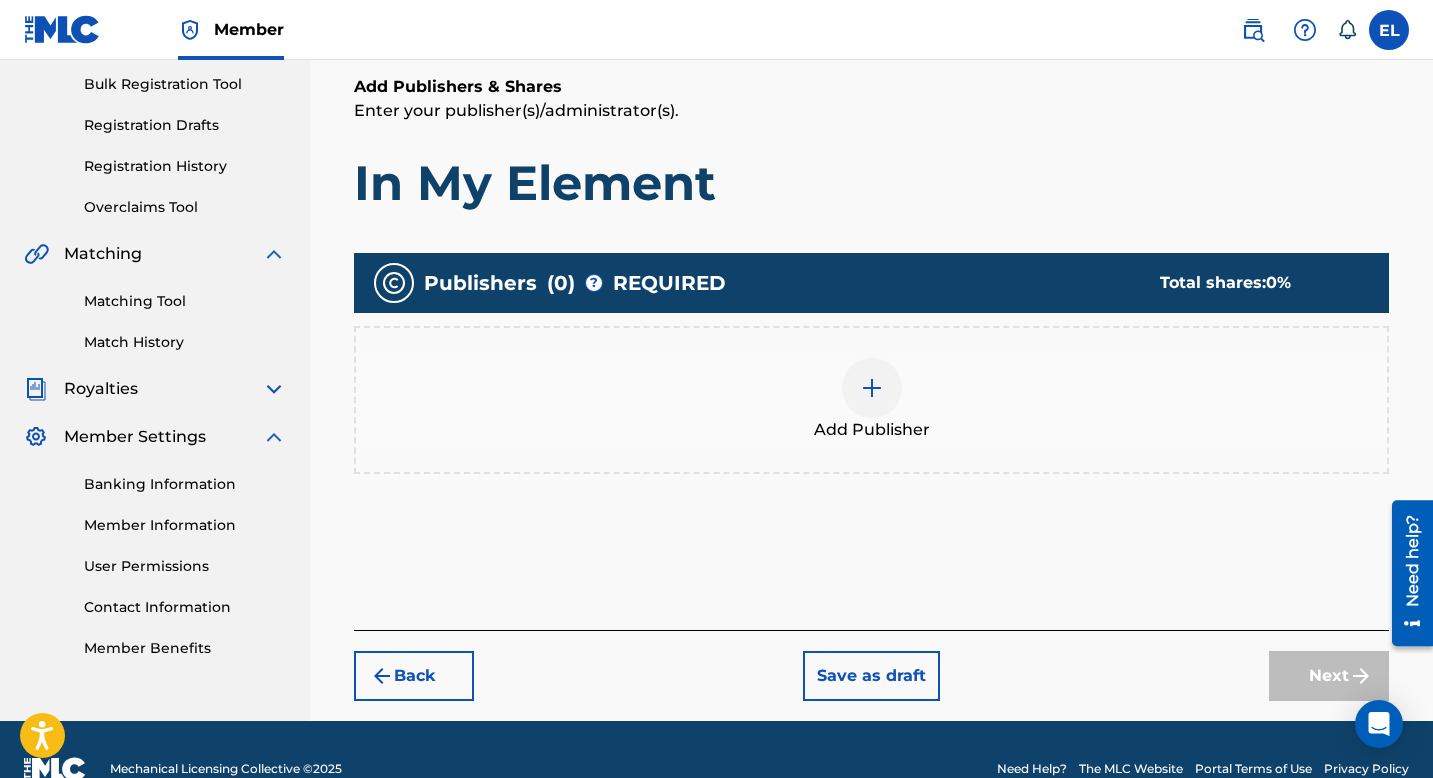 scroll, scrollTop: 330, scrollLeft: 0, axis: vertical 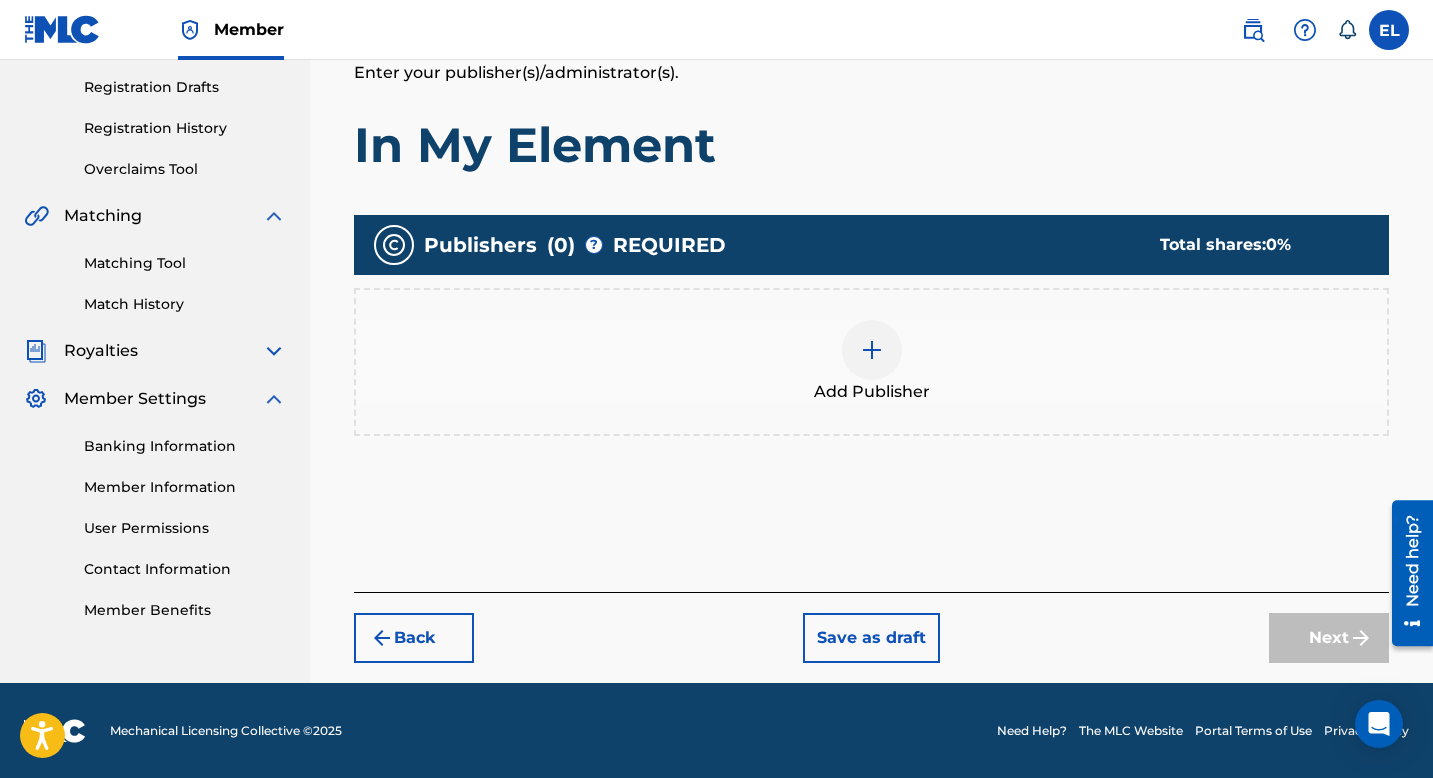 click at bounding box center [872, 350] 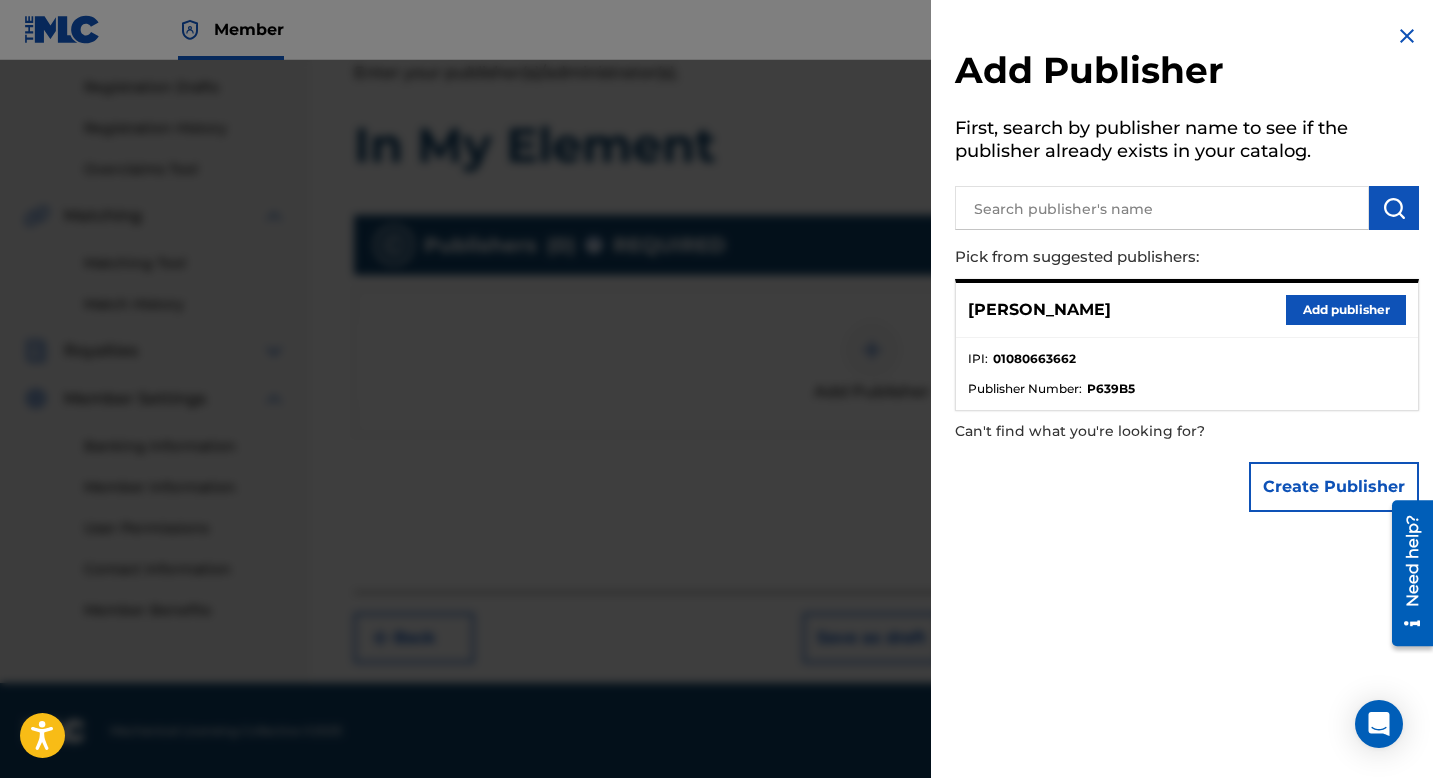 click on "Add publisher" at bounding box center [1346, 310] 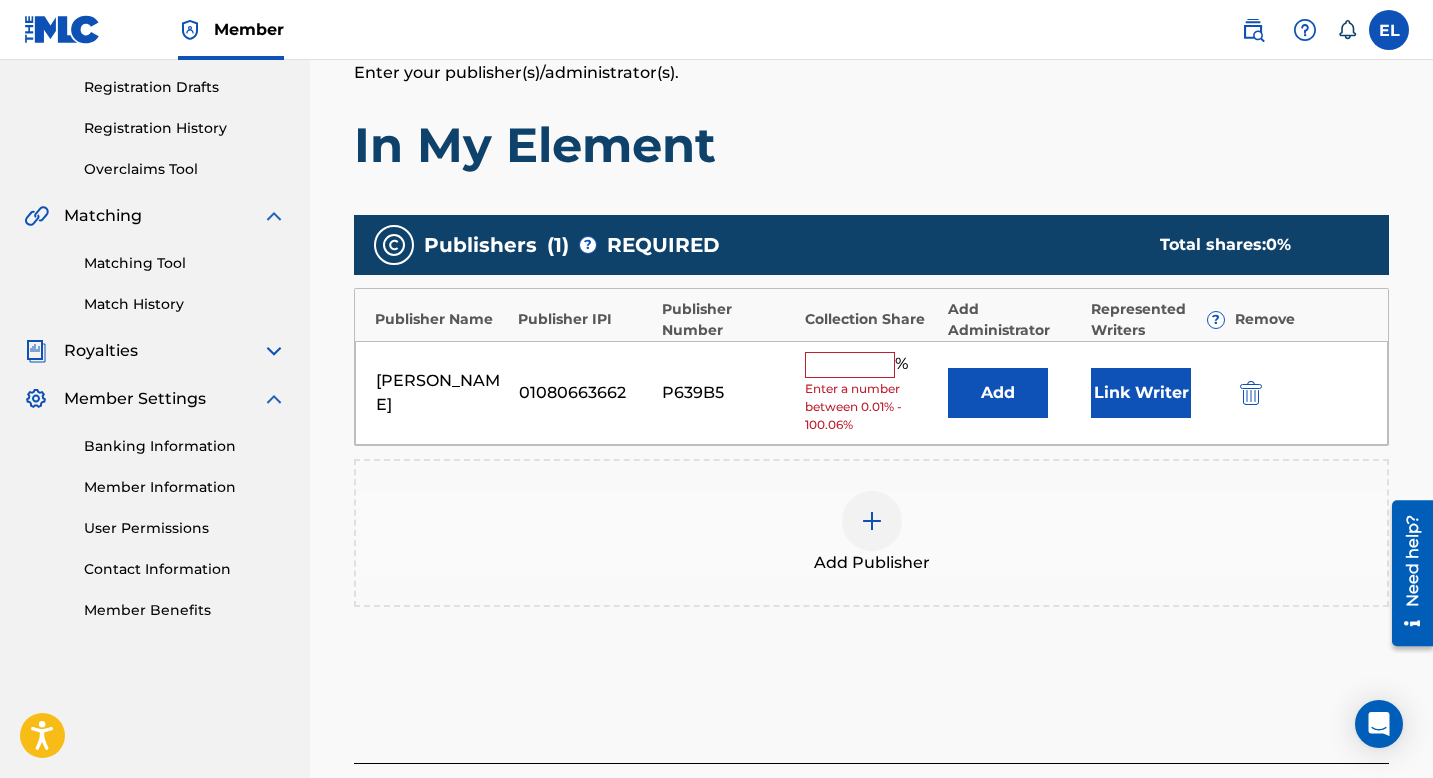 click at bounding box center (850, 365) 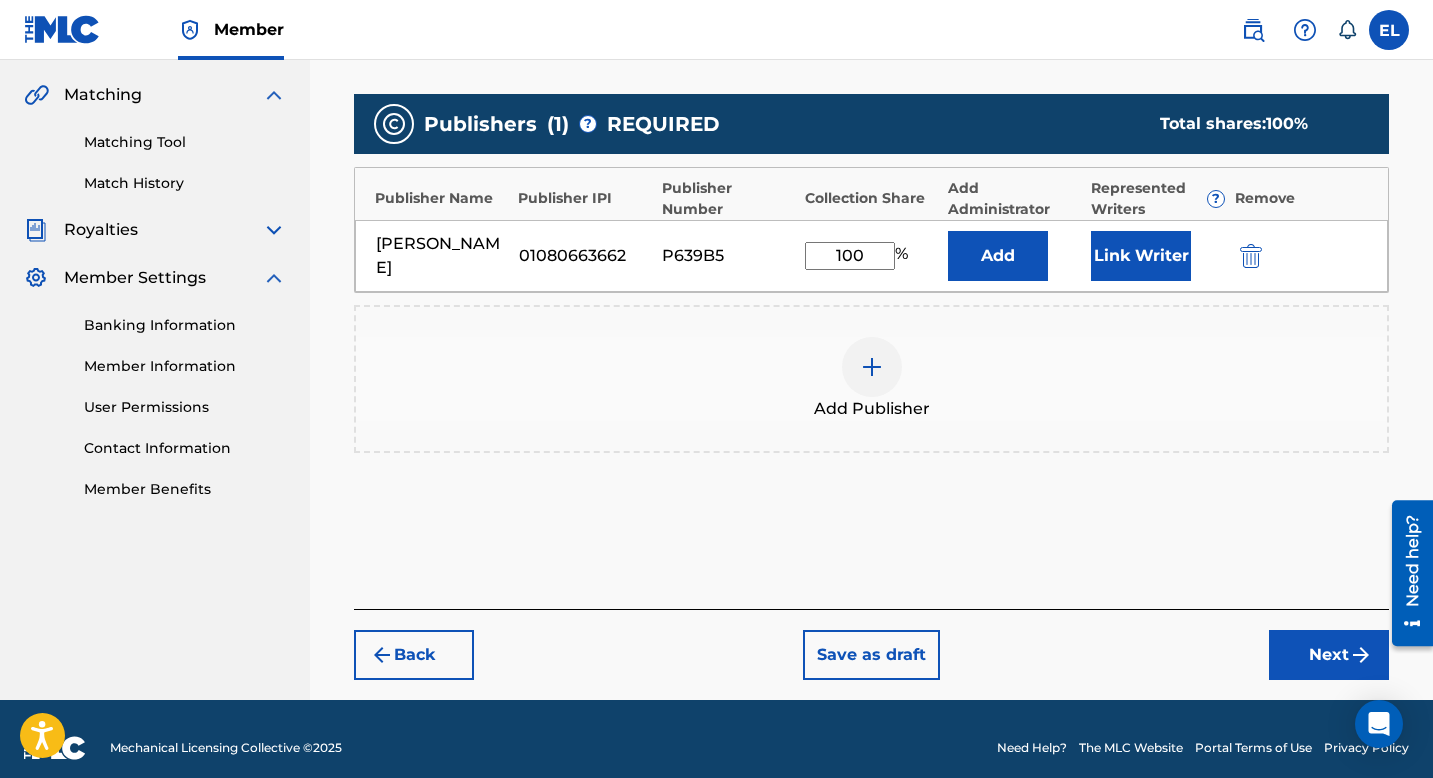 scroll, scrollTop: 469, scrollLeft: 0, axis: vertical 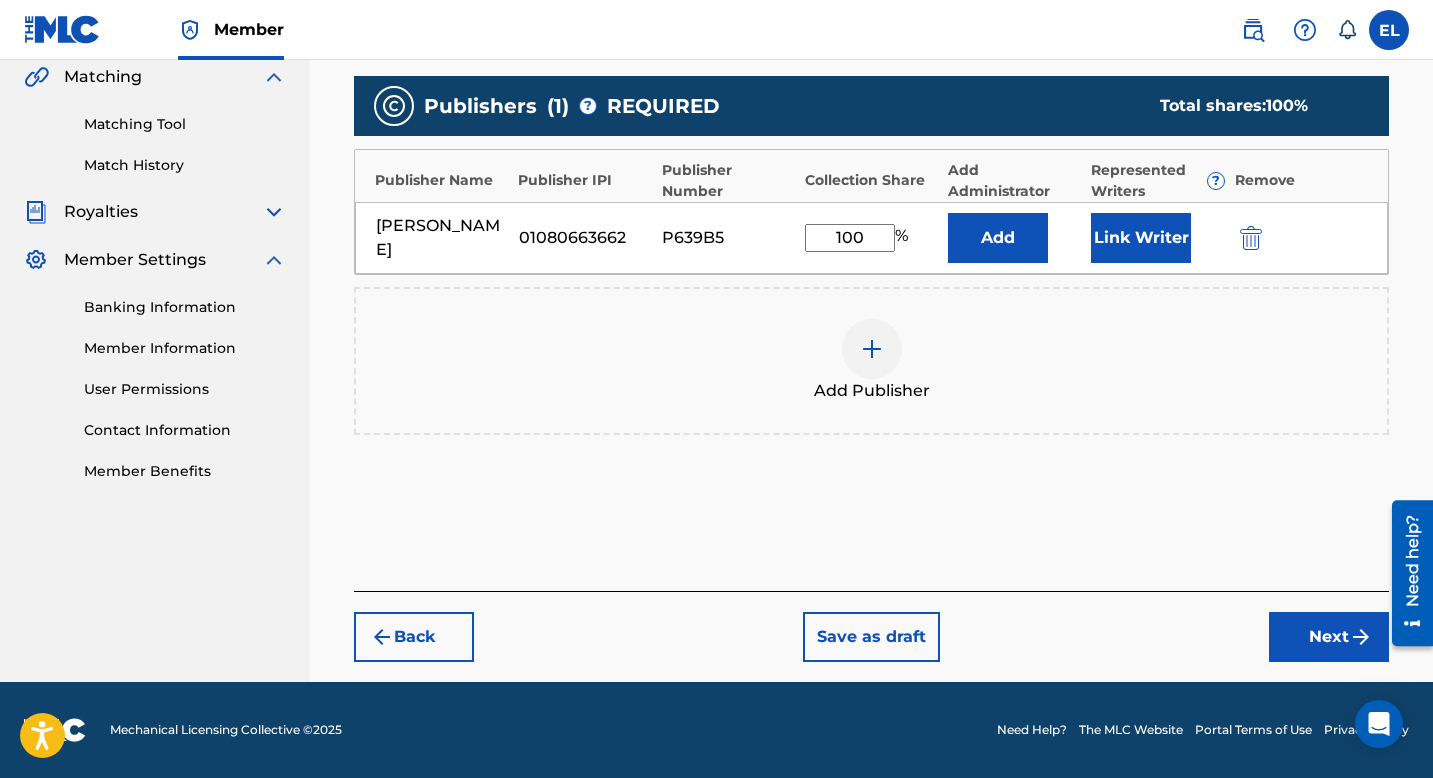 type on "100" 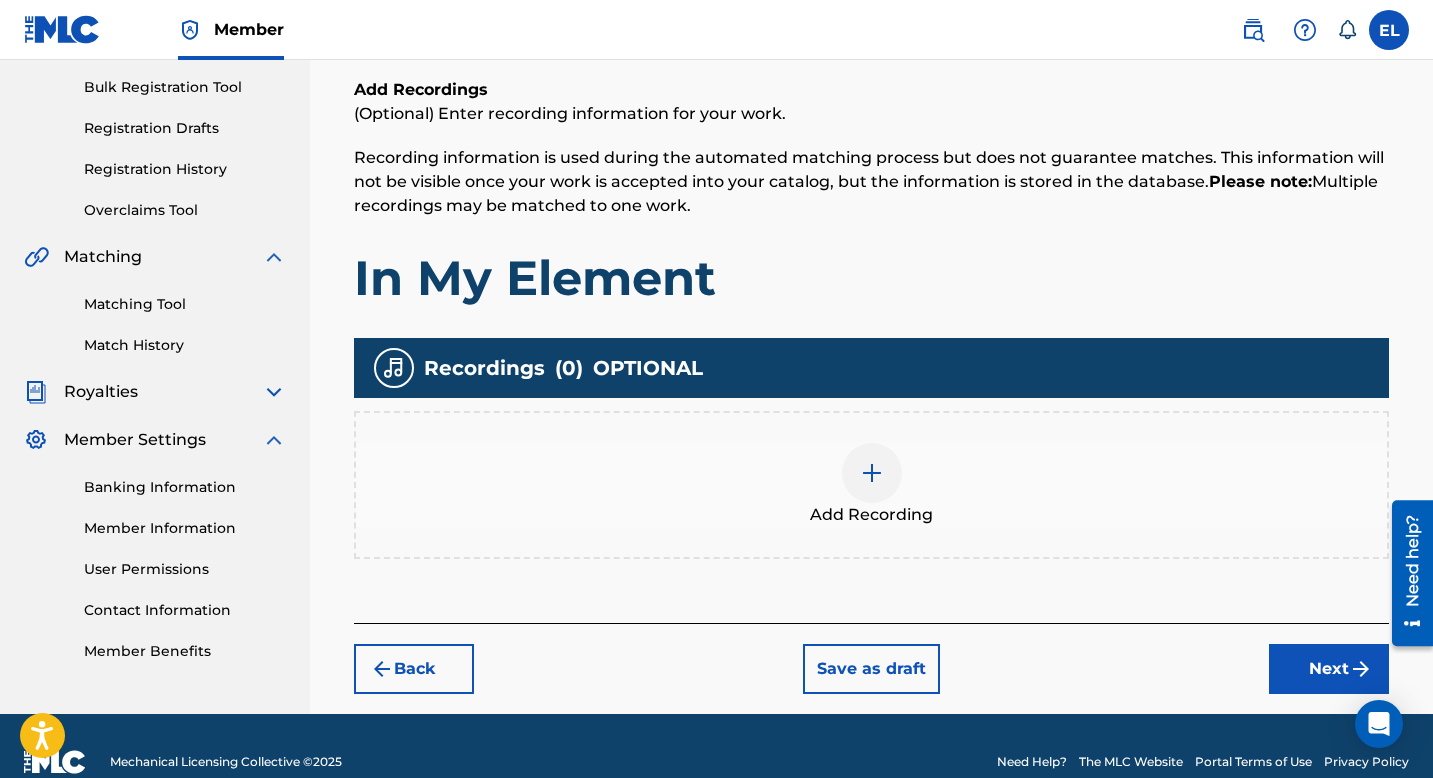 scroll, scrollTop: 320, scrollLeft: 0, axis: vertical 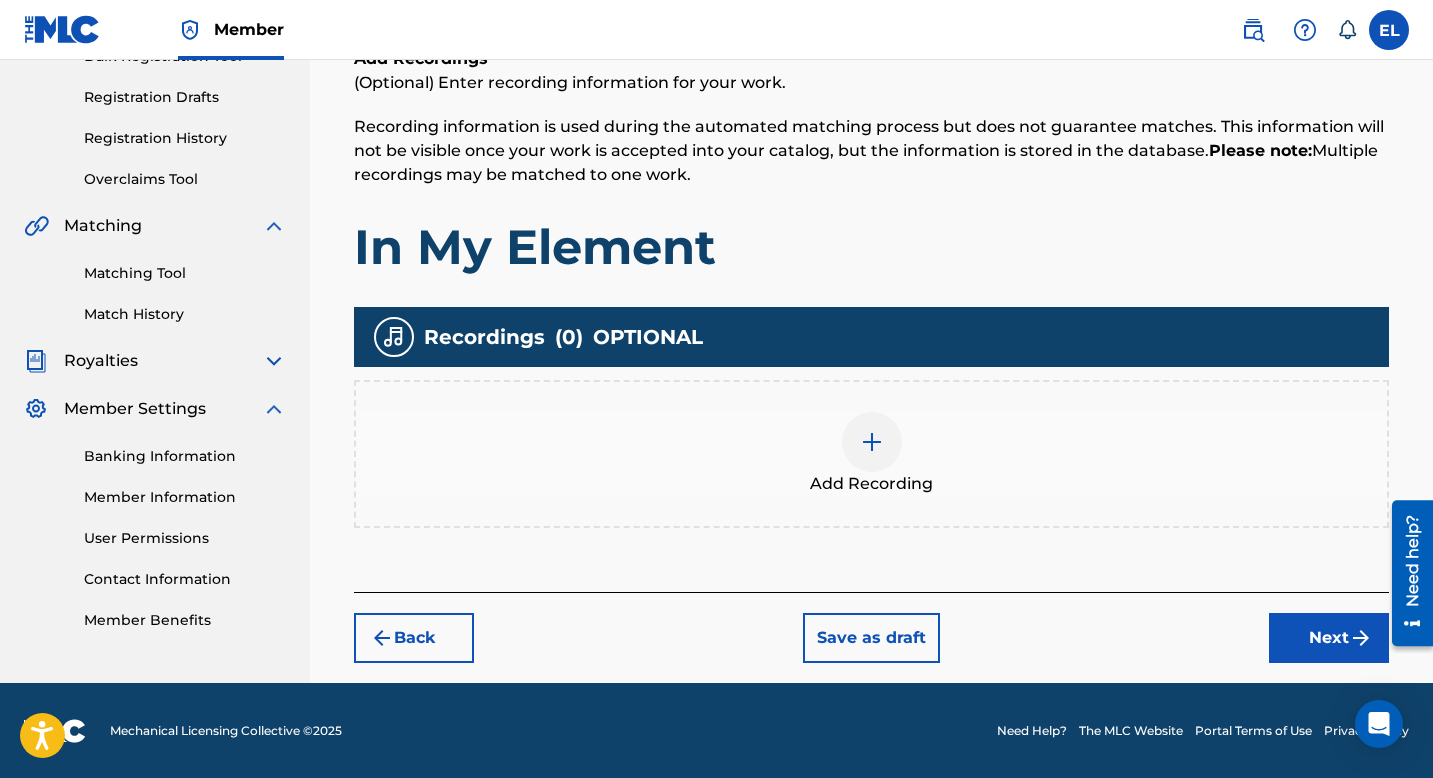 click on "Add Recording" at bounding box center (871, 454) 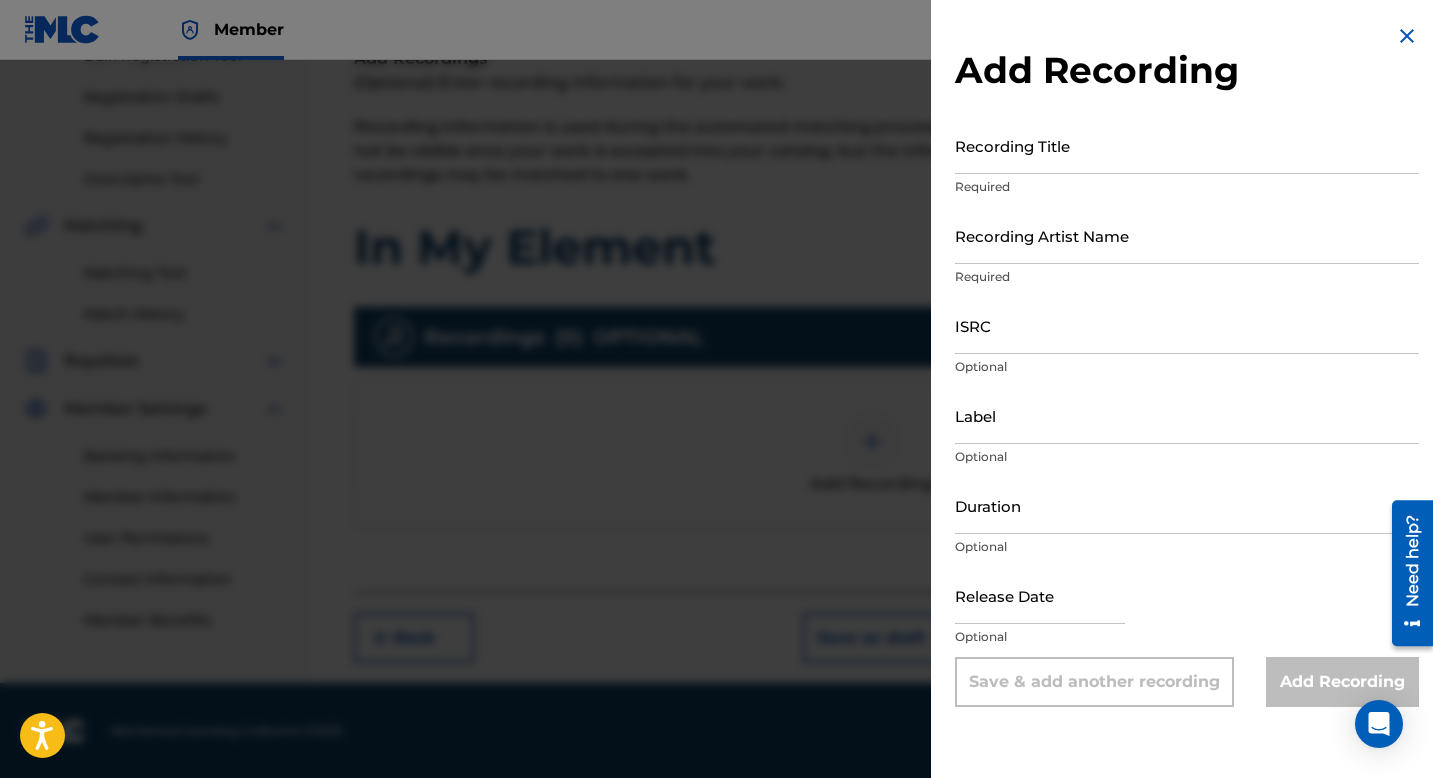 click on "ISRC" at bounding box center (1187, 325) 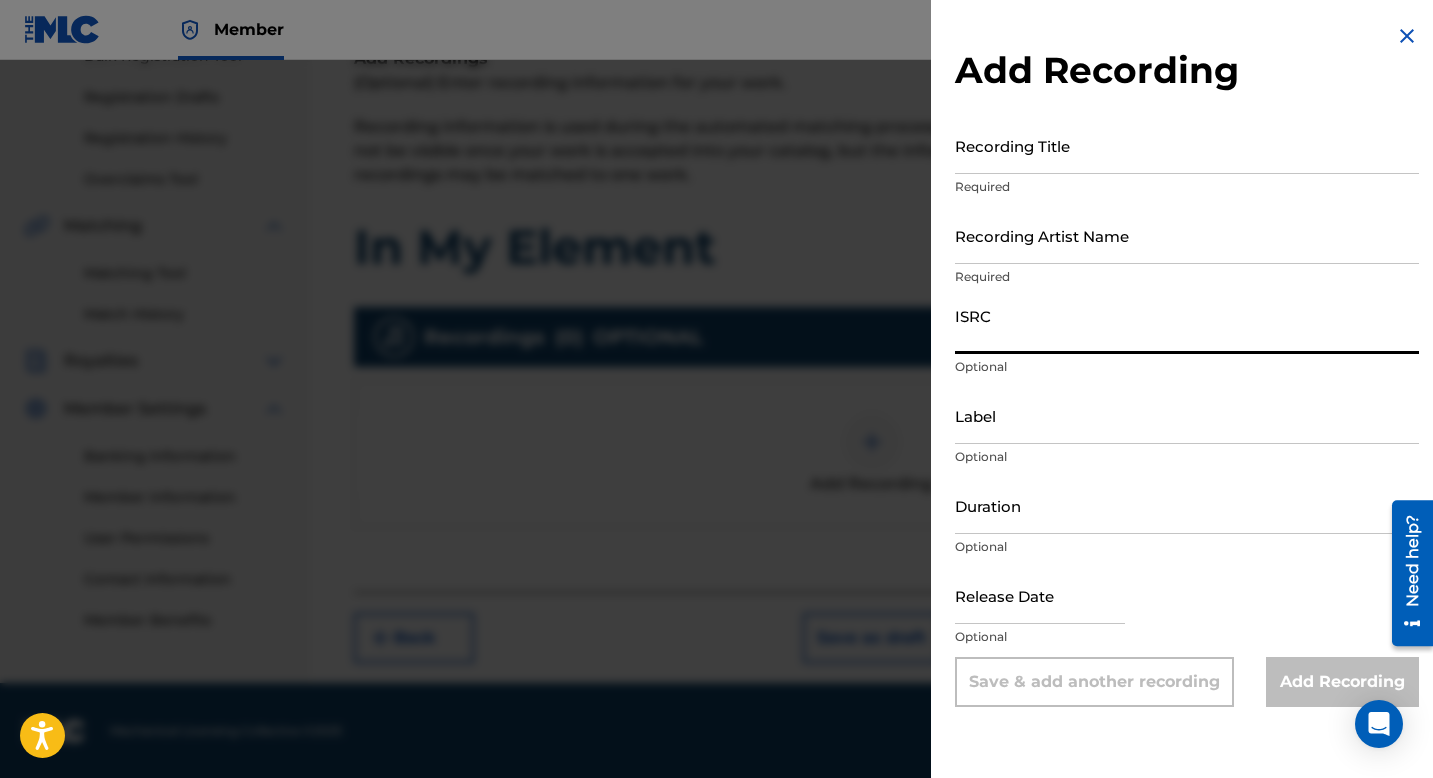 click on "ISRC" at bounding box center (1187, 325) 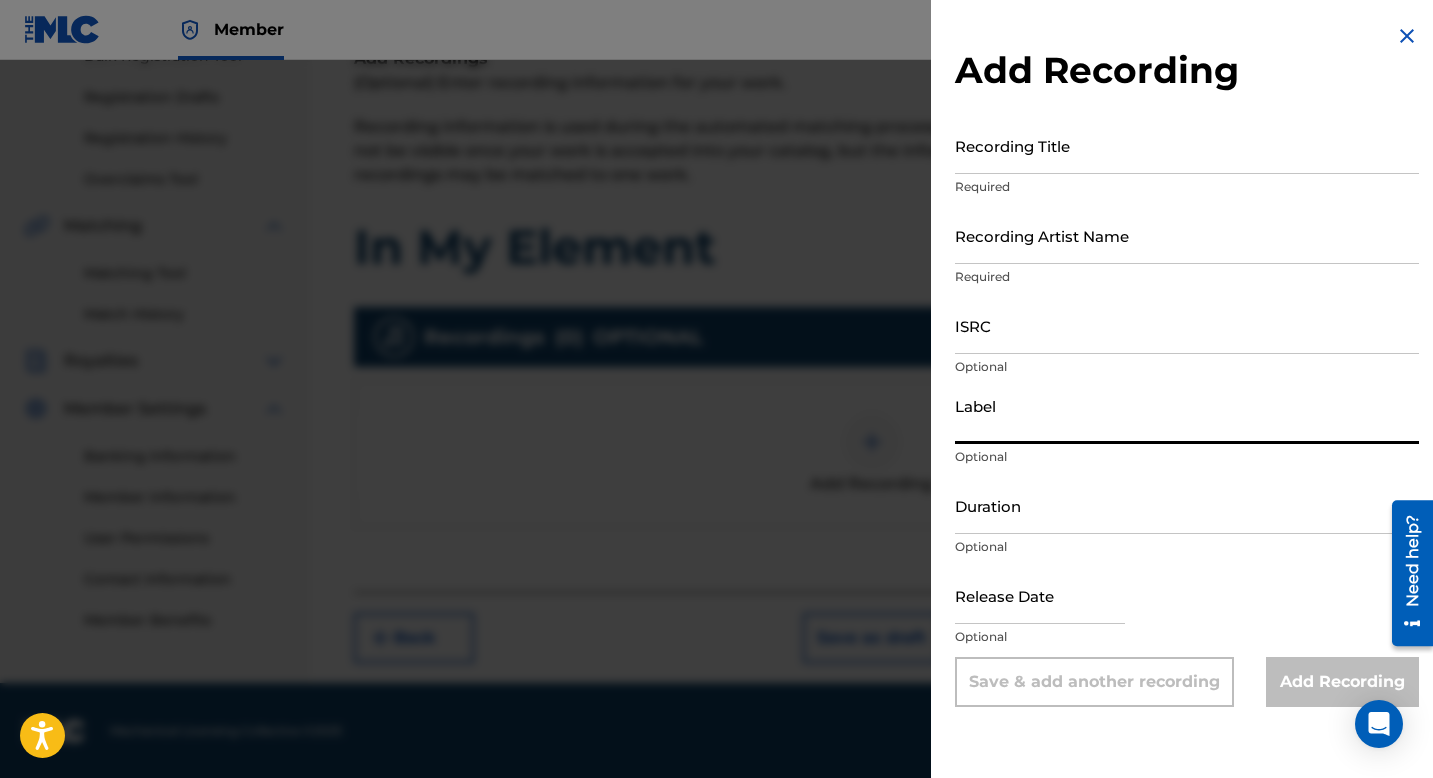 click on "Duration" at bounding box center (1187, 505) 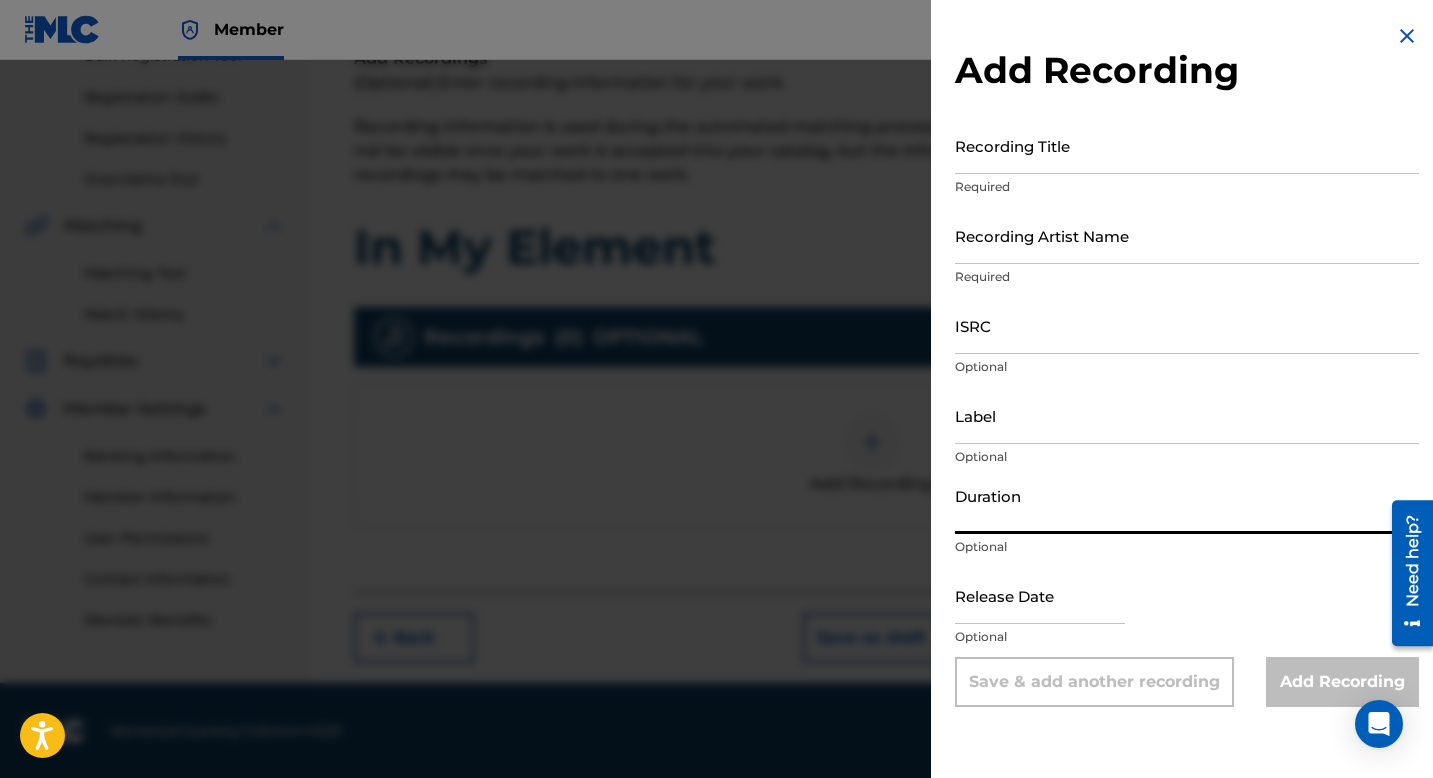 select on "6" 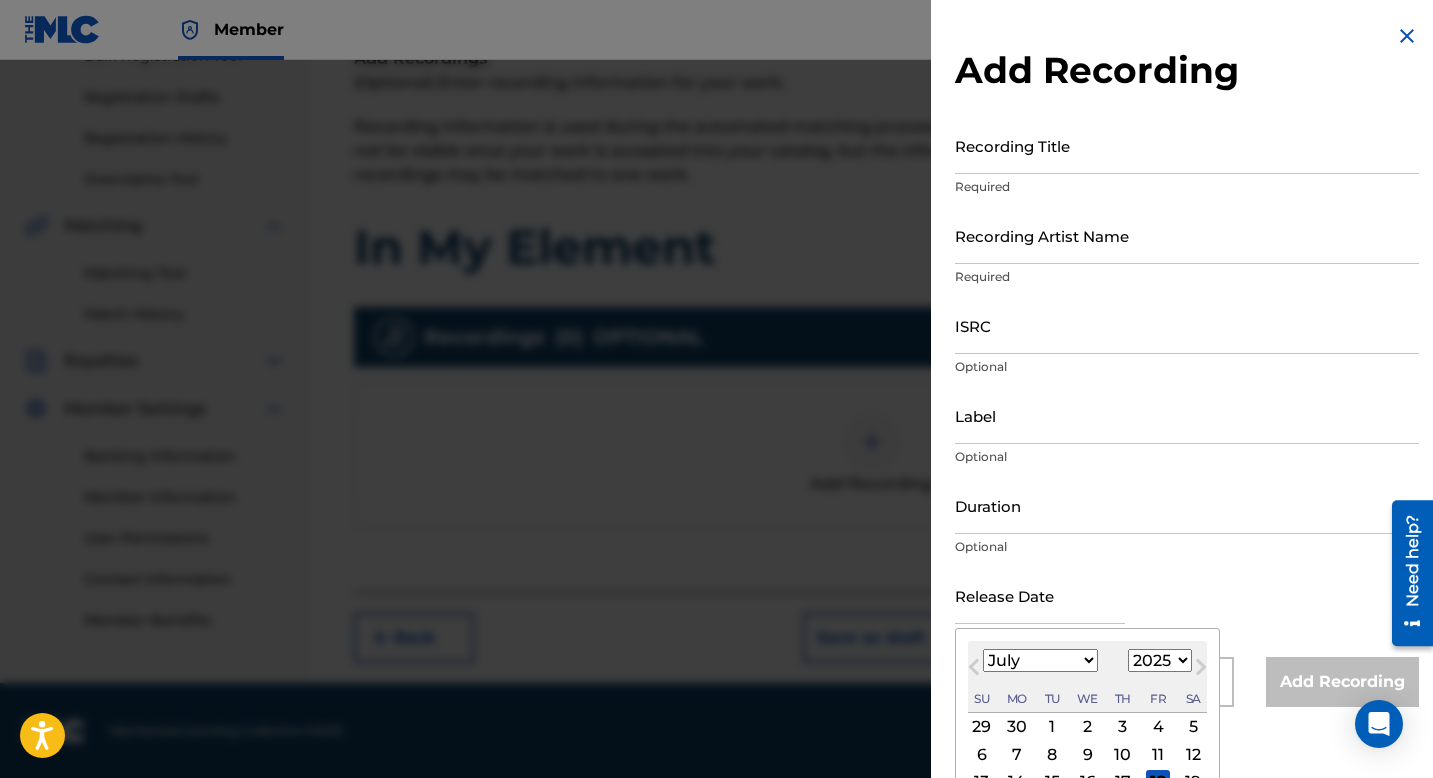 click at bounding box center [1040, 595] 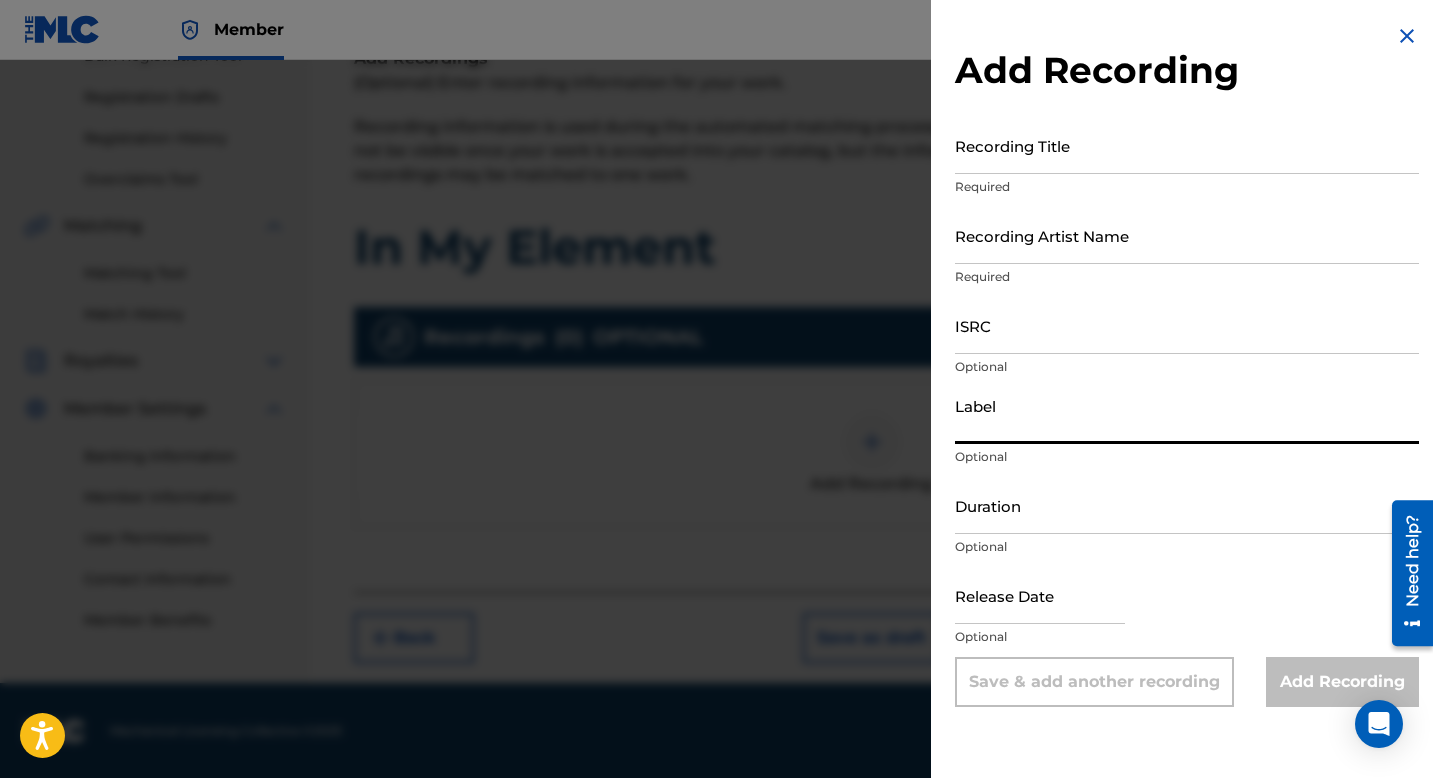paste on "JahSingle Music" 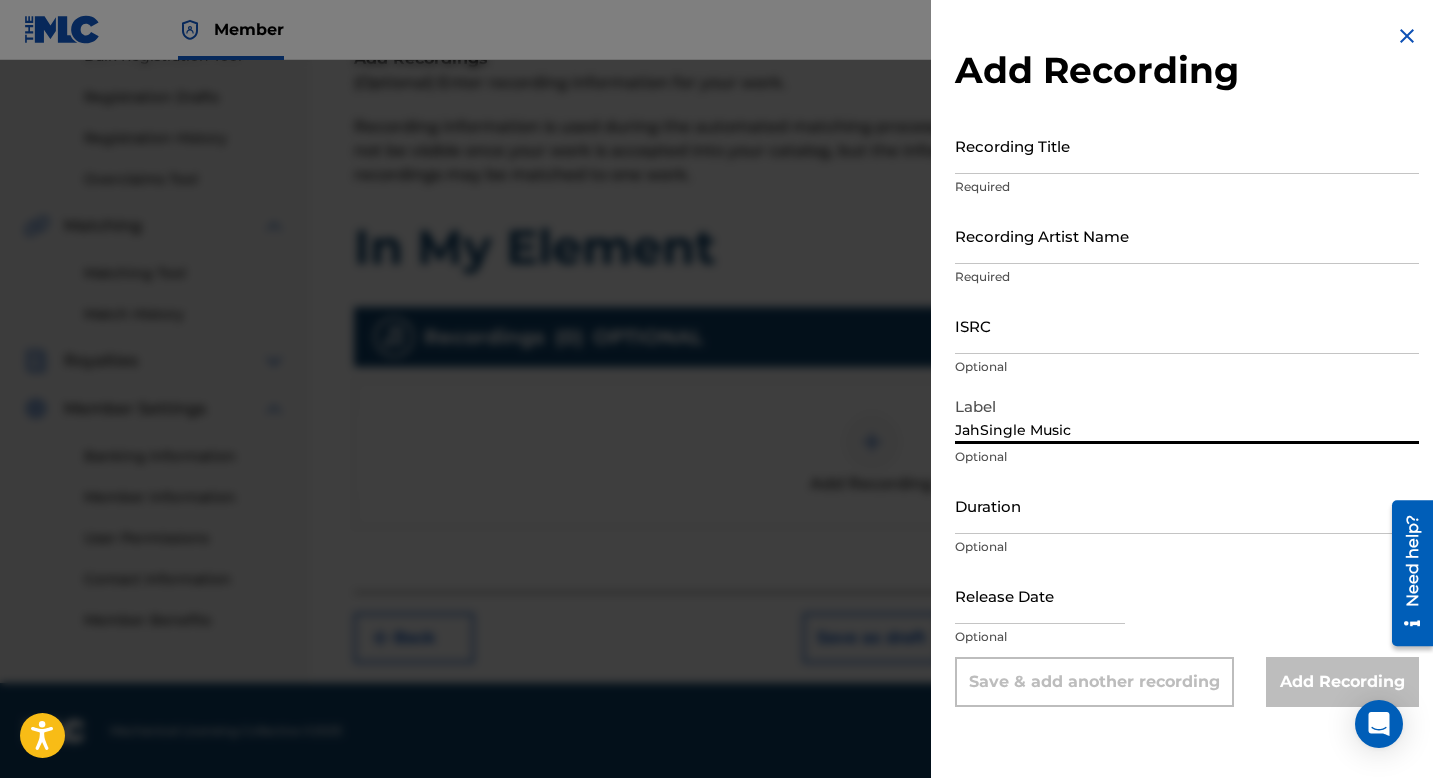 type on "JahSingle Music" 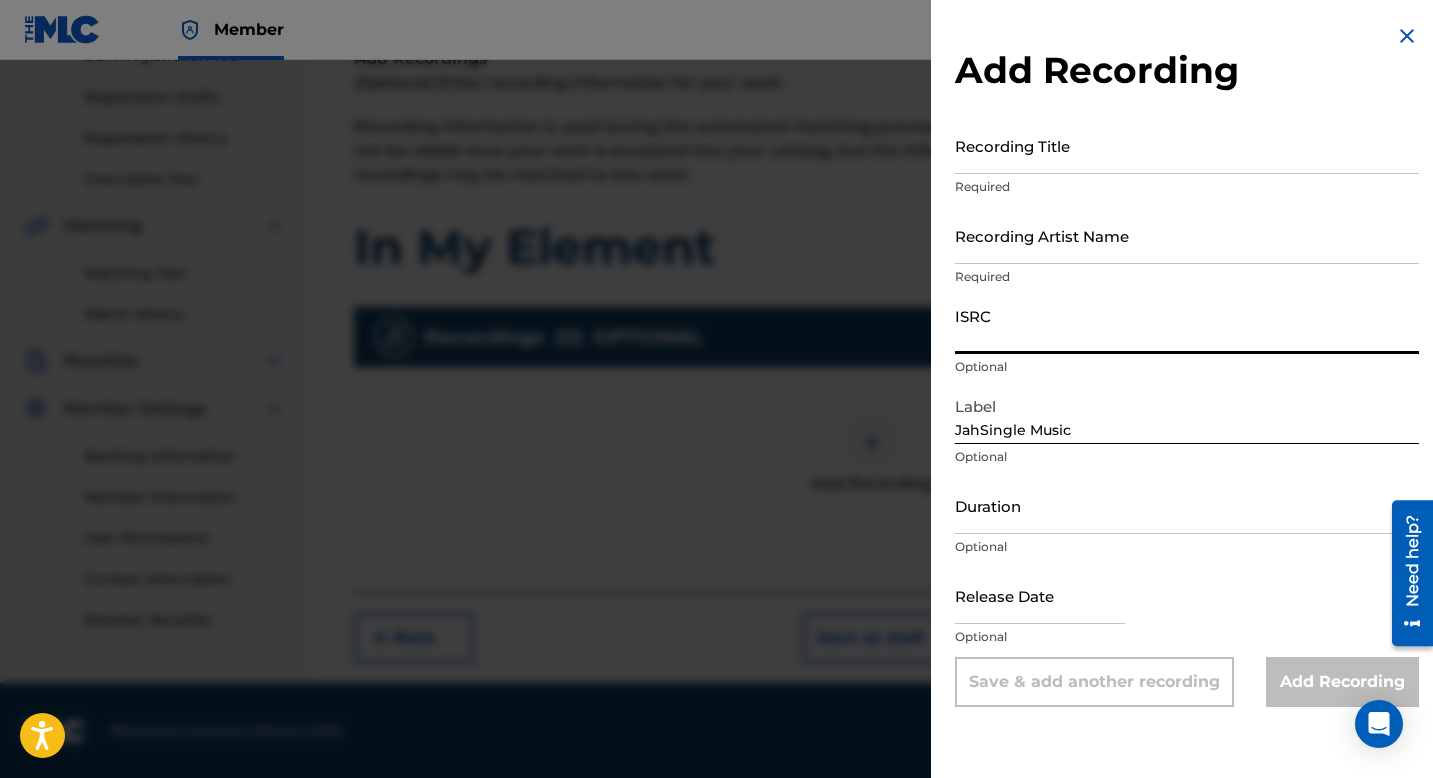paste on "USA2P2125933" 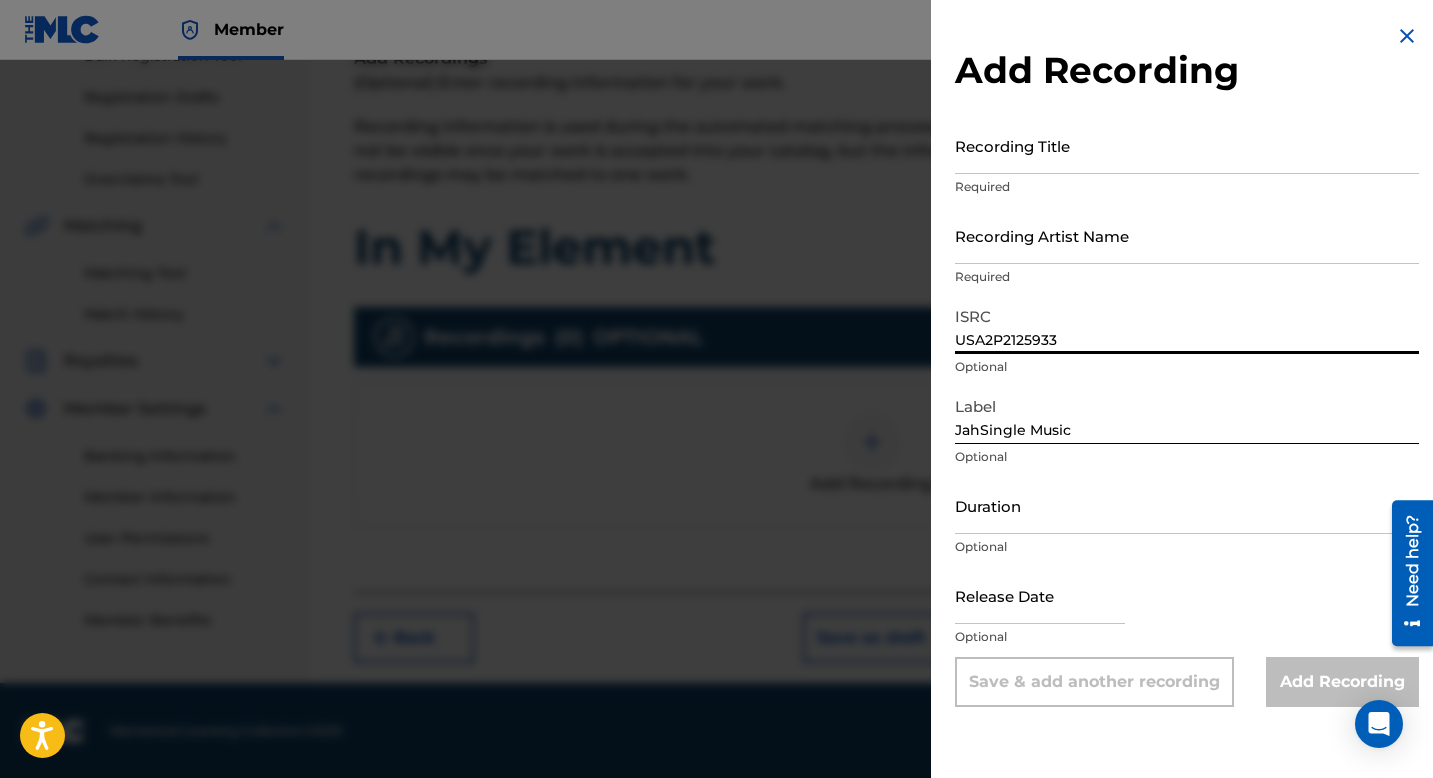 type on "USA2P2125933" 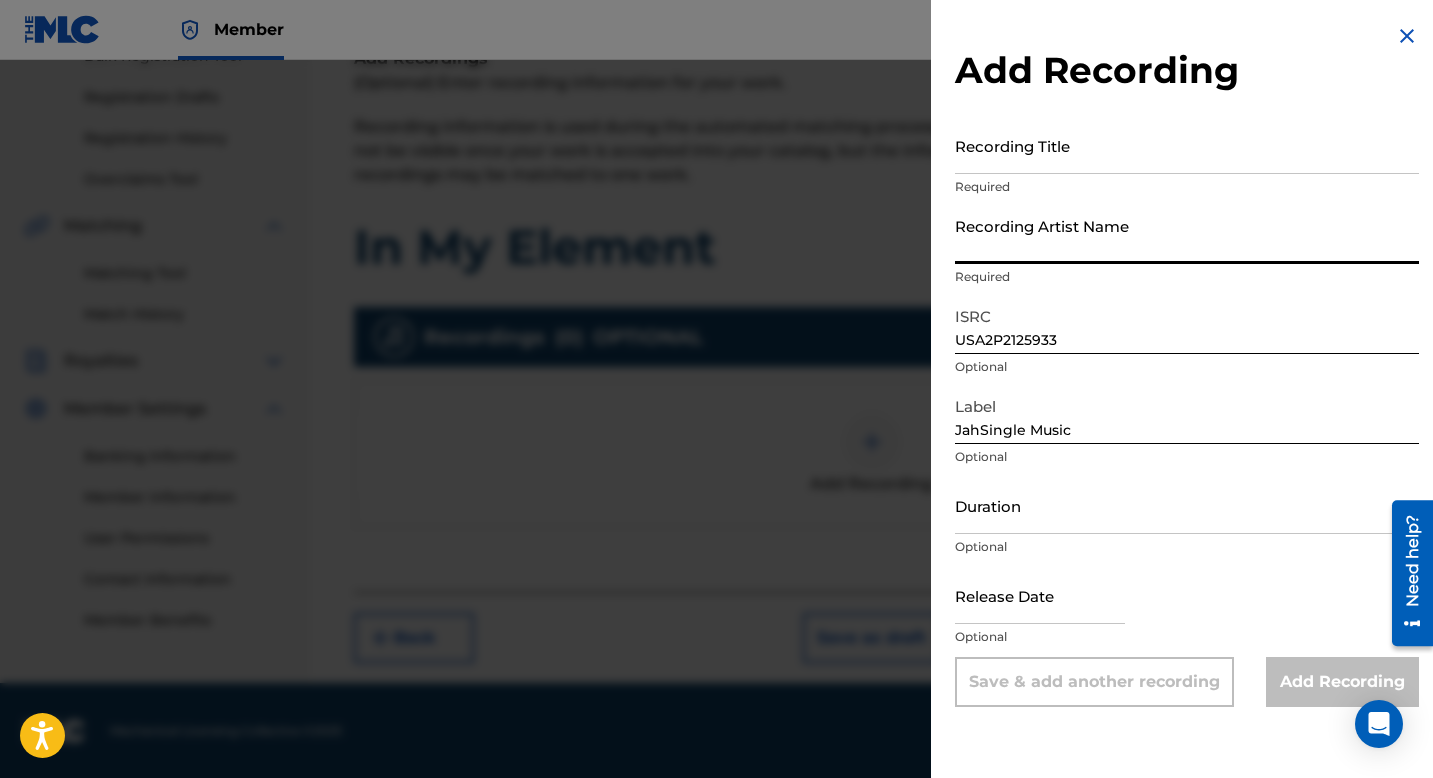 click on "Recording Artist Name" at bounding box center [1187, 235] 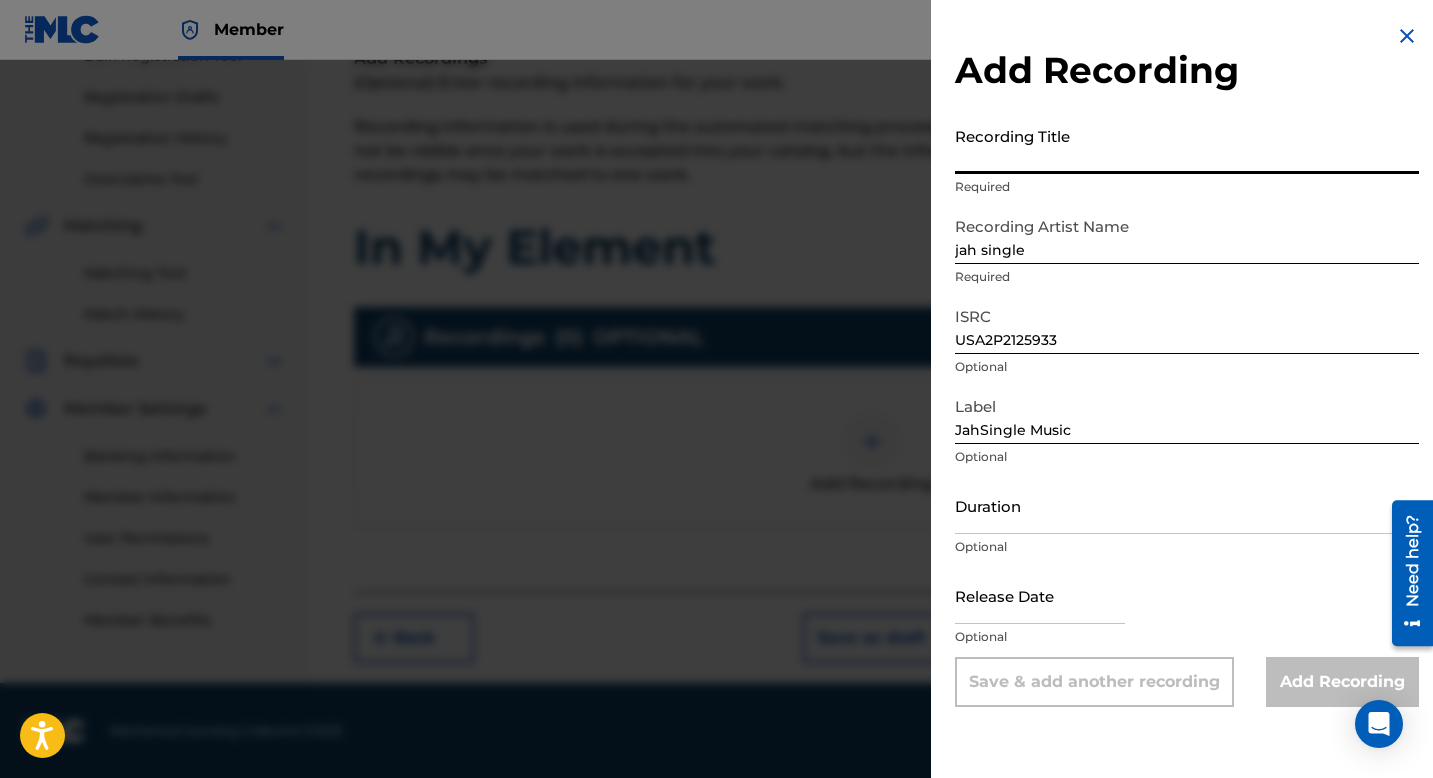 click on "Recording Title" at bounding box center (1187, 145) 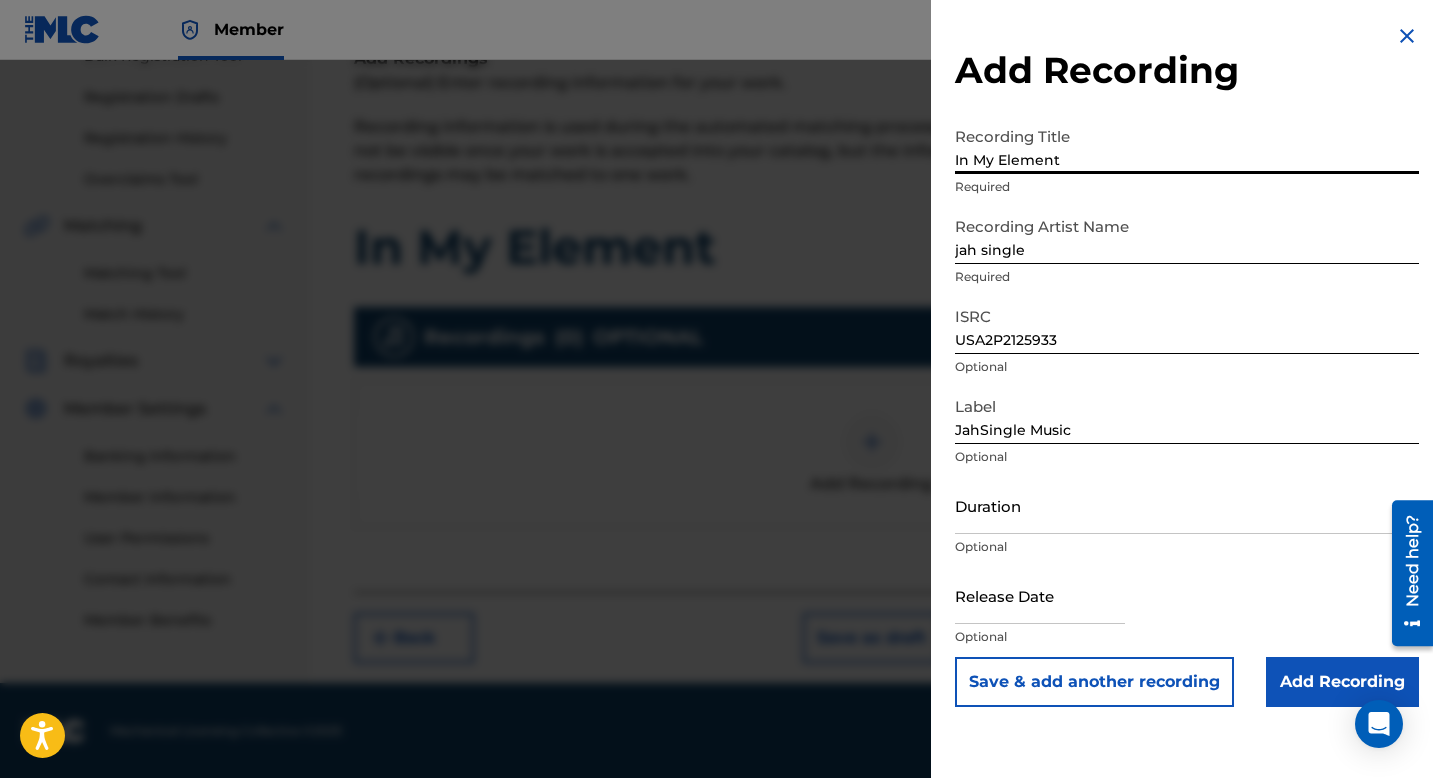 type on "In My Element" 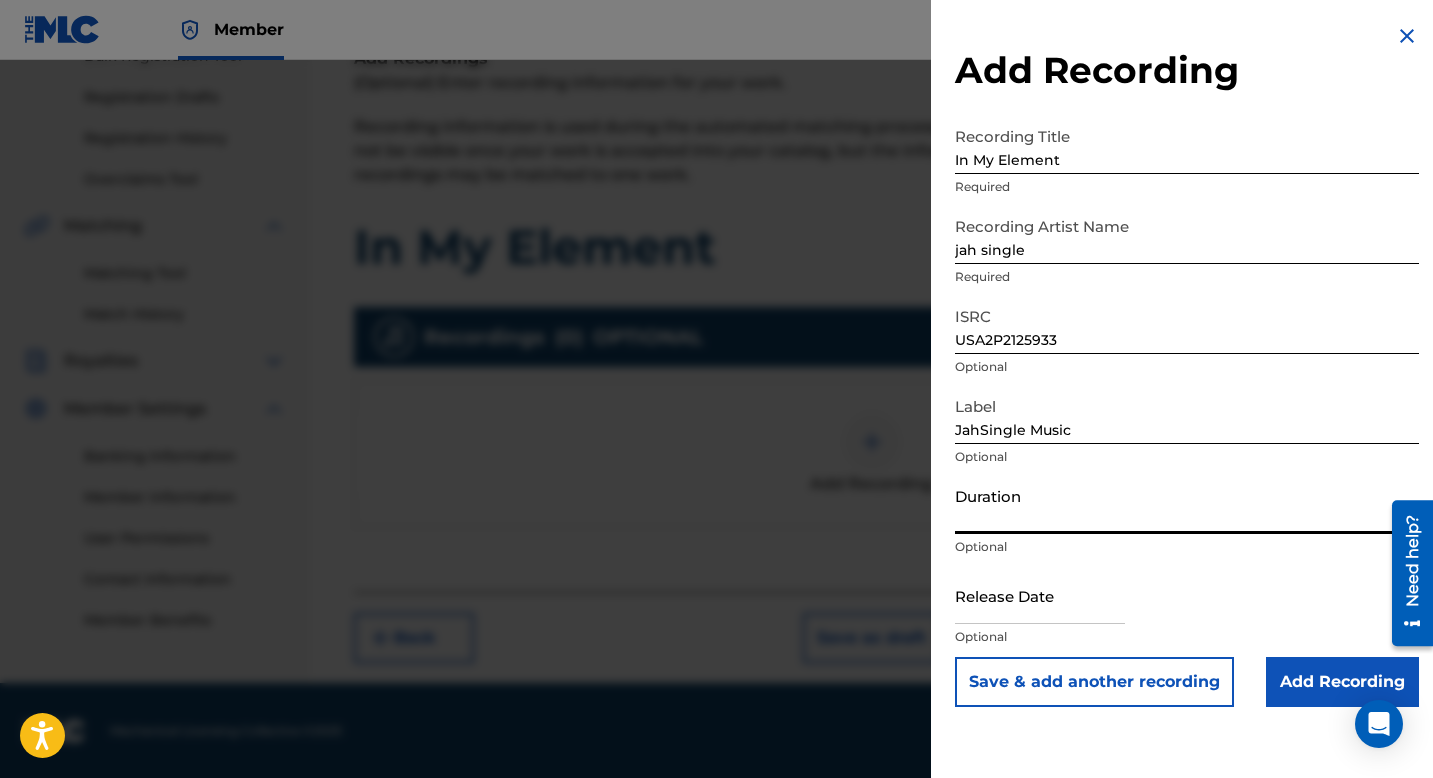 paste on "3:23" 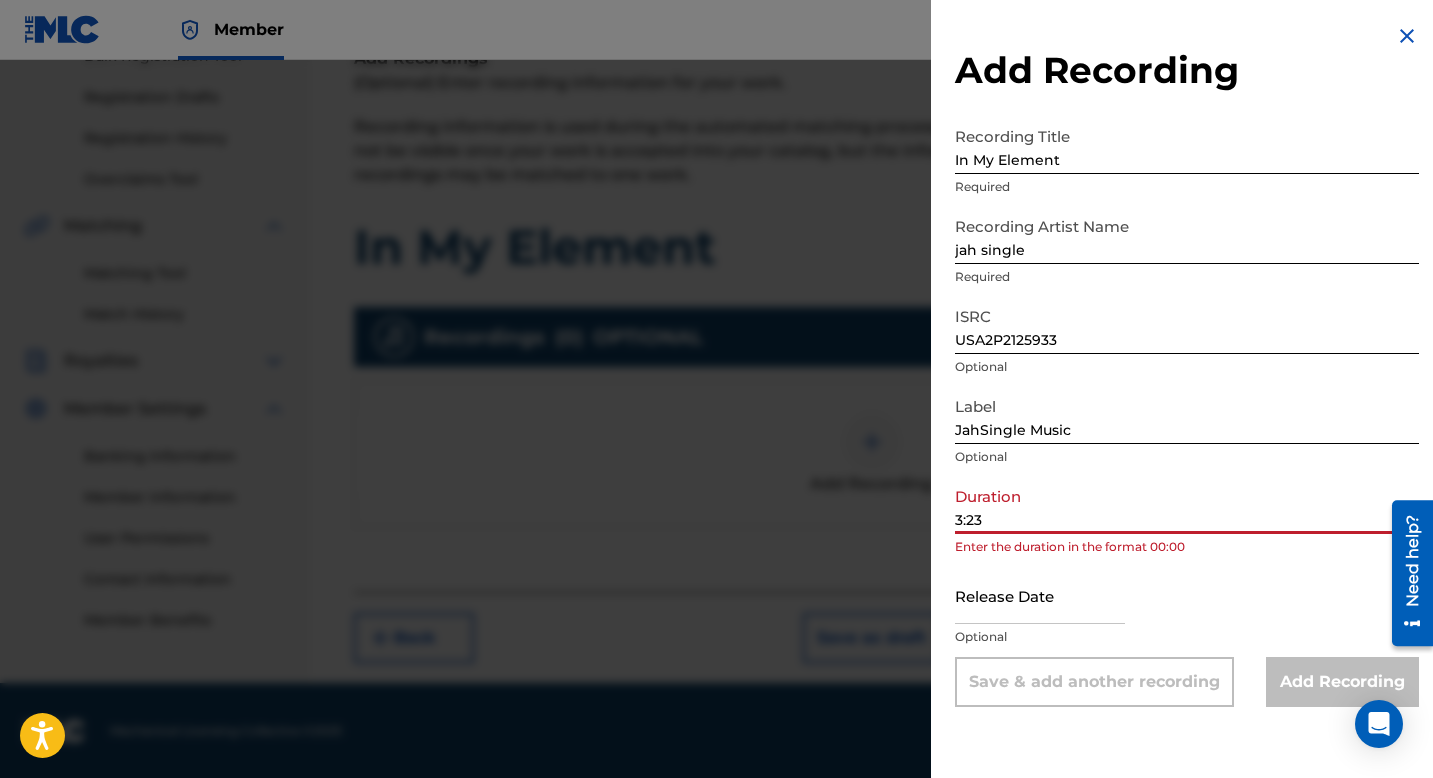 click on "3:23" at bounding box center (1187, 505) 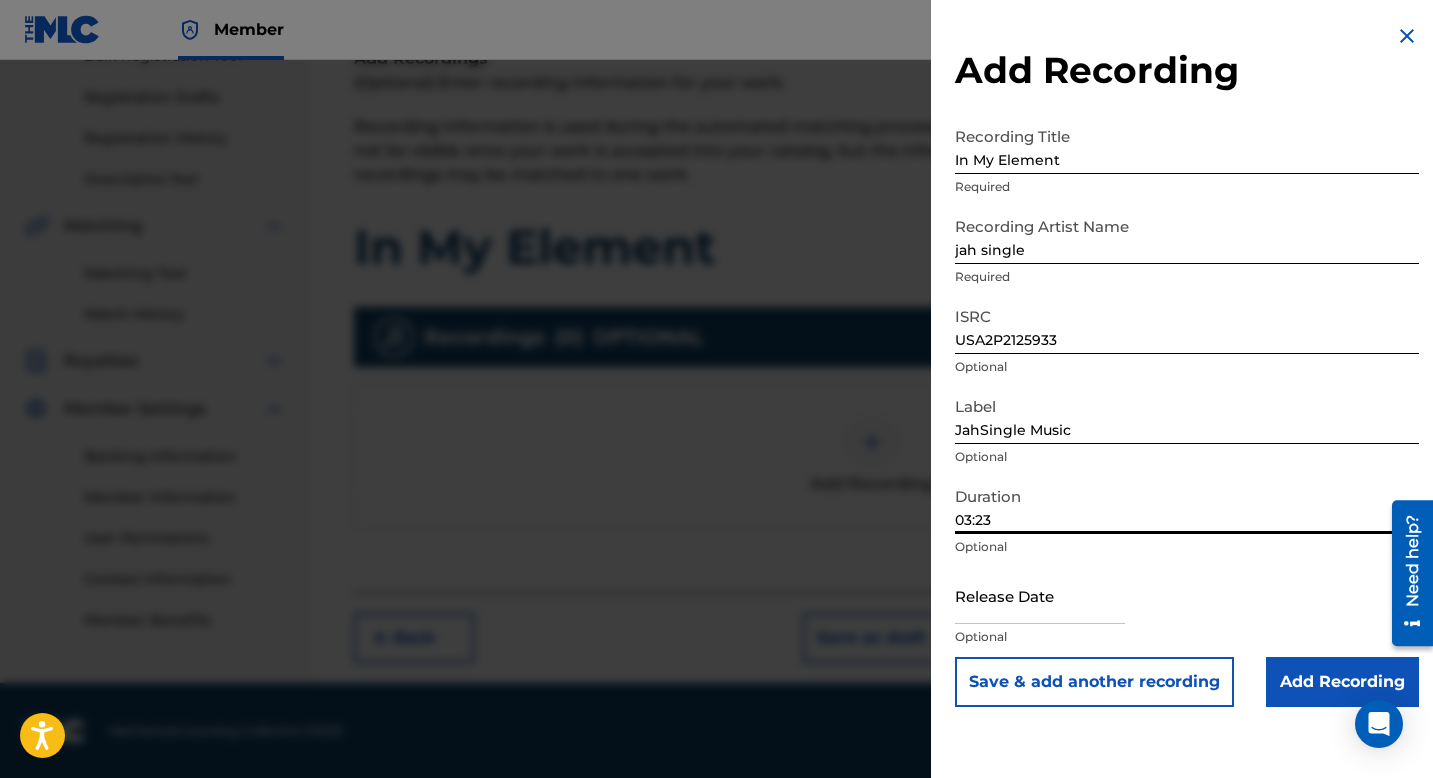 type on "03:23" 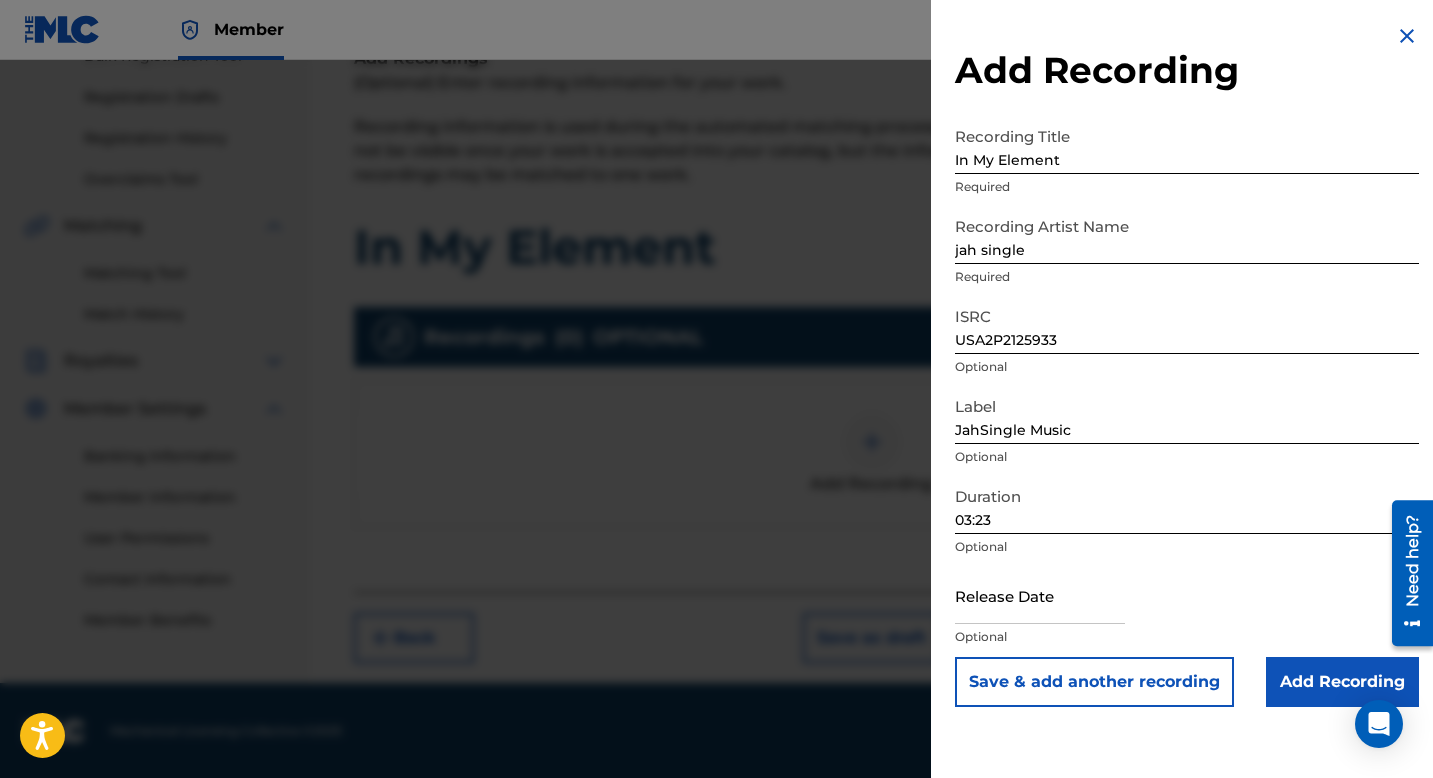 paste on "2021-07-20" 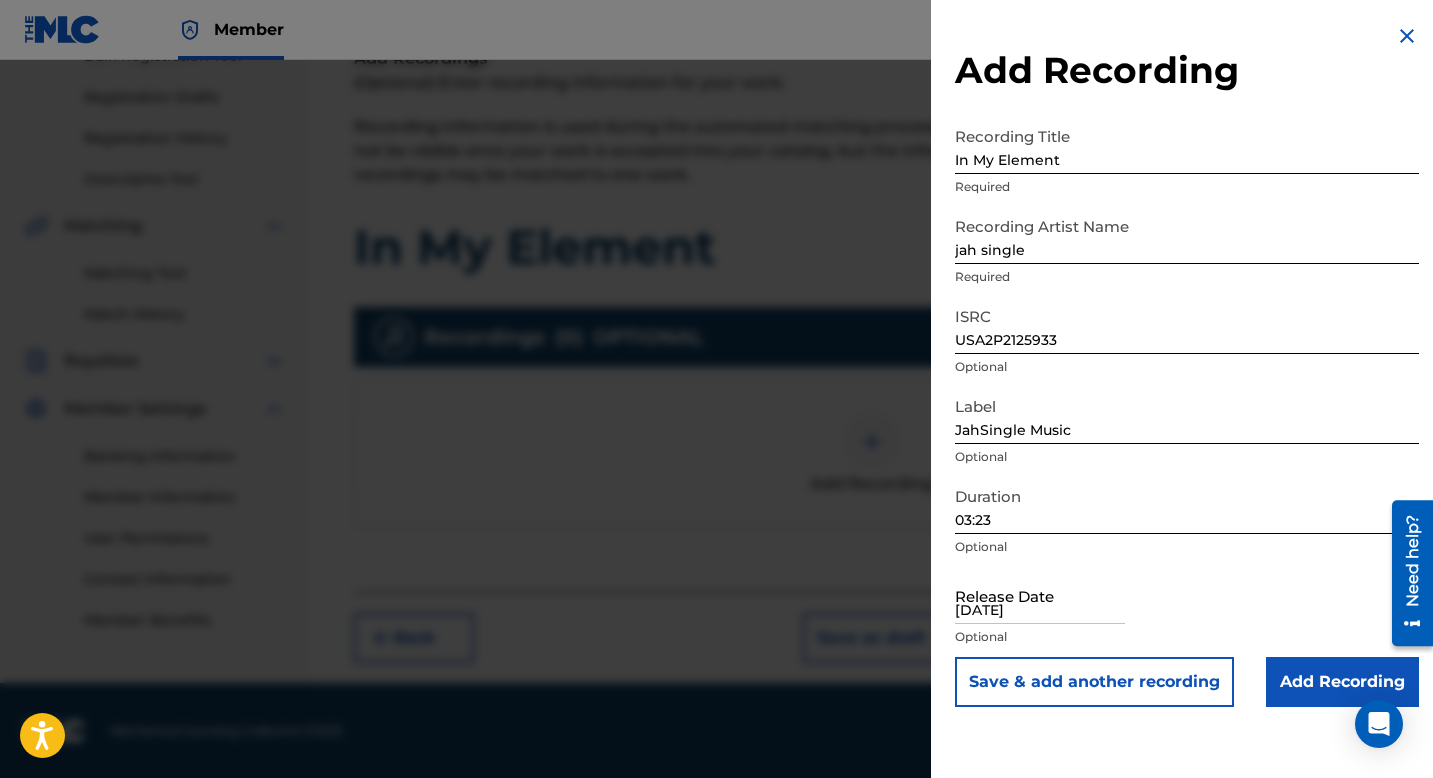 drag, startPoint x: 981, startPoint y: 611, endPoint x: 945, endPoint y: 607, distance: 36.221542 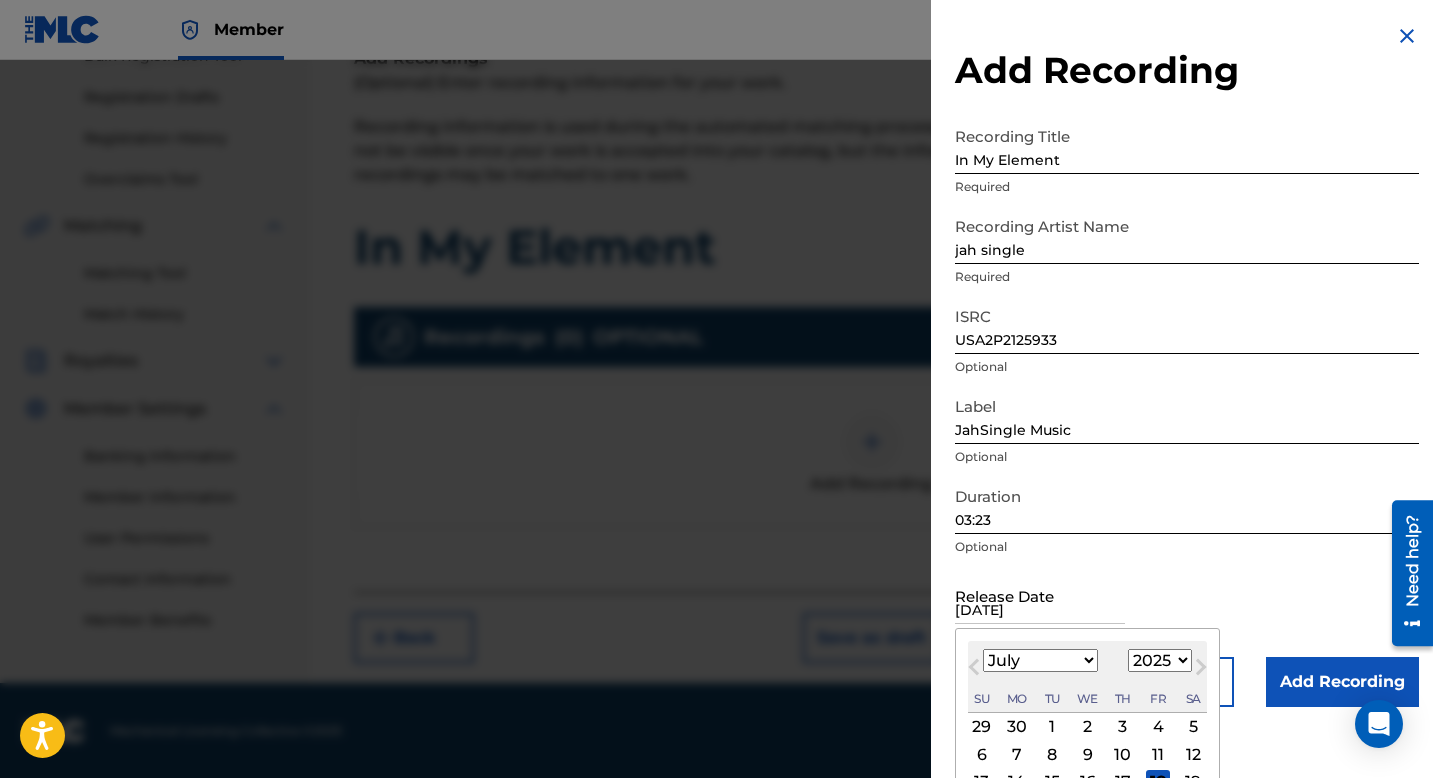click on "2-07-20" at bounding box center (1040, 595) 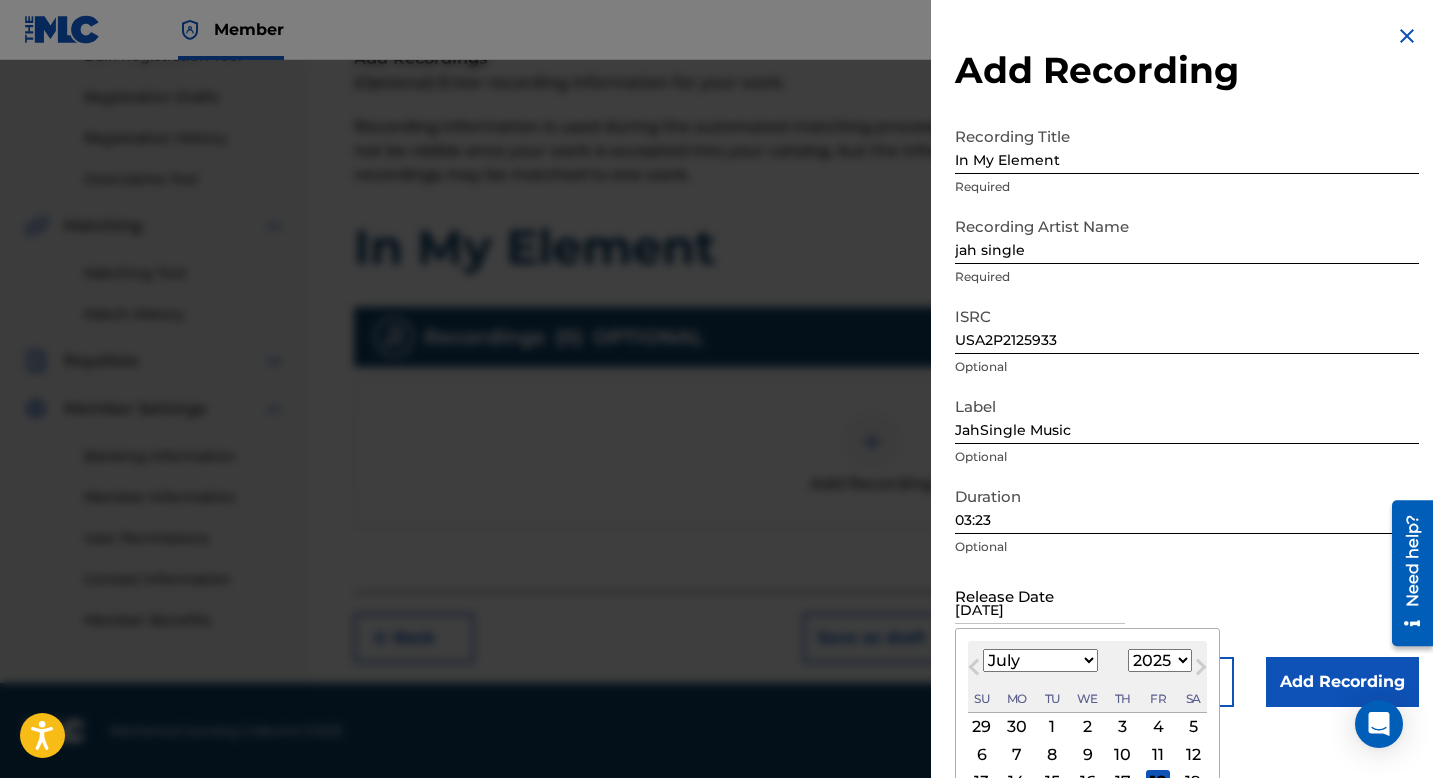 click on "2-07-2021" at bounding box center (1040, 595) 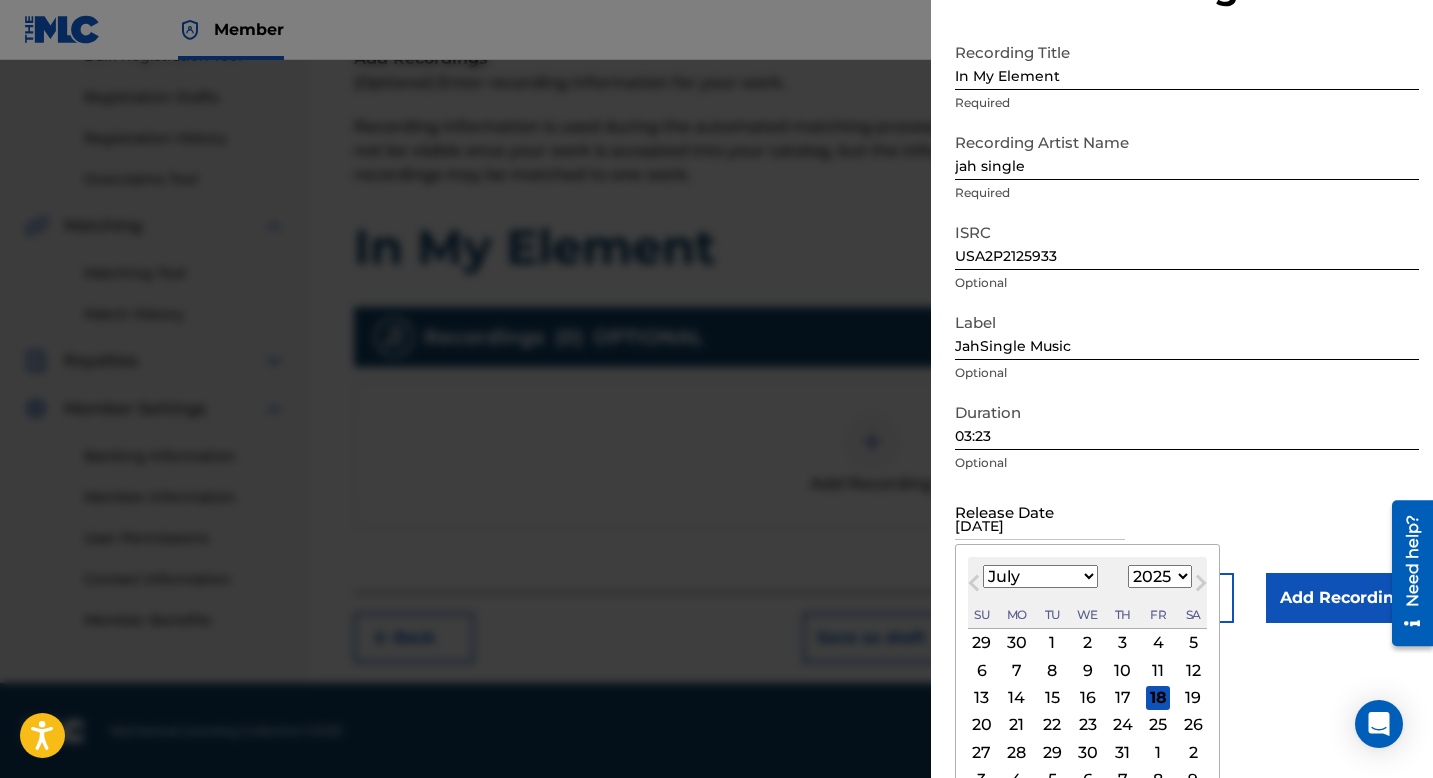 scroll, scrollTop: 112, scrollLeft: 0, axis: vertical 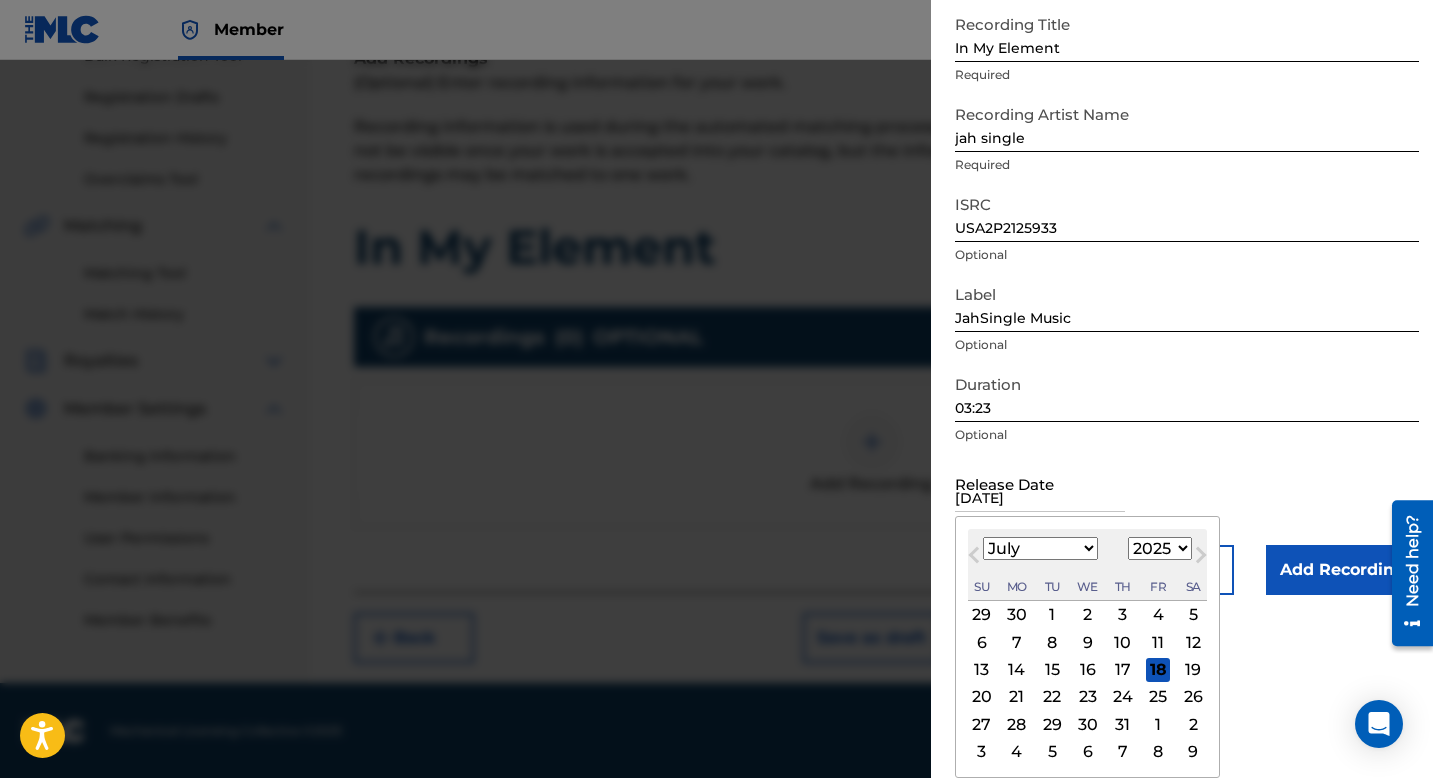 click on "7-20-2021" at bounding box center [1040, 483] 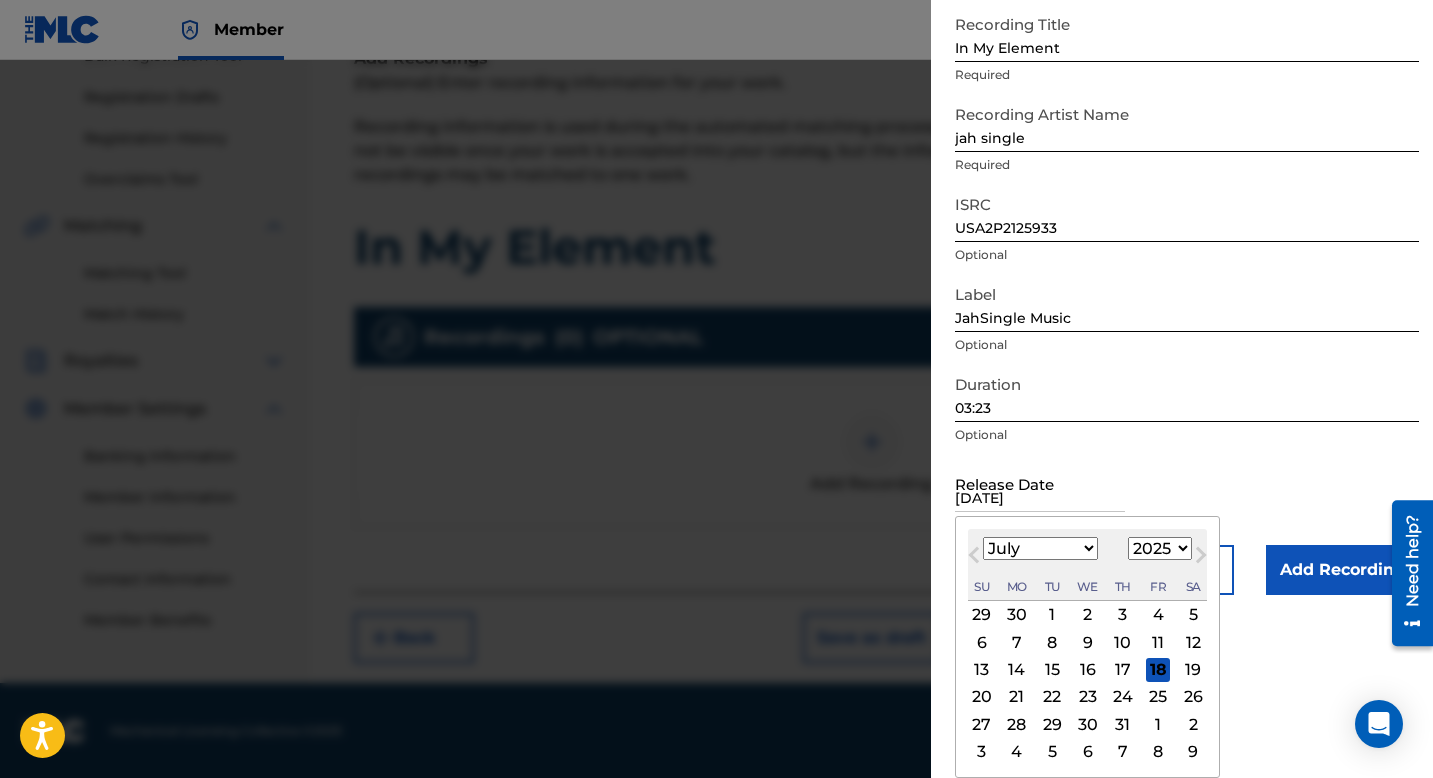 click on "20" at bounding box center (982, 697) 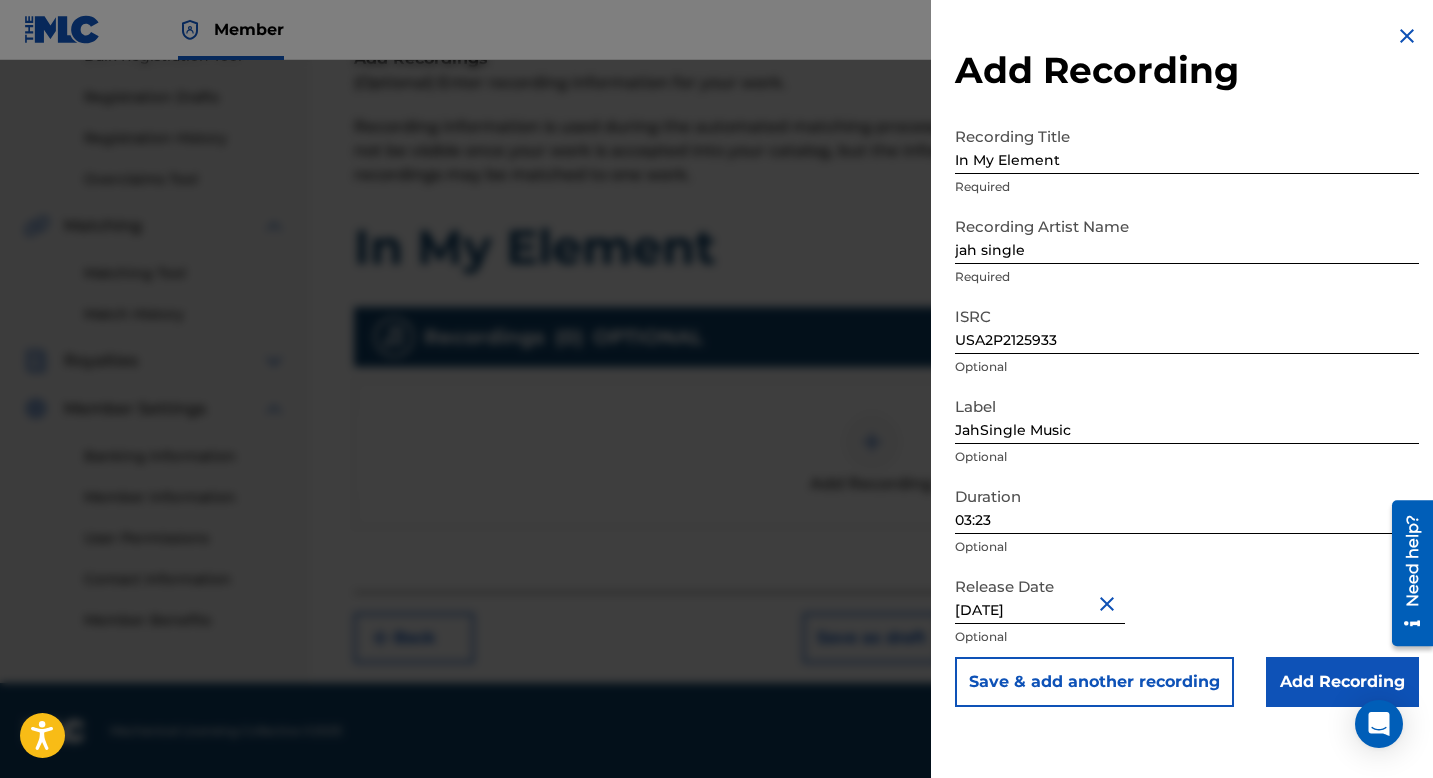 scroll, scrollTop: 0, scrollLeft: 0, axis: both 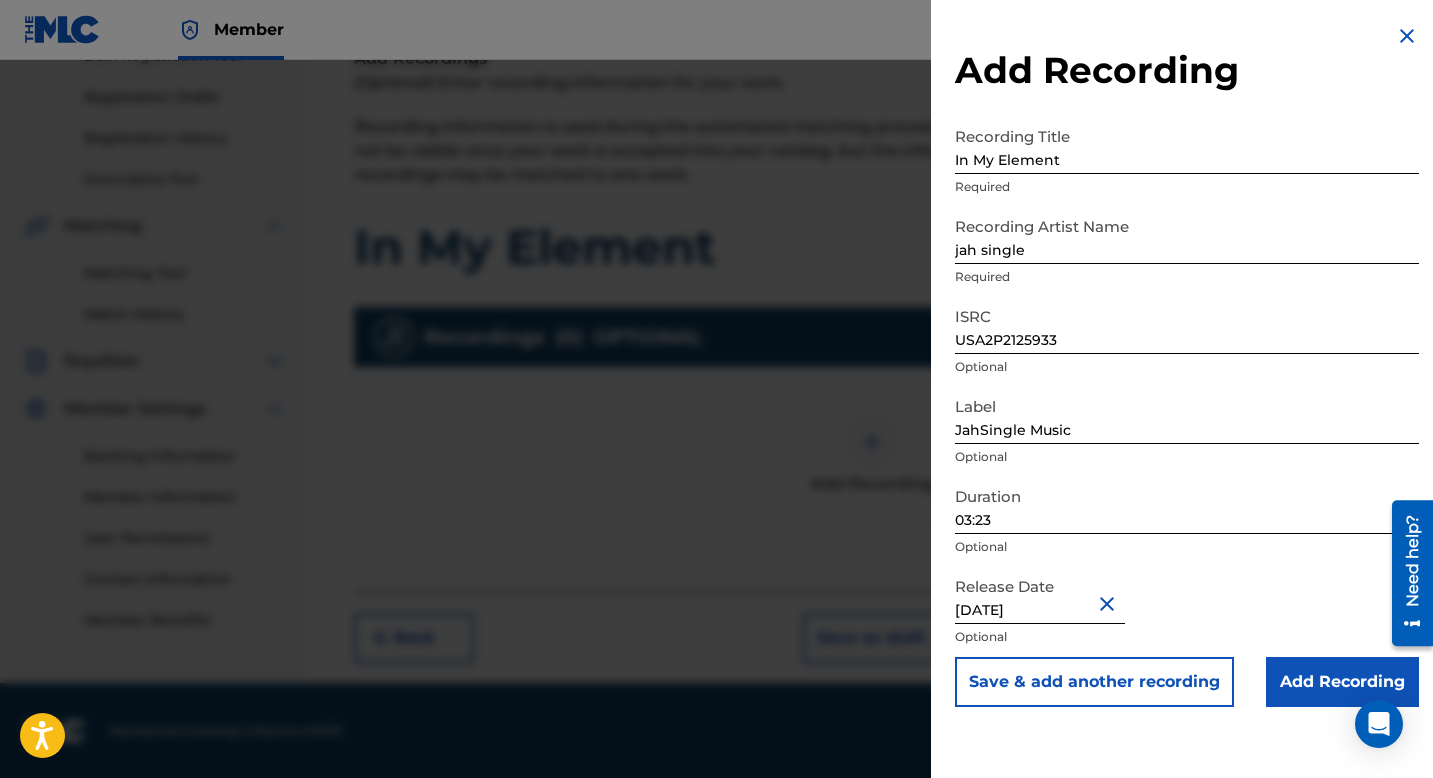 click on "July 20 2025" at bounding box center [1040, 595] 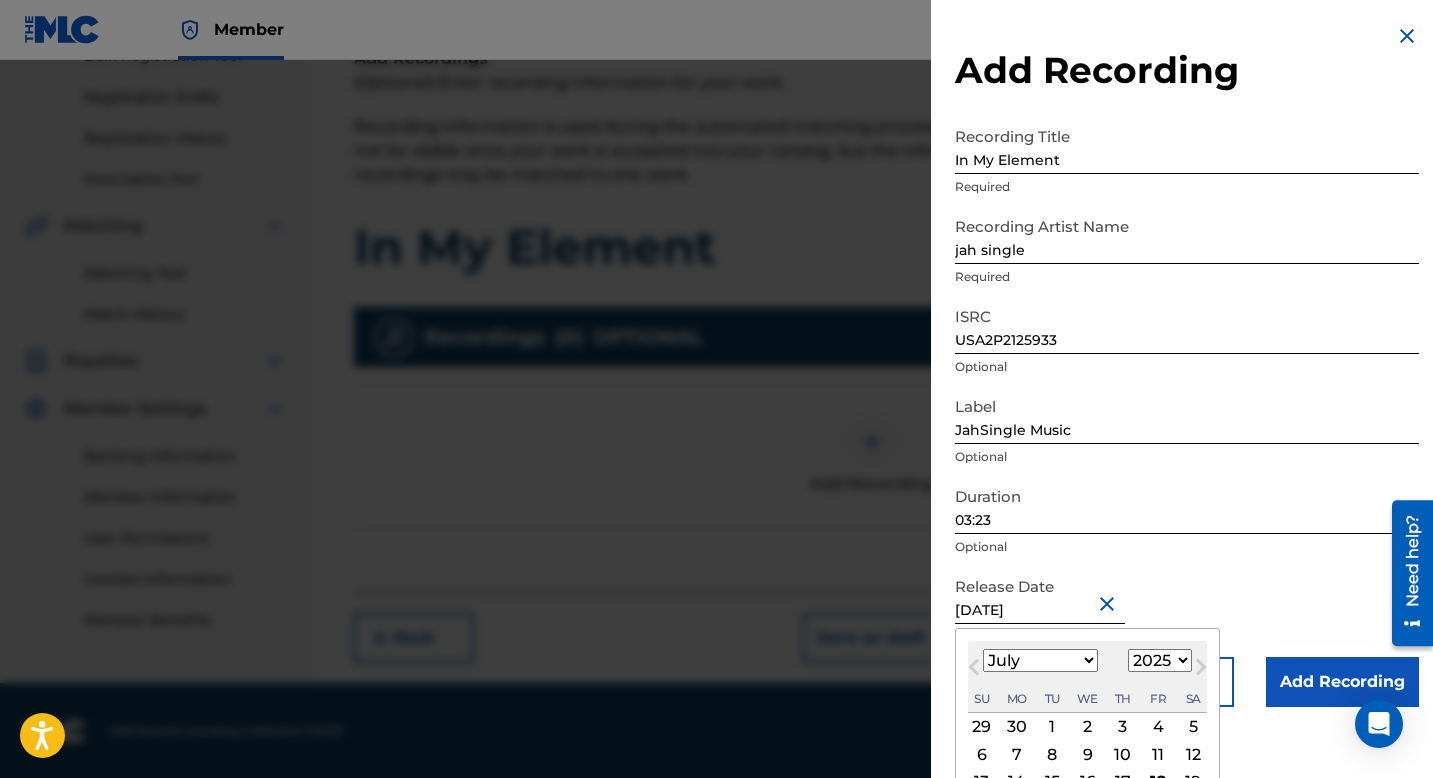 scroll, scrollTop: 32, scrollLeft: 0, axis: vertical 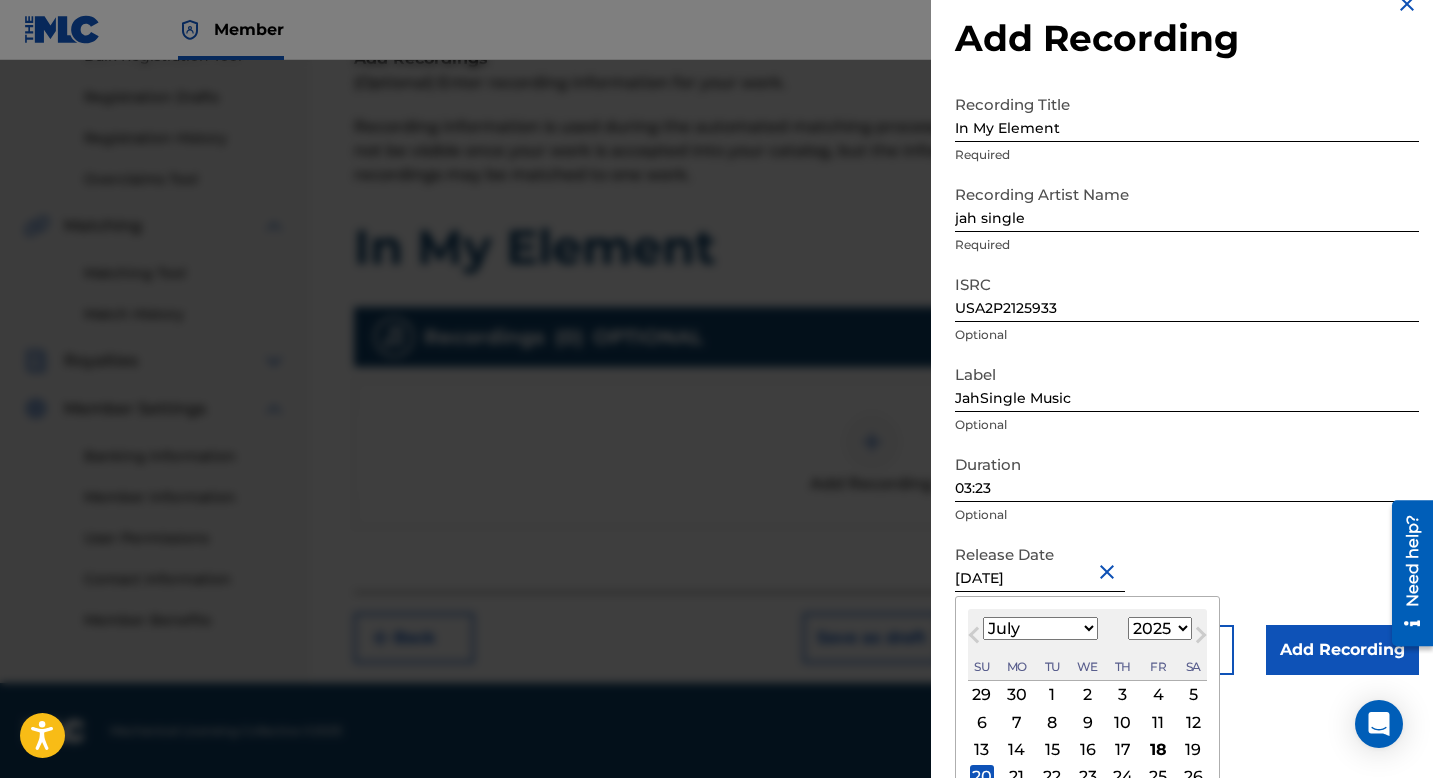 click on "1899 1900 1901 1902 1903 1904 1905 1906 1907 1908 1909 1910 1911 1912 1913 1914 1915 1916 1917 1918 1919 1920 1921 1922 1923 1924 1925 1926 1927 1928 1929 1930 1931 1932 1933 1934 1935 1936 1937 1938 1939 1940 1941 1942 1943 1944 1945 1946 1947 1948 1949 1950 1951 1952 1953 1954 1955 1956 1957 1958 1959 1960 1961 1962 1963 1964 1965 1966 1967 1968 1969 1970 1971 1972 1973 1974 1975 1976 1977 1978 1979 1980 1981 1982 1983 1984 1985 1986 1987 1988 1989 1990 1991 1992 1993 1994 1995 1996 1997 1998 1999 2000 2001 2002 2003 2004 2005 2006 2007 2008 2009 2010 2011 2012 2013 2014 2015 2016 2017 2018 2019 2020 2021 2022 2023 2024 2025 2026 2027 2028 2029 2030 2031 2032 2033 2034 2035 2036 2037 2038 2039 2040 2041 2042 2043 2044 2045 2046 2047 2048 2049 2050 2051 2052 2053 2054 2055 2056 2057 2058 2059 2060 2061 2062 2063 2064 2065 2066 2067 2068 2069 2070 2071 2072 2073 2074 2075 2076 2077 2078 2079 2080 2081 2082 2083 2084 2085 2086 2087 2088 2089 2090 2091 2092 2093 2094 2095 2096 2097 2098 2099 2100" at bounding box center [1160, 628] 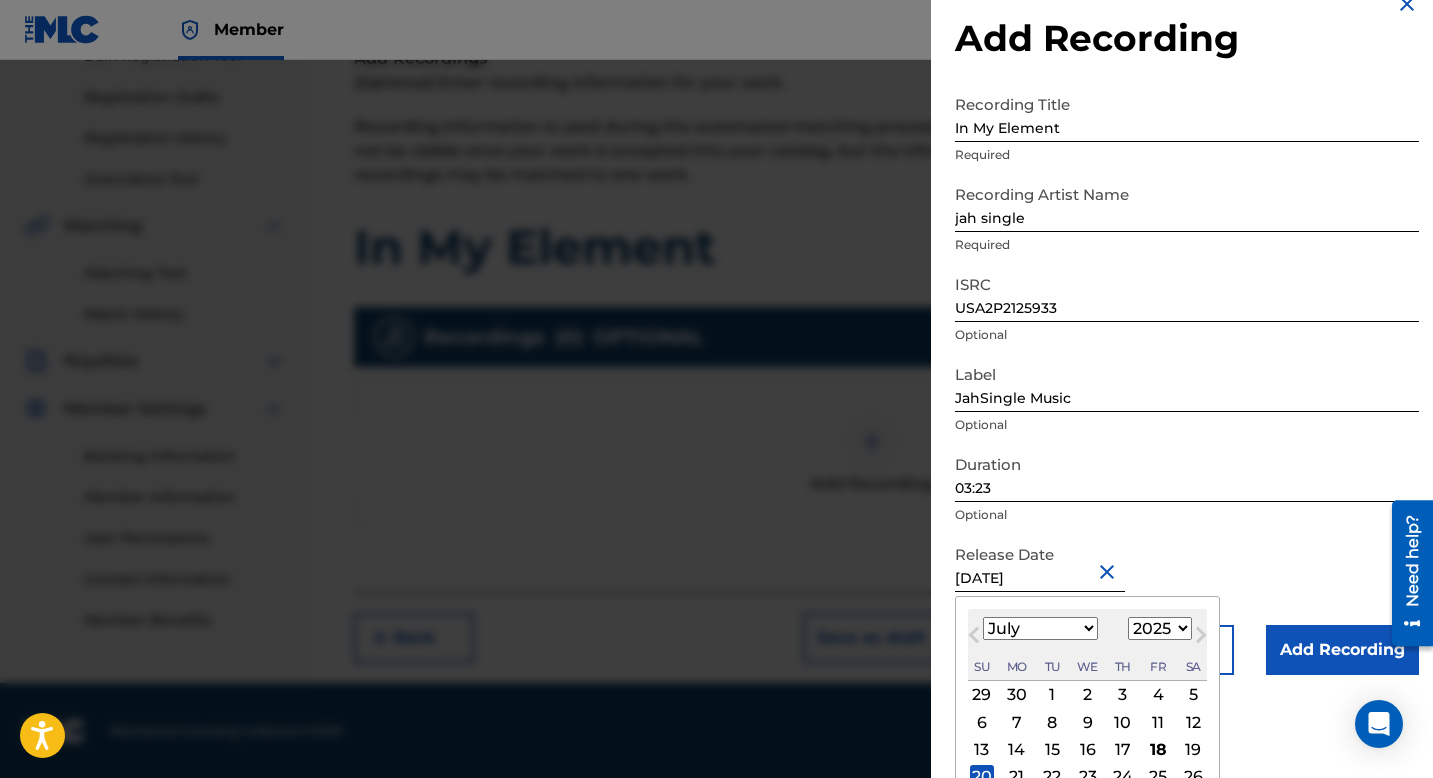 select on "2021" 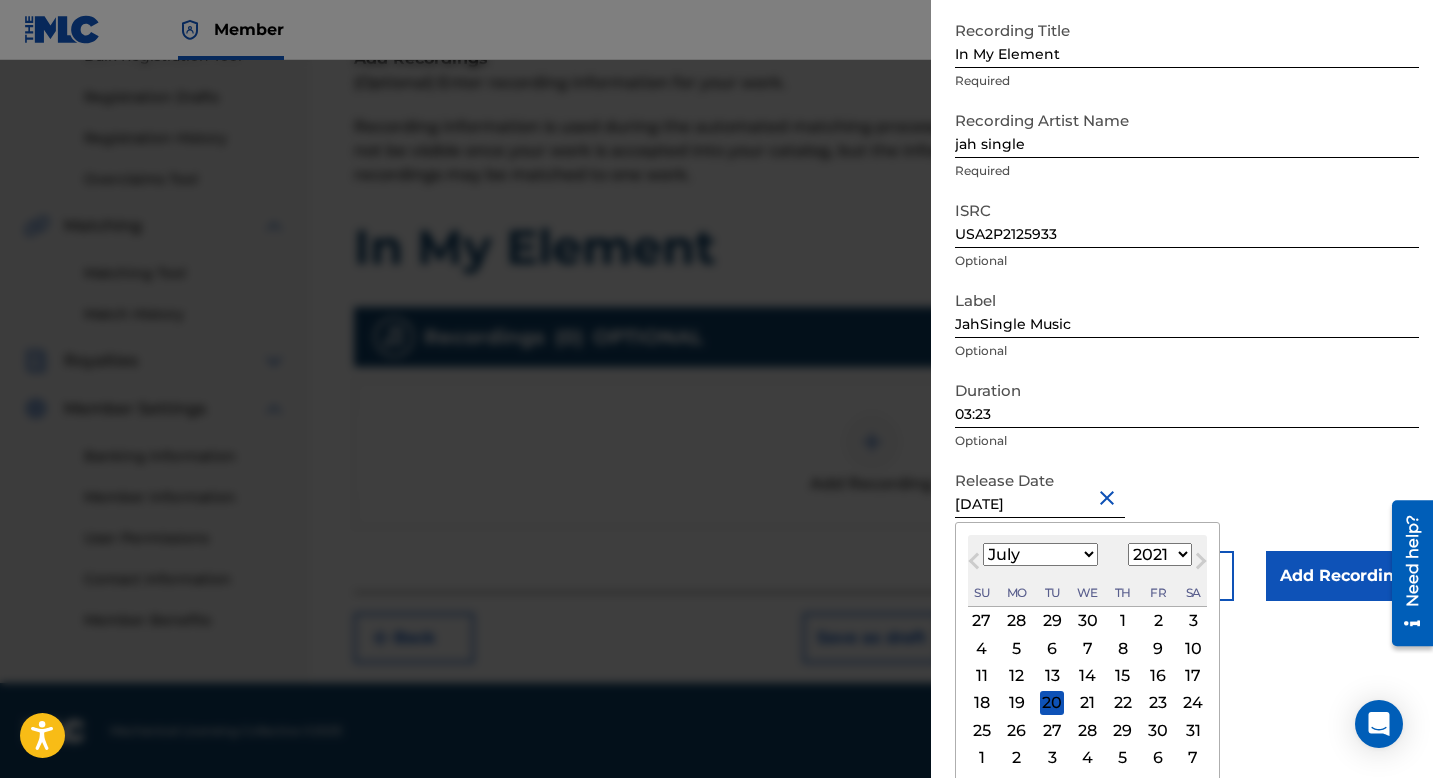 scroll, scrollTop: 112, scrollLeft: 0, axis: vertical 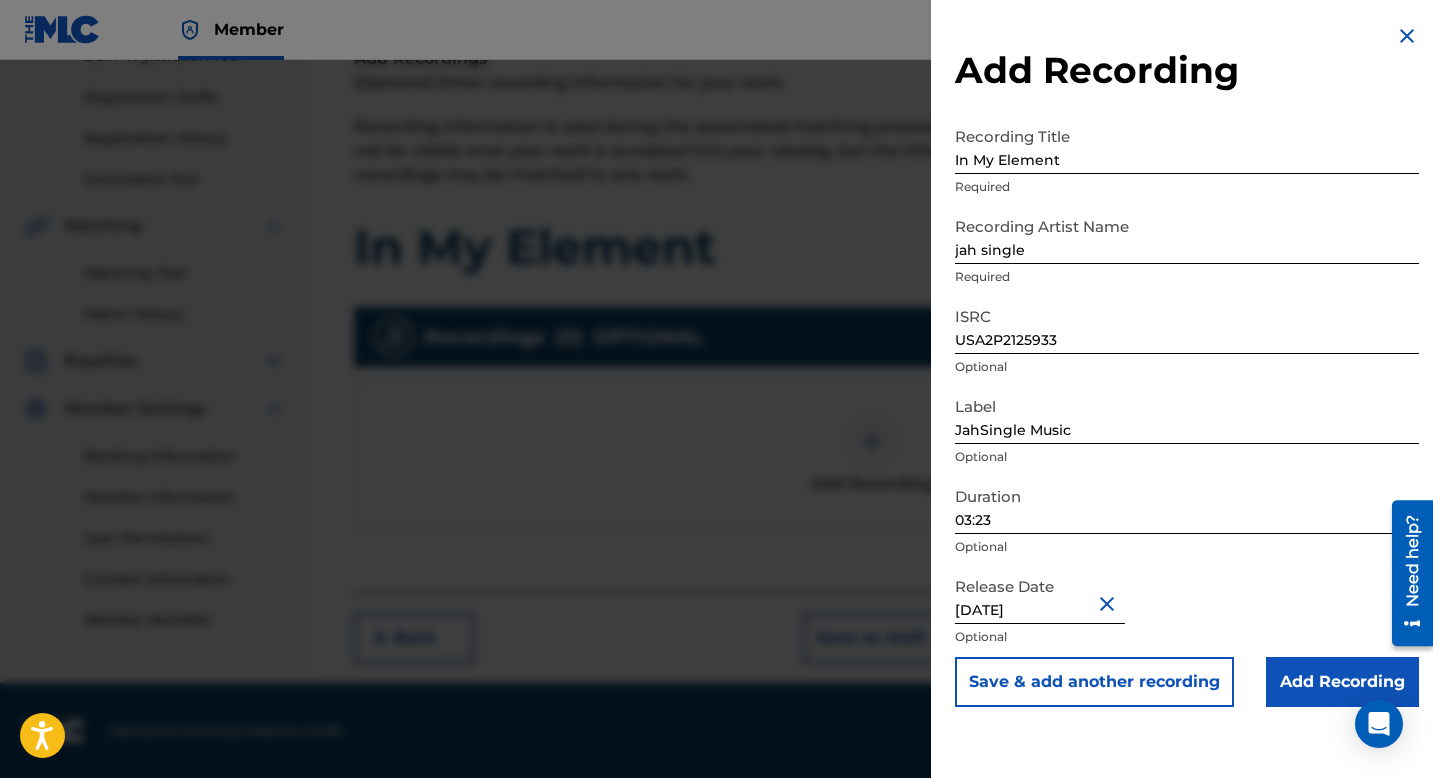 click on "Recording Title In My Element Required Recording Artist Name jah single Required ISRC USA2P2125933 Optional Label JahSingle Music Optional Duration 03:23 Optional Release Date July 20 2025 Optional Save & add another recording Add Recording" at bounding box center (1187, 412) 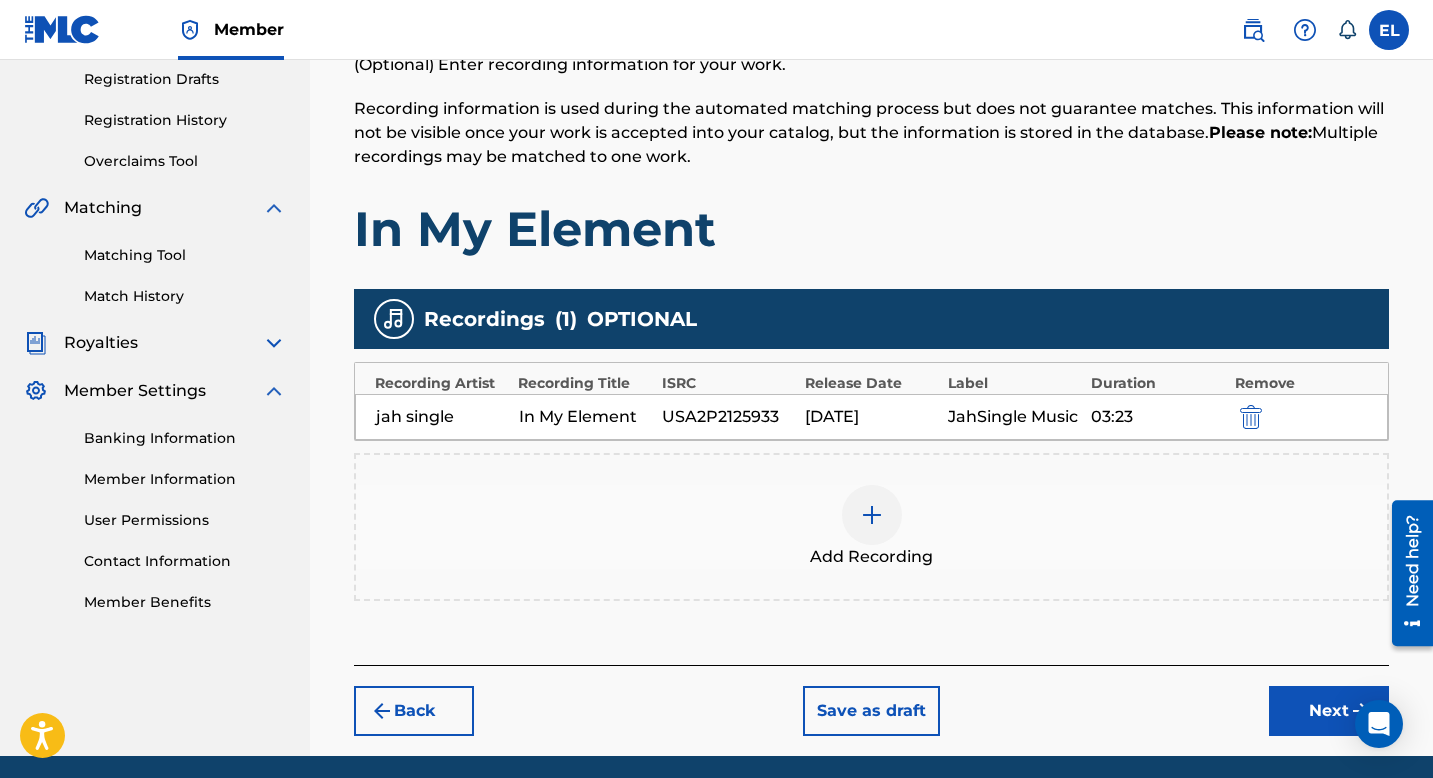 scroll, scrollTop: 342, scrollLeft: 0, axis: vertical 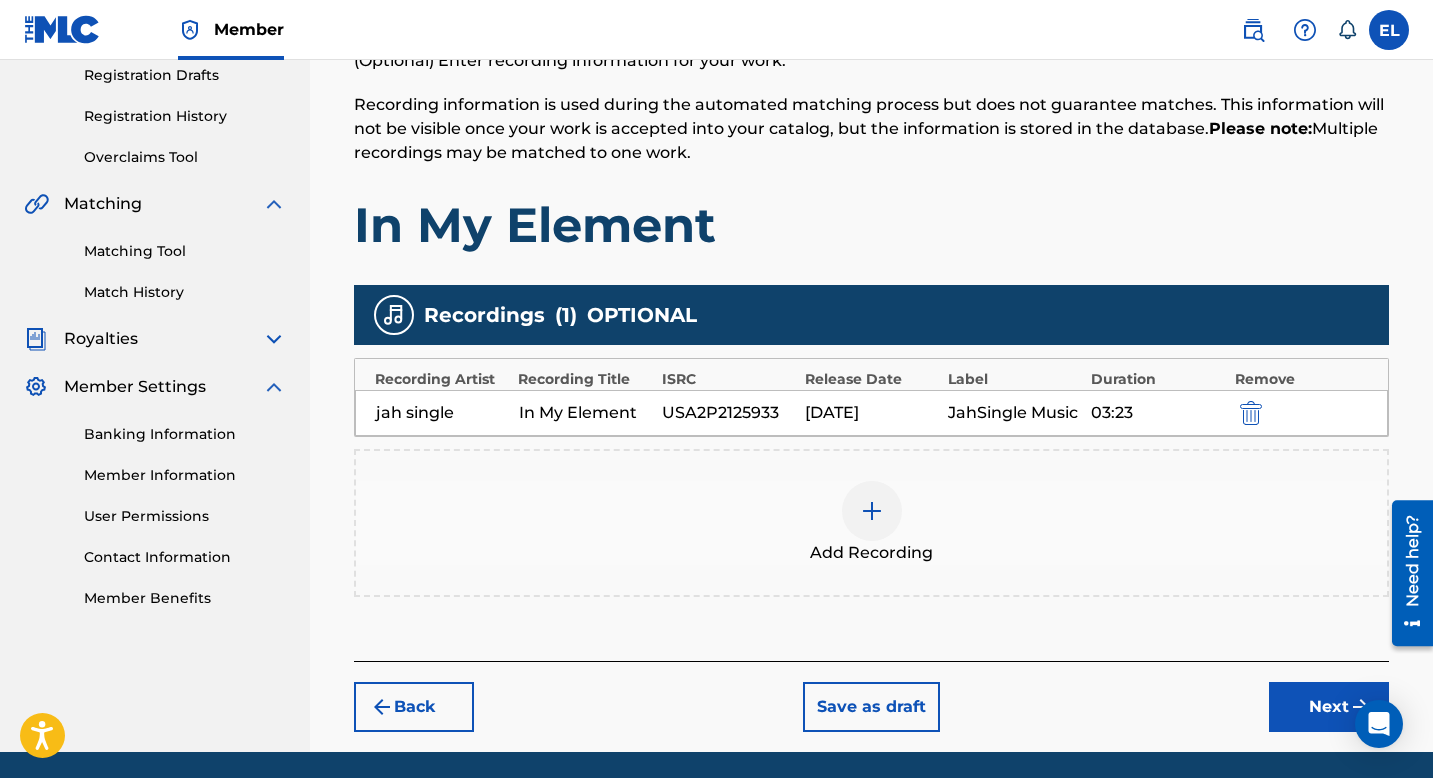 click on "Register Work Search Enter Work Details Add Writers Add Publishers & Shares Add Recording Review Add Recordings (Optional) Enter recording information for your work. Recording information is used during the automated matching process but does not guarantee matches. This information will not be visible once your work is accepted into your catalog, but the information is stored in the database.  Please note:  Multiple recordings may be matched to one work. In My Element Recordings ( 1 ) OPTIONAL Recording Artist Recording Title ISRC Release Date Label Duration Remove jah single In My Element USA2P2125933 07/20/2025 JahSingle Music 03:23 Add Recording Back Save as draft Next" at bounding box center (871, 260) 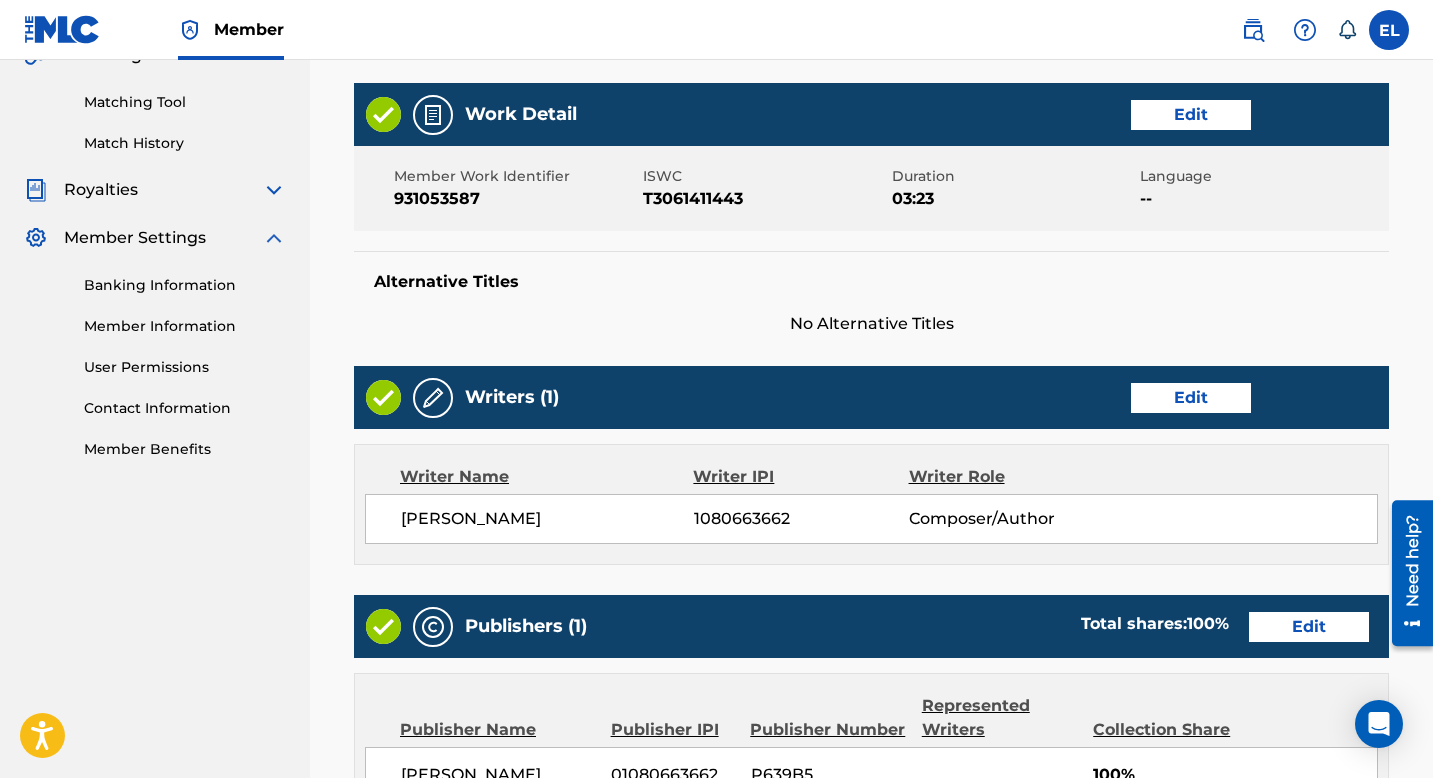 scroll, scrollTop: 492, scrollLeft: 0, axis: vertical 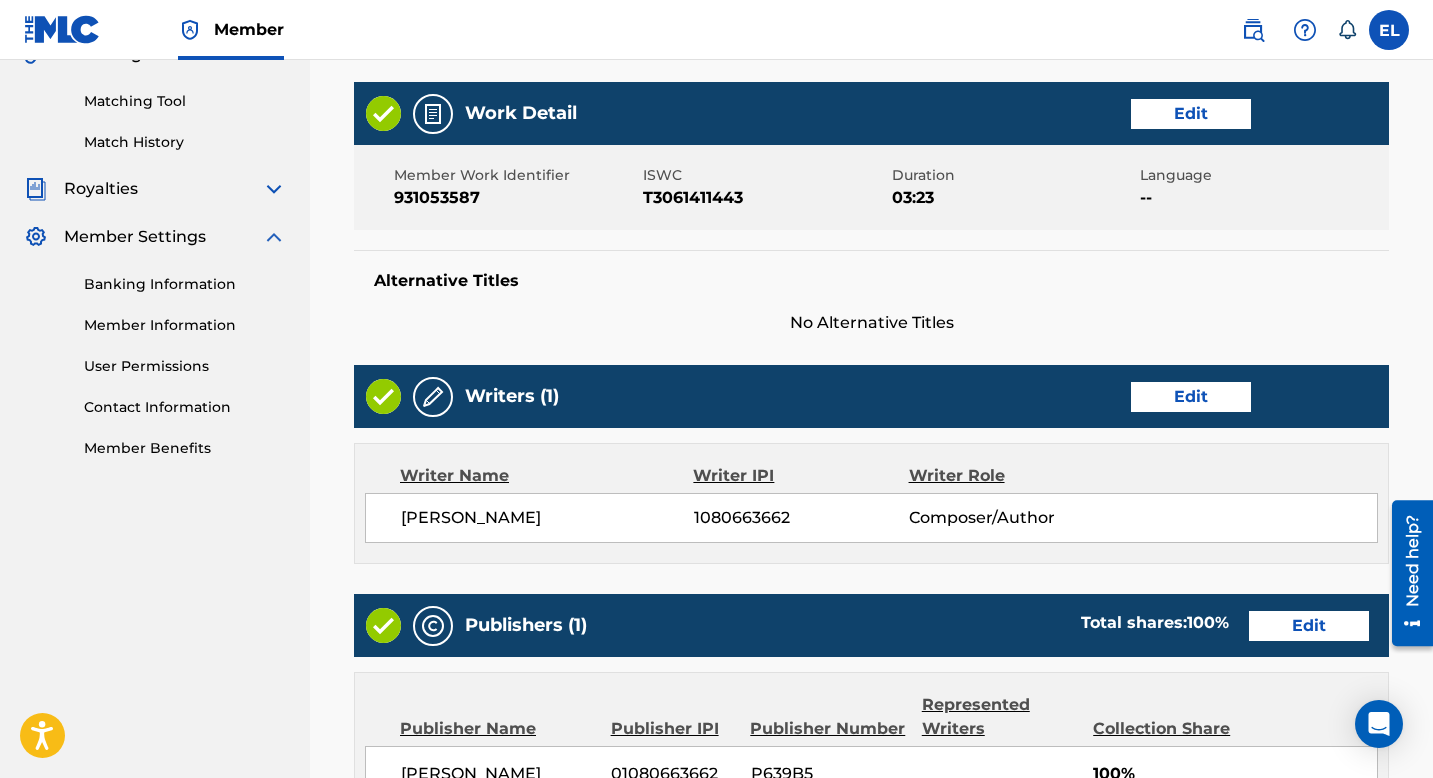click on "Edit" at bounding box center [1191, 114] 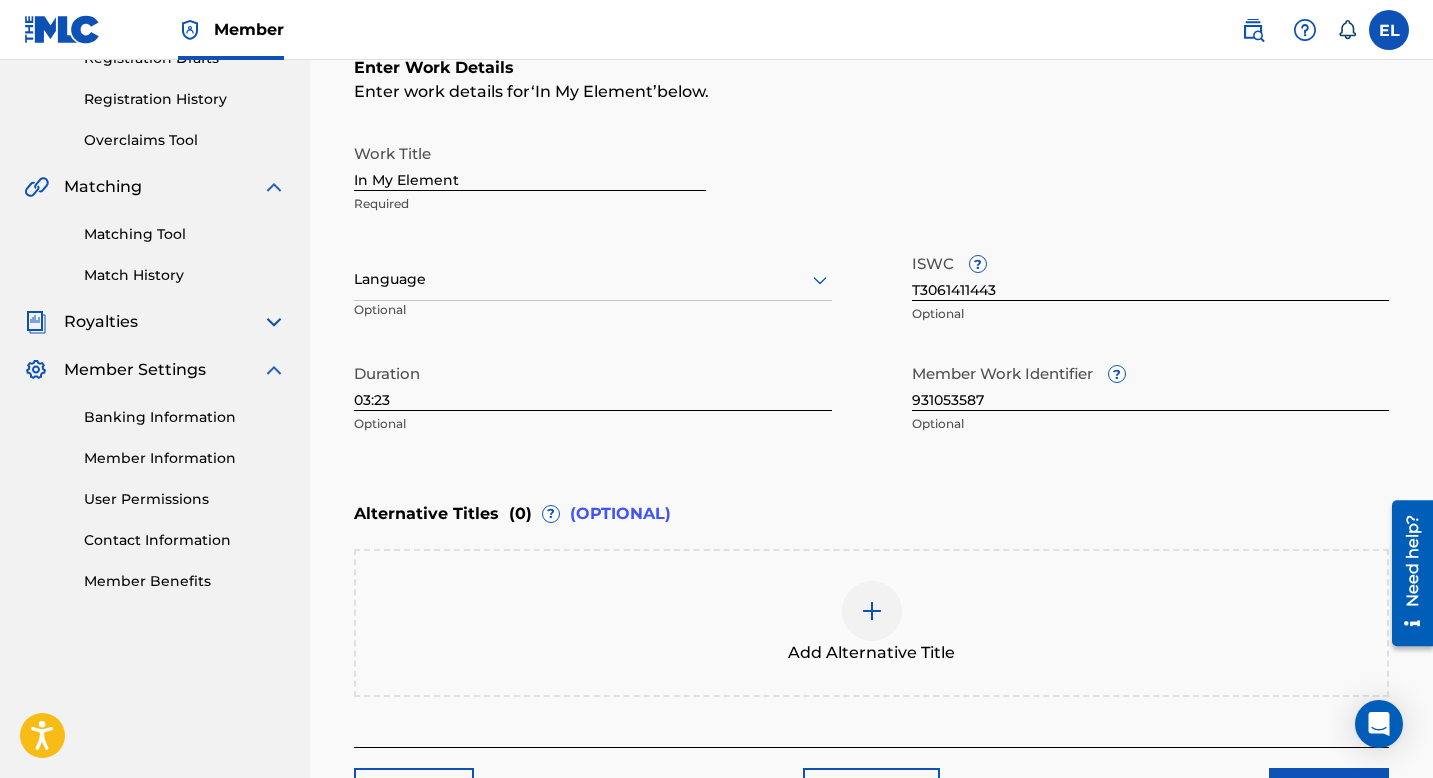 scroll, scrollTop: 322, scrollLeft: 0, axis: vertical 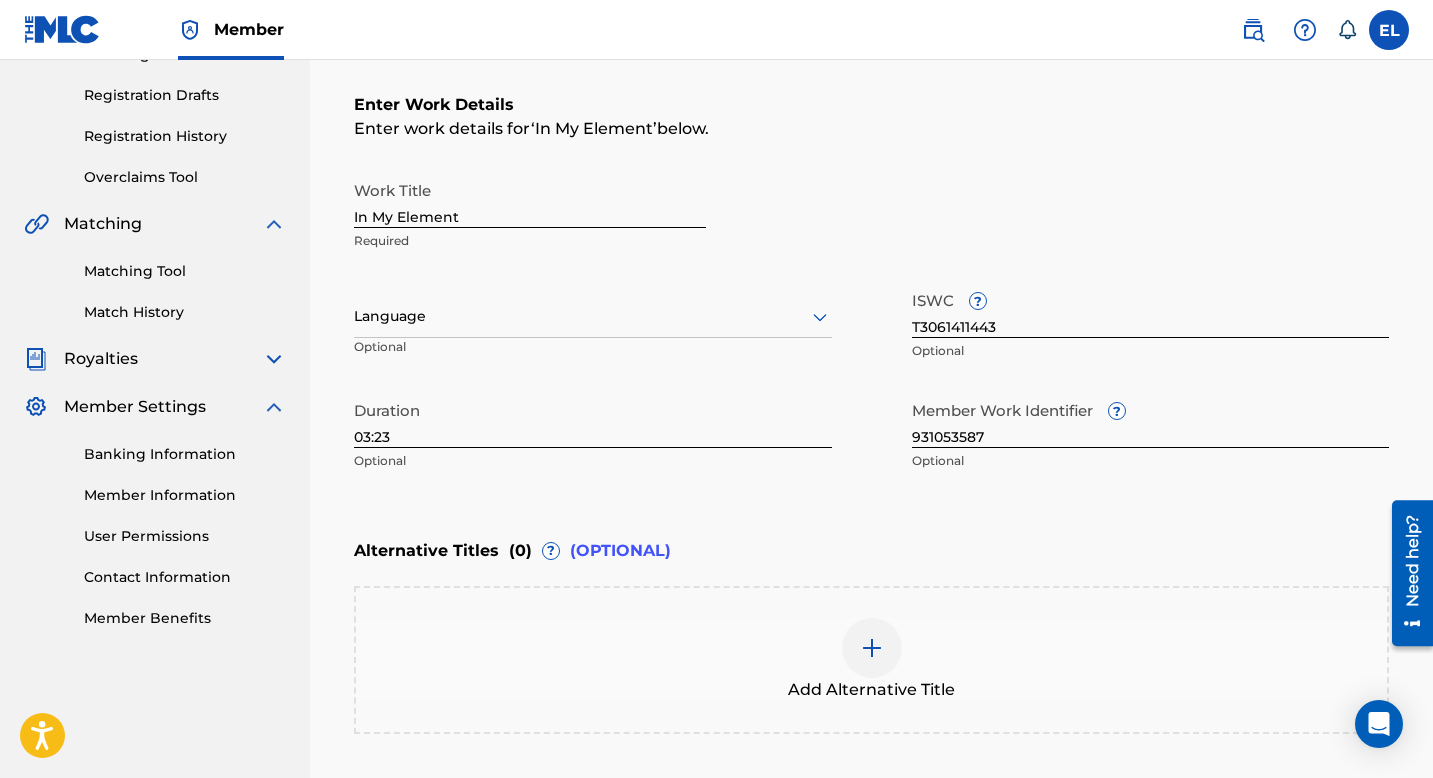 click 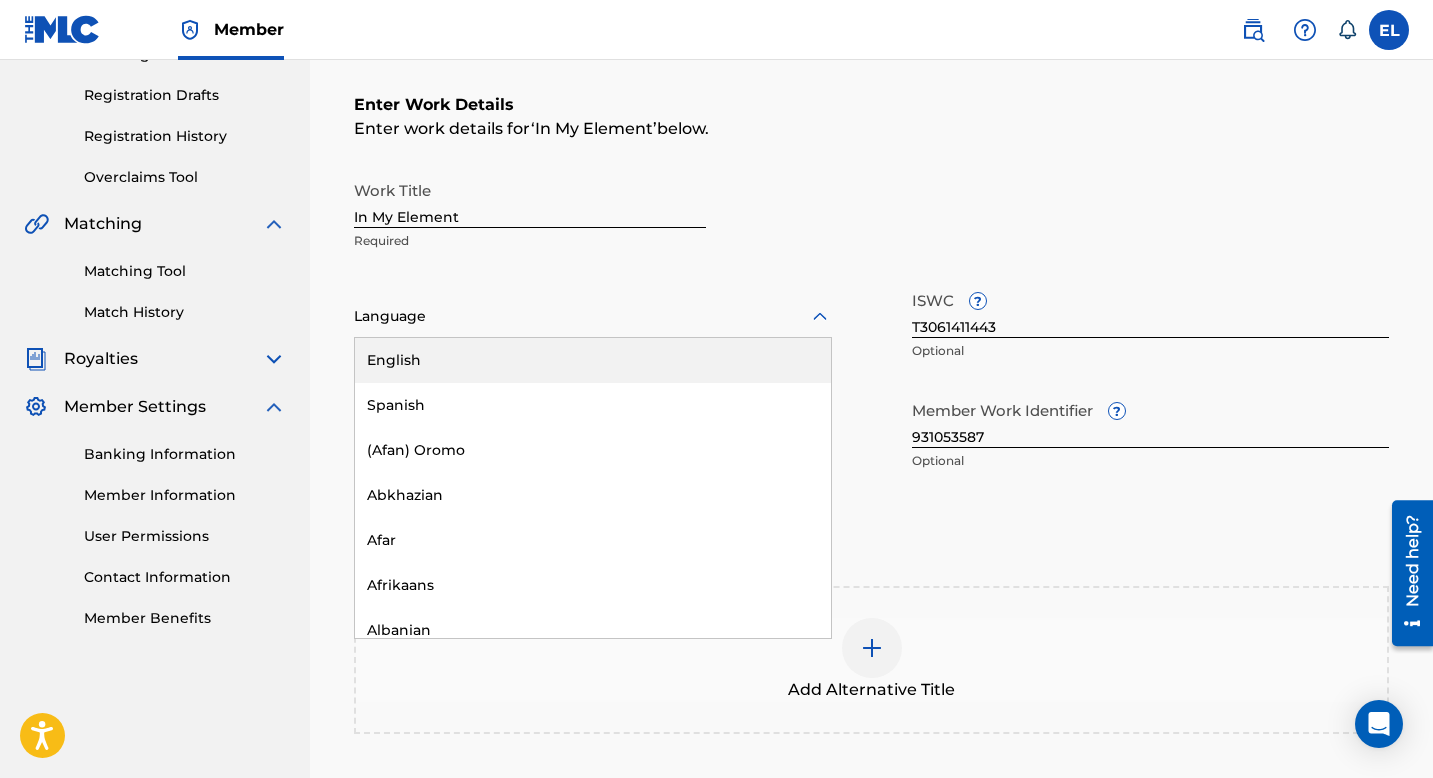 click on "English" at bounding box center [593, 360] 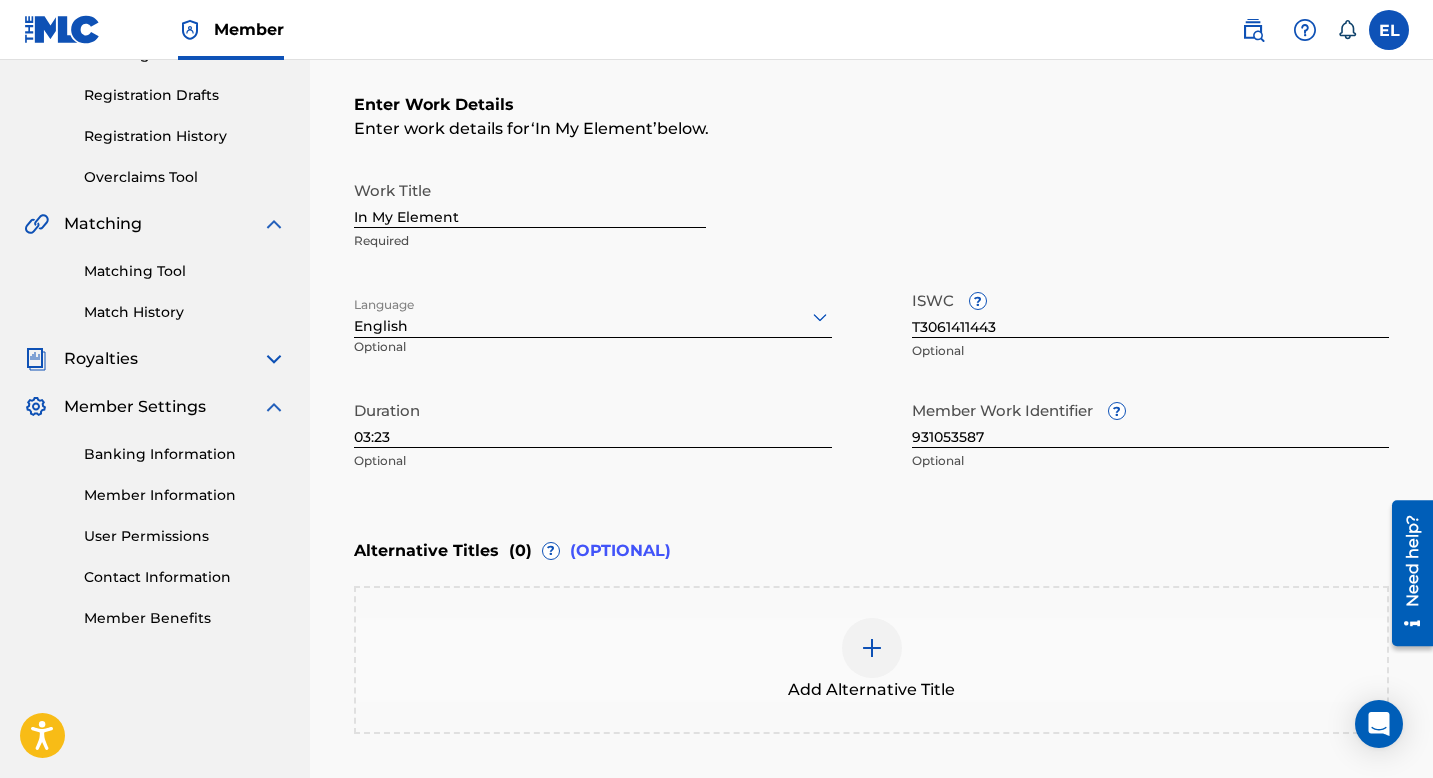 scroll, scrollTop: 514, scrollLeft: 0, axis: vertical 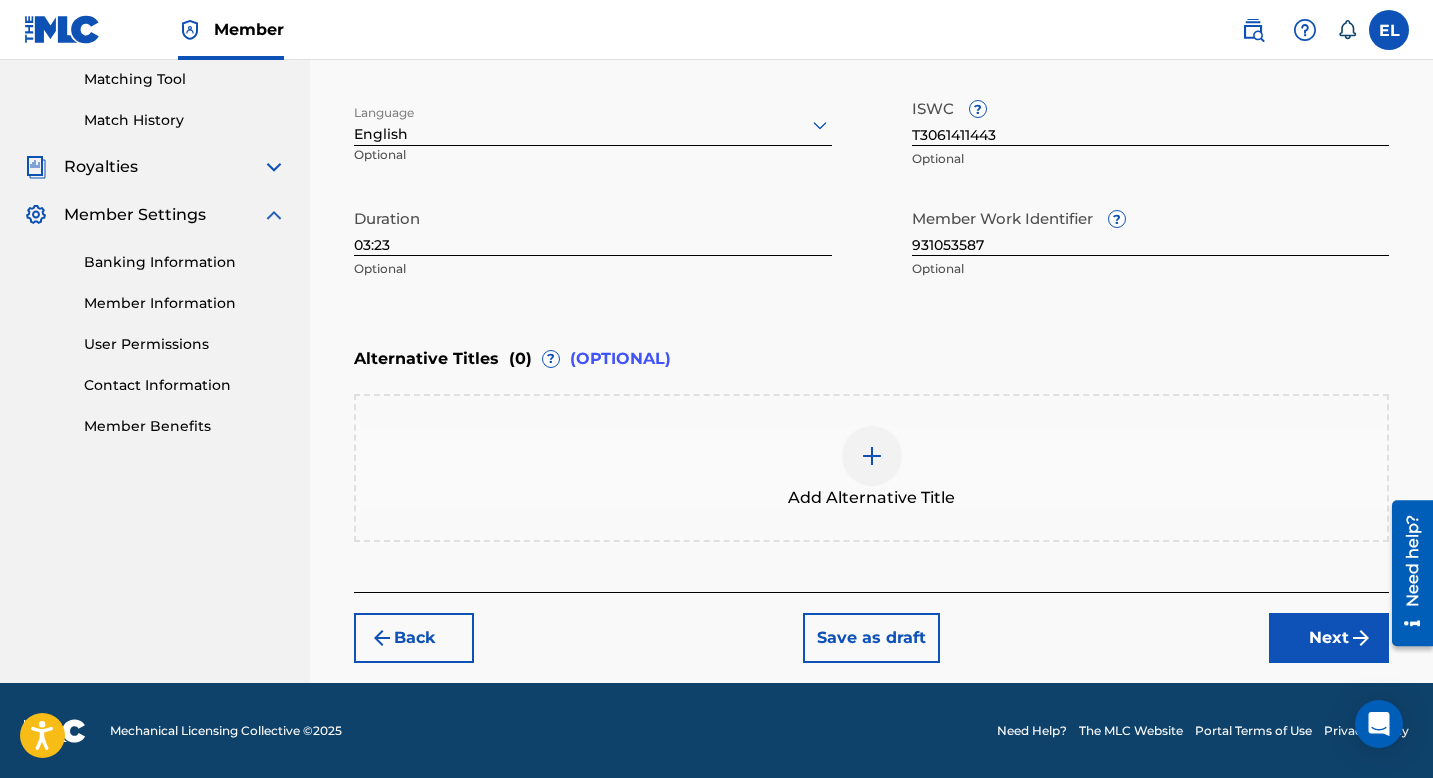 click on "Next" at bounding box center (1329, 638) 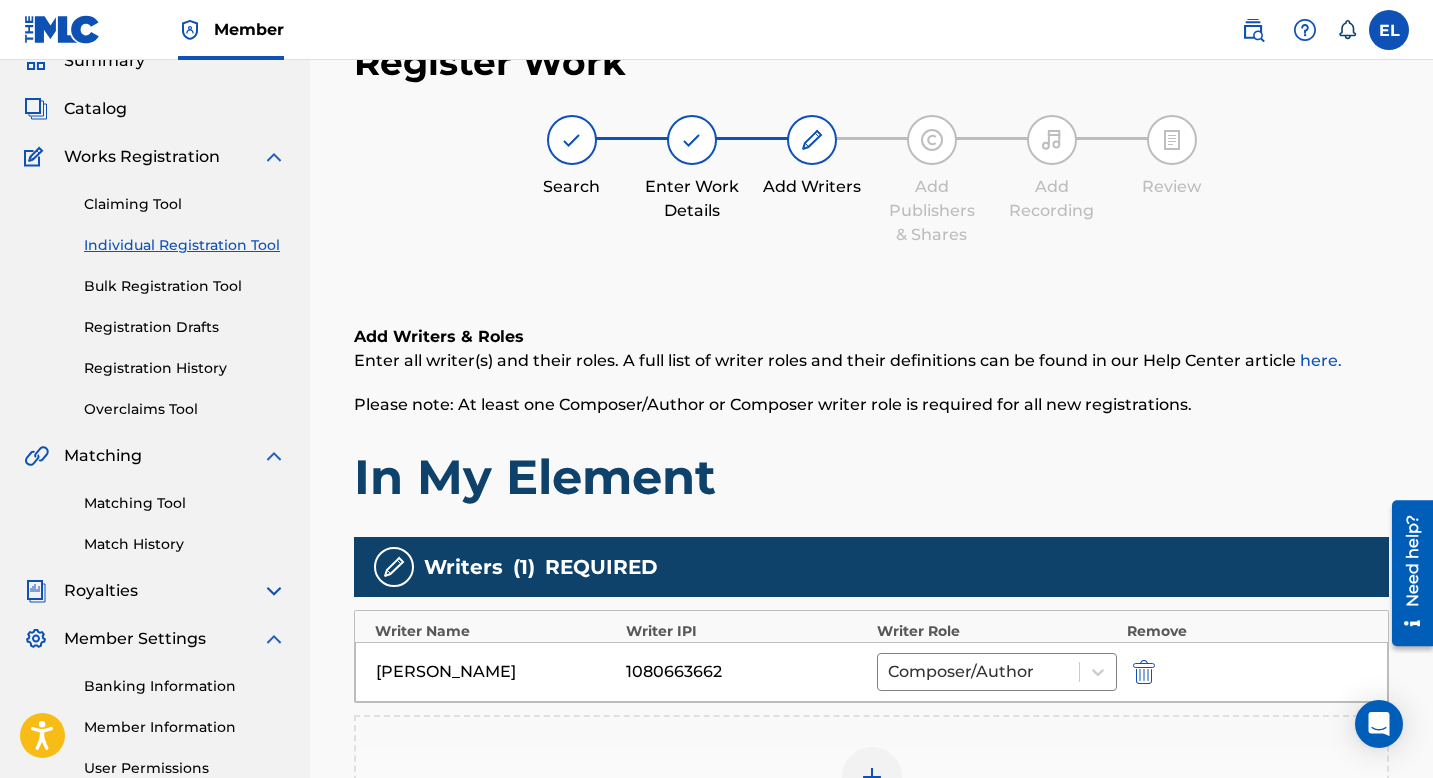scroll, scrollTop: 458, scrollLeft: 0, axis: vertical 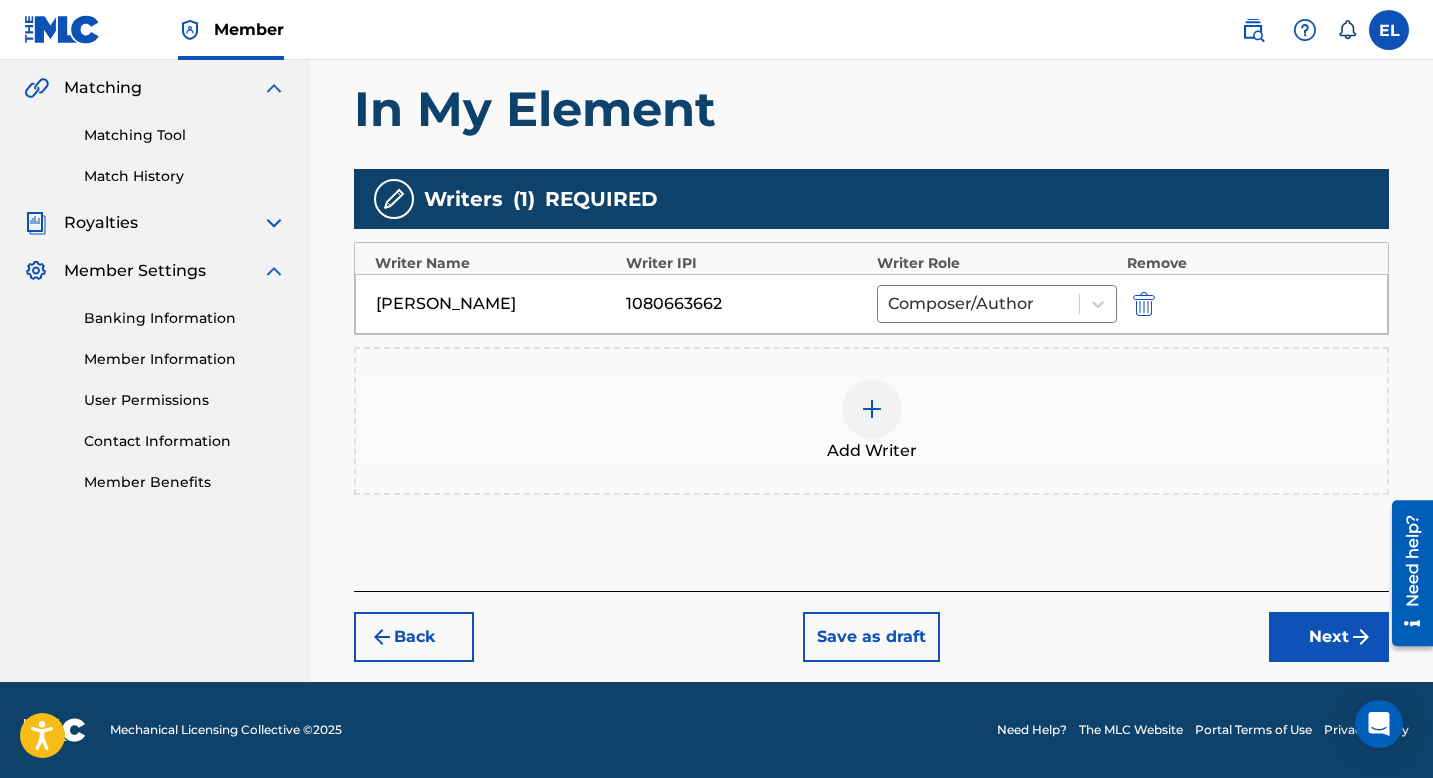 click on "Next" at bounding box center (1329, 637) 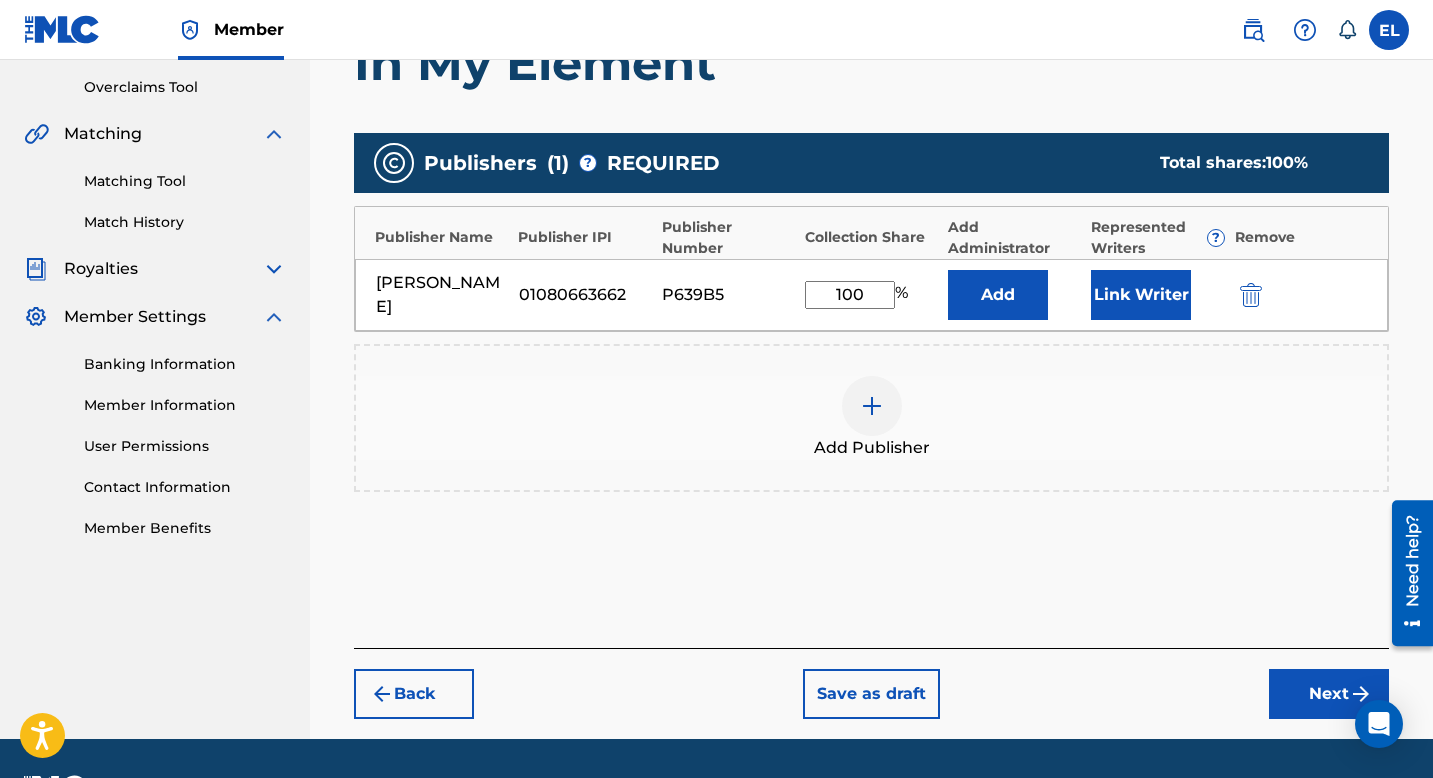 scroll, scrollTop: 459, scrollLeft: 0, axis: vertical 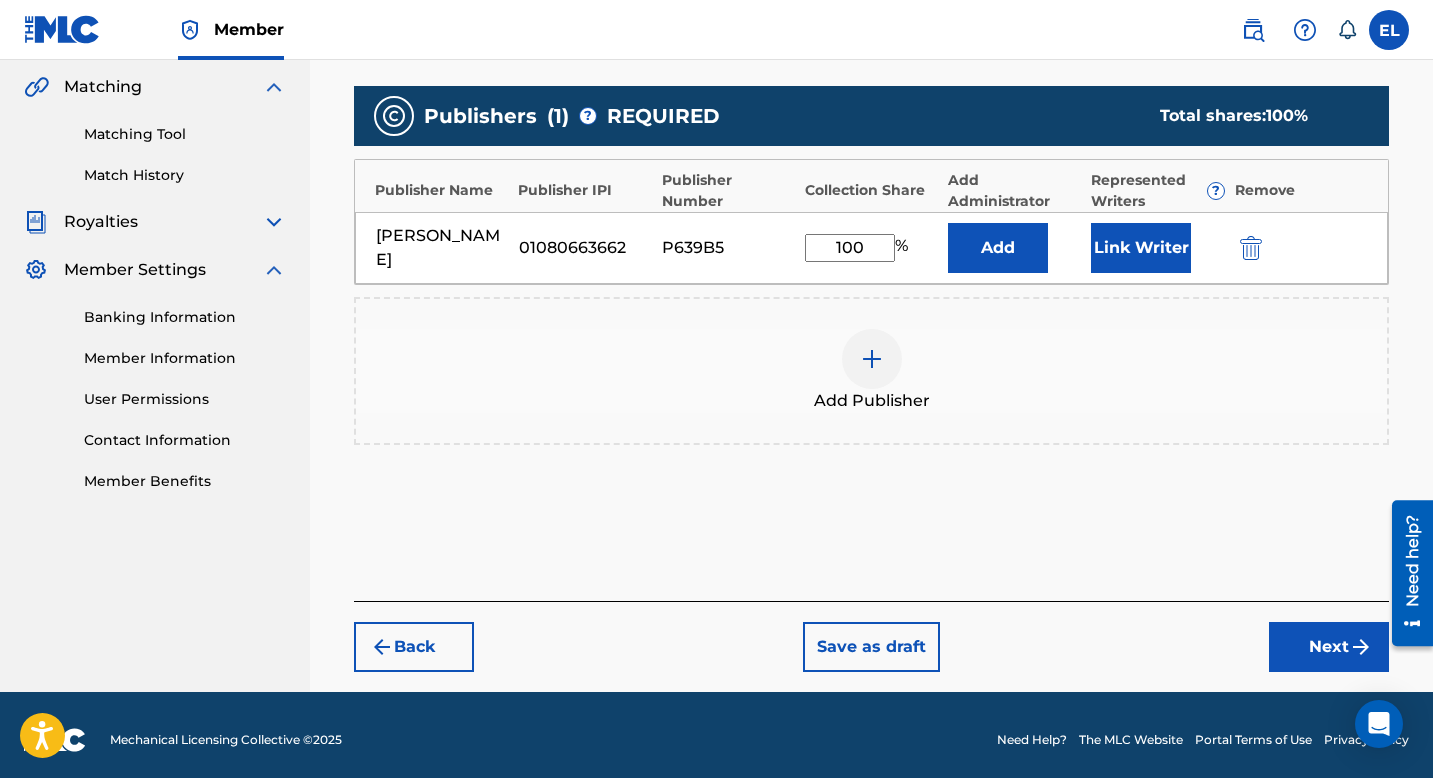 click on "Next" at bounding box center (1329, 647) 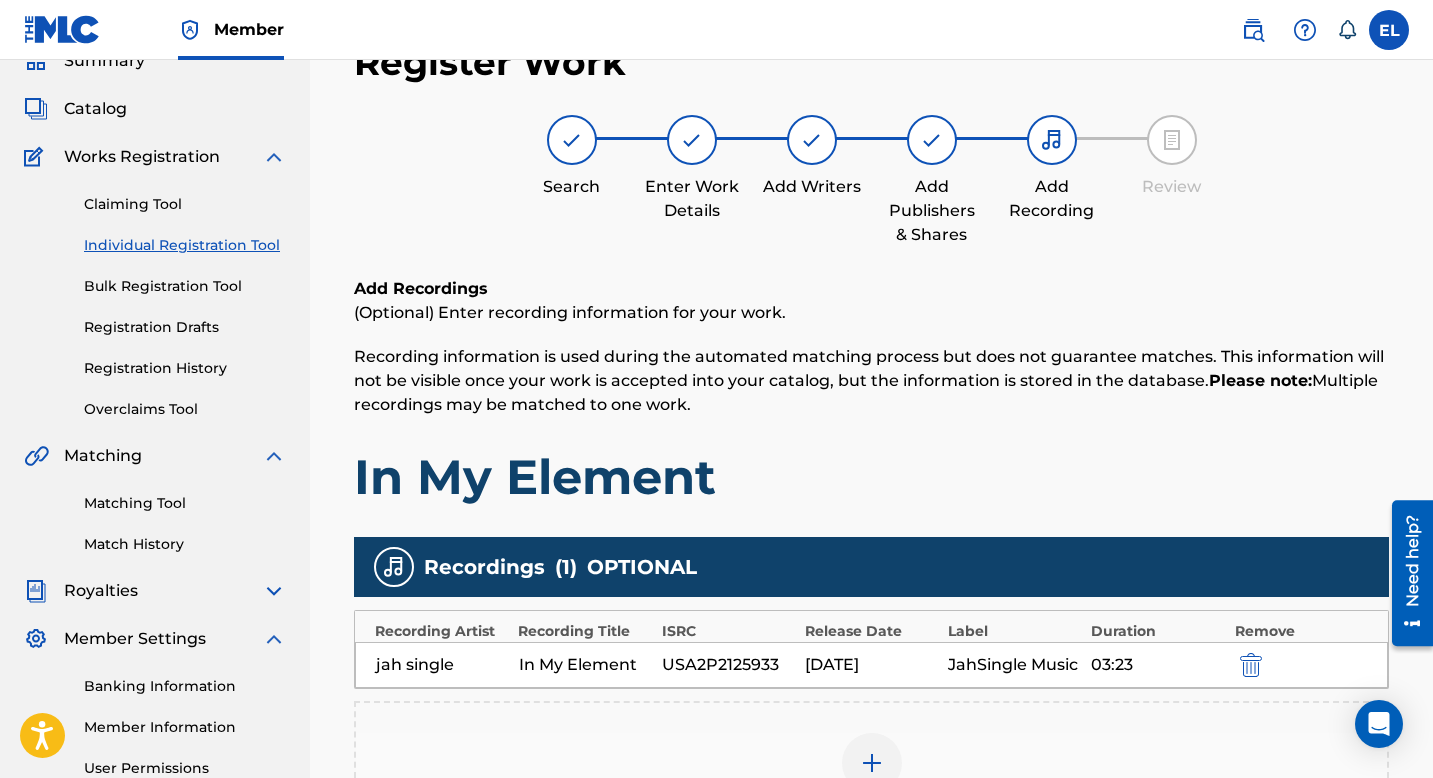scroll, scrollTop: 412, scrollLeft: 0, axis: vertical 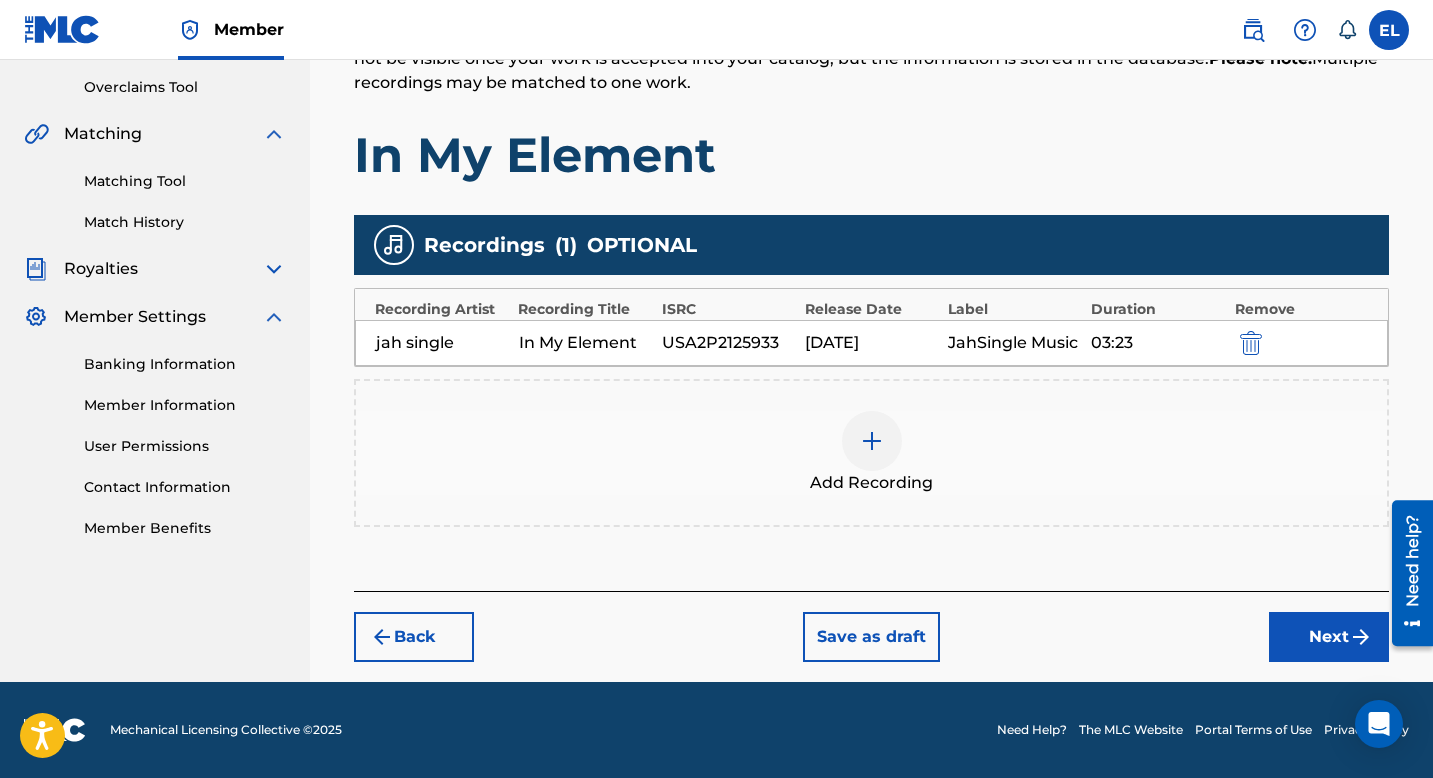 click on "Register Work Search Enter Work Details Add Writers Add Publishers & Shares Add Recording Review Add Recordings (Optional) Enter recording information for your work. Recording information is used during the automated matching process but does not guarantee matches. This information will not be visible once your work is accepted into your catalog, but the information is stored in the database.  Please note:  Multiple recordings may be matched to one work. In My Element Recordings ( 1 ) OPTIONAL Recording Artist Recording Title ISRC Release Date Label Duration Remove jah single In My Element USA2P2125933 07/20/2025 JahSingle Music 03:23 Add Recording Back Save as draft Next" at bounding box center (871, 190) 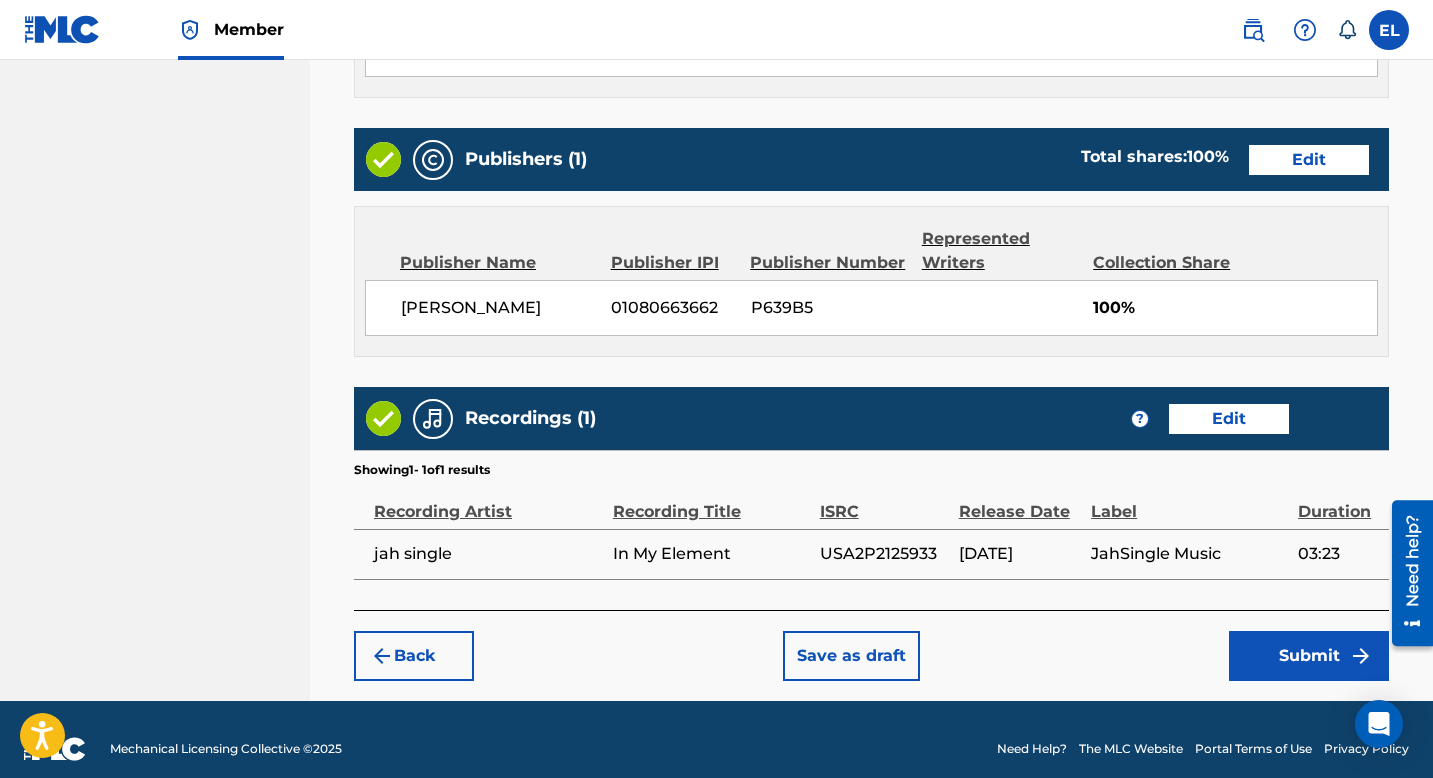 scroll, scrollTop: 975, scrollLeft: 0, axis: vertical 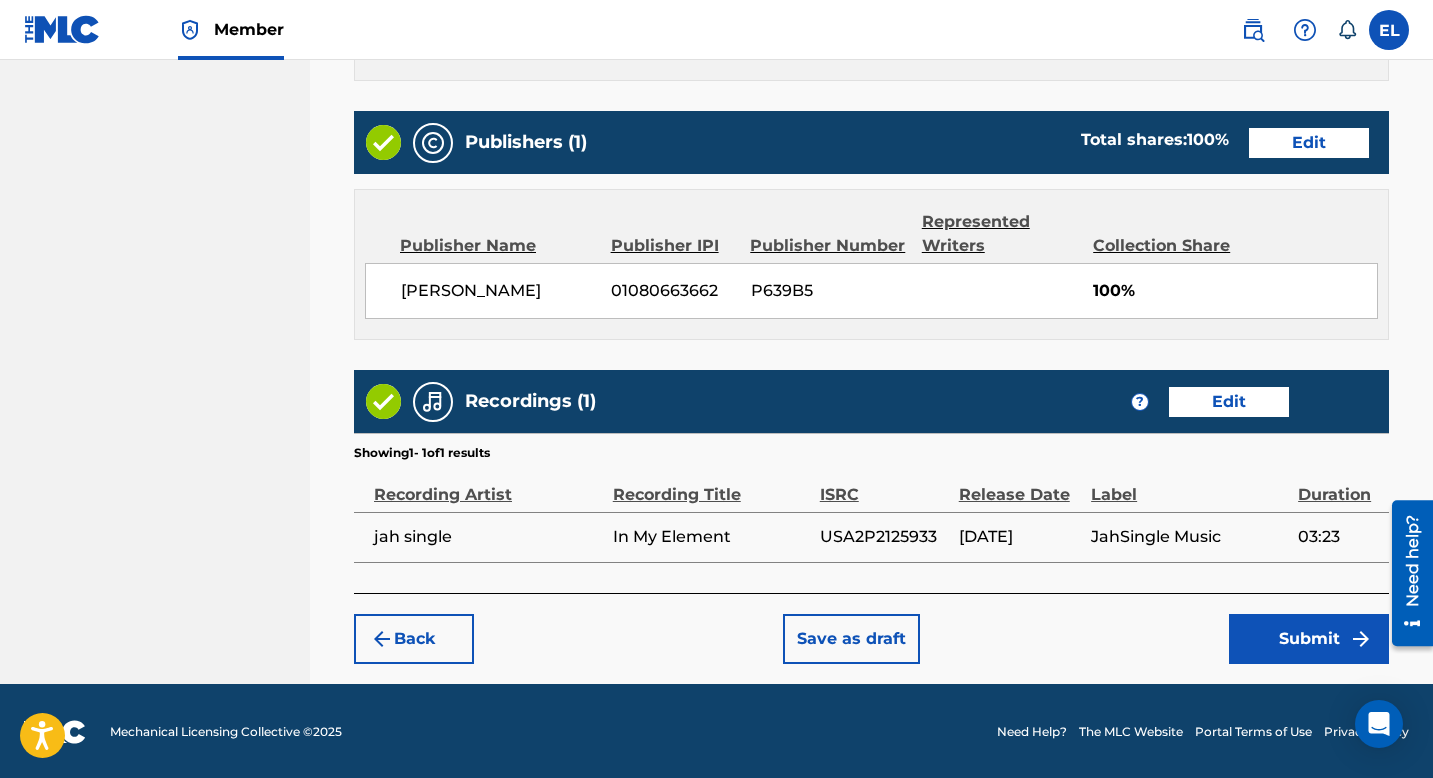 click on "Submit" at bounding box center [1309, 639] 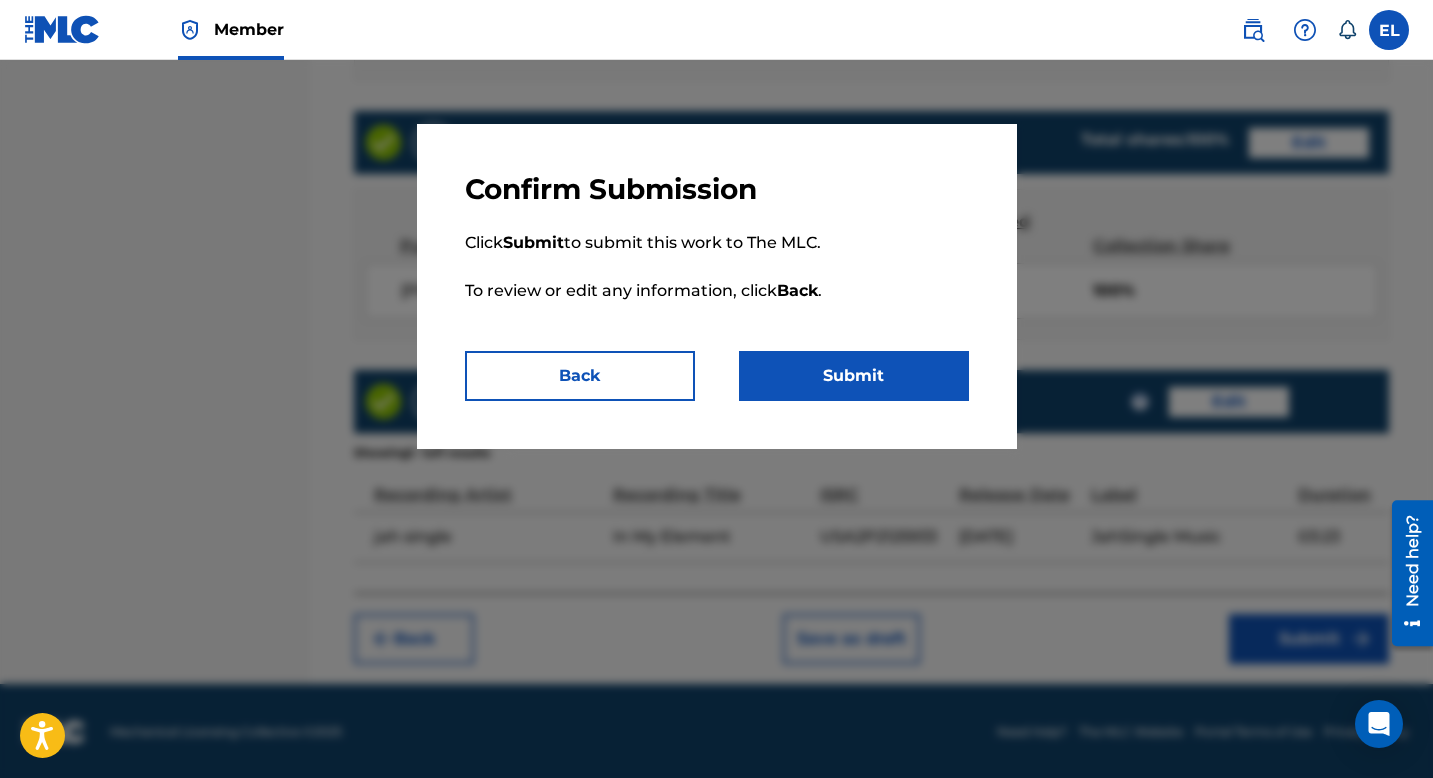 click on "Submit" at bounding box center [854, 376] 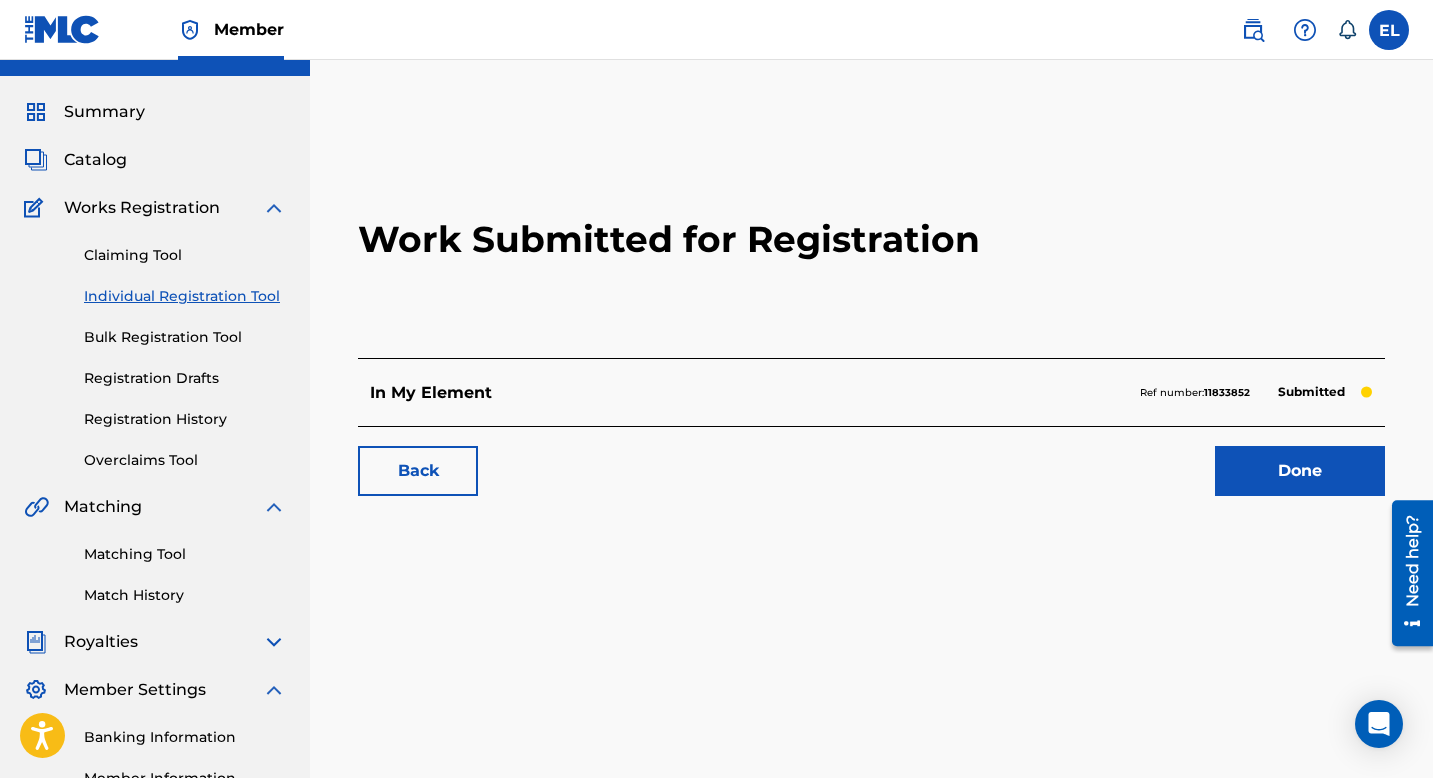 scroll, scrollTop: 0, scrollLeft: 0, axis: both 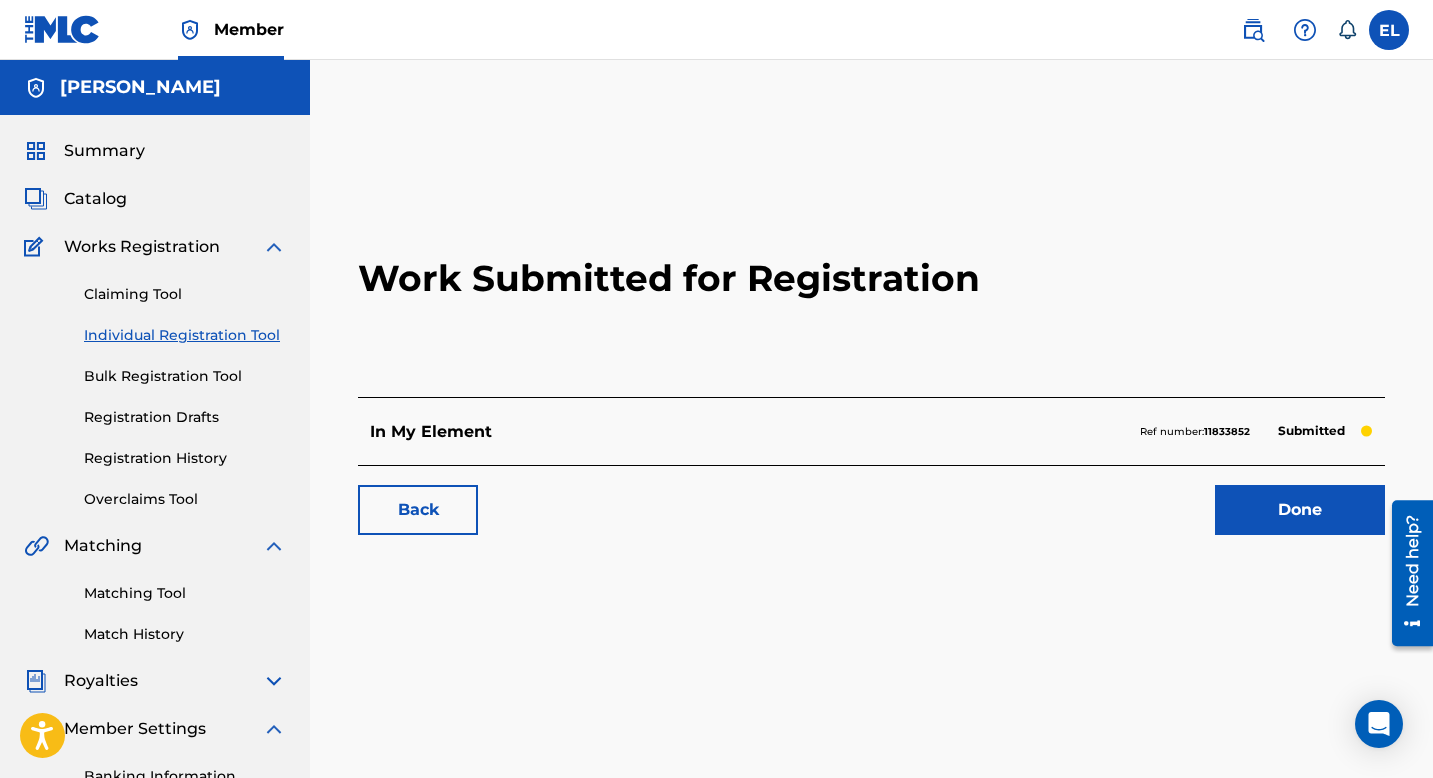 click on "Back" at bounding box center (418, 510) 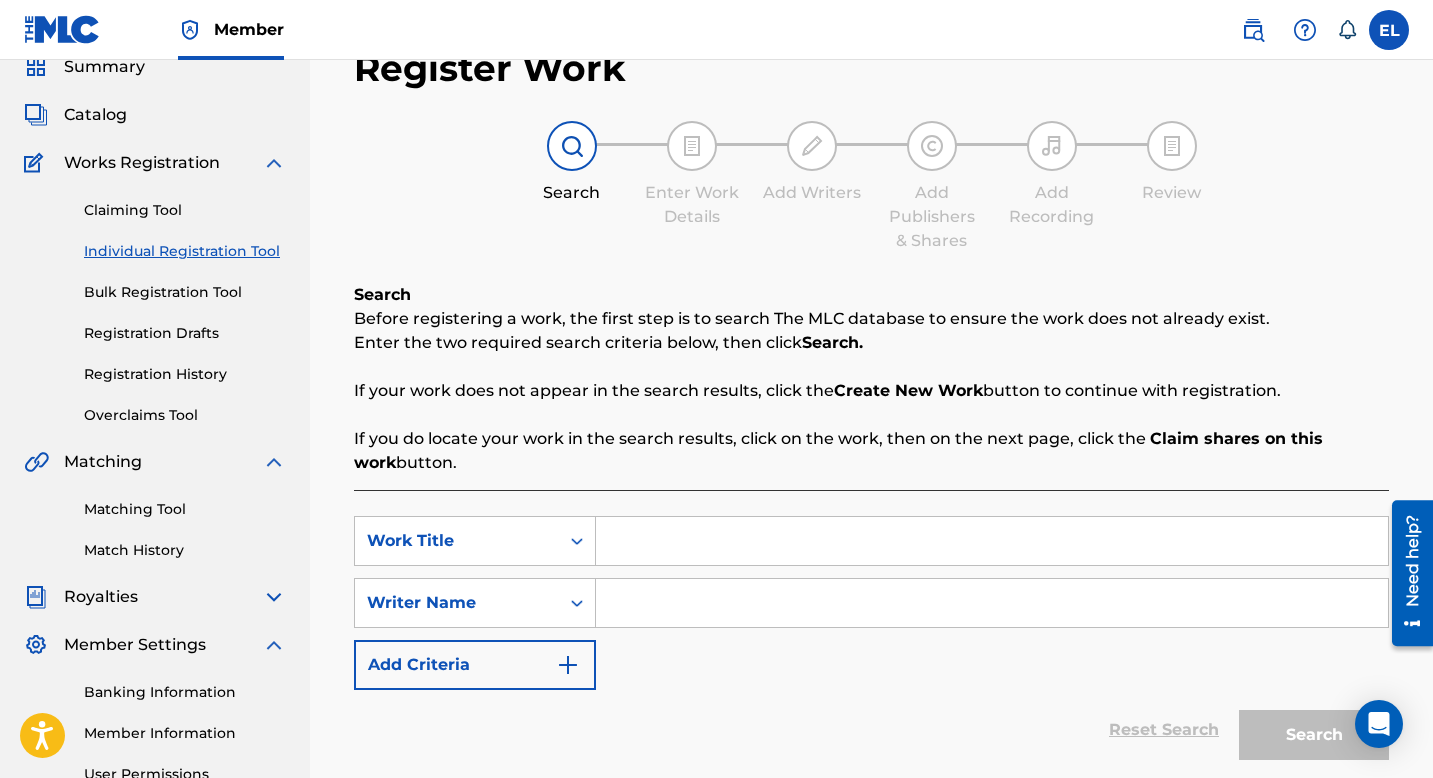 scroll, scrollTop: 0, scrollLeft: 0, axis: both 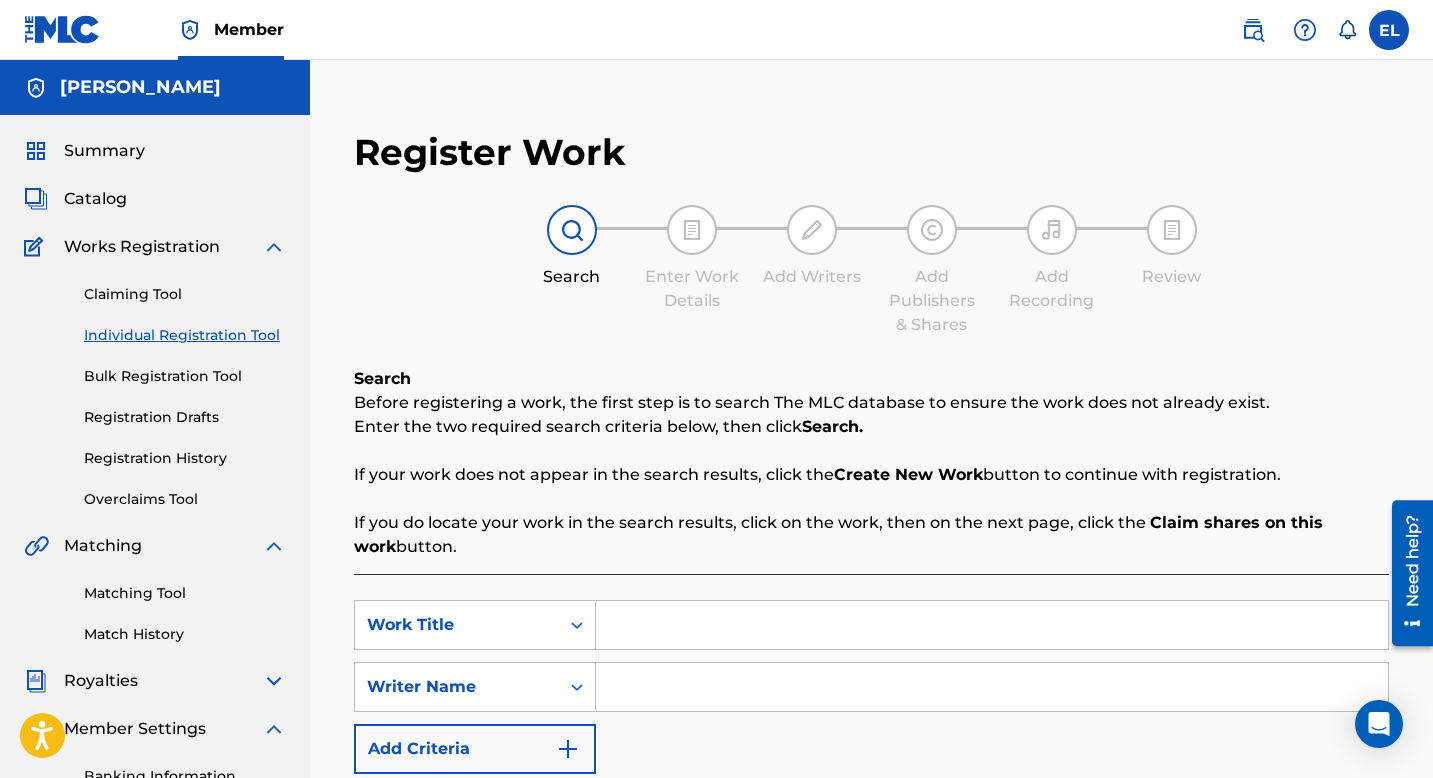 click on "Catalog" at bounding box center [95, 199] 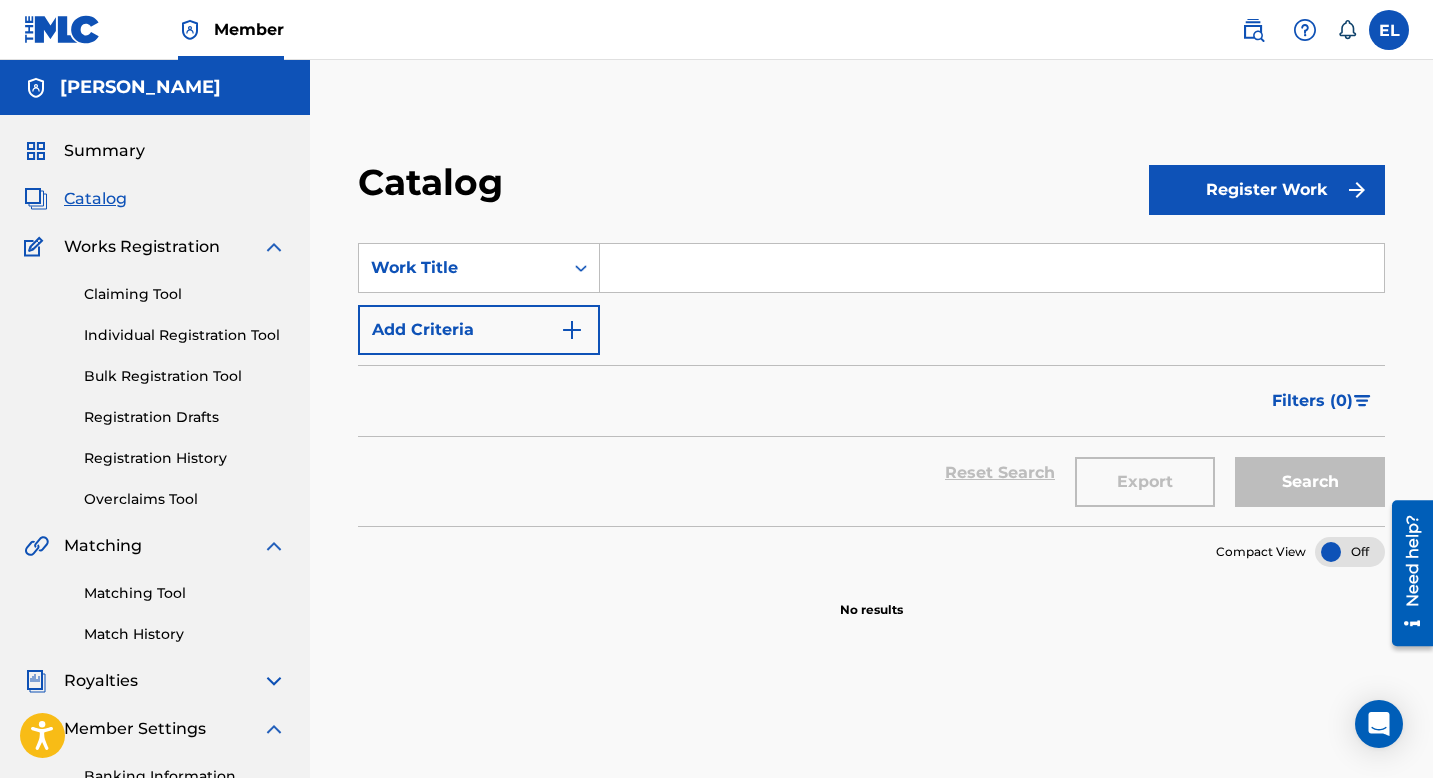 click on "Summary Catalog Works Registration Claiming Tool Individual Registration Tool Bulk Registration Tool Registration Drafts Registration History Overclaims Tool Matching Matching Tool Match History Royalties Summary Statements Annual Statements Rate Sheets Member Settings Banking Information Member Information User Permissions Contact Information Member Benefits" at bounding box center (155, 545) 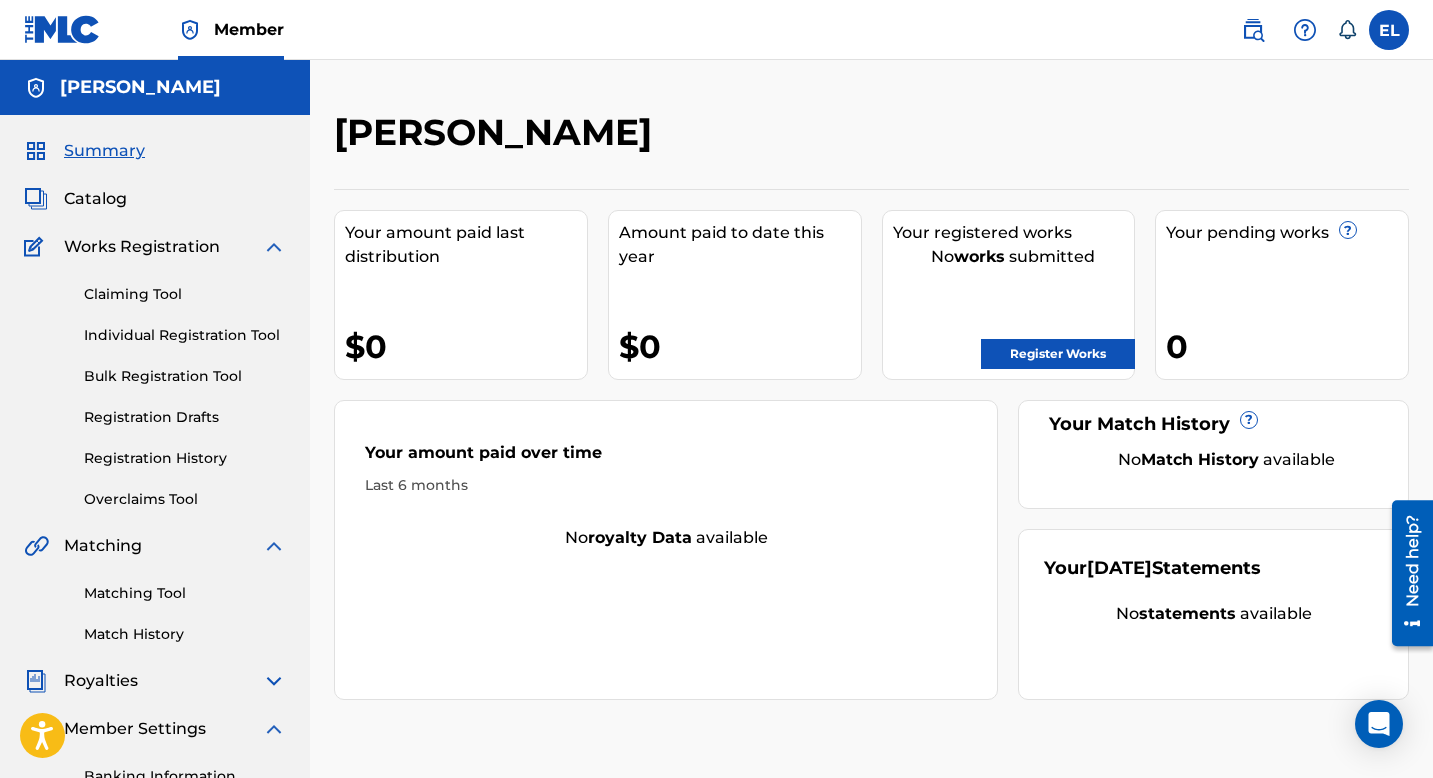 click on "Claiming Tool" at bounding box center (185, 294) 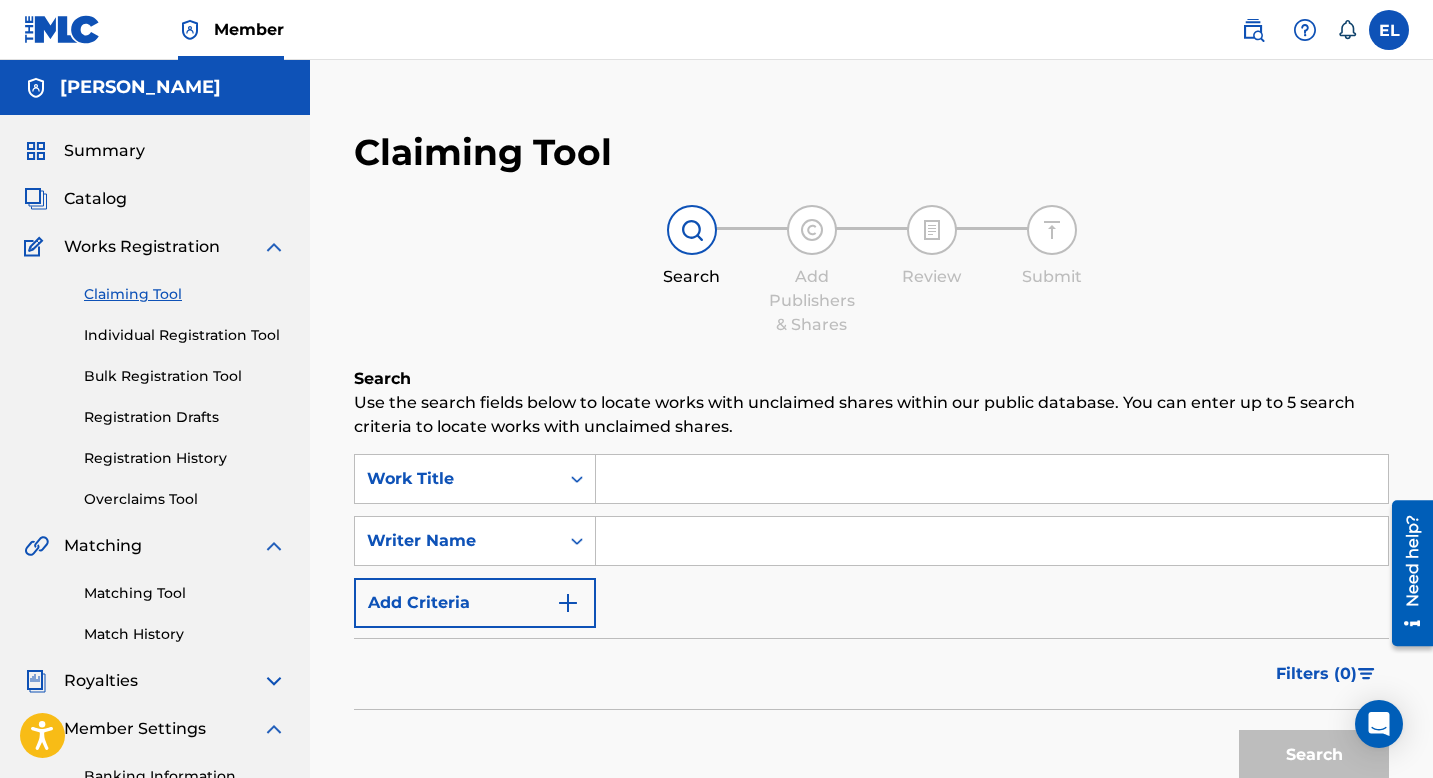 click on "Bulk Registration Tool" at bounding box center [185, 376] 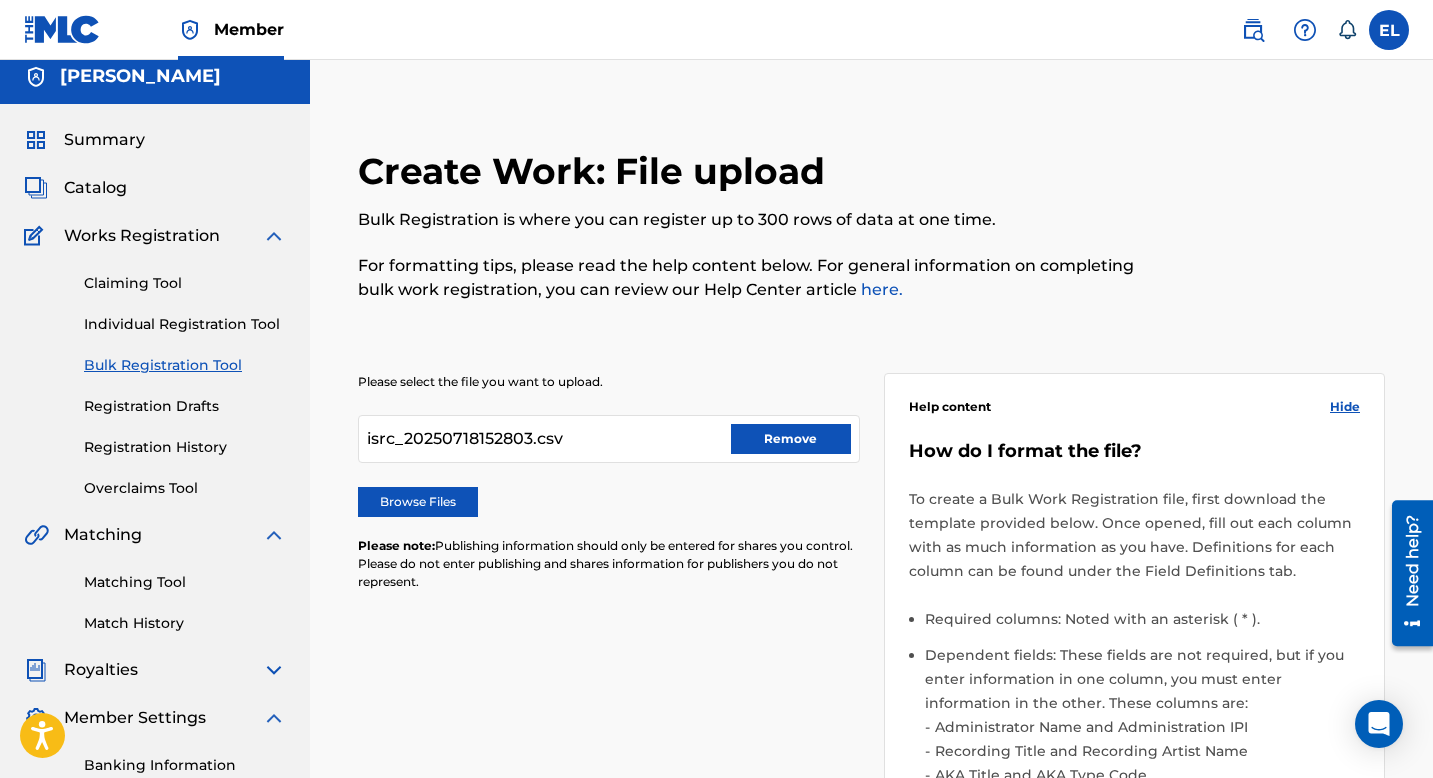 scroll, scrollTop: 20, scrollLeft: 0, axis: vertical 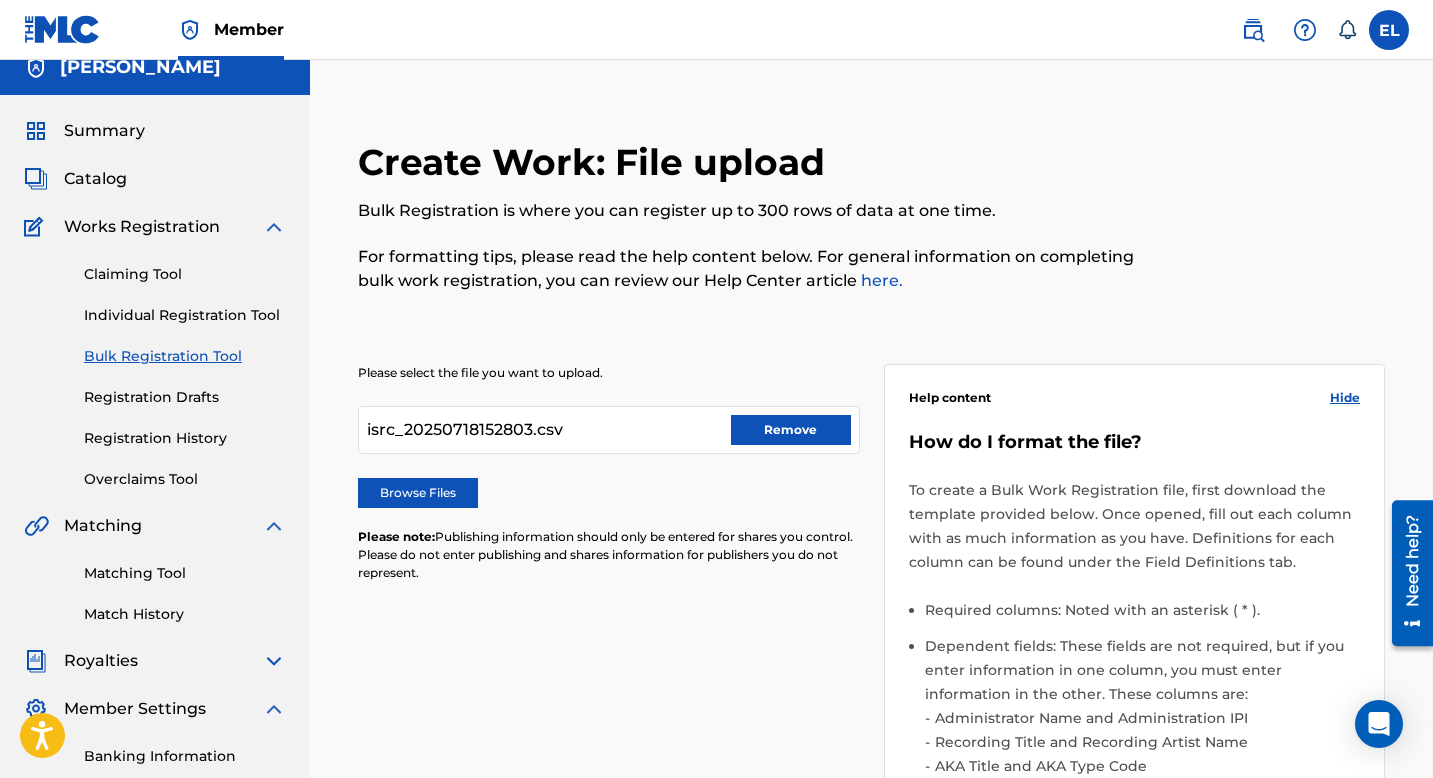 click on "Remove" at bounding box center [791, 430] 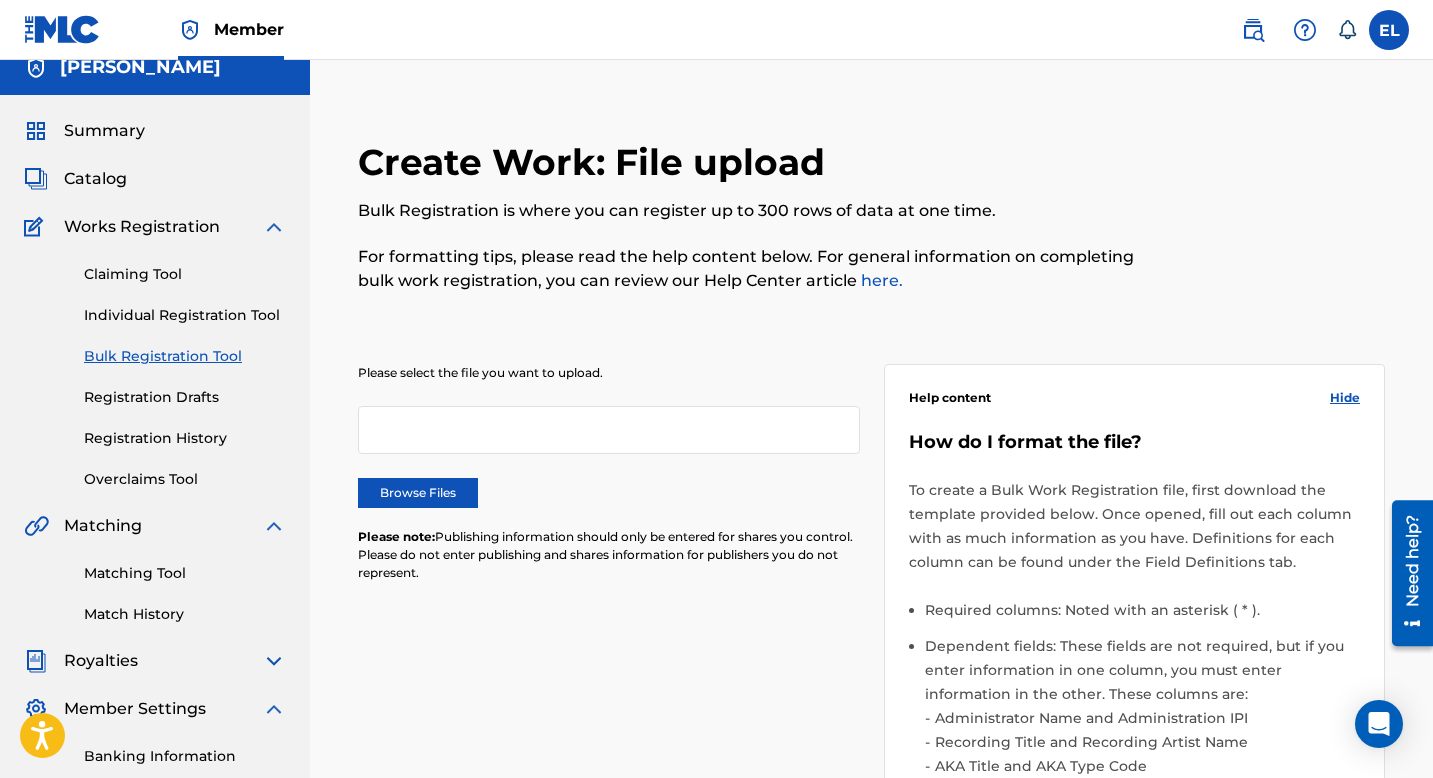 click at bounding box center (609, 430) 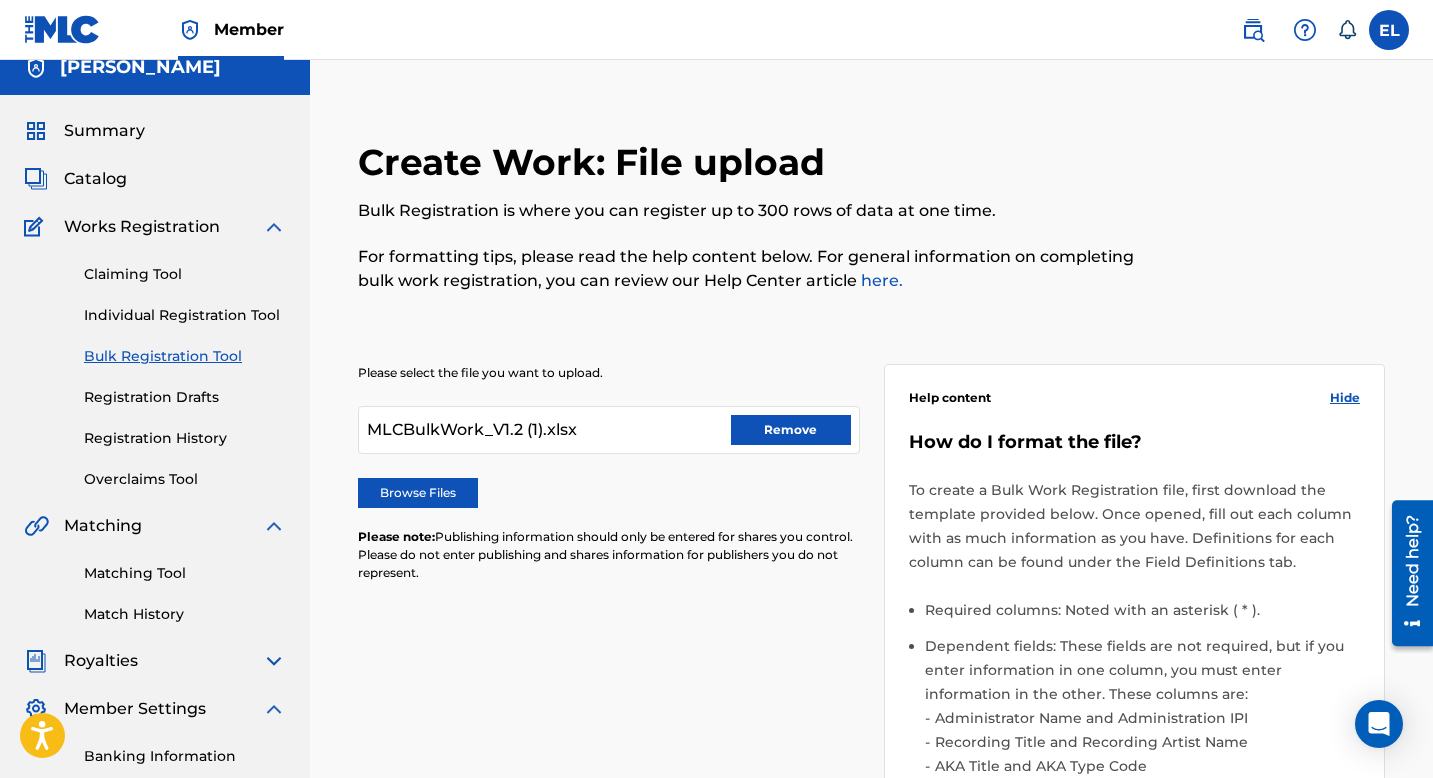 click on "Browse Files" at bounding box center [418, 493] 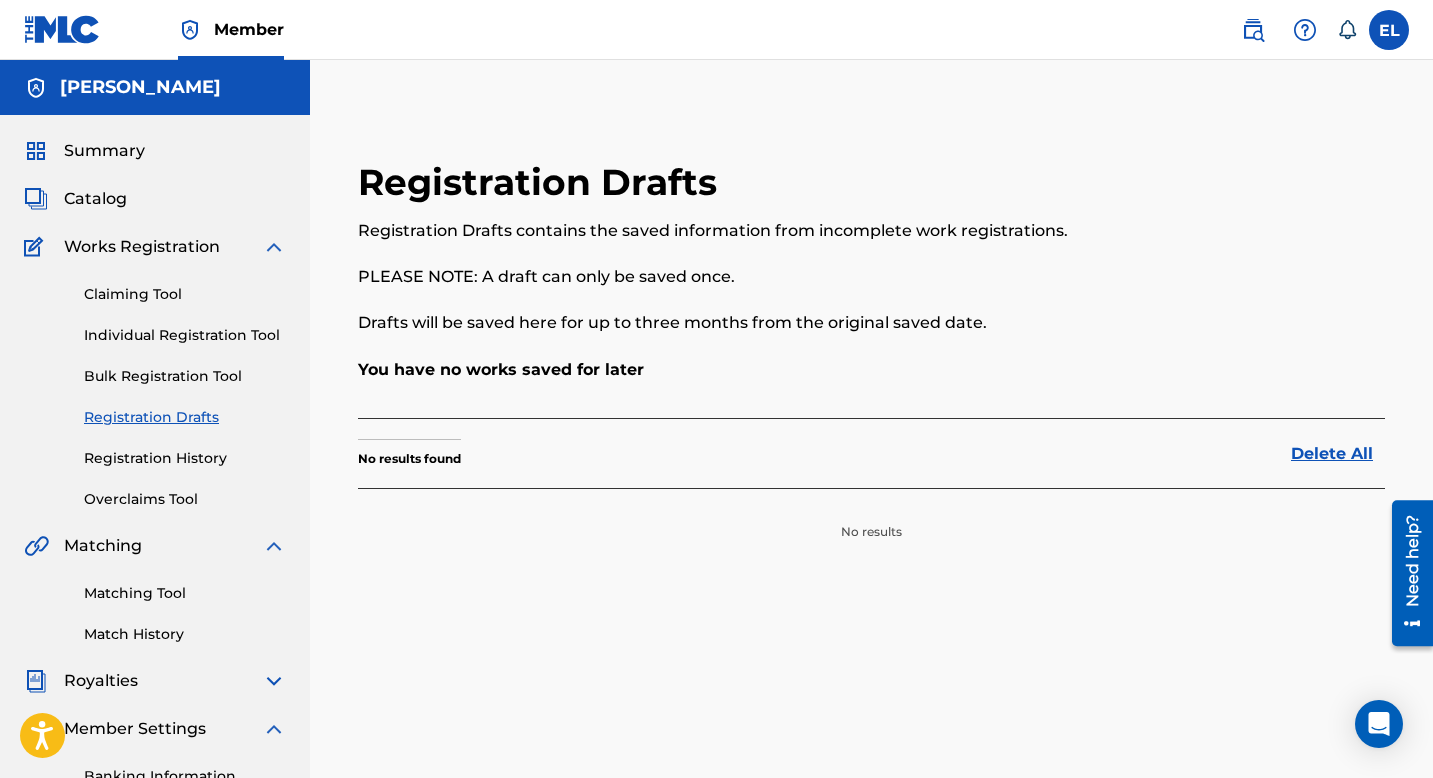 scroll, scrollTop: 6, scrollLeft: 0, axis: vertical 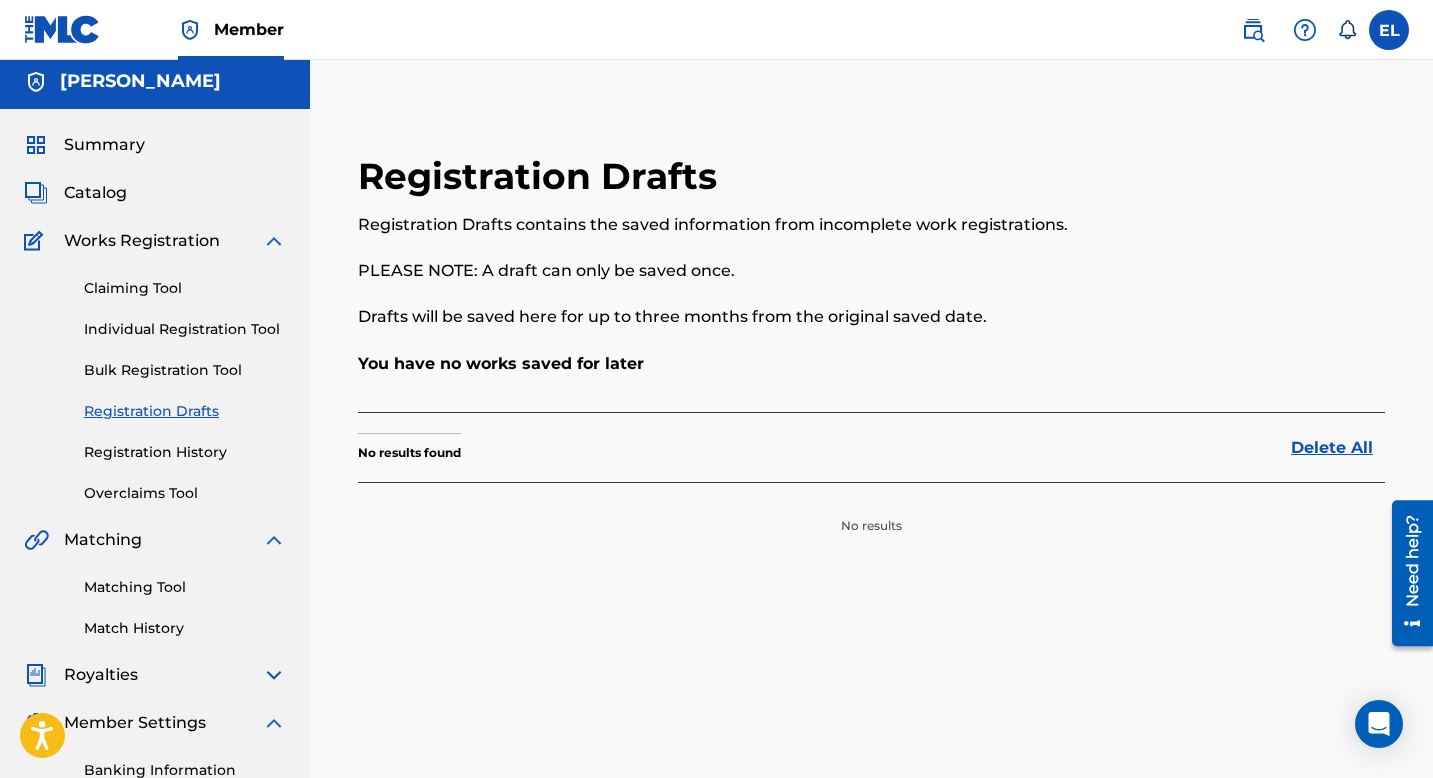 click on "Registration History" at bounding box center (185, 452) 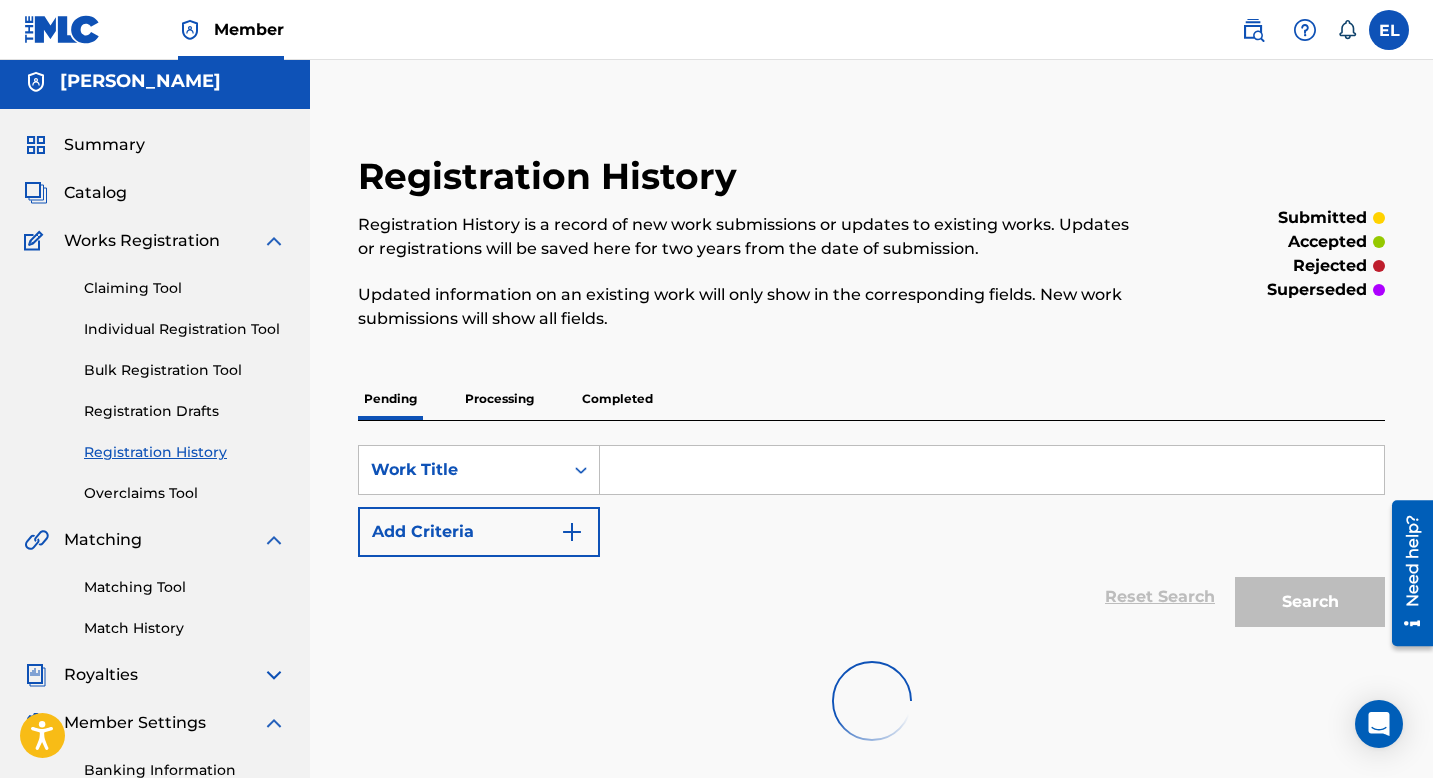 scroll, scrollTop: 0, scrollLeft: 0, axis: both 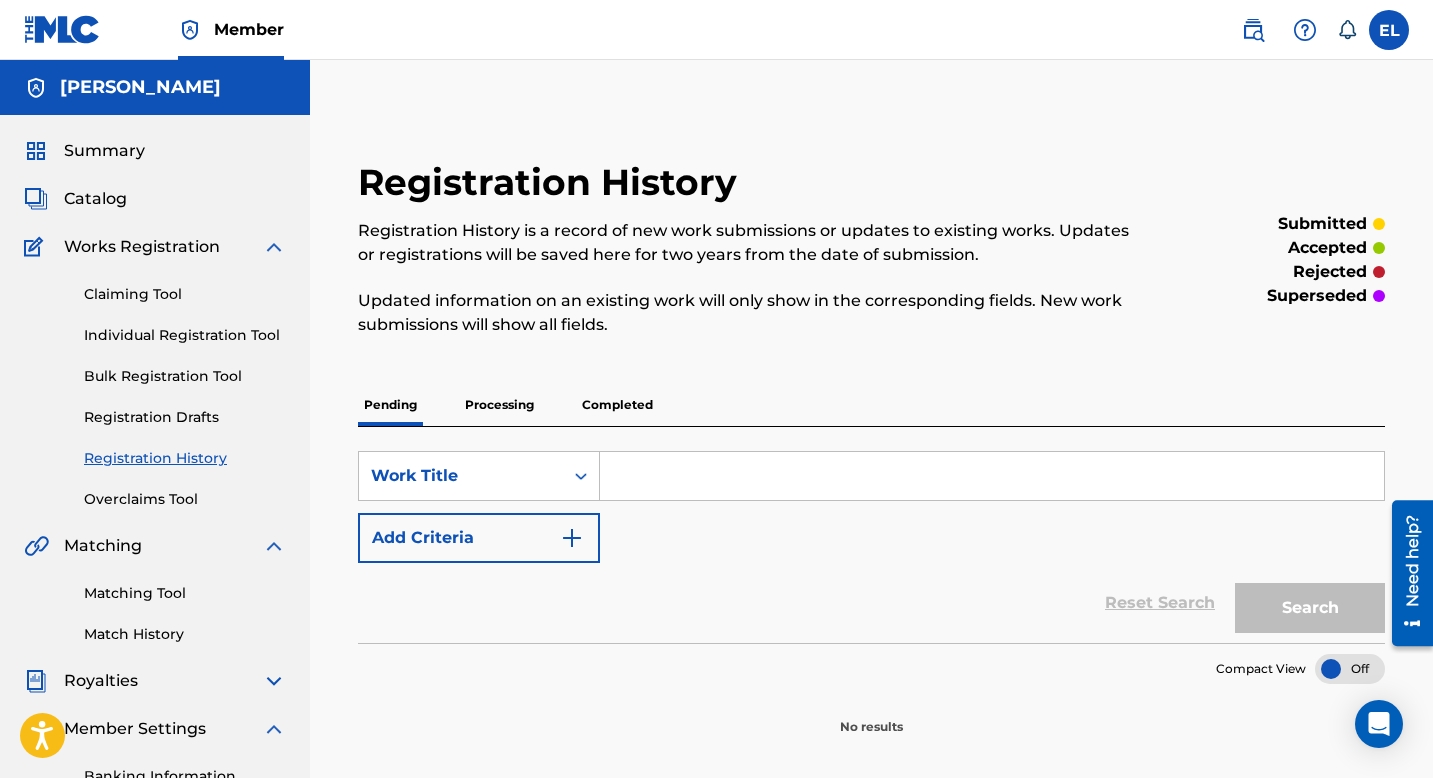 click on "Individual Registration Tool" at bounding box center (185, 335) 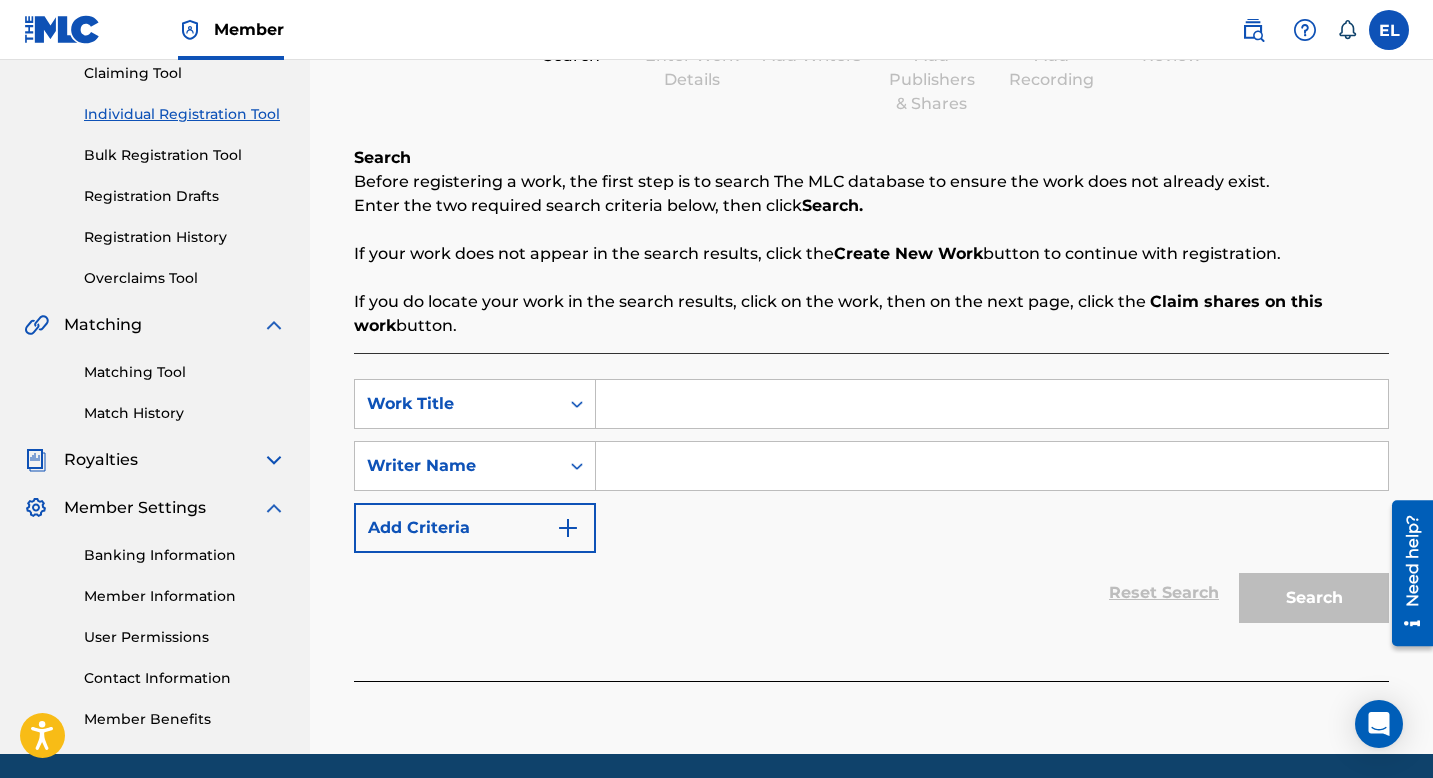 scroll, scrollTop: 293, scrollLeft: 0, axis: vertical 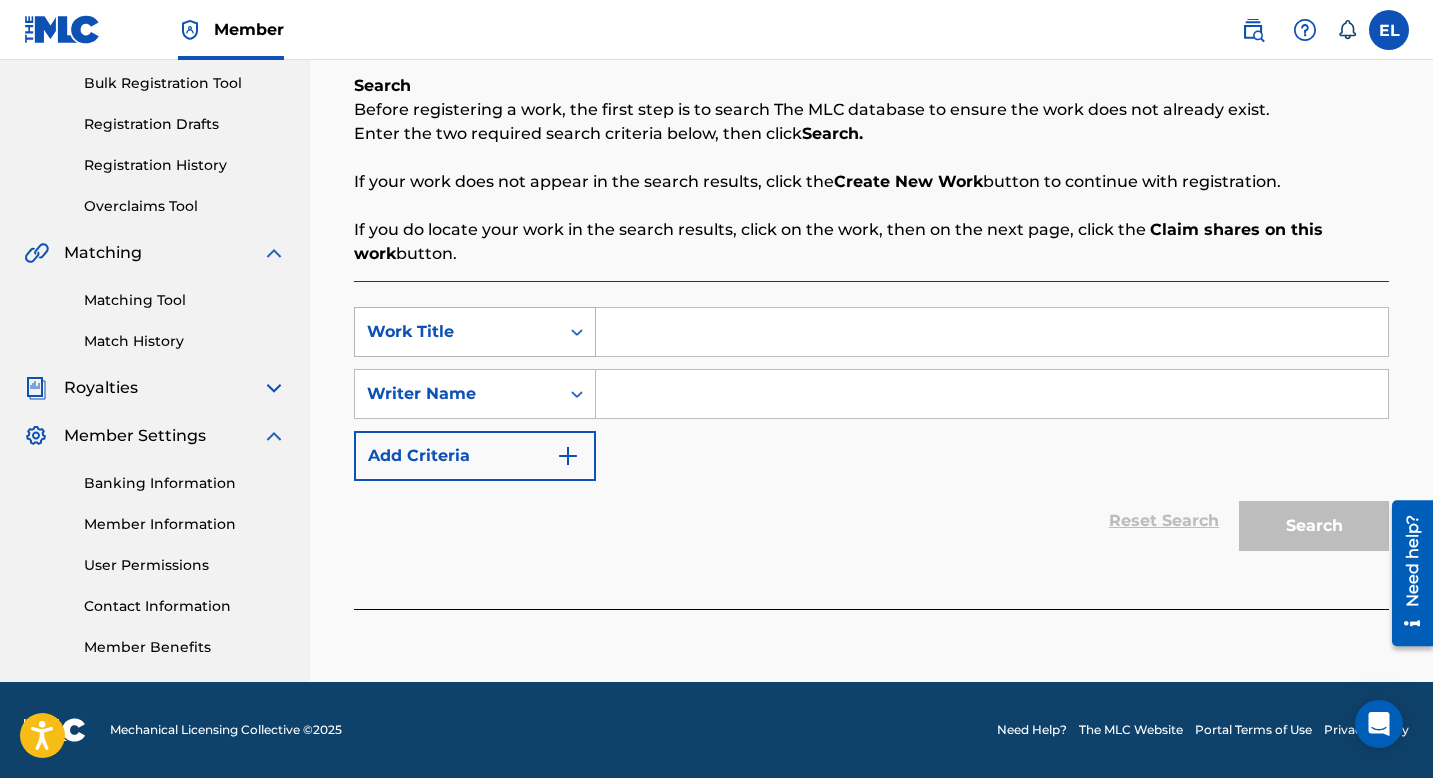 click 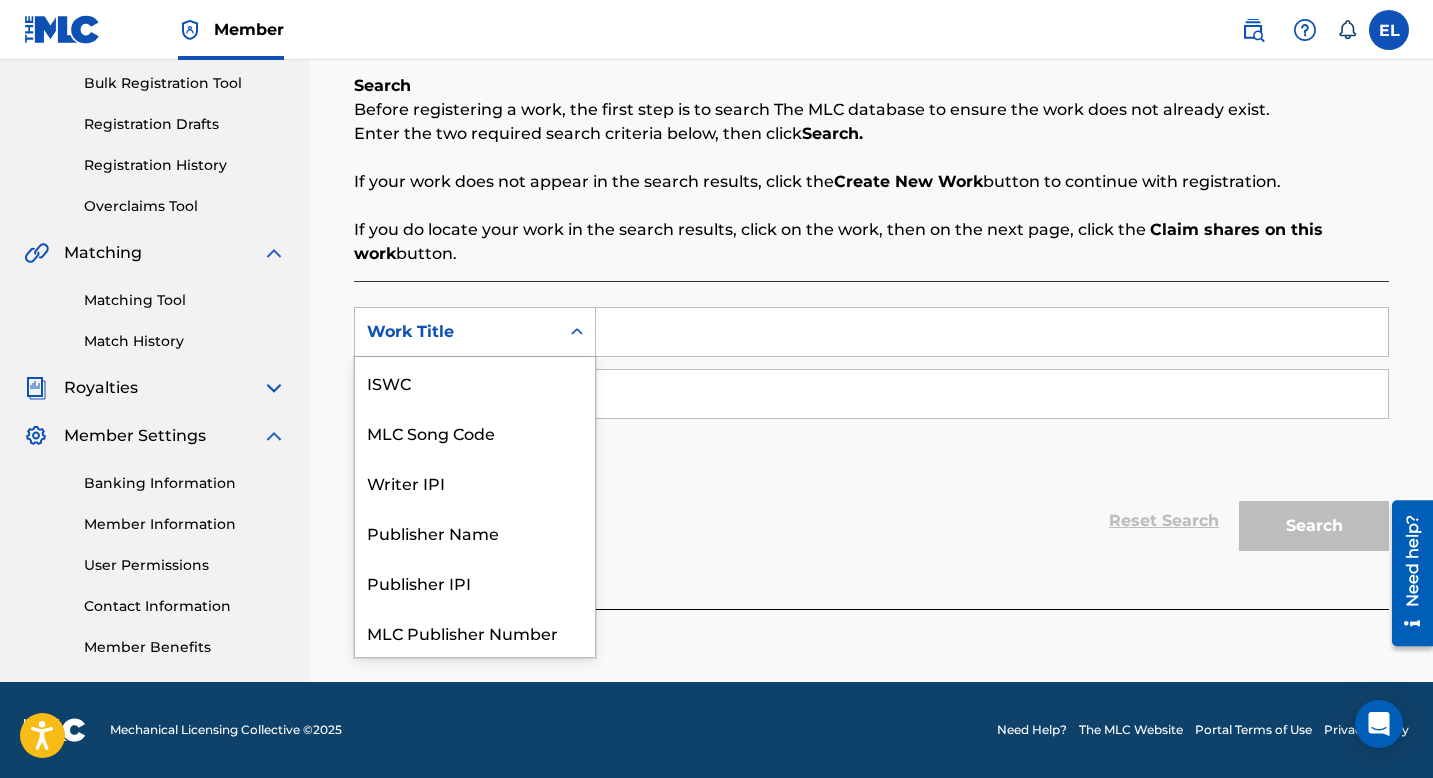 scroll, scrollTop: 50, scrollLeft: 0, axis: vertical 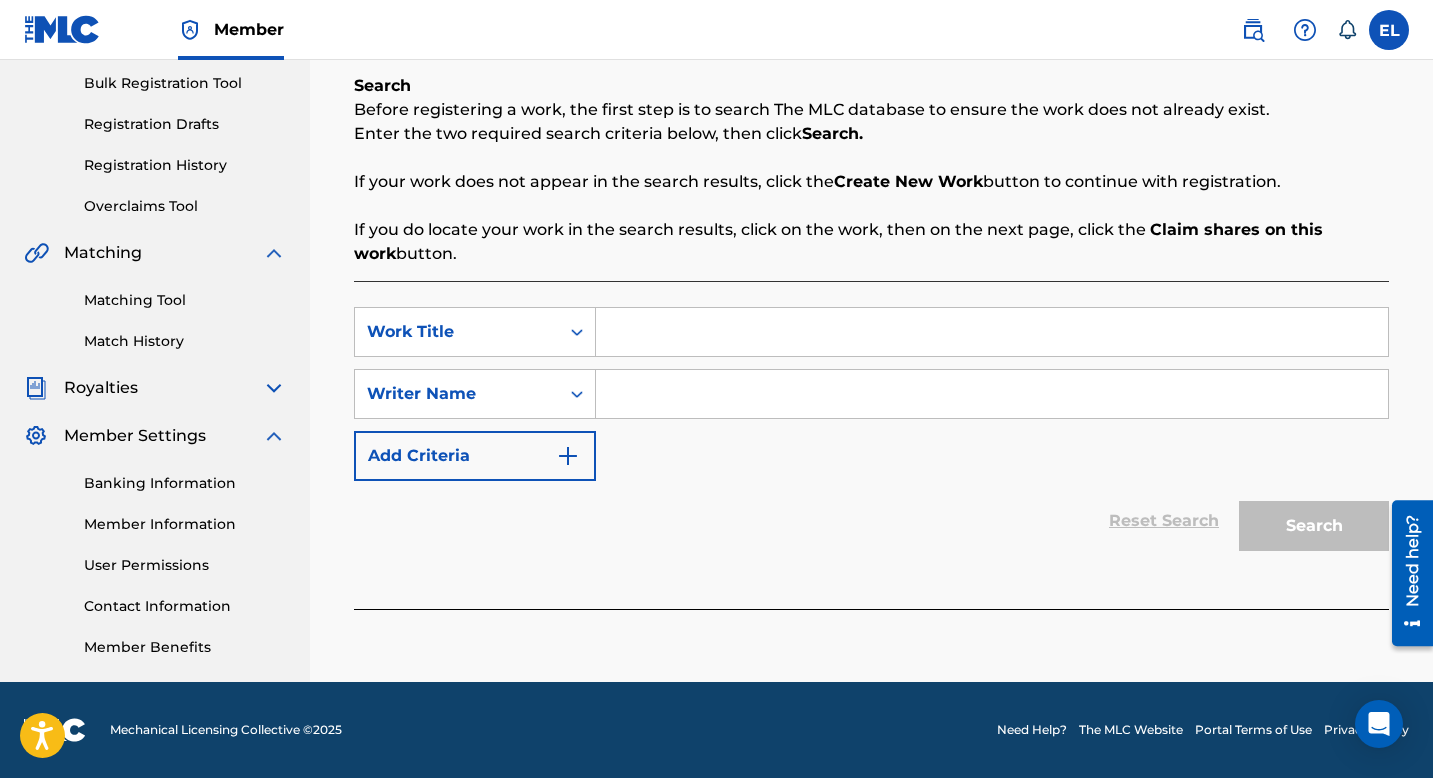 click at bounding box center (992, 332) 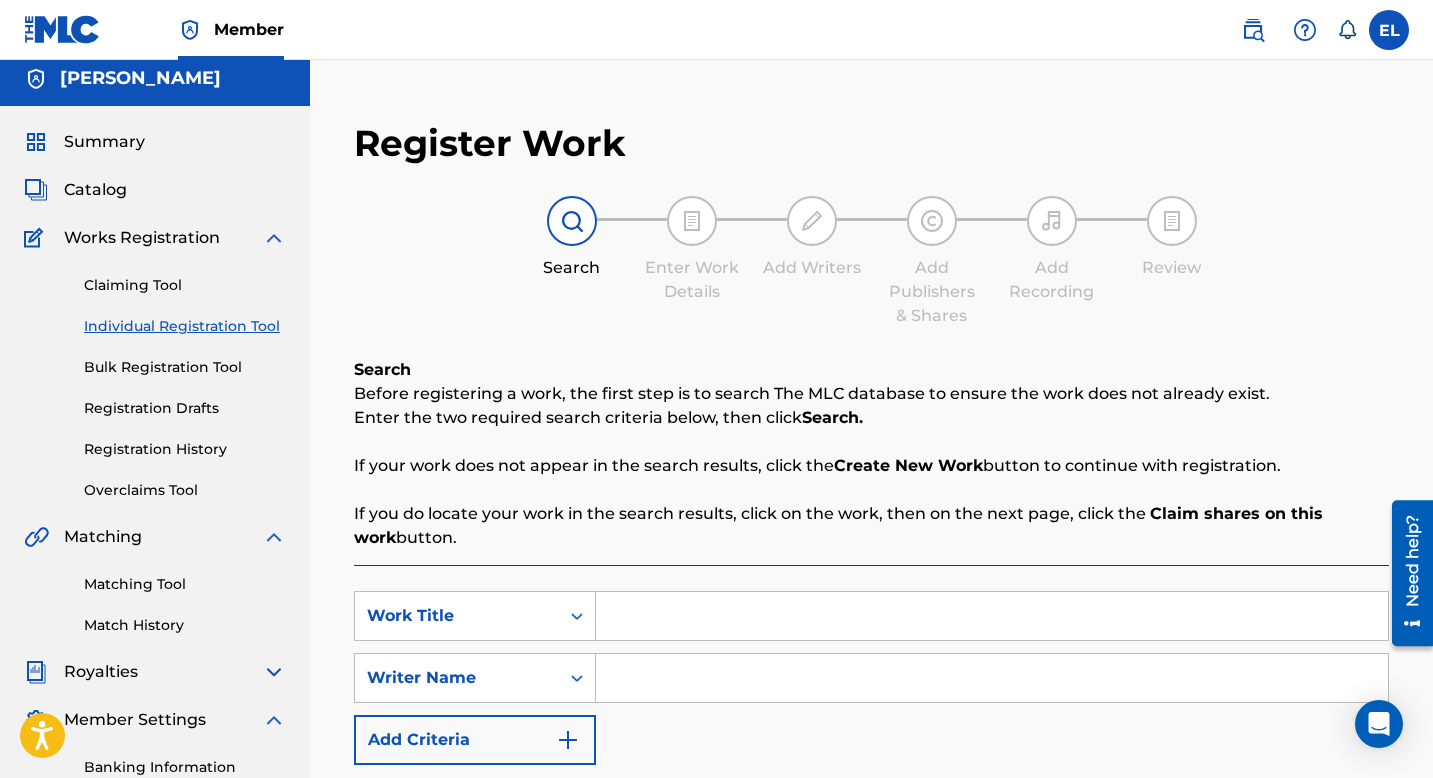 scroll, scrollTop: 0, scrollLeft: 0, axis: both 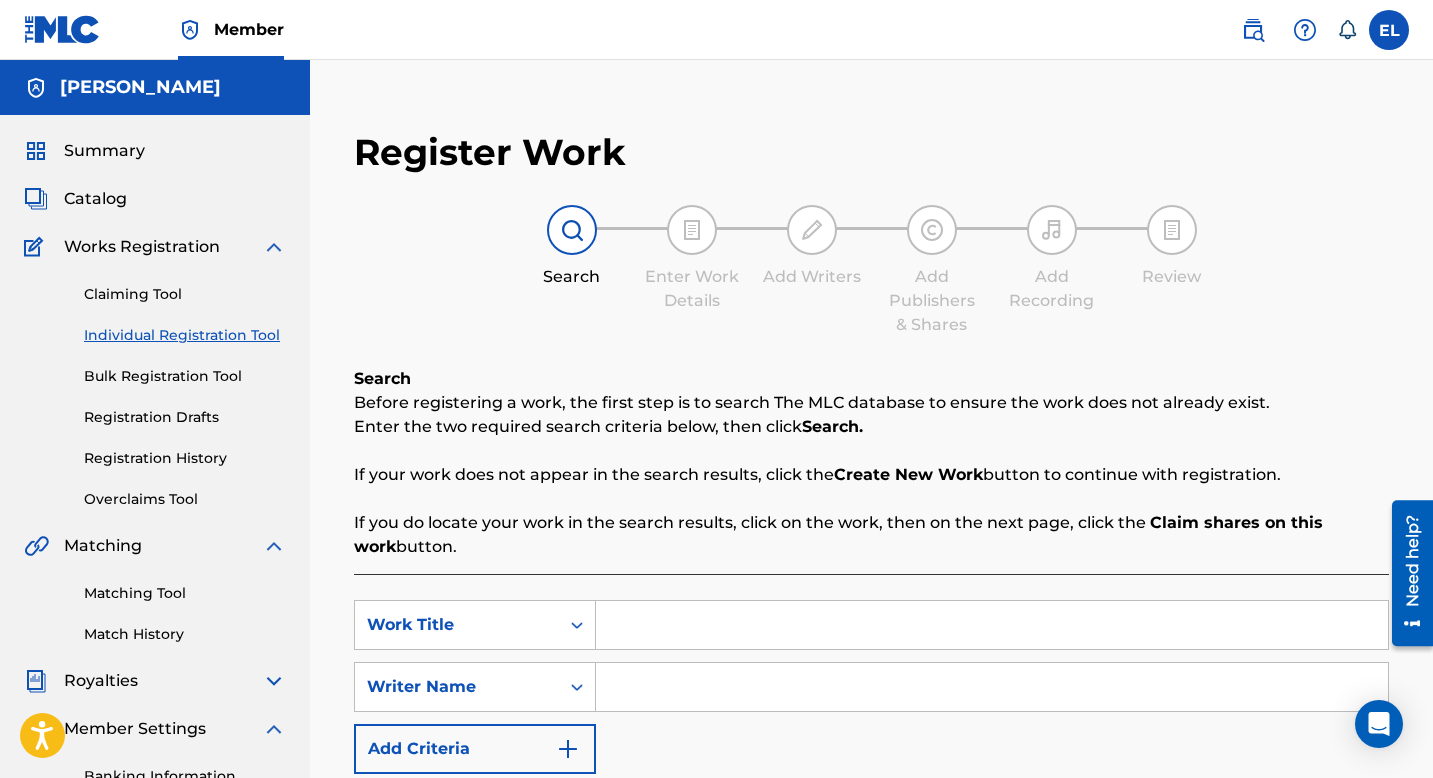 click on "Claiming Tool" at bounding box center [185, 294] 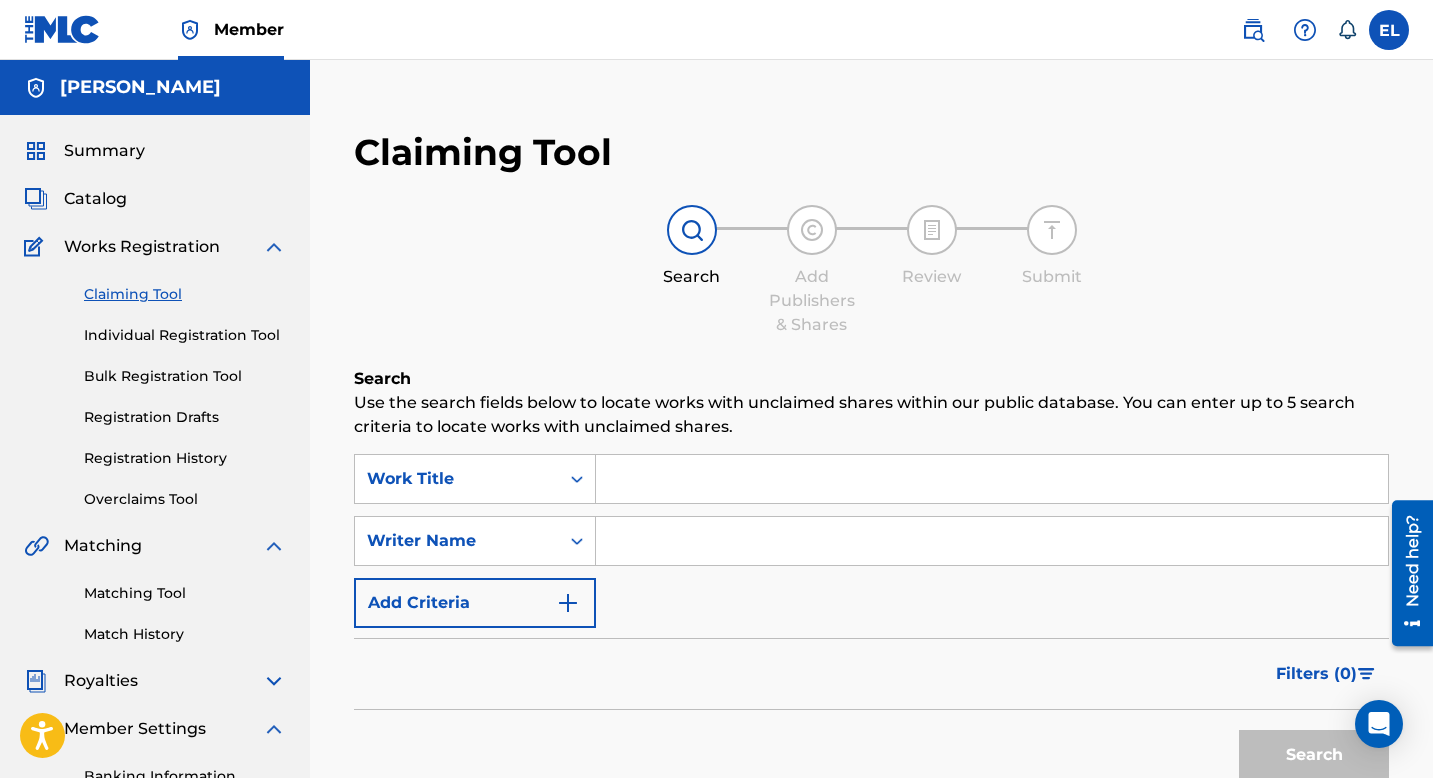 click on "Individual Registration Tool" at bounding box center [185, 335] 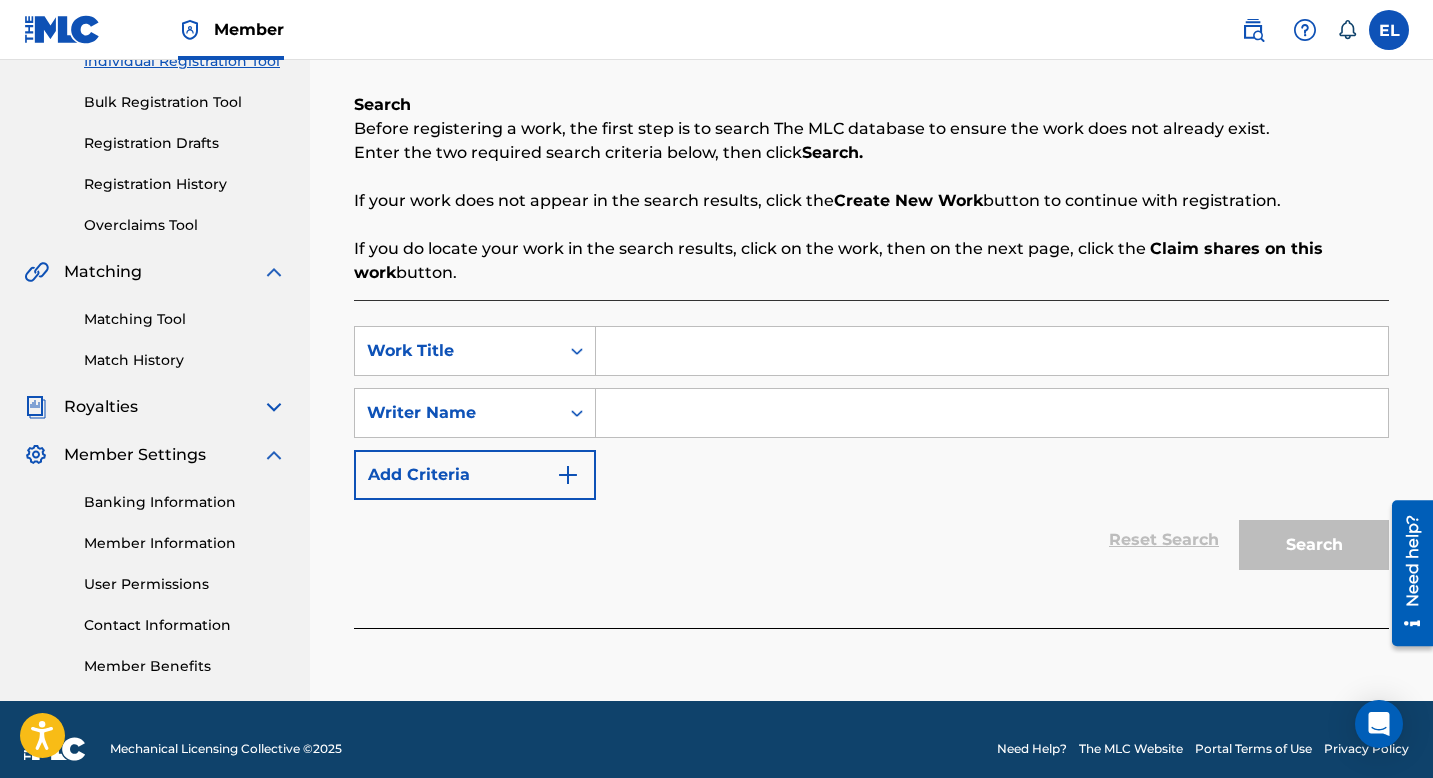 scroll, scrollTop: 263, scrollLeft: 0, axis: vertical 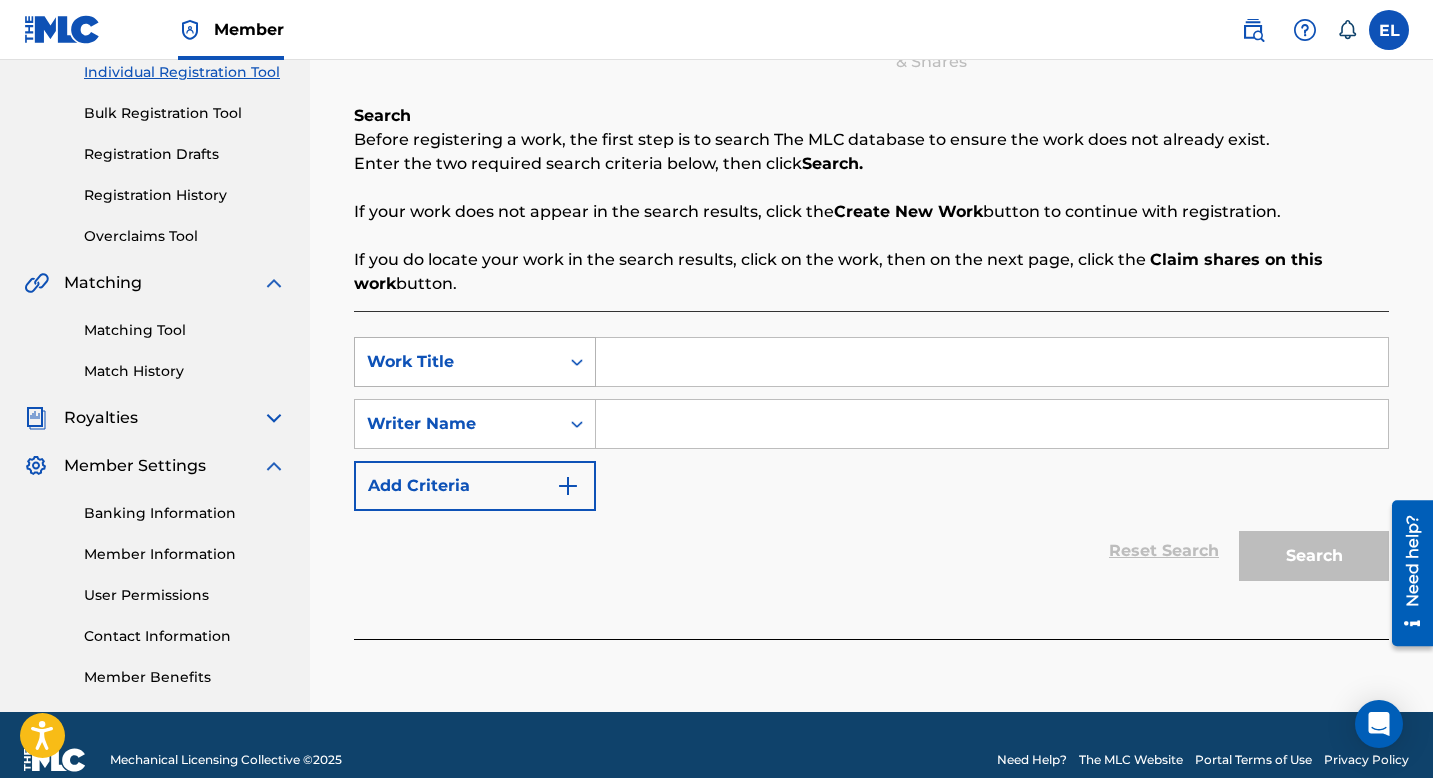 click at bounding box center [577, 362] 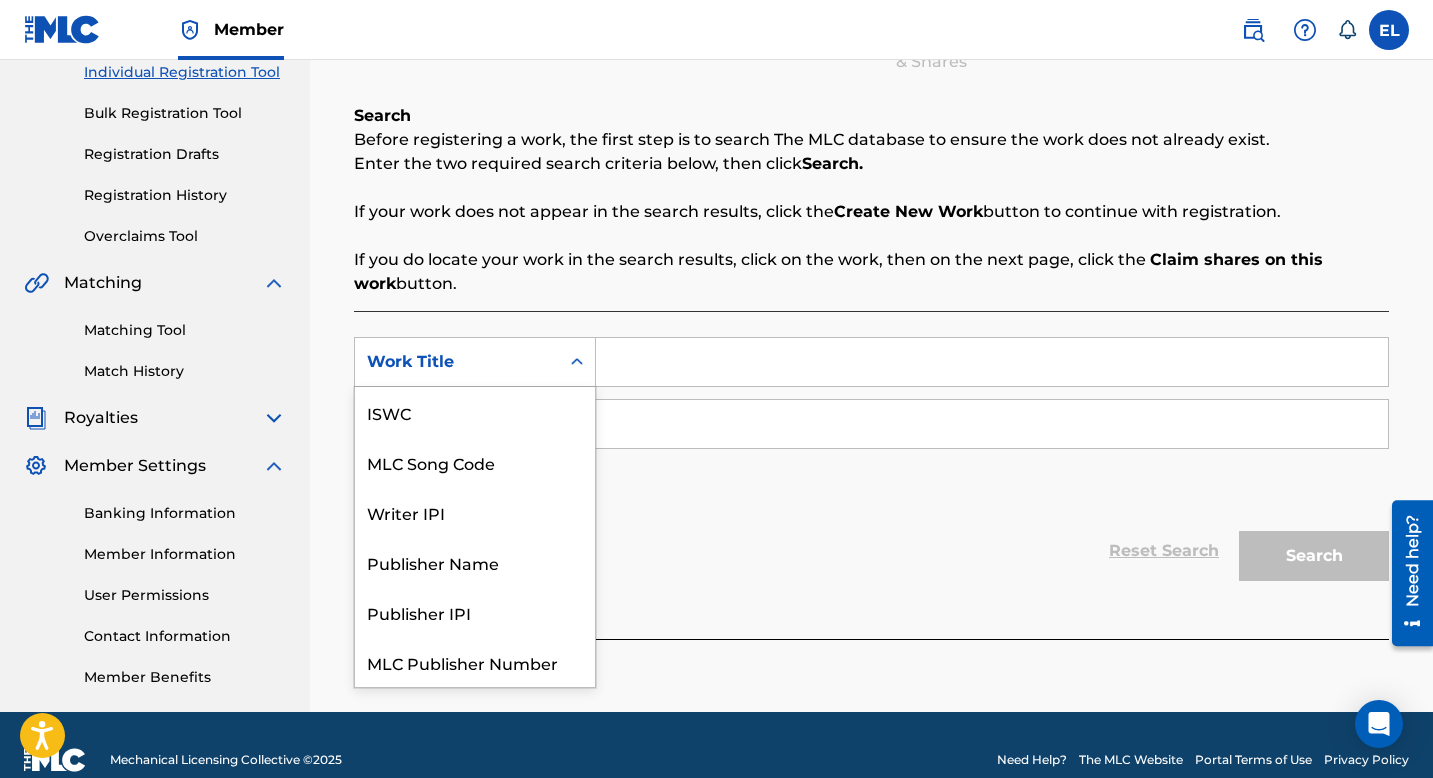 scroll, scrollTop: 50, scrollLeft: 0, axis: vertical 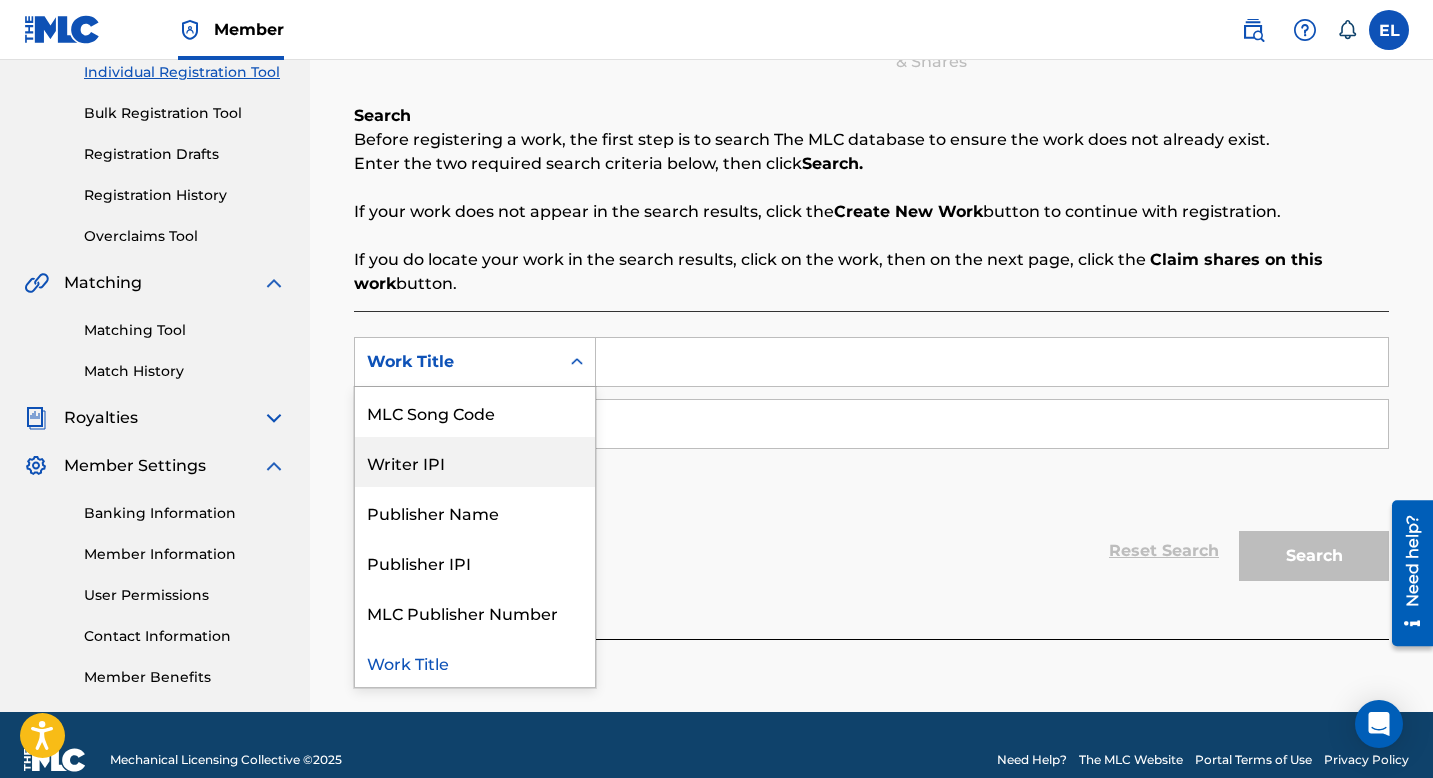 click on "Writer IPI" at bounding box center (475, 462) 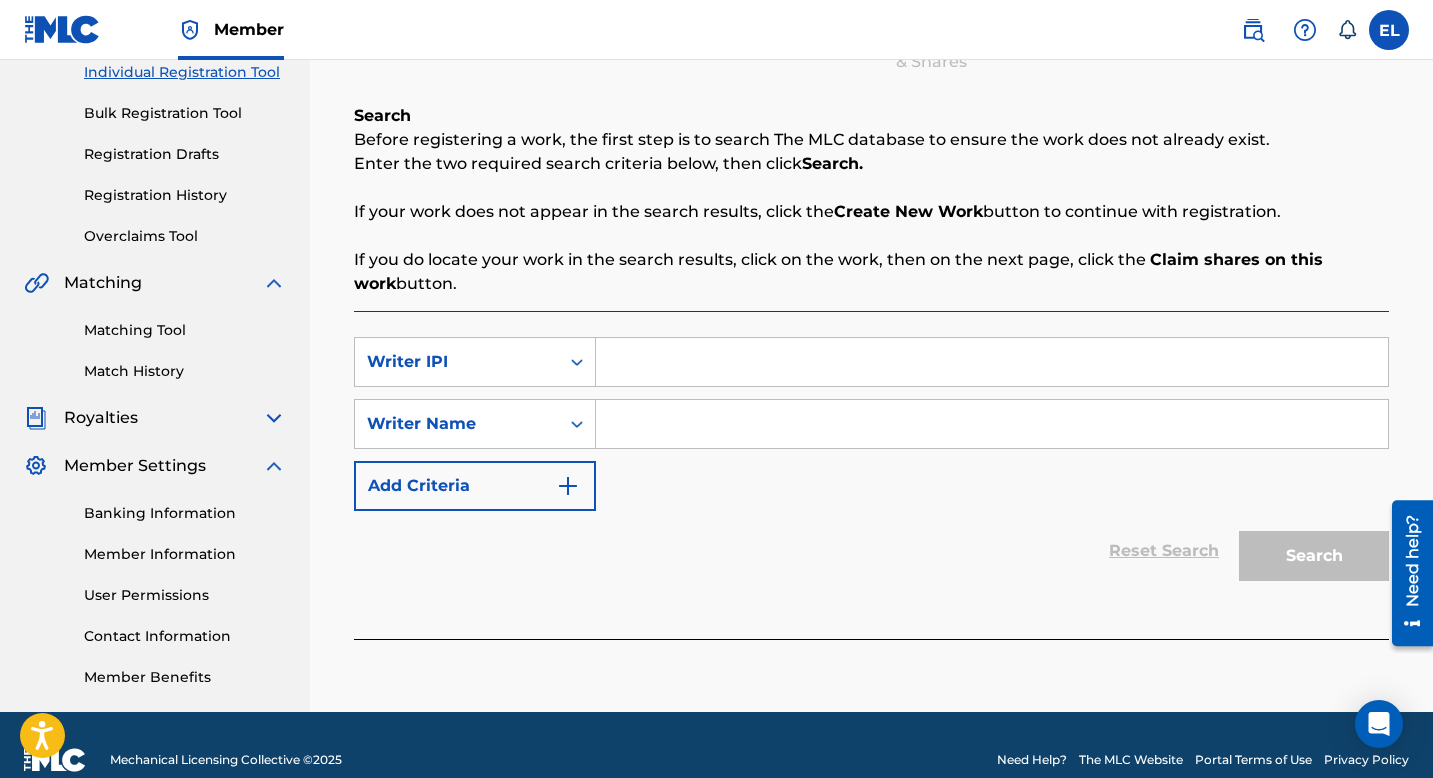 click at bounding box center [992, 362] 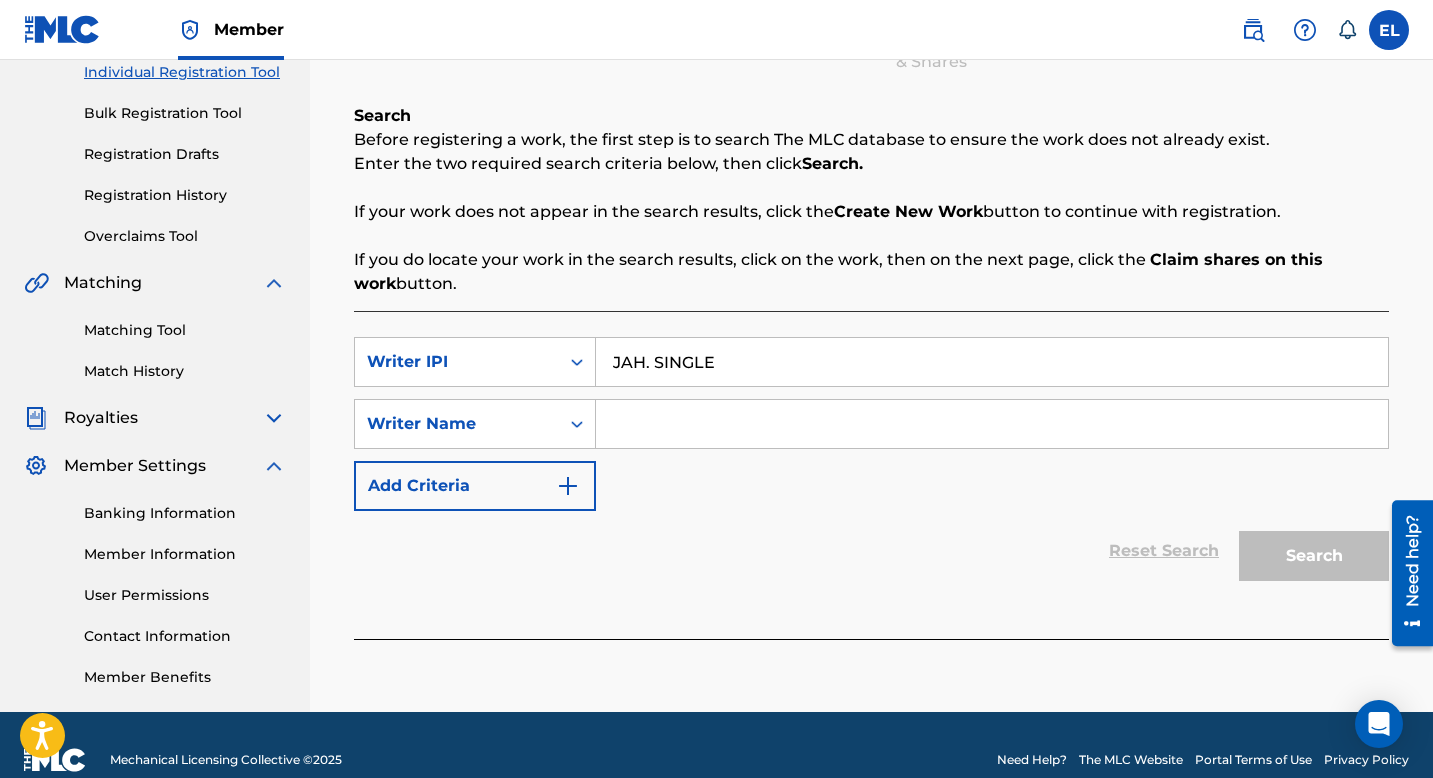 click at bounding box center (992, 424) 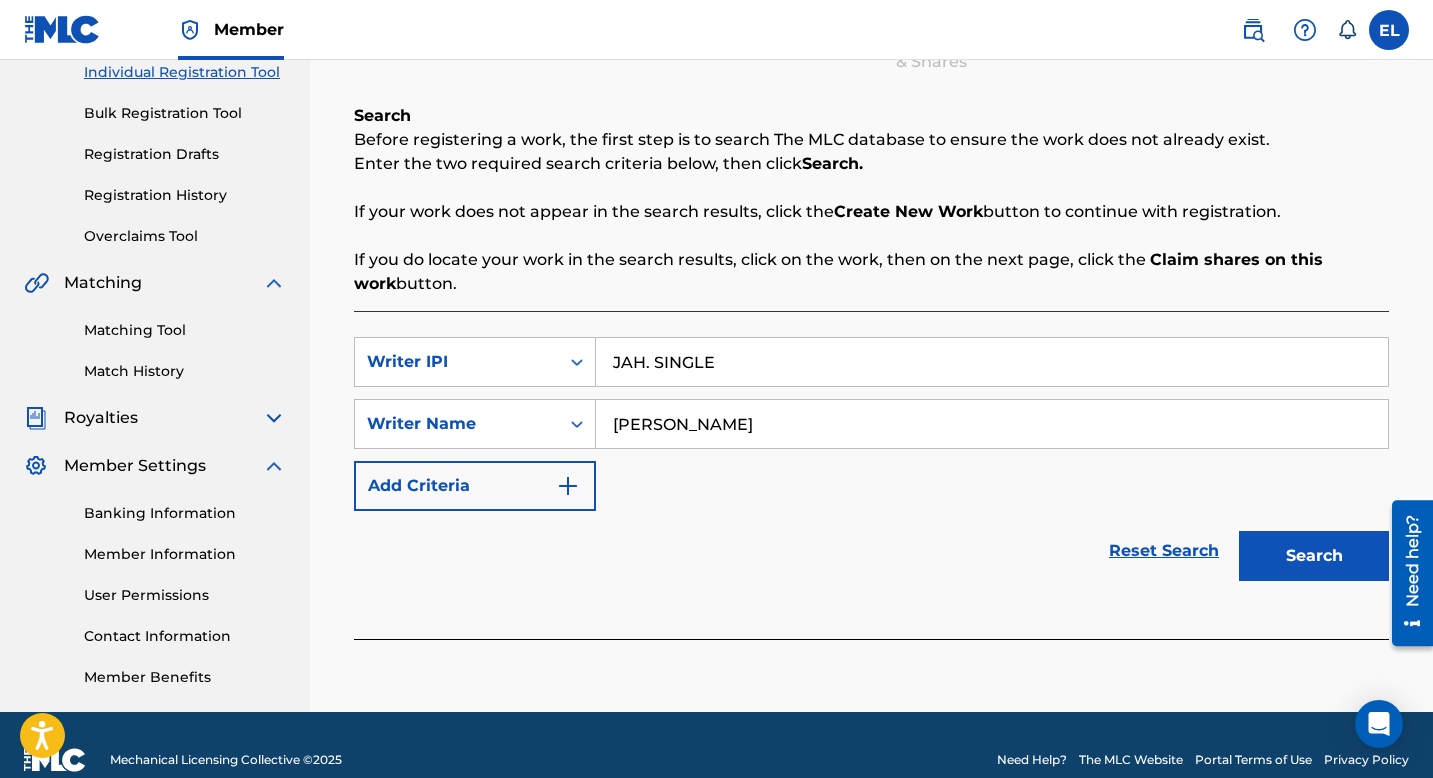 click on "Search" at bounding box center (1314, 556) 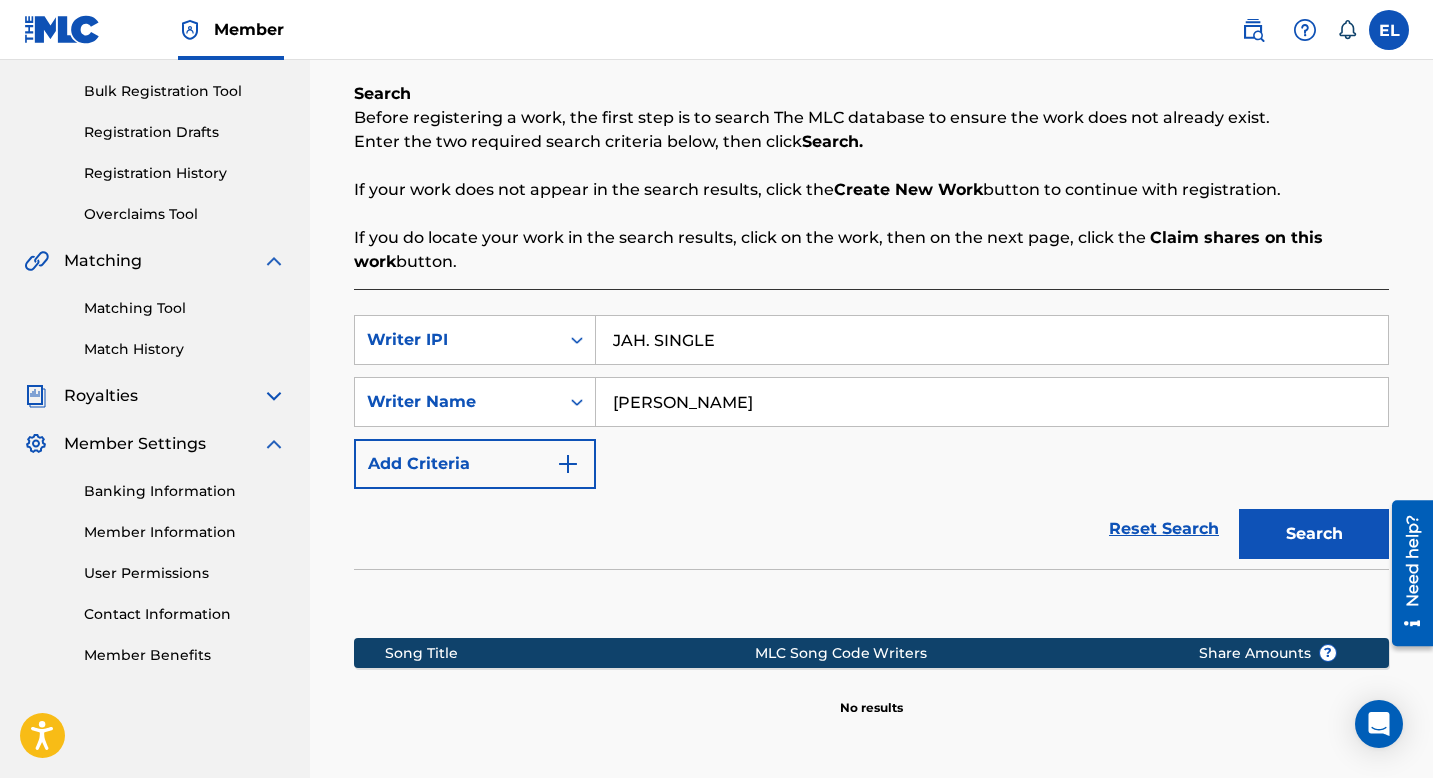 scroll, scrollTop: 491, scrollLeft: 0, axis: vertical 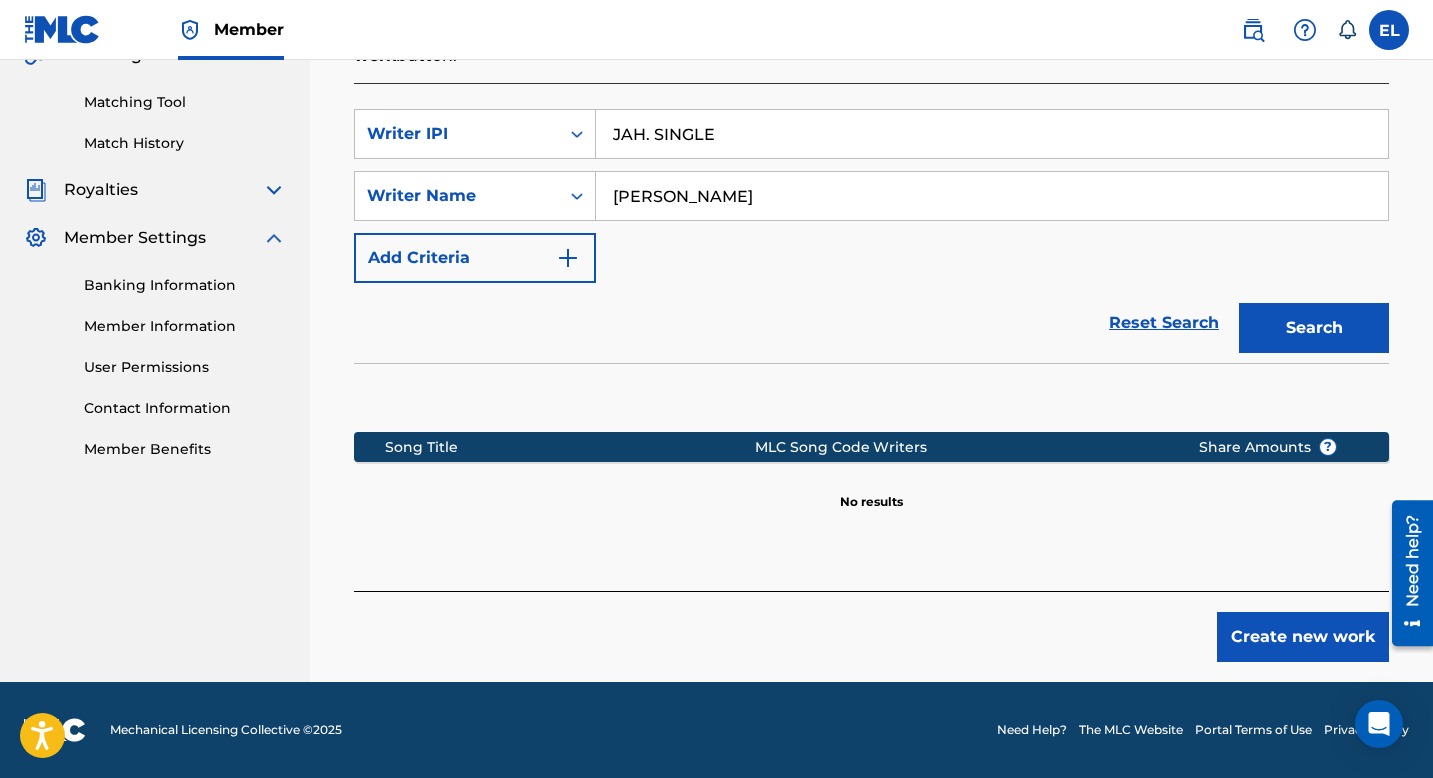 click on "Create new work" at bounding box center (1303, 637) 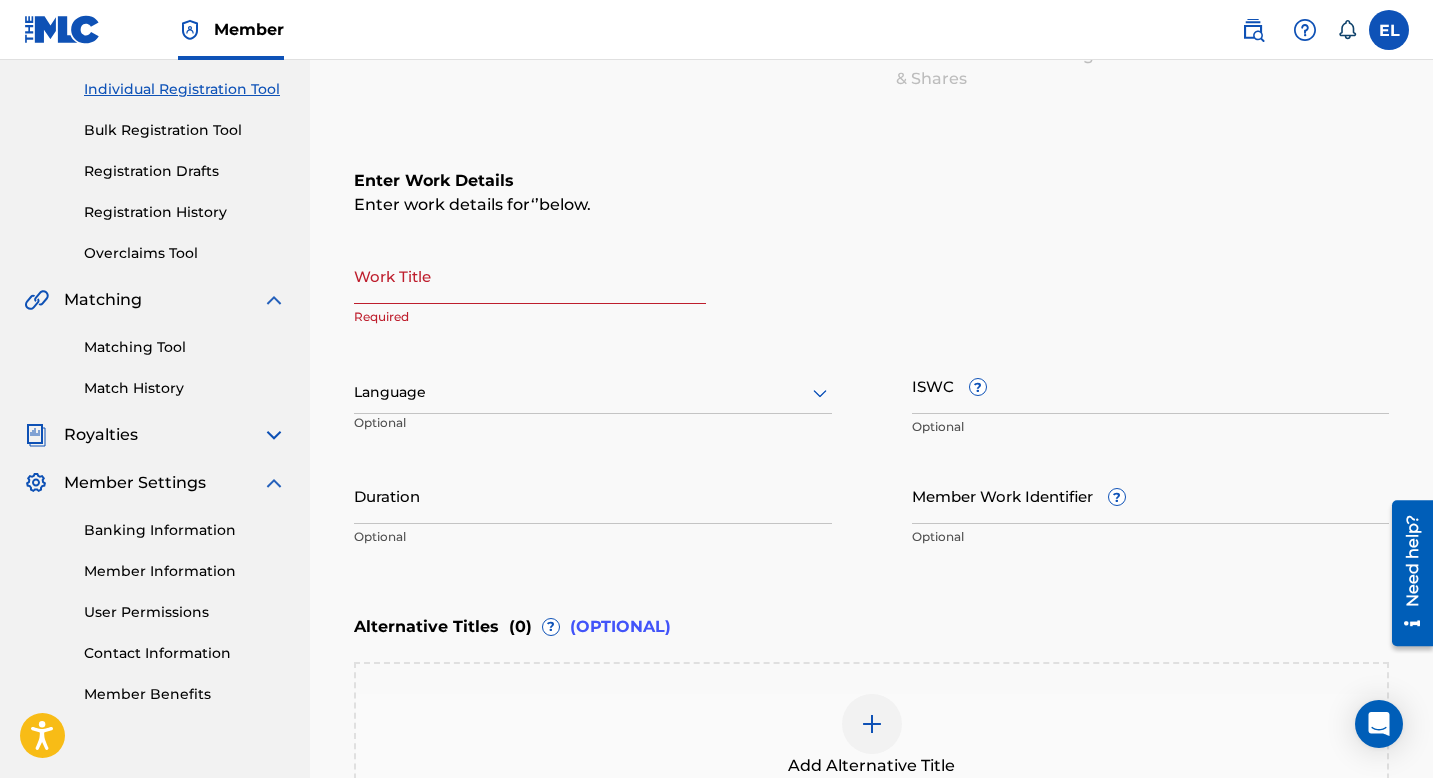 scroll, scrollTop: 236, scrollLeft: 0, axis: vertical 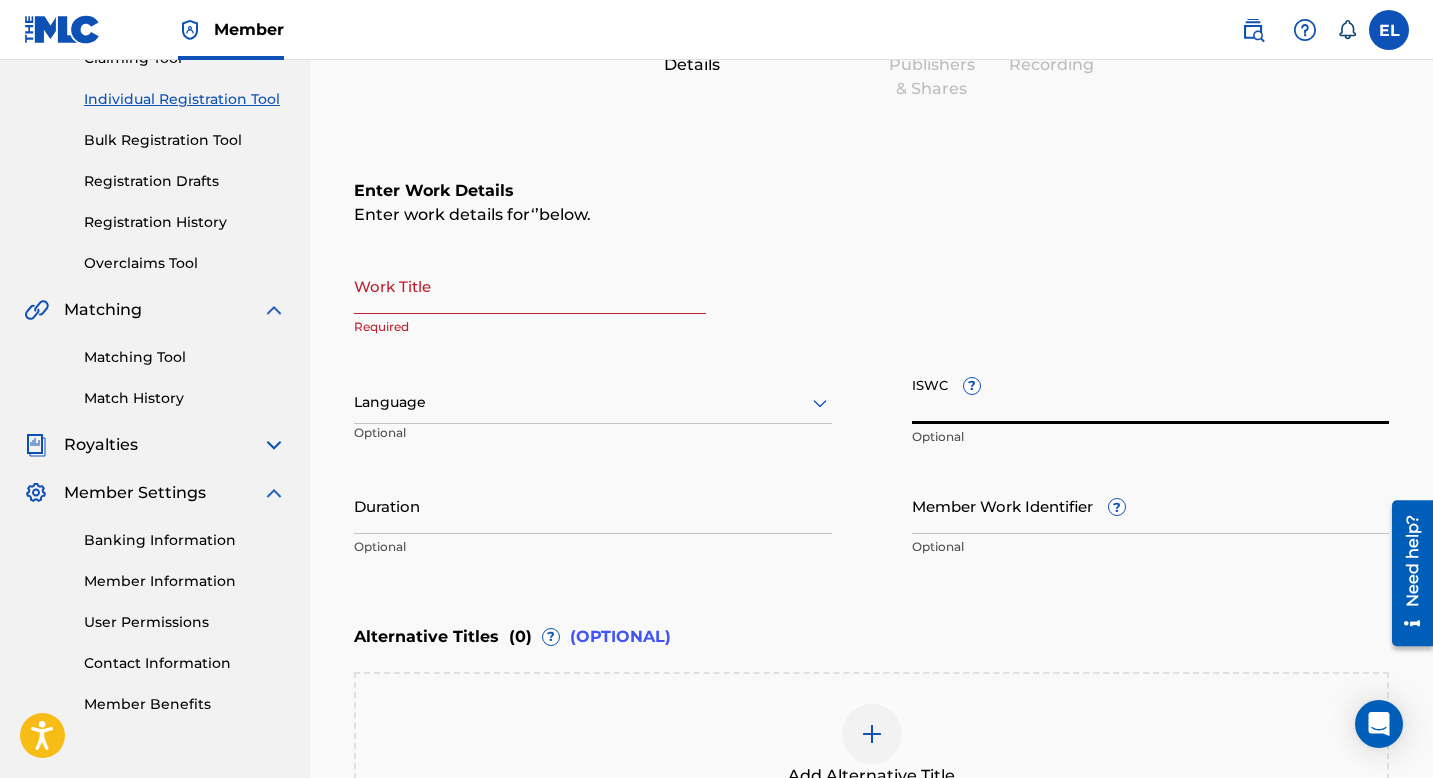 paste on "T-304.241.613-3" 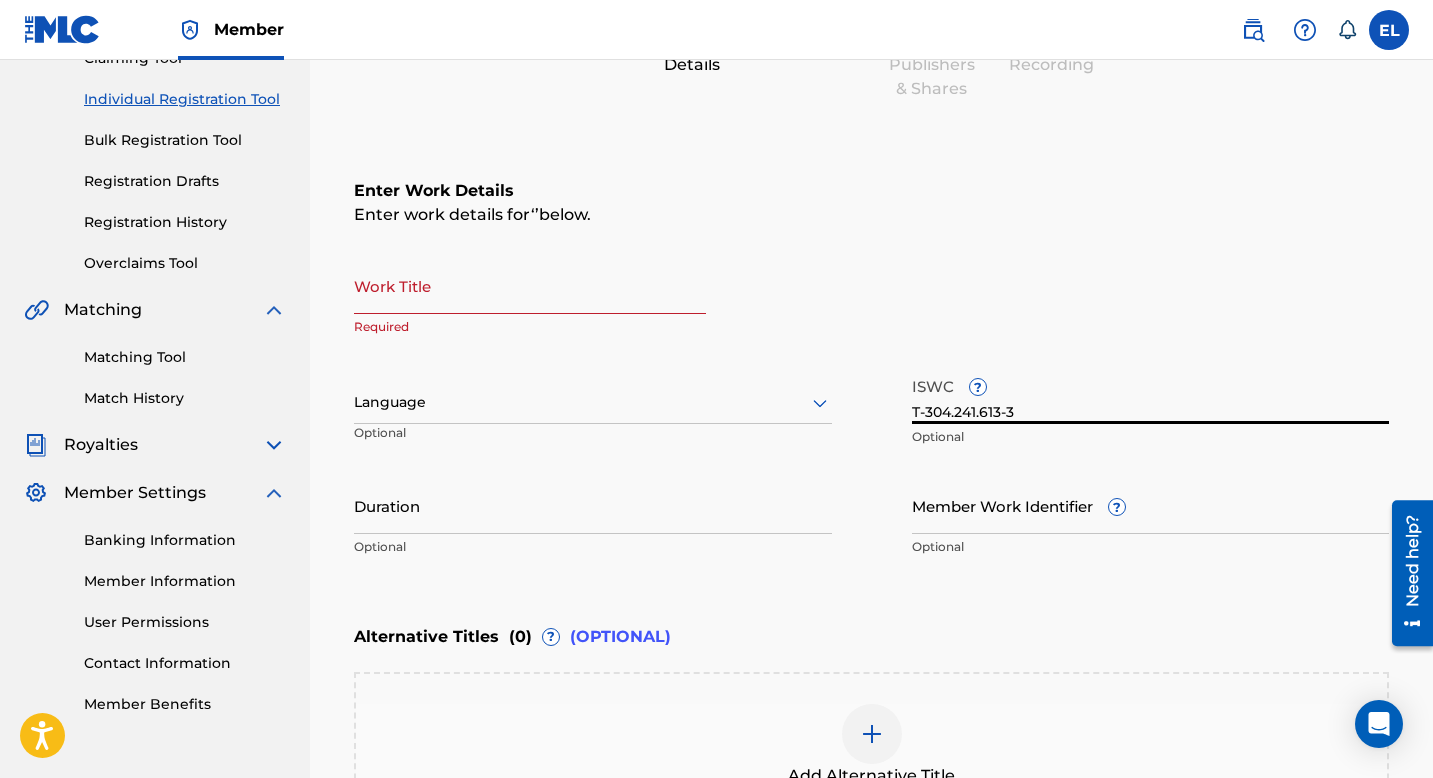 type on "T-304.241.613-3" 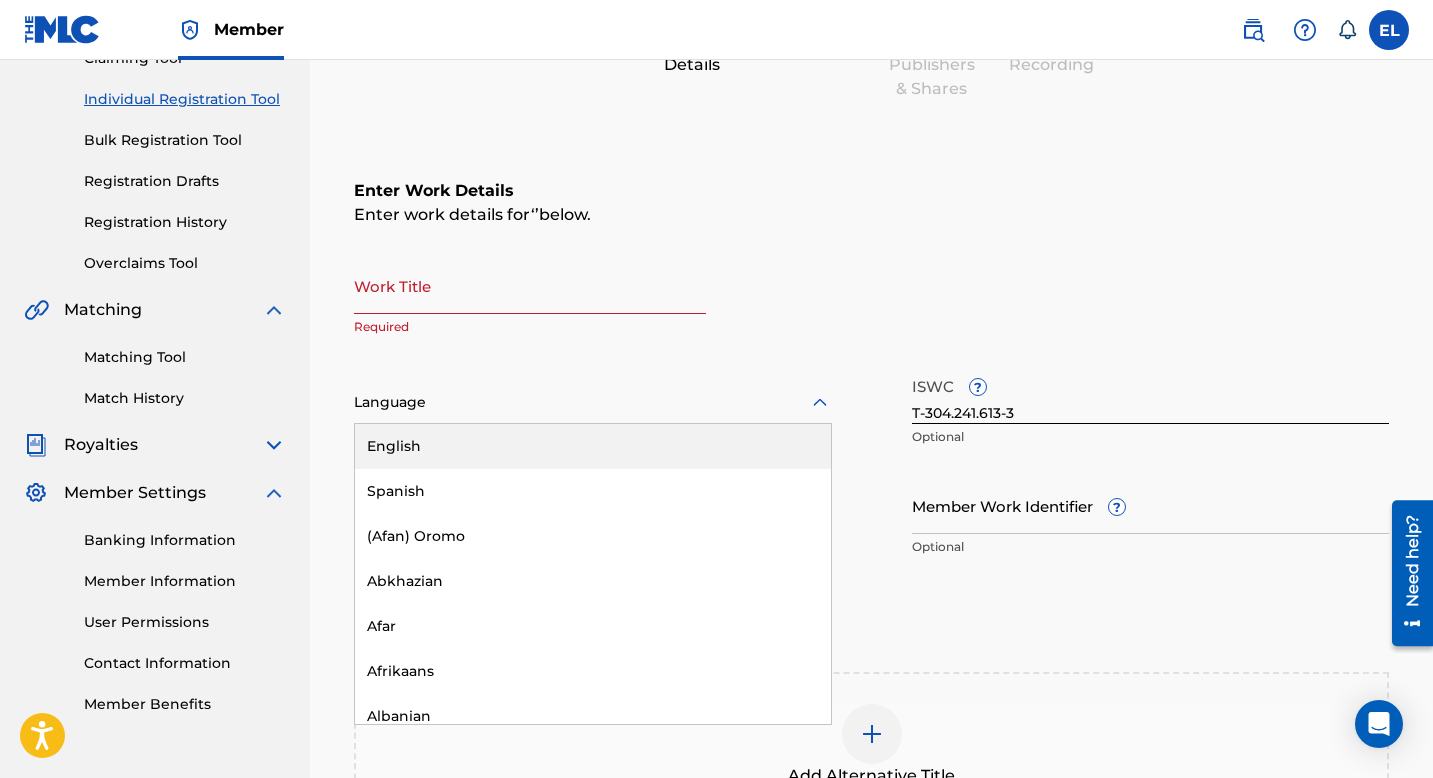click on "English" at bounding box center [593, 446] 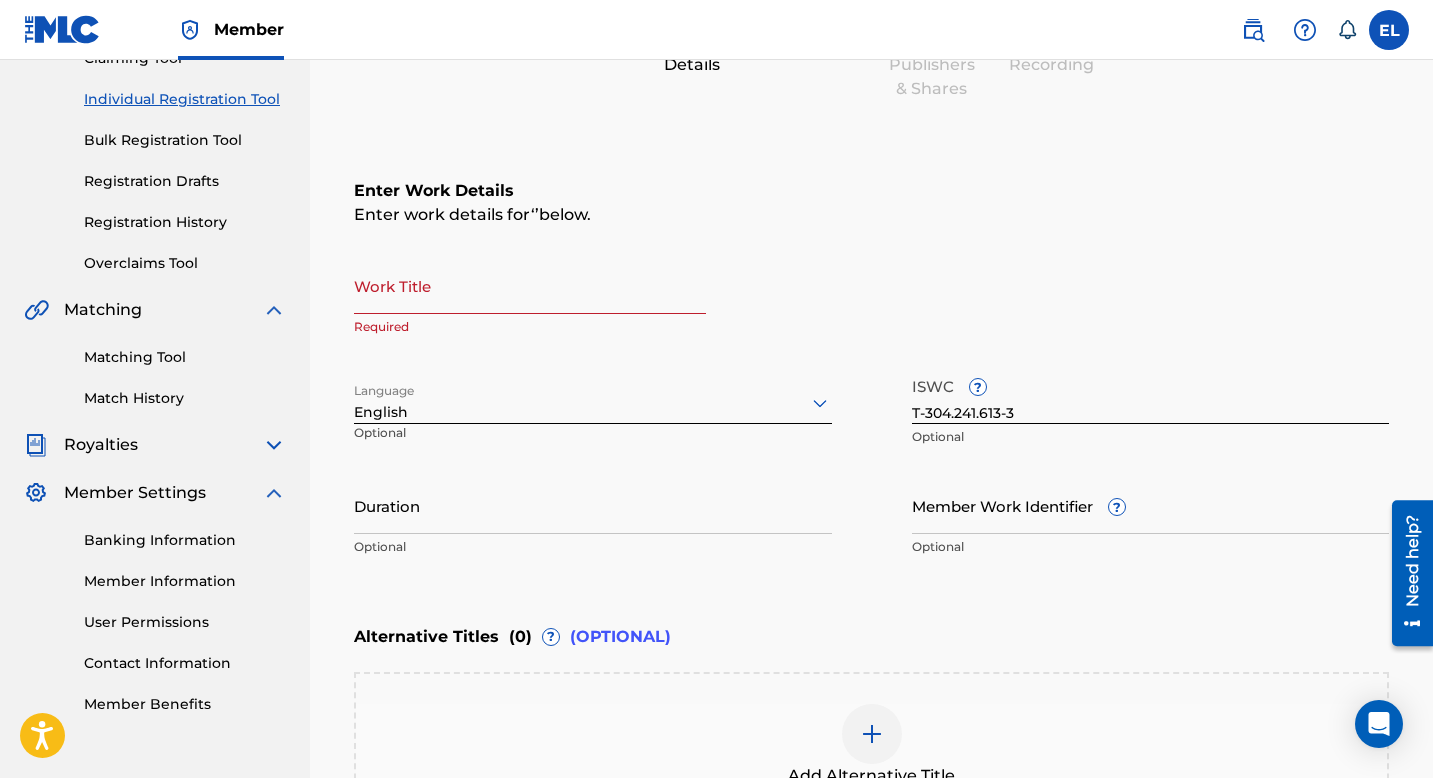 click on "Work Title" at bounding box center [530, 285] 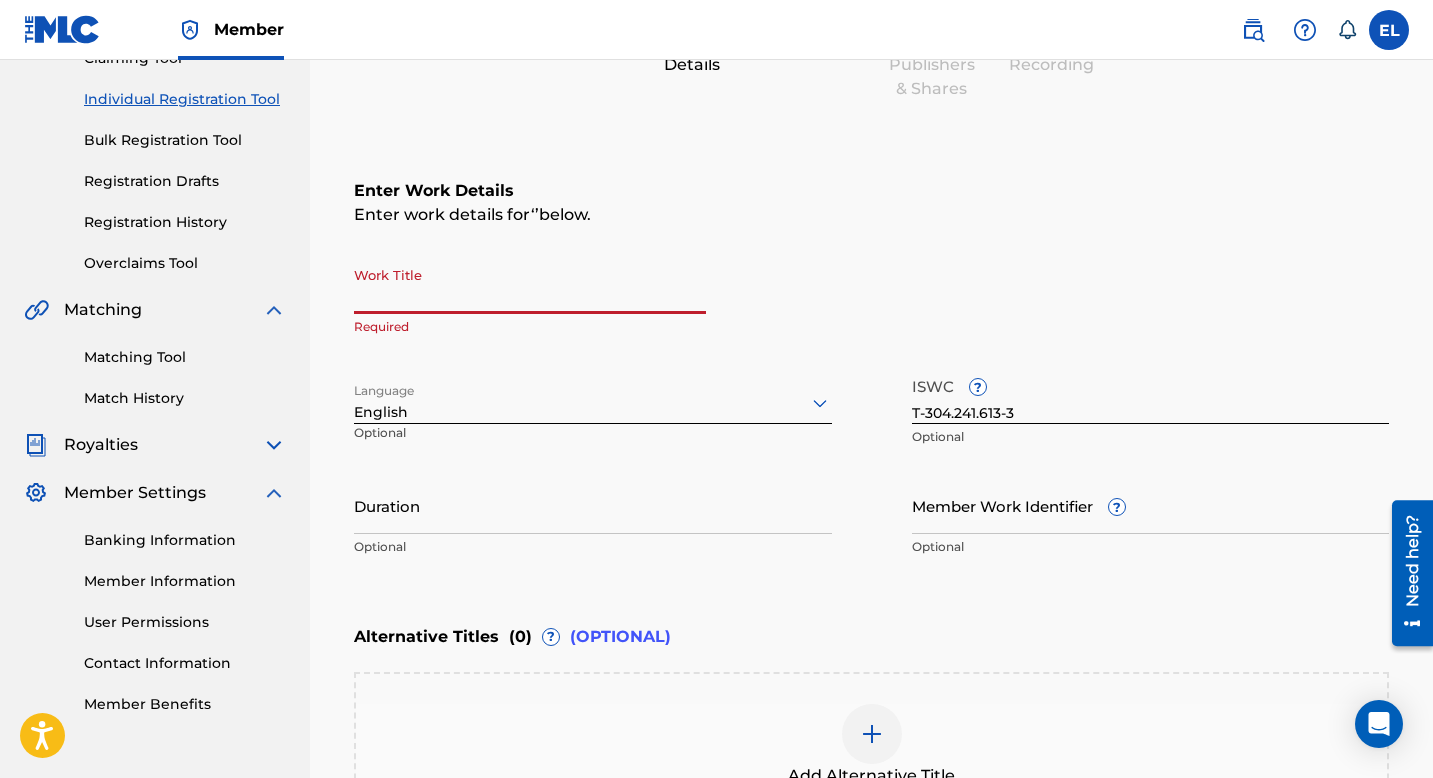 paste on "MOW DOWN" 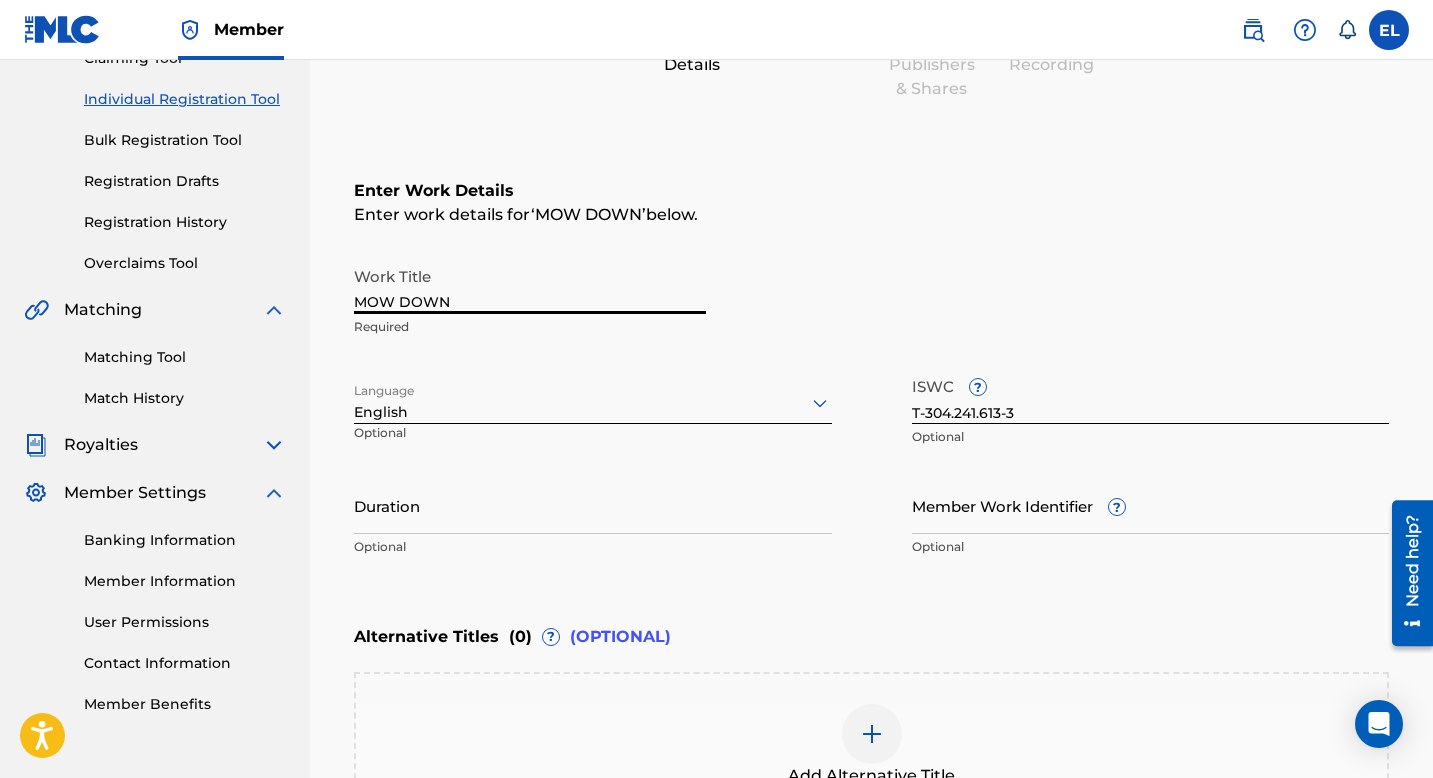 type on "MOW DOWN" 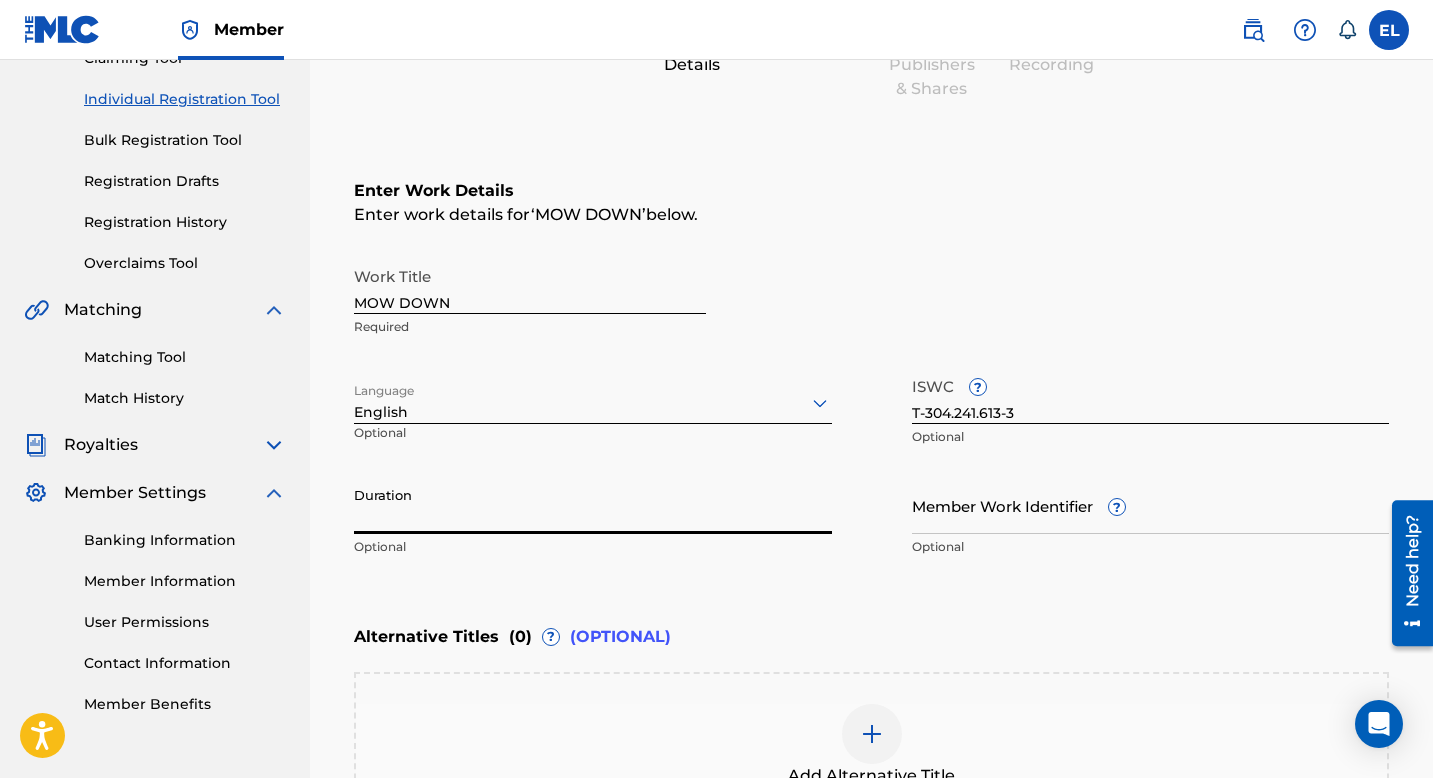 click on "Duration" at bounding box center [593, 505] 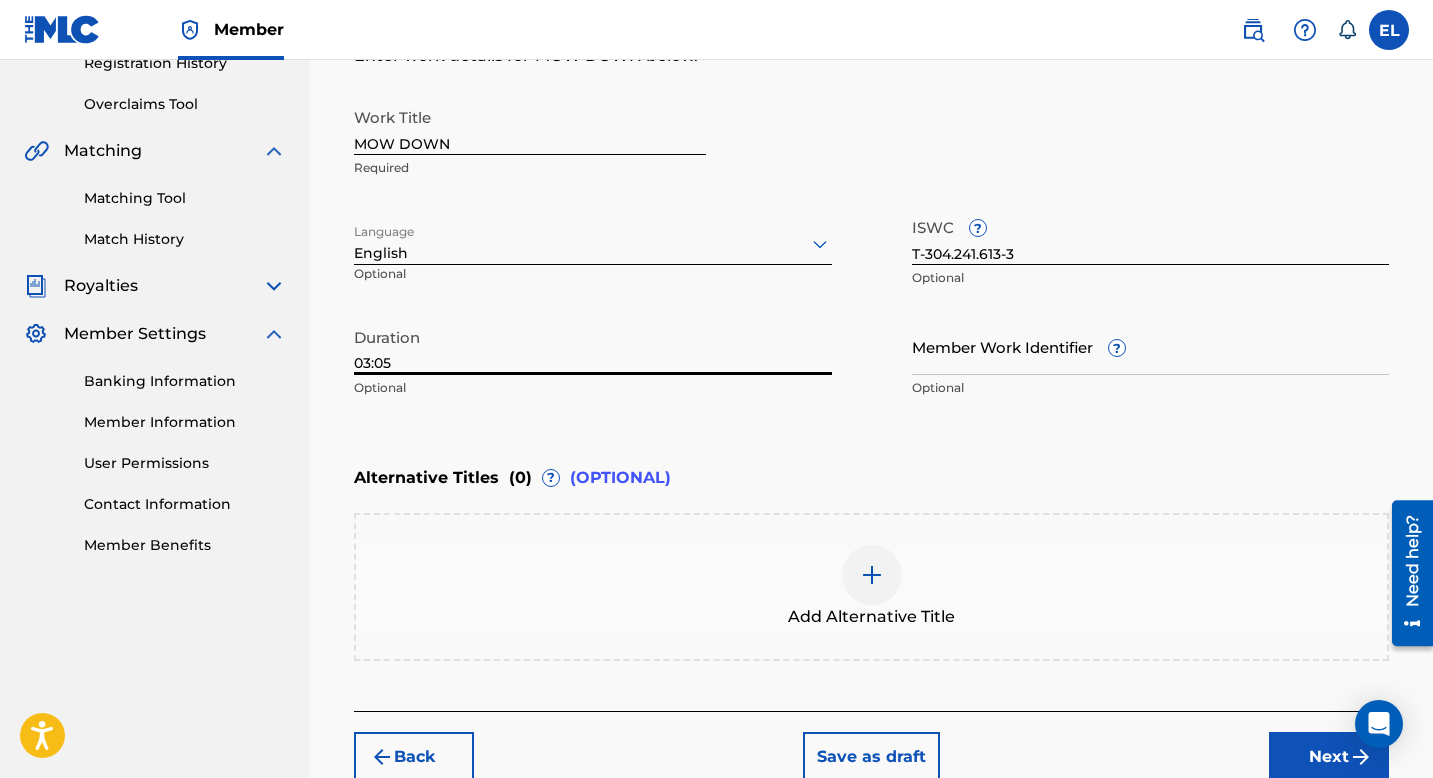 scroll, scrollTop: 429, scrollLeft: 0, axis: vertical 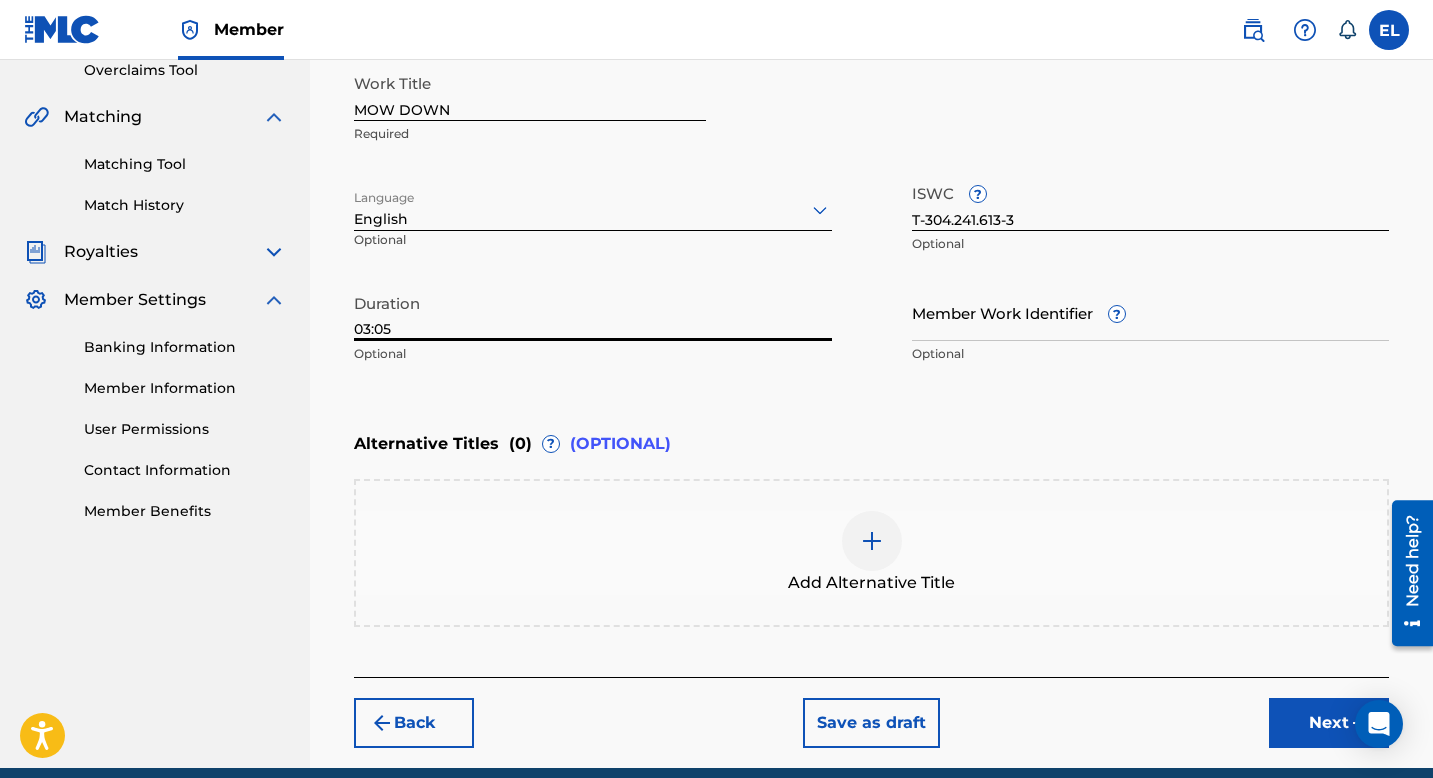 type on "03:05" 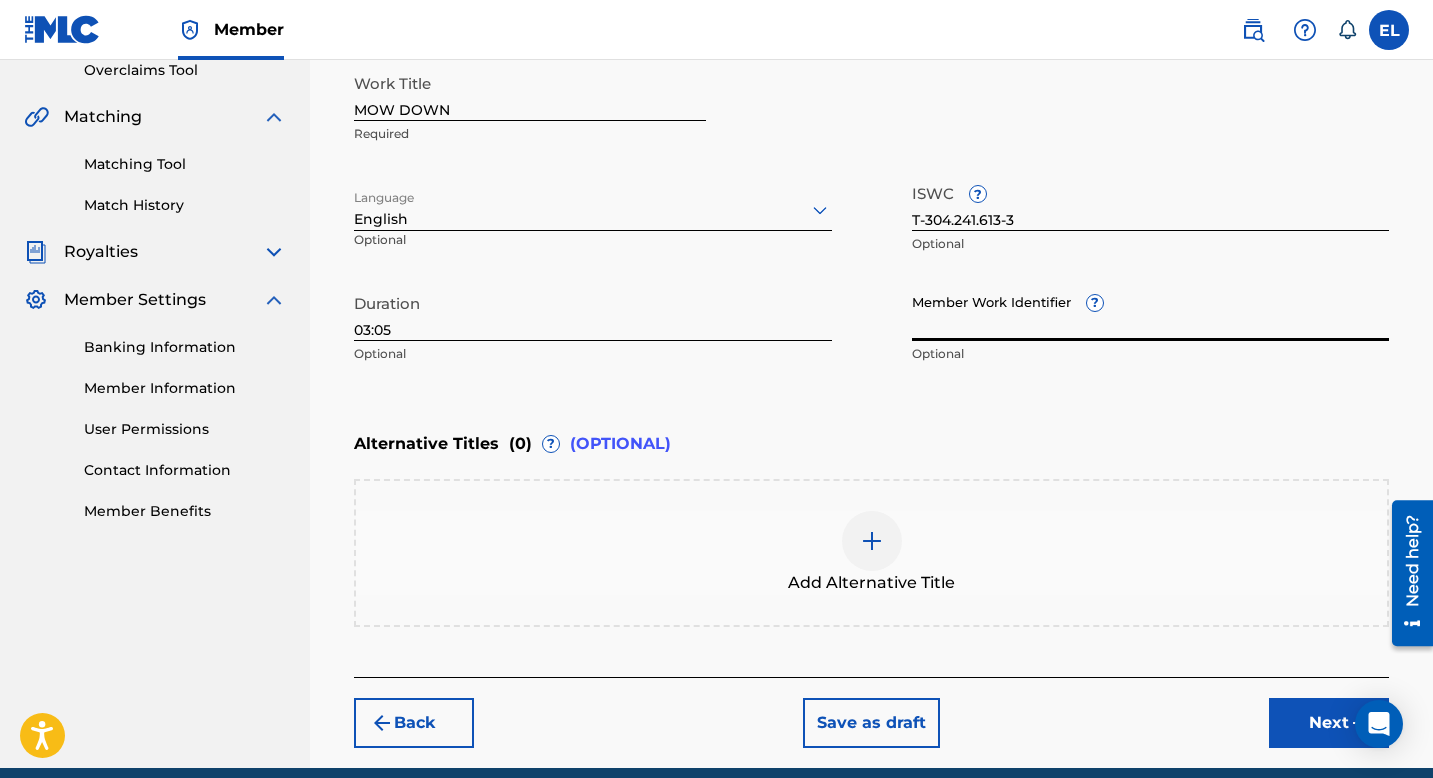 click on "Member Work Identifier   ?" at bounding box center (1151, 312) 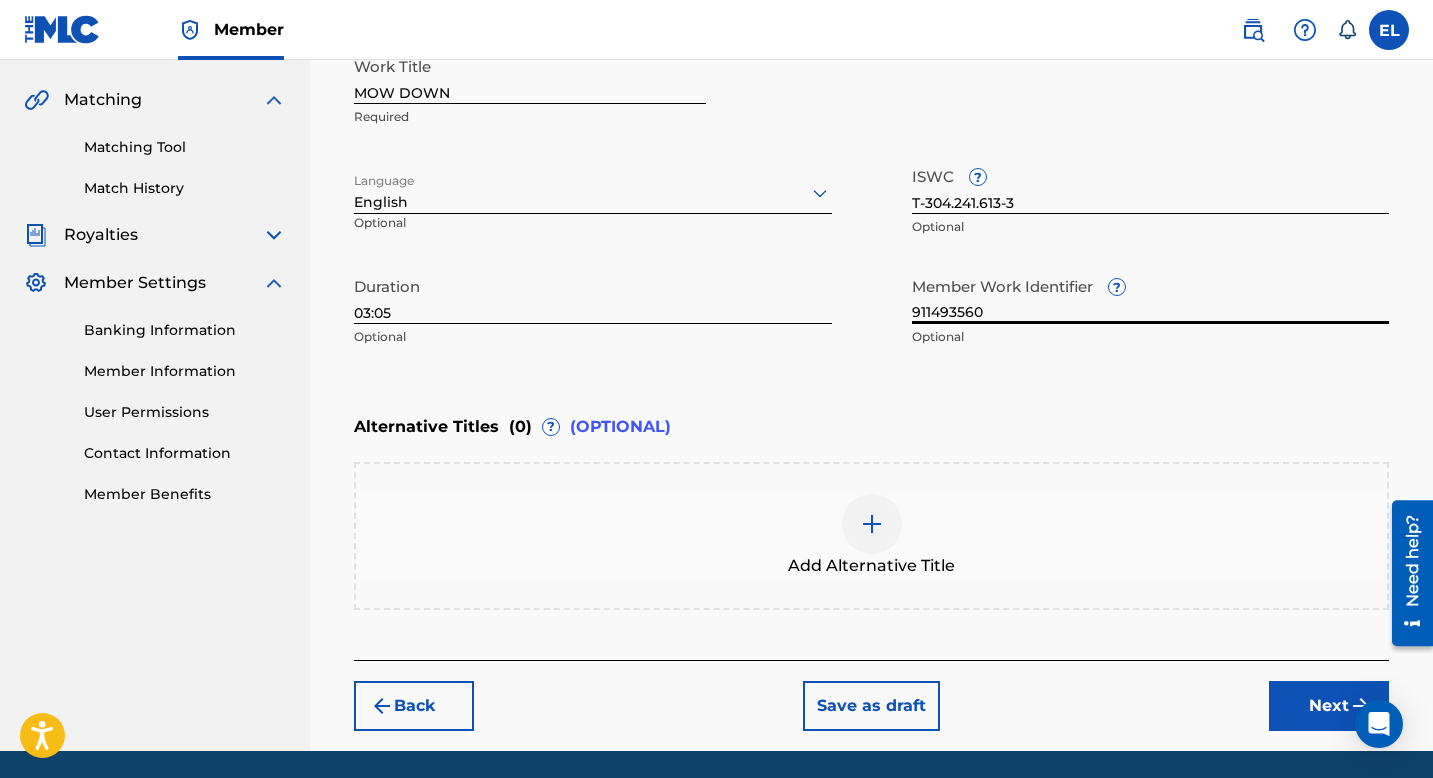 scroll, scrollTop: 462, scrollLeft: 0, axis: vertical 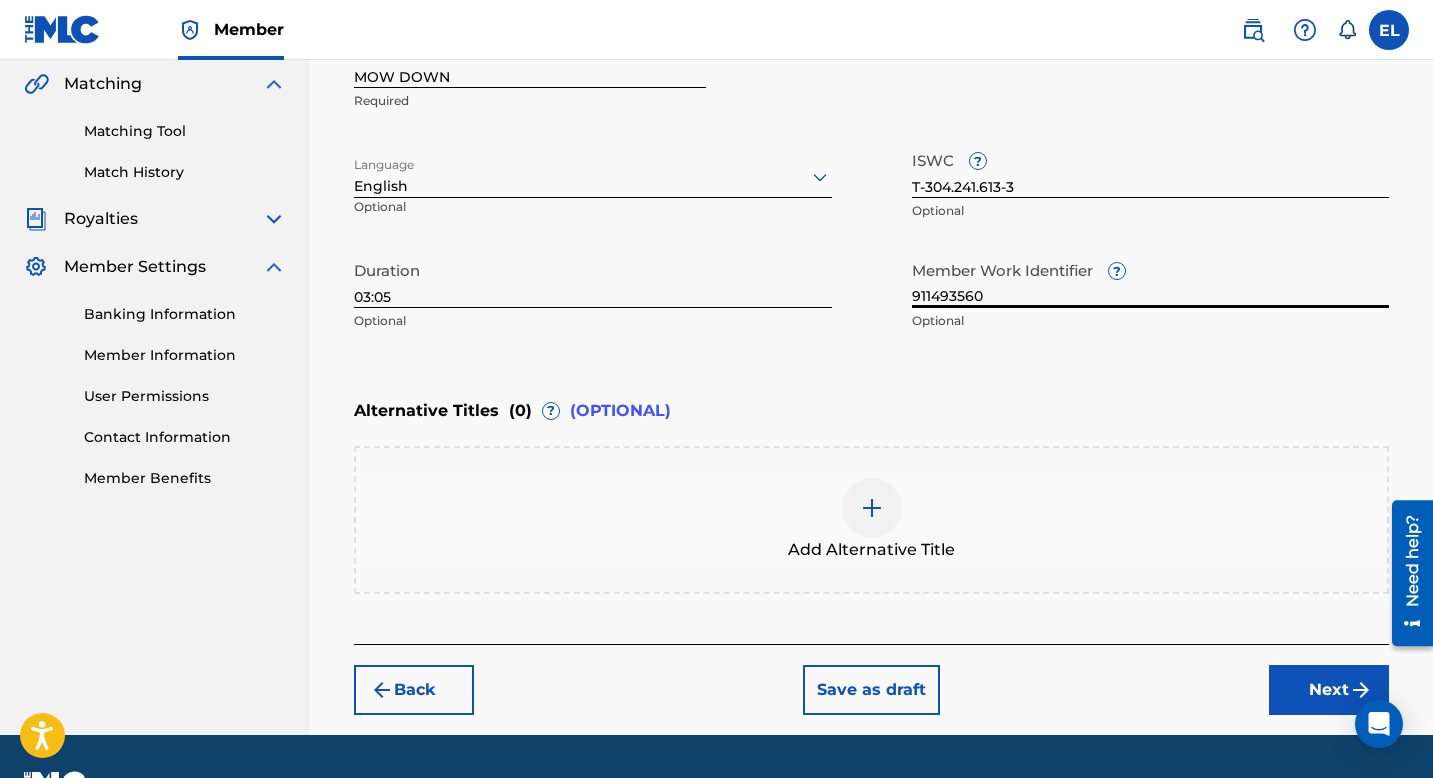 type on "911493560" 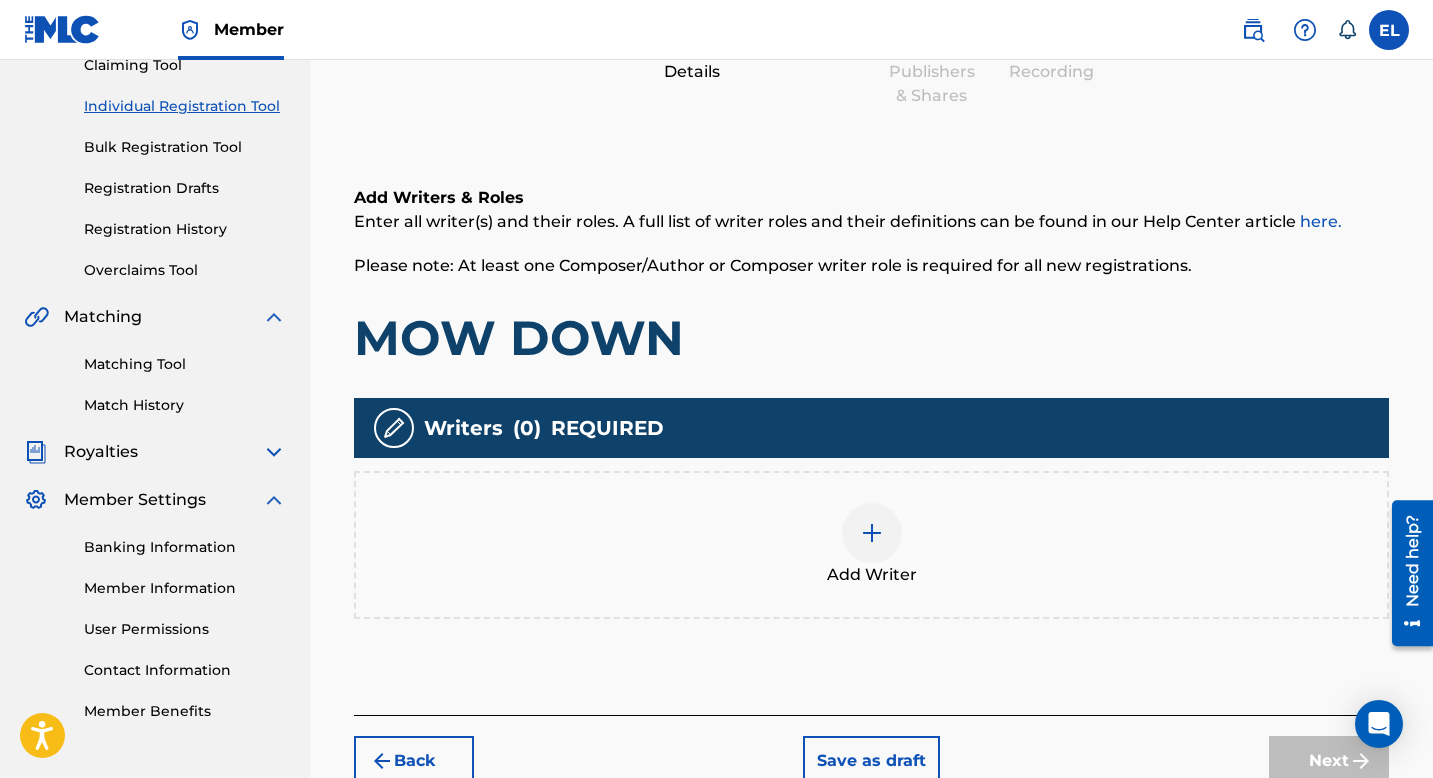 scroll, scrollTop: 228, scrollLeft: 0, axis: vertical 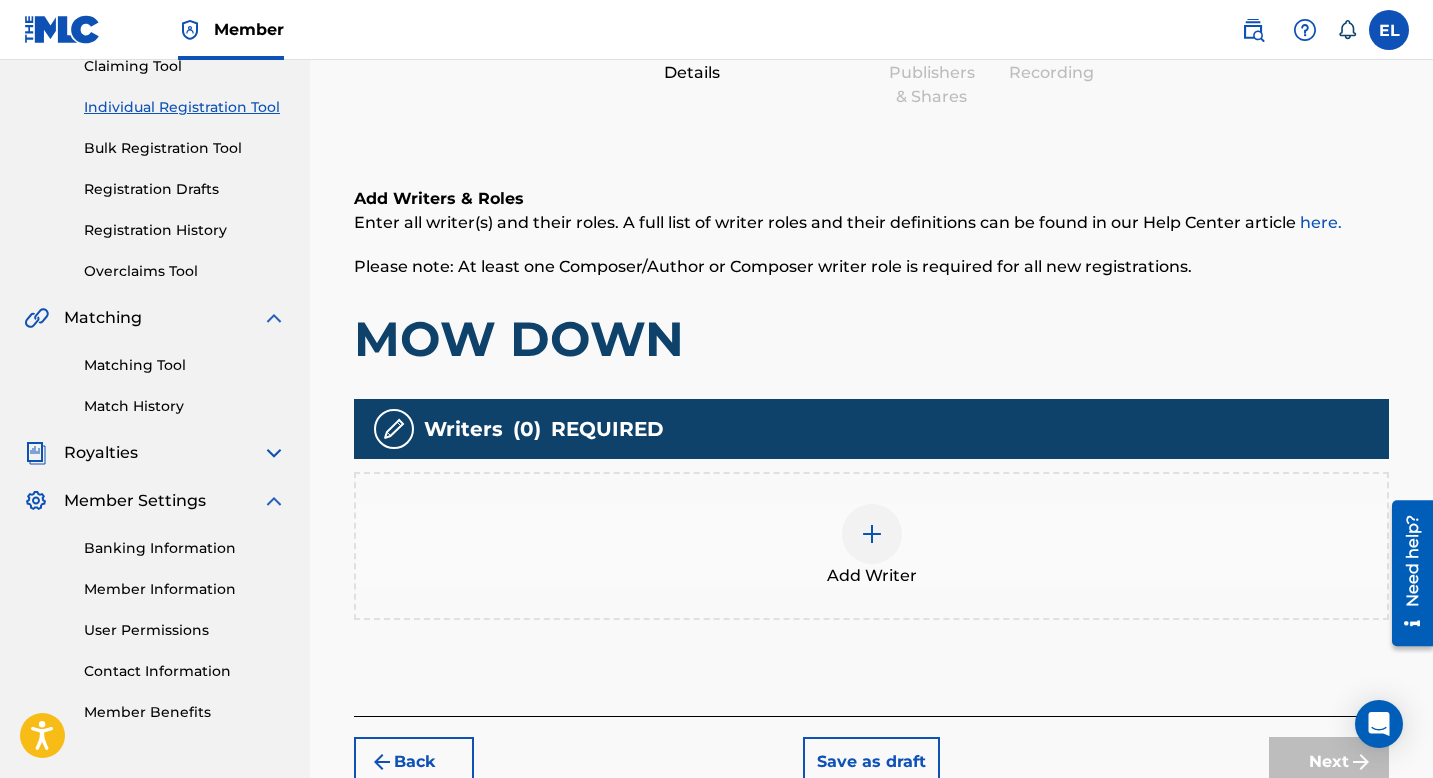 click at bounding box center (872, 534) 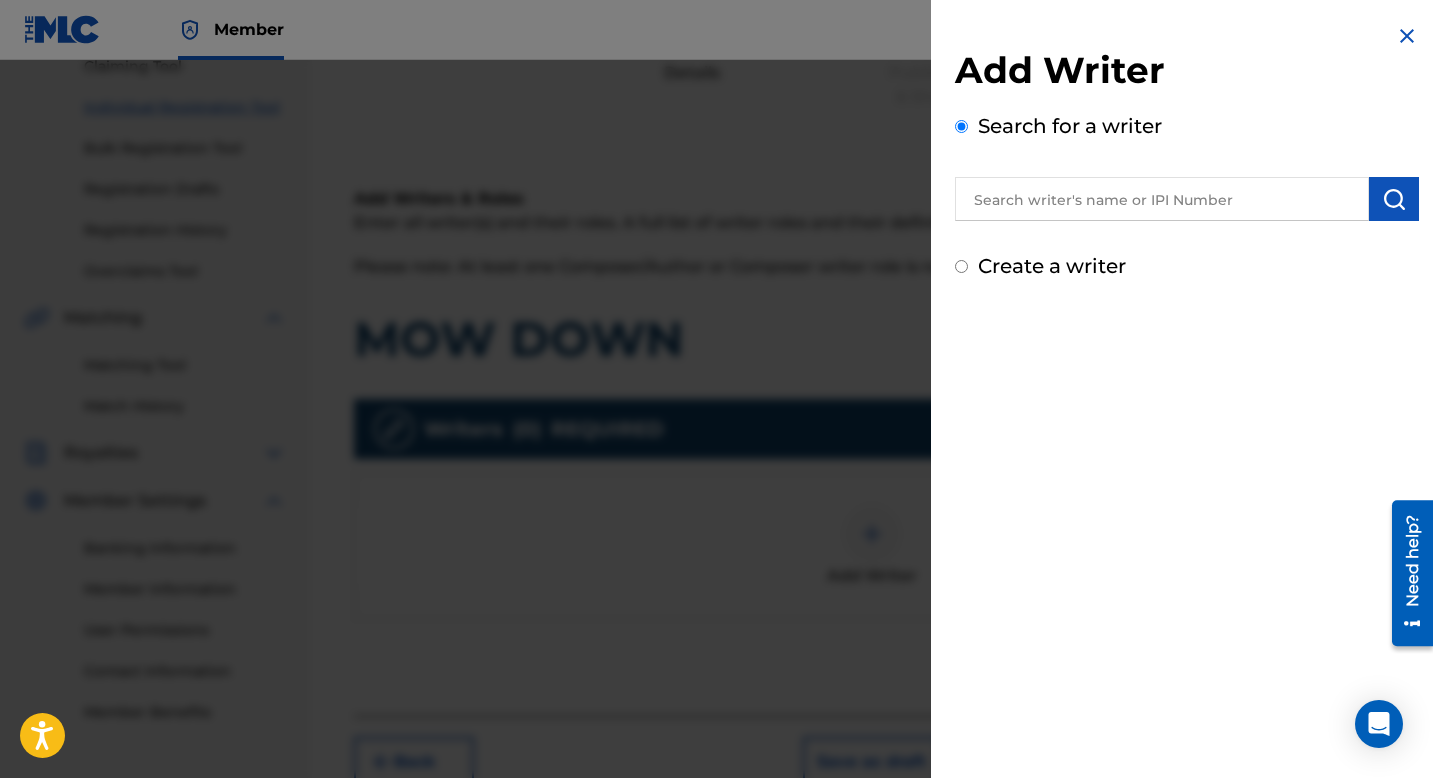 click on "Create a writer" at bounding box center [1052, 266] 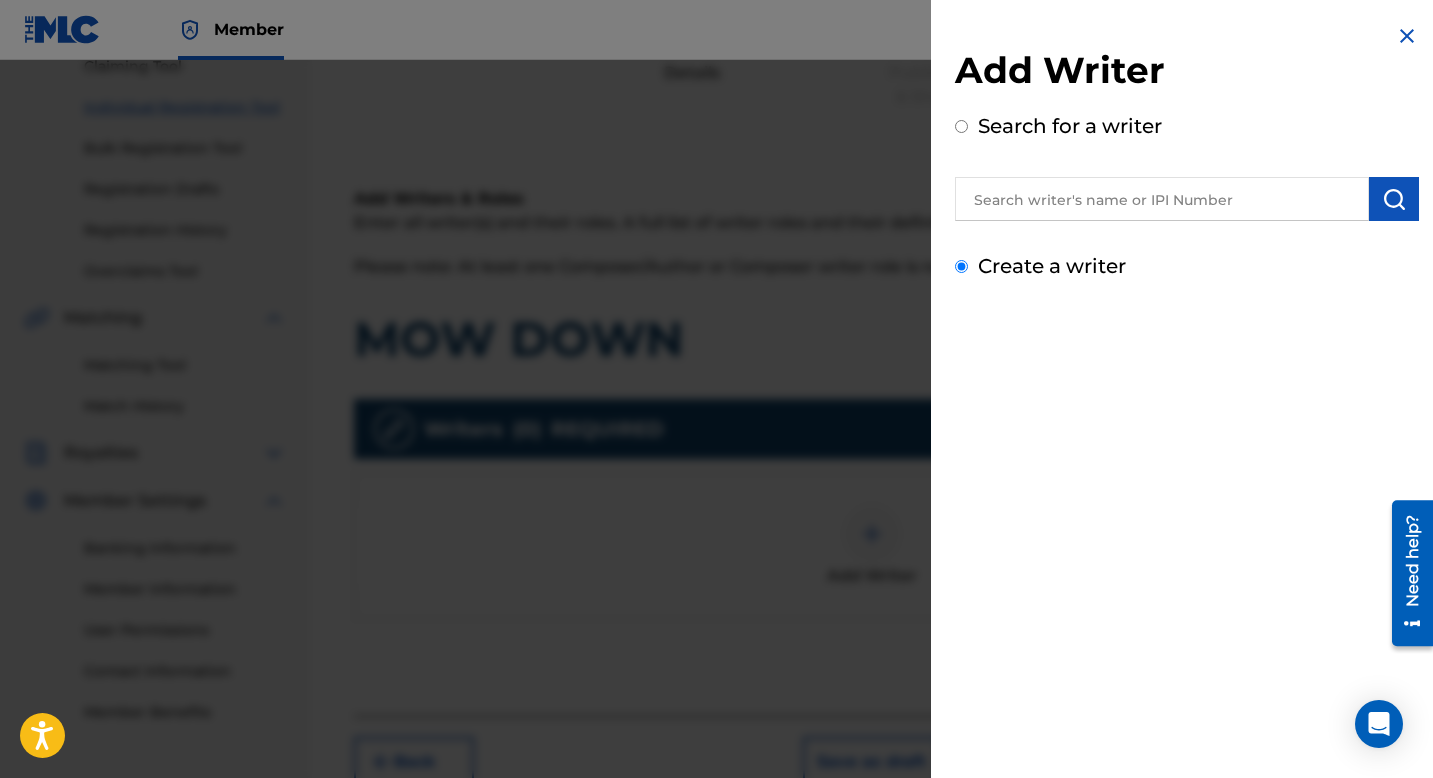 click on "Create a writer" at bounding box center (961, 266) 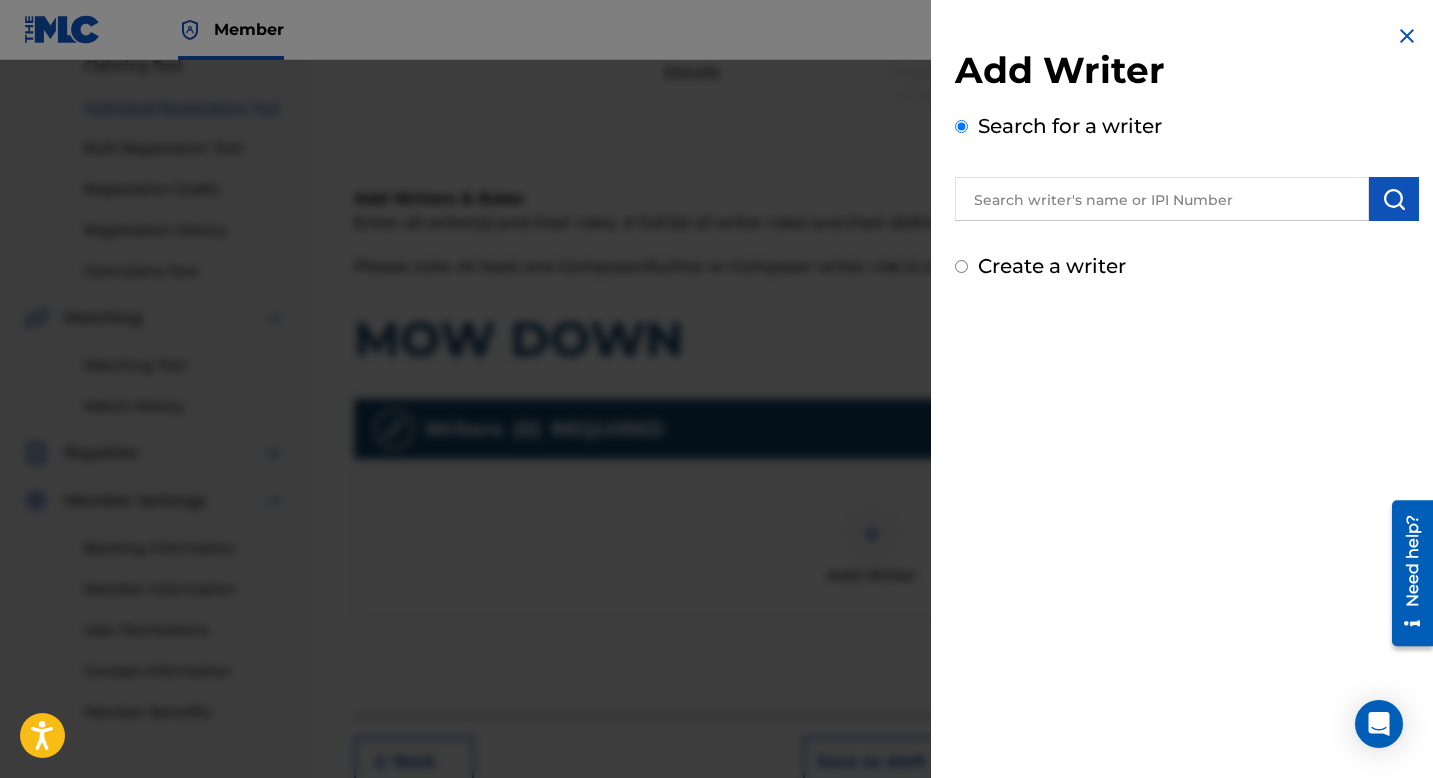 radio on "false" 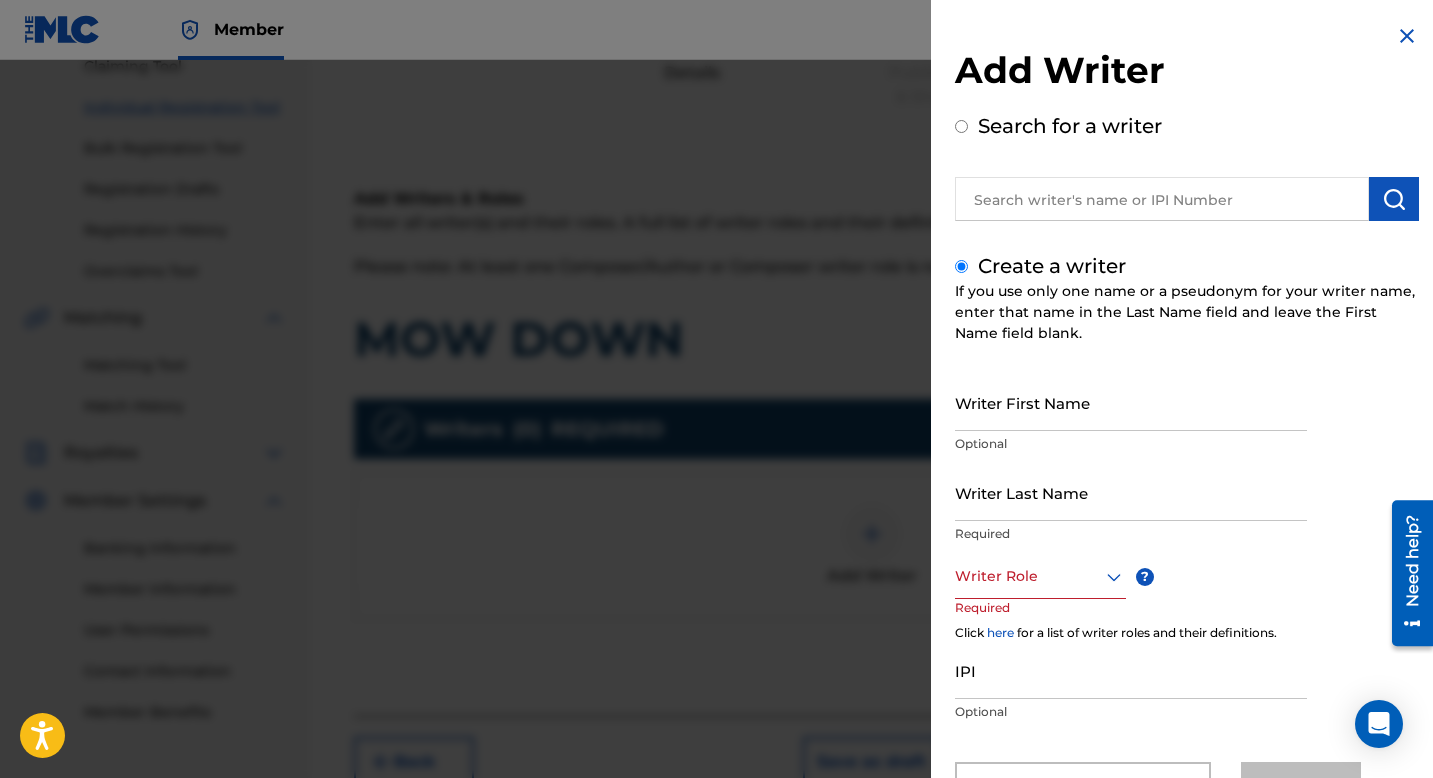 click on "Writer First Name" at bounding box center (1131, 402) 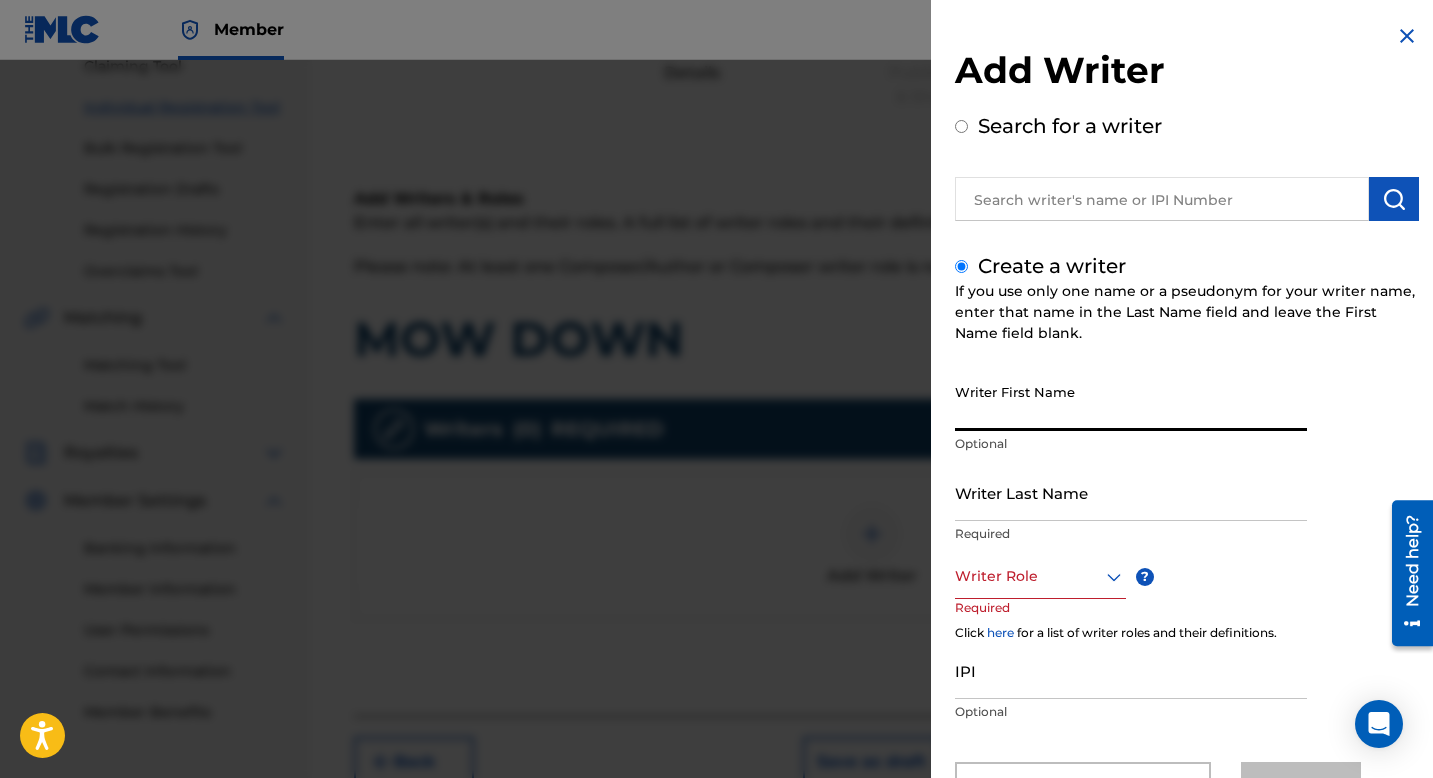 type on "[PERSON_NAME]" 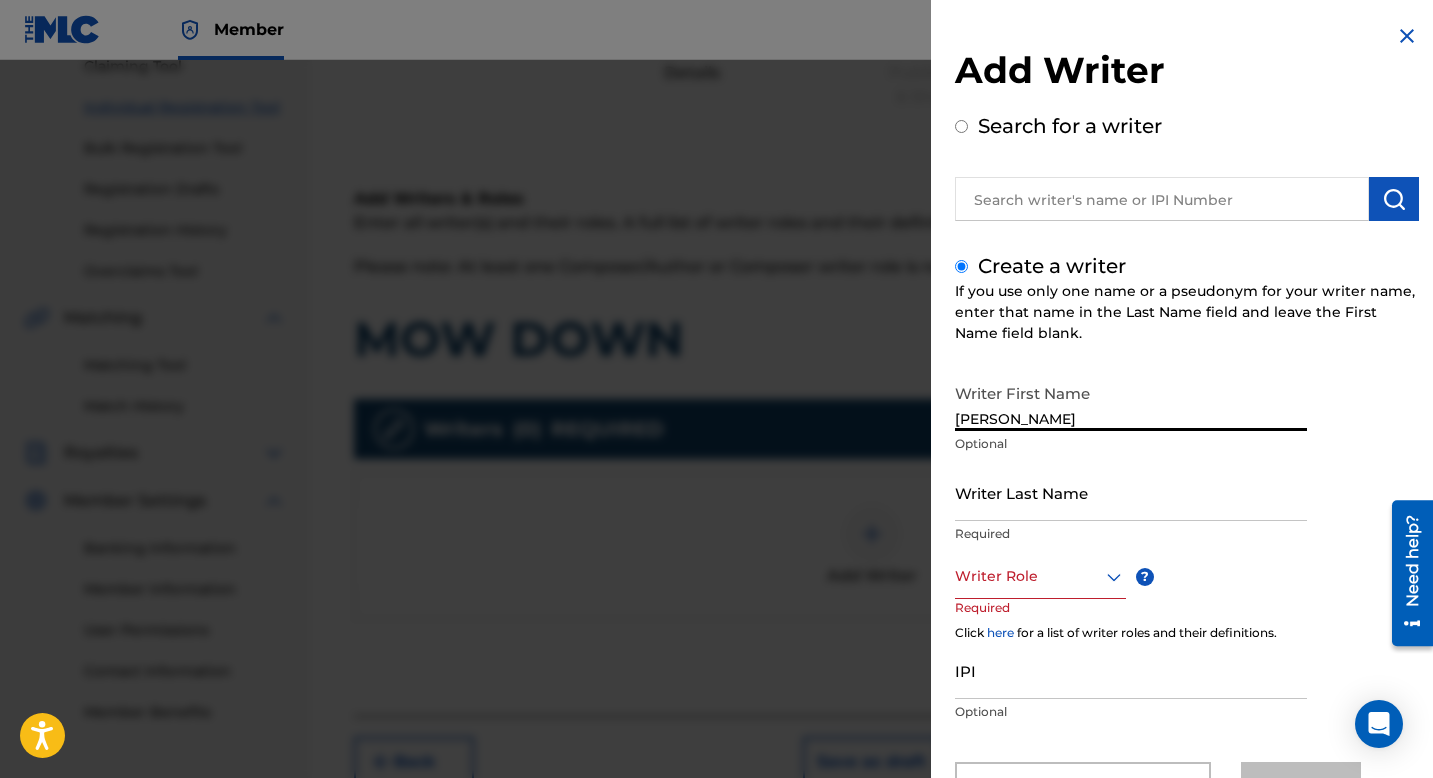 click on "Writer Last Name" at bounding box center (1131, 492) 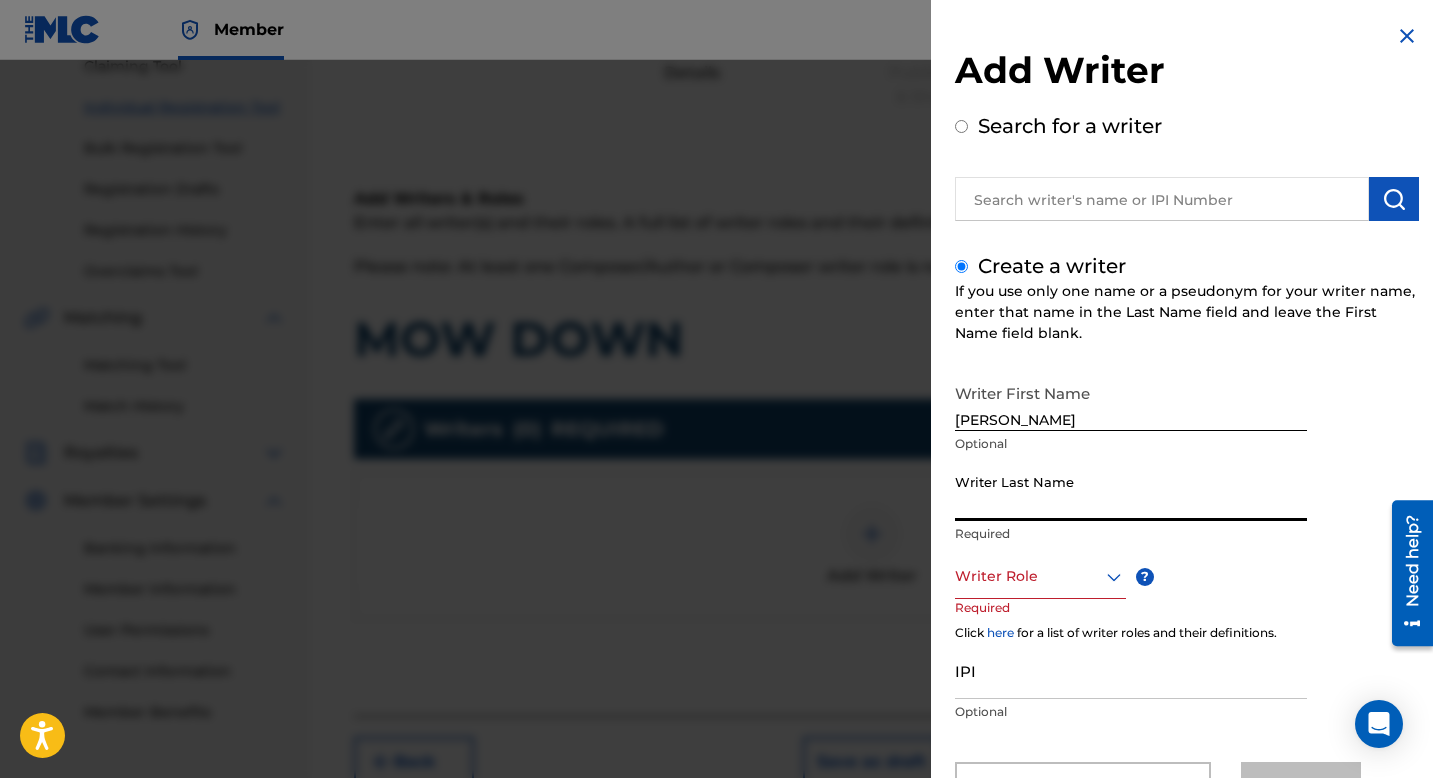 click on "Writer Last Name" at bounding box center [1131, 492] 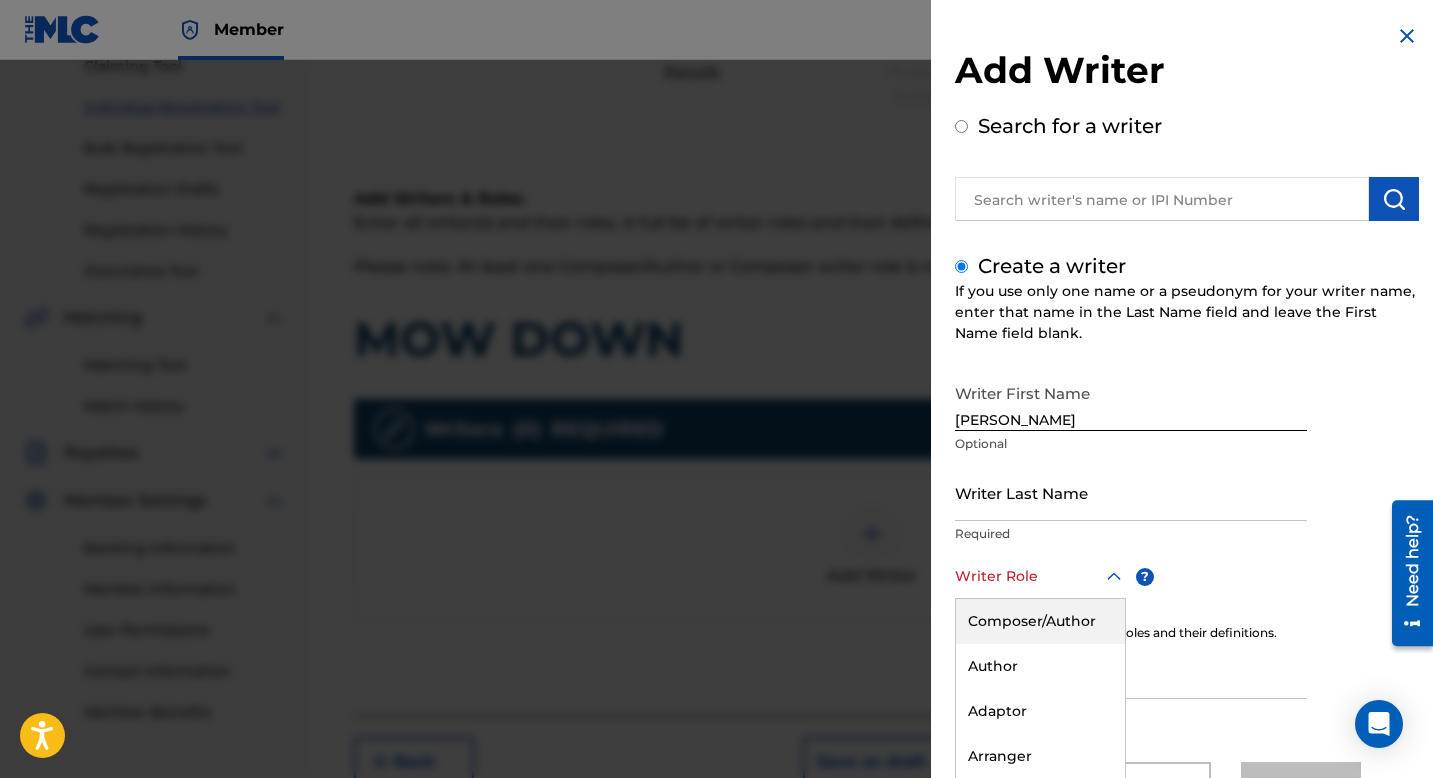 click on "Composer/Author, 1 of 8. 8 results available. Use Up and Down to choose options, press Enter to select the currently focused option, press Escape to exit the menu, press Tab to select the option and exit the menu. Writer Role Composer/Author Author Adaptor Arranger Composer Translator Sub Arranger Sub Author" at bounding box center (1040, 576) 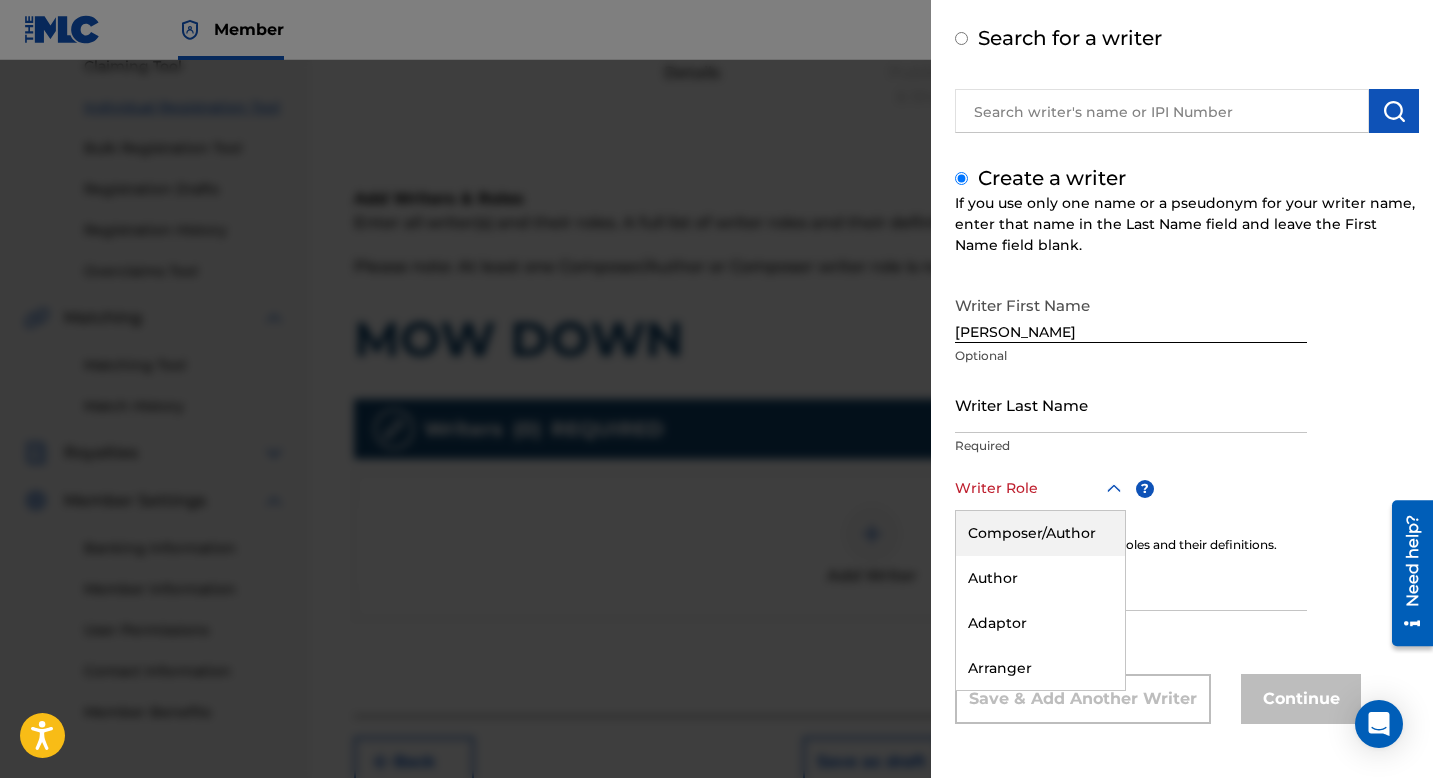 click on "Composer/Author" at bounding box center [1040, 533] 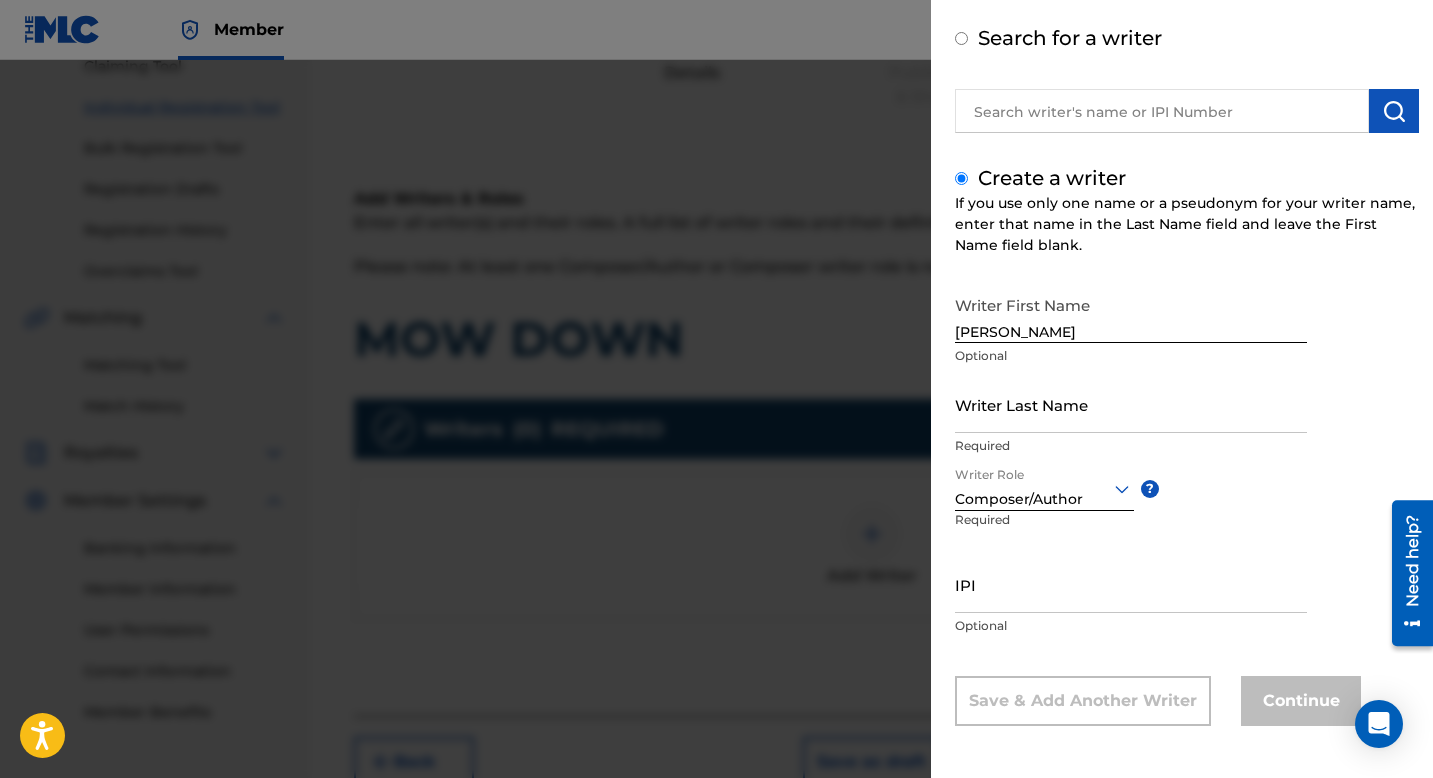 click on "Writer Last Name" at bounding box center [1131, 404] 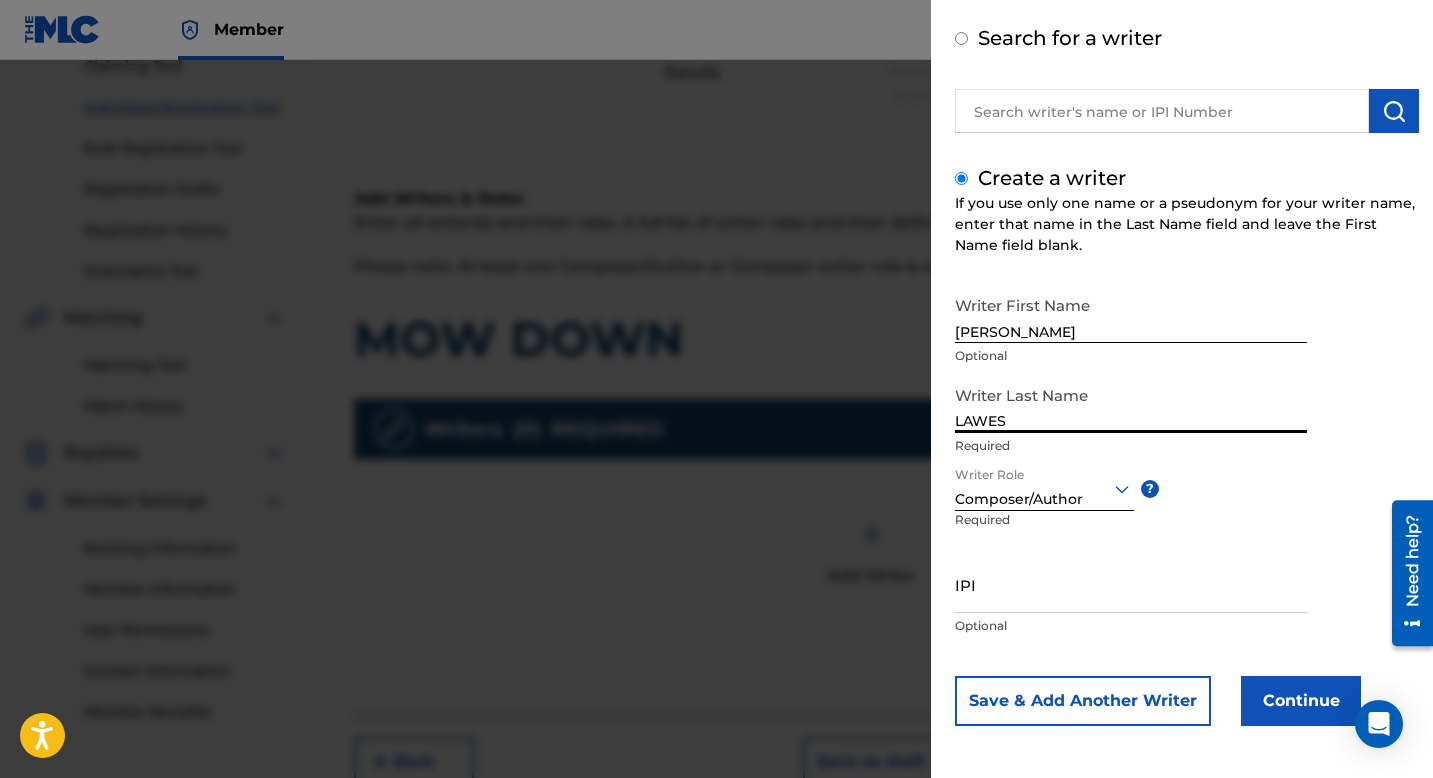 scroll, scrollTop: 90, scrollLeft: 0, axis: vertical 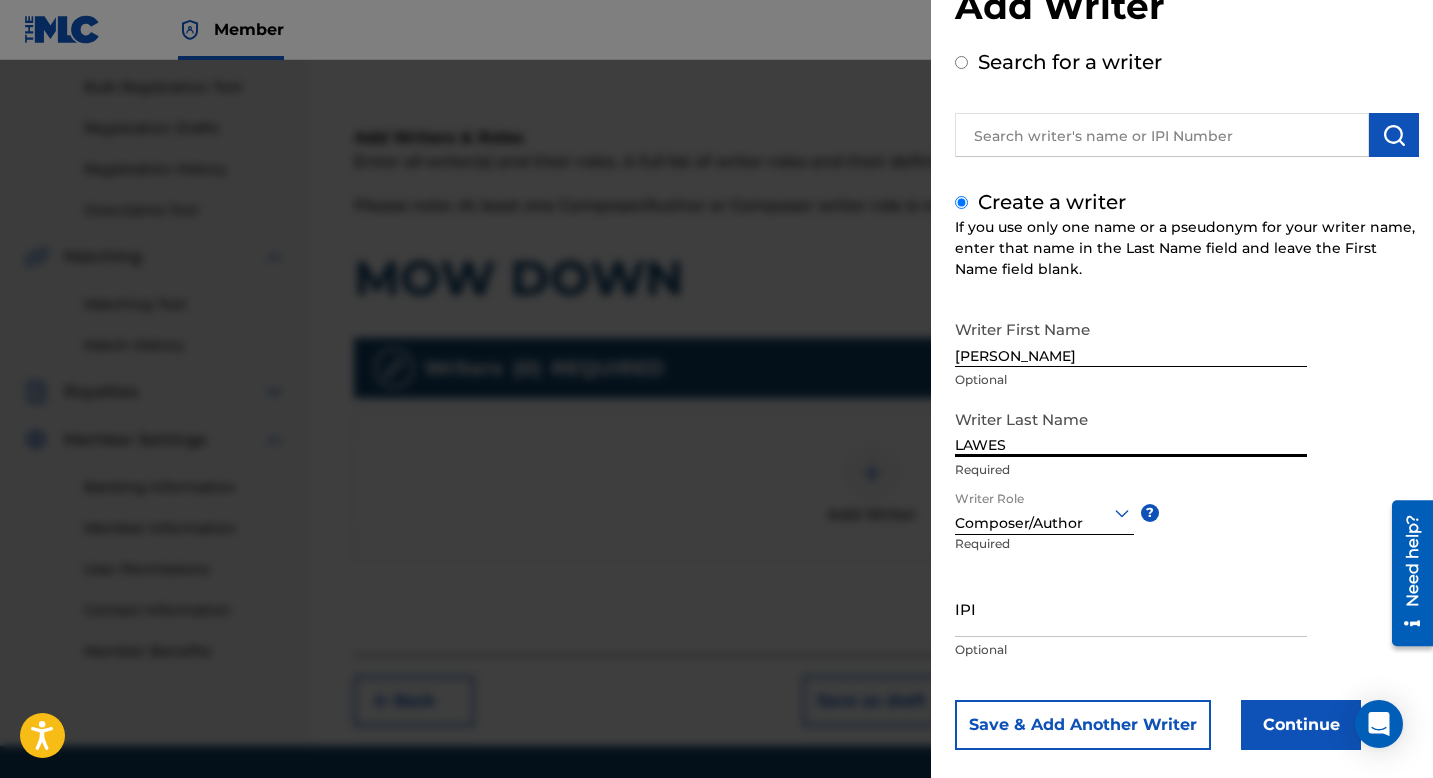type on "LAWES" 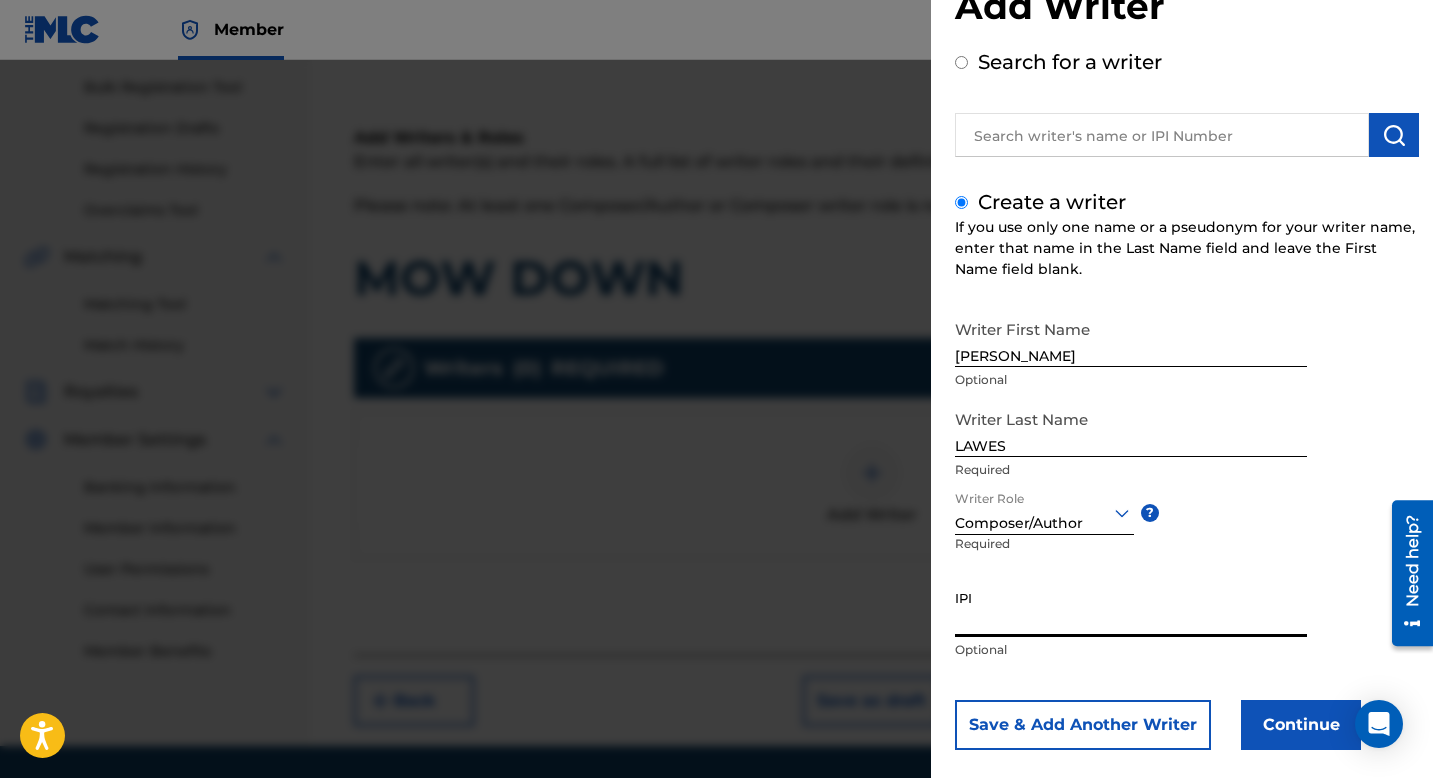 click on "IPI" at bounding box center [1131, 608] 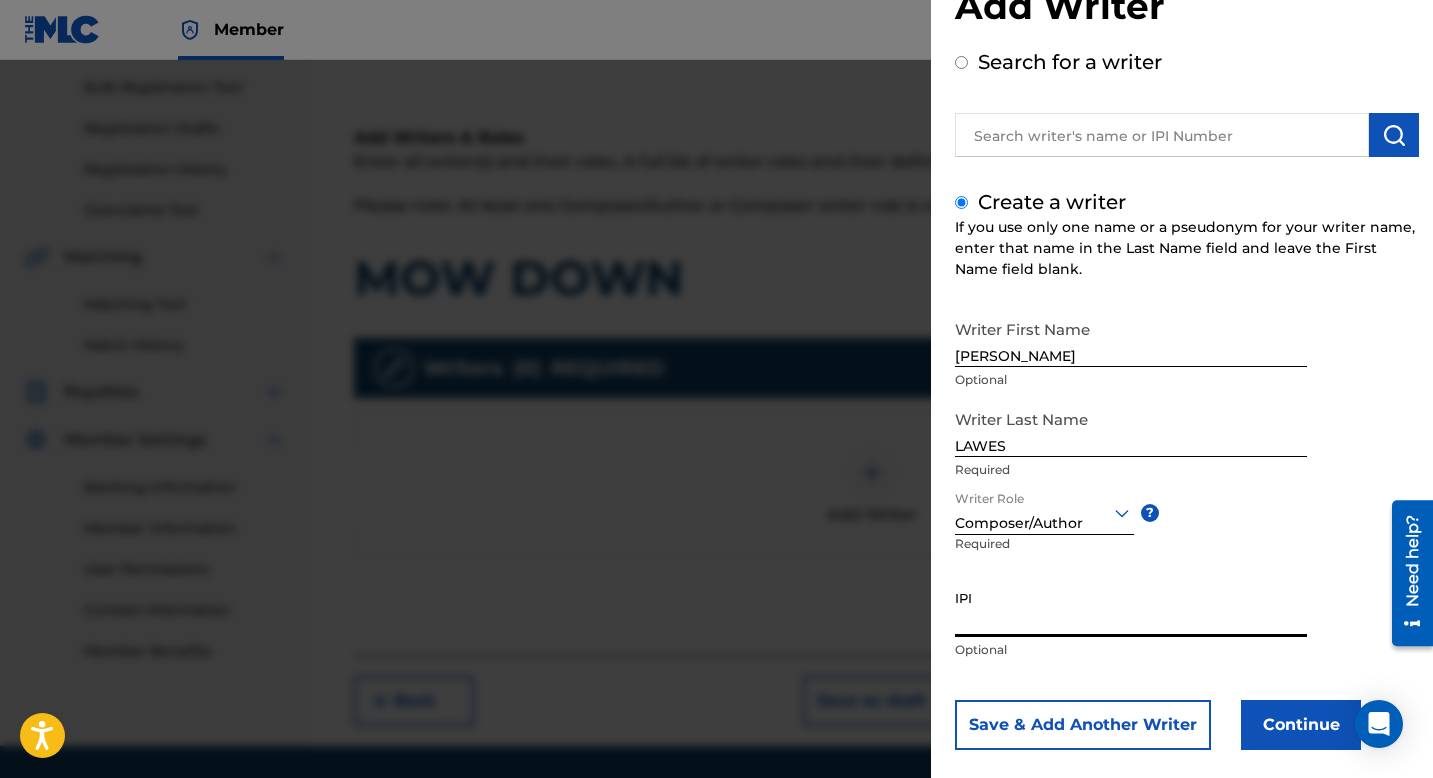 click on "IPI" at bounding box center [1131, 608] 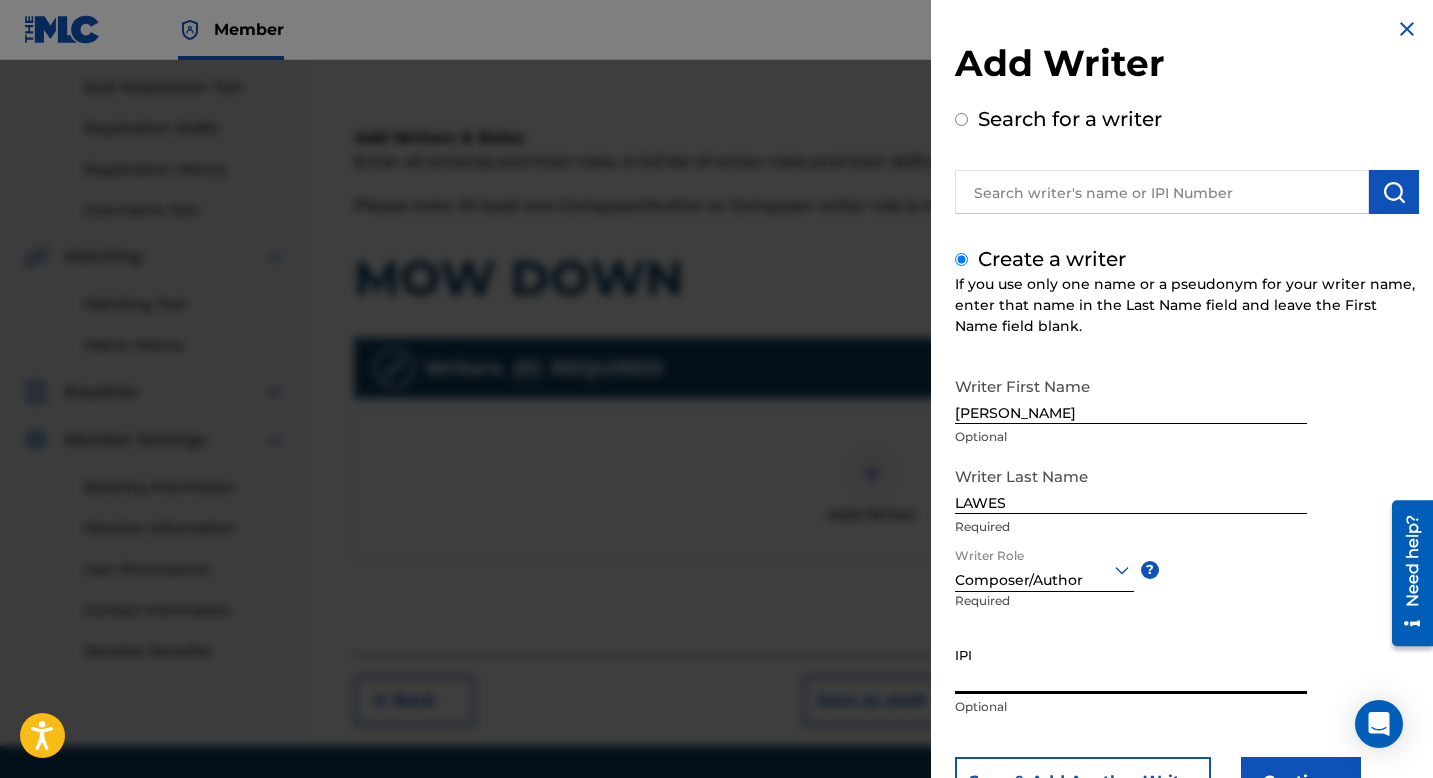 scroll, scrollTop: 0, scrollLeft: 0, axis: both 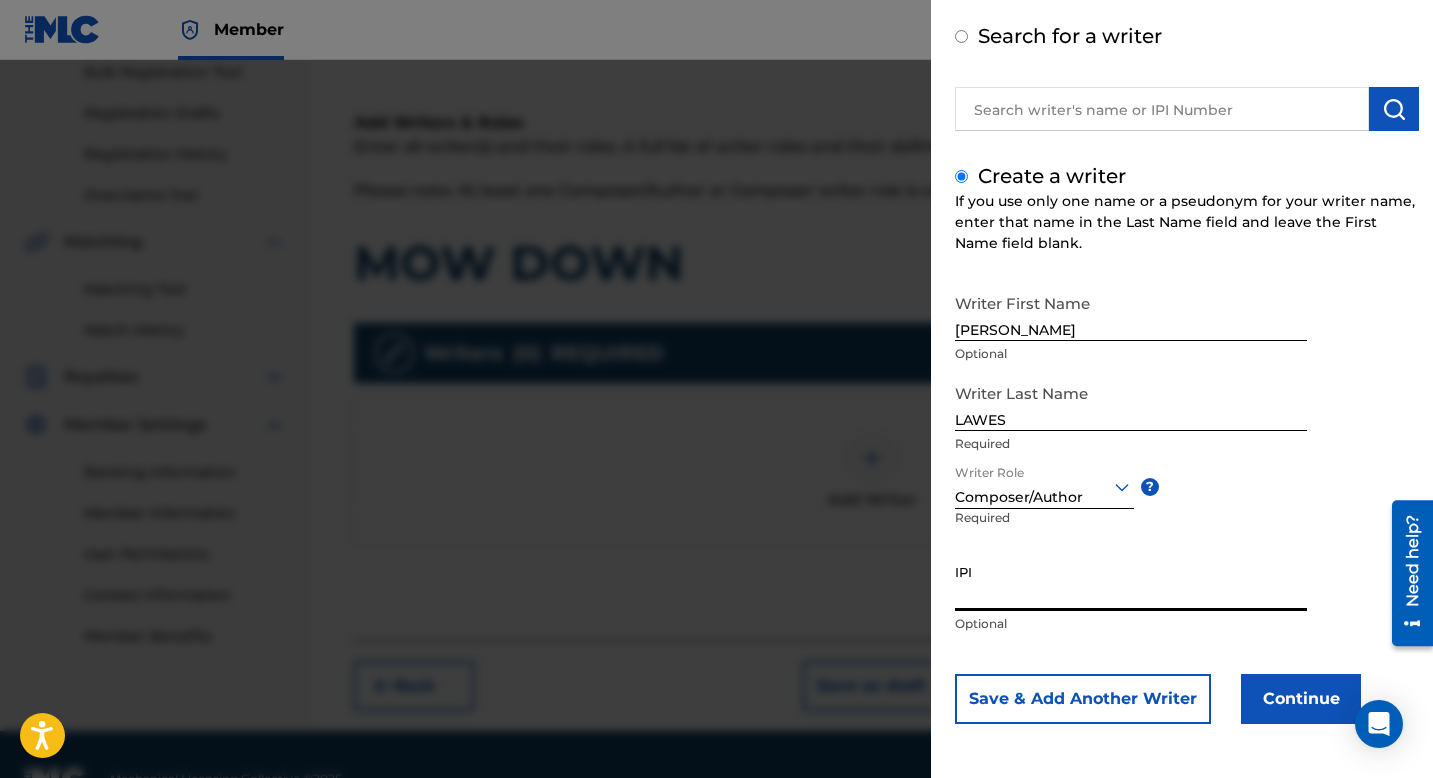 click on "IPI" at bounding box center (1131, 582) 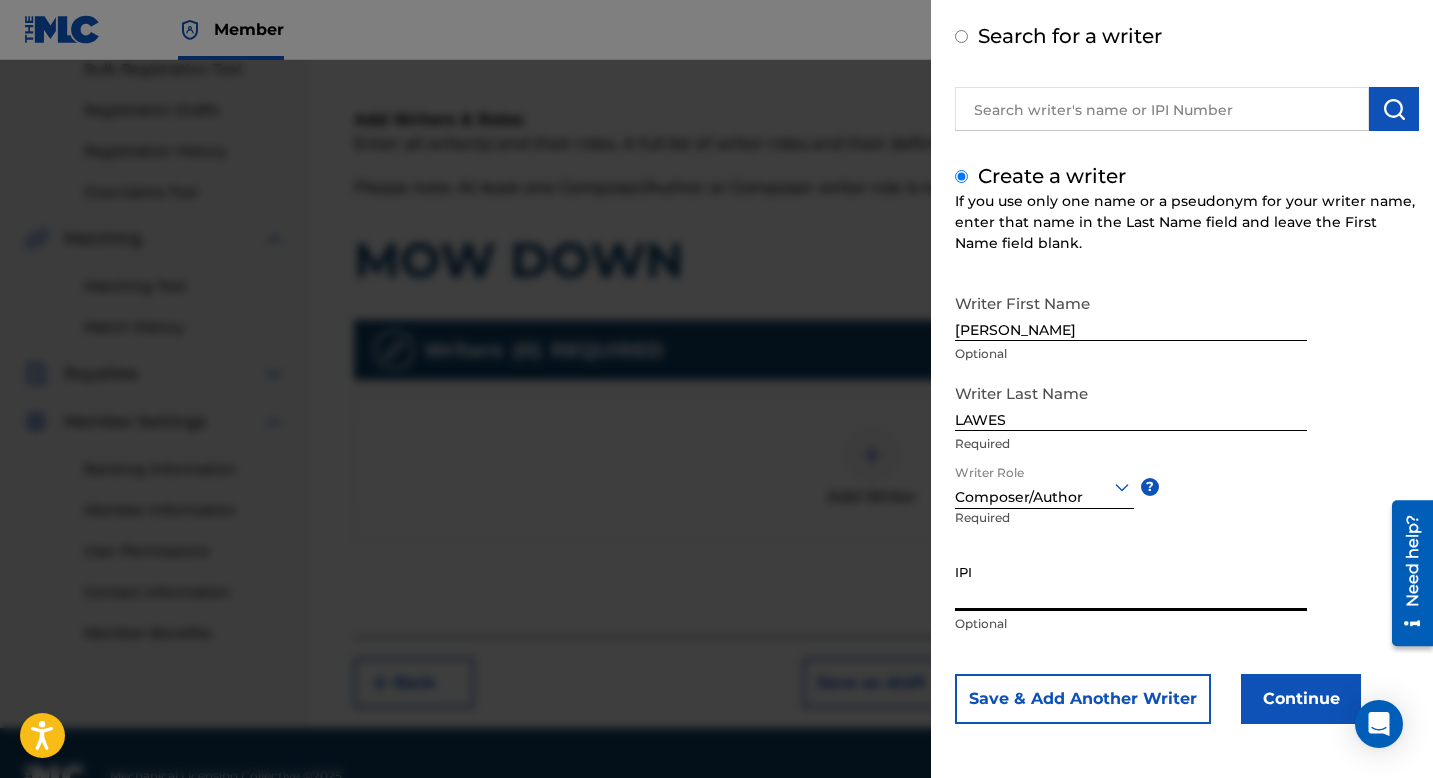 click on "IPI" at bounding box center (1131, 582) 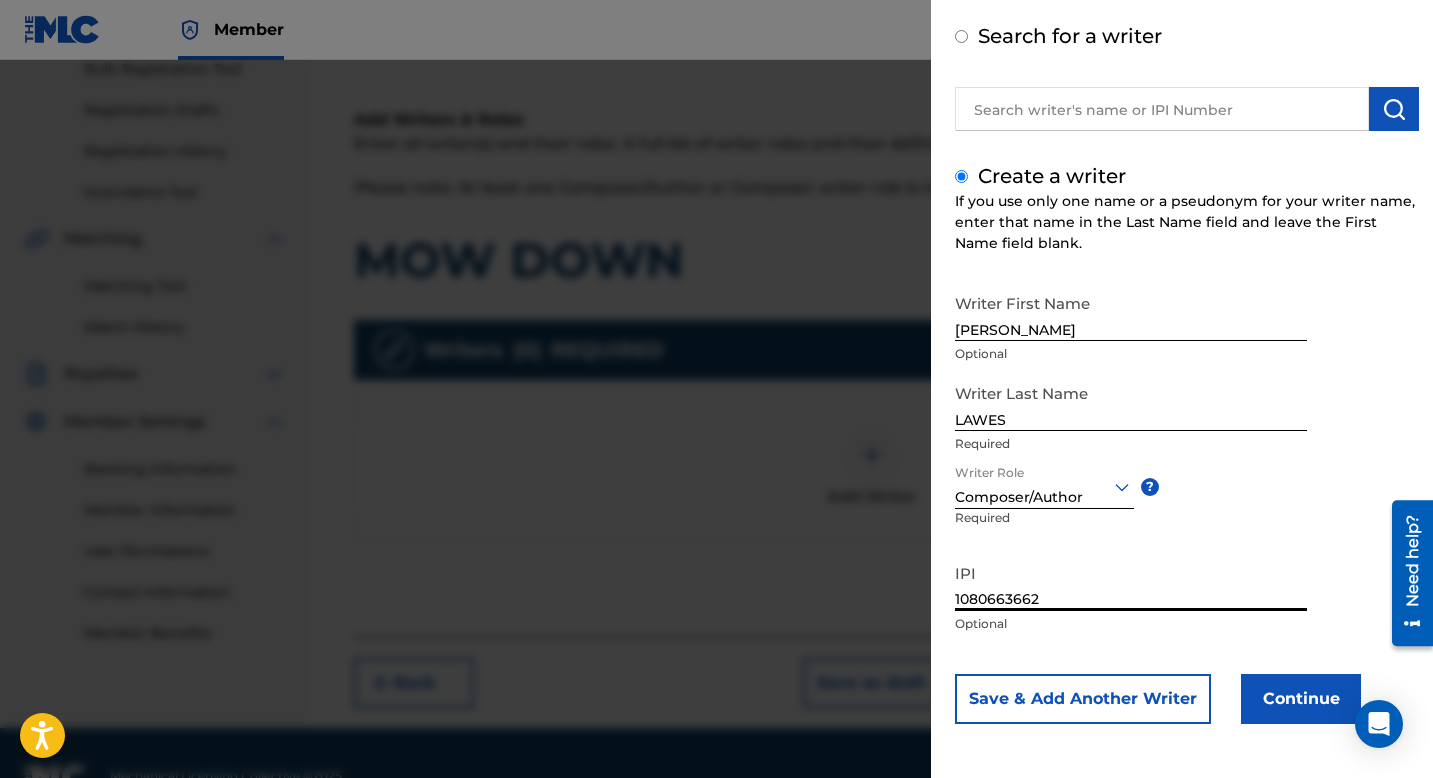 type on "1080663662" 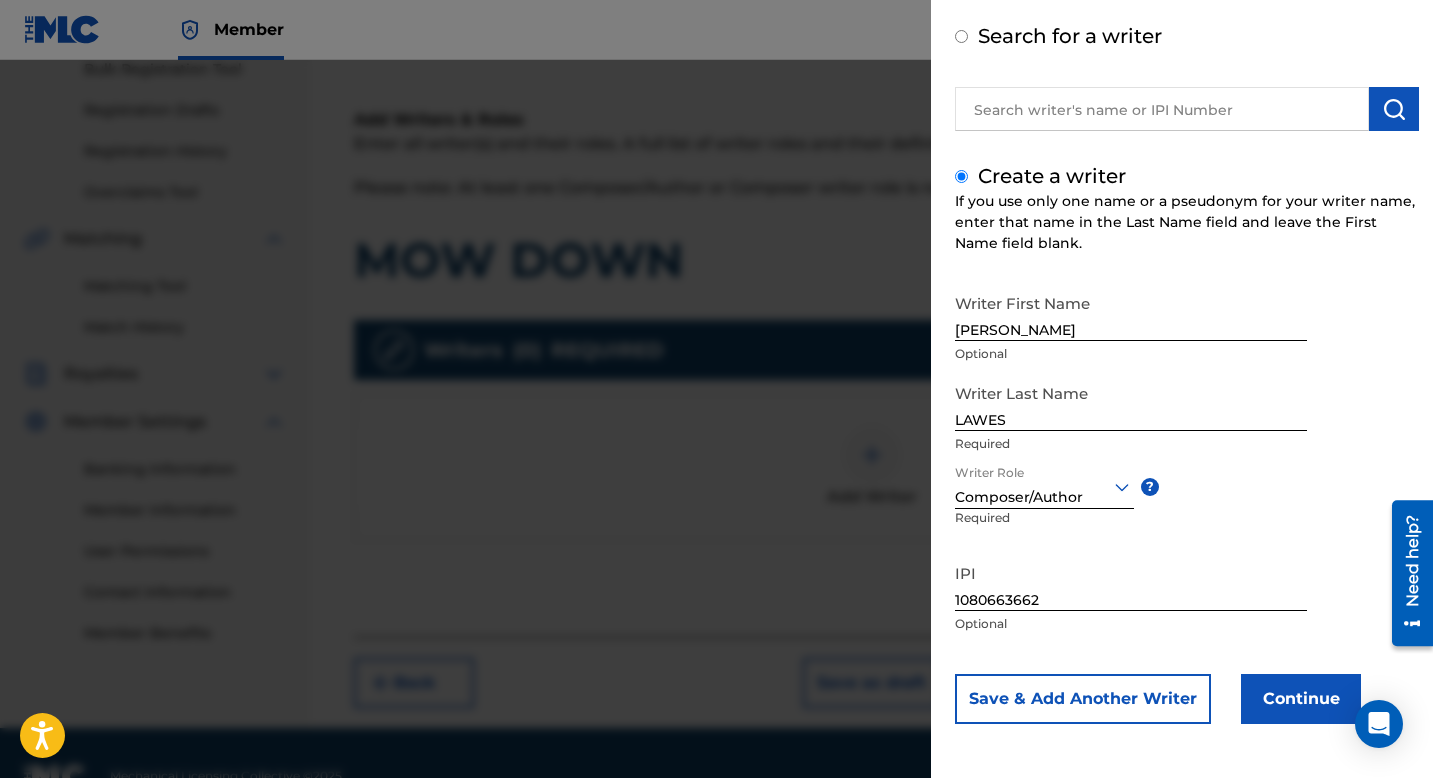 click on "Continue" at bounding box center [1301, 699] 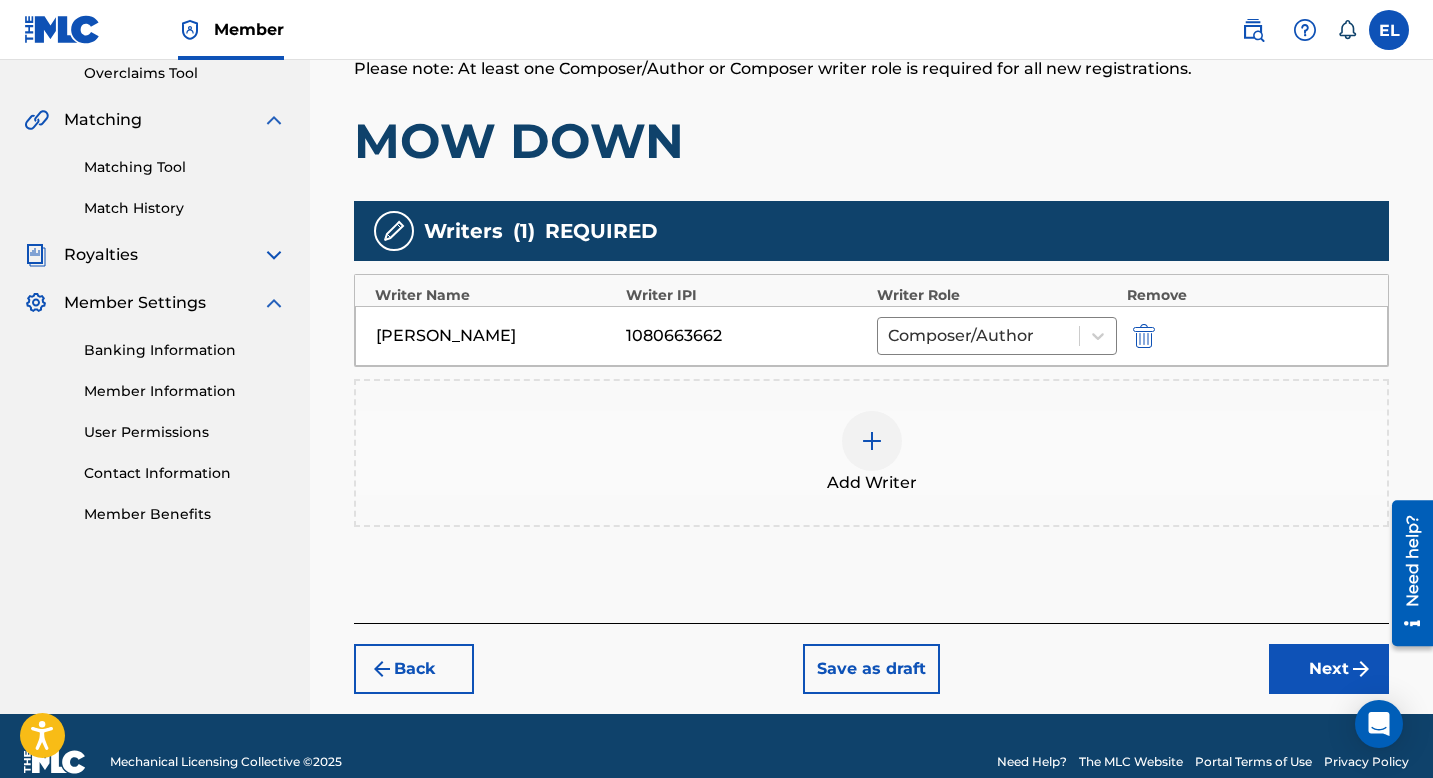 scroll, scrollTop: 458, scrollLeft: 0, axis: vertical 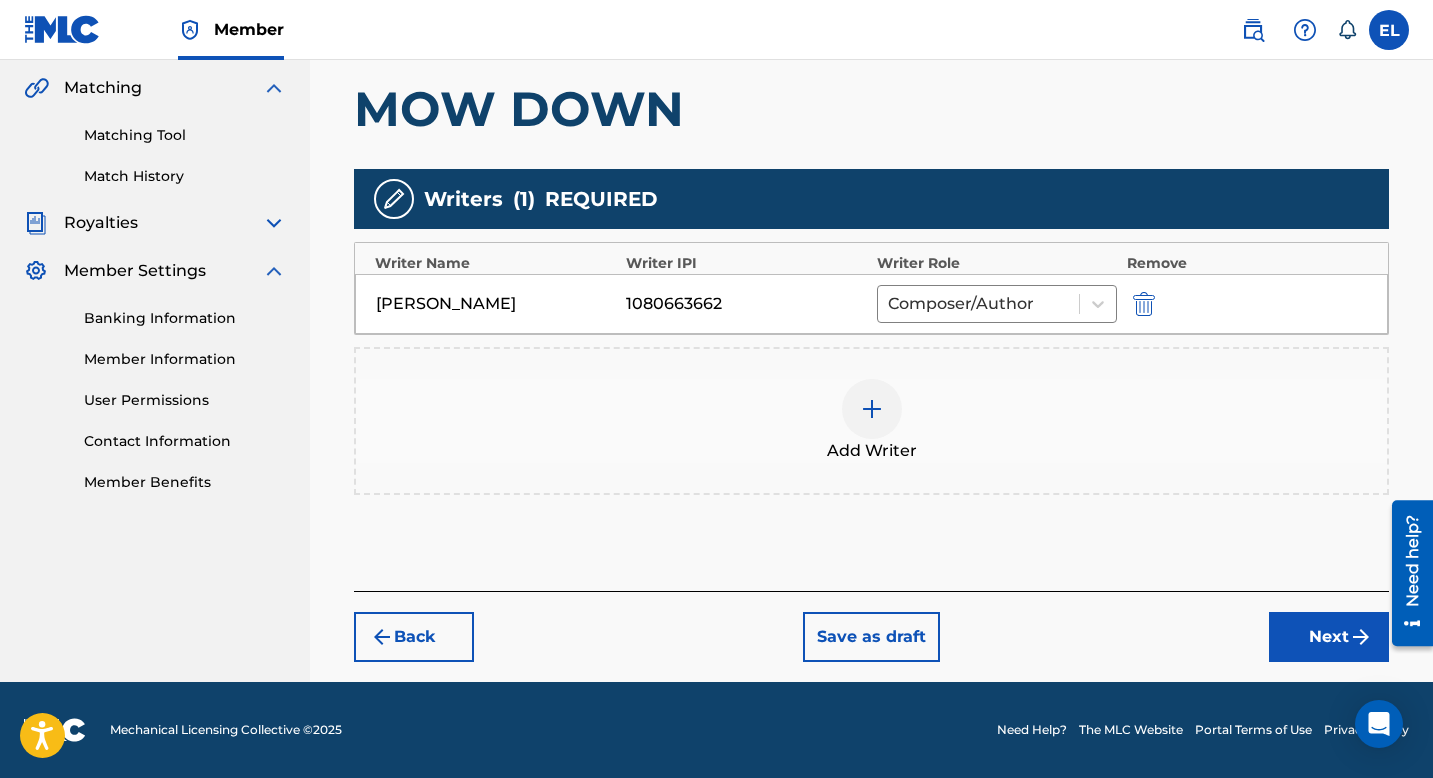 click on "Next" at bounding box center (1329, 637) 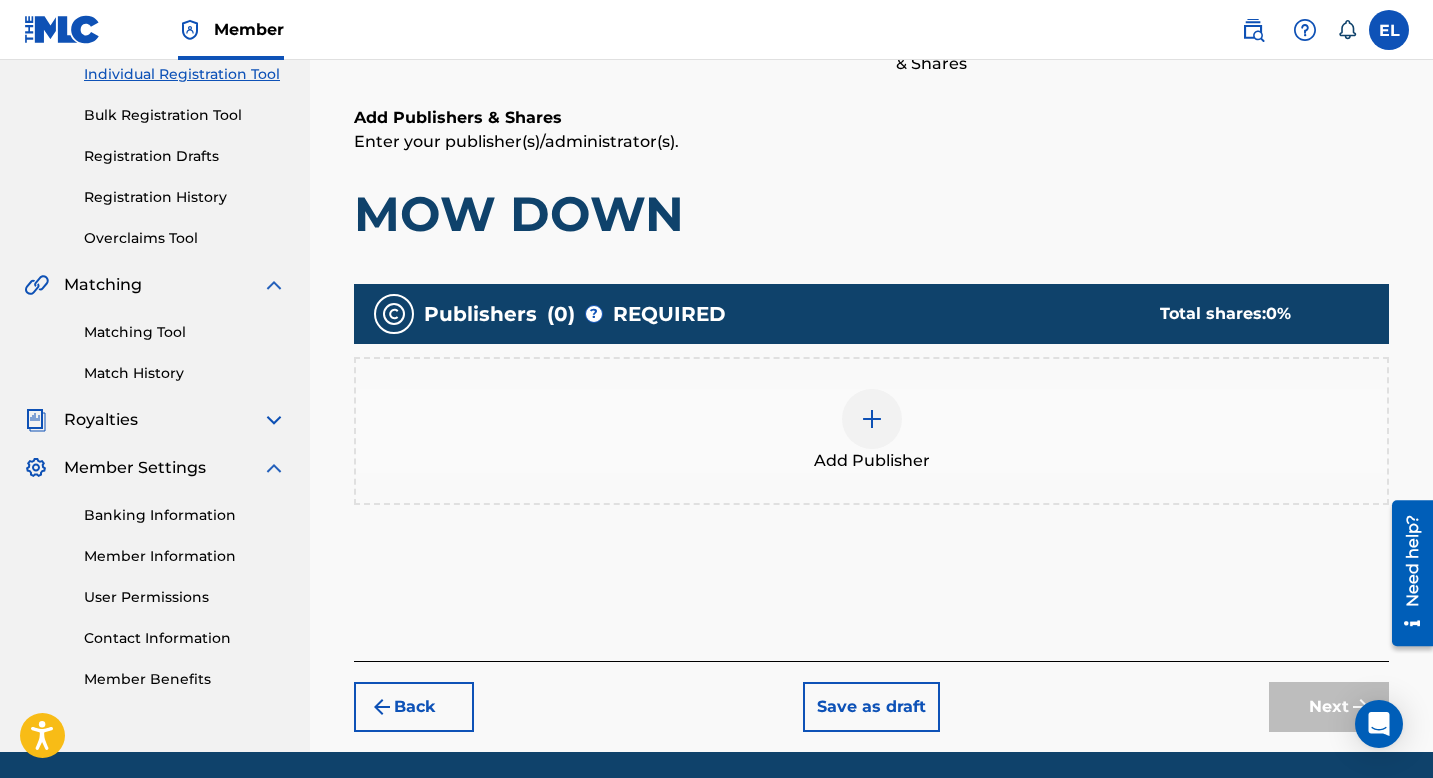 scroll, scrollTop: 268, scrollLeft: 0, axis: vertical 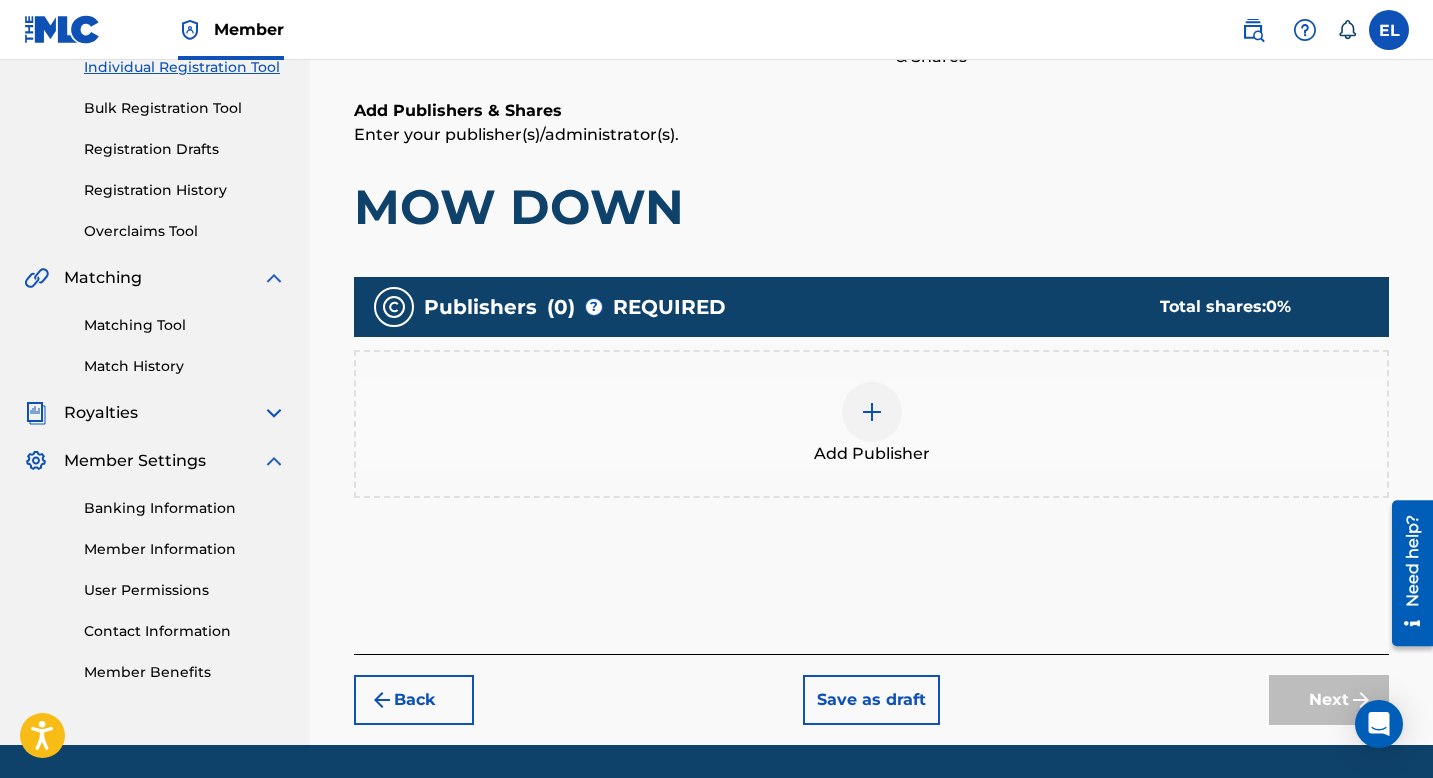 click at bounding box center [872, 412] 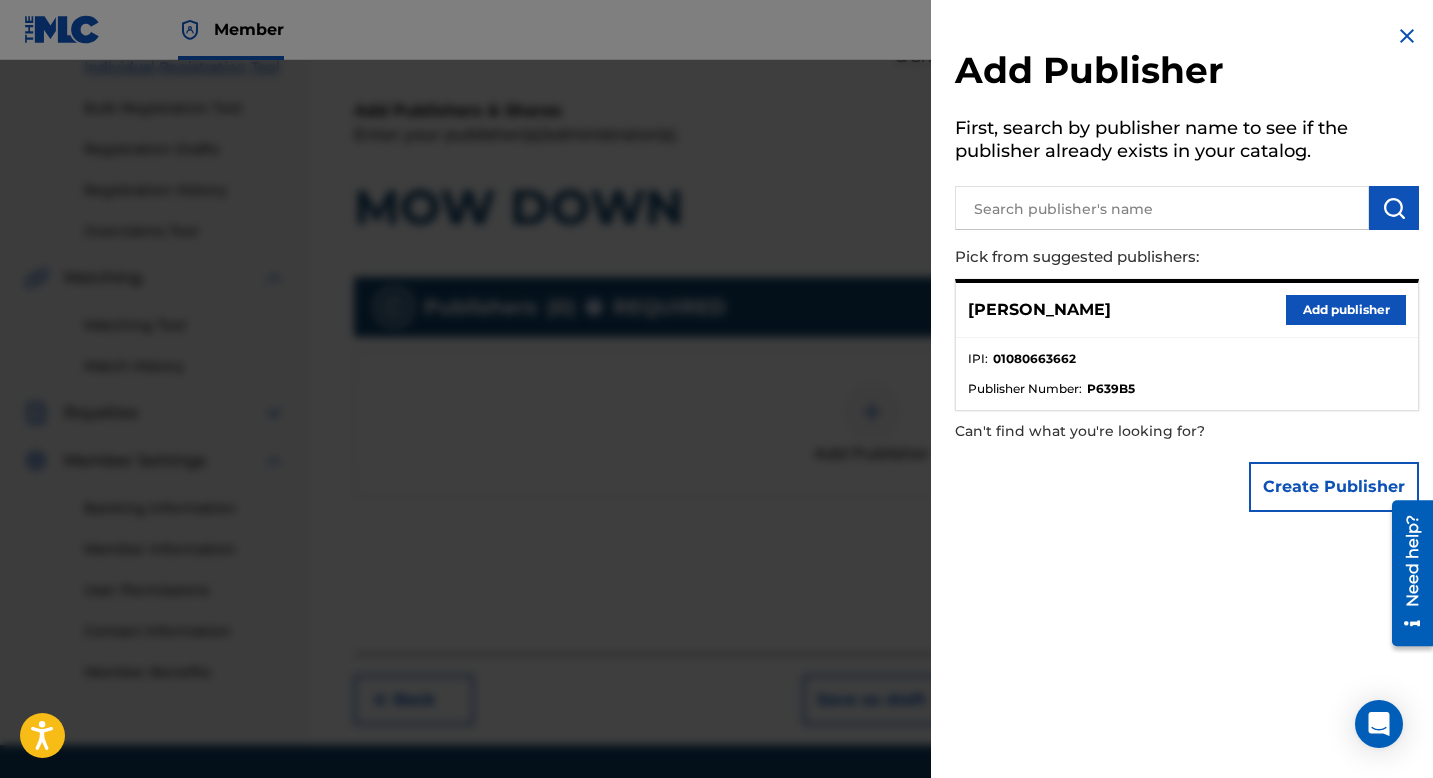 click on "Add publisher" at bounding box center (1346, 310) 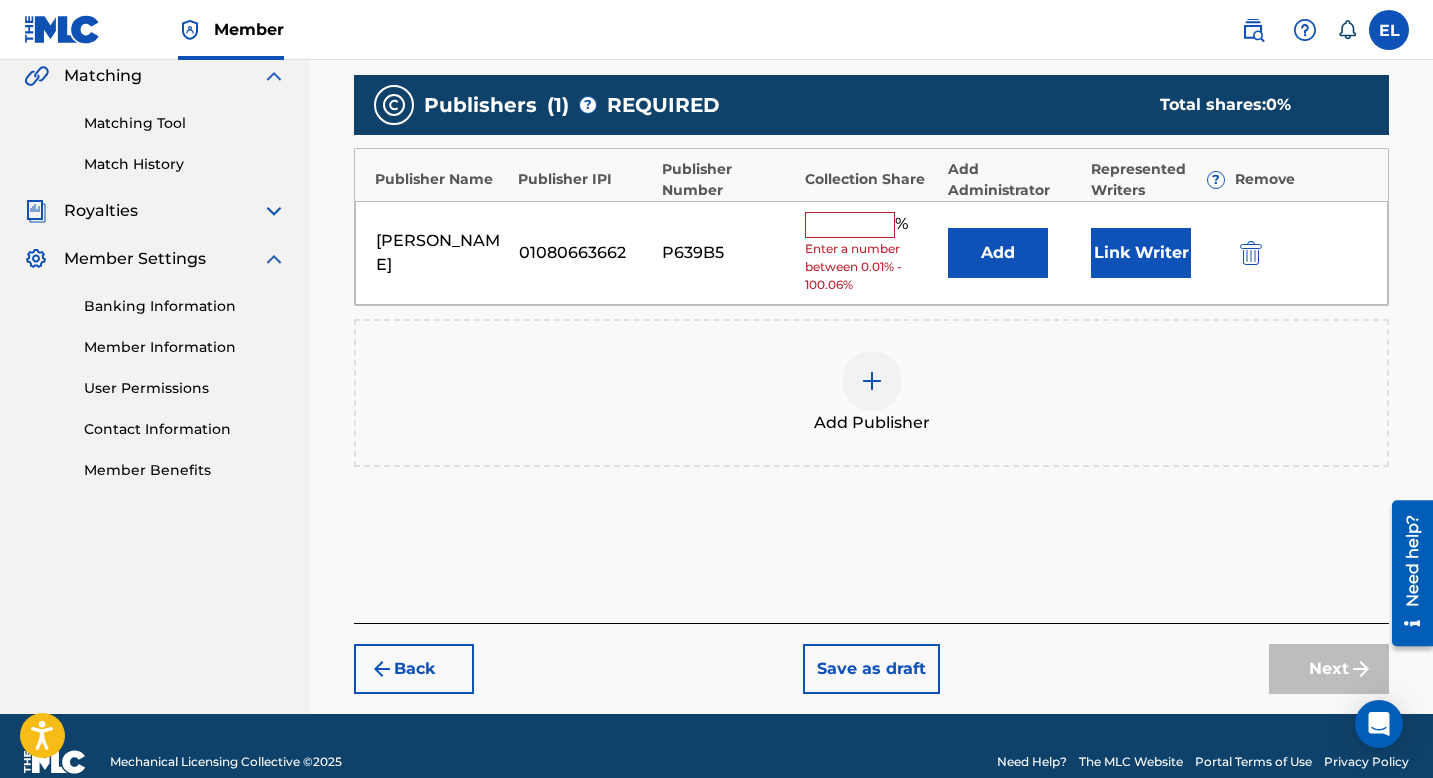 scroll, scrollTop: 485, scrollLeft: 0, axis: vertical 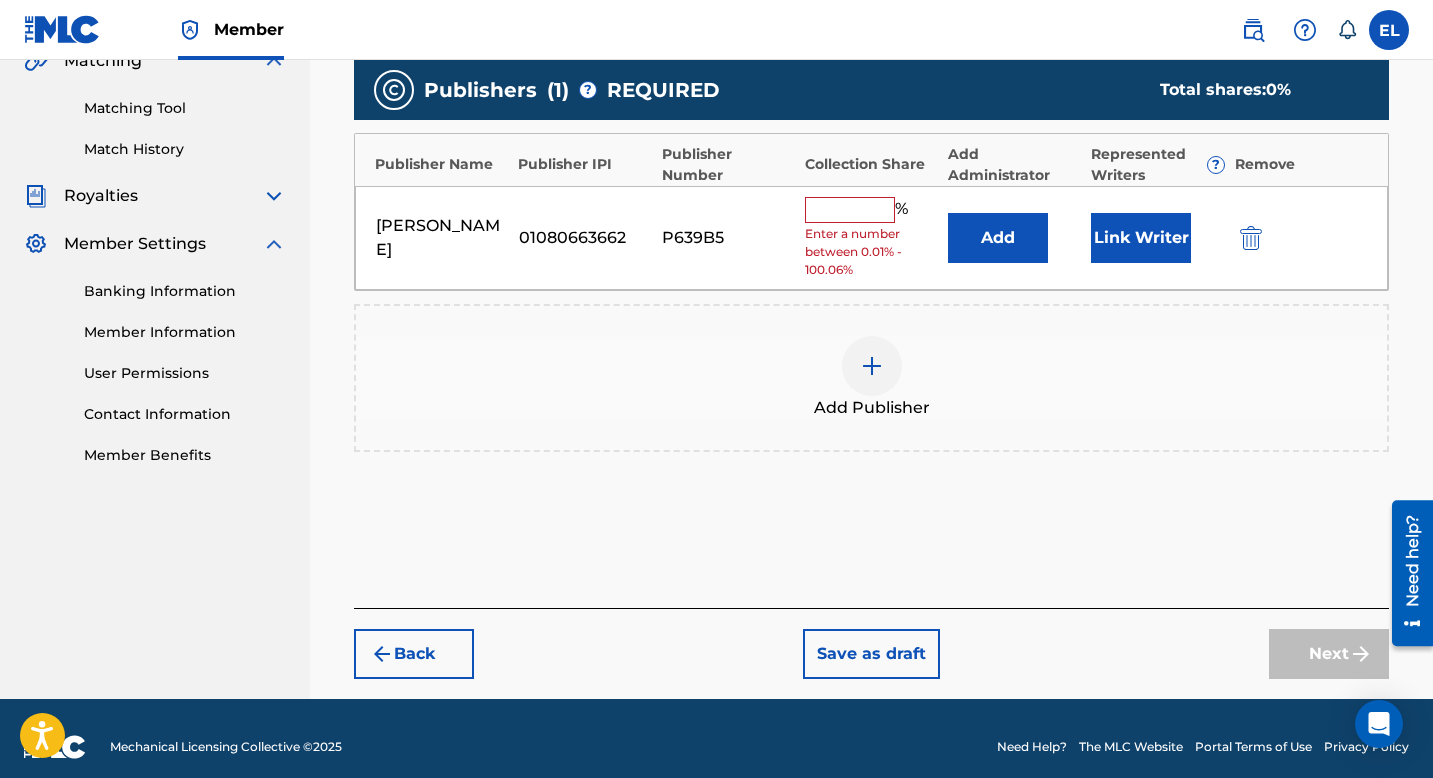 click at bounding box center [850, 210] 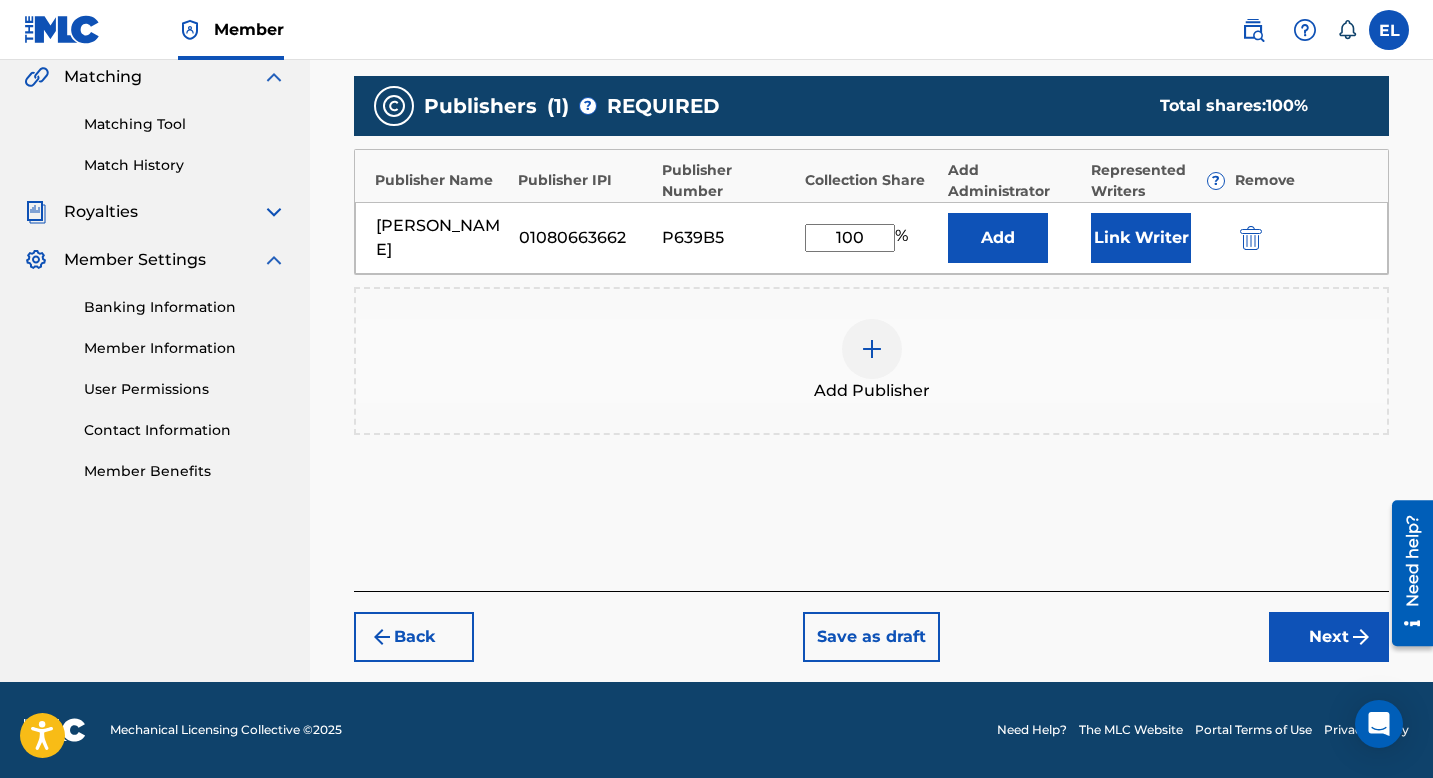 scroll, scrollTop: 469, scrollLeft: 0, axis: vertical 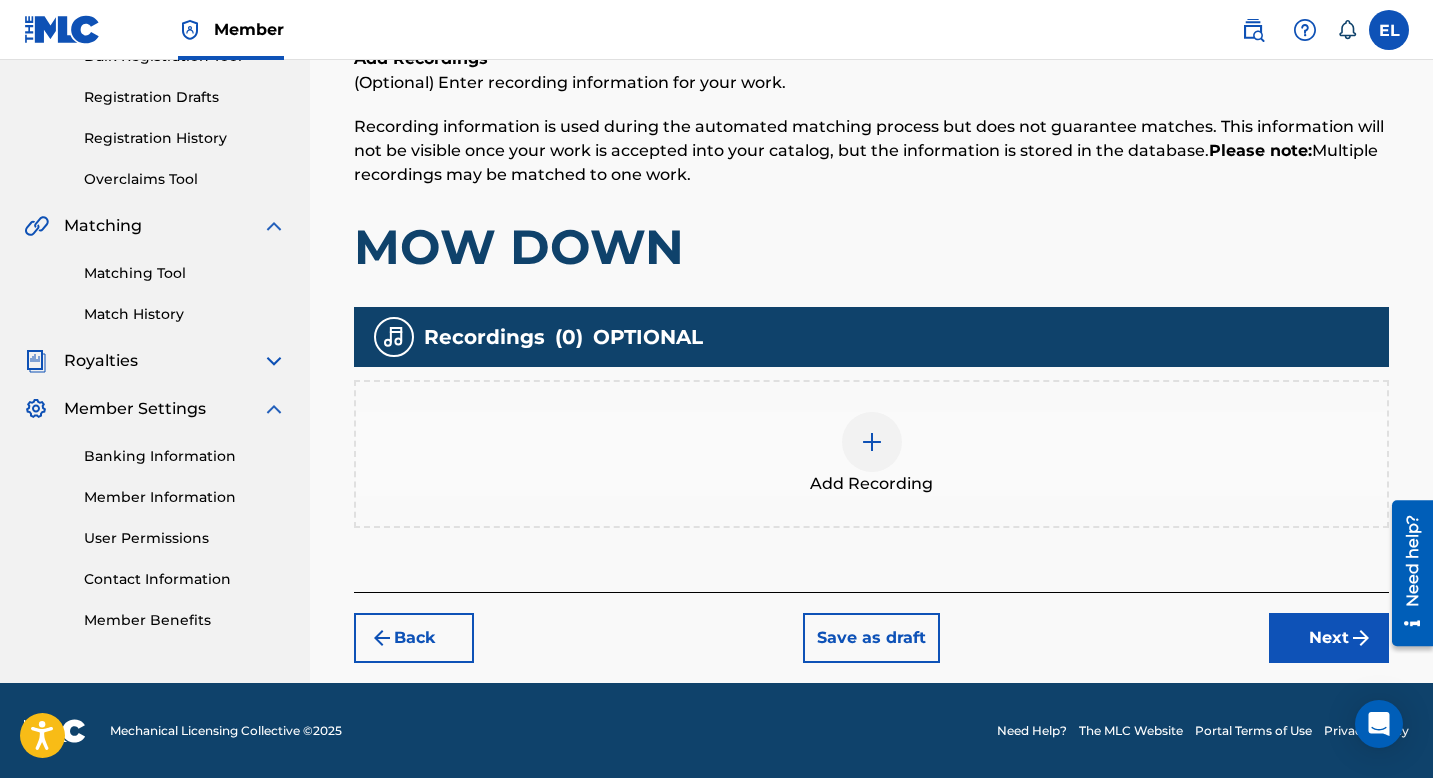 click at bounding box center (872, 442) 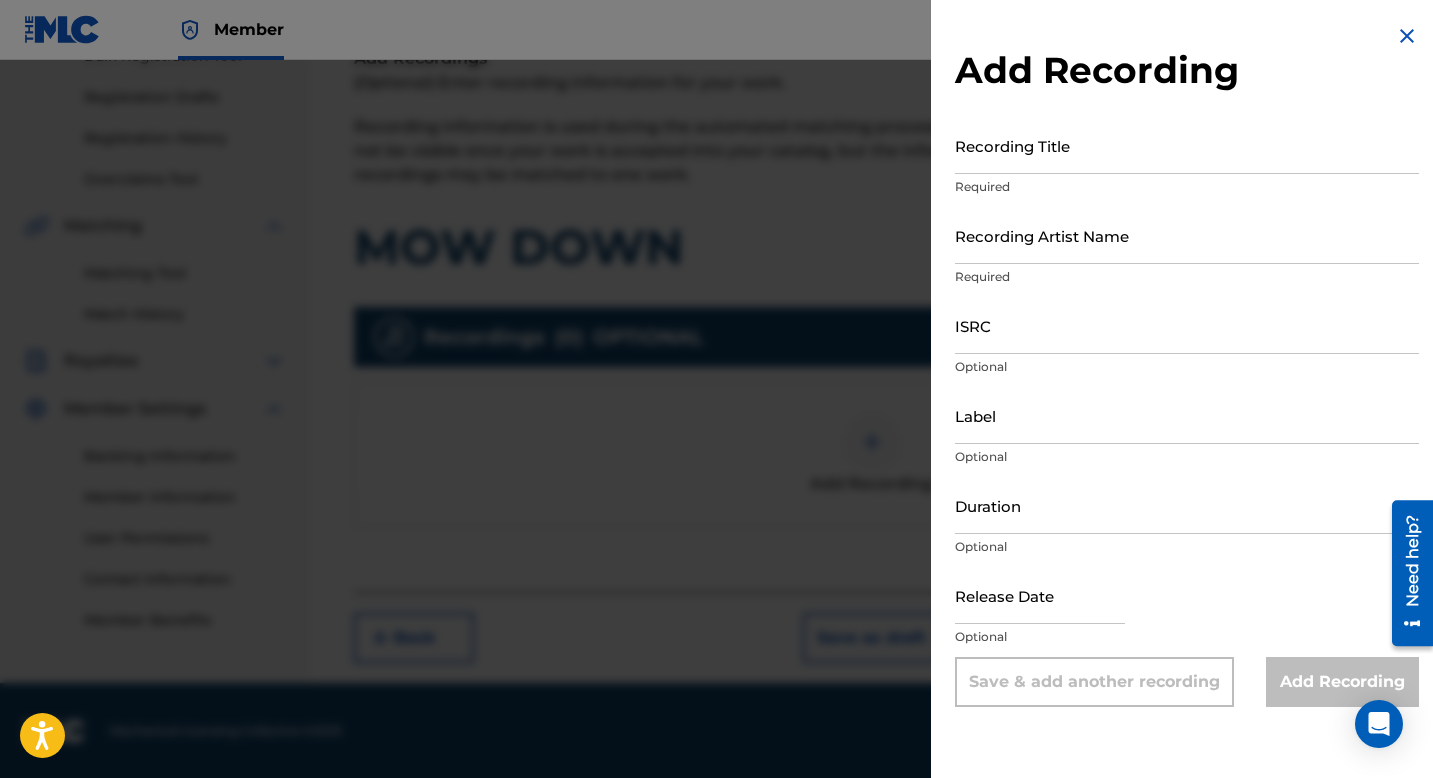 click on "ISRC" at bounding box center (1187, 325) 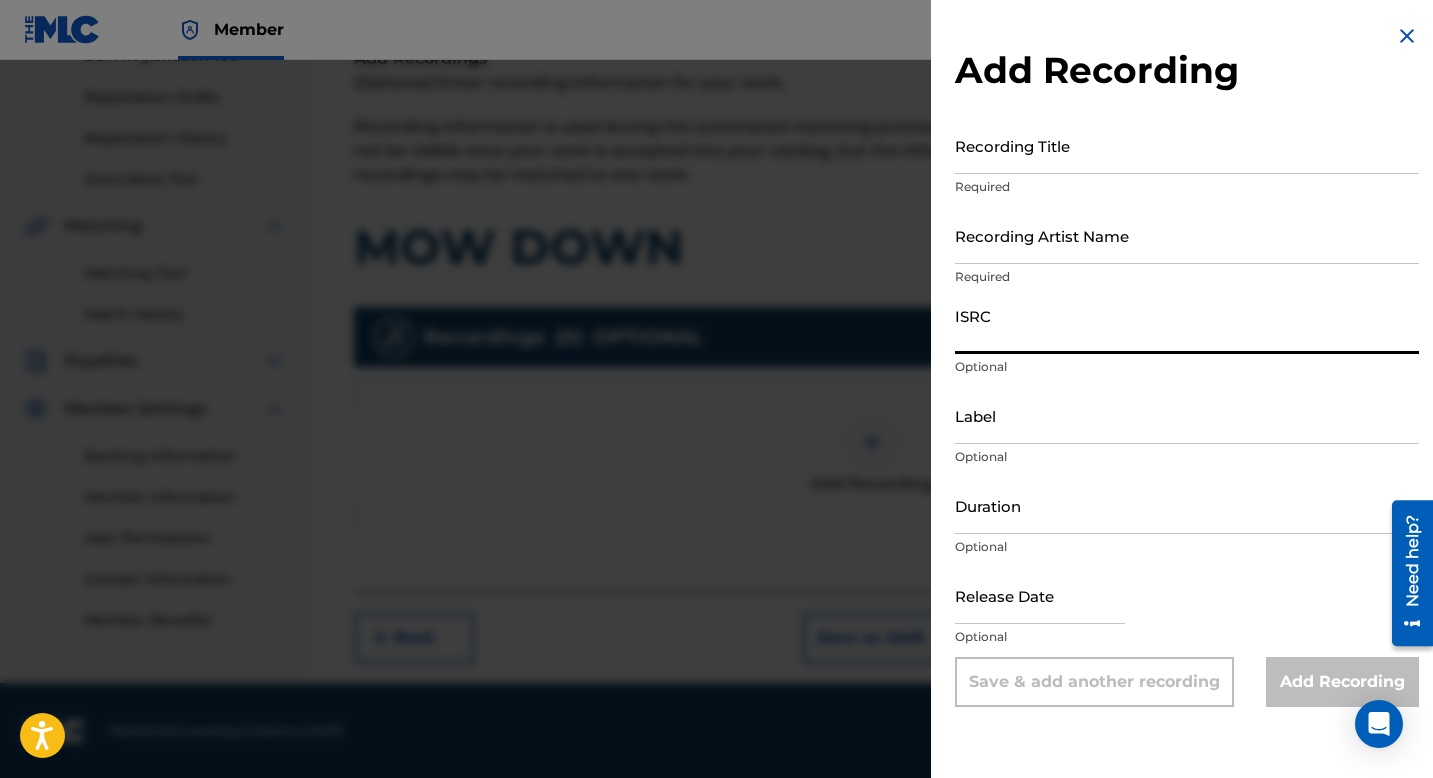 click on "Recording Title" at bounding box center (1187, 145) 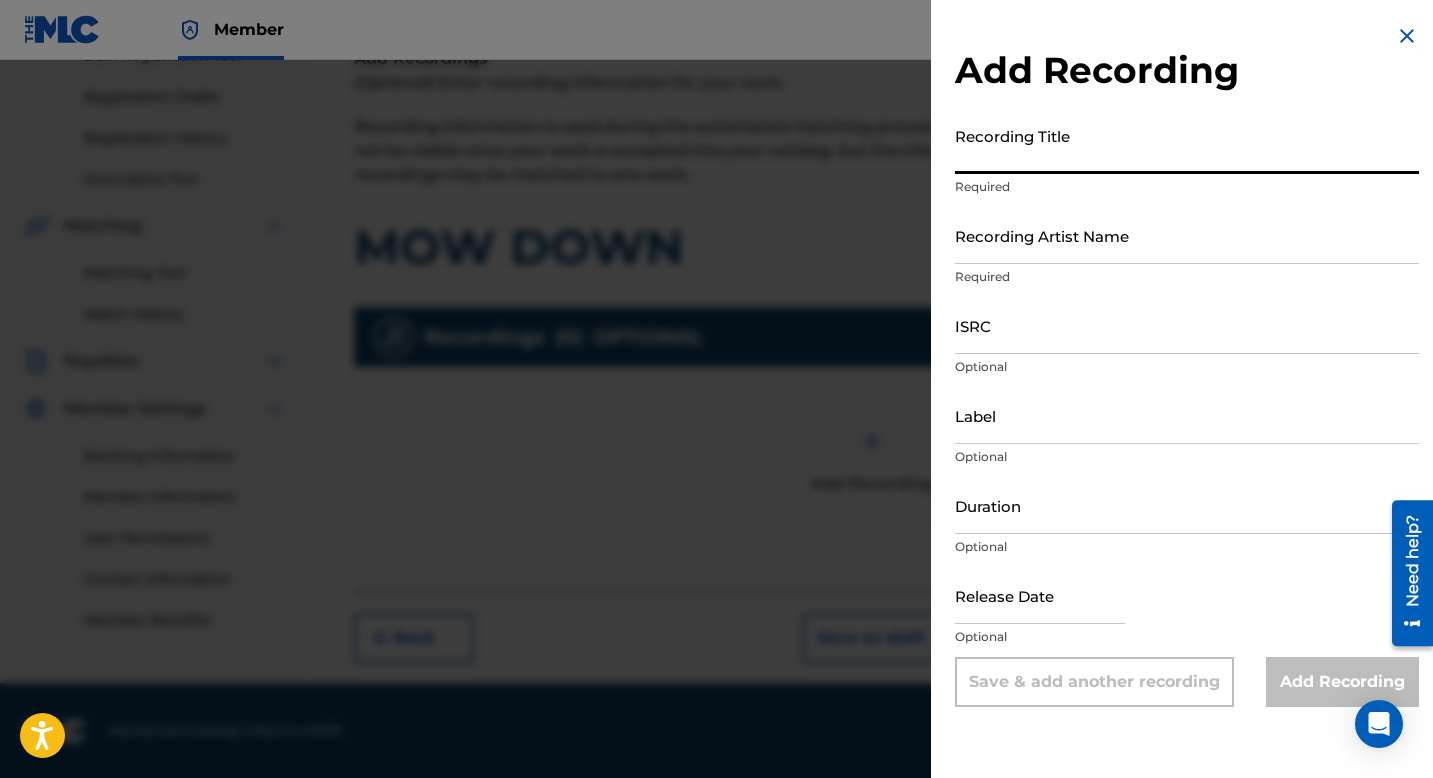 click on "Recording Title" at bounding box center (1187, 145) 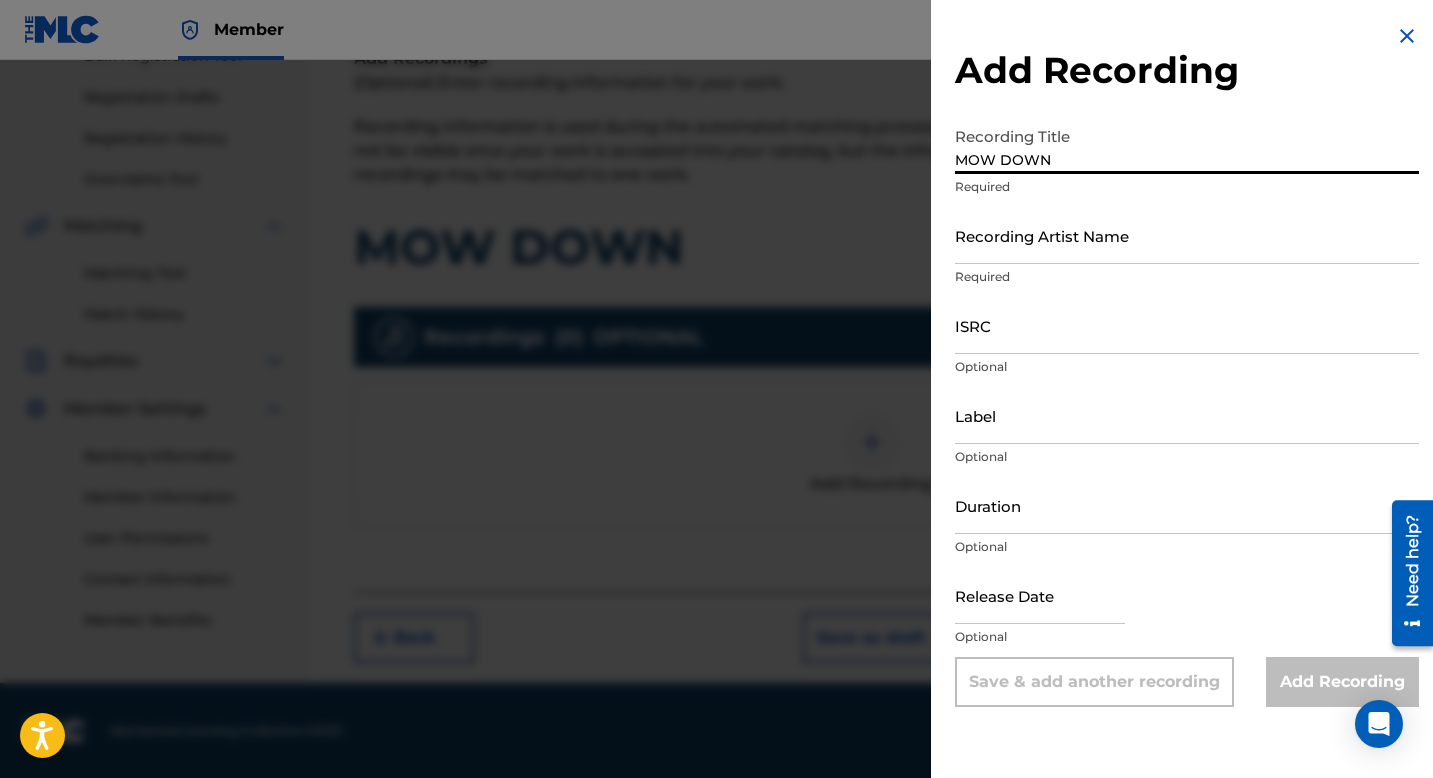 type on "MOW DOWN" 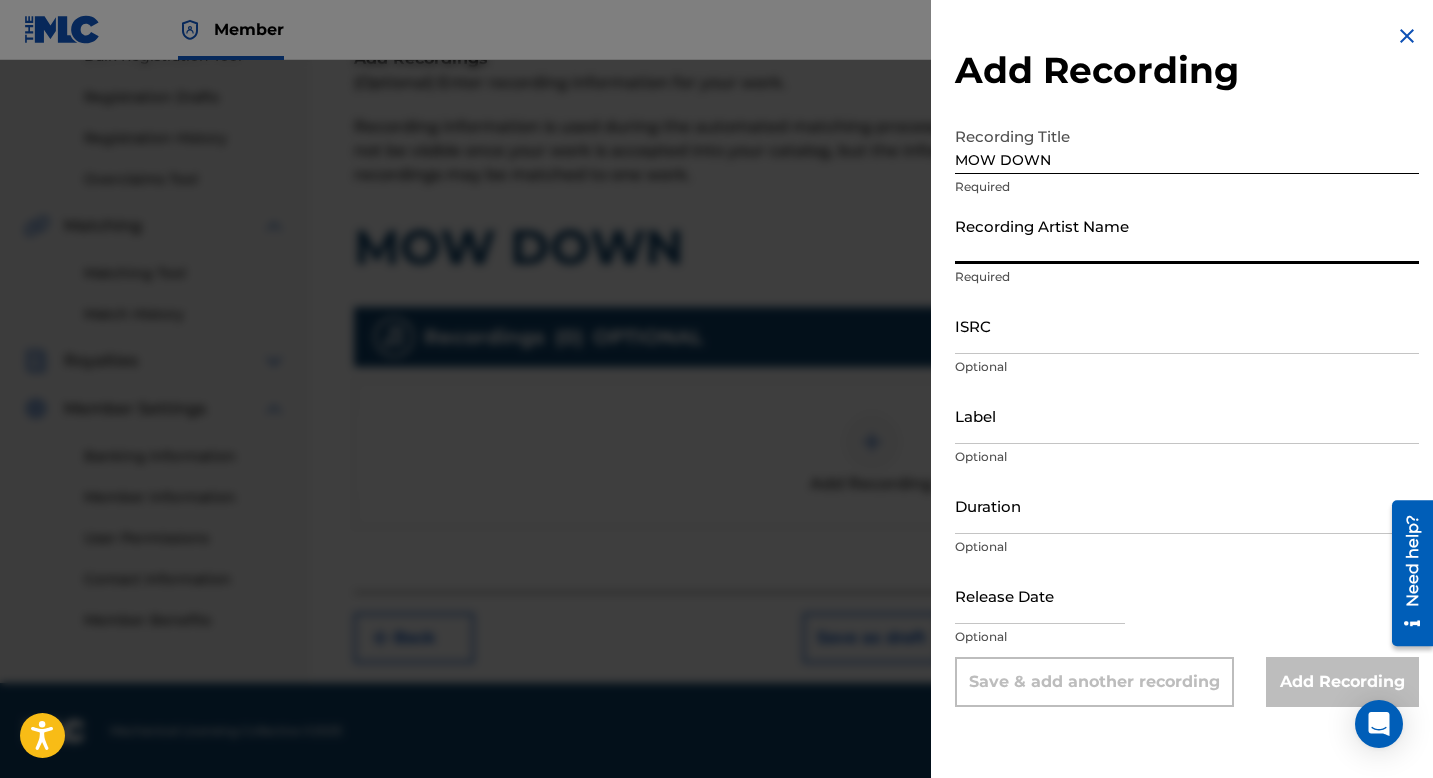 click on "Recording Artist Name" at bounding box center [1187, 235] 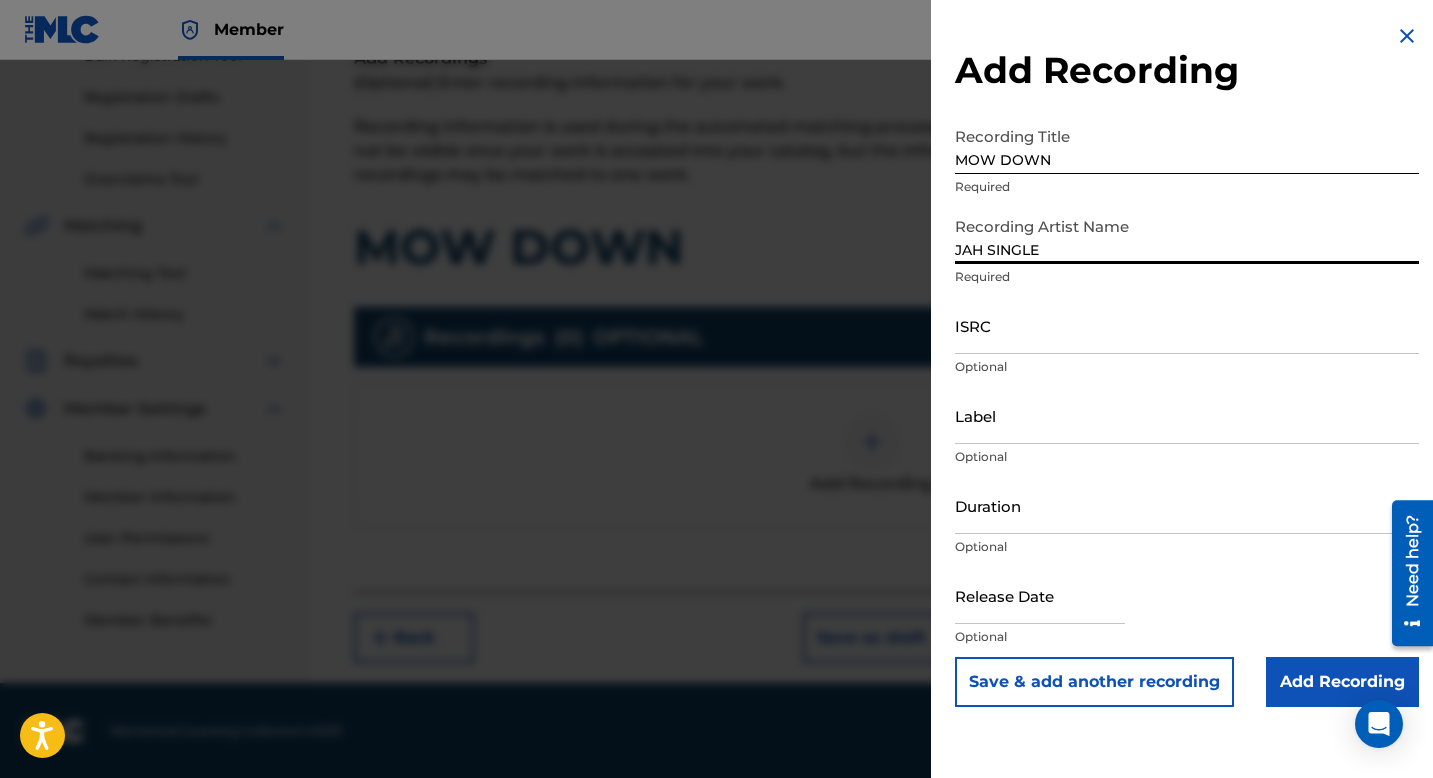 click on "ISRC" at bounding box center [1187, 325] 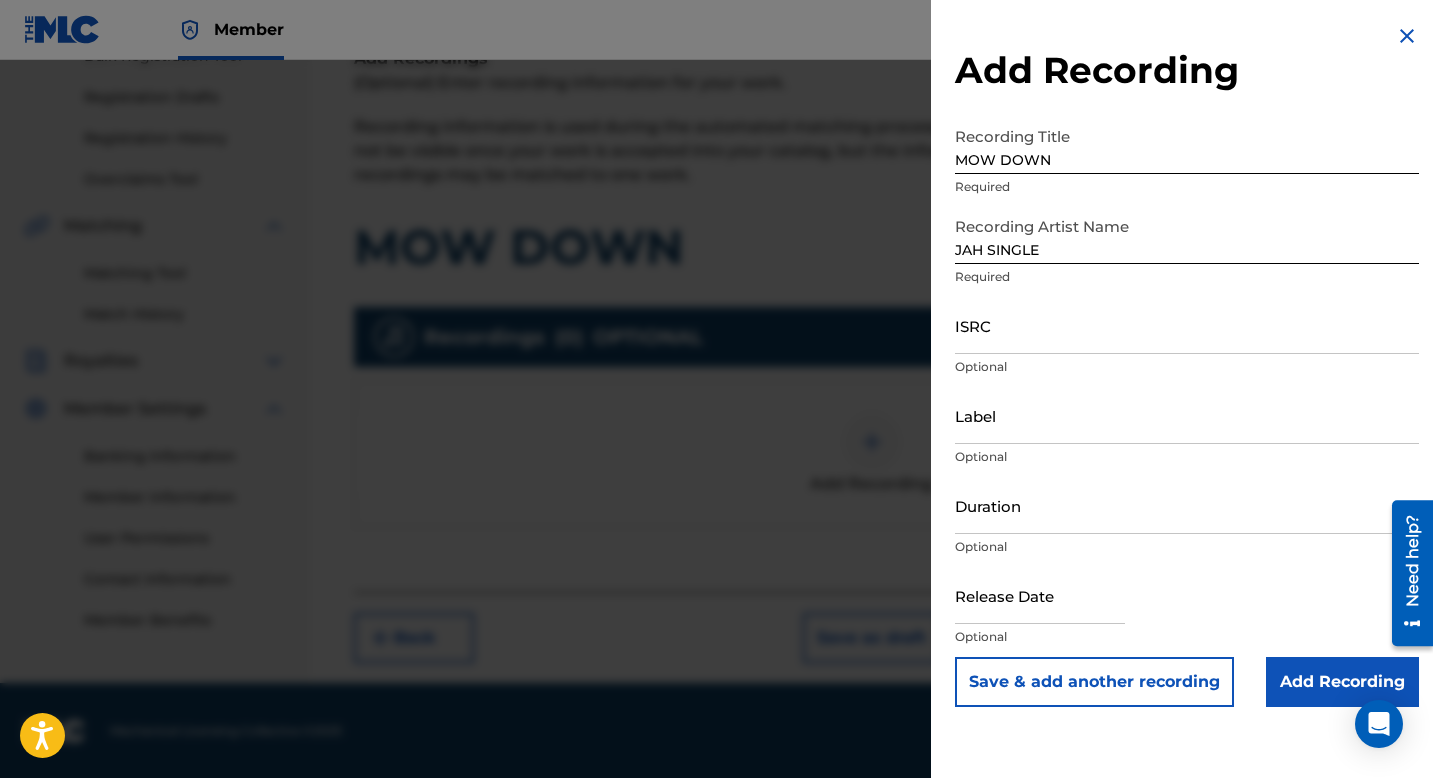 click on "ISRC Optional" at bounding box center (1187, 342) 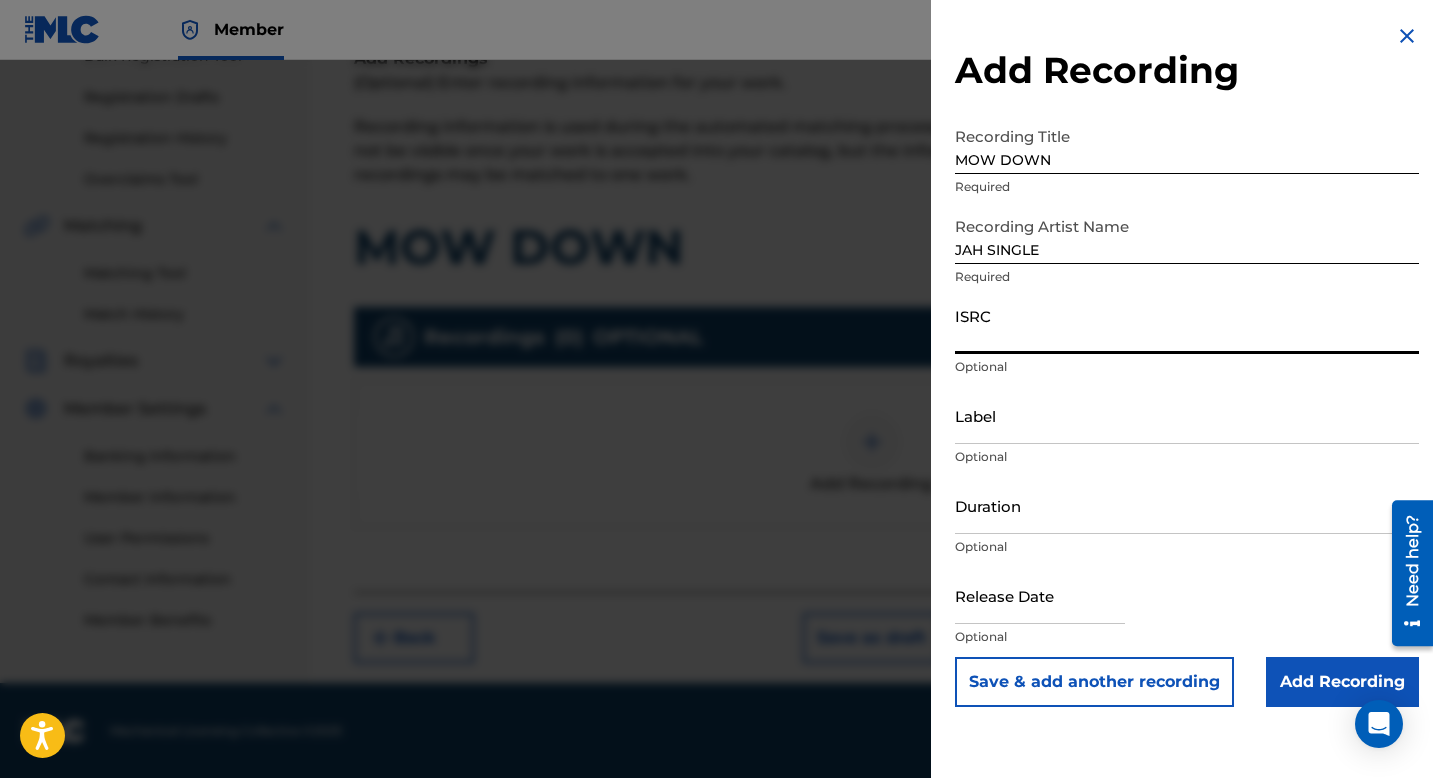 paste on "QZFZ22118153" 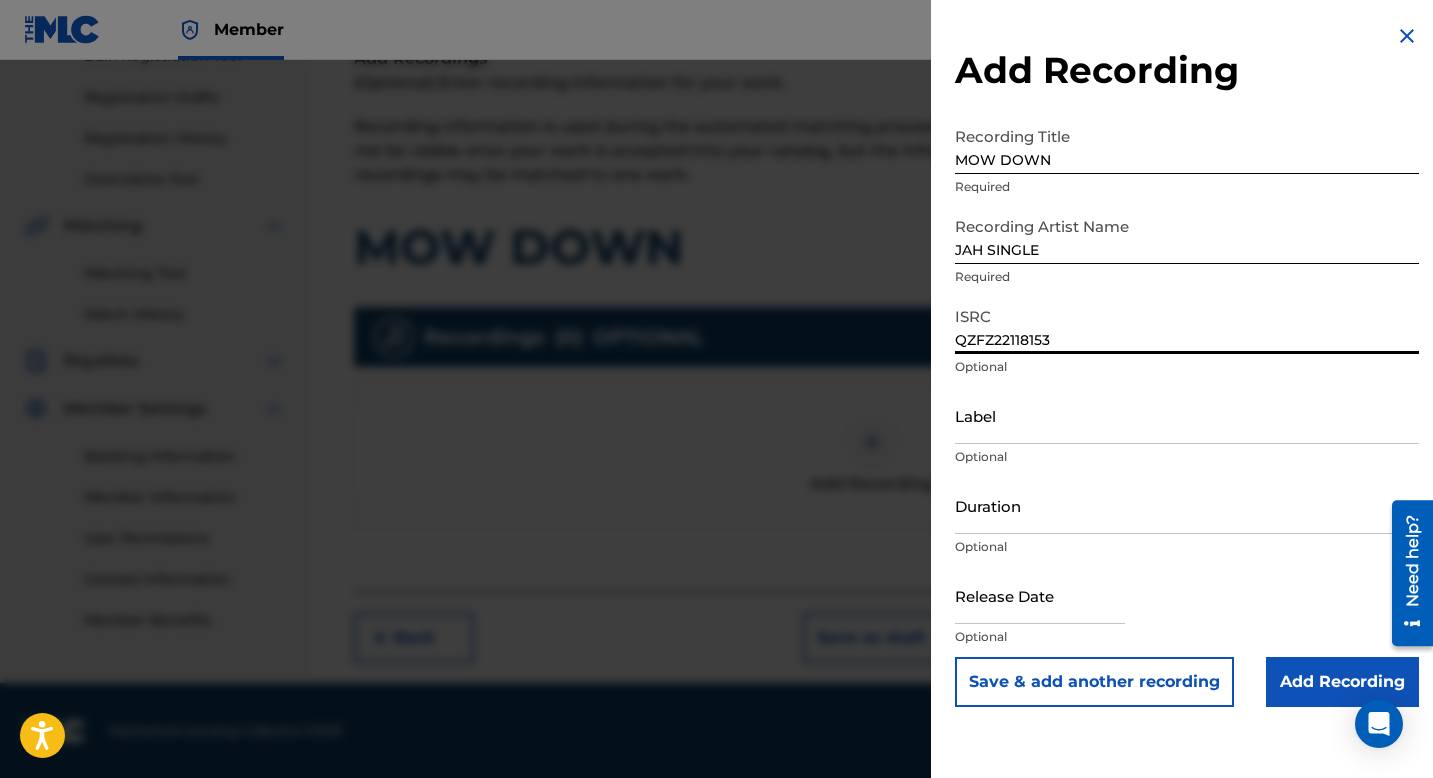type on "QZFZ22118153" 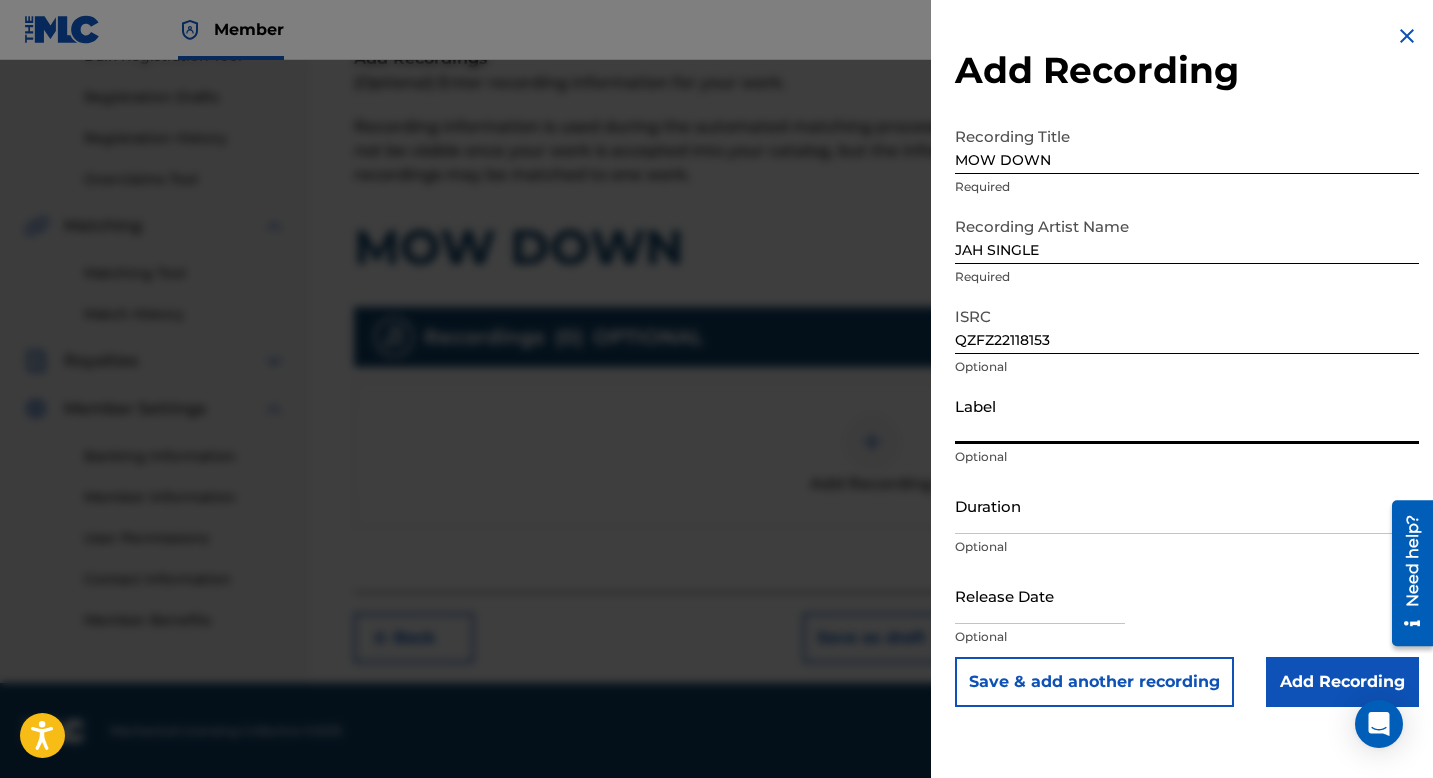 click on "Label" at bounding box center [1187, 415] 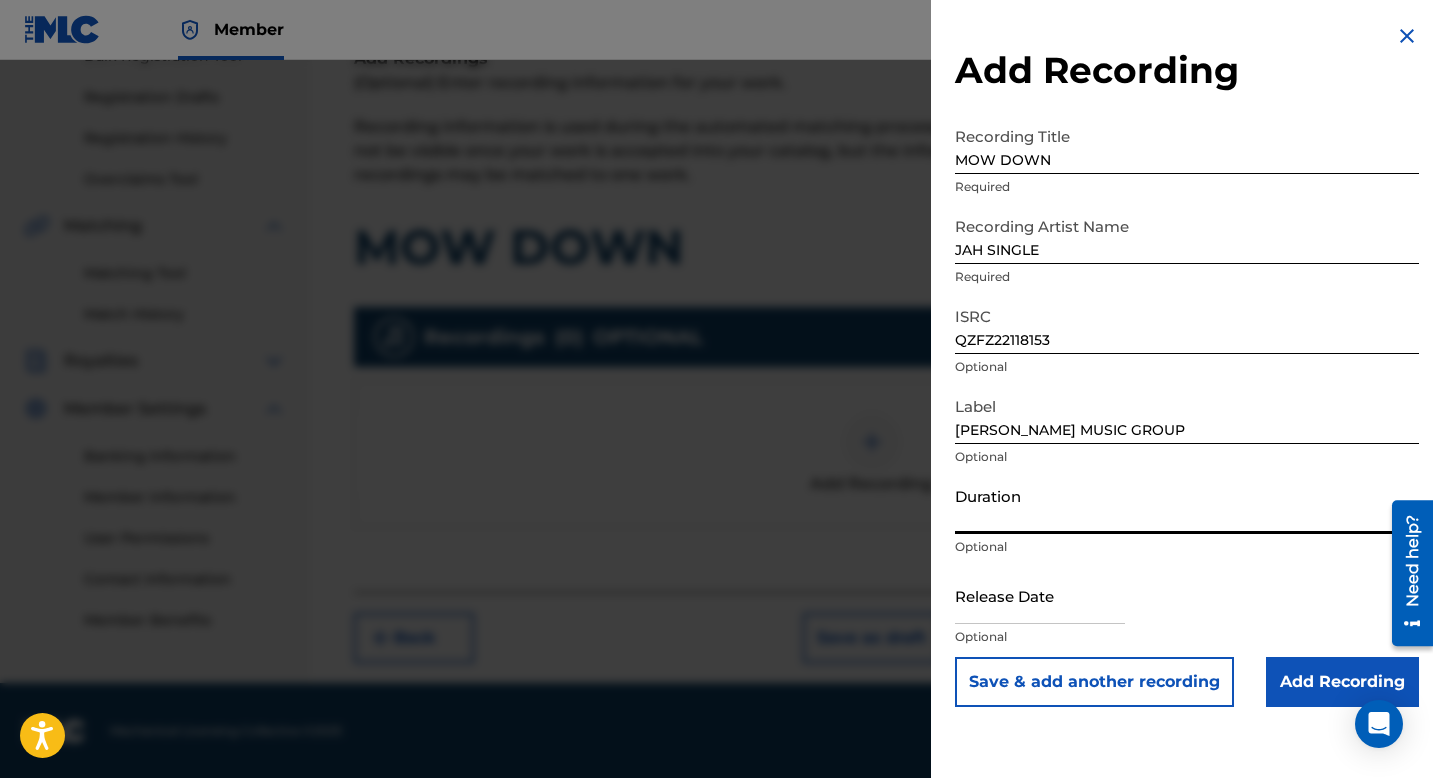 click on "Duration" at bounding box center [1187, 505] 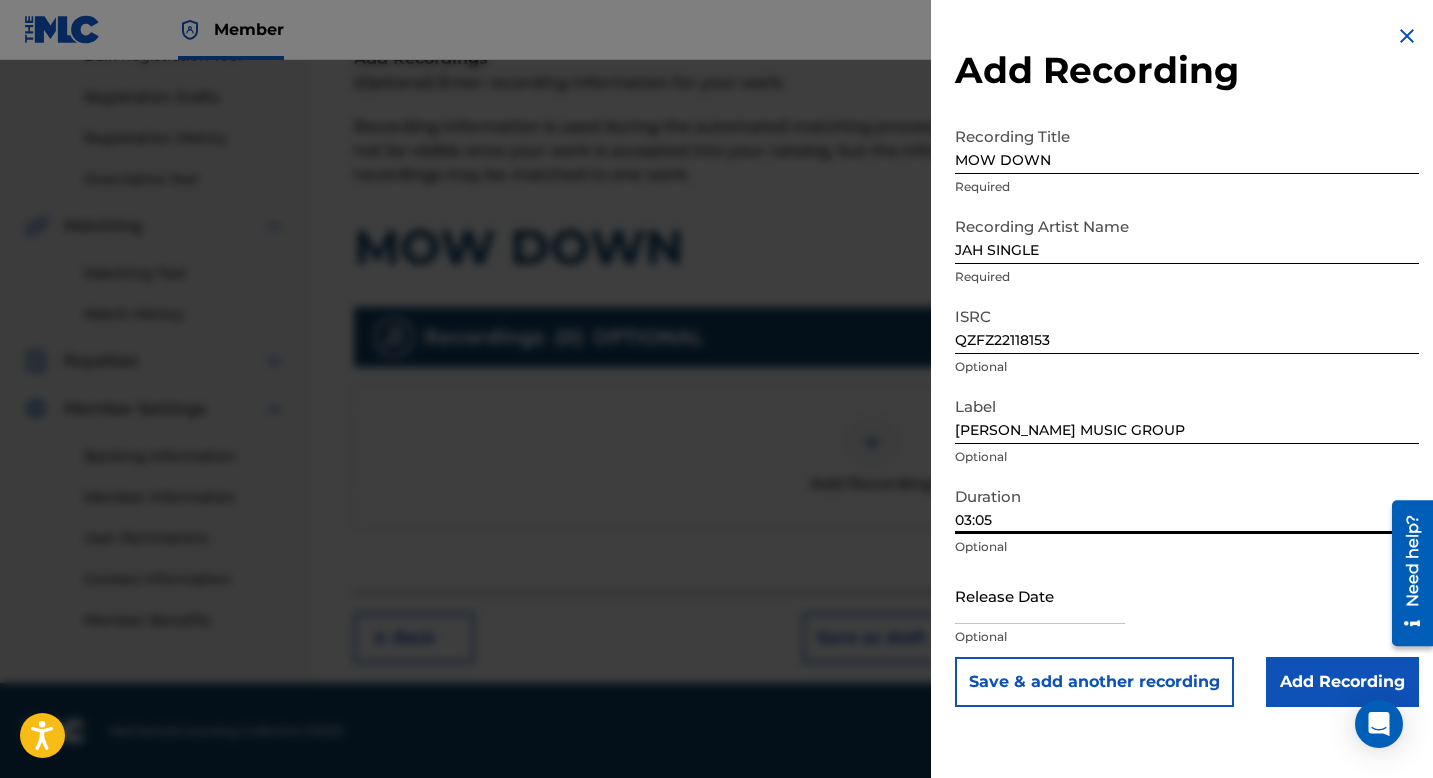 type on "03:05" 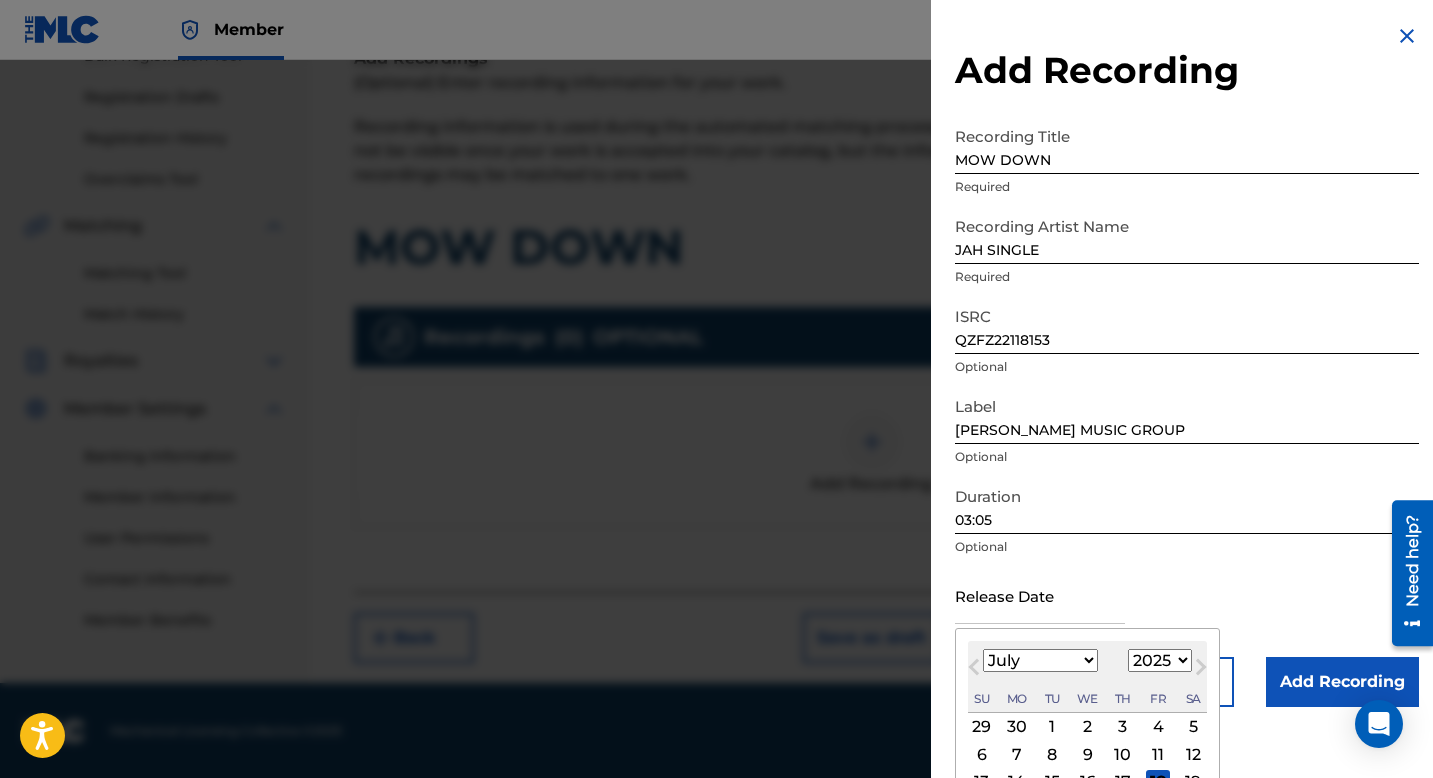 type on "July 20 2025" 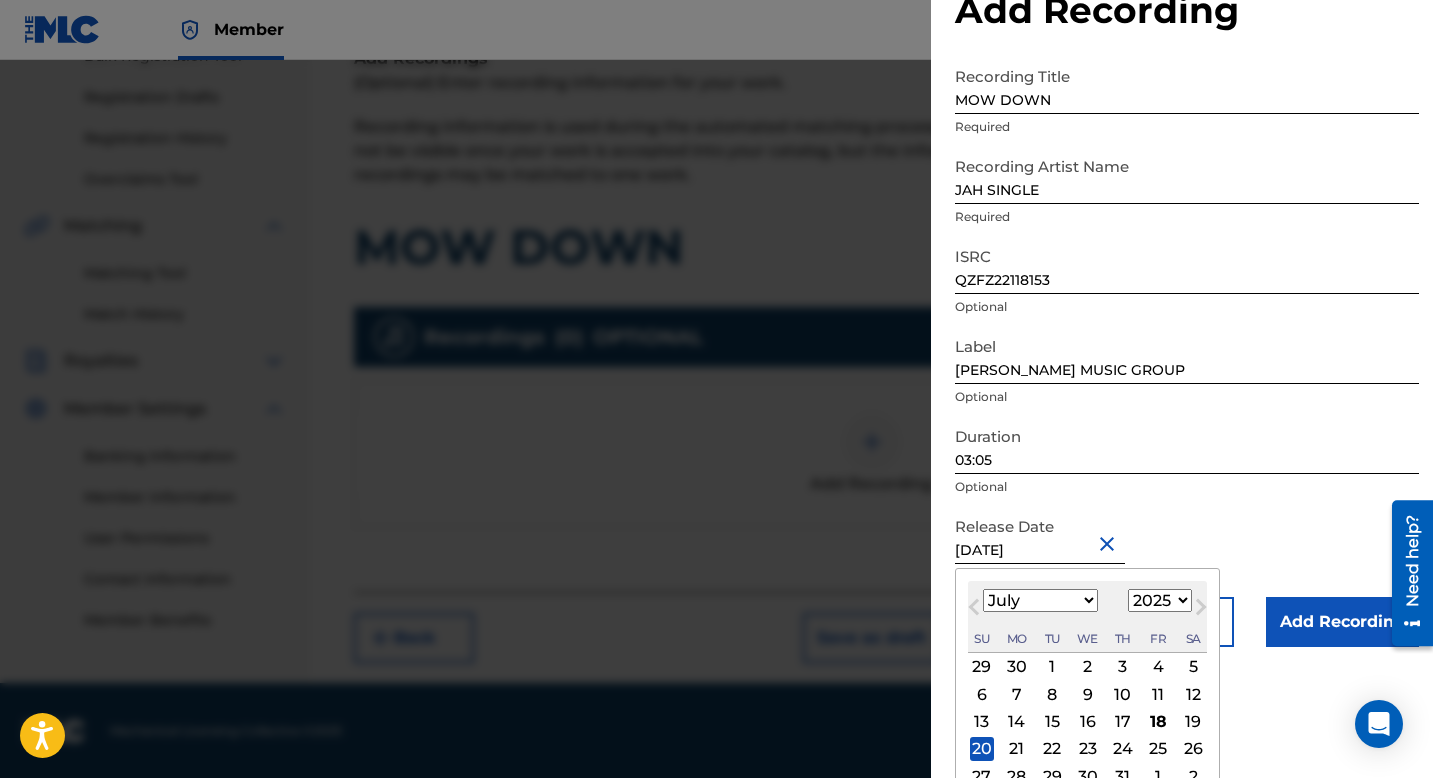 scroll, scrollTop: 62, scrollLeft: 0, axis: vertical 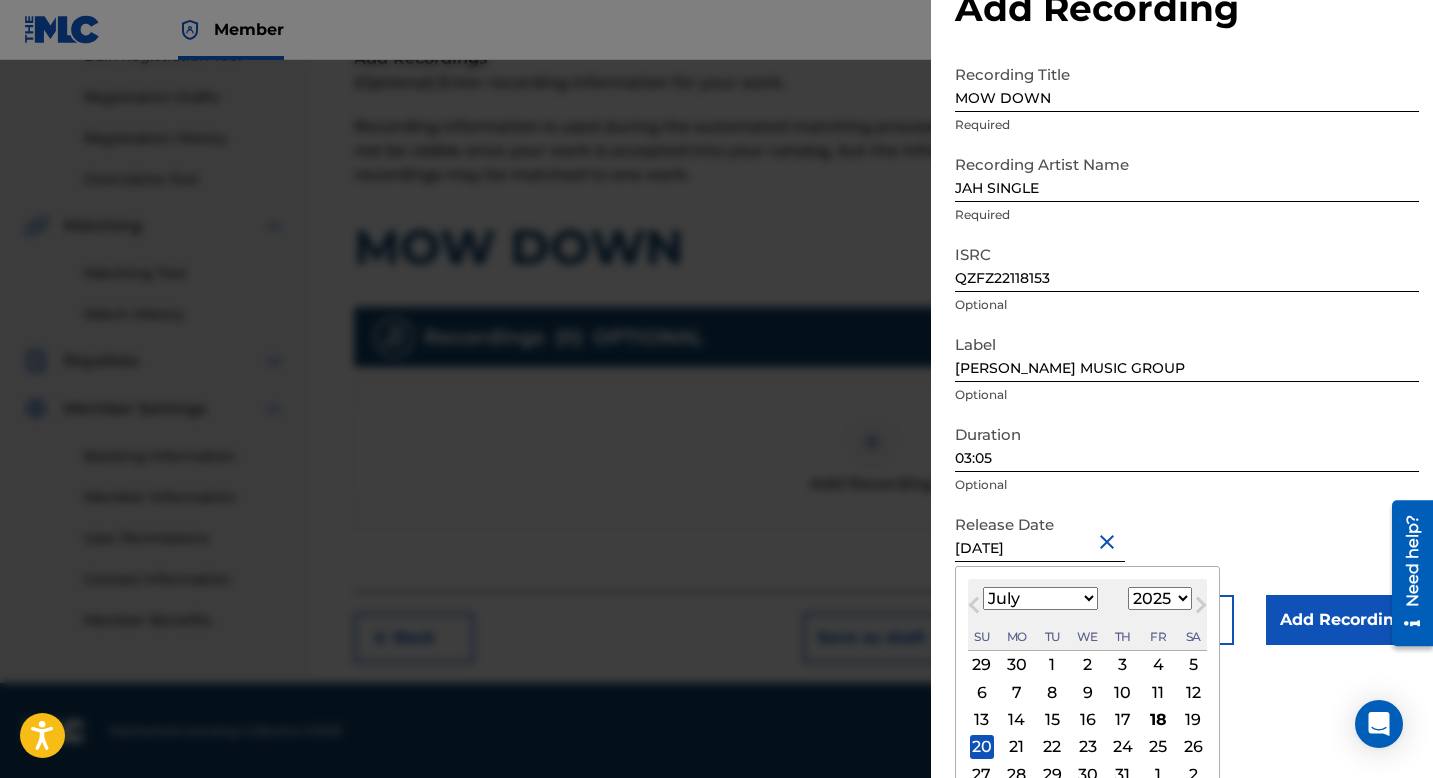 click on "January February March April May June July August September October November December" at bounding box center [1040, 598] 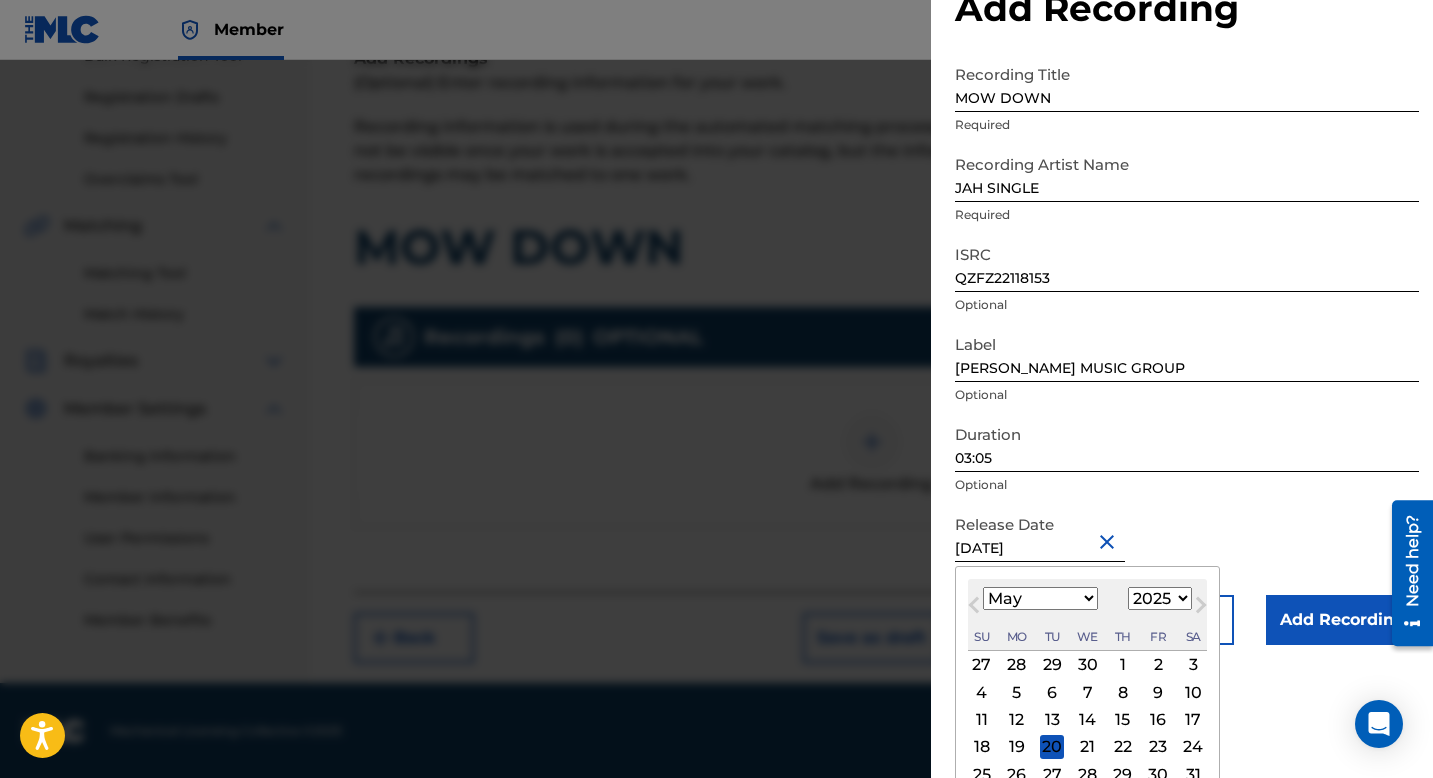 click on "5" at bounding box center [1017, 692] 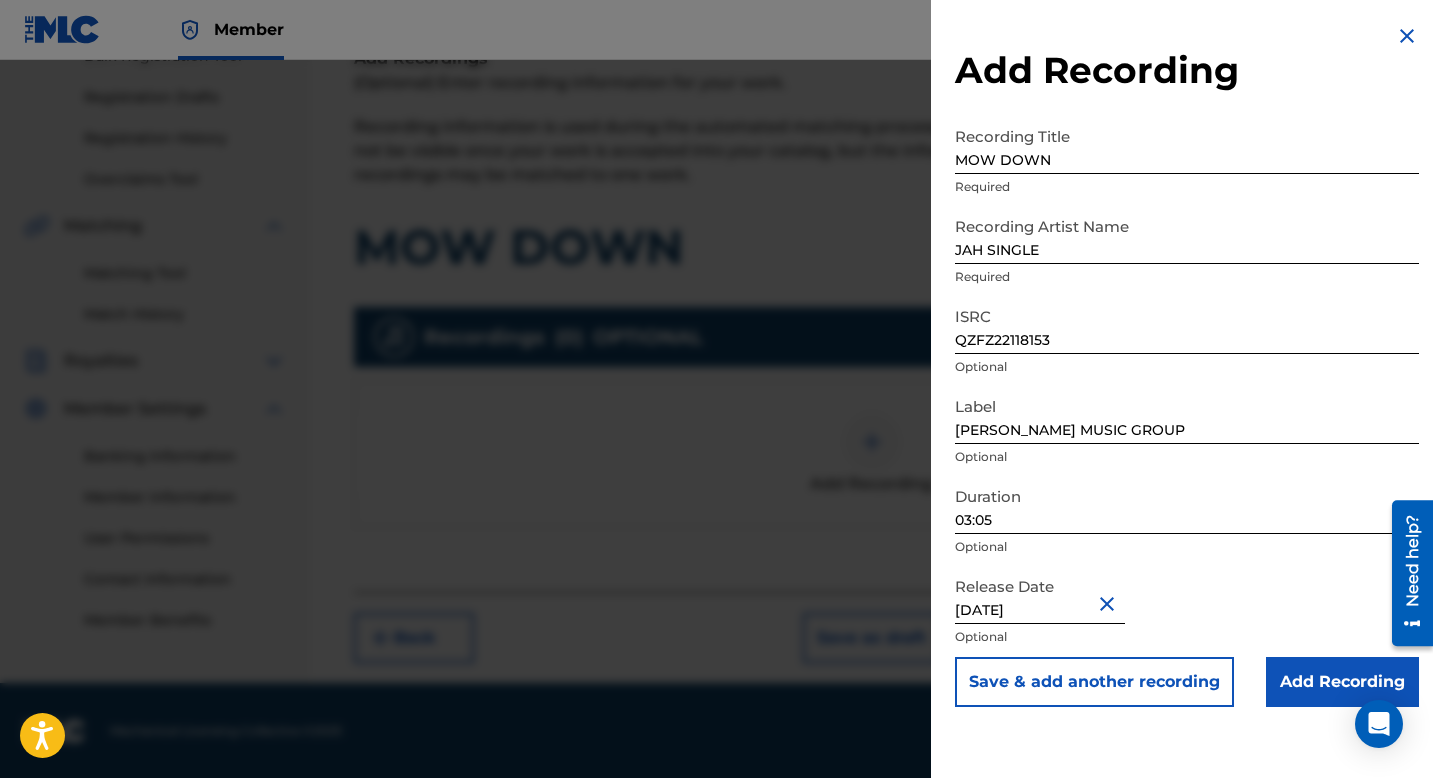 click on "May 5 2025" at bounding box center (1040, 595) 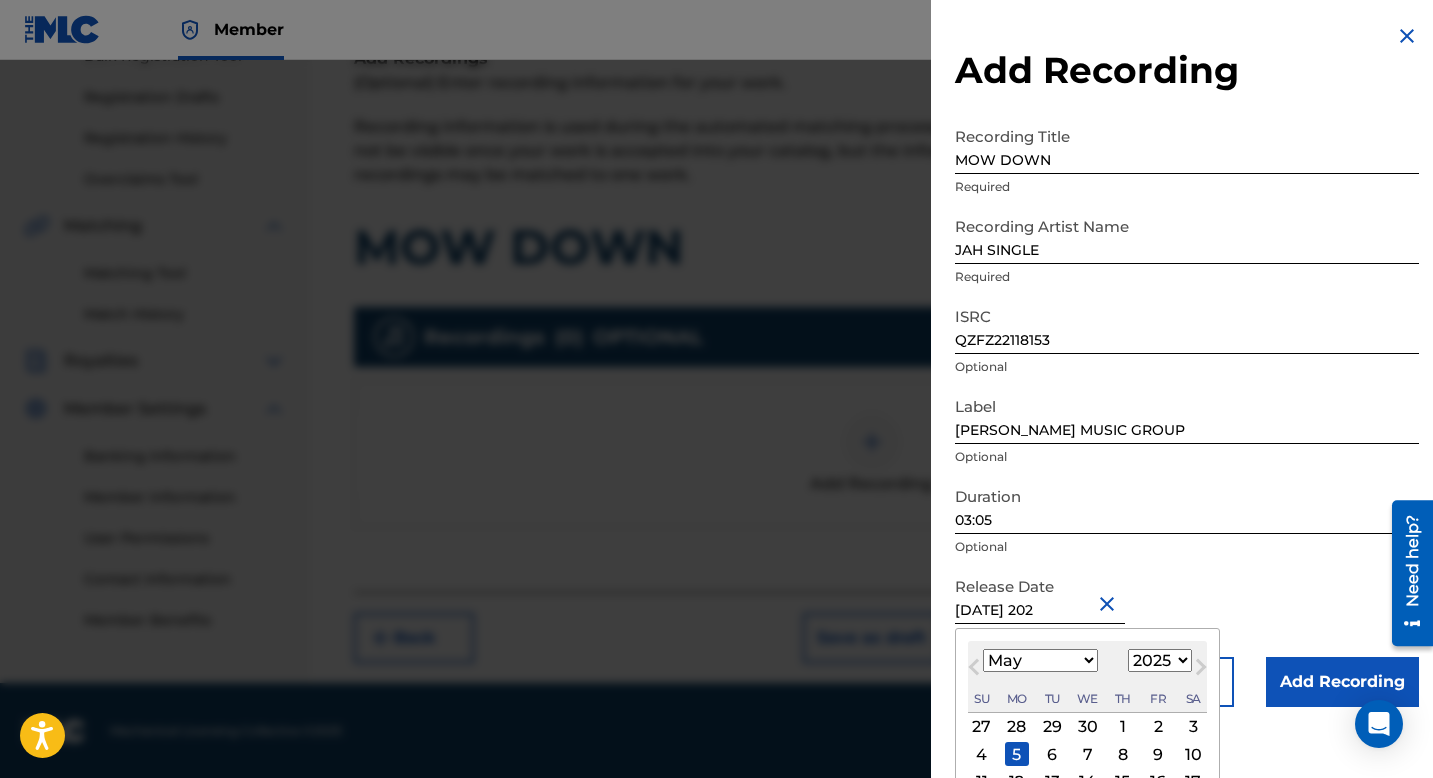 type on "May 5 2021" 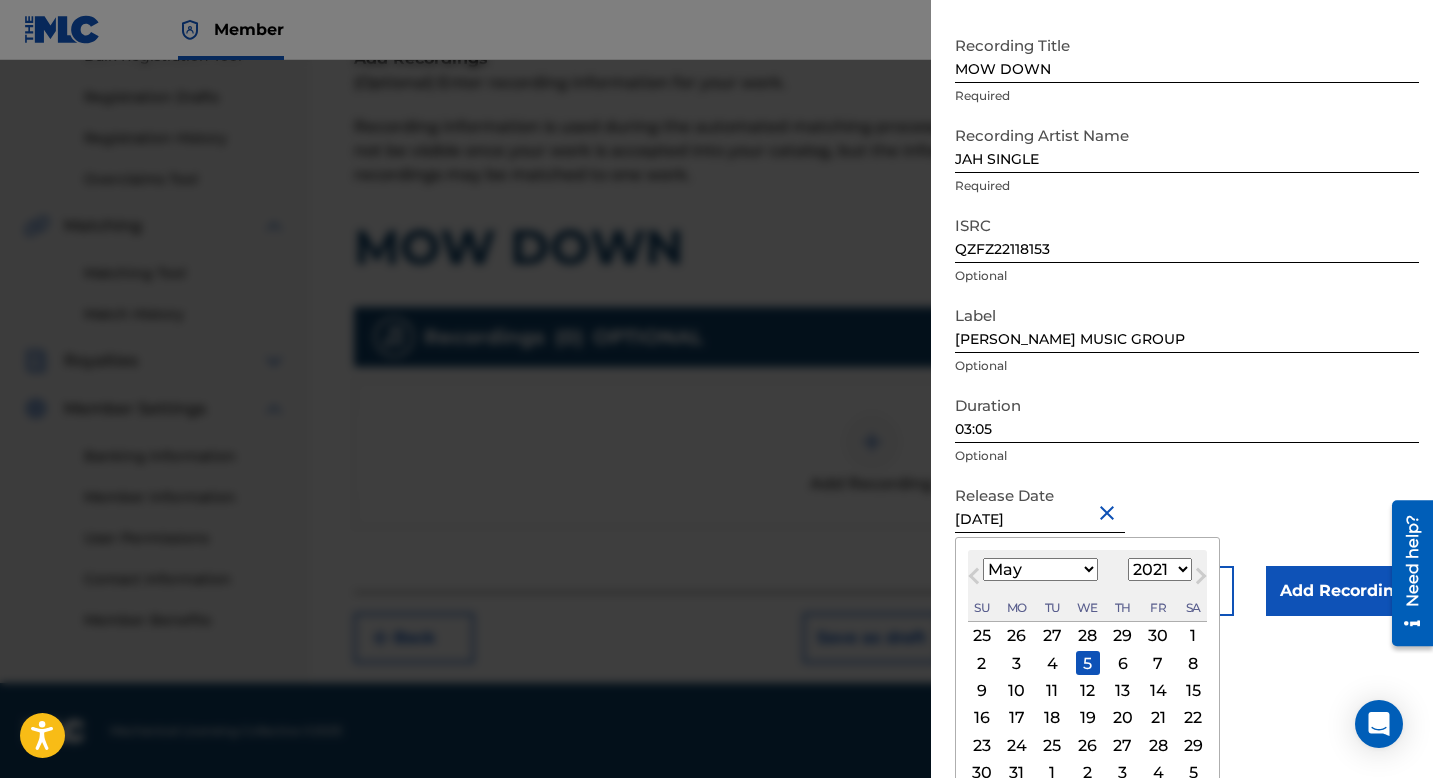 scroll, scrollTop: 139, scrollLeft: 0, axis: vertical 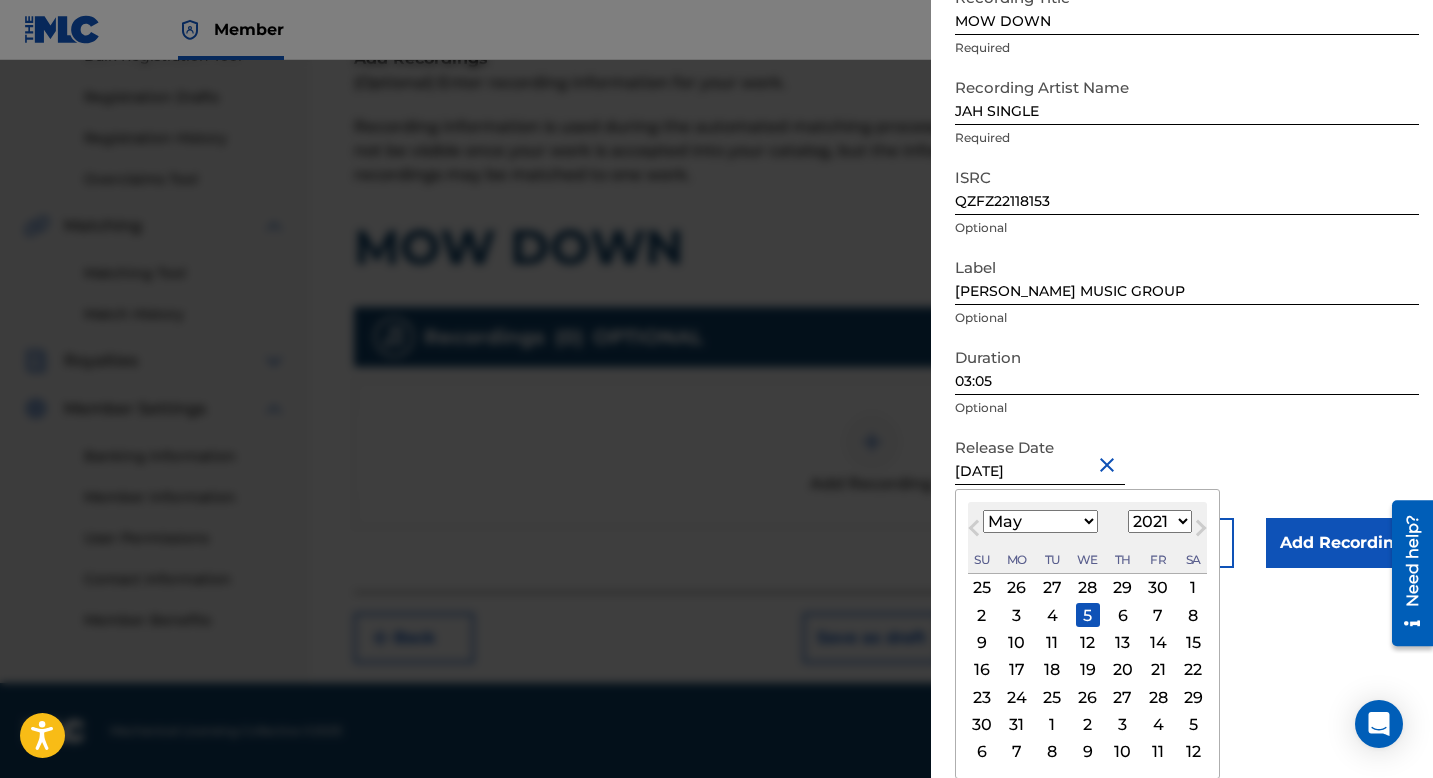 type on "May 5 2021" 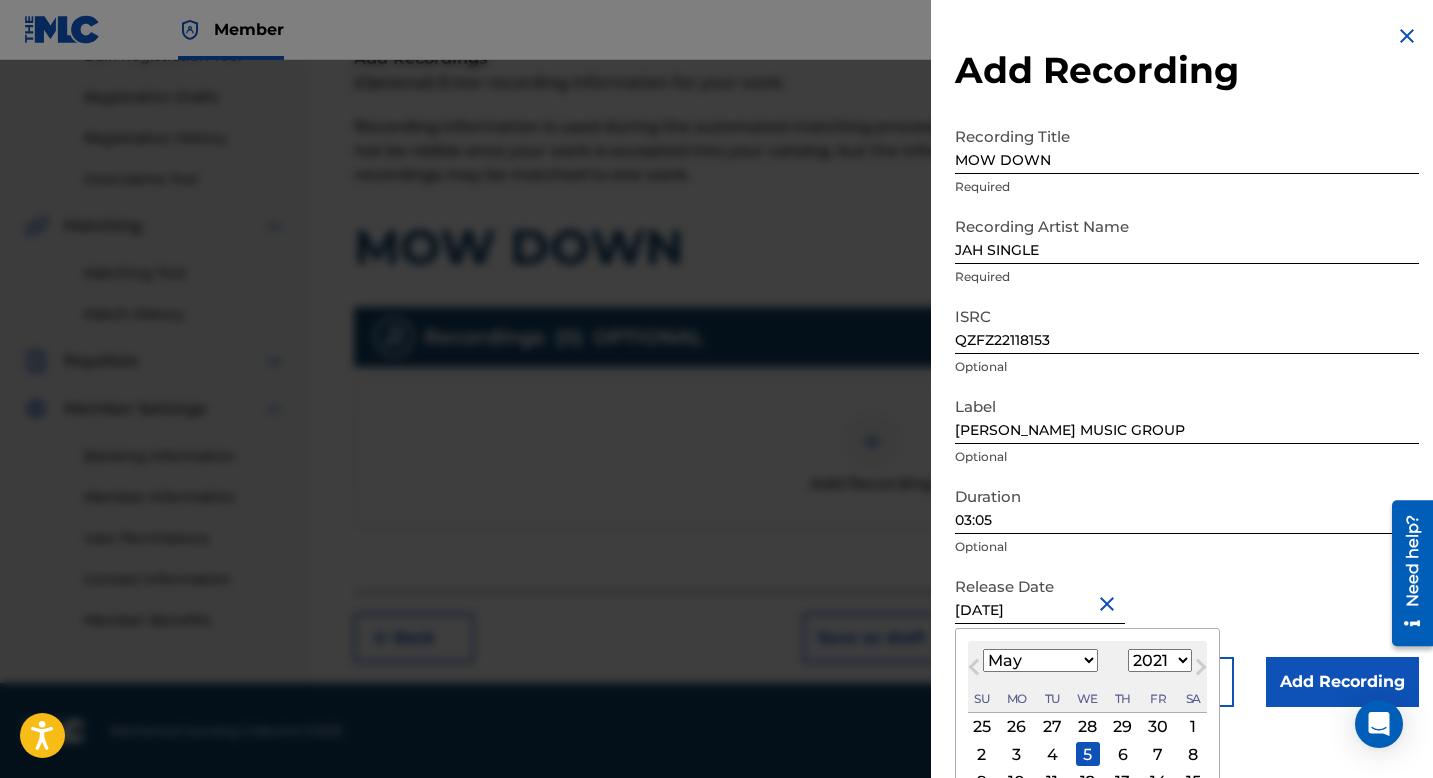 click on "Recording Title MOW DOWN Required Recording Artist Name JAH SINGLE Required ISRC QZFZ22118153 Optional Label STONER MUSIC GROUP Optional Duration 03:05 Optional Release Date May 5 2021 May 2021 Previous Month Next Month May 2021 January February March April May June July August September October November December 1899 1900 1901 1902 1903 1904 1905 1906 1907 1908 1909 1910 1911 1912 1913 1914 1915 1916 1917 1918 1919 1920 1921 1922 1923 1924 1925 1926 1927 1928 1929 1930 1931 1932 1933 1934 1935 1936 1937 1938 1939 1940 1941 1942 1943 1944 1945 1946 1947 1948 1949 1950 1951 1952 1953 1954 1955 1956 1957 1958 1959 1960 1961 1962 1963 1964 1965 1966 1967 1968 1969 1970 1971 1972 1973 1974 1975 1976 1977 1978 1979 1980 1981 1982 1983 1984 1985 1986 1987 1988 1989 1990 1991 1992 1993 1994 1995 1996 1997 1998 1999 2000 2001 2002 2003 2004 2005 2006 2007 2008 2009 2010 2011 2012 2013 2014 2015 2016 2017 2018 2019 2020 2021 2022 2023 2024 2025 2026 2027 2028 2029 2030 2031 2032 2033 2034 2035 2036 2037 2038 2039 2040" at bounding box center (1187, 412) 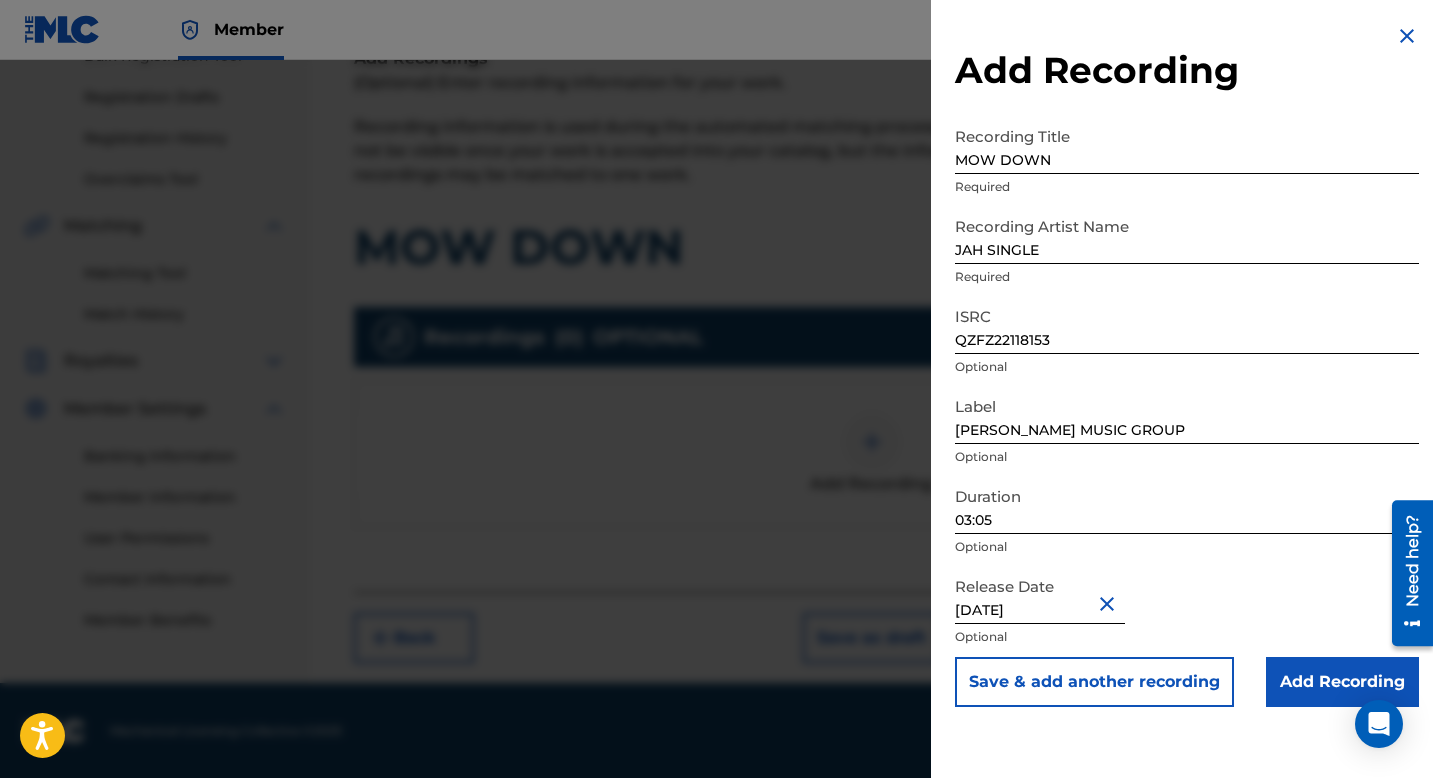 click on "Add Recording" at bounding box center (1342, 682) 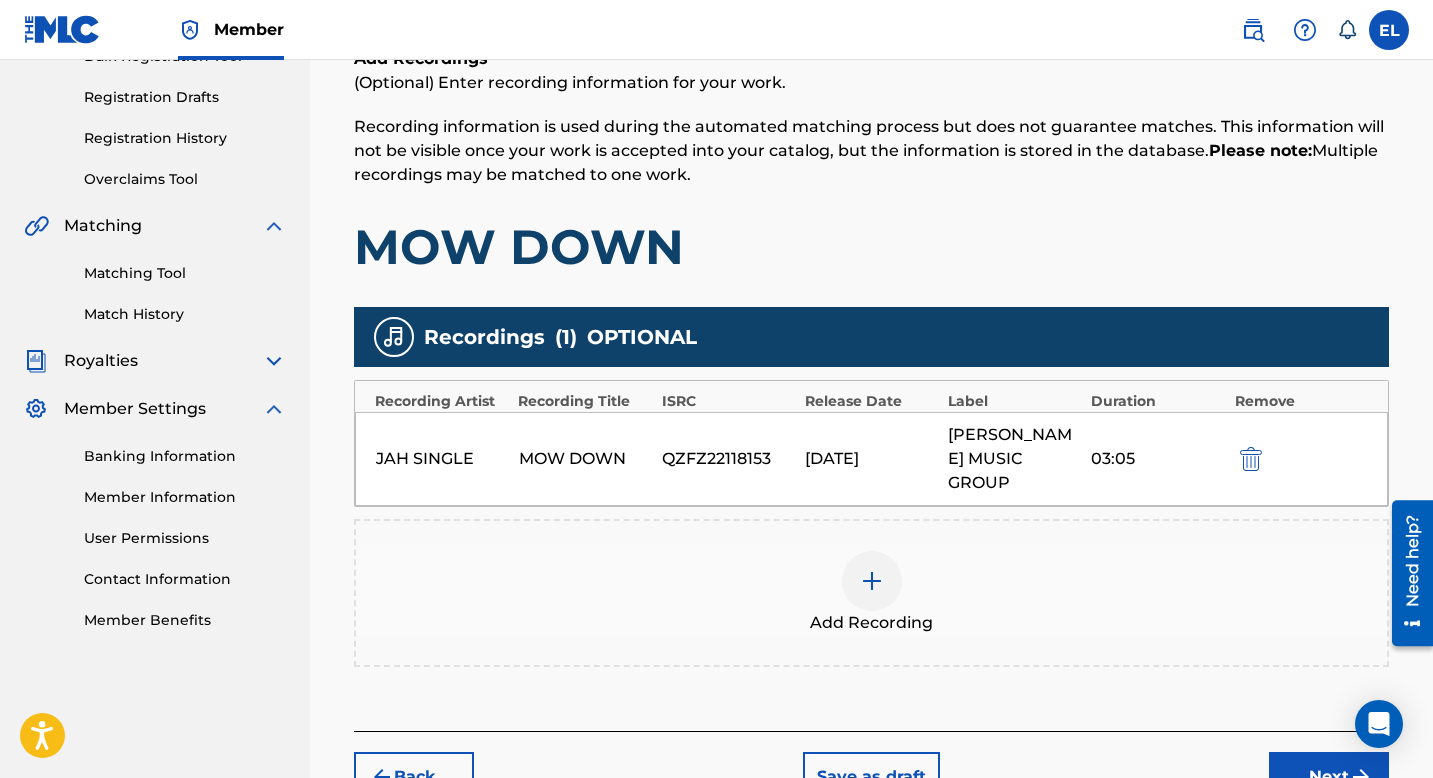 scroll, scrollTop: 436, scrollLeft: 0, axis: vertical 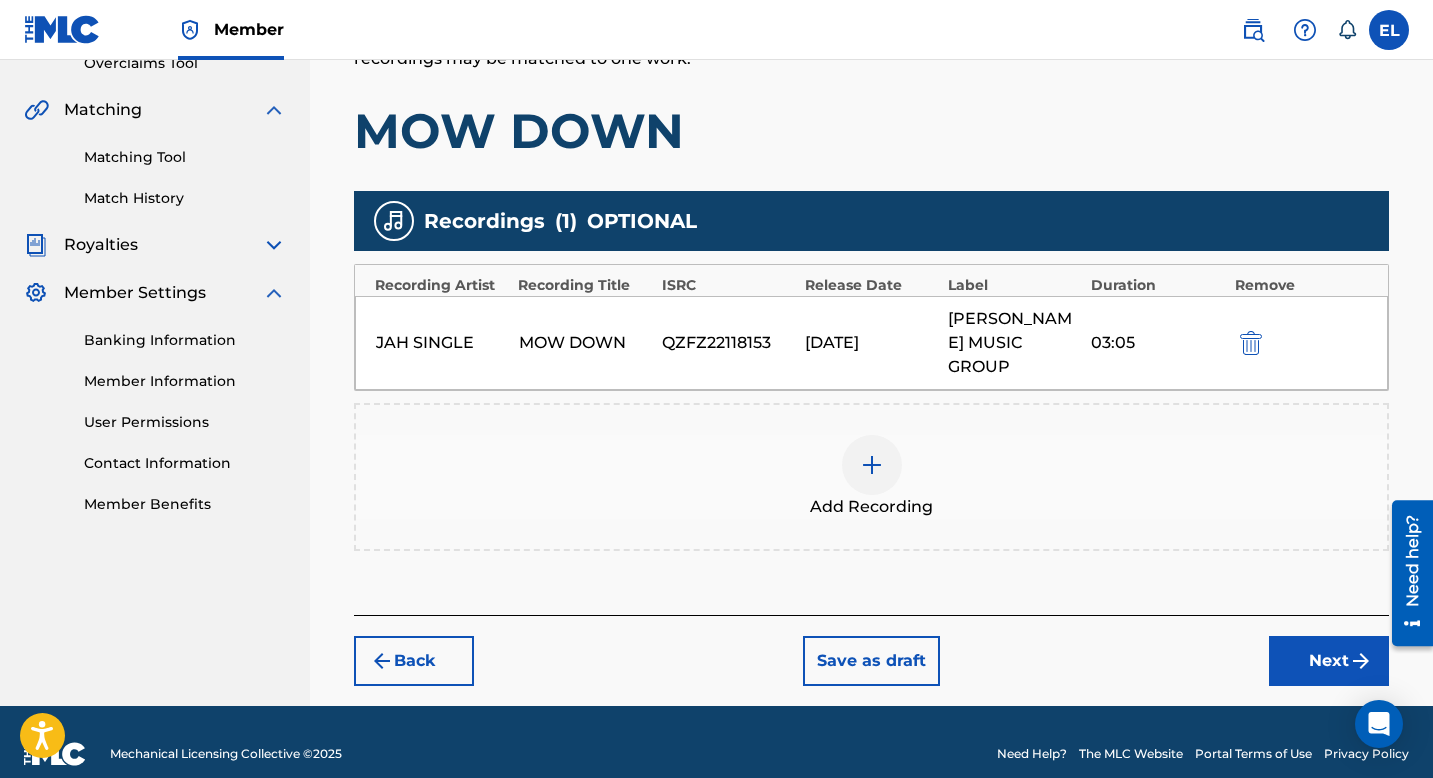 click at bounding box center (872, 465) 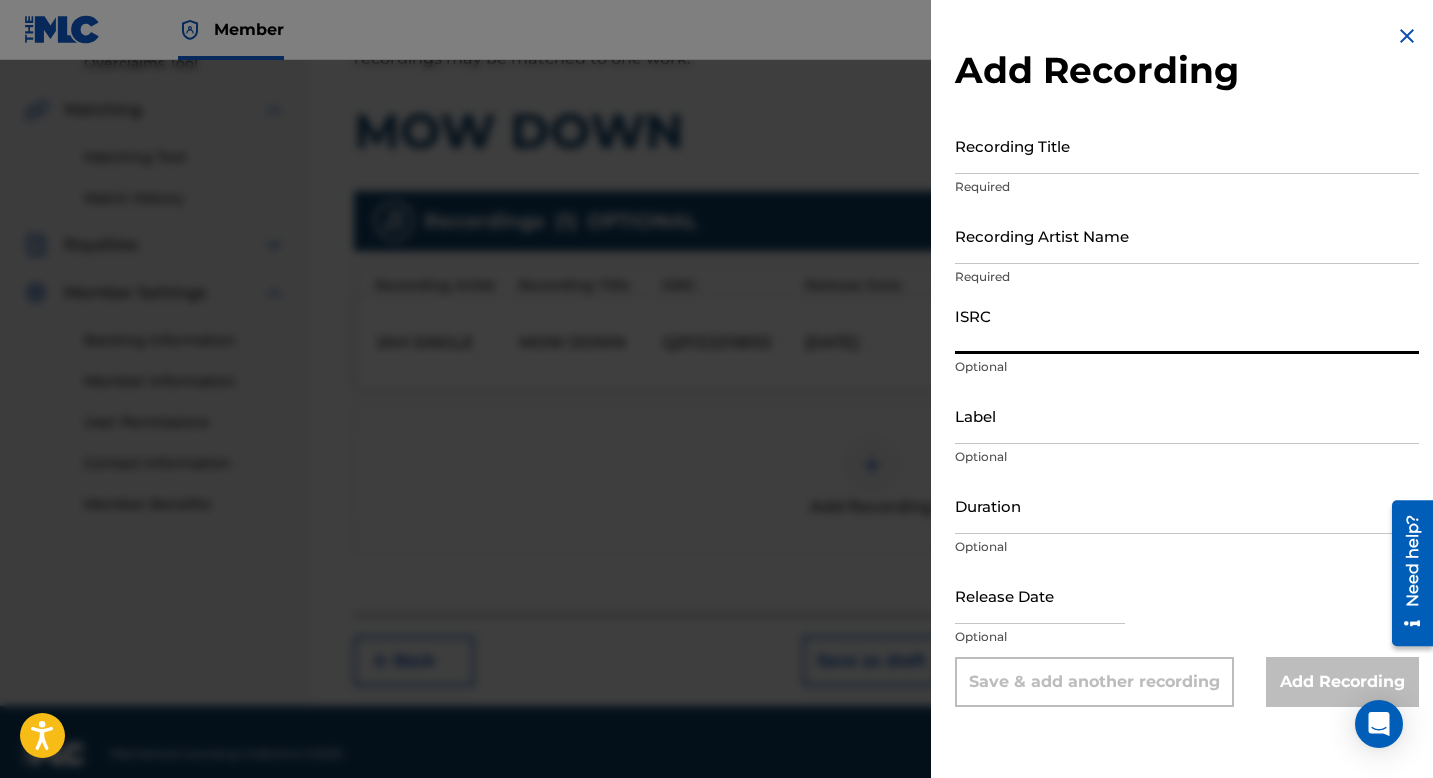 paste on "QZHN82419808" 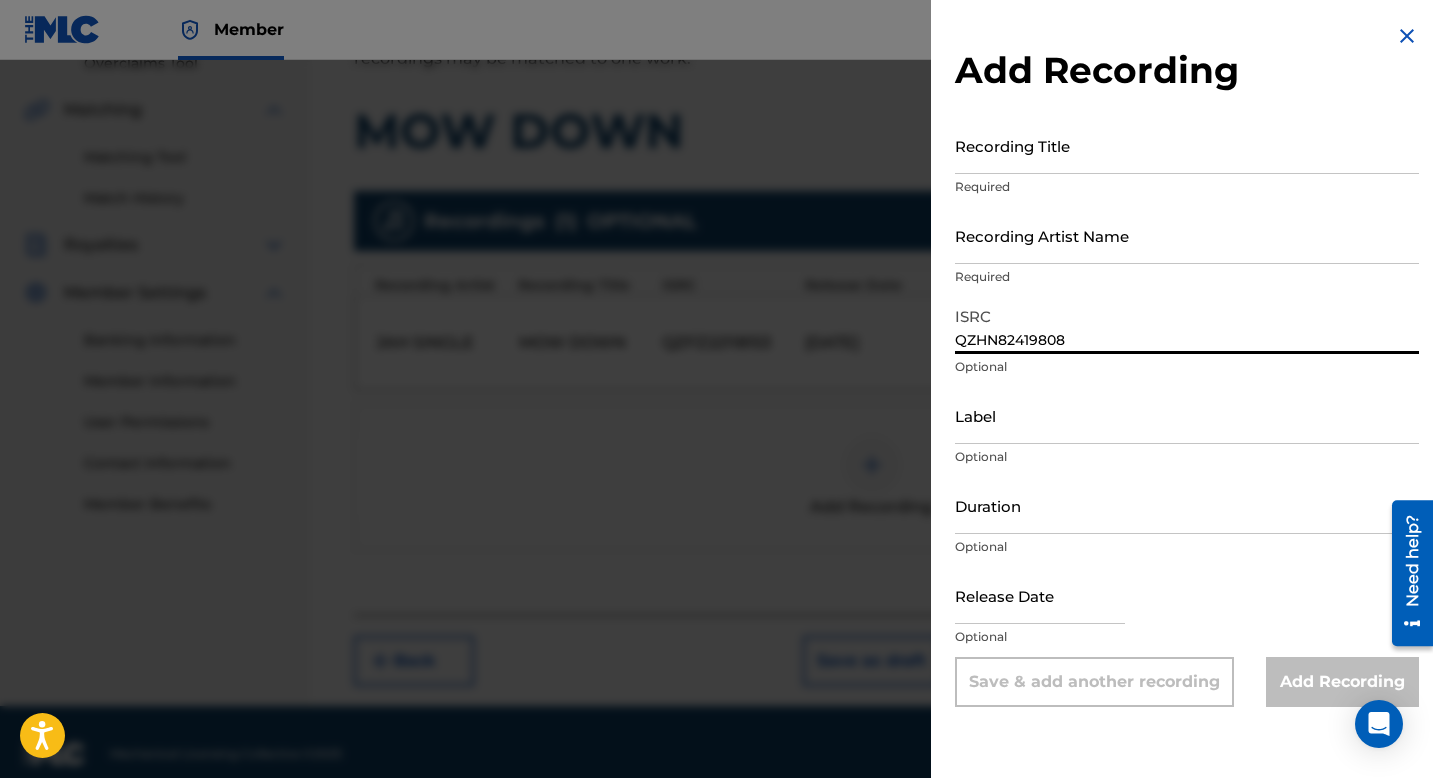 type on "QZHN82419808" 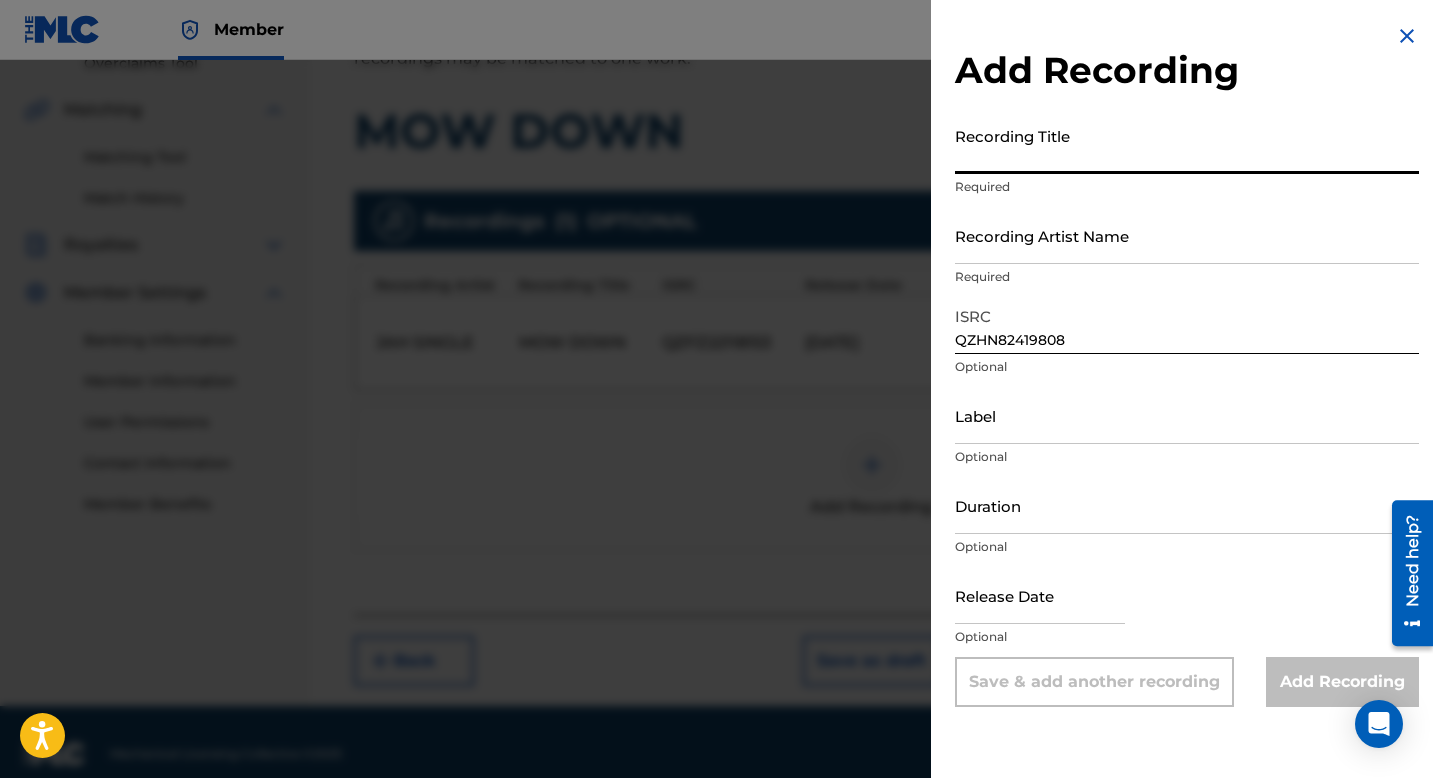 paste on "Dongota" 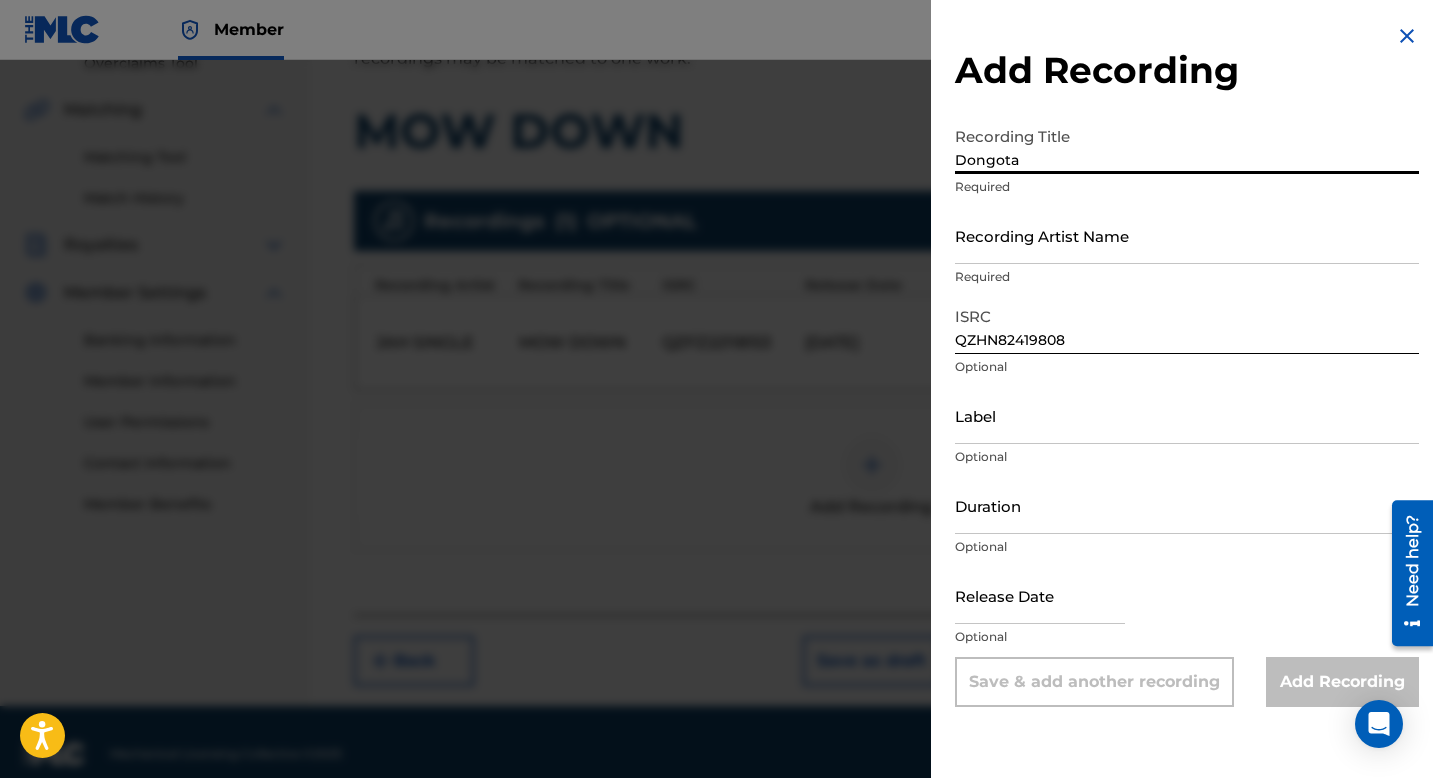 type on "Dongota" 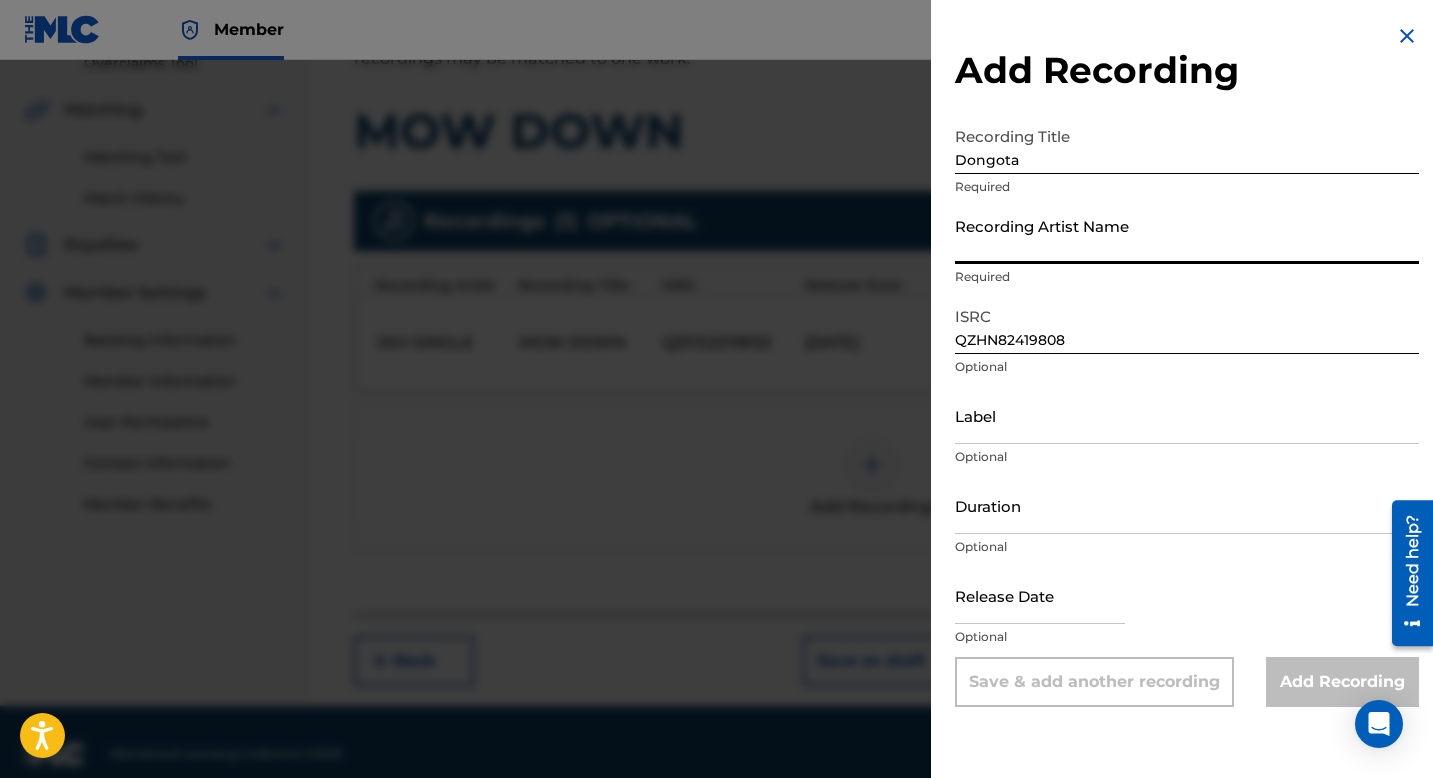 type on "JAH SINGLE" 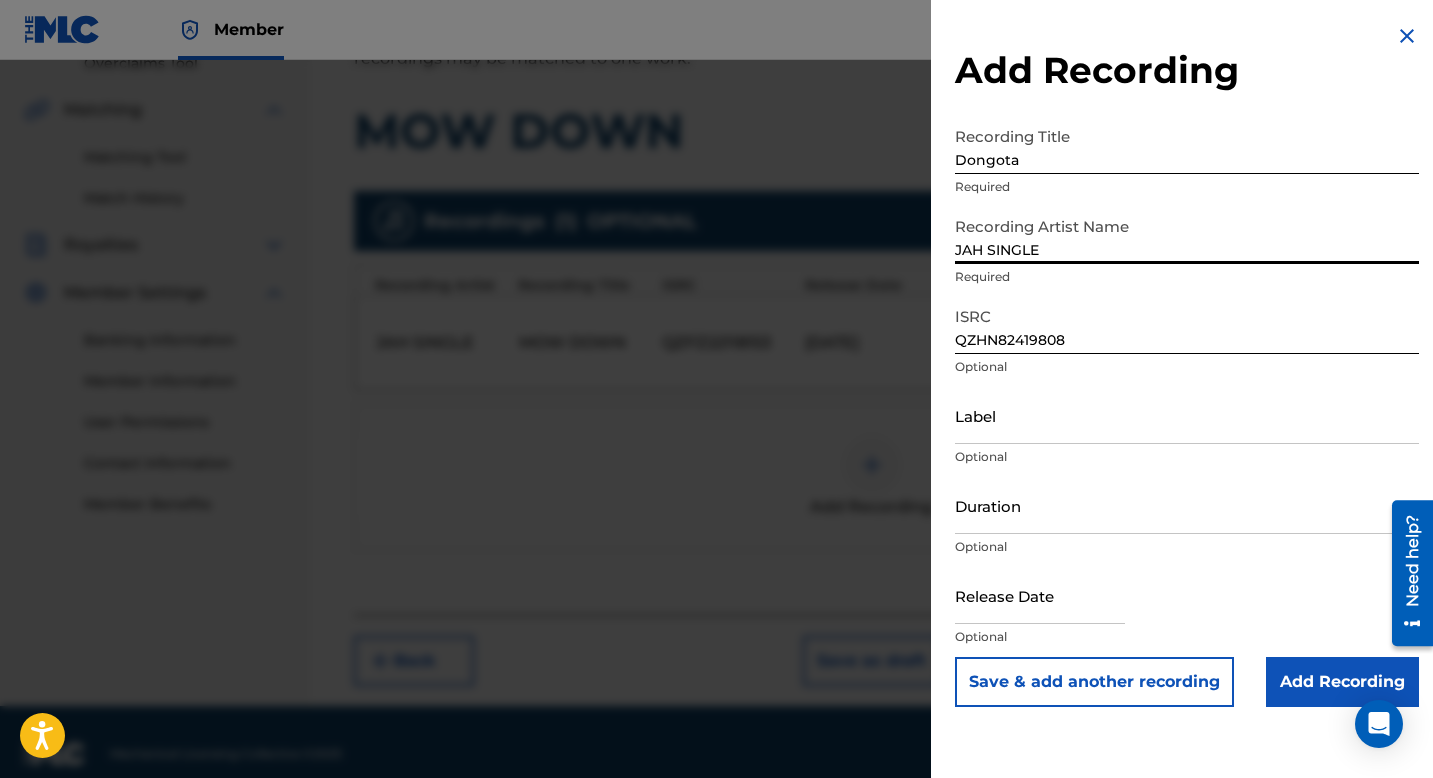 click on "Label" at bounding box center (1187, 415) 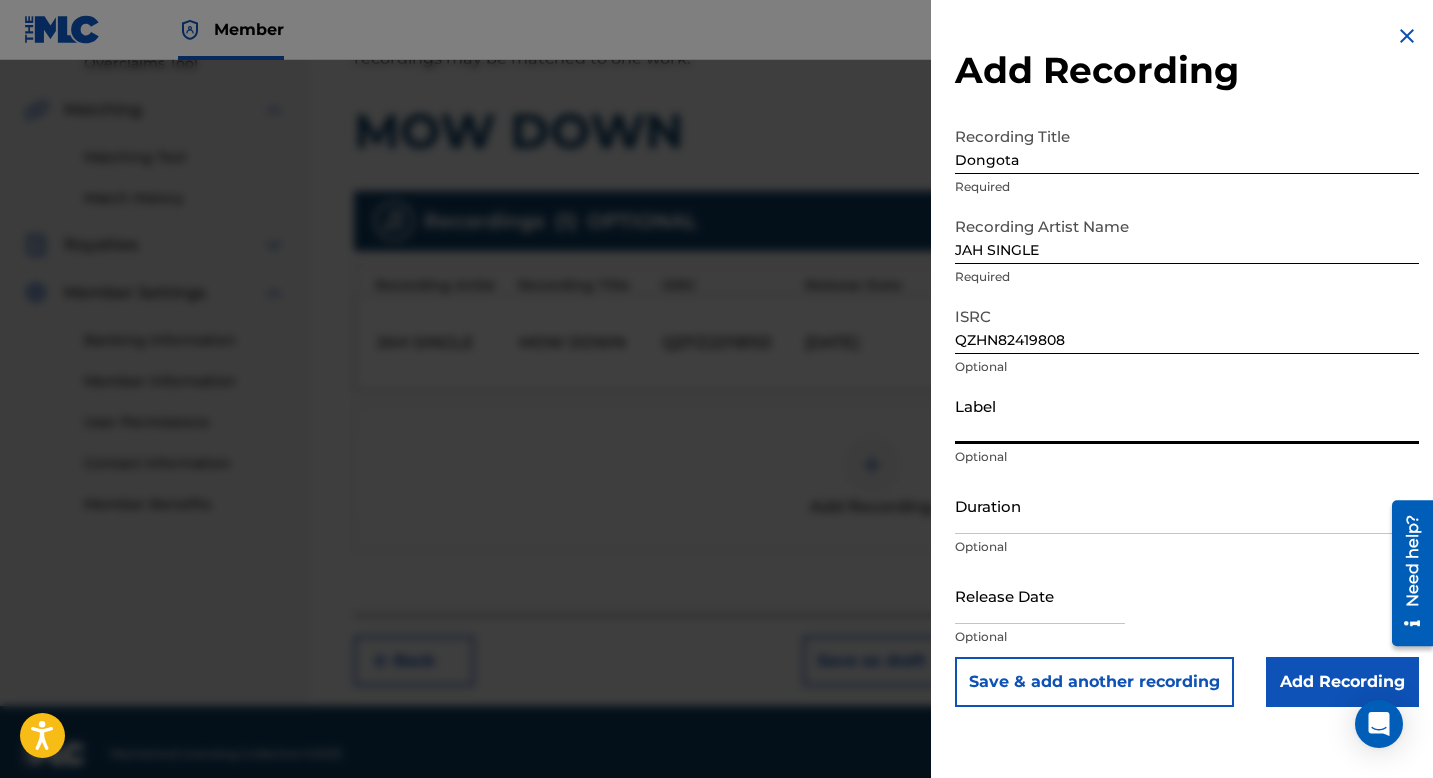 type on "STONER MUSIC GROUP" 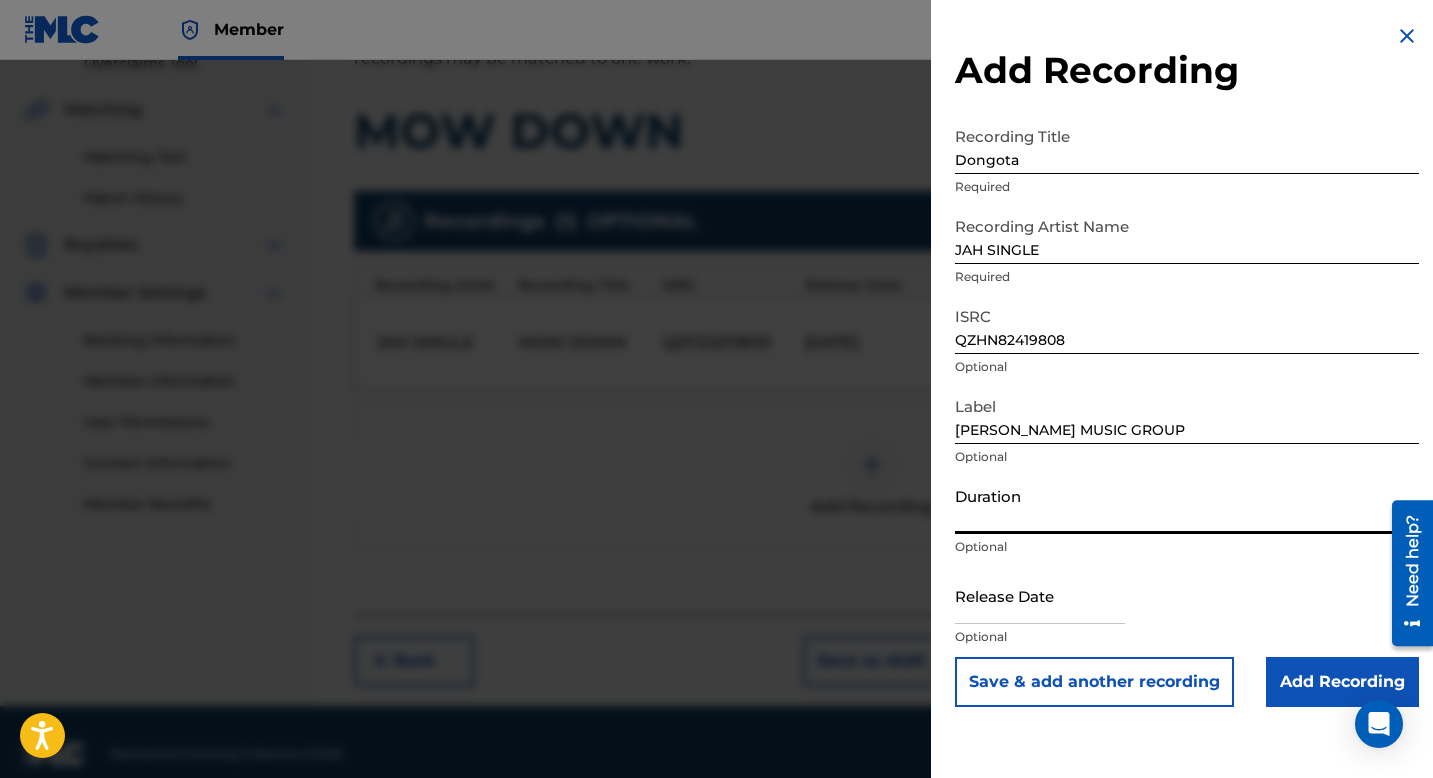 click on "Duration" at bounding box center [1187, 505] 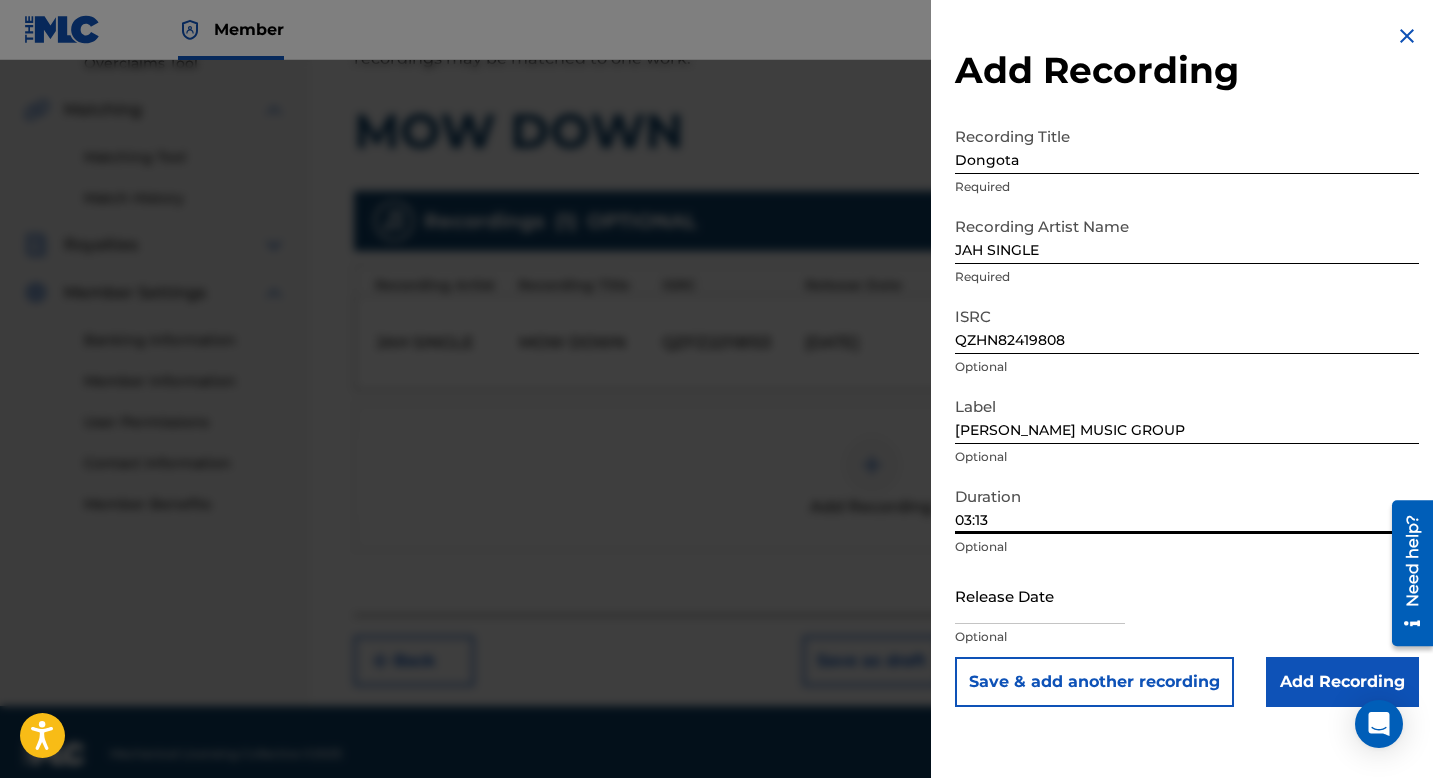 type on "03:13" 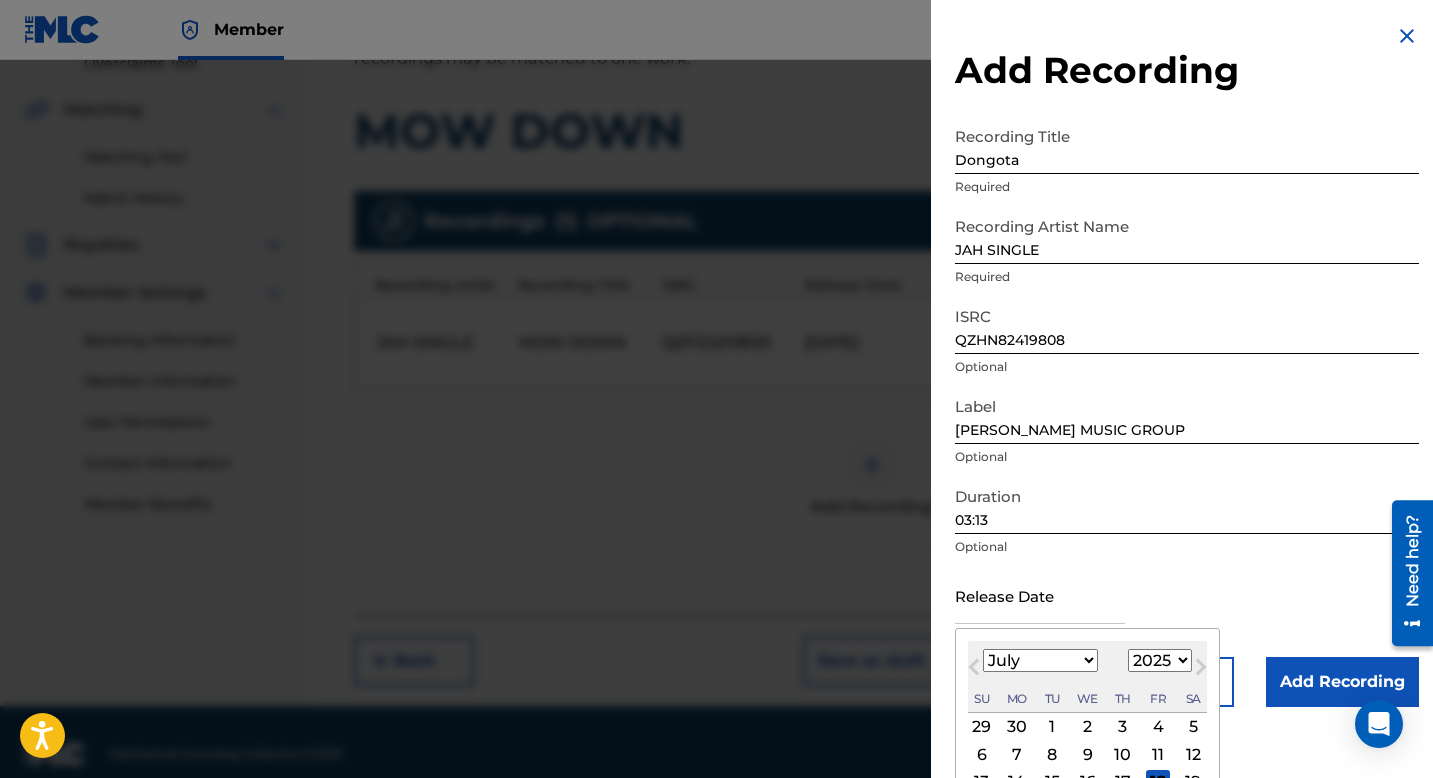type on "May 5 2021" 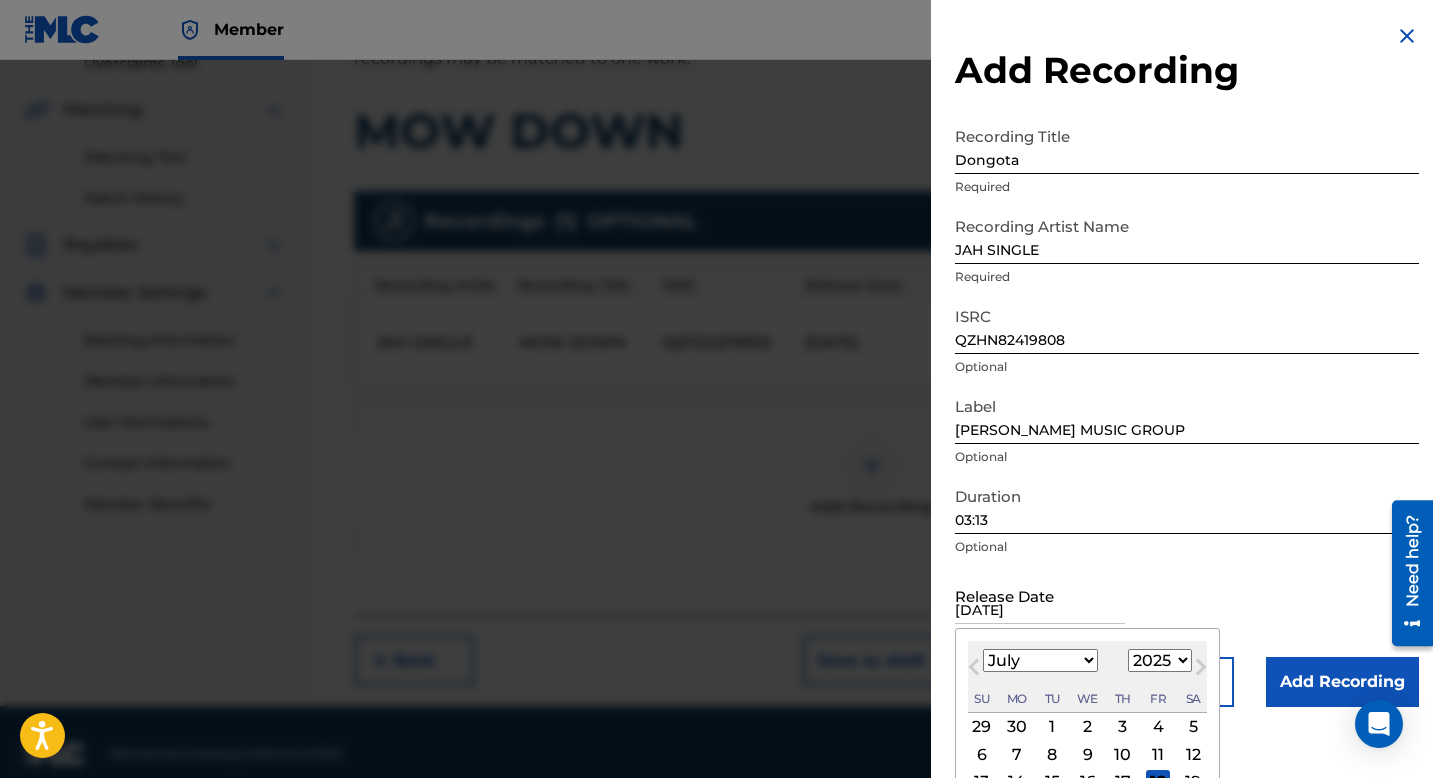 select on "4" 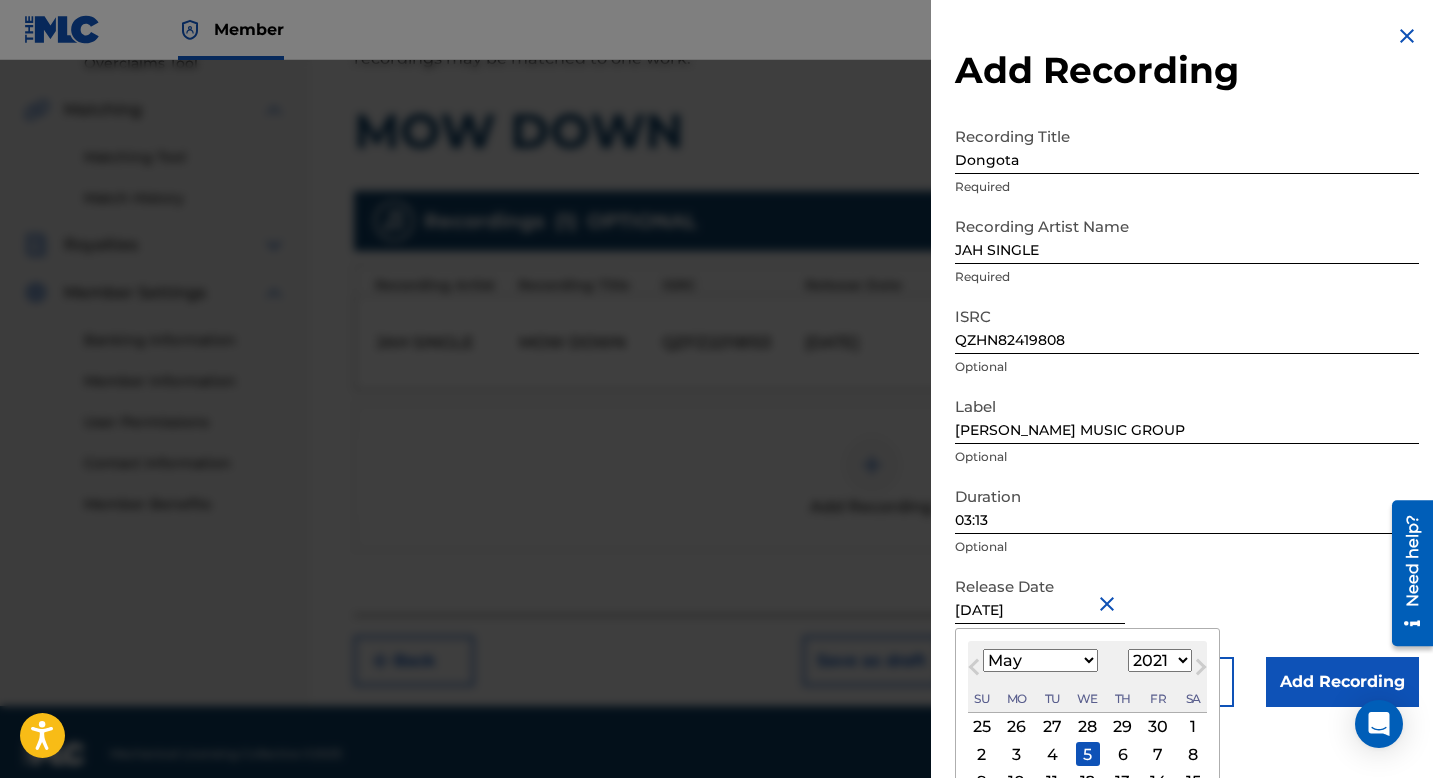 click on "1899 1900 1901 1902 1903 1904 1905 1906 1907 1908 1909 1910 1911 1912 1913 1914 1915 1916 1917 1918 1919 1920 1921 1922 1923 1924 1925 1926 1927 1928 1929 1930 1931 1932 1933 1934 1935 1936 1937 1938 1939 1940 1941 1942 1943 1944 1945 1946 1947 1948 1949 1950 1951 1952 1953 1954 1955 1956 1957 1958 1959 1960 1961 1962 1963 1964 1965 1966 1967 1968 1969 1970 1971 1972 1973 1974 1975 1976 1977 1978 1979 1980 1981 1982 1983 1984 1985 1986 1987 1988 1989 1990 1991 1992 1993 1994 1995 1996 1997 1998 1999 2000 2001 2002 2003 2004 2005 2006 2007 2008 2009 2010 2011 2012 2013 2014 2015 2016 2017 2018 2019 2020 2021 2022 2023 2024 2025 2026 2027 2028 2029 2030 2031 2032 2033 2034 2035 2036 2037 2038 2039 2040 2041 2042 2043 2044 2045 2046 2047 2048 2049 2050 2051 2052 2053 2054 2055 2056 2057 2058 2059 2060 2061 2062 2063 2064 2065 2066 2067 2068 2069 2070 2071 2072 2073 2074 2075 2076 2077 2078 2079 2080 2081 2082 2083 2084 2085 2086 2087 2088 2089 2090 2091 2092 2093 2094 2095 2096 2097 2098 2099 2100" at bounding box center (1160, 660) 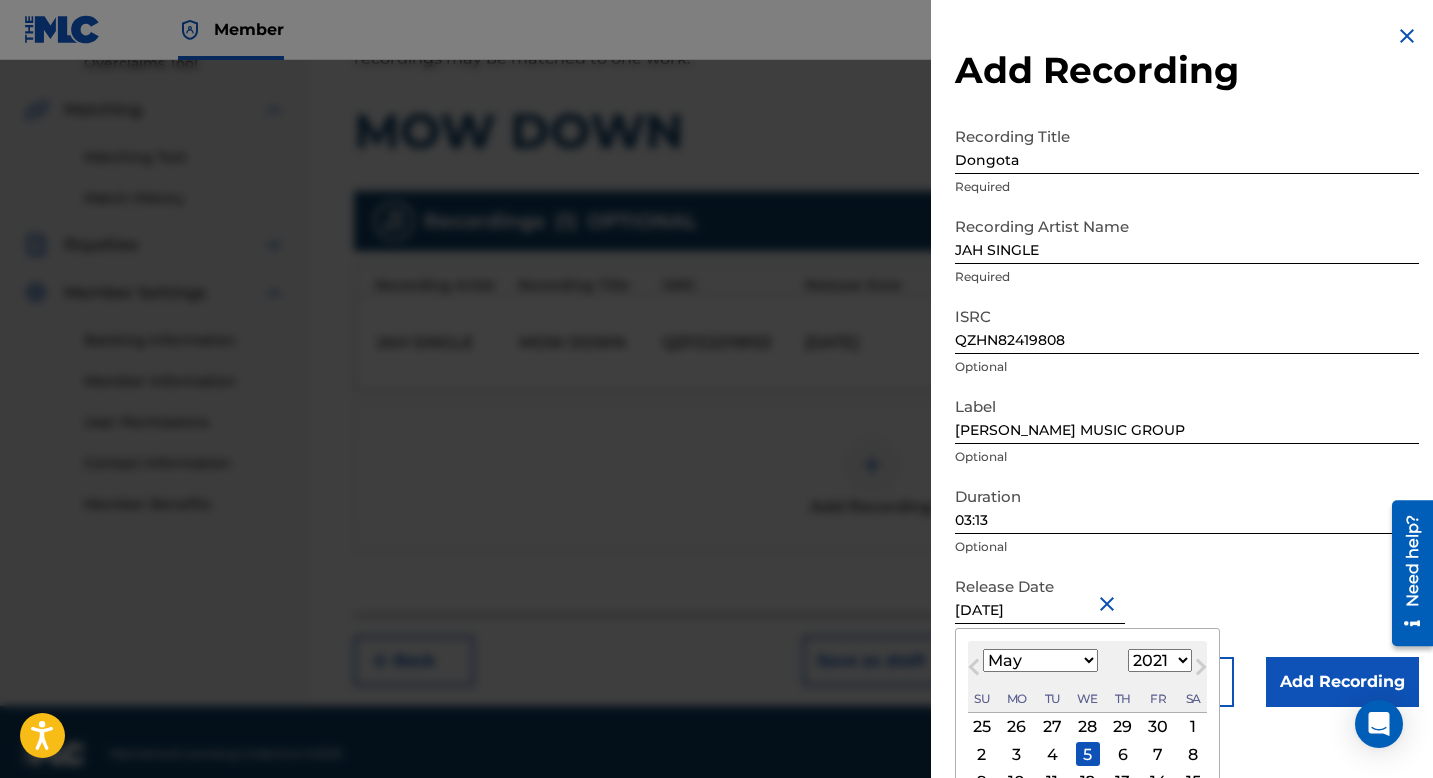 select on "2024" 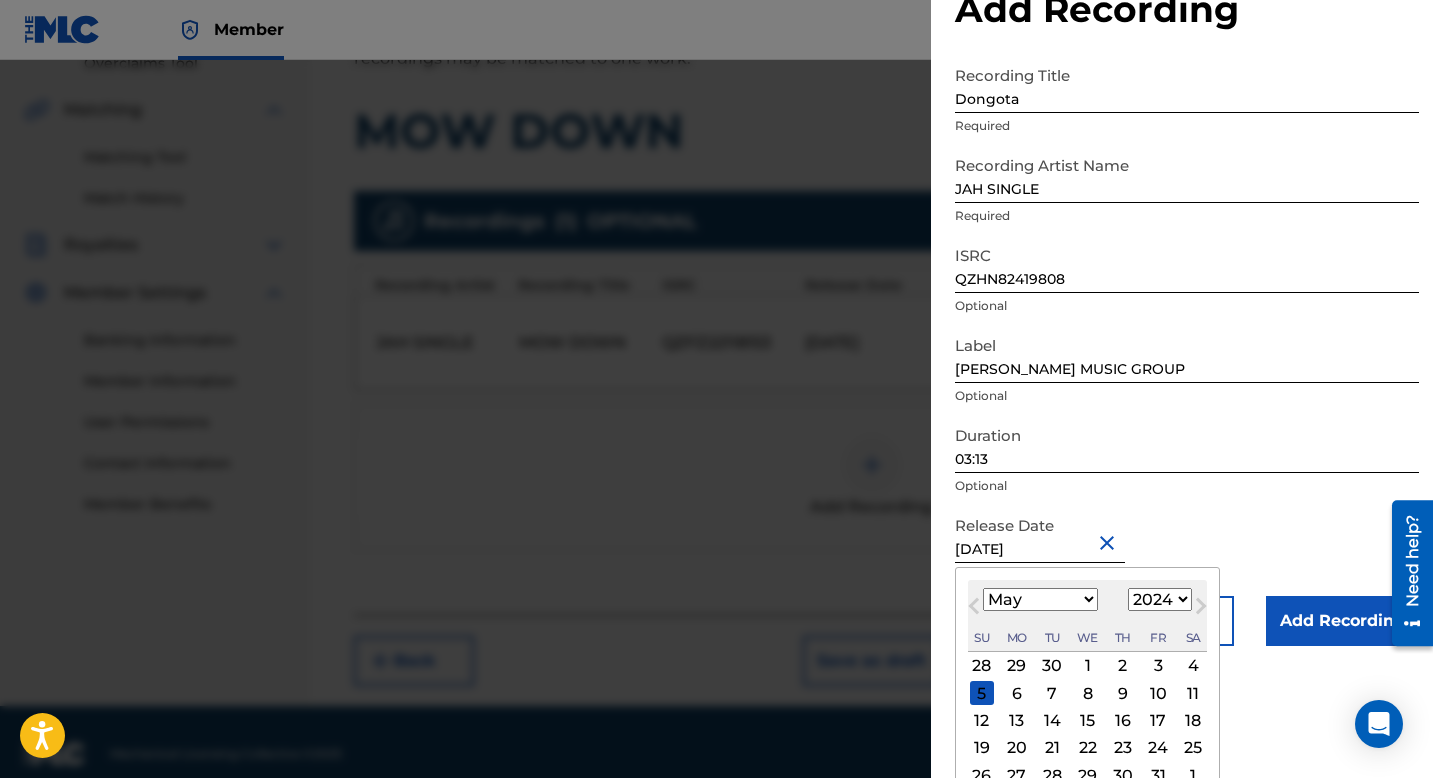 scroll, scrollTop: 112, scrollLeft: 0, axis: vertical 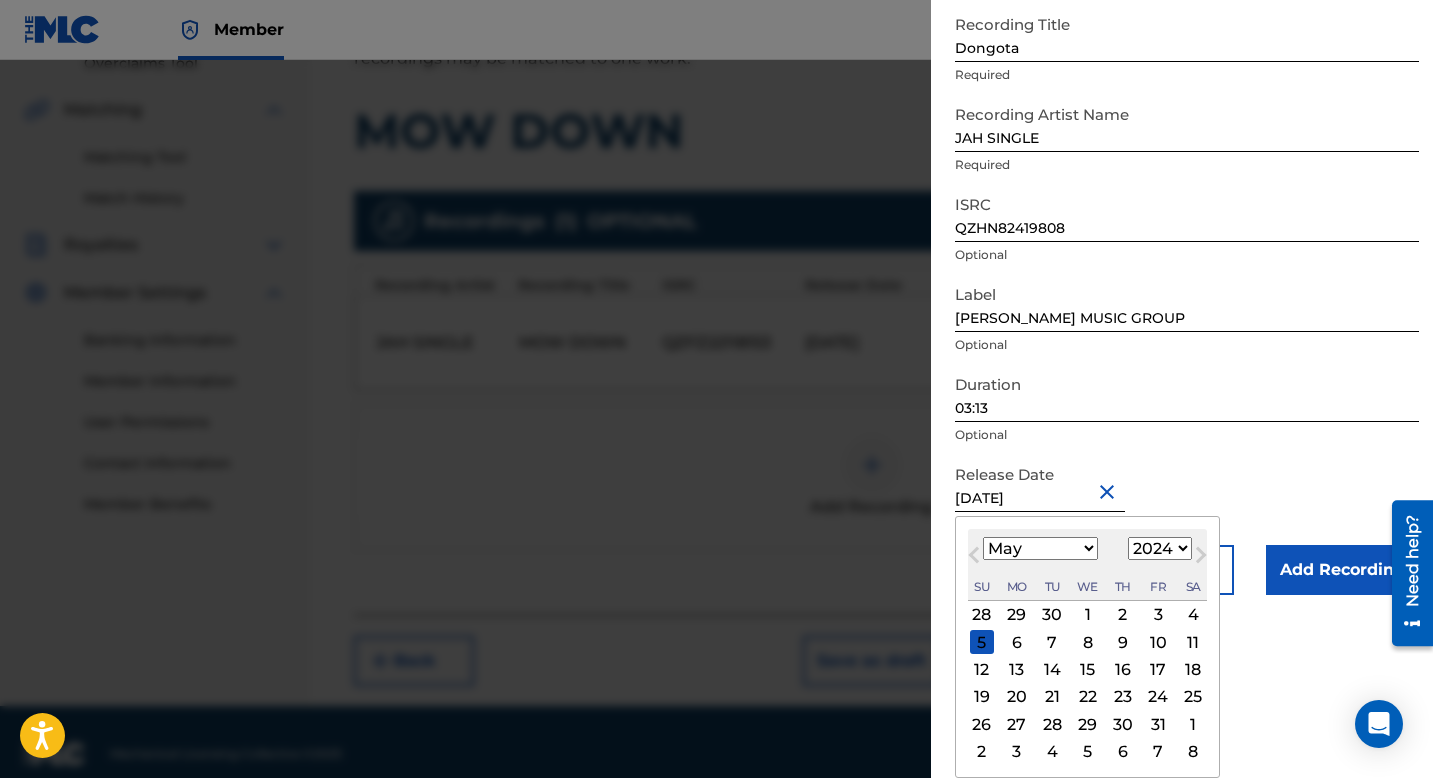 click on "5" at bounding box center [982, 642] 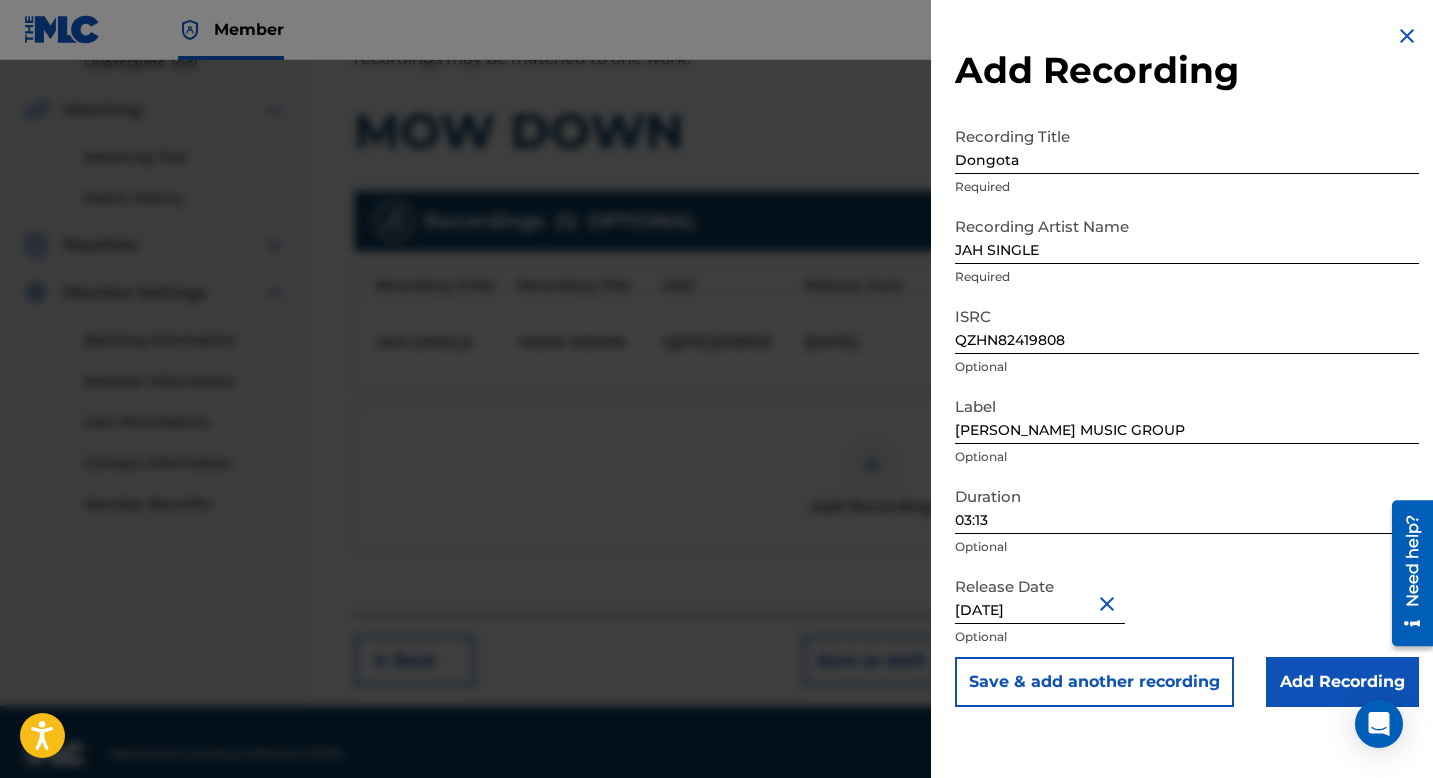 click on "May 5 2024" at bounding box center [1040, 595] 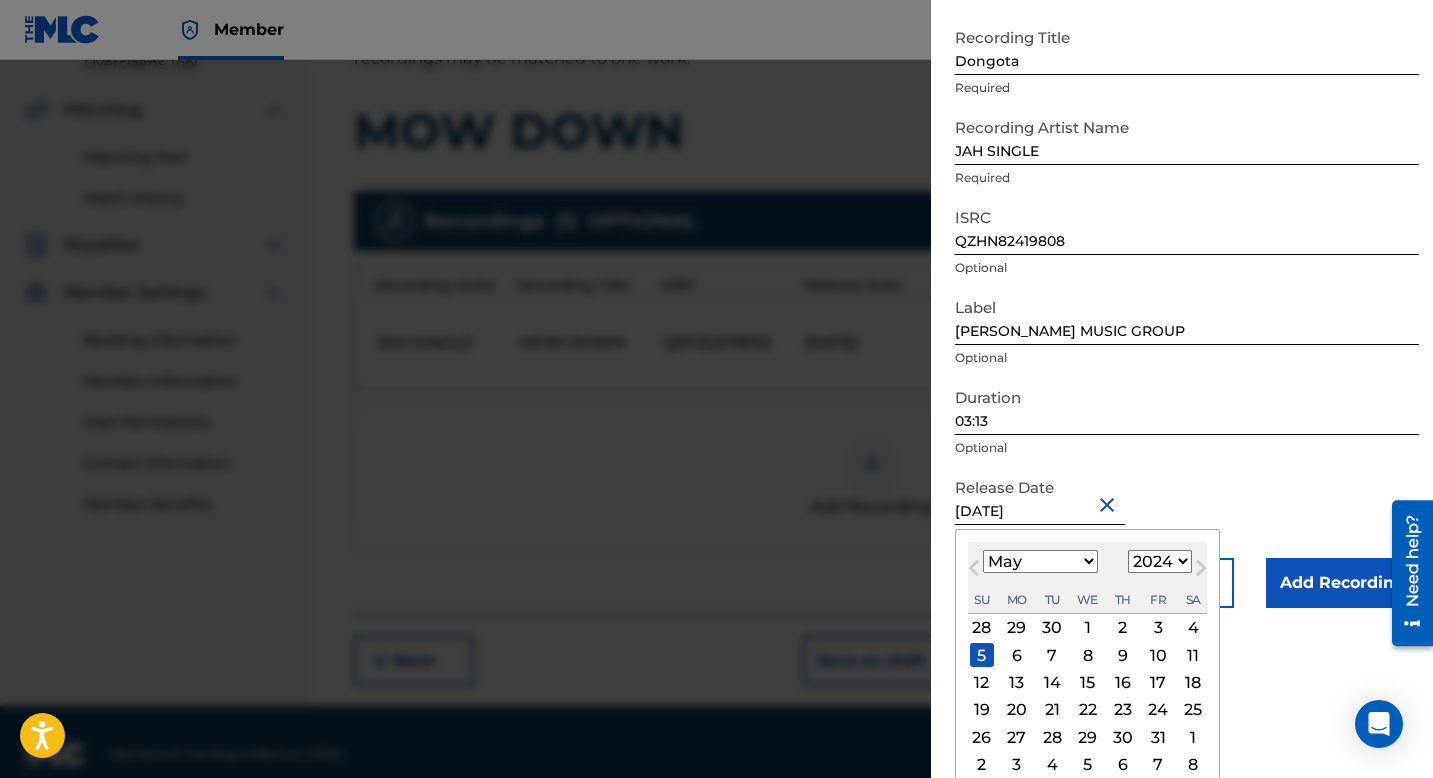 scroll, scrollTop: 112, scrollLeft: 0, axis: vertical 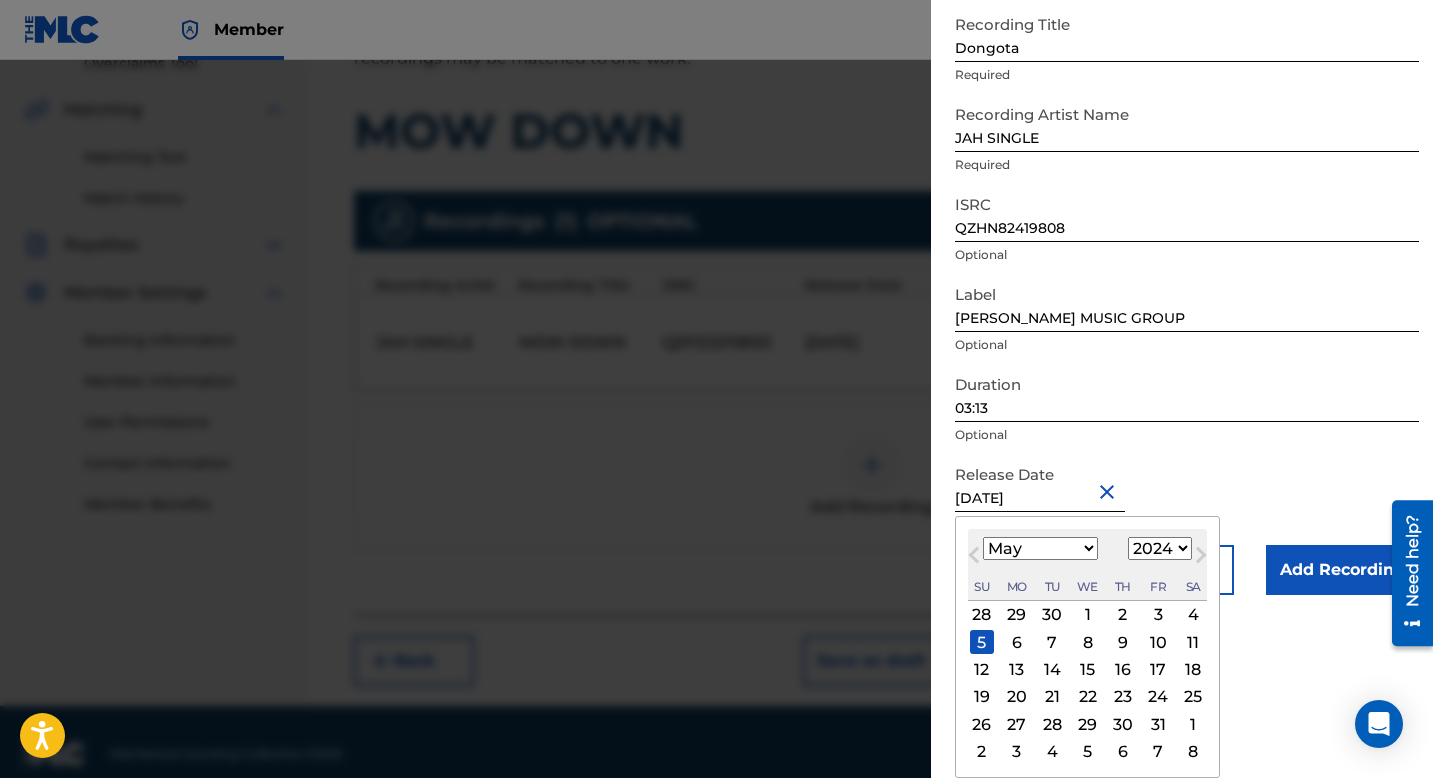 click on "24" at bounding box center [1158, 697] 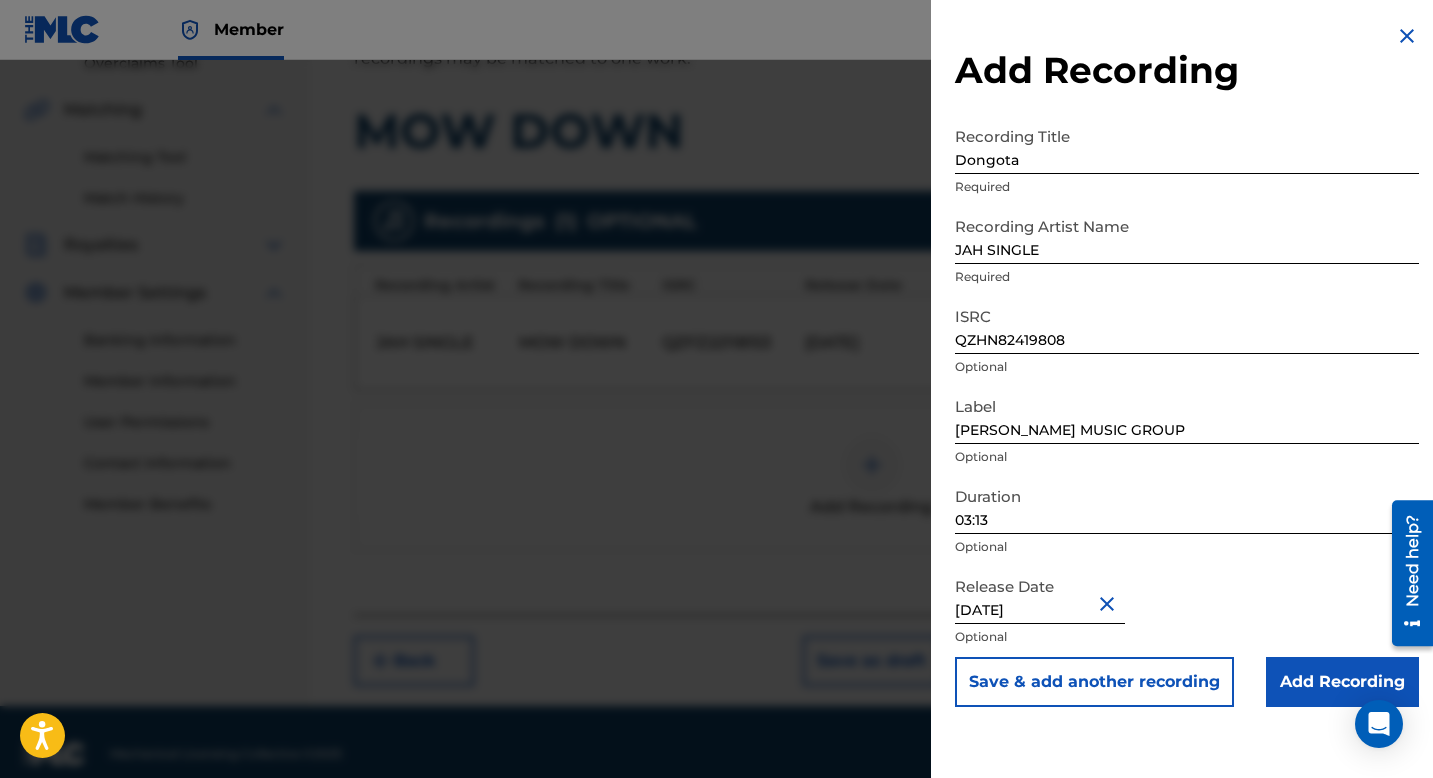 scroll, scrollTop: 0, scrollLeft: 0, axis: both 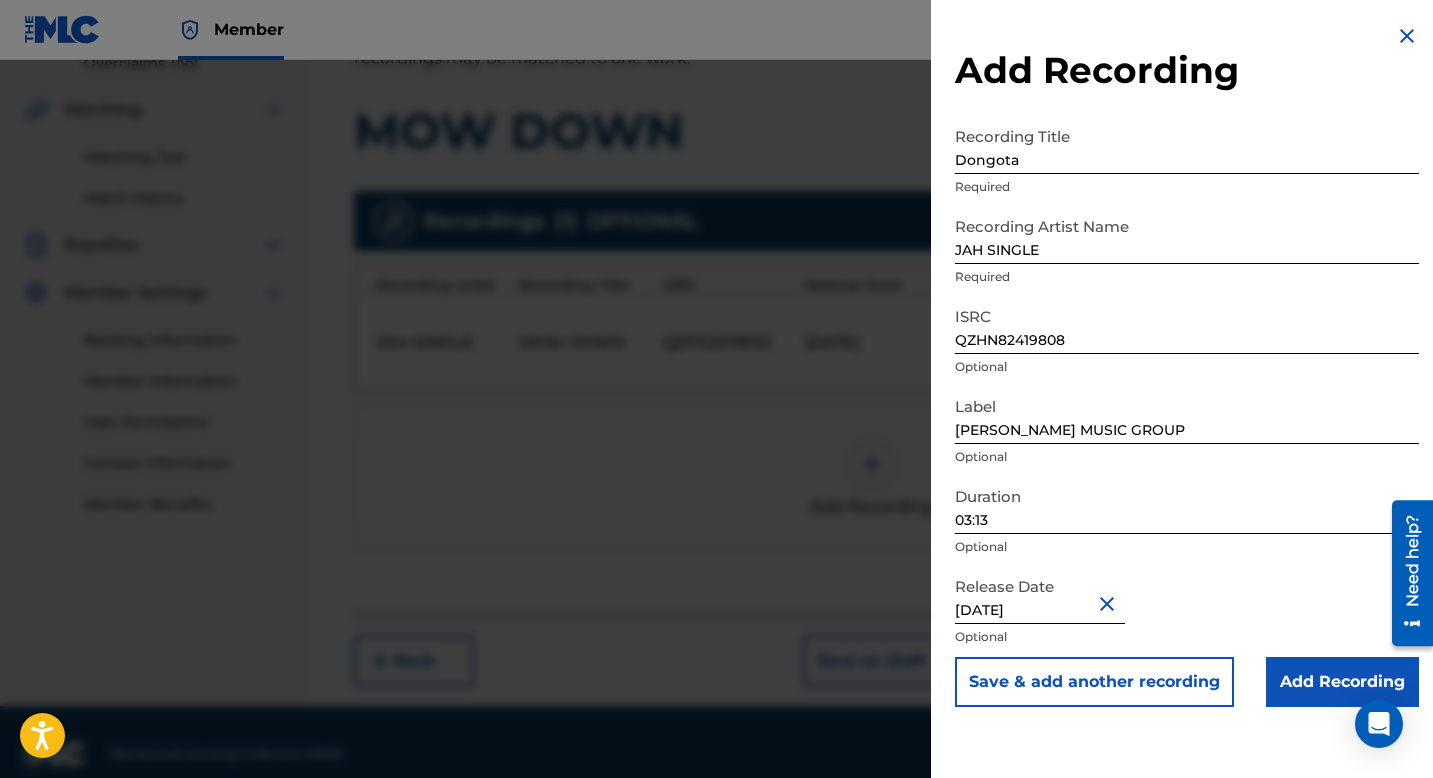 click on "Save & add another recording" at bounding box center [1094, 682] 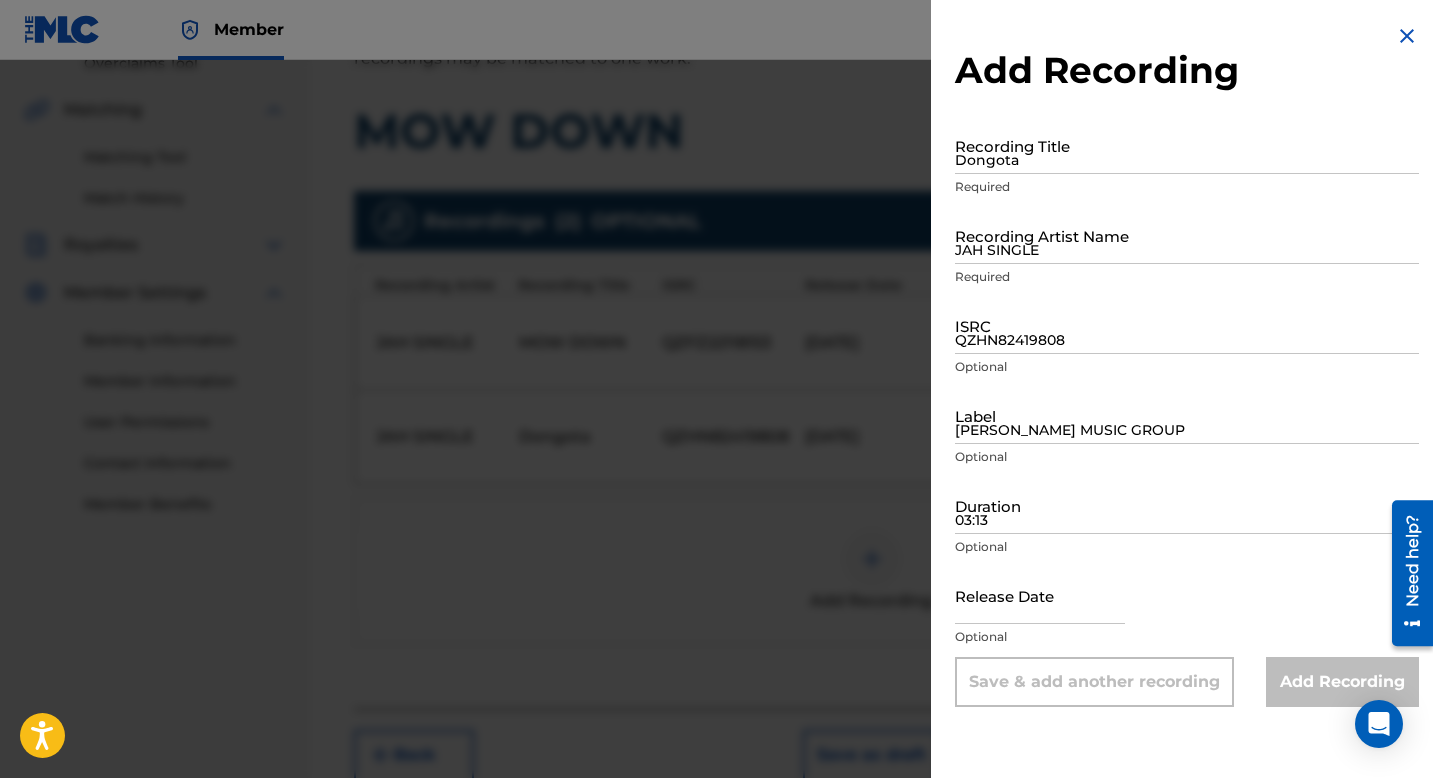 click at bounding box center (716, 449) 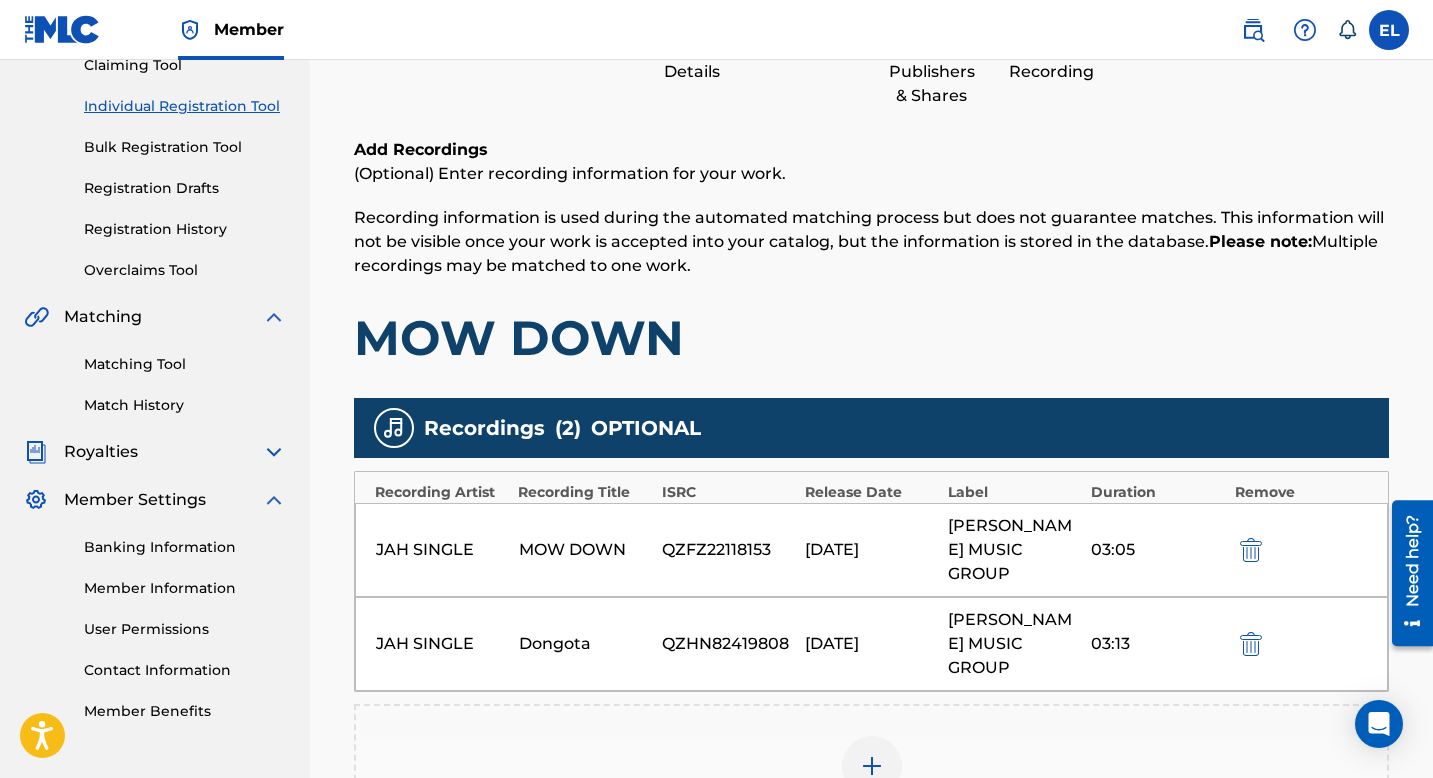 scroll, scrollTop: 251, scrollLeft: 0, axis: vertical 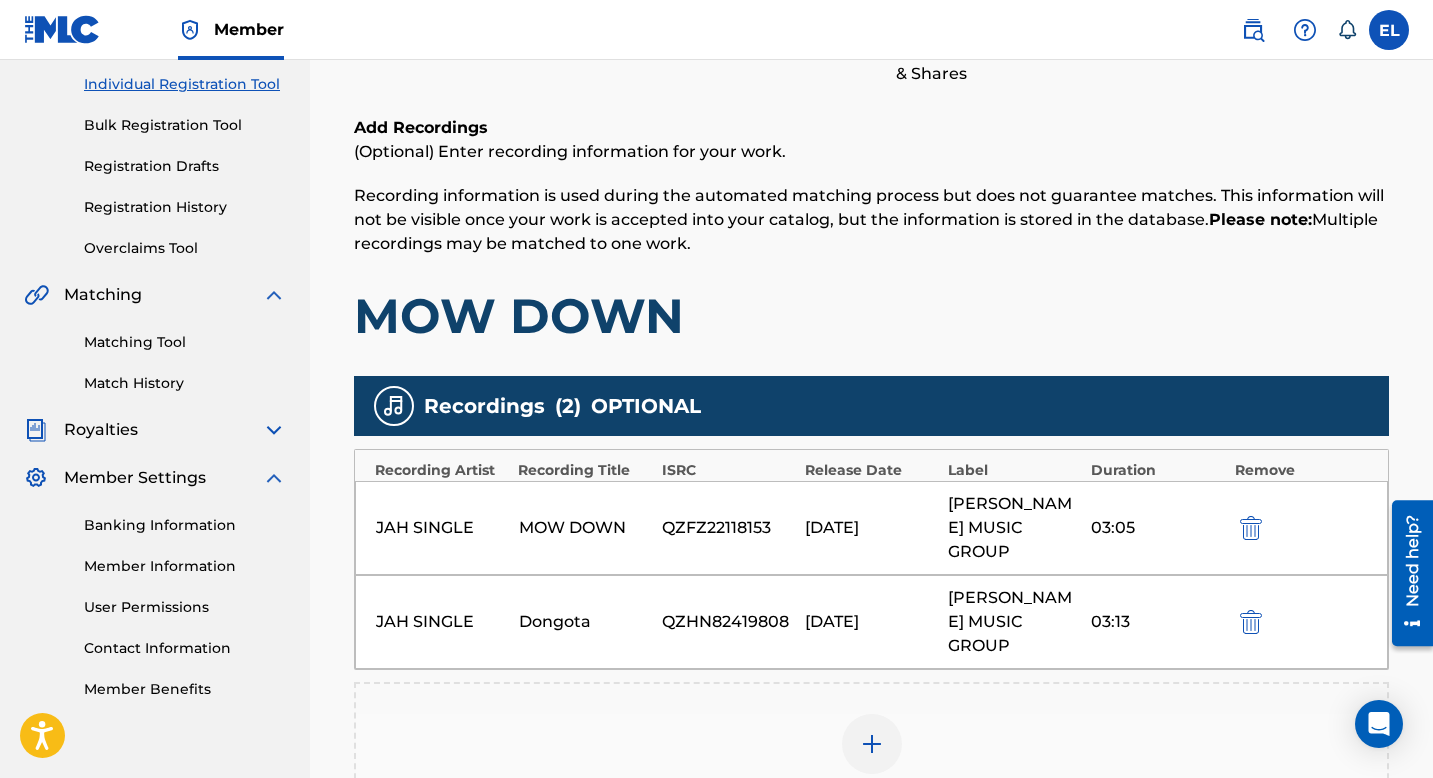 click at bounding box center [1251, 622] 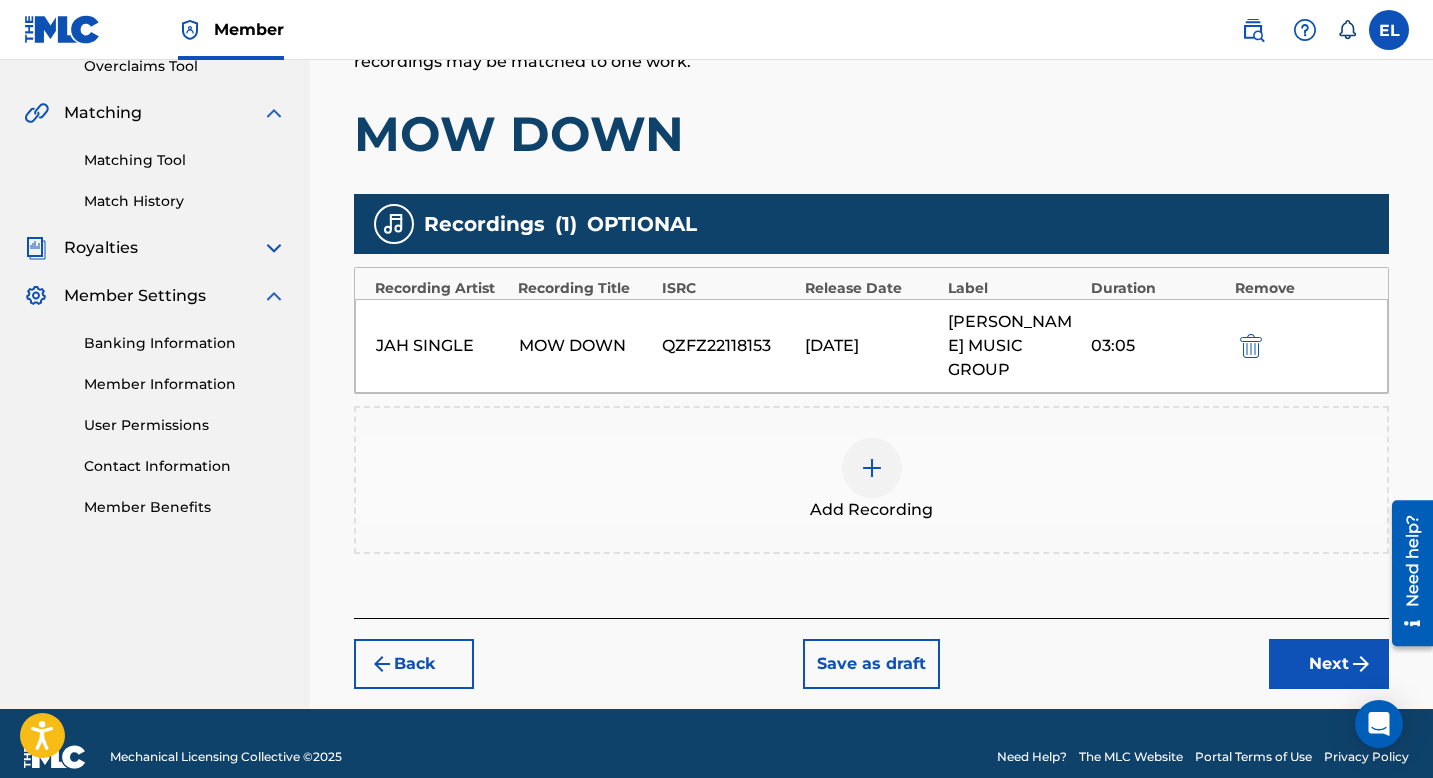 scroll, scrollTop: 436, scrollLeft: 0, axis: vertical 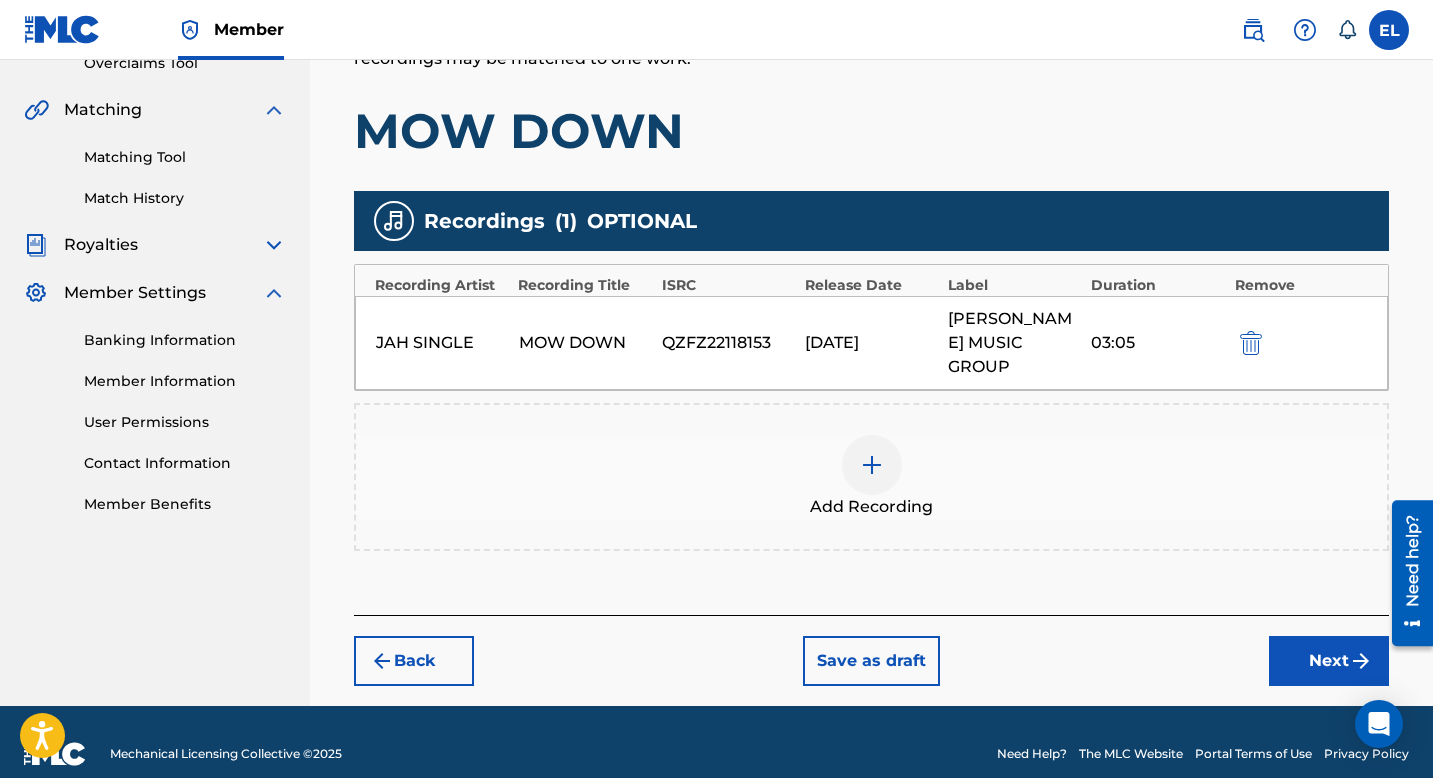 click on "Next" at bounding box center (1329, 661) 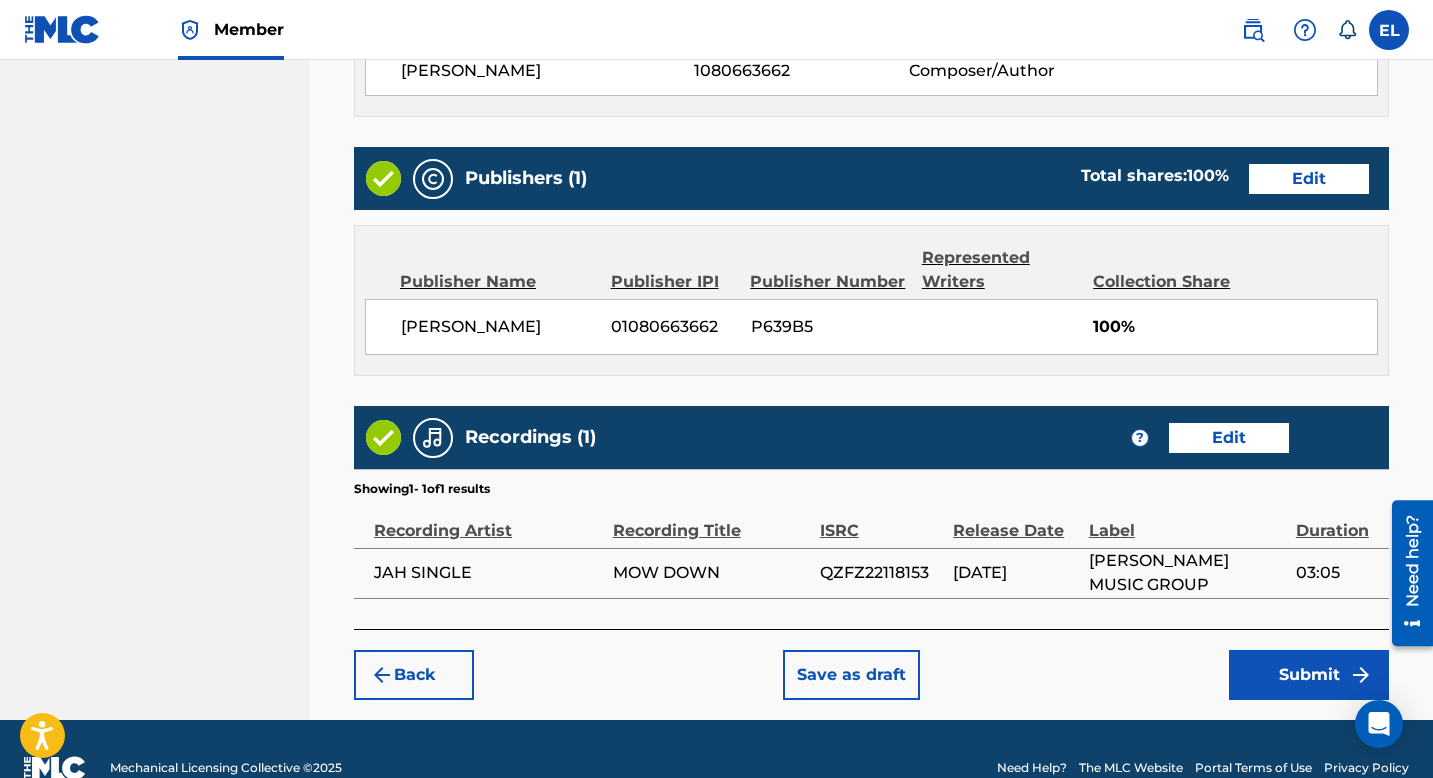 scroll, scrollTop: 975, scrollLeft: 0, axis: vertical 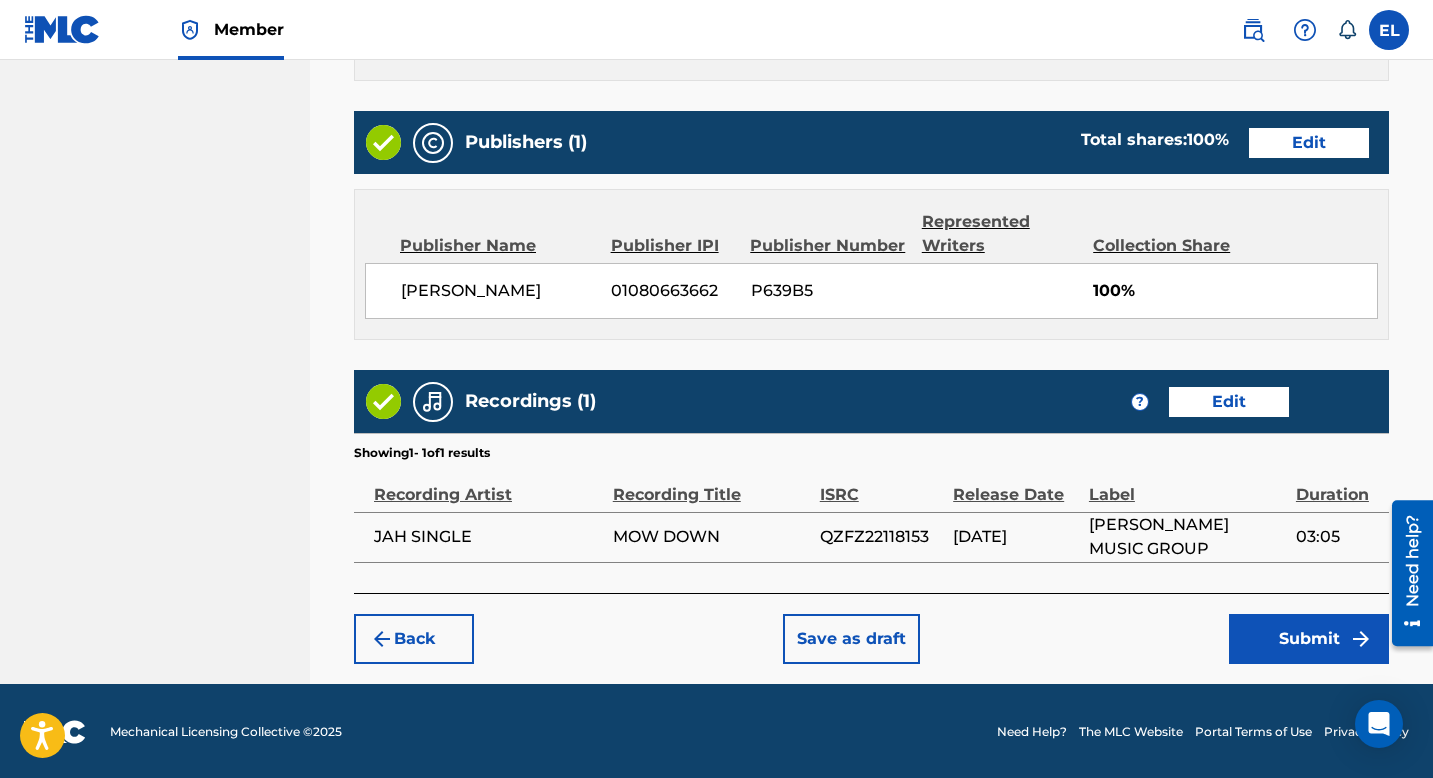 click on "Submit" at bounding box center (1309, 639) 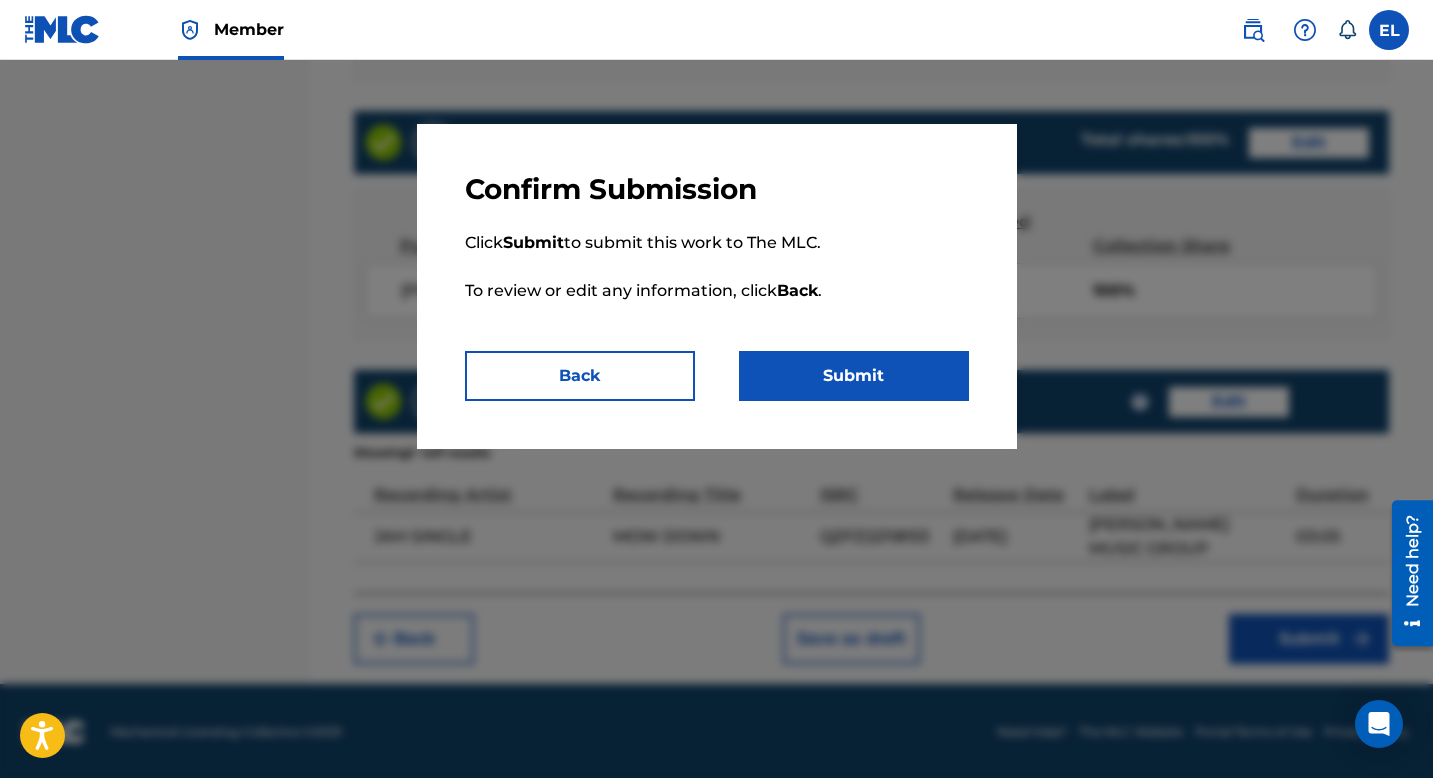 click on "Submit" at bounding box center [854, 376] 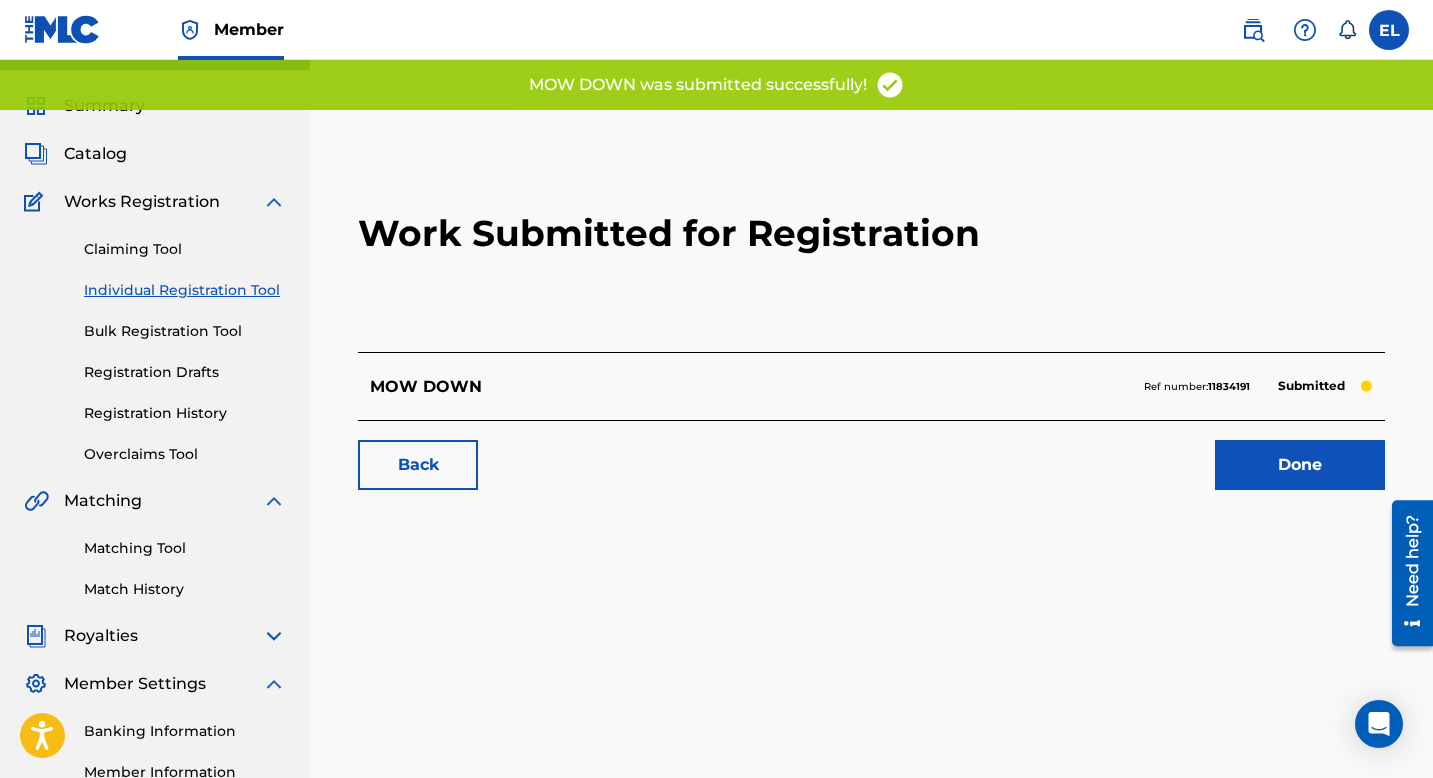 scroll, scrollTop: 0, scrollLeft: 0, axis: both 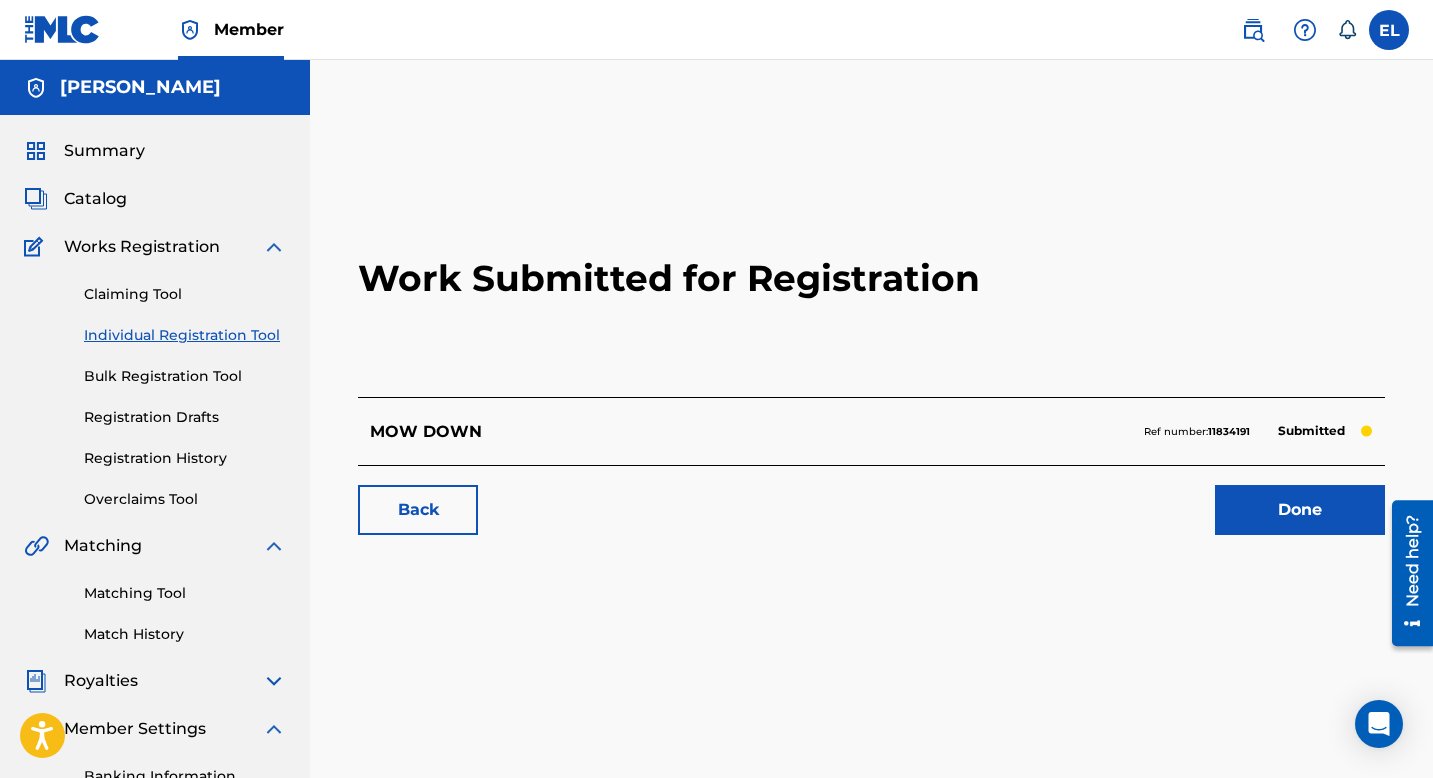 click on "Back" at bounding box center (418, 510) 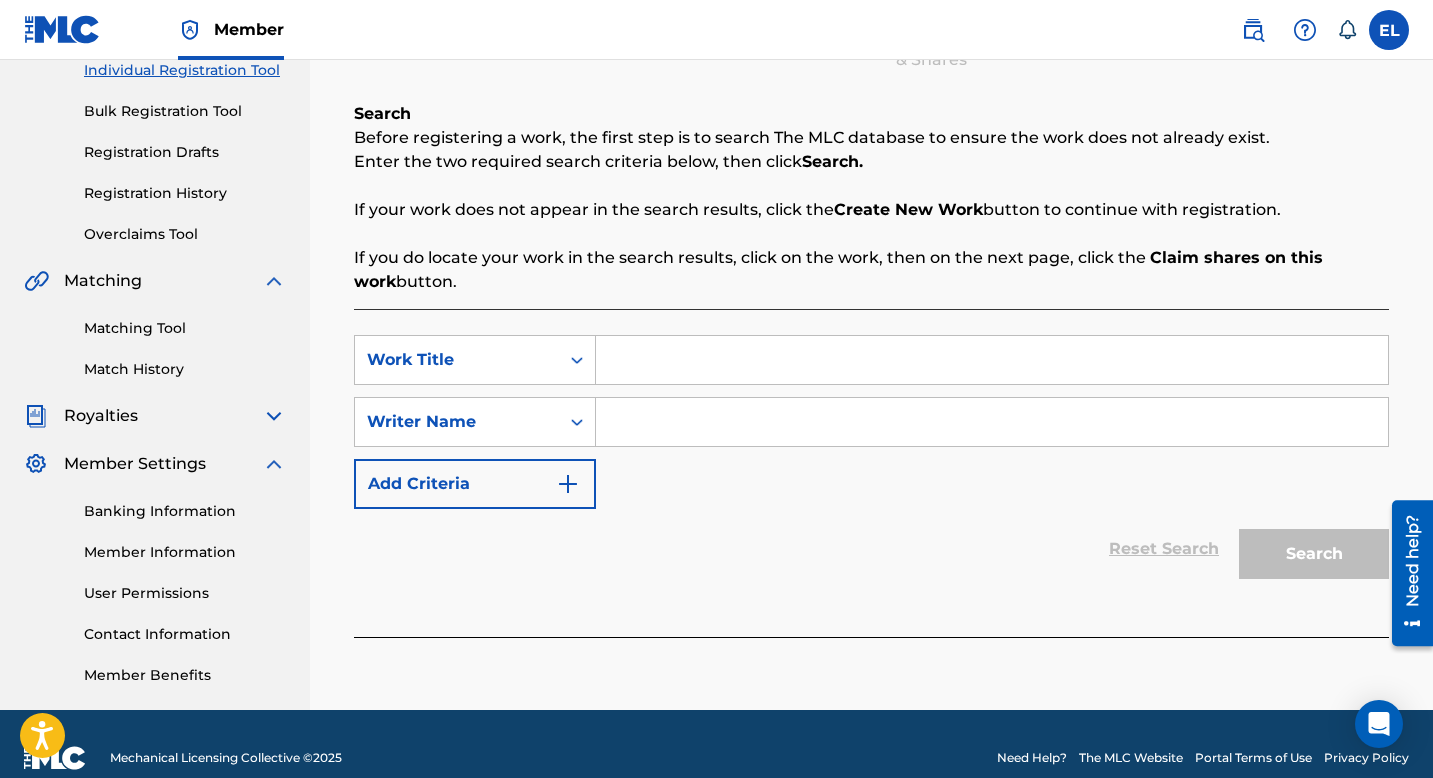 scroll, scrollTop: 293, scrollLeft: 0, axis: vertical 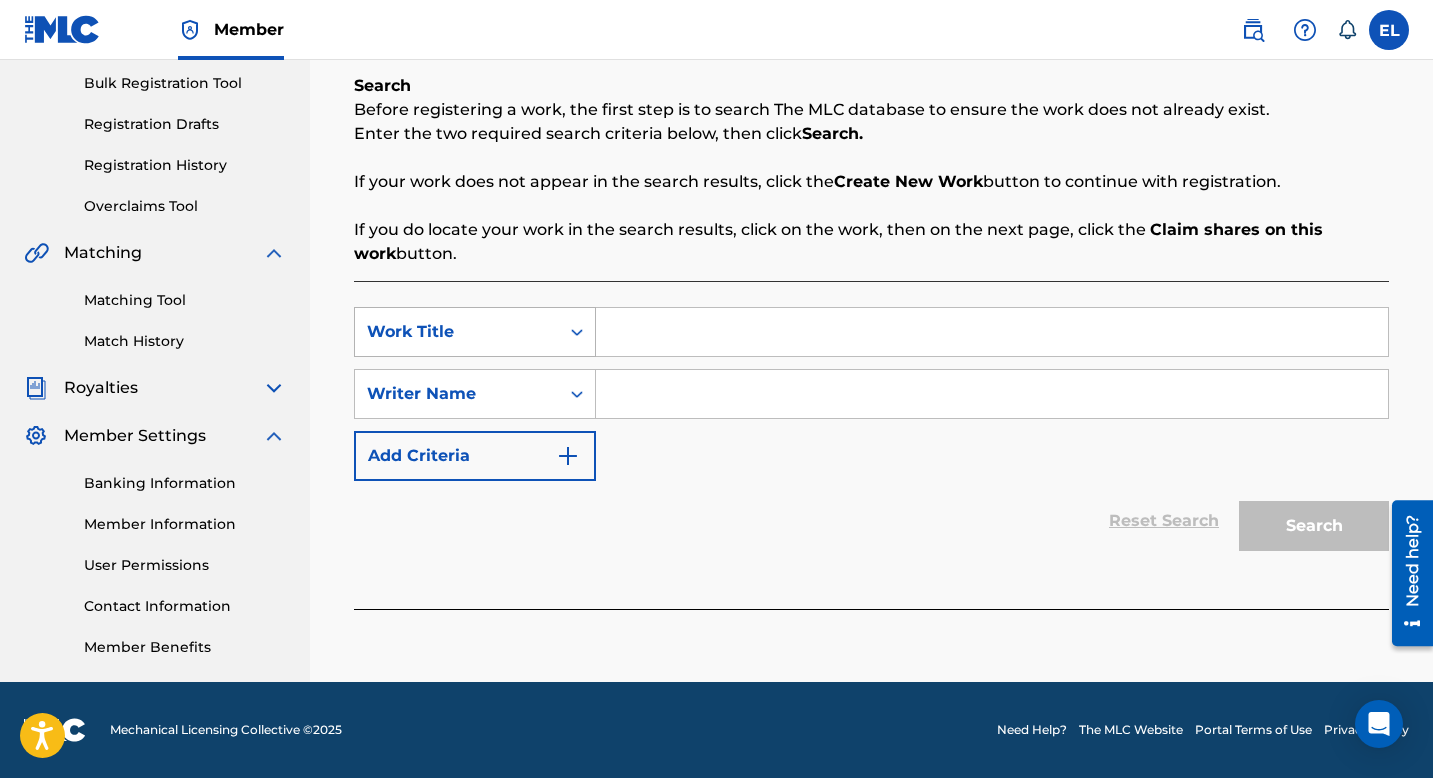 click on "Work Title" at bounding box center (457, 332) 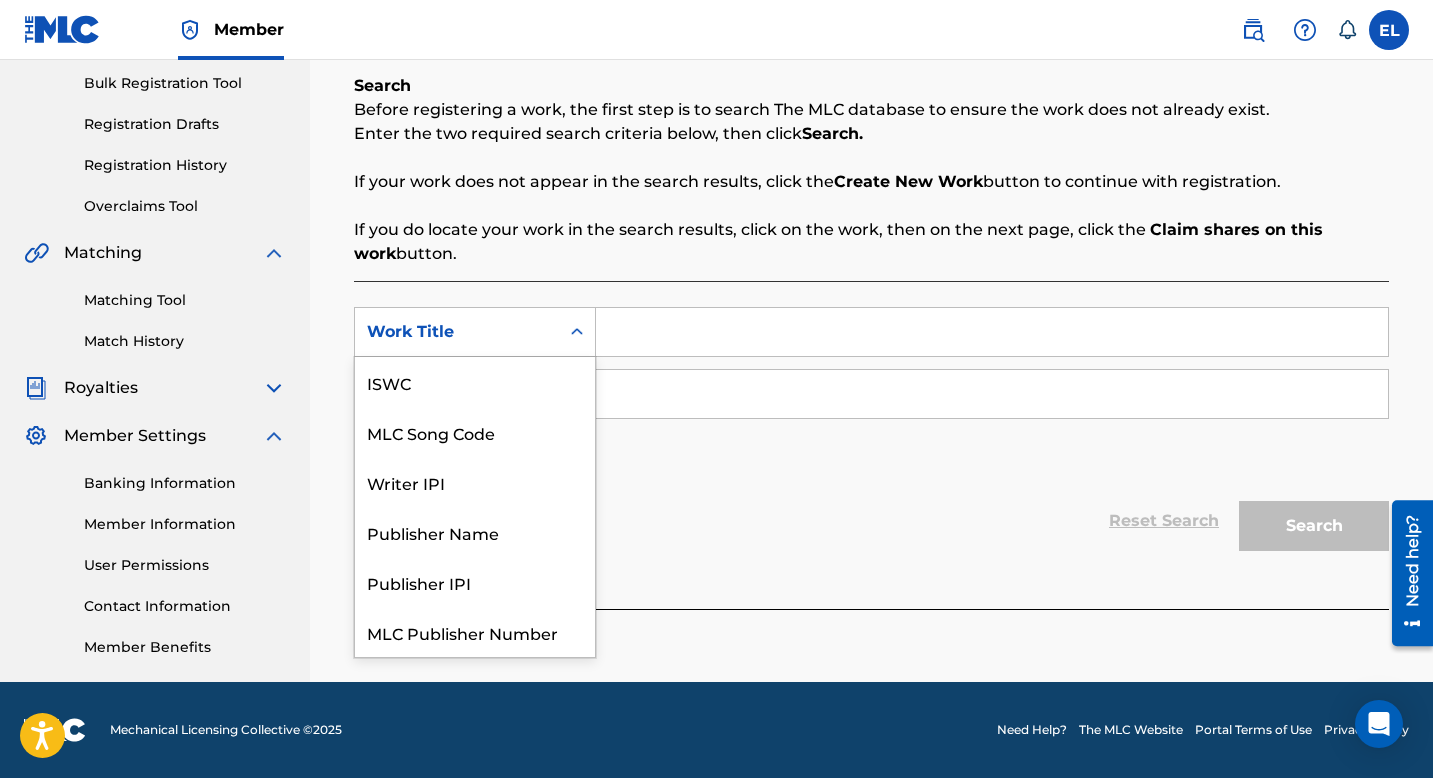 scroll, scrollTop: 50, scrollLeft: 0, axis: vertical 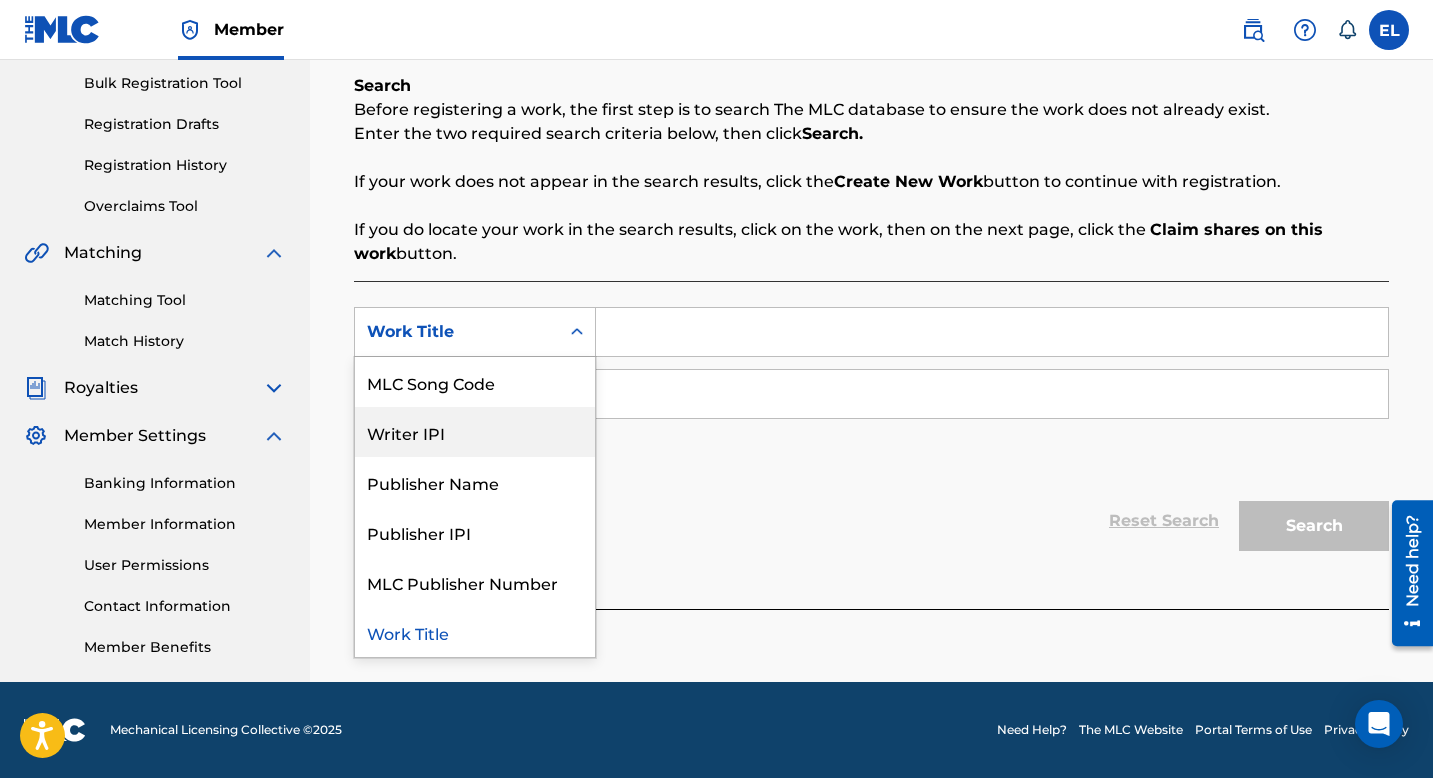 click on "Writer IPI" at bounding box center (475, 432) 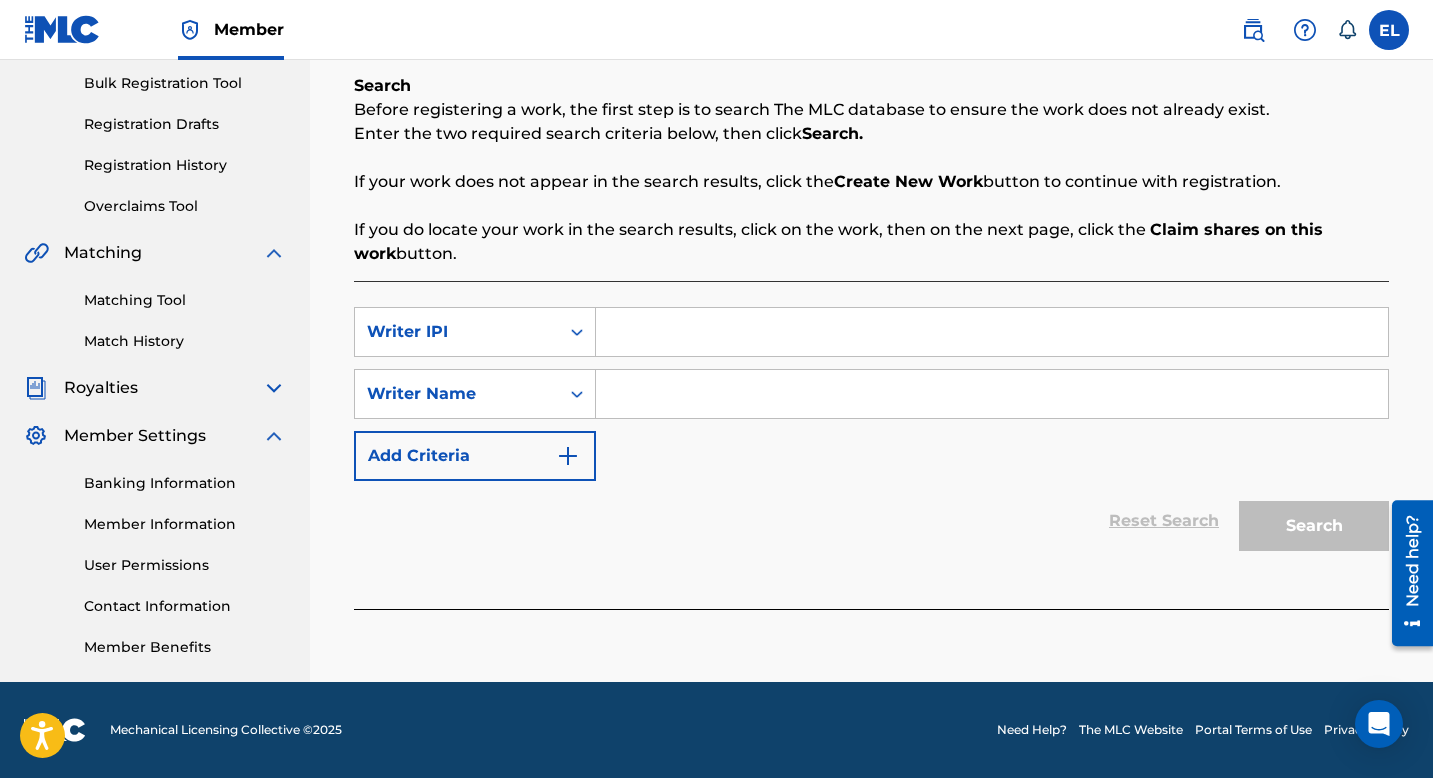 click at bounding box center [992, 332] 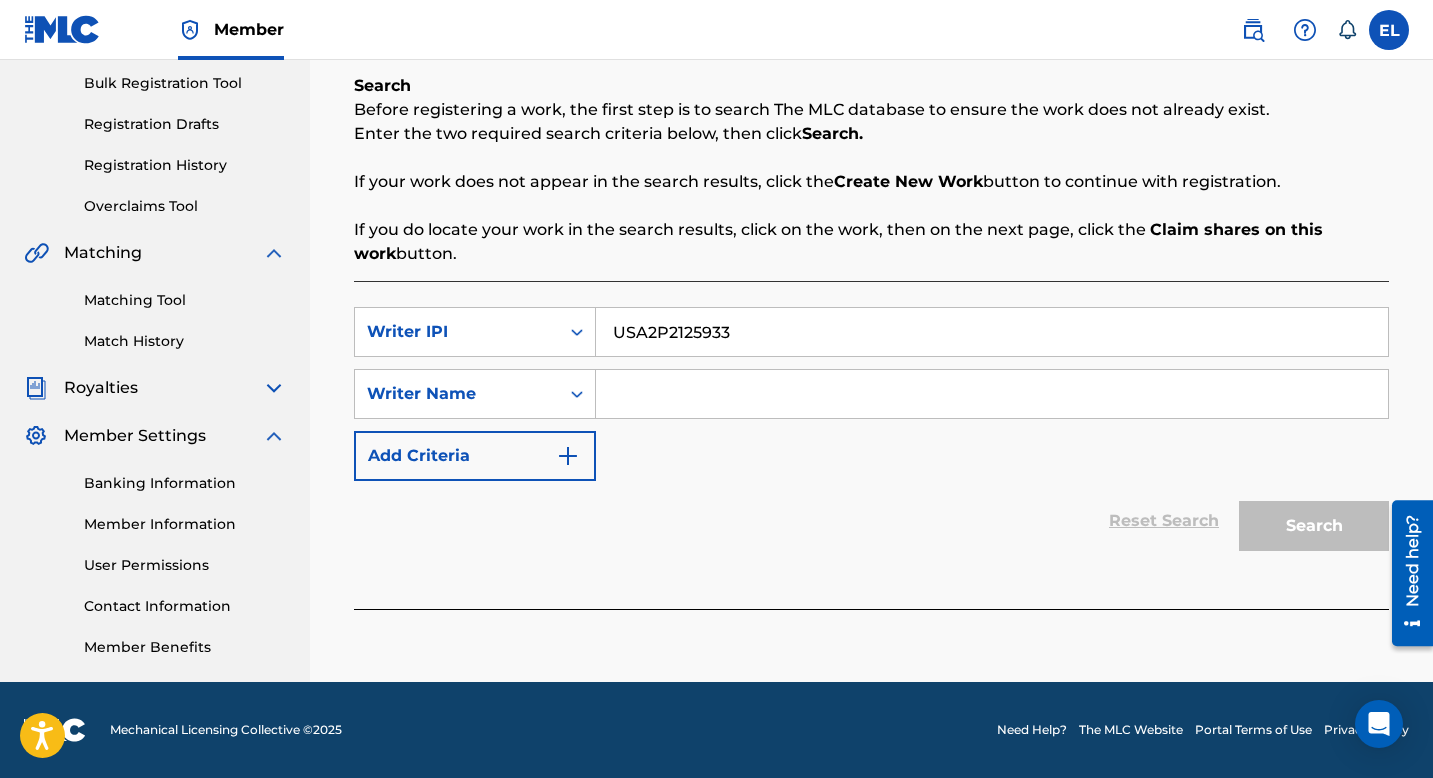 click at bounding box center [992, 394] 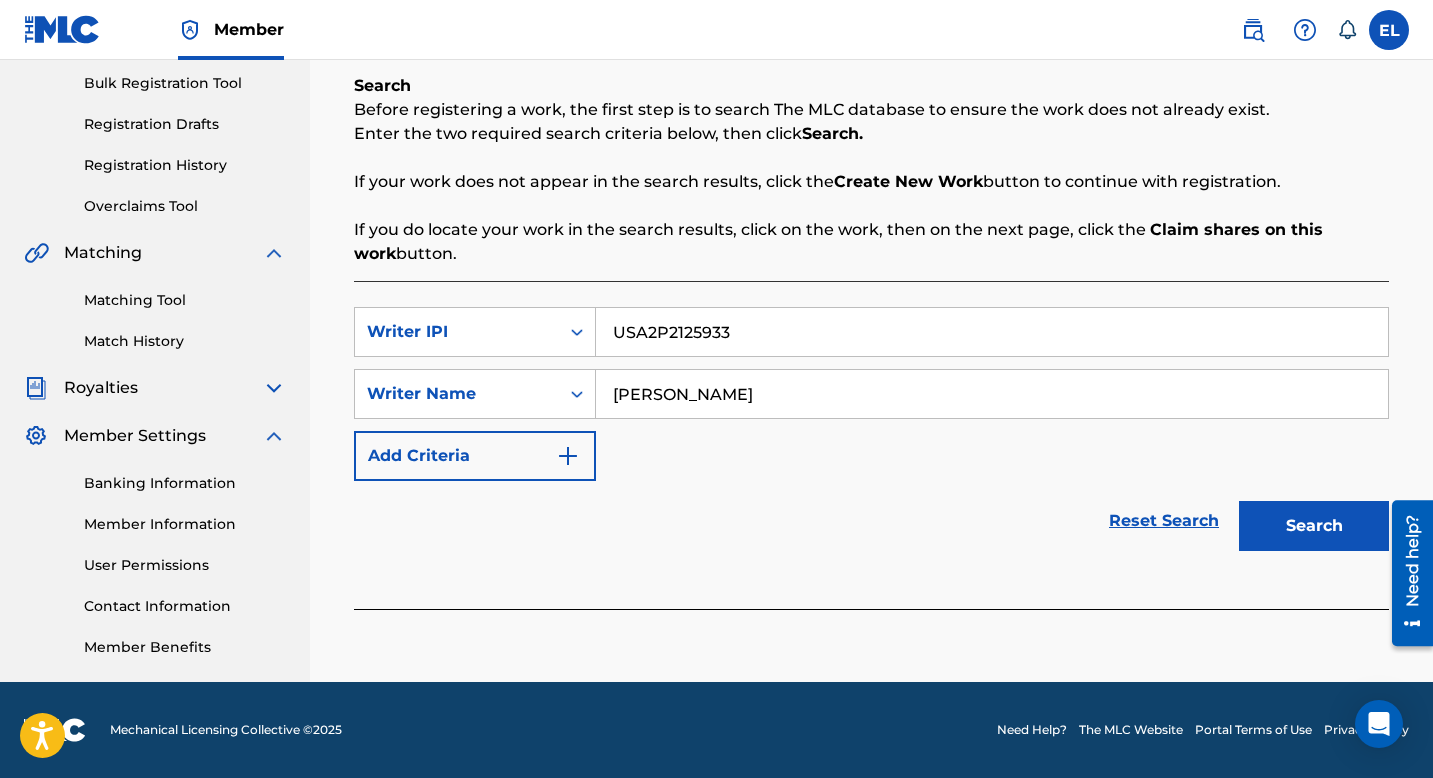 click on "Search" at bounding box center (1314, 526) 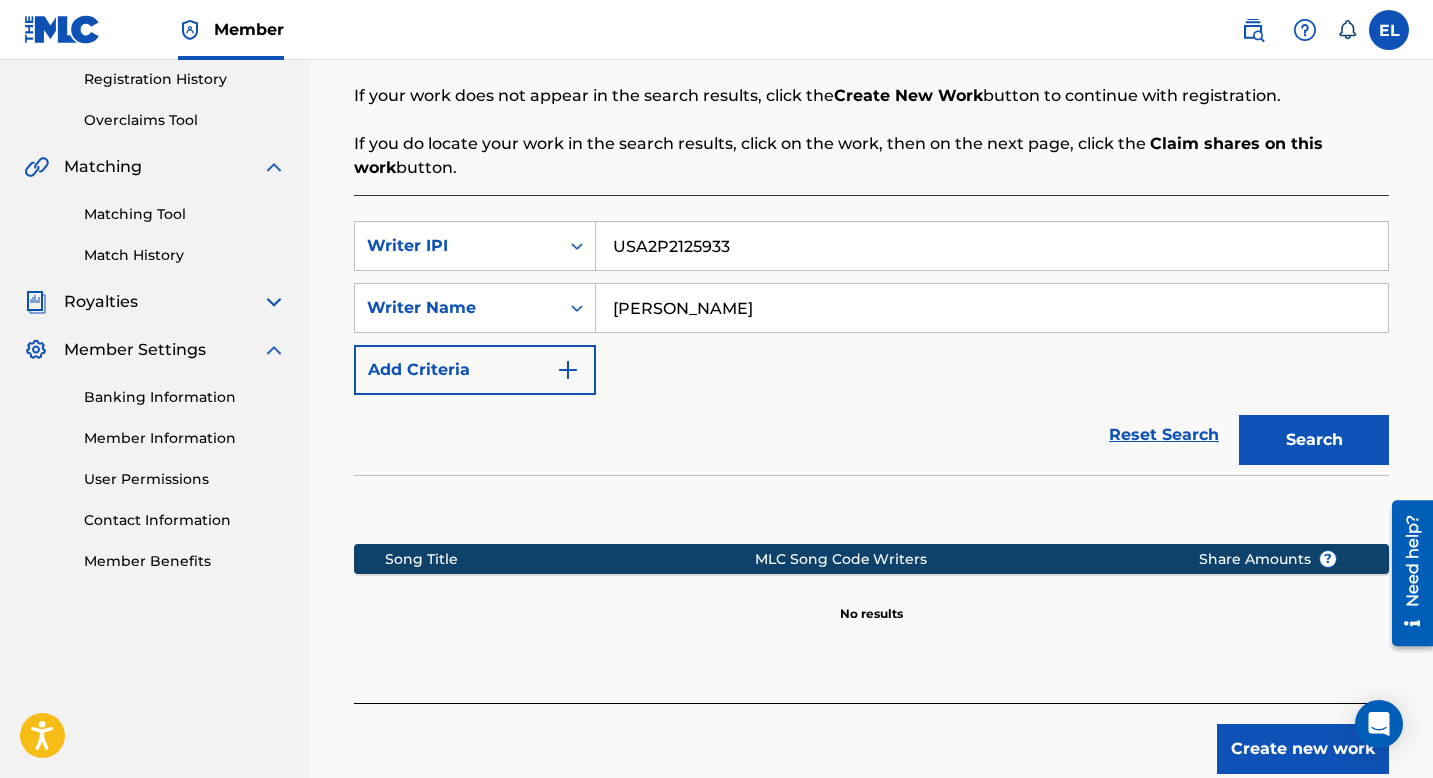 scroll, scrollTop: 491, scrollLeft: 0, axis: vertical 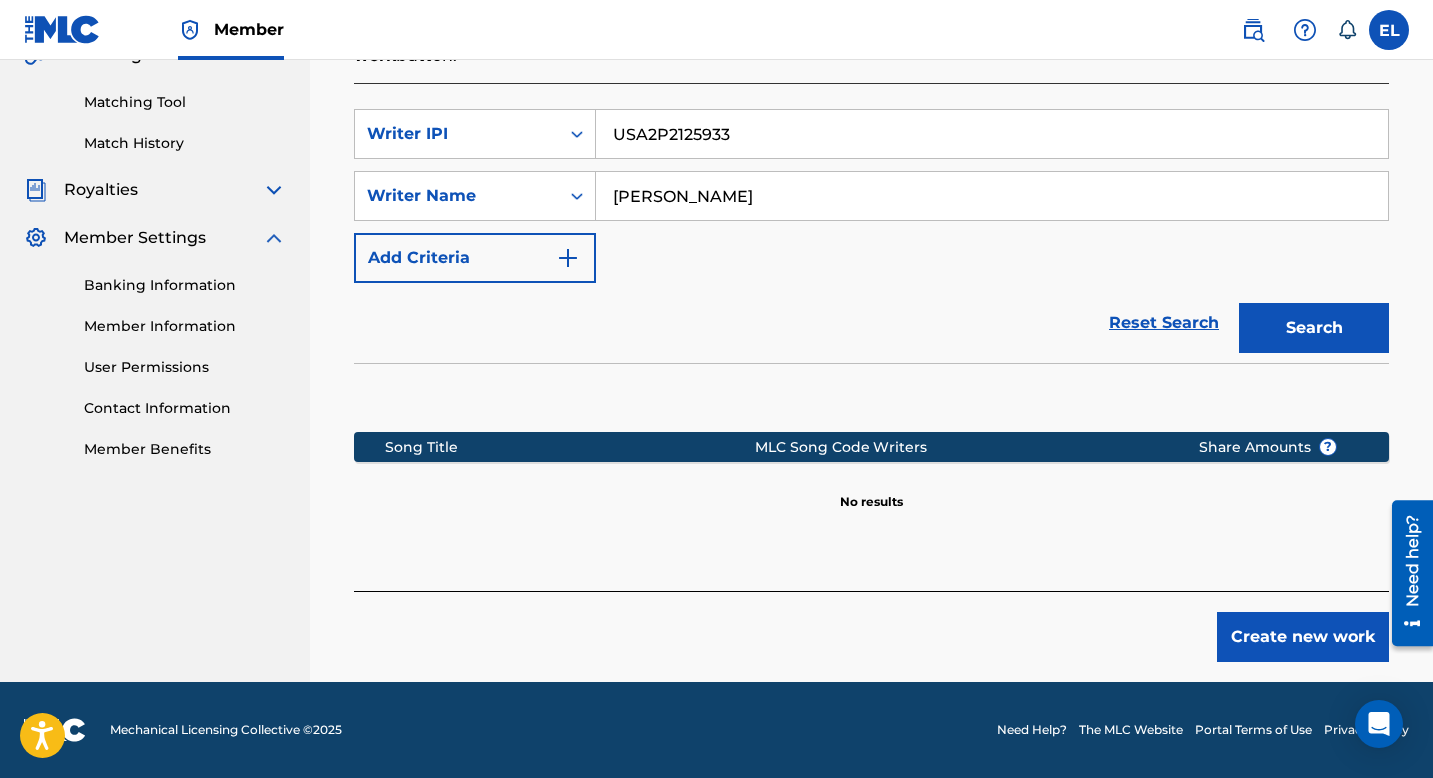click on "Create new work" at bounding box center (1303, 637) 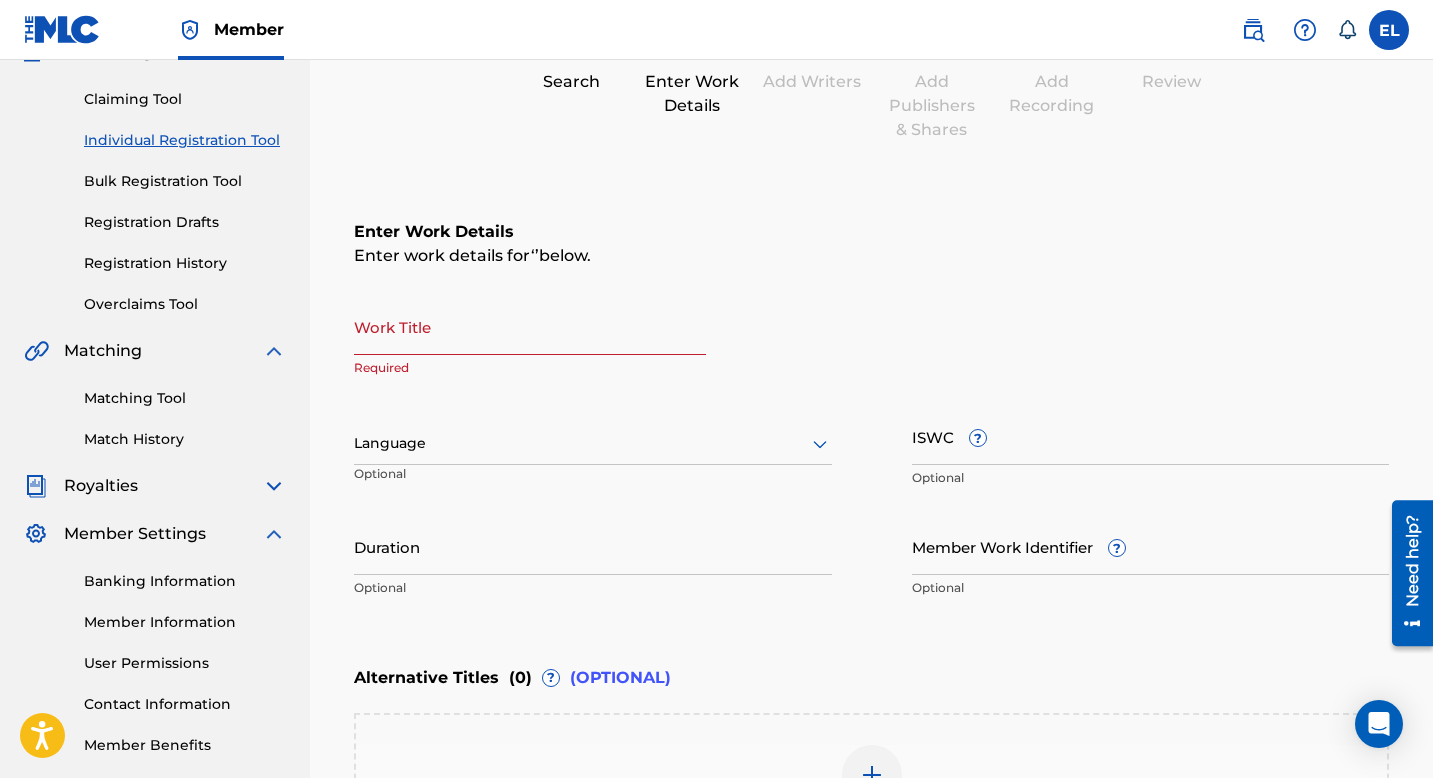 scroll, scrollTop: 200, scrollLeft: 0, axis: vertical 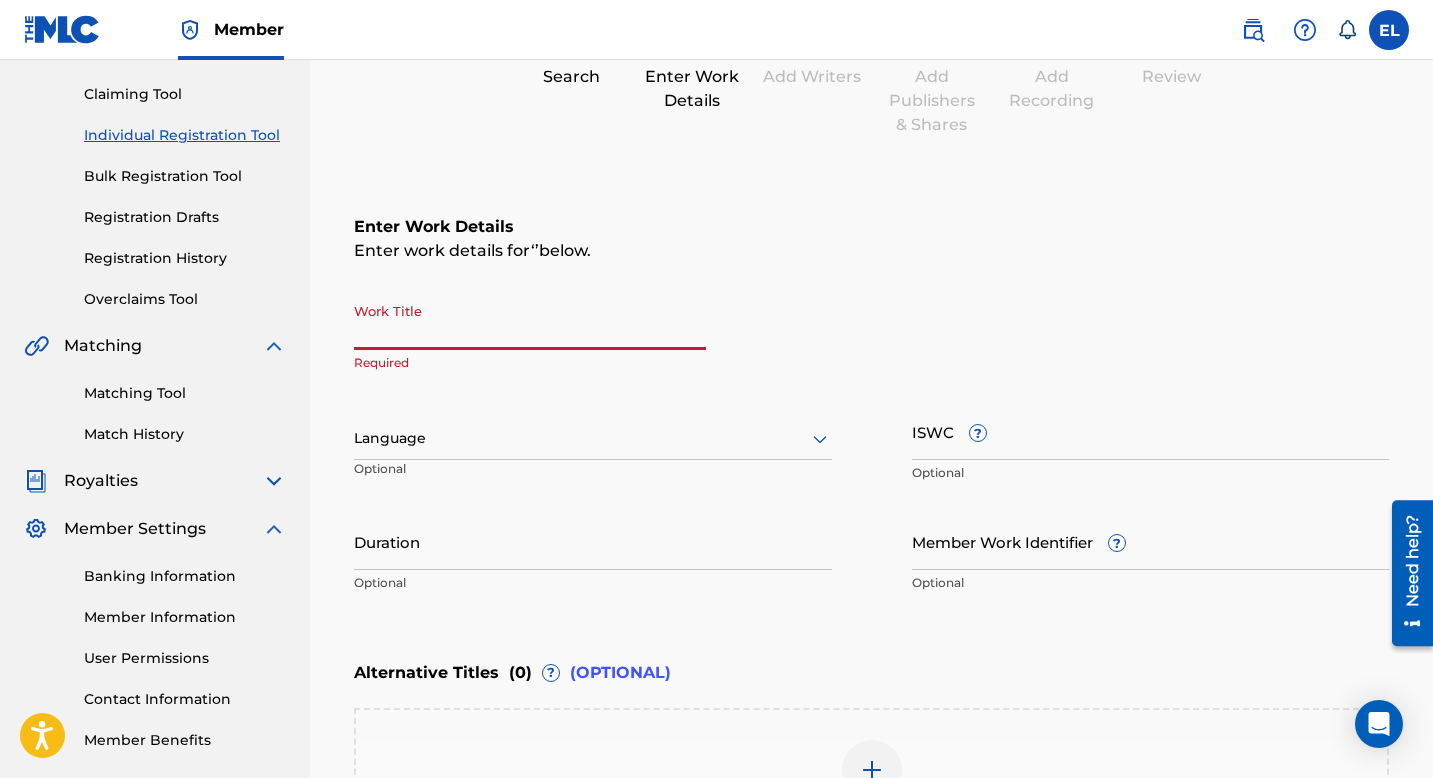 click on "Work Title" at bounding box center (530, 321) 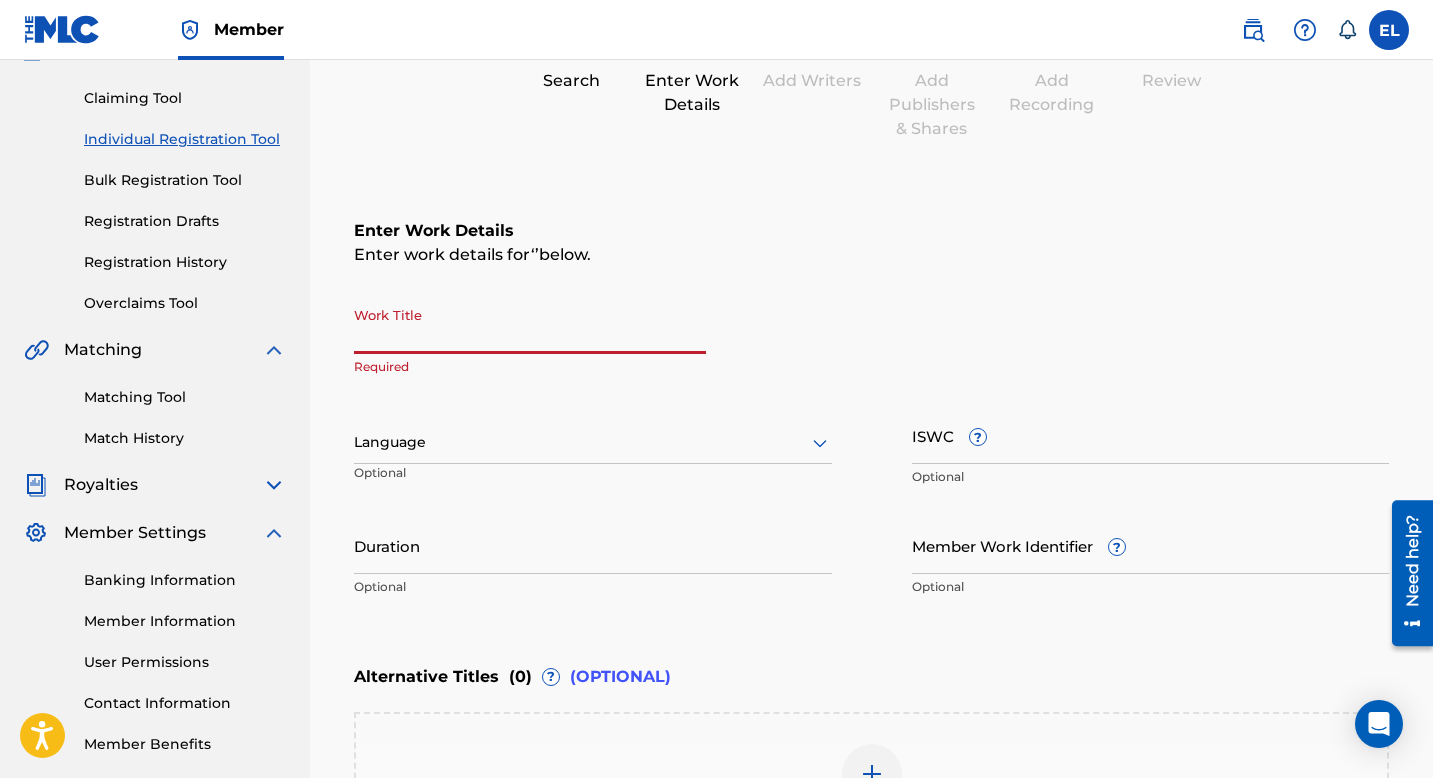 click at bounding box center [274, 485] 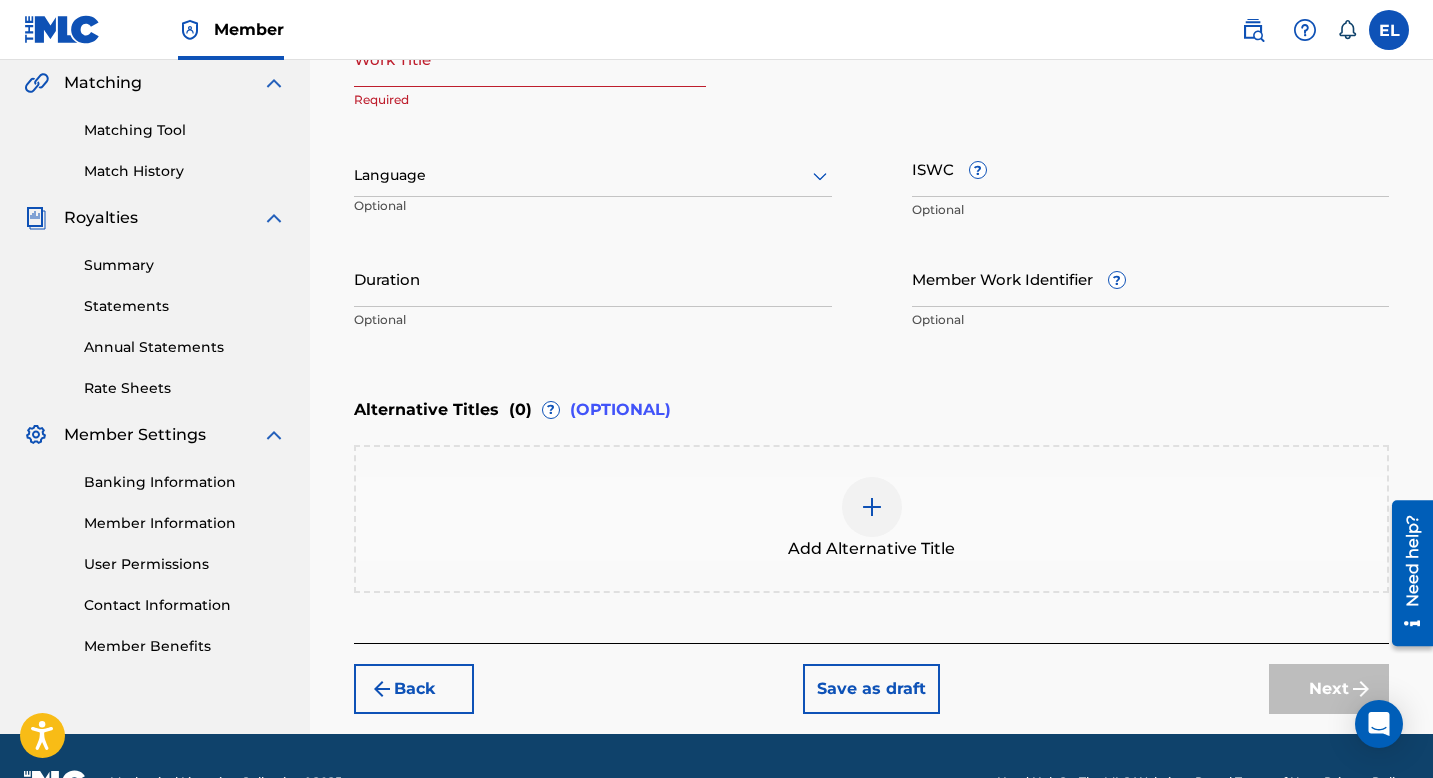 scroll, scrollTop: 468, scrollLeft: 0, axis: vertical 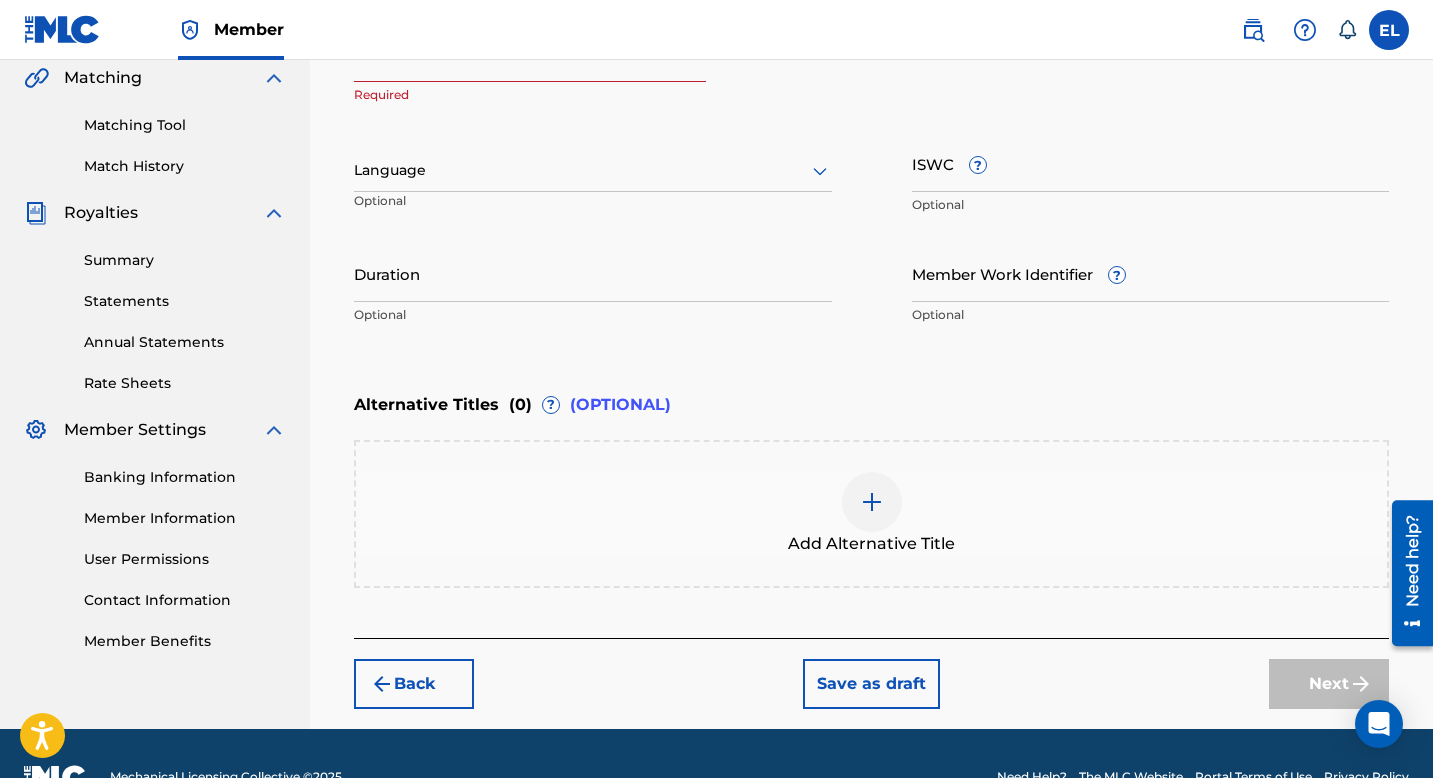 click at bounding box center (274, 430) 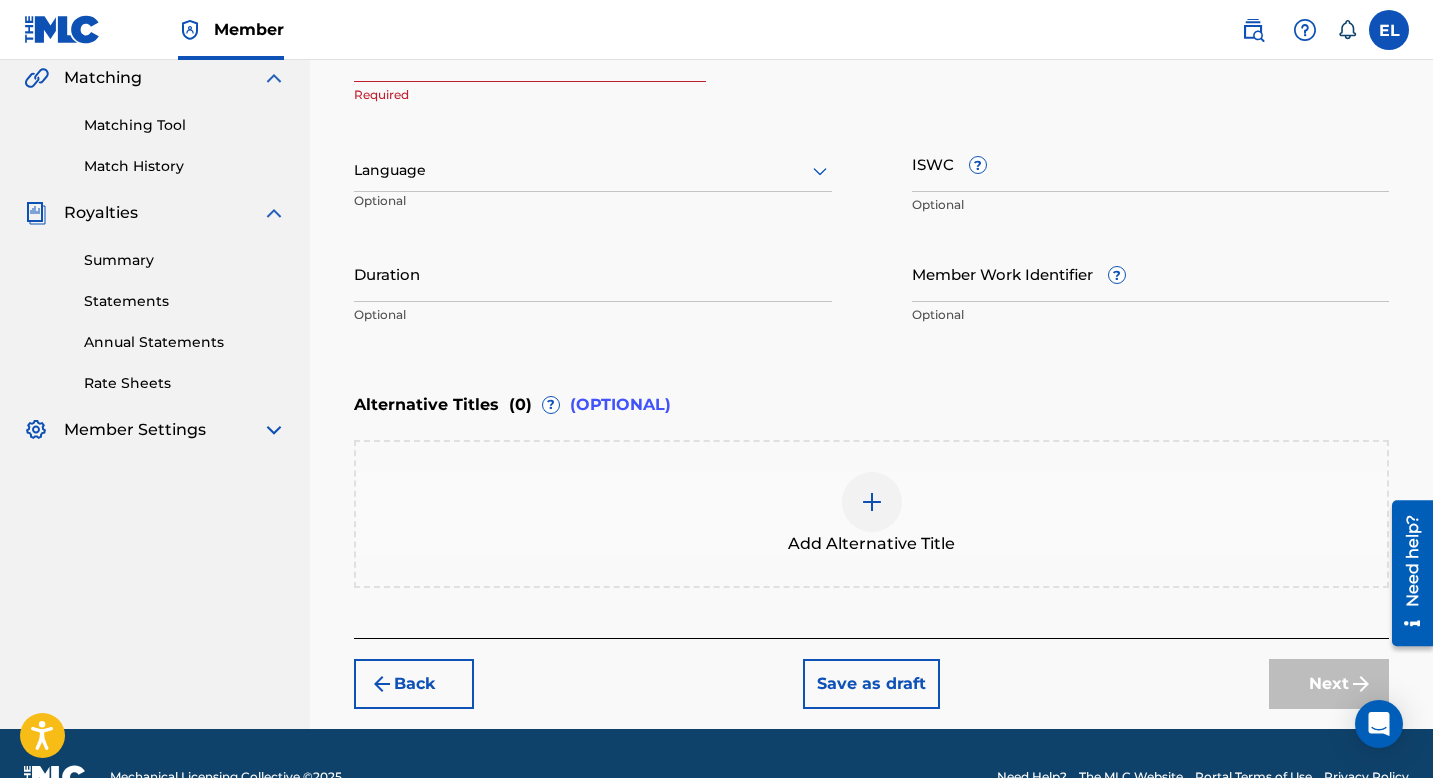 click at bounding box center [274, 430] 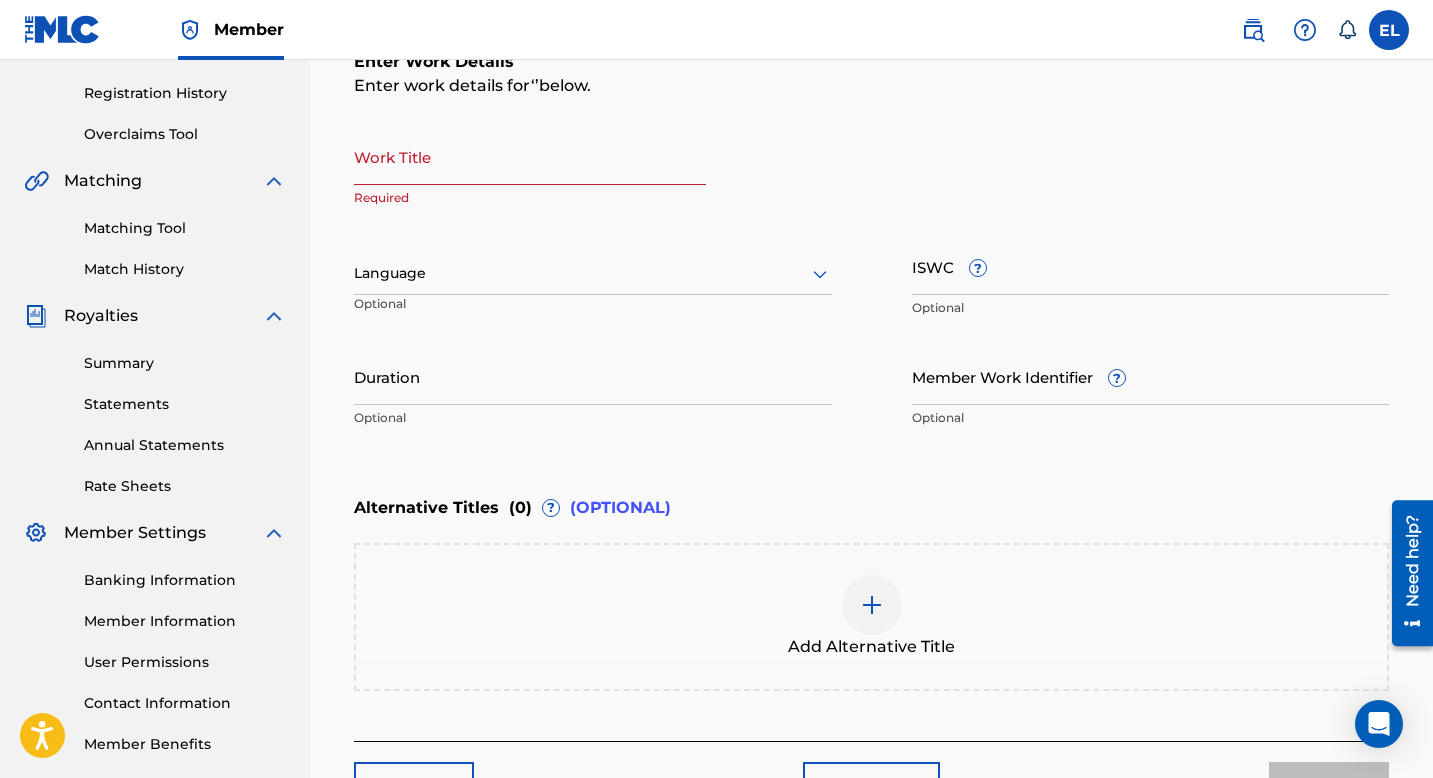 scroll, scrollTop: 334, scrollLeft: 0, axis: vertical 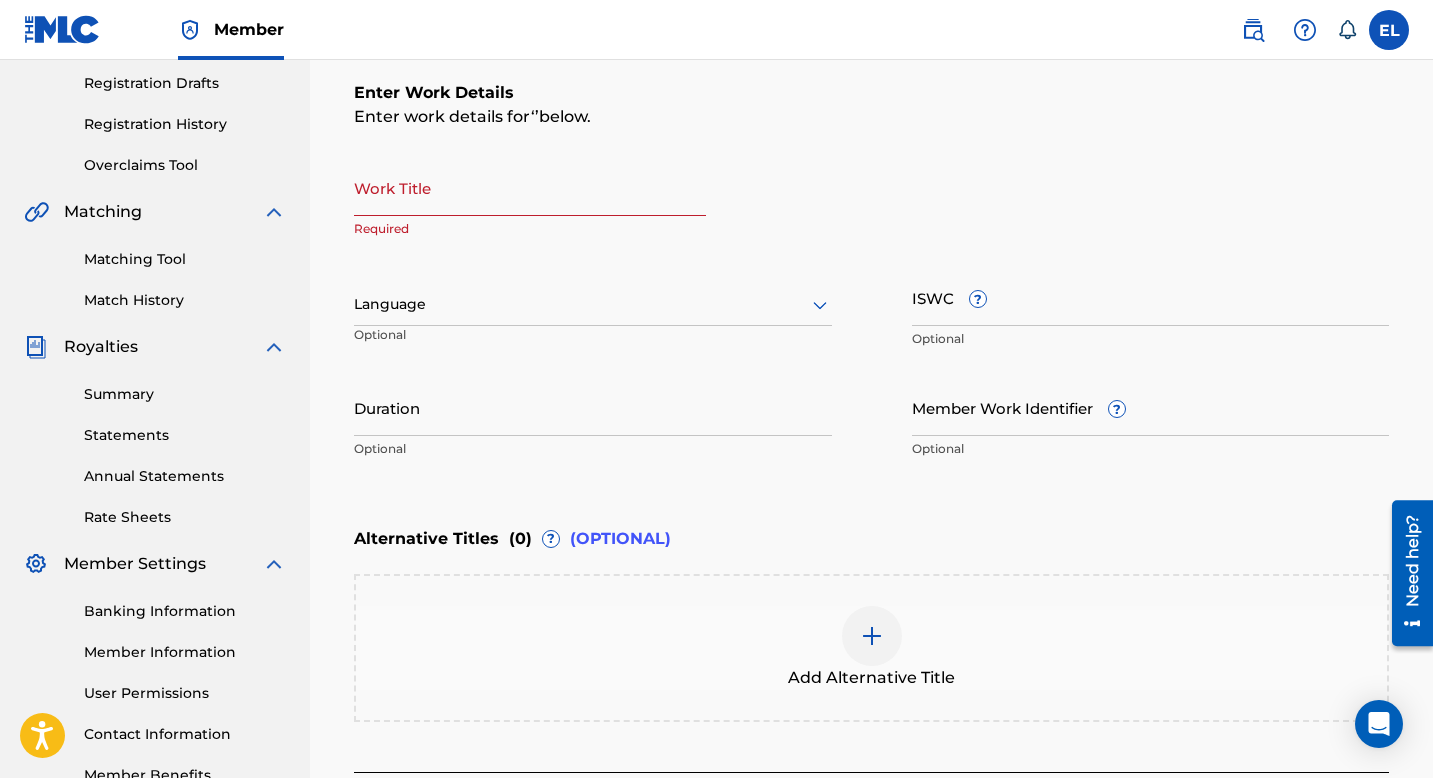 click at bounding box center [274, 212] 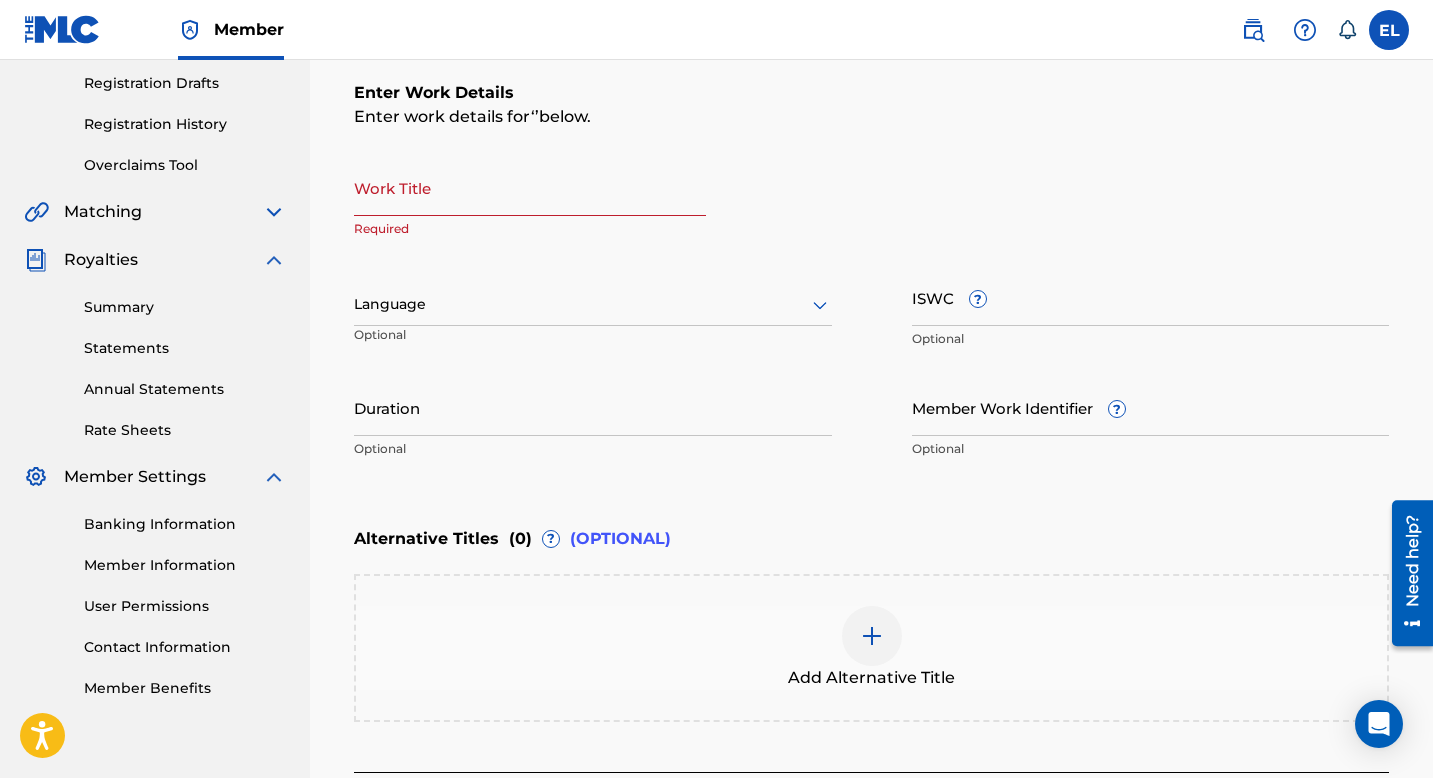 click at bounding box center (274, 212) 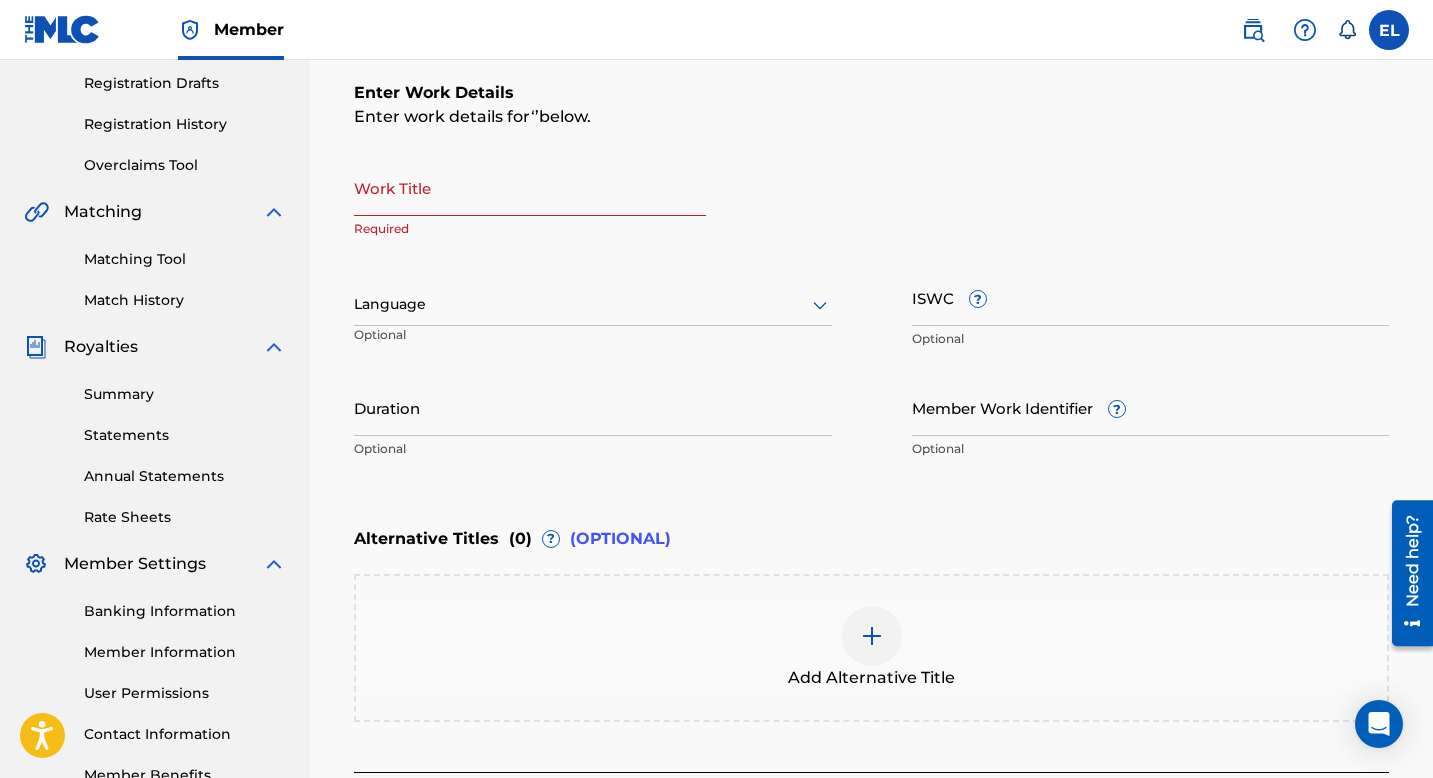click on "Matching Tool Match History" at bounding box center (155, 267) 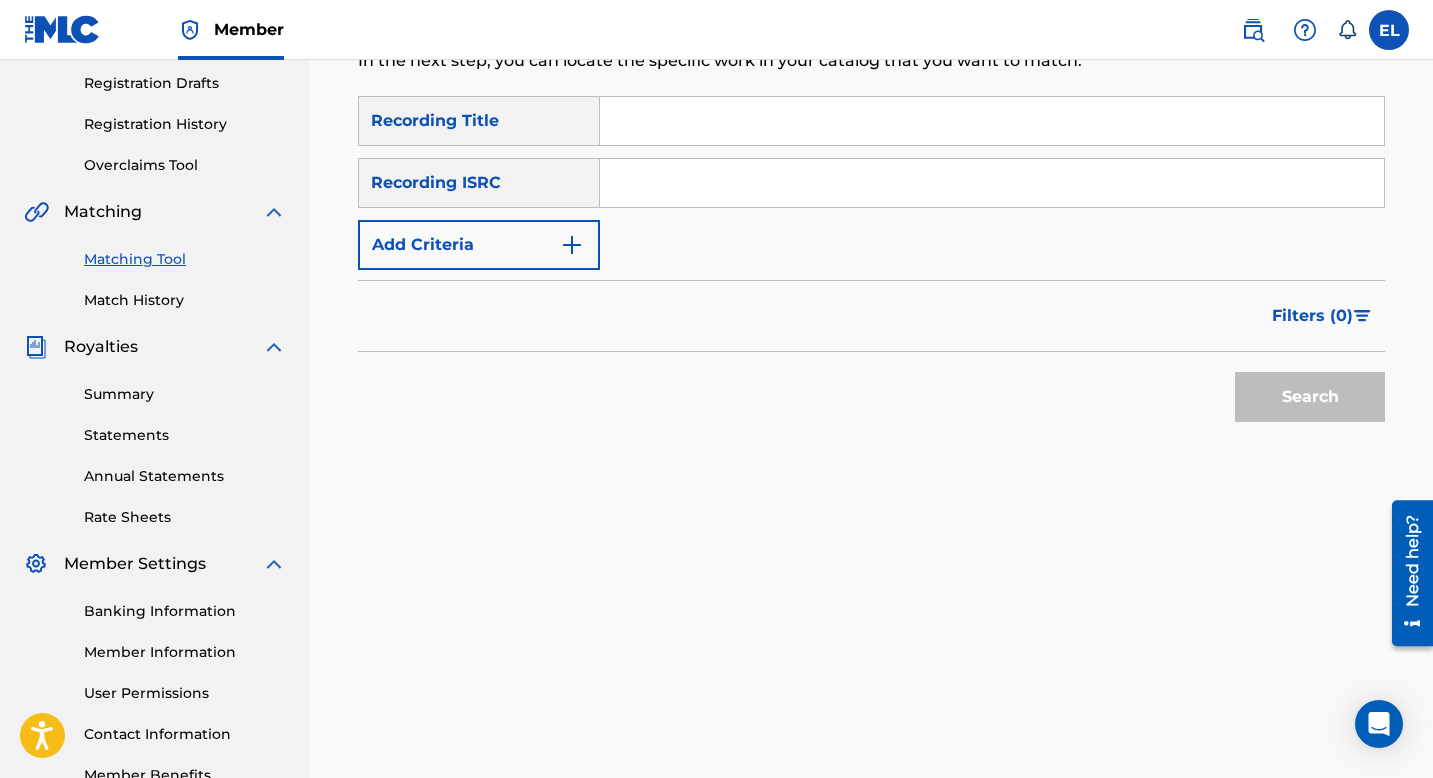 scroll, scrollTop: 0, scrollLeft: 0, axis: both 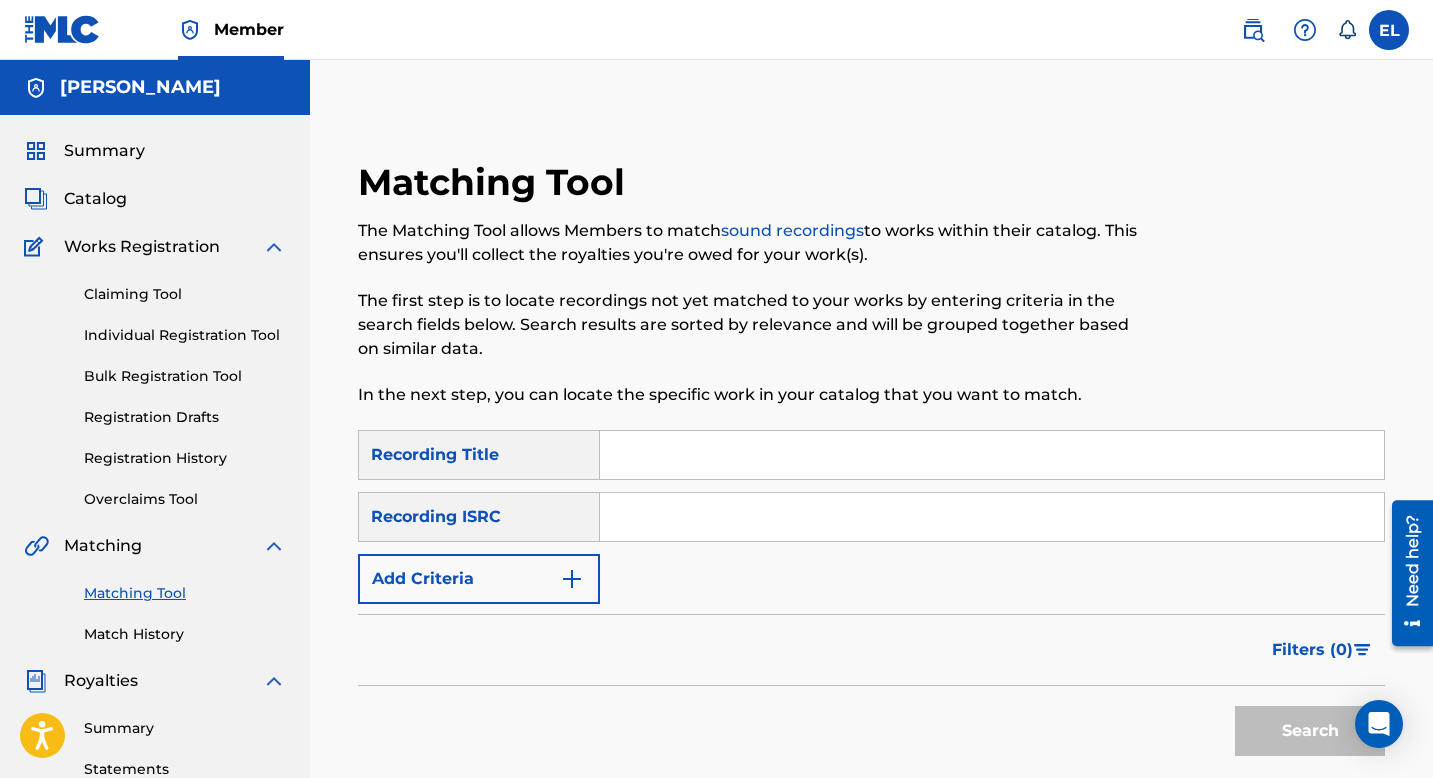 click on "Recording Title" at bounding box center [479, 455] 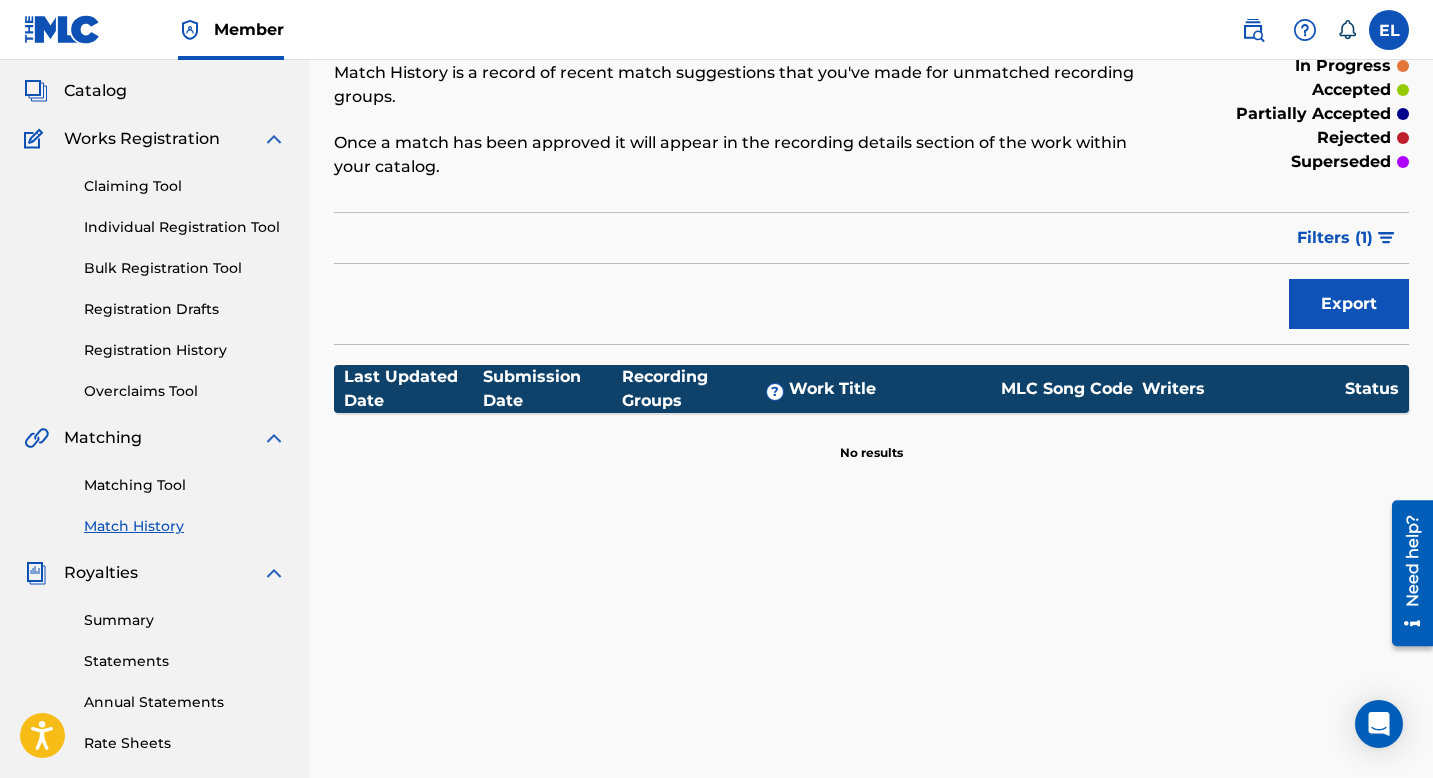 scroll, scrollTop: 0, scrollLeft: 0, axis: both 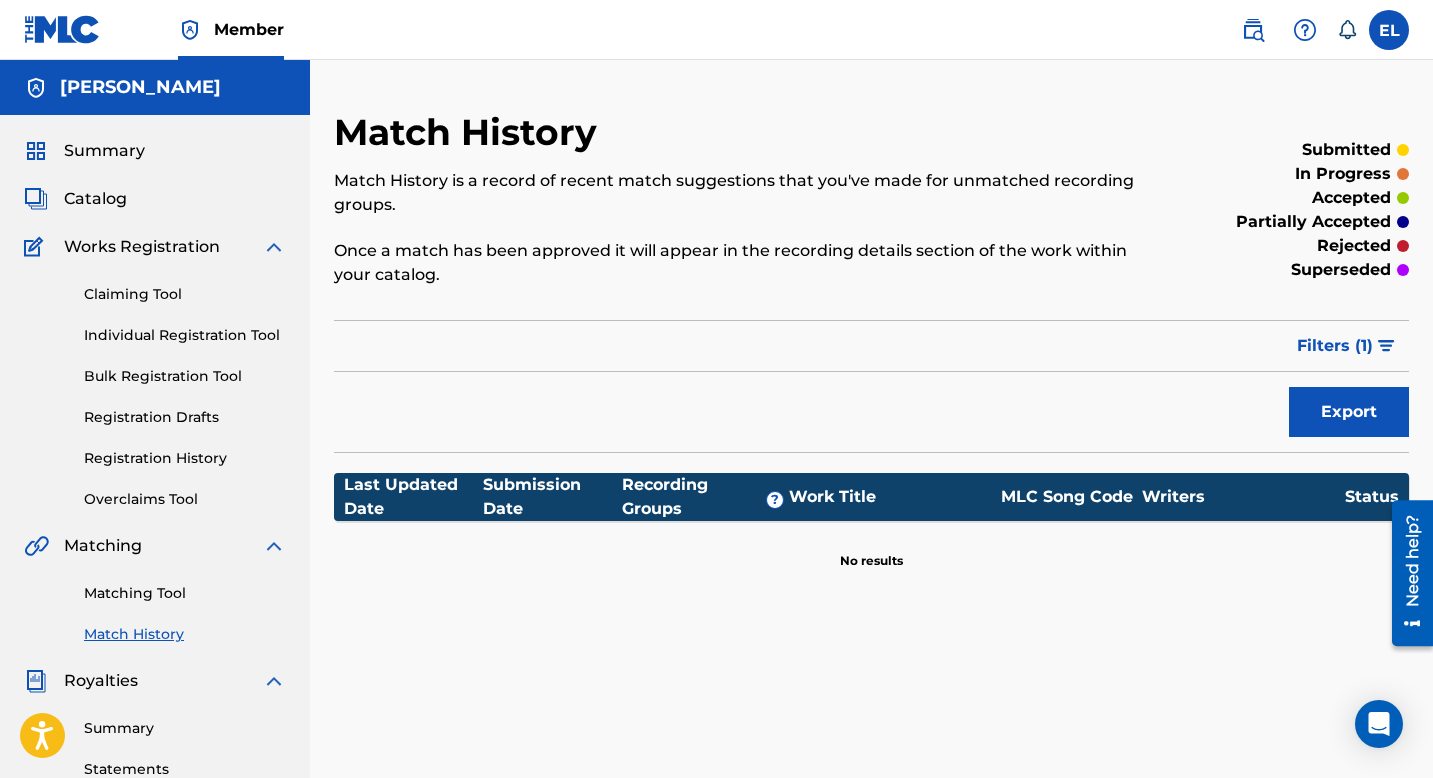 click on "Claiming Tool" at bounding box center [185, 294] 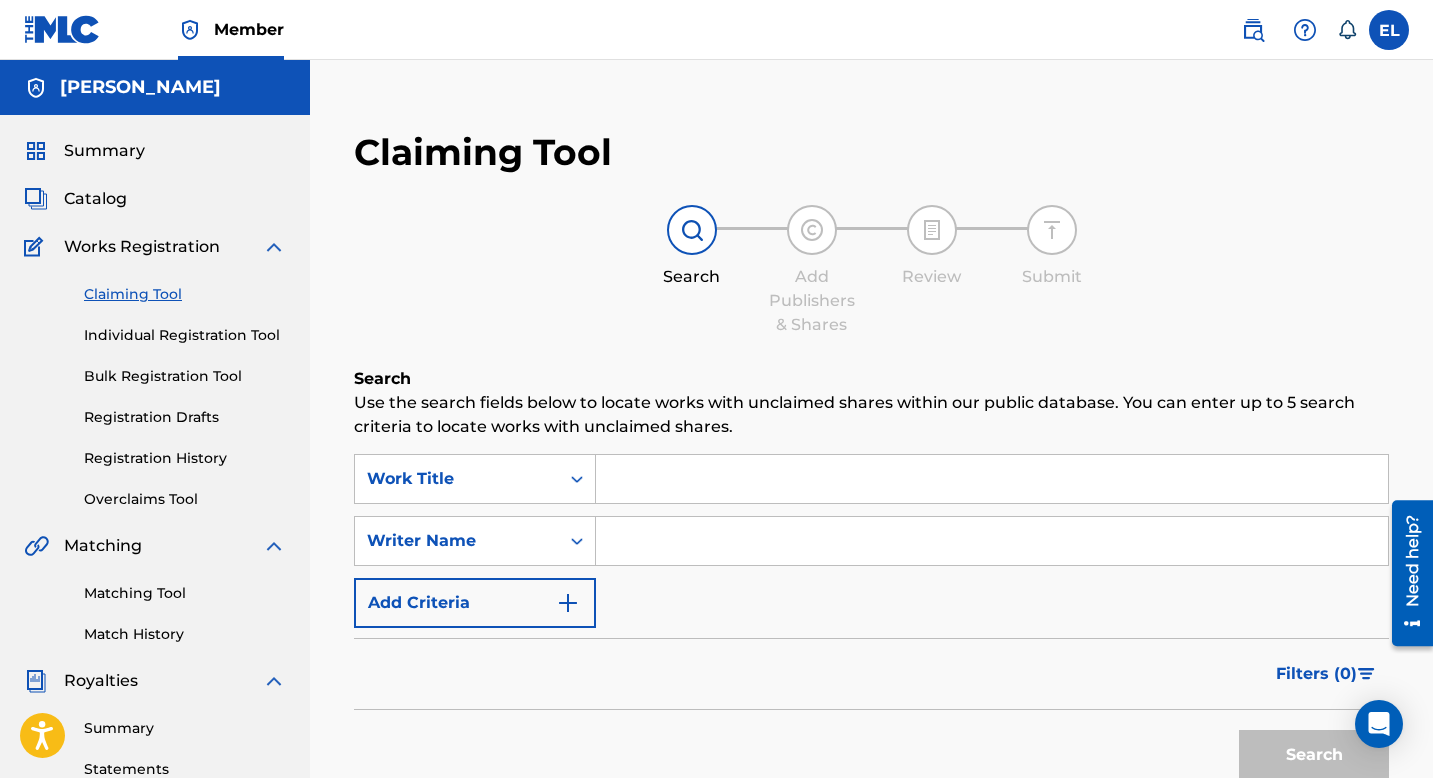 click on "Claiming Tool Individual Registration Tool Bulk Registration Tool Registration Drafts Registration History Overclaims Tool" at bounding box center (155, 384) 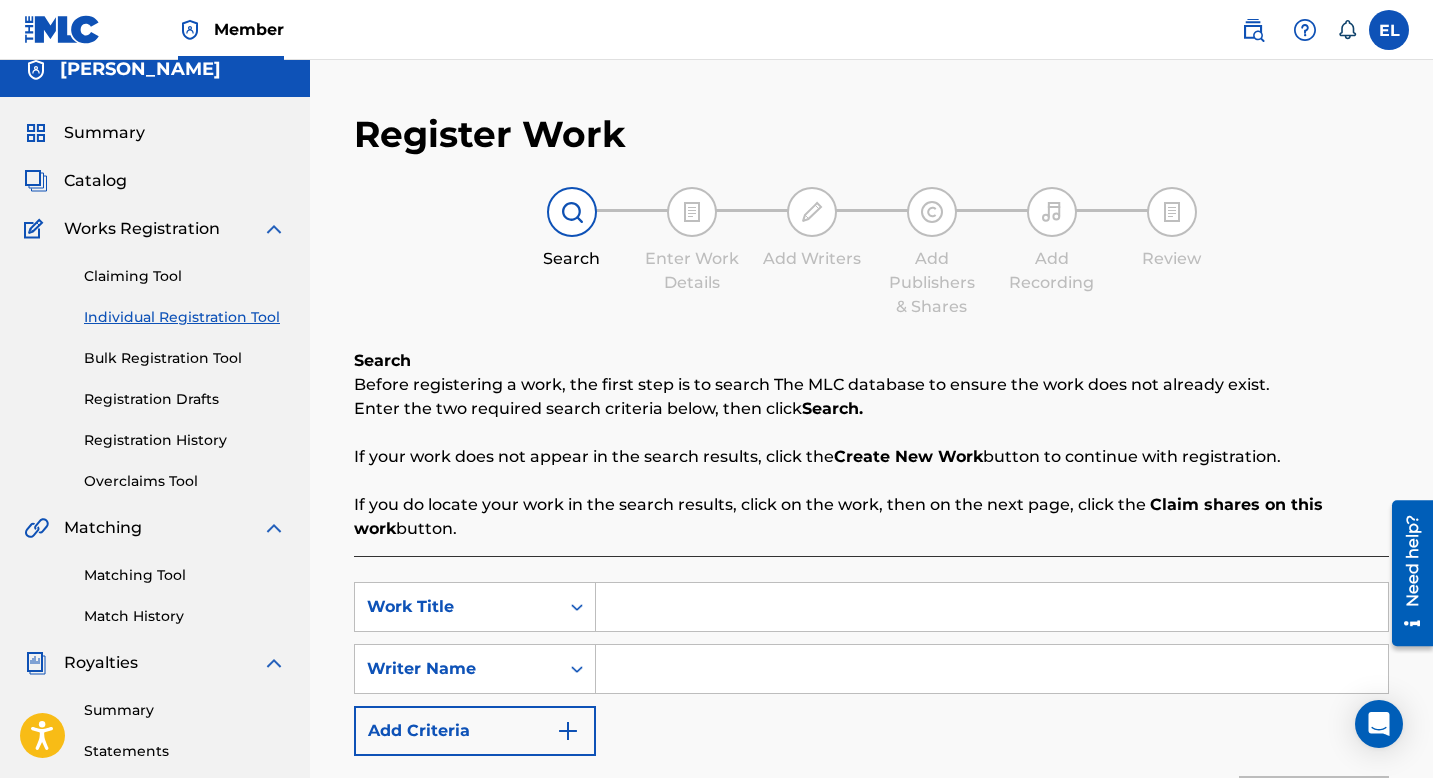 scroll, scrollTop: 0, scrollLeft: 0, axis: both 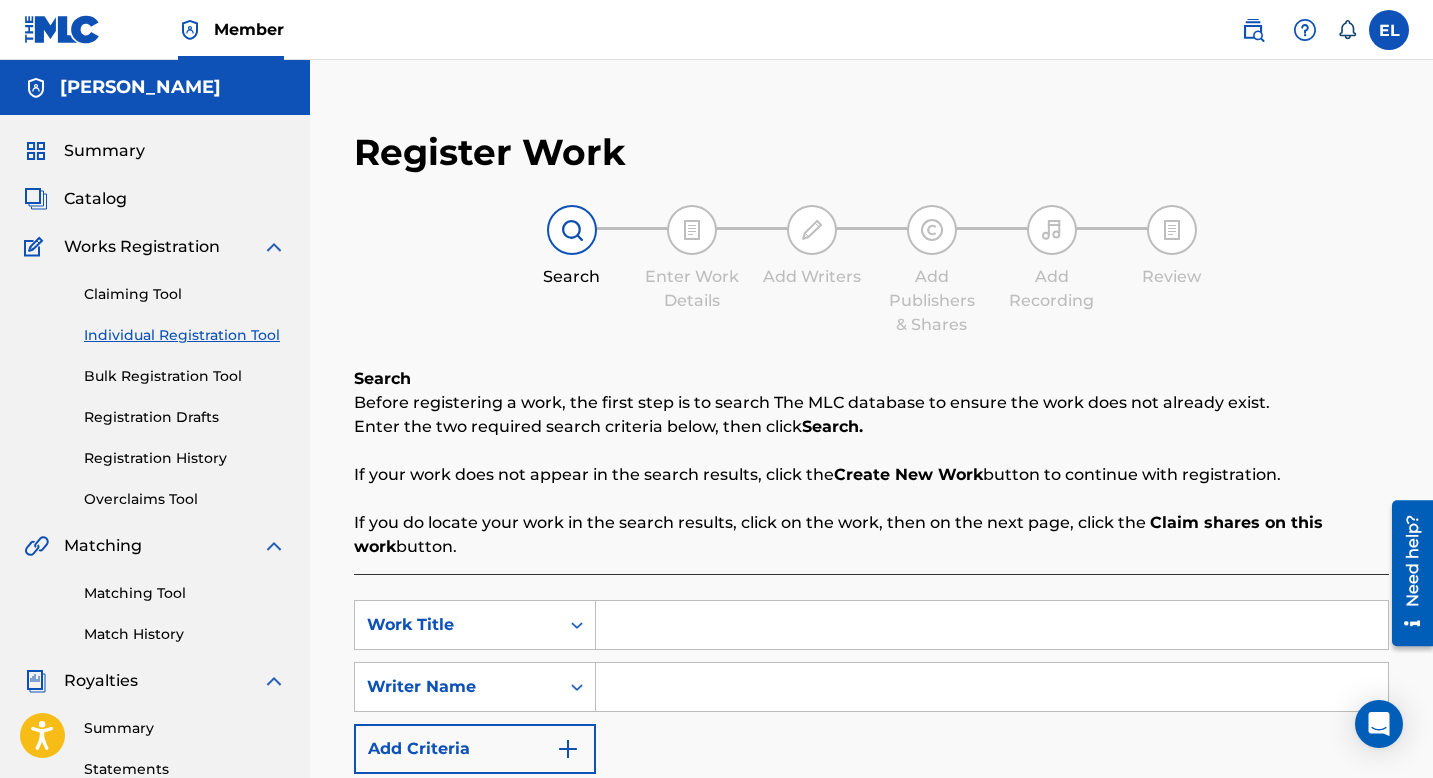 click on "Summary" at bounding box center [104, 151] 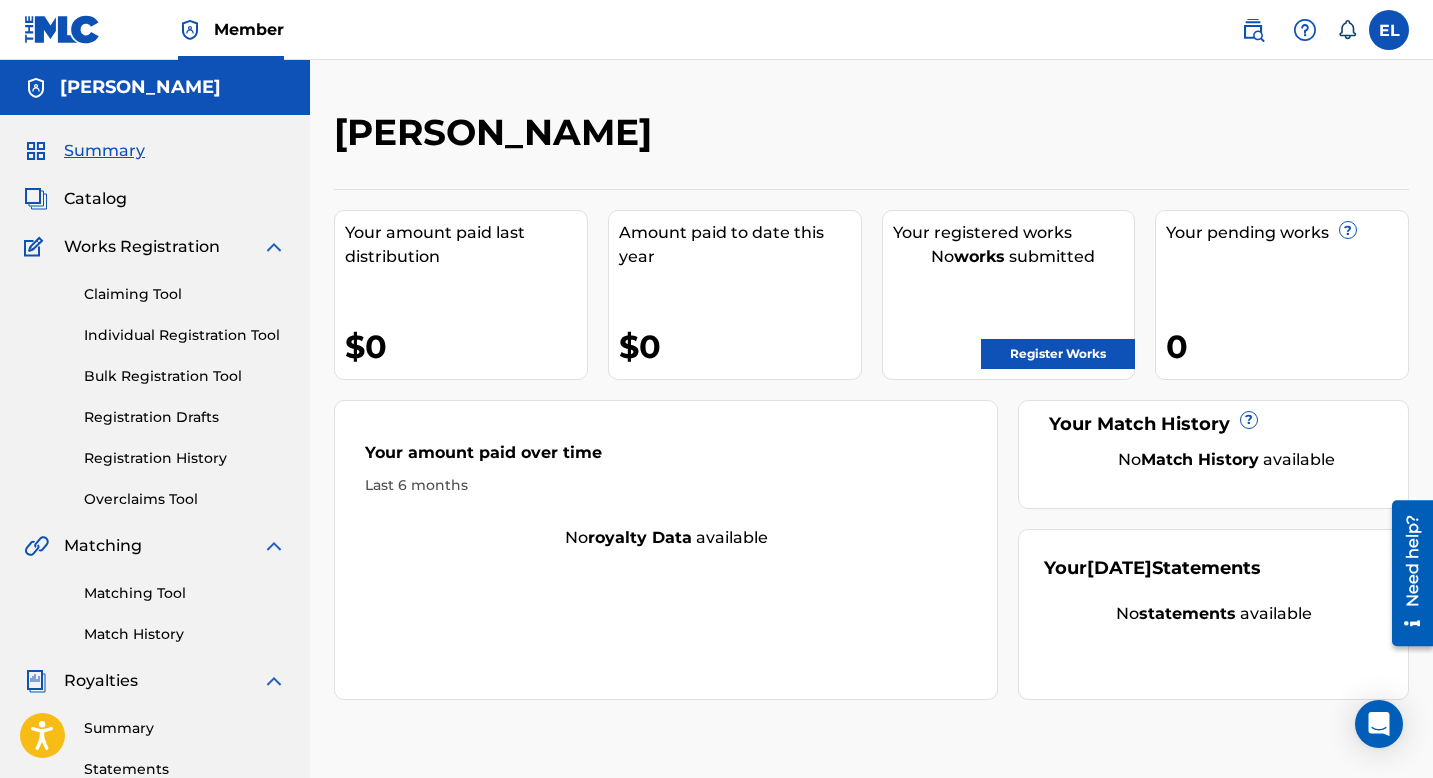 click on "Member EL EL [PERSON_NAME] [EMAIL_ADDRESS][DOMAIN_NAME] Notification Preferences Profile Log out" at bounding box center [716, 30] 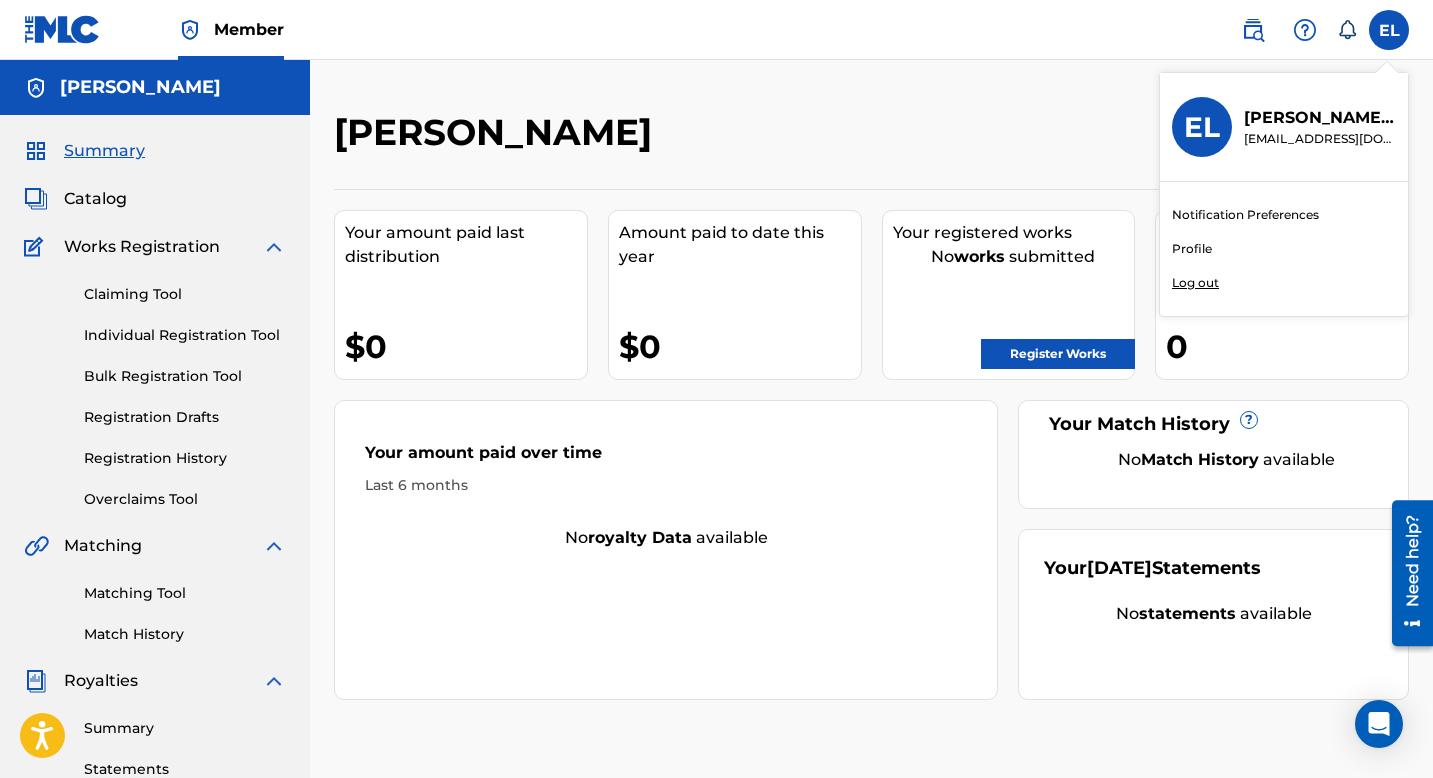 click on "Profile" at bounding box center (1192, 249) 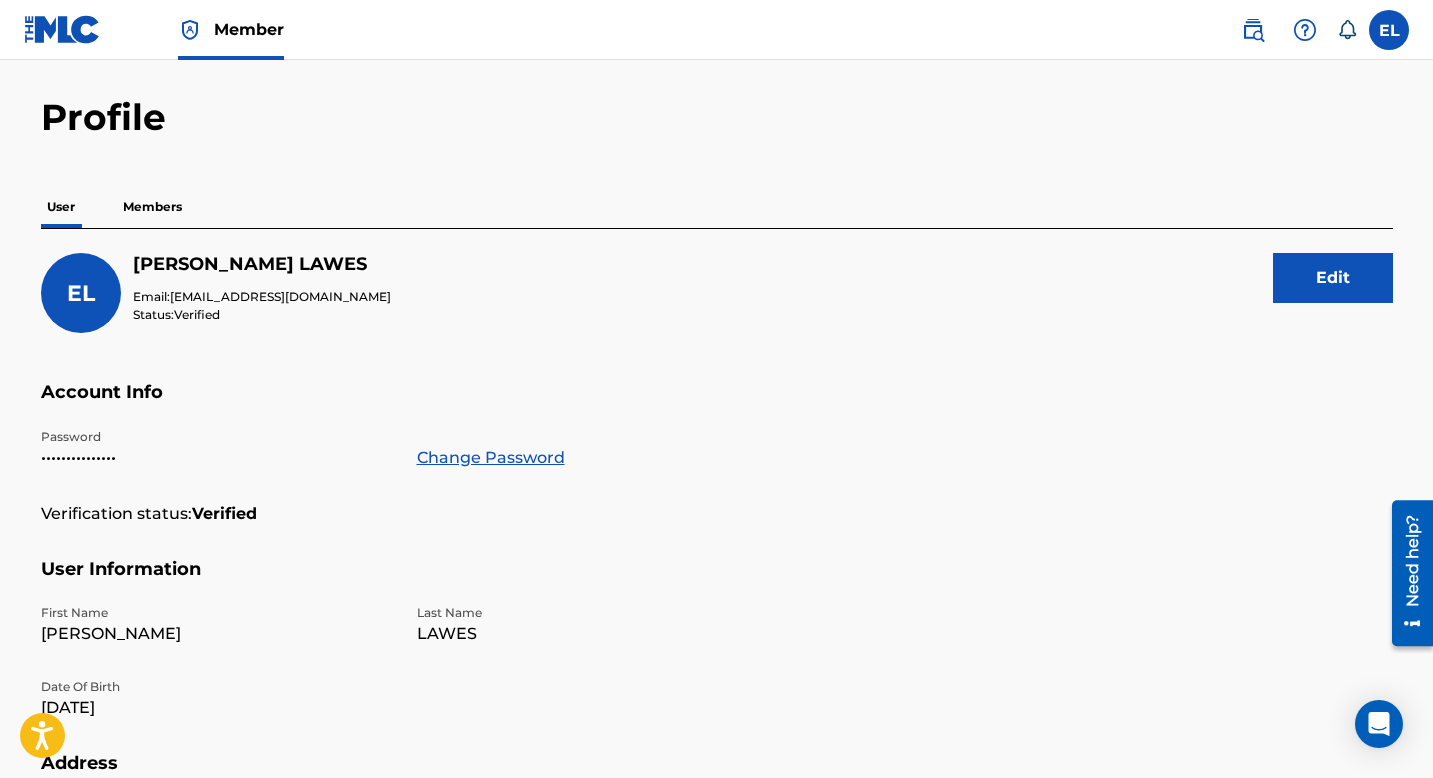 scroll, scrollTop: 36, scrollLeft: 0, axis: vertical 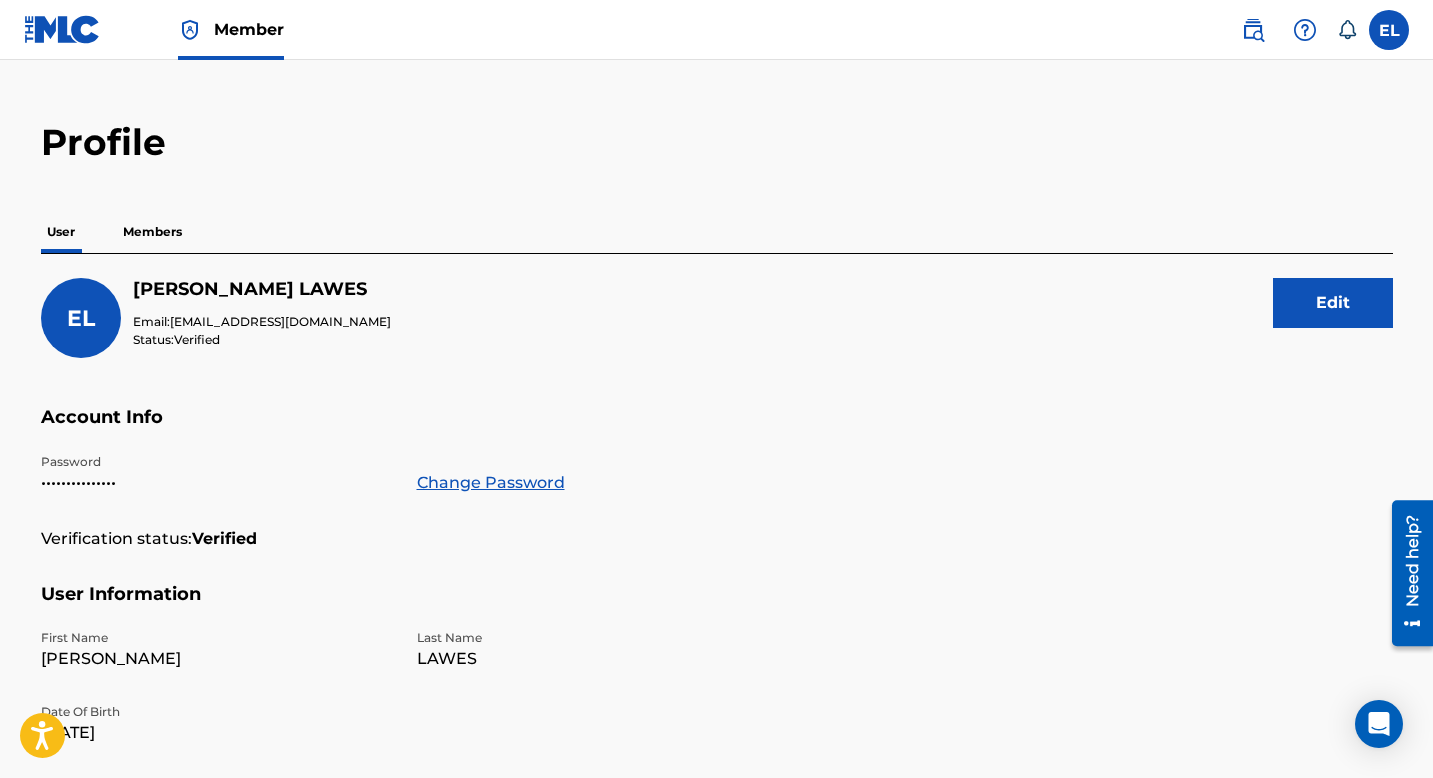 click on "Edit" at bounding box center [1333, 303] 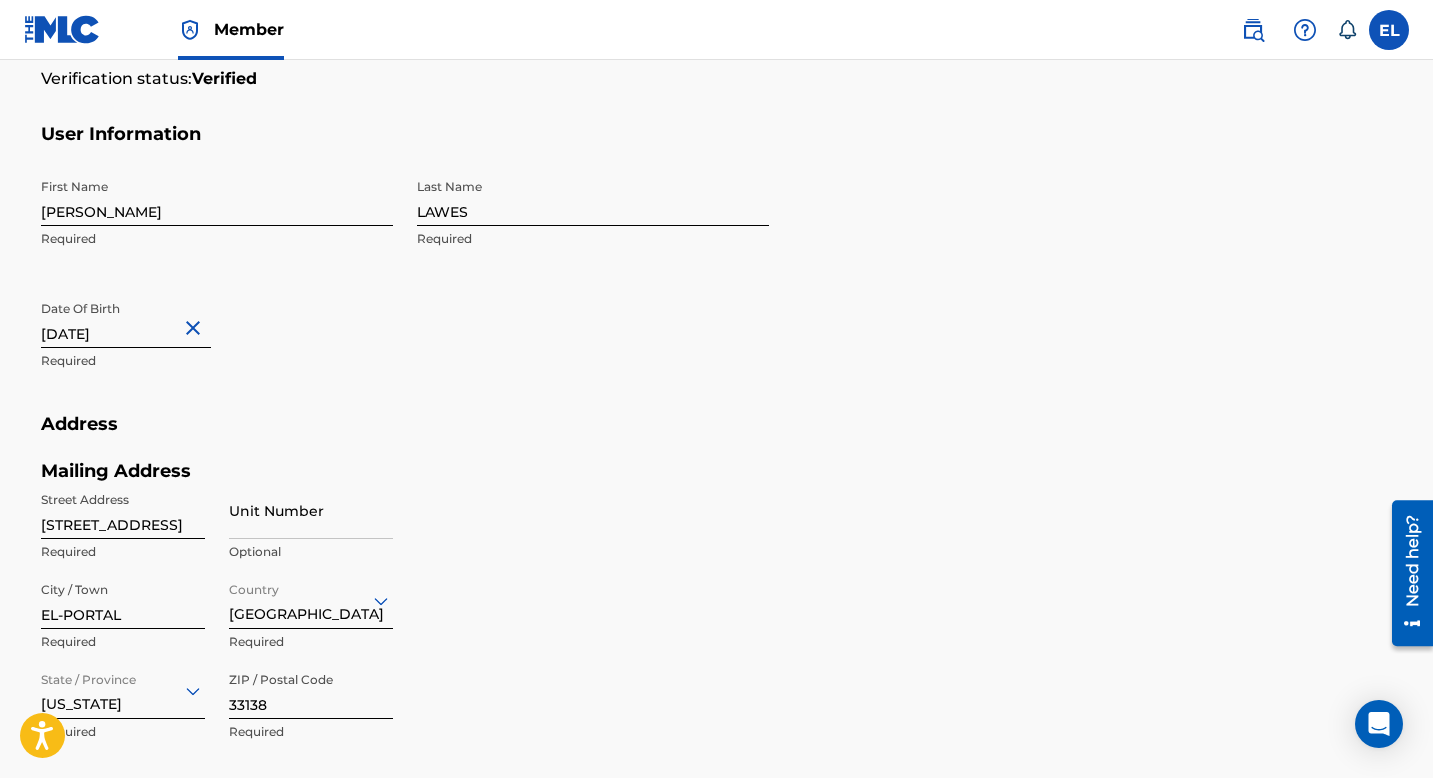 scroll, scrollTop: 0, scrollLeft: 0, axis: both 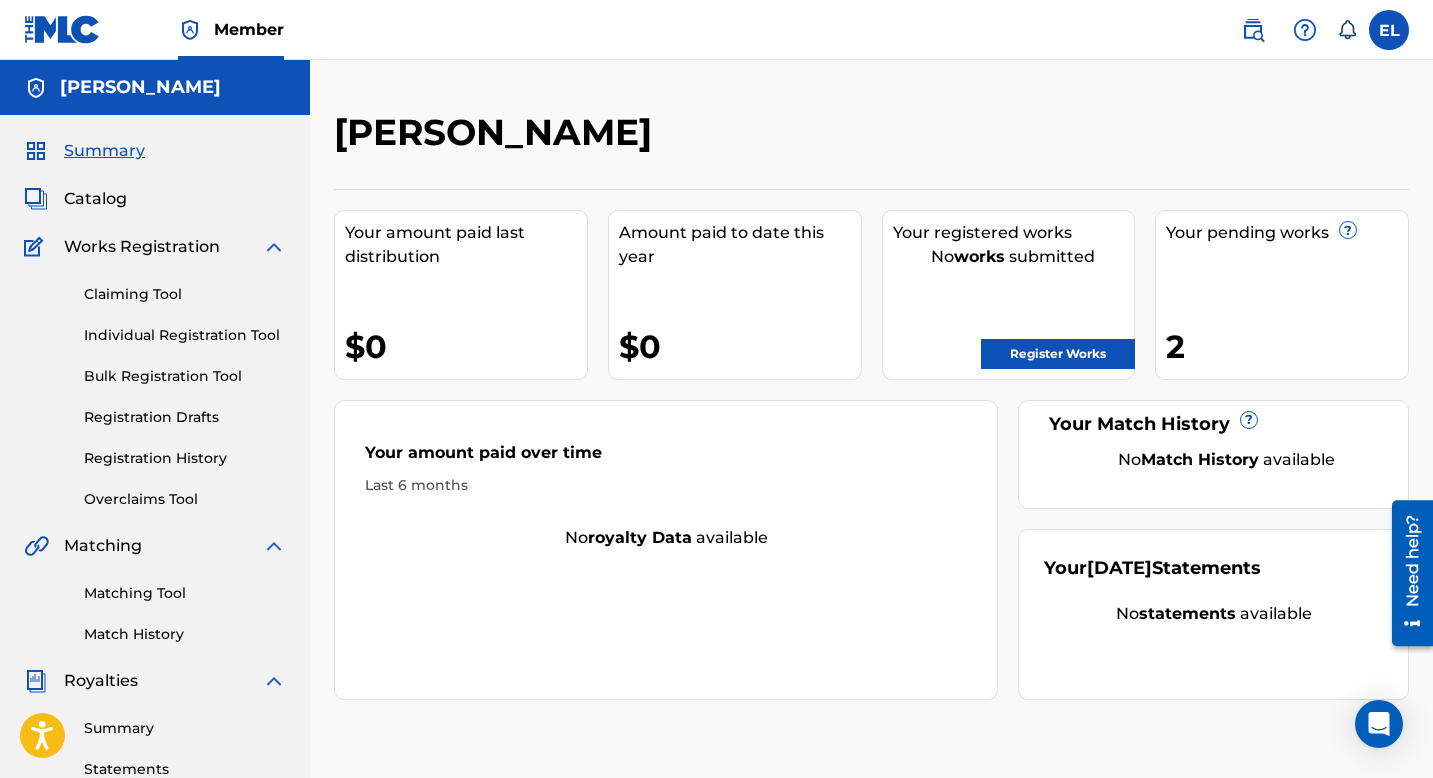 click at bounding box center [1389, 30] 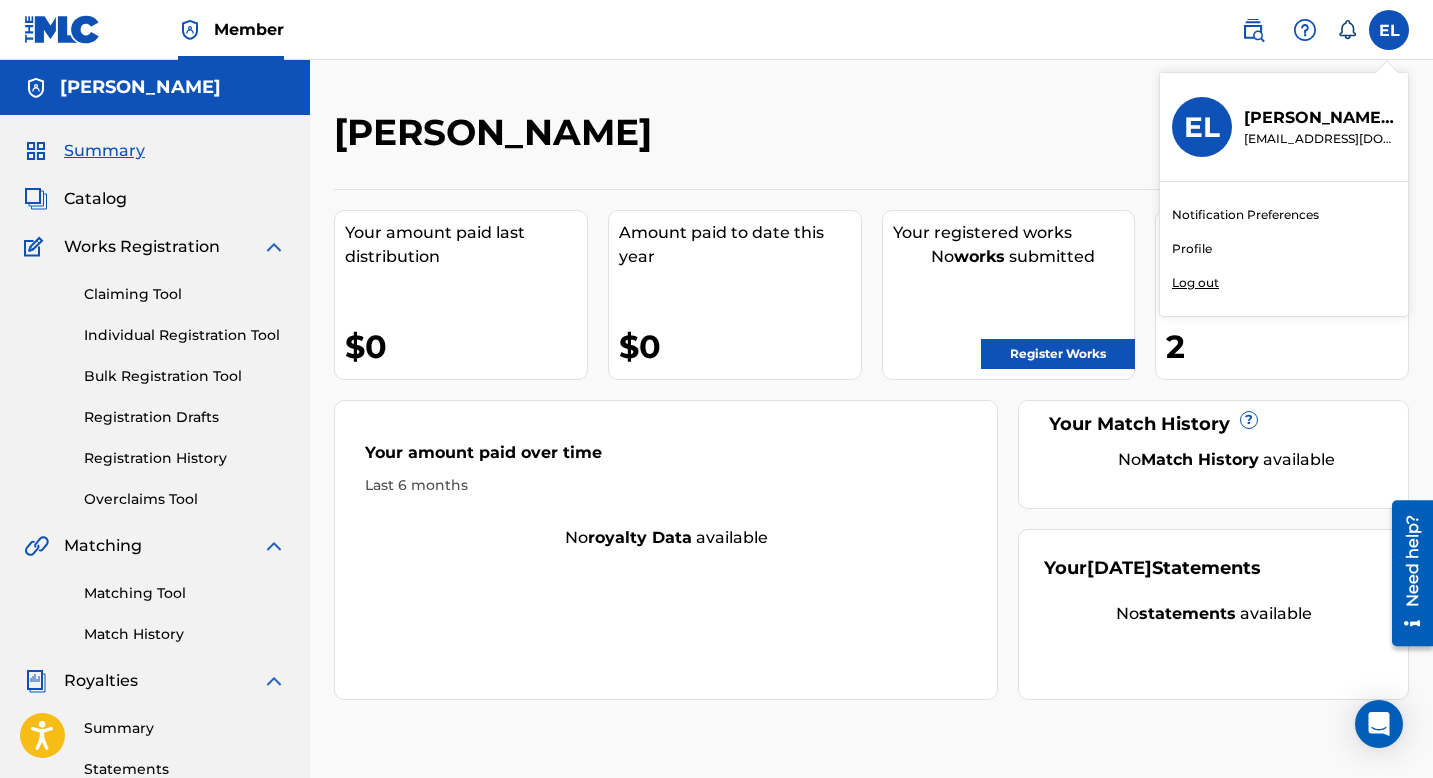 click on "Notification Preferences" at bounding box center (1245, 215) 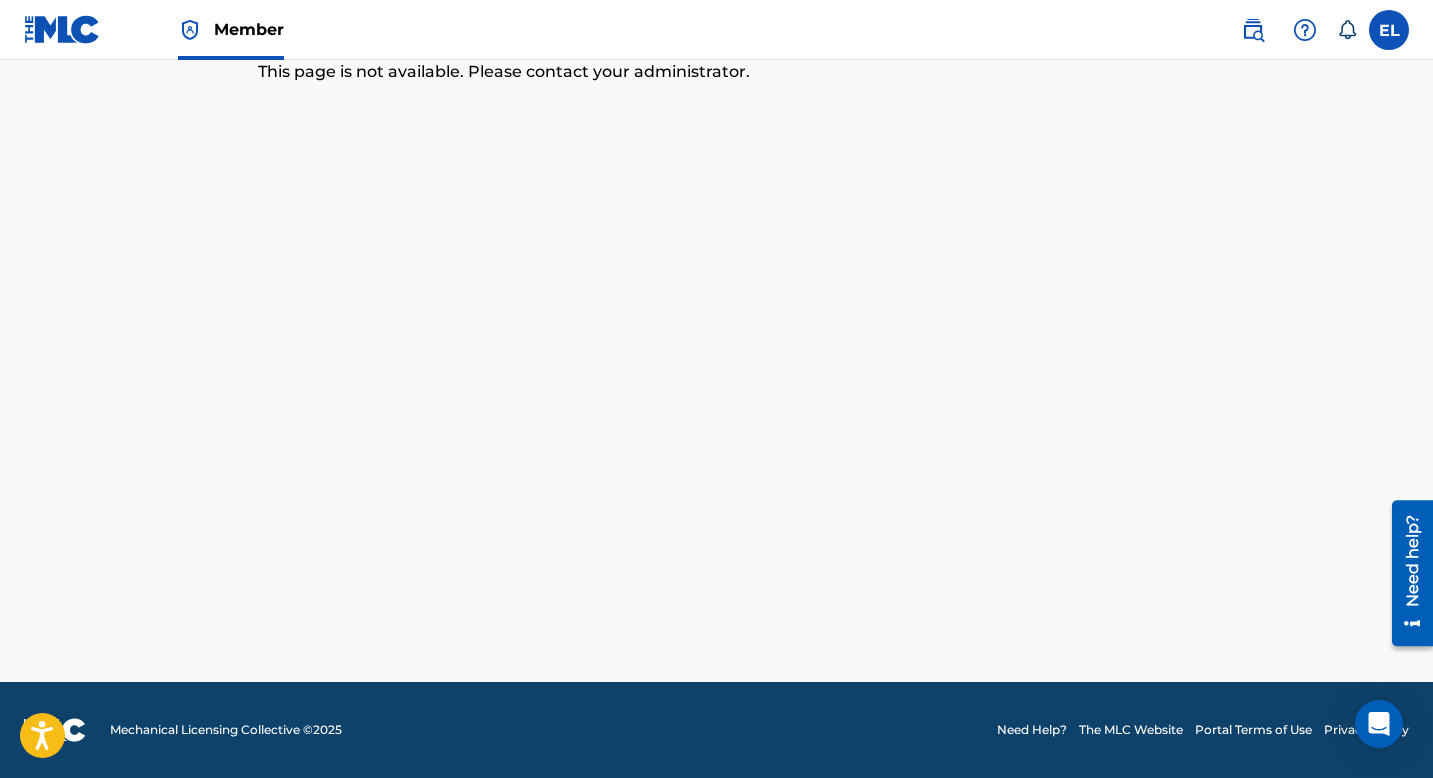 click at bounding box center [1389, 30] 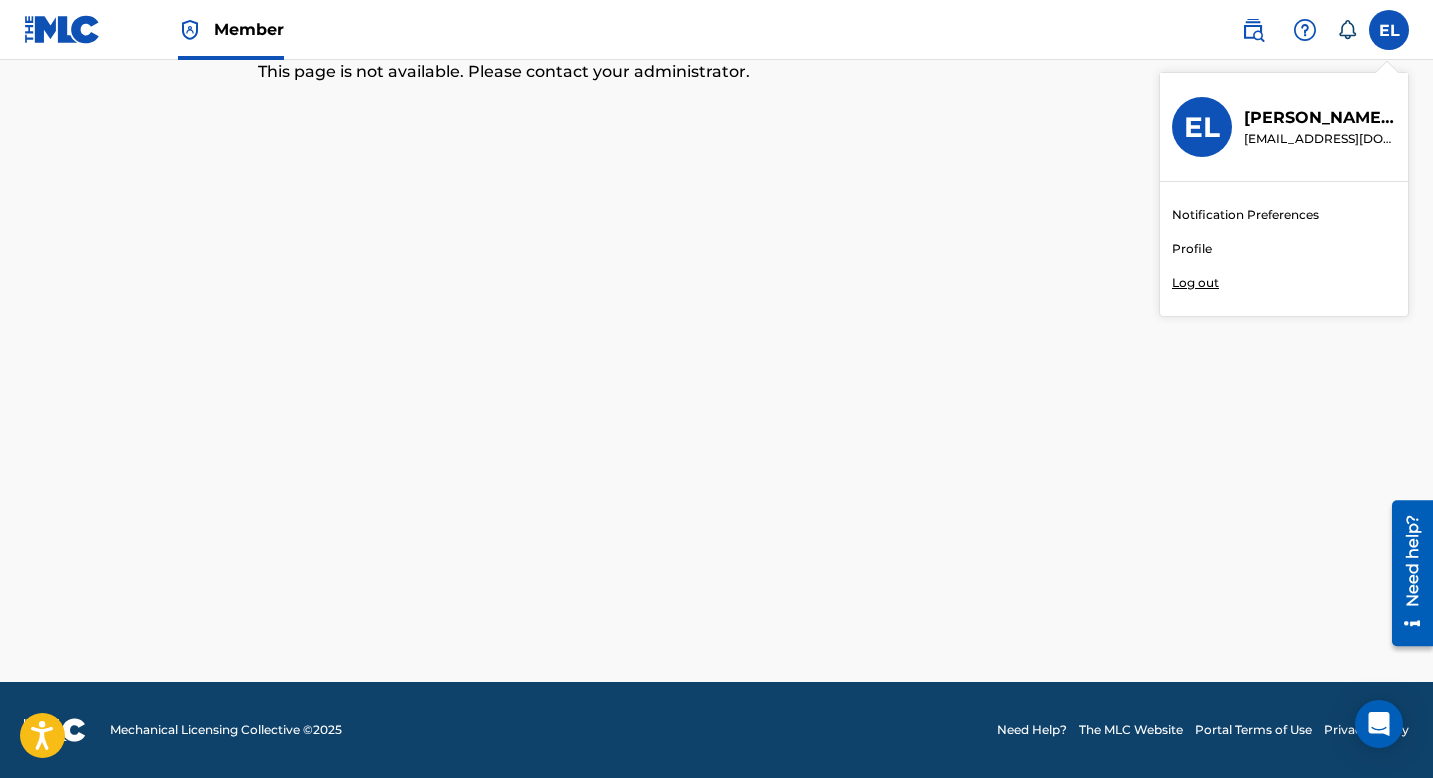 click 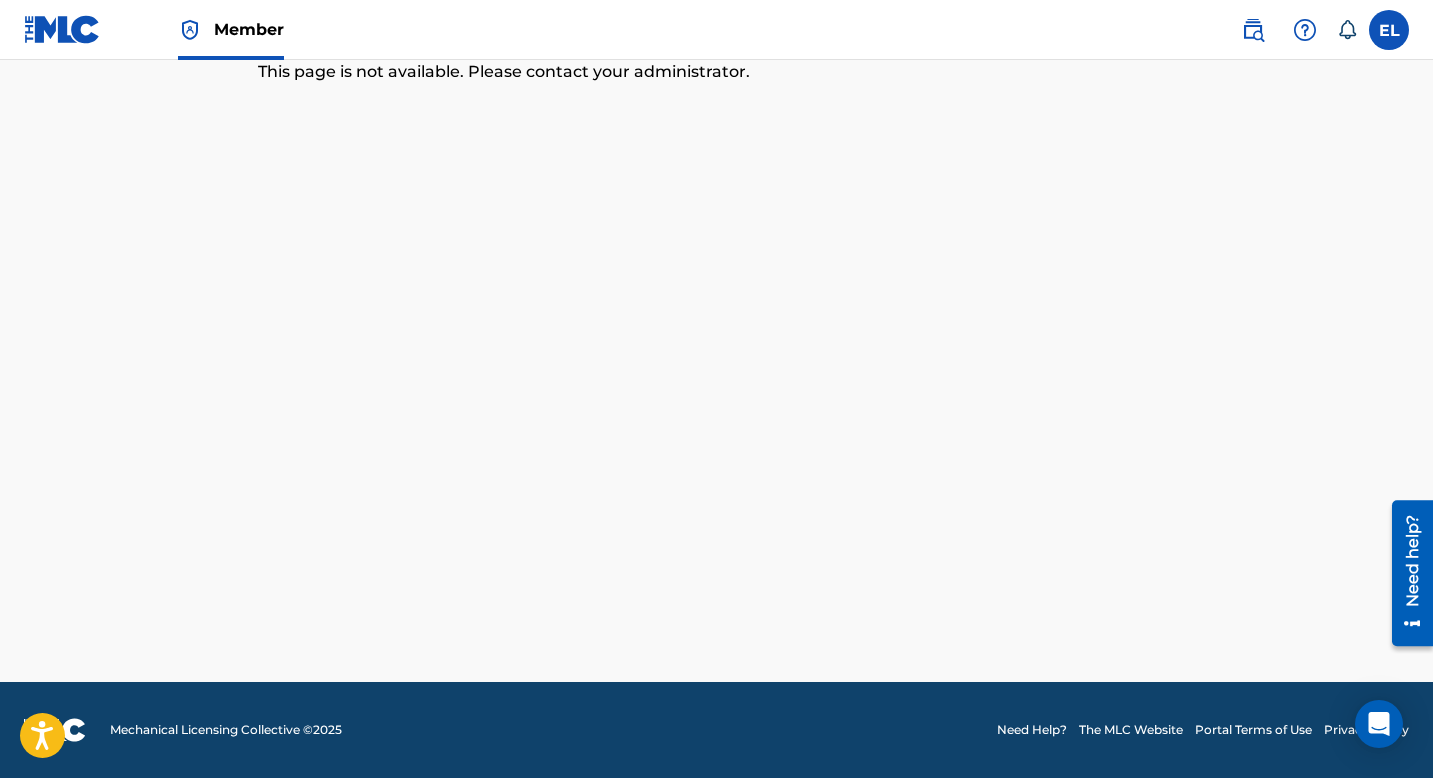 click at bounding box center [1305, 30] 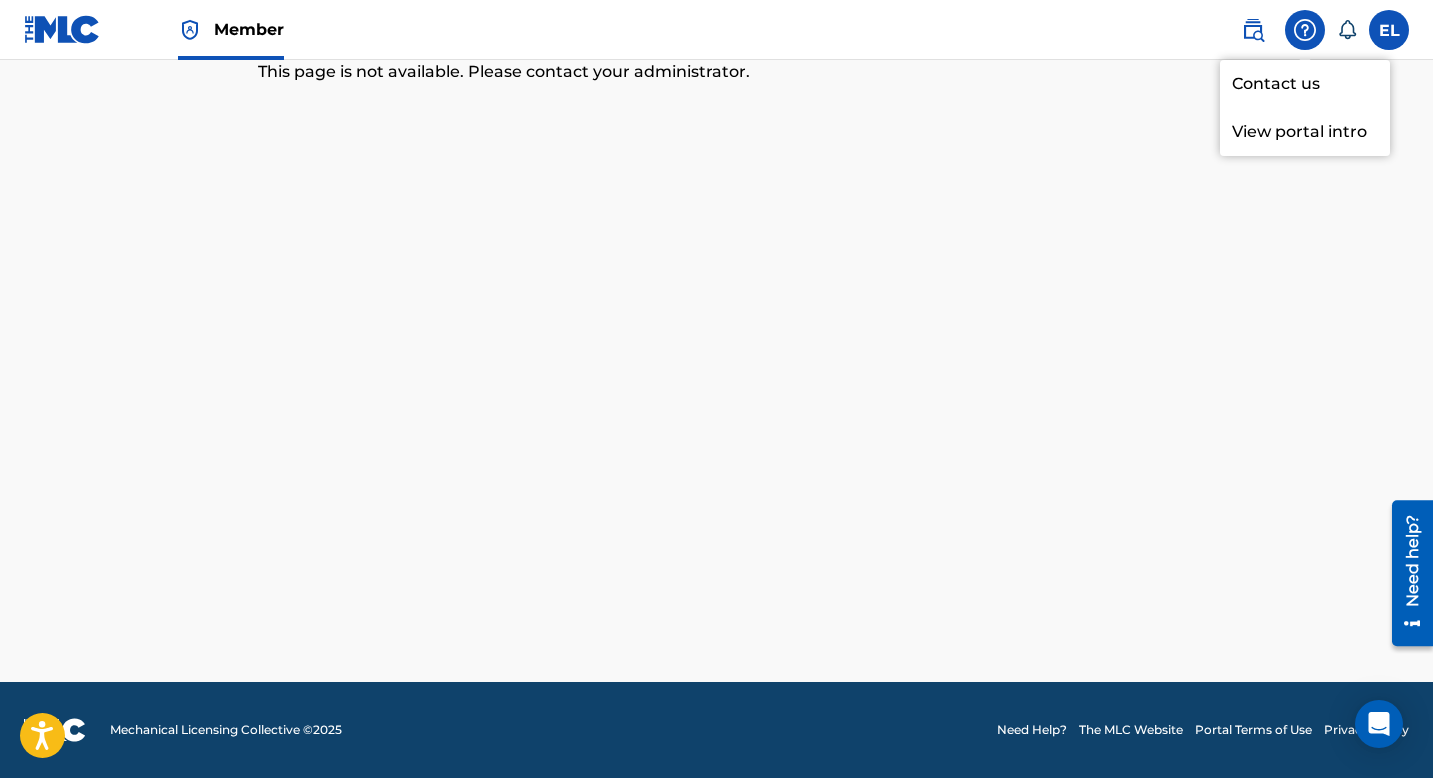 click at bounding box center [1253, 30] 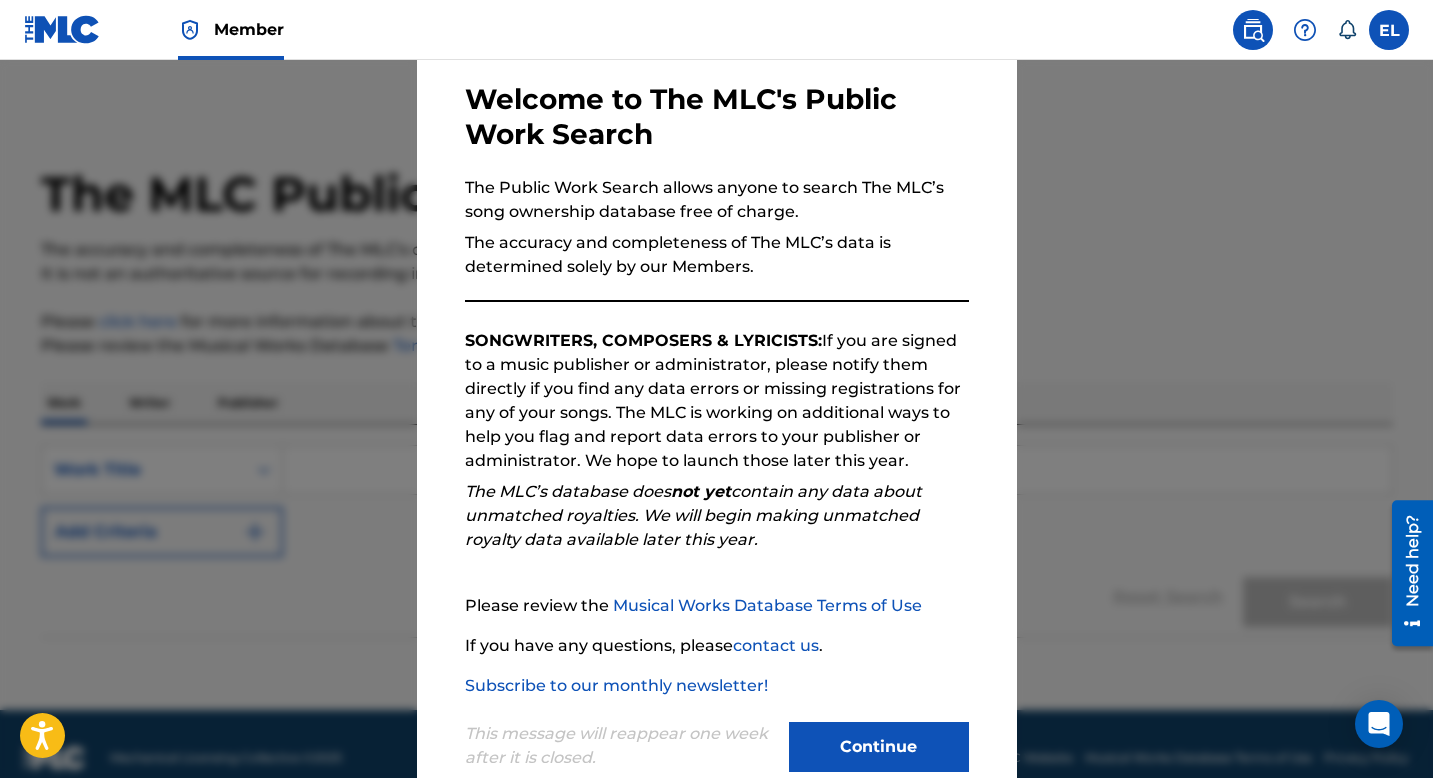 scroll, scrollTop: 137, scrollLeft: 0, axis: vertical 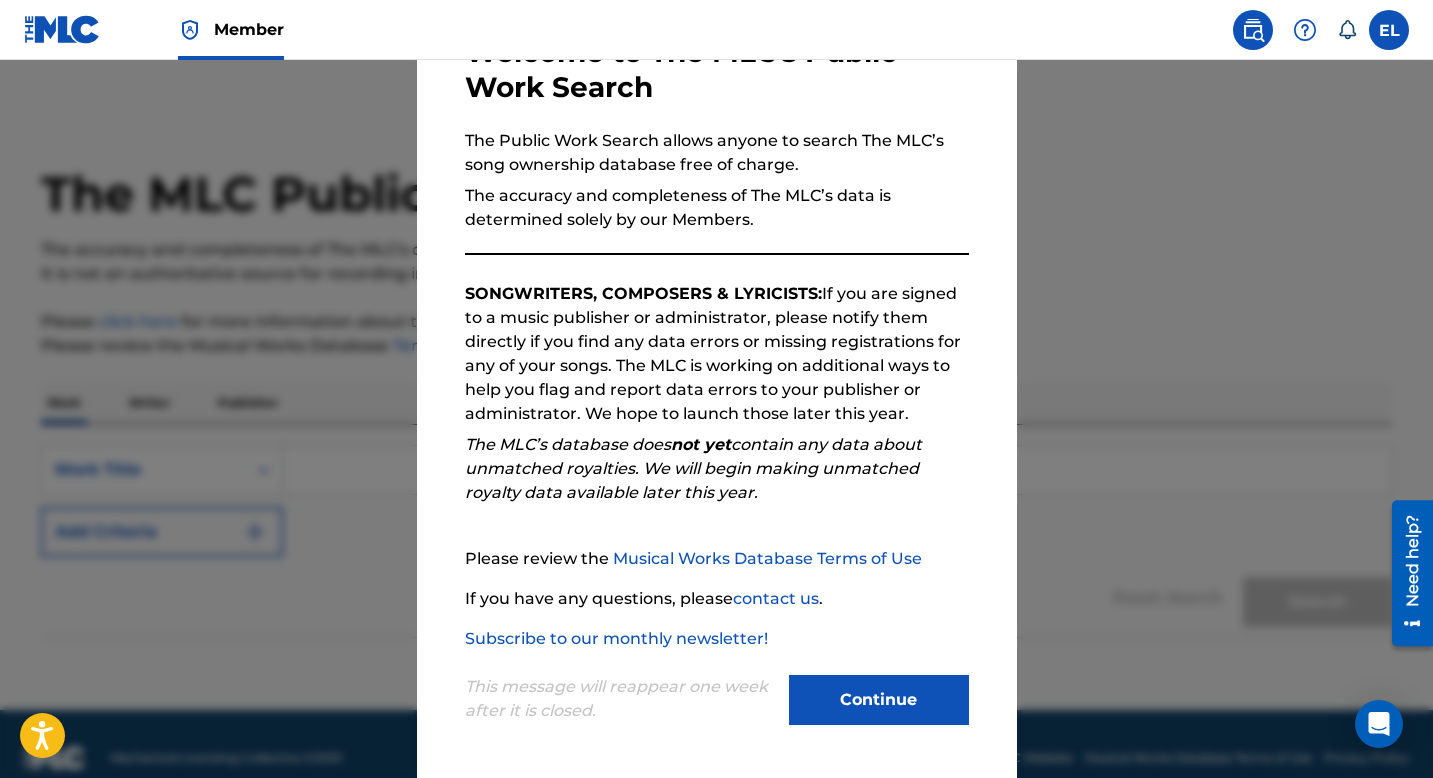 click on "Welcome to The MLC's Public Work Search The Public Work Search allows anyone to search The MLC’s song ownership database free of charge. The accuracy and completeness of The MLC’s data is determined solely by our Members. SONGWRITERS, COMPOSERS & LYRICISTS:  If you are signed to a music publisher or administrator, please notify them directly if you find any data errors or missing registrations for any of your songs. The MLC is working on additional ways to help you flag and report data errors to your publisher or administrator. We hope to launch those later this year. The MLC’s database does  not yet  contain any data about unmatched royalties. We will begin making unmatched royalty data available later this year. Please review the   Musical Works Database Terms of Use If you have any questions, please  contact us . Subscribe to our monthly newsletter! This message will reappear one week after it is closed. Continue" at bounding box center (717, 382) 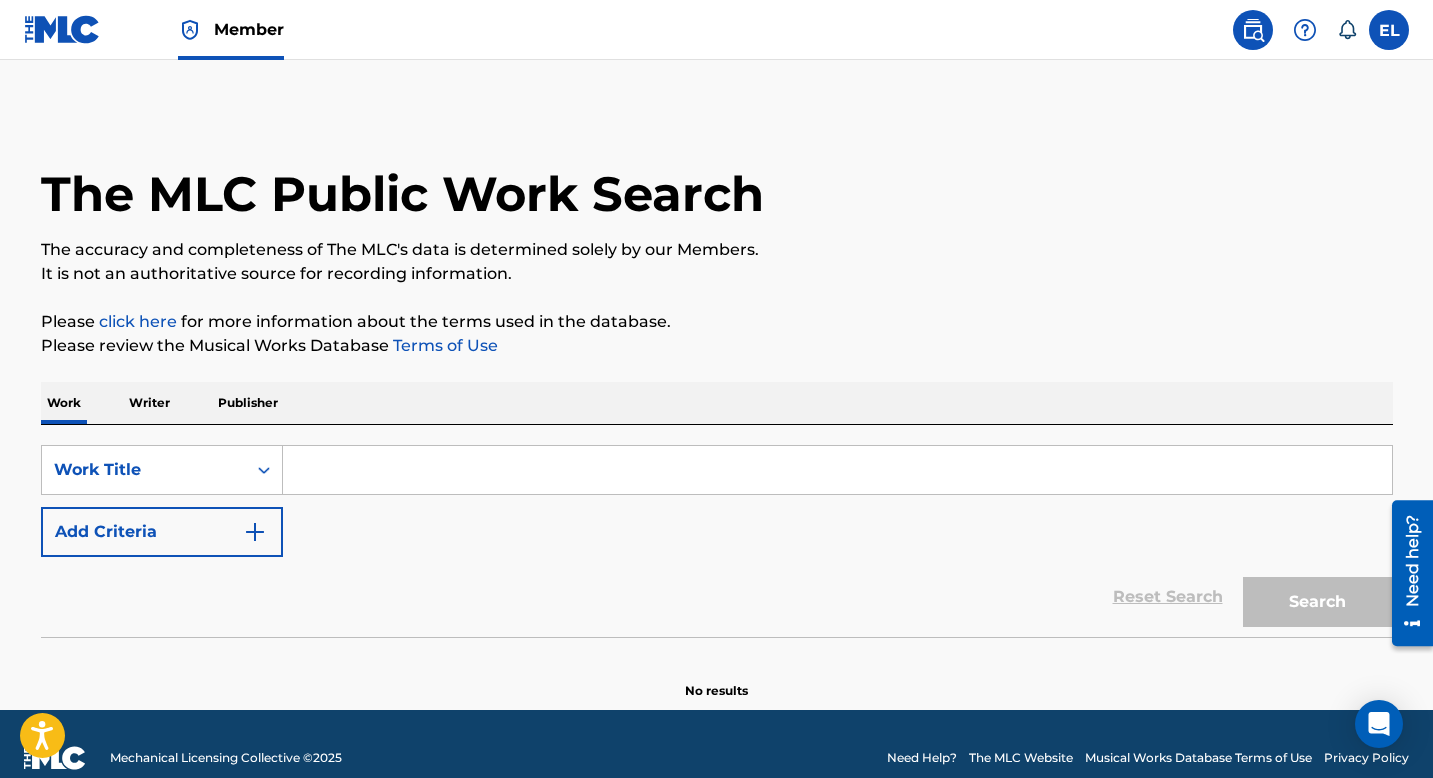 scroll, scrollTop: 28, scrollLeft: 0, axis: vertical 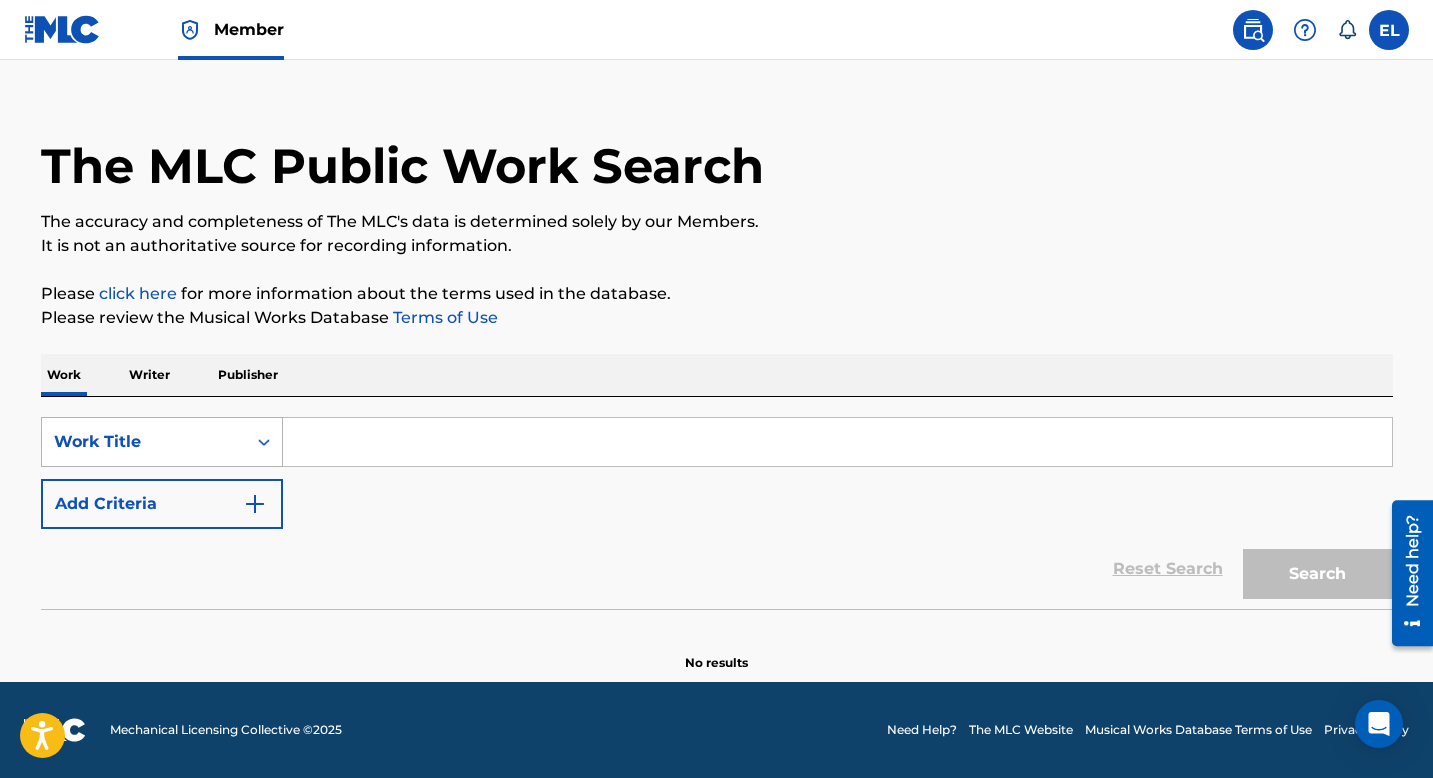 click 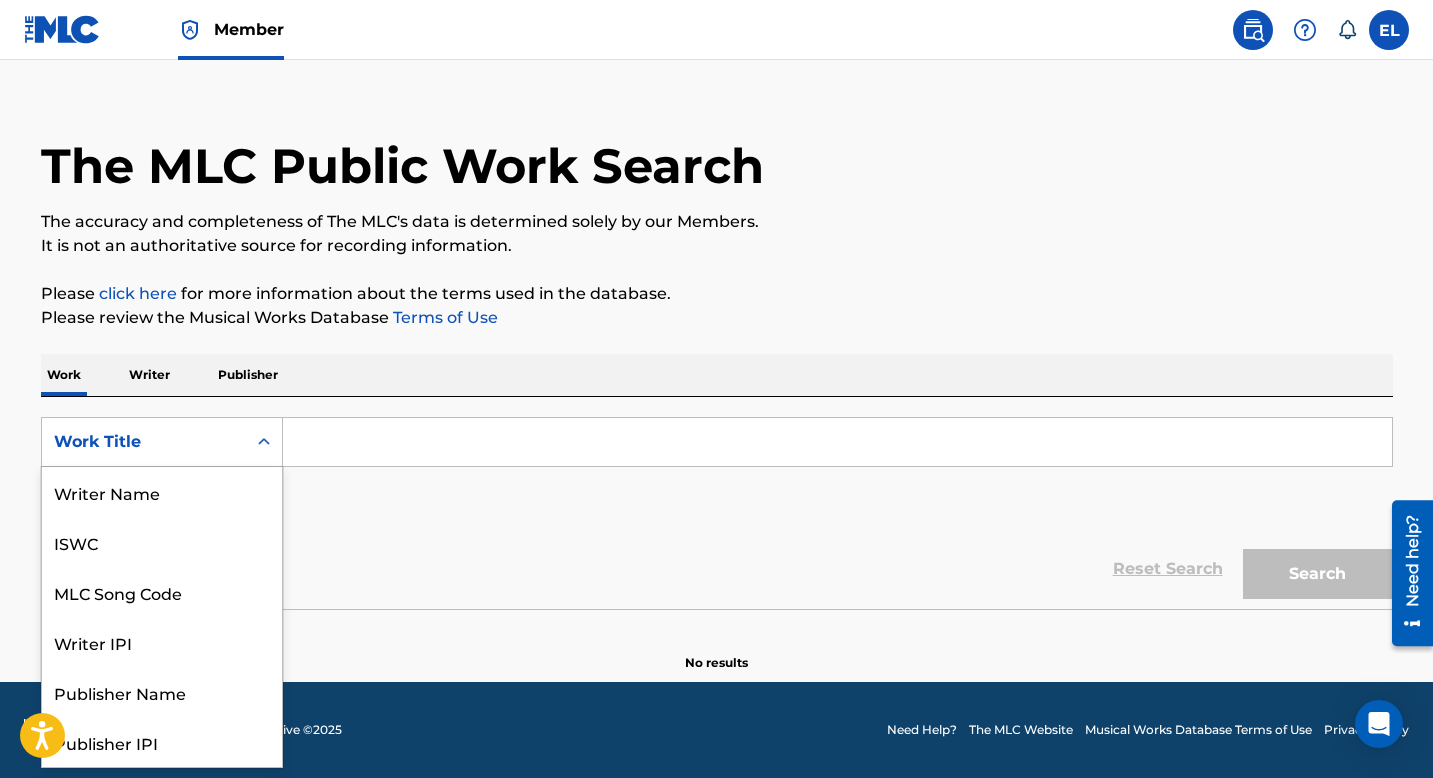scroll, scrollTop: 100, scrollLeft: 0, axis: vertical 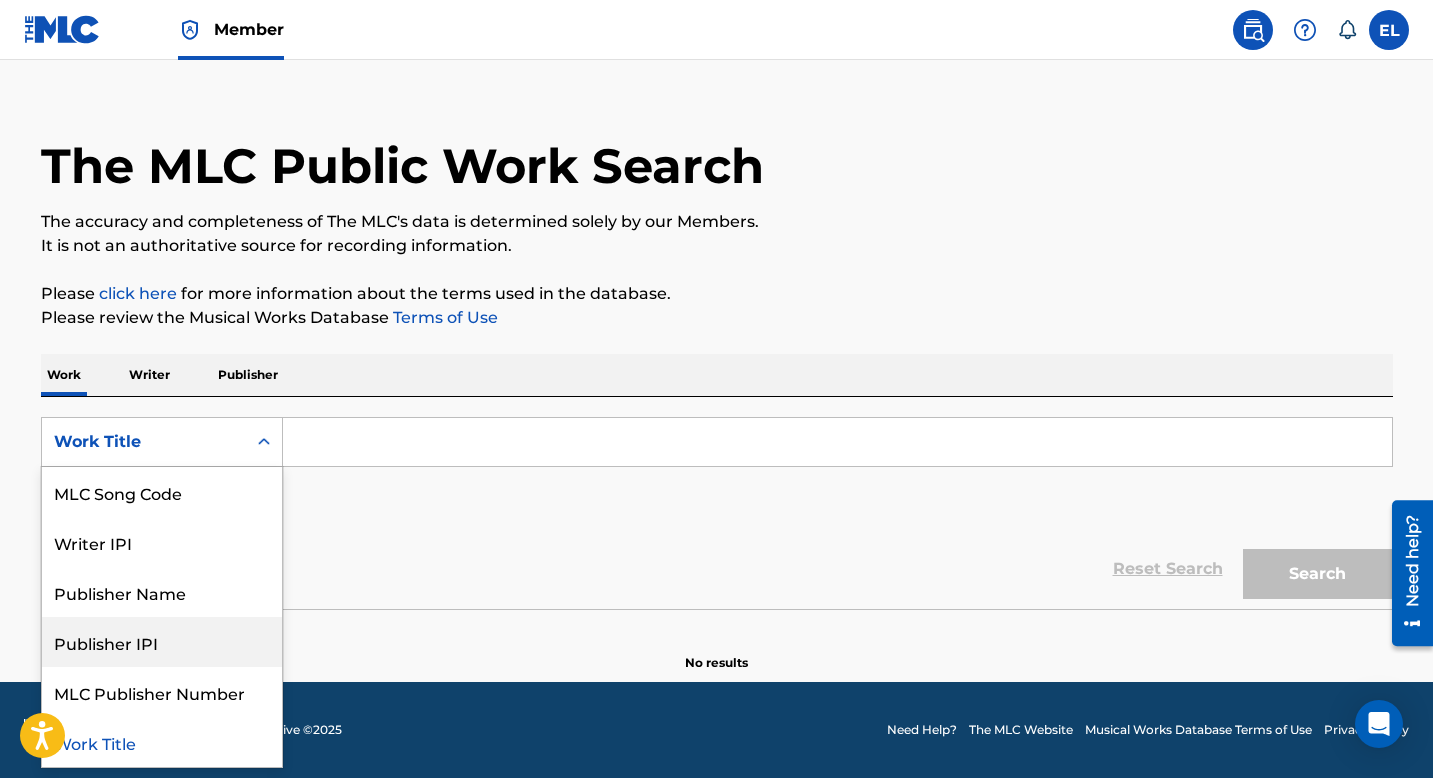 click on "SearchWithCriteria66f06803-aafd-4de0-abbb-048943e9d827 Publisher IPI, 6 of 8. 8 results available. Use Up and Down to choose options, press Enter to select the currently focused option, press Escape to exit the menu, press Tab to select the option and exit the menu. Work Title Writer Name ISWC MLC Song Code Writer IPI Publisher Name Publisher IPI MLC Publisher Number Work Title Add Criteria" at bounding box center [717, 473] 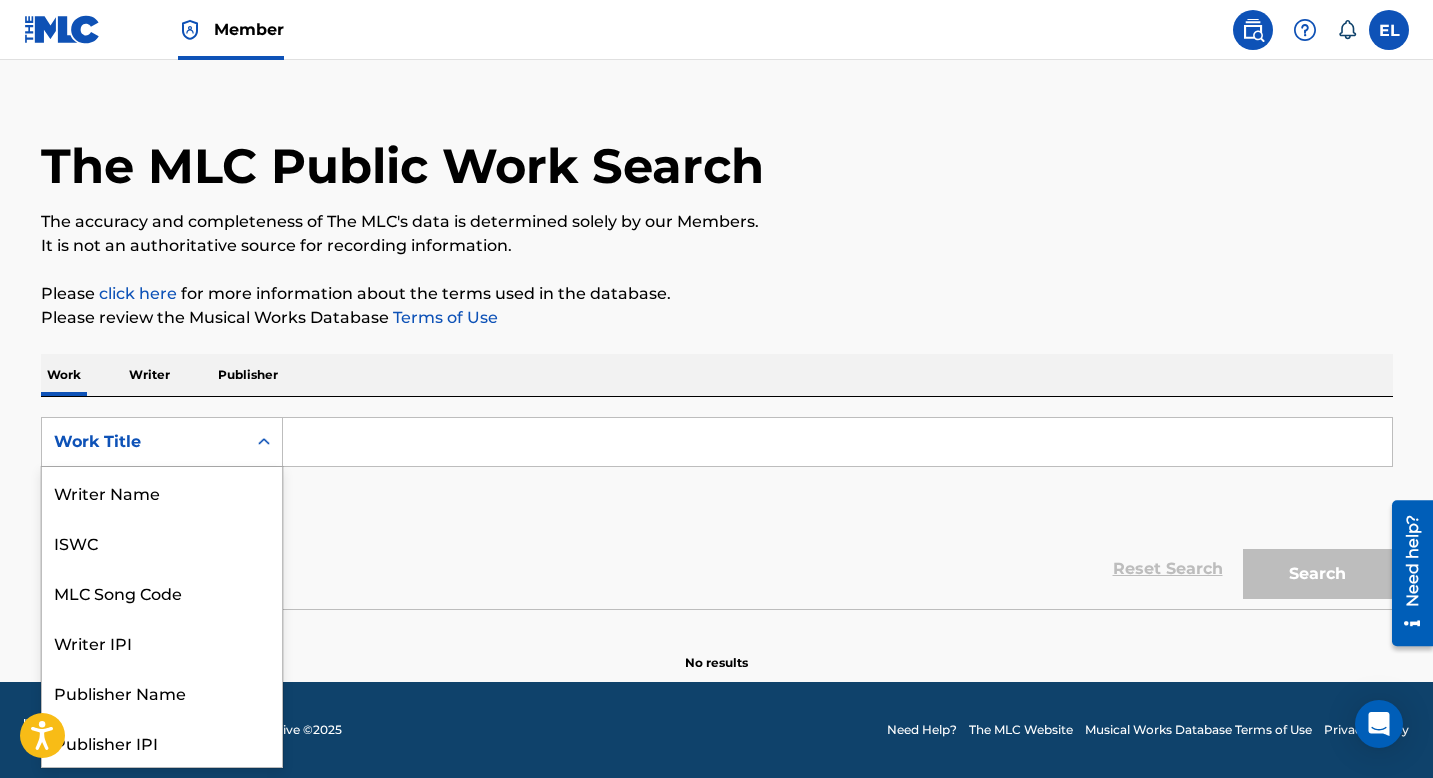 click 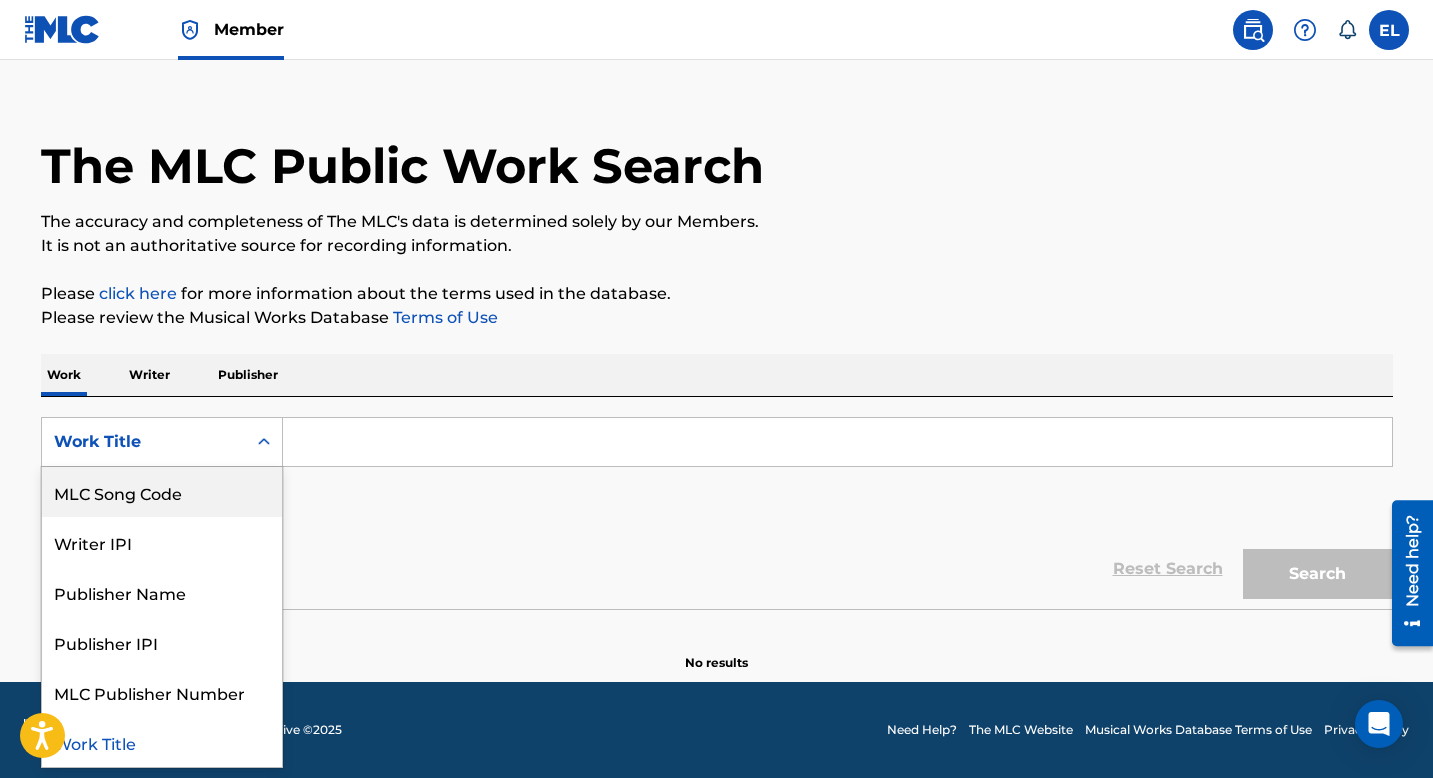 click on "MLC Song Code" at bounding box center [162, 492] 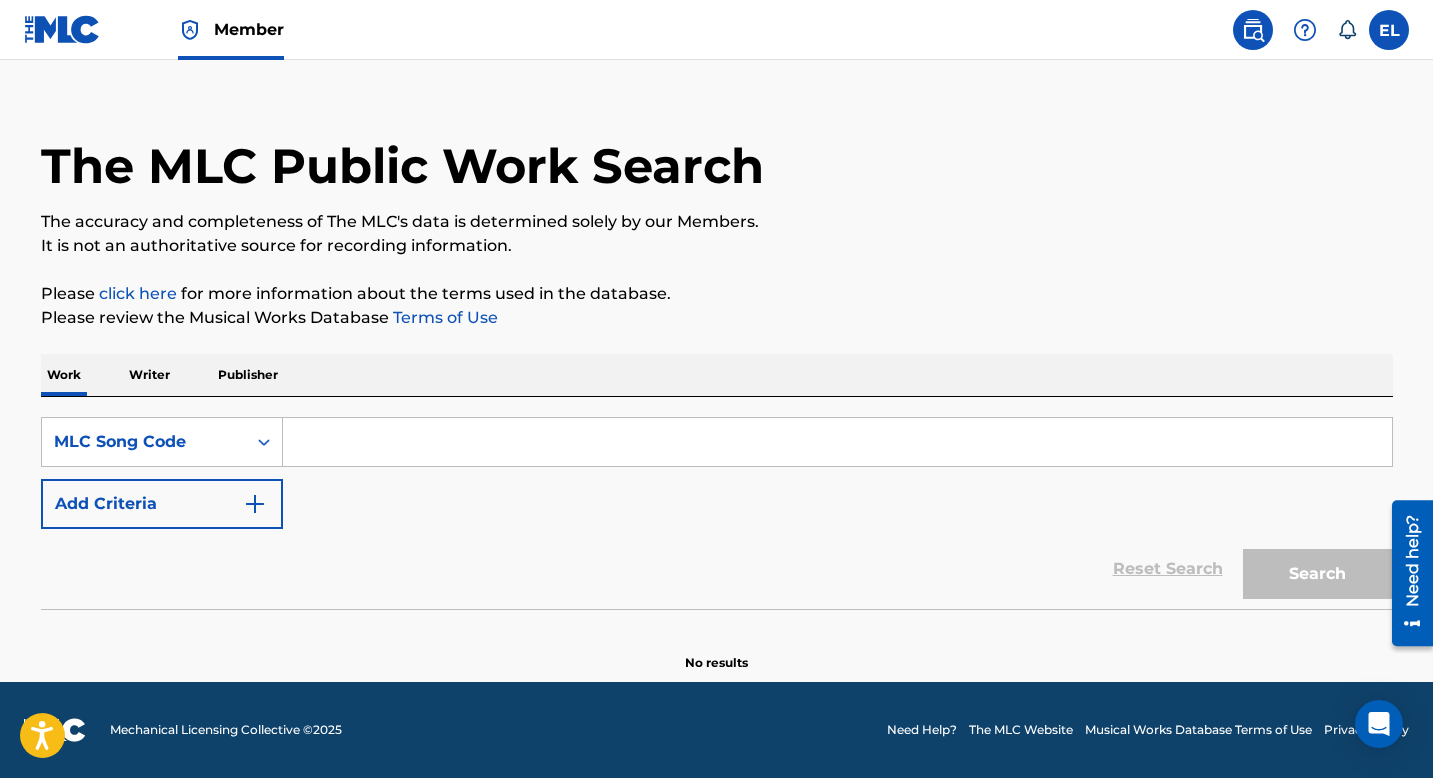 click on "click here" at bounding box center (138, 293) 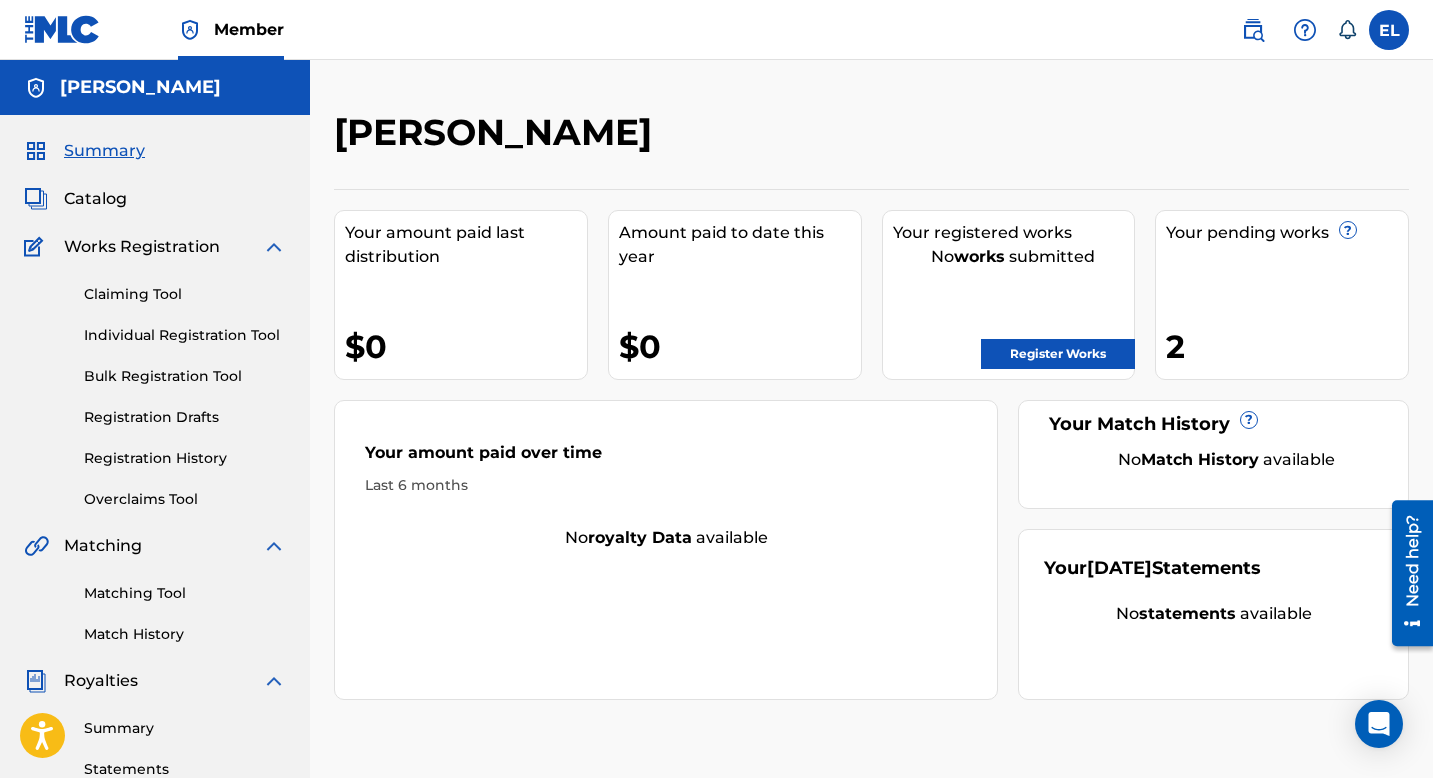click on "Bulk Registration Tool" at bounding box center [185, 376] 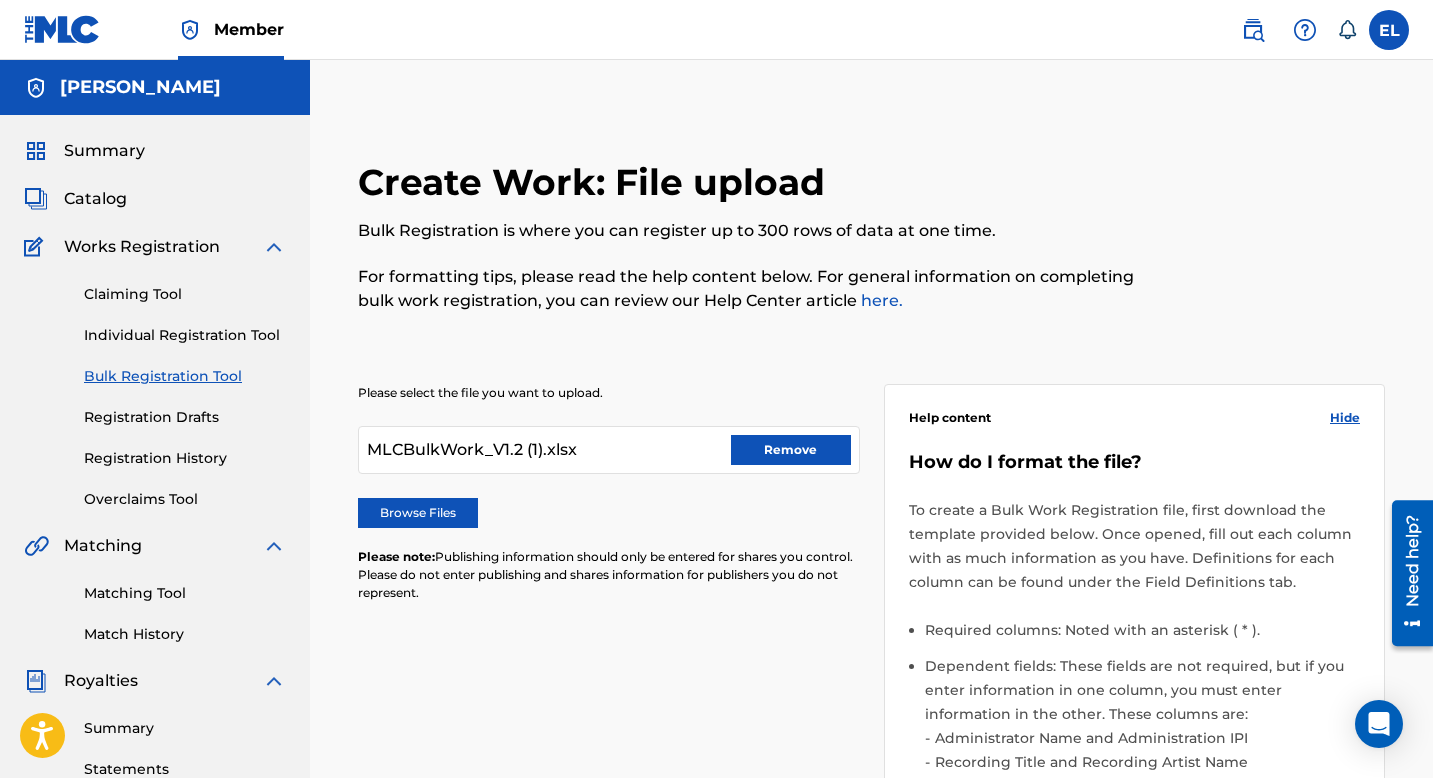 click on "Claiming Tool Individual Registration Tool Bulk Registration Tool Registration Drafts Registration History Overclaims Tool" at bounding box center [155, 384] 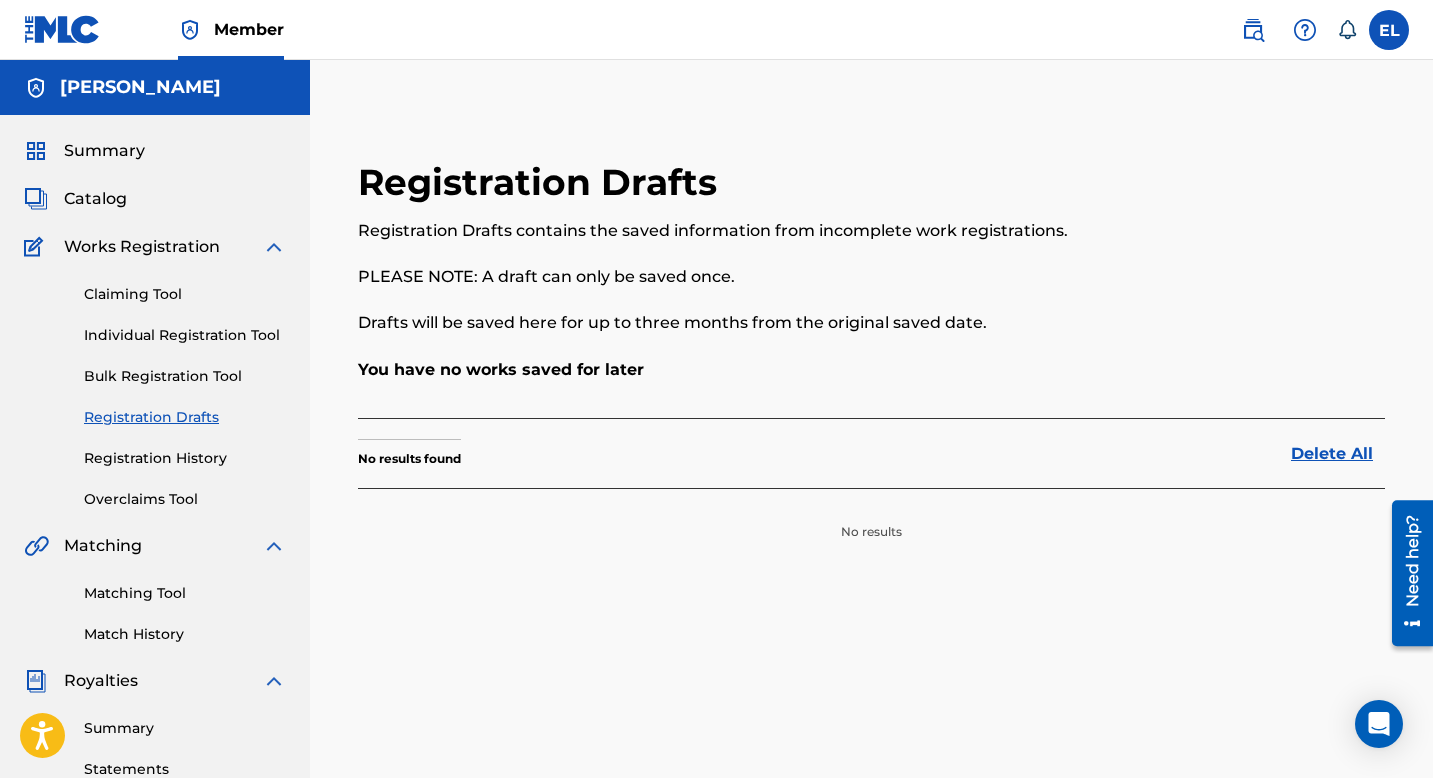 scroll, scrollTop: 1, scrollLeft: 0, axis: vertical 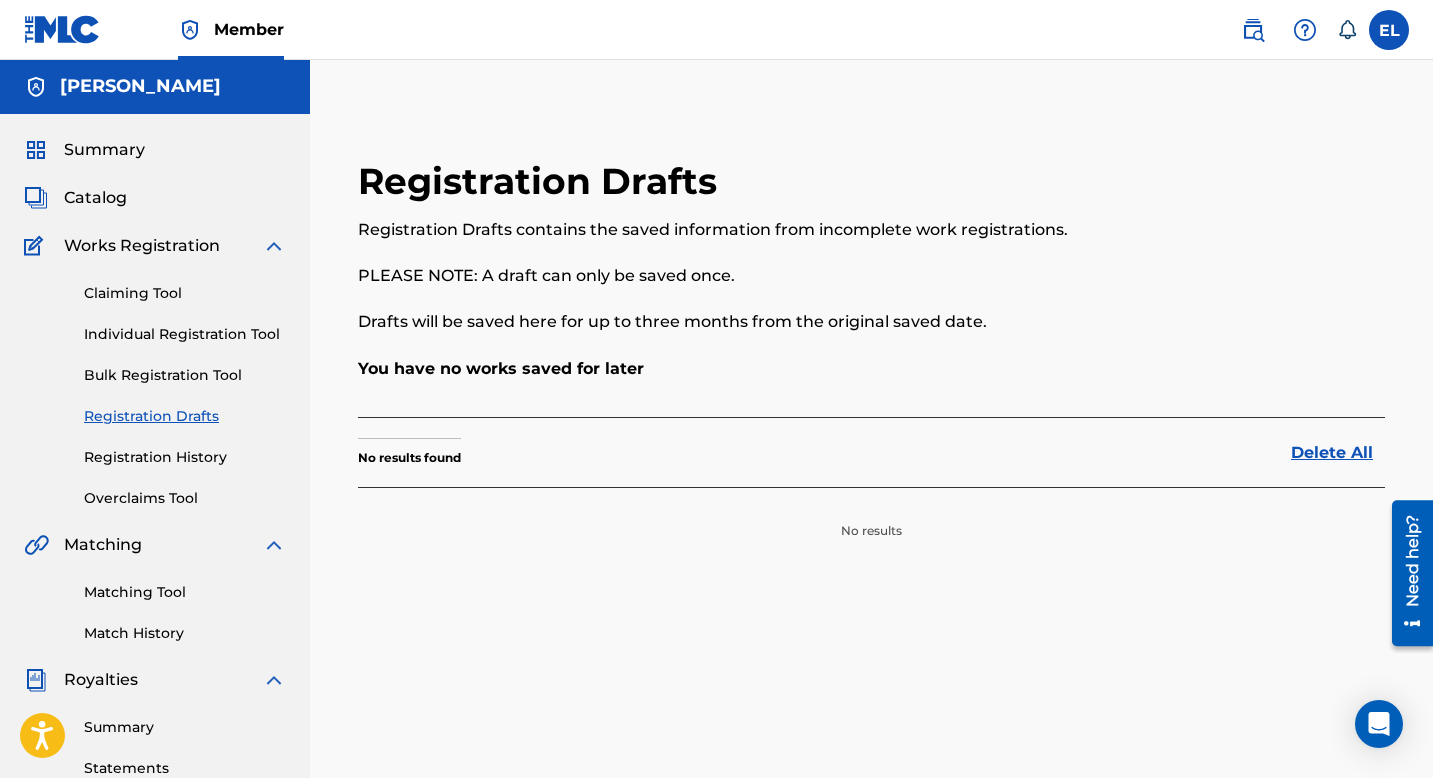 click on "Claiming Tool Individual Registration Tool Bulk Registration Tool Registration Drafts Registration History Overclaims Tool" at bounding box center [155, 383] 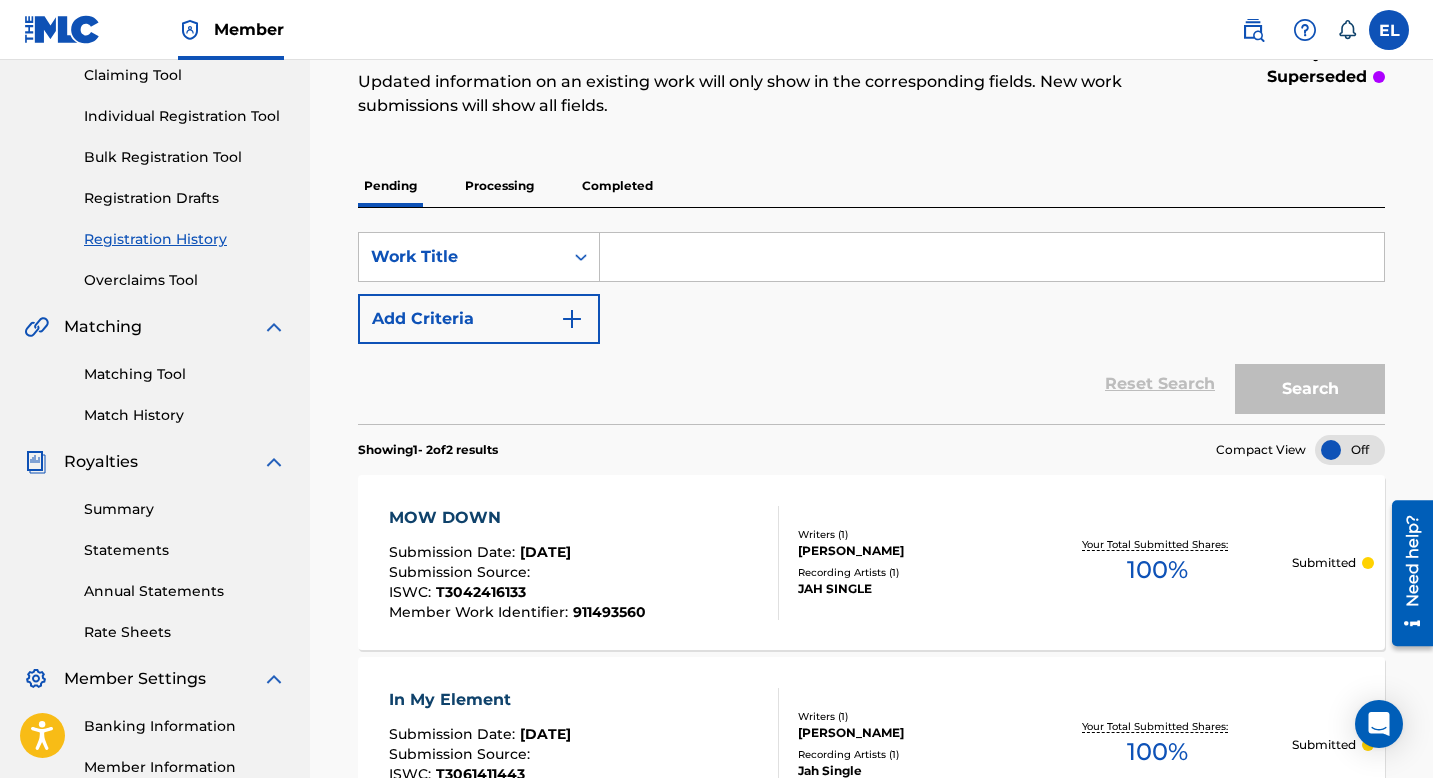 scroll, scrollTop: 218, scrollLeft: 0, axis: vertical 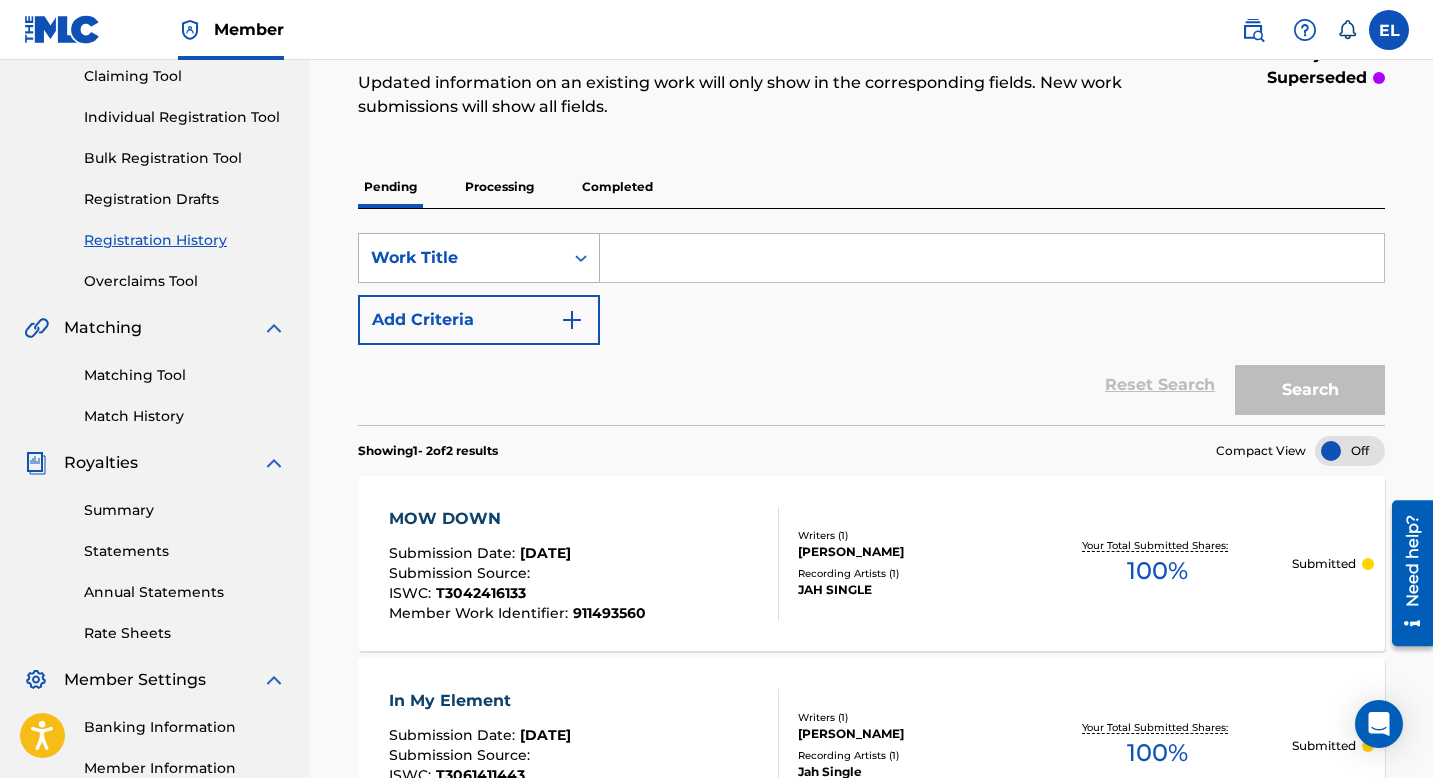 click on "Work Title" at bounding box center [461, 258] 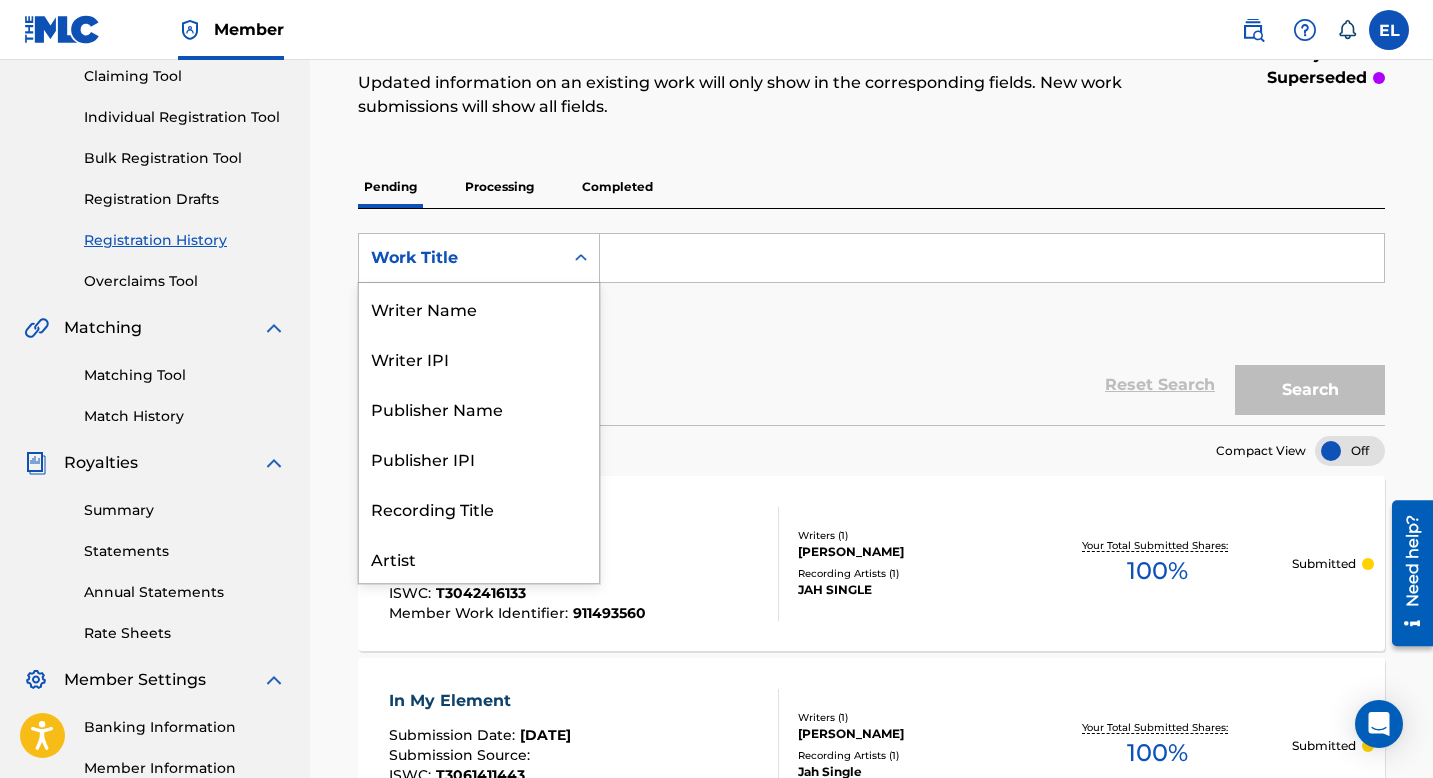 scroll, scrollTop: 100, scrollLeft: 0, axis: vertical 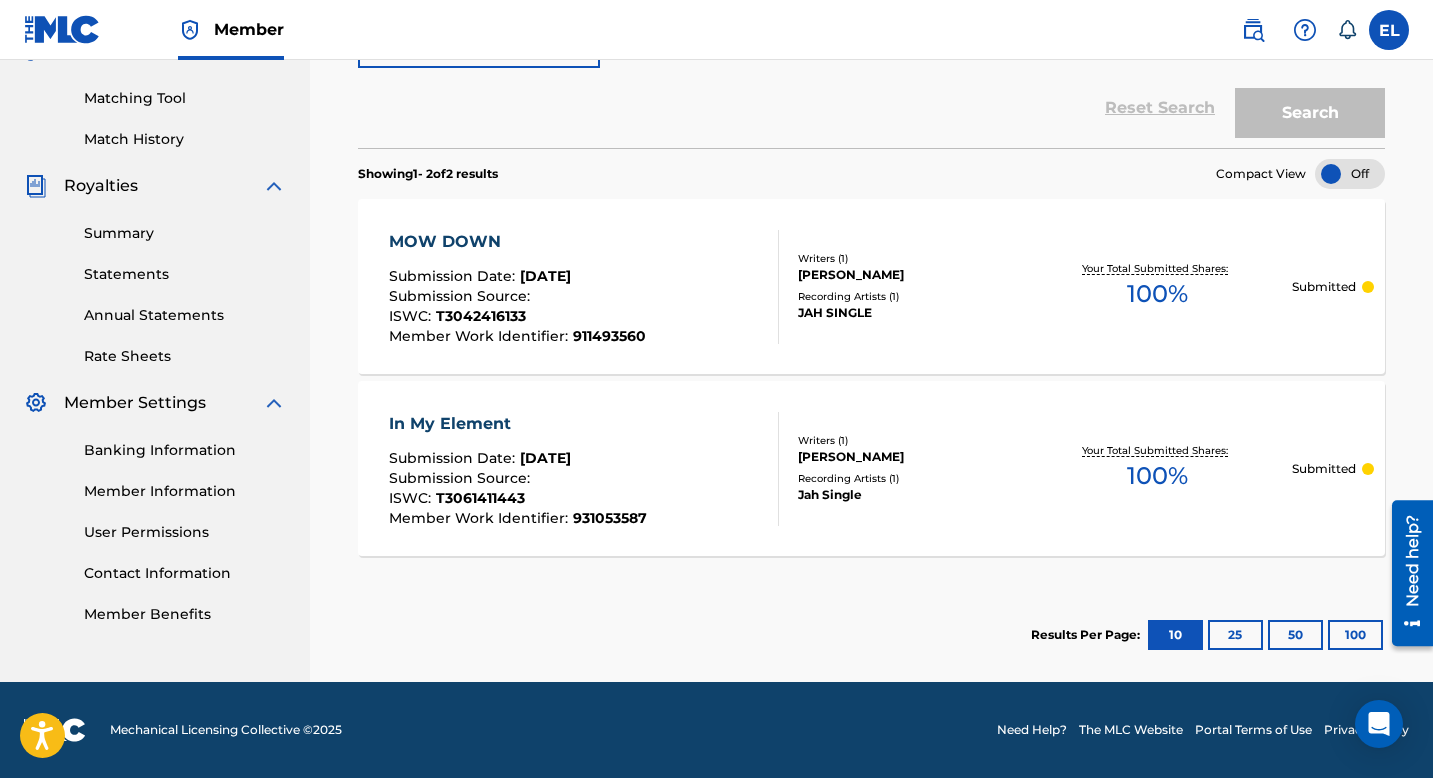 click on "25" at bounding box center [1235, 635] 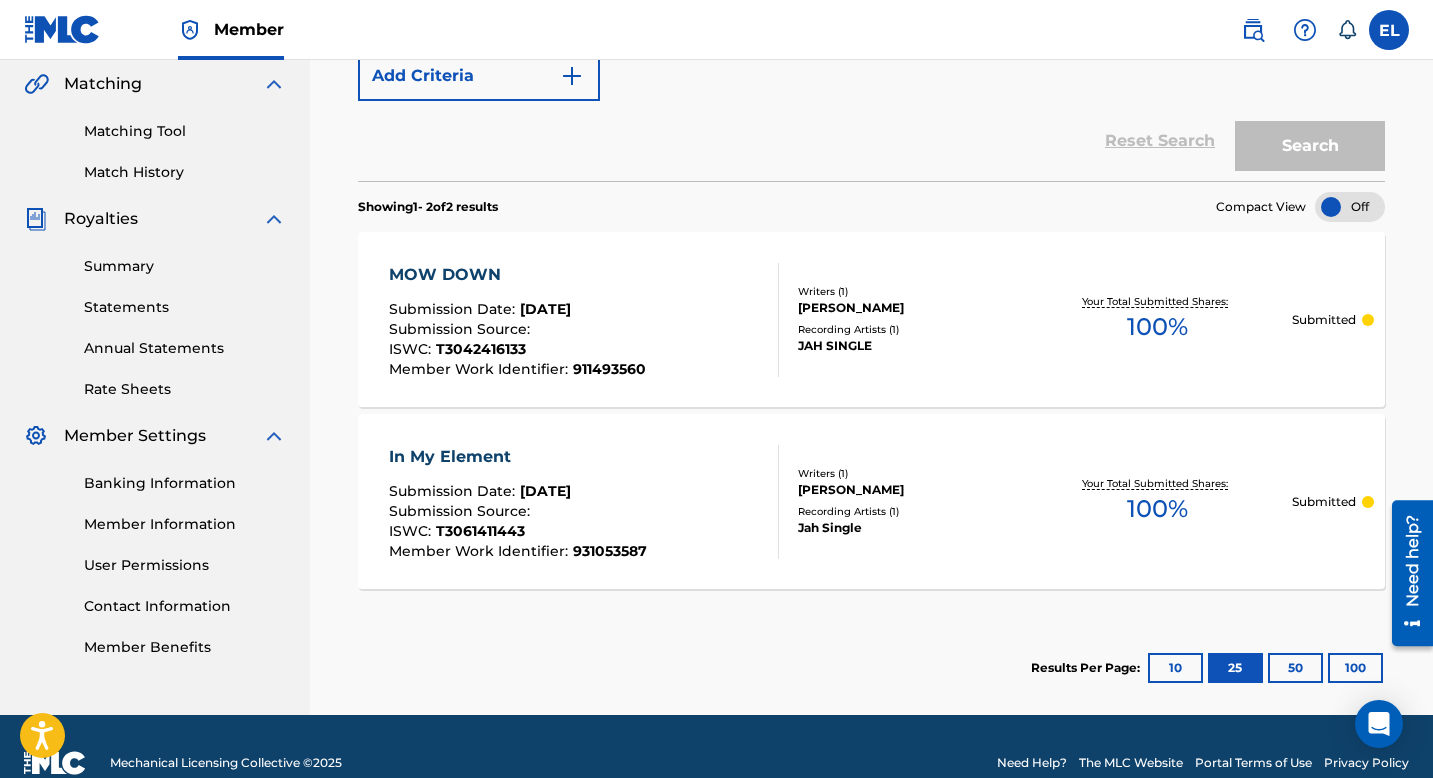 scroll, scrollTop: 495, scrollLeft: 0, axis: vertical 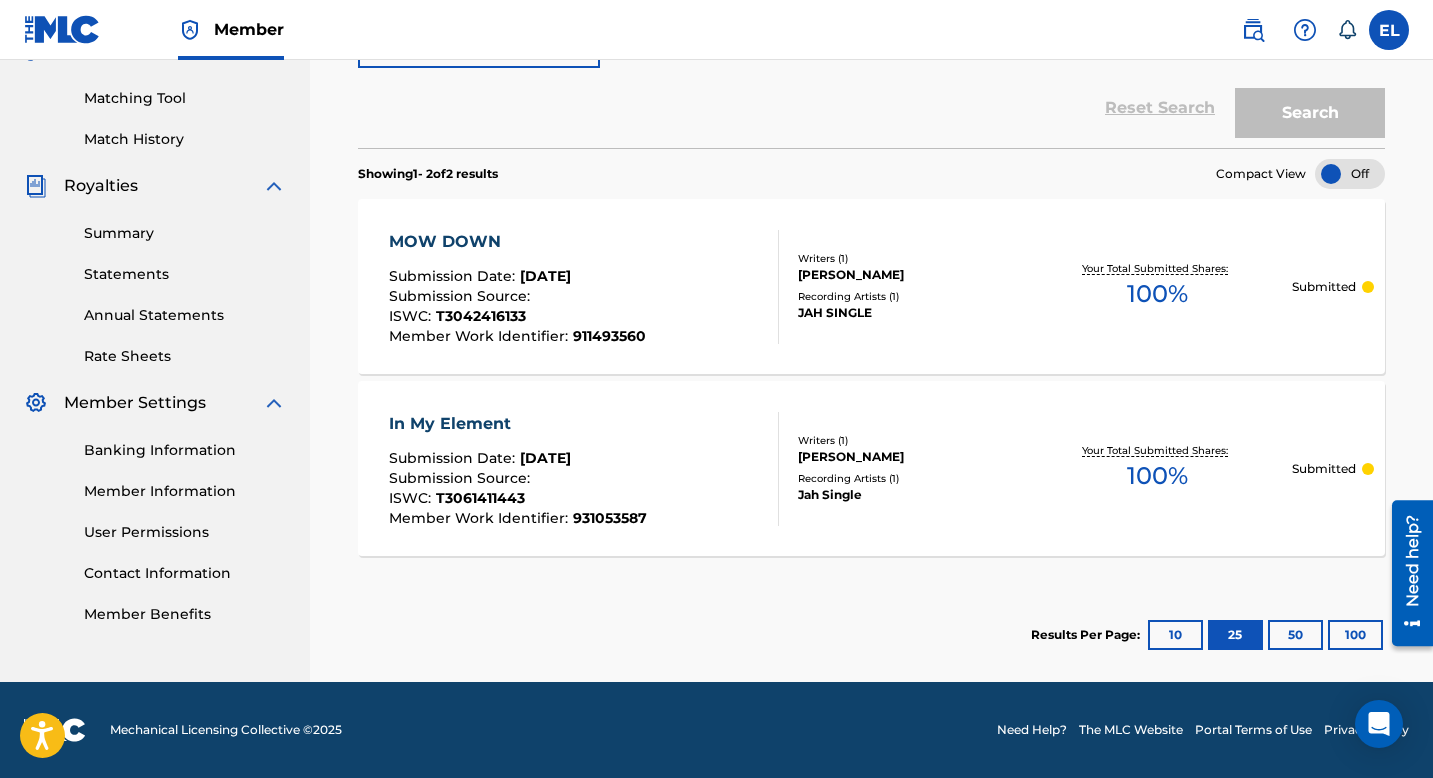 click on "10" at bounding box center (1175, 635) 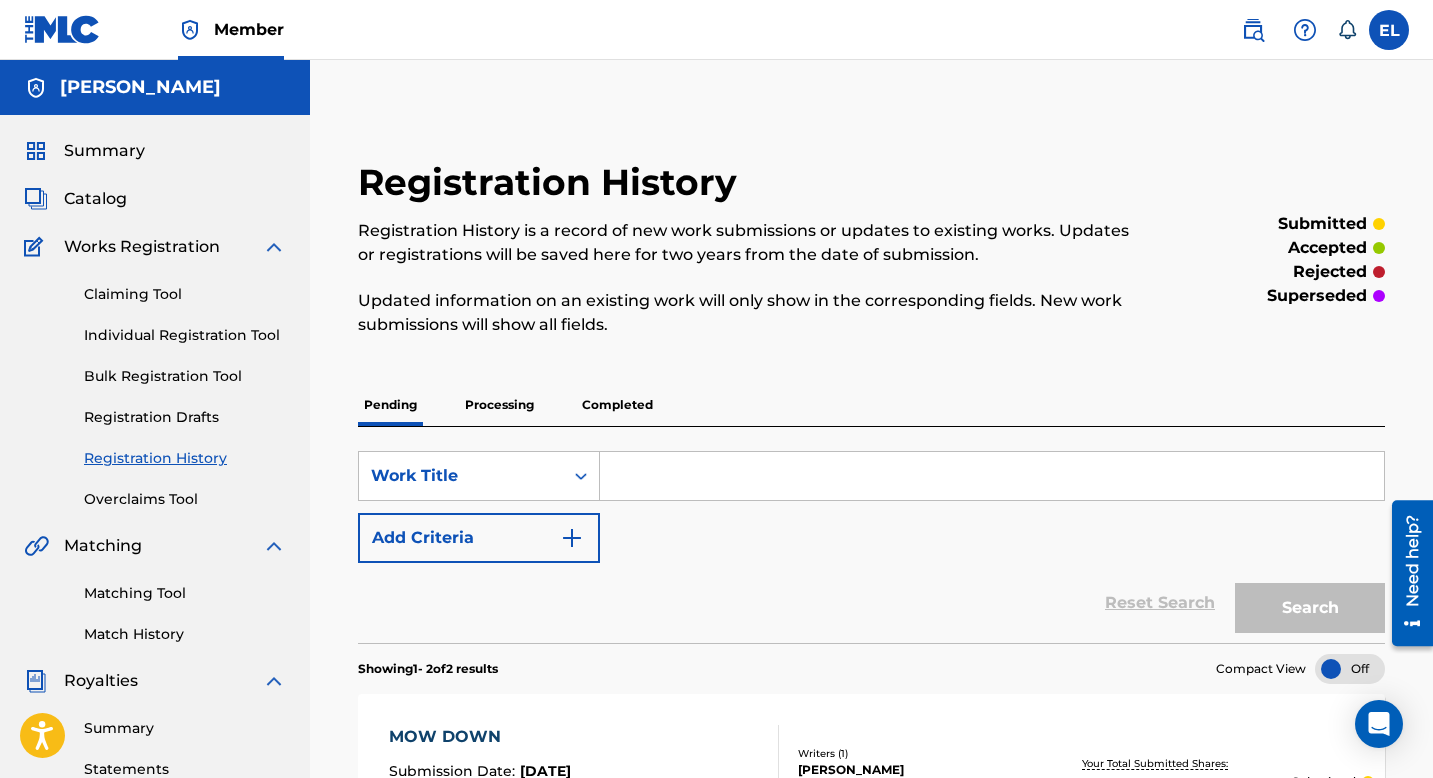 scroll, scrollTop: 0, scrollLeft: 0, axis: both 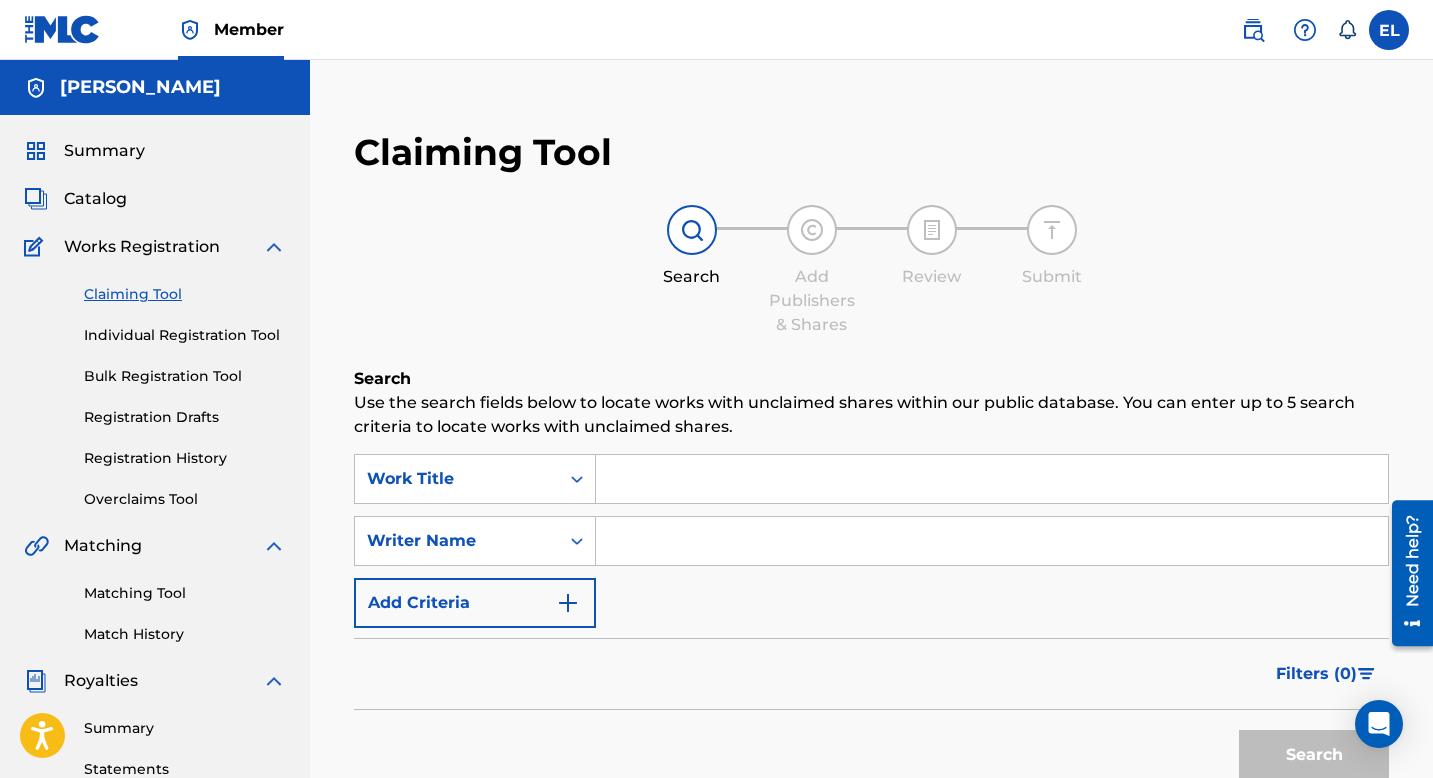 click on "Individual Registration Tool" at bounding box center (185, 335) 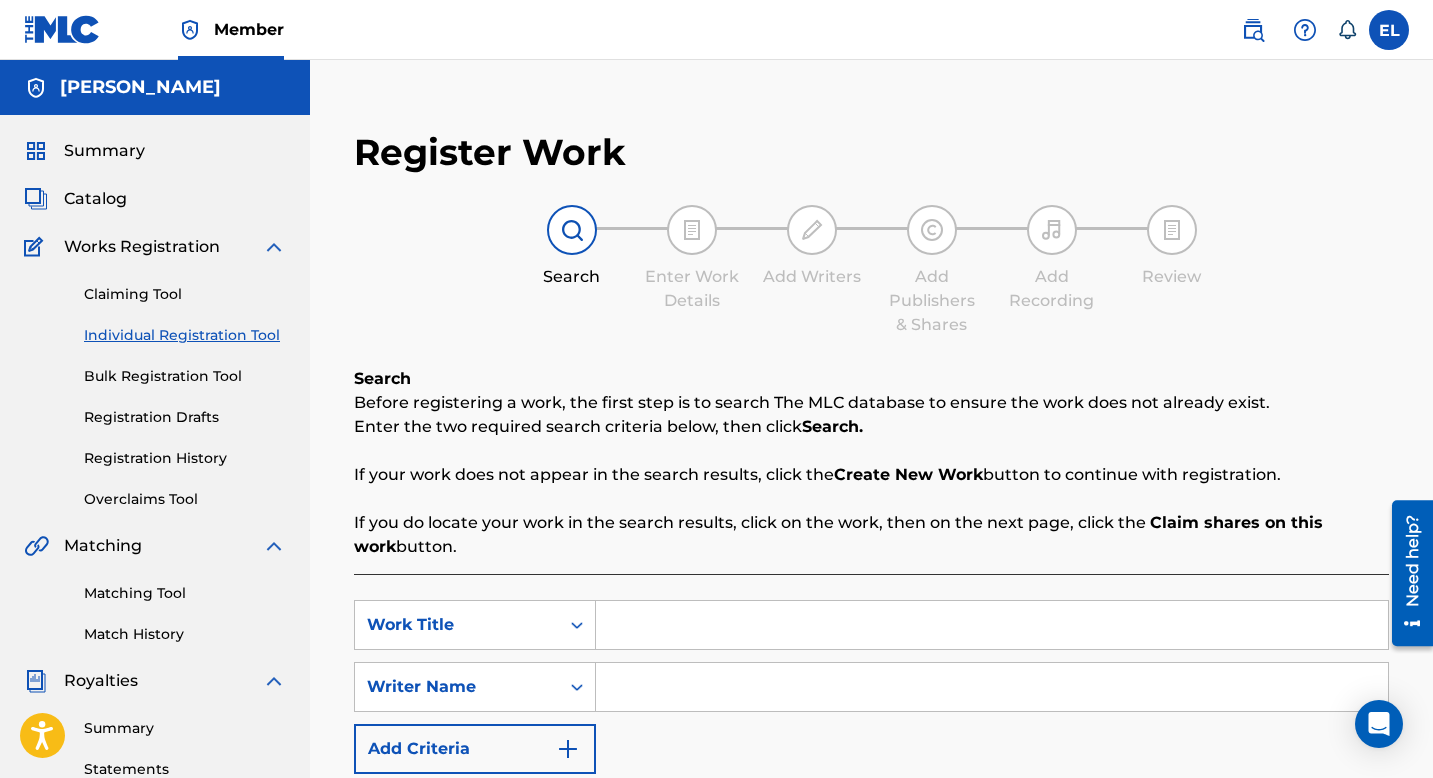 click on "Bulk Registration Tool" at bounding box center [185, 376] 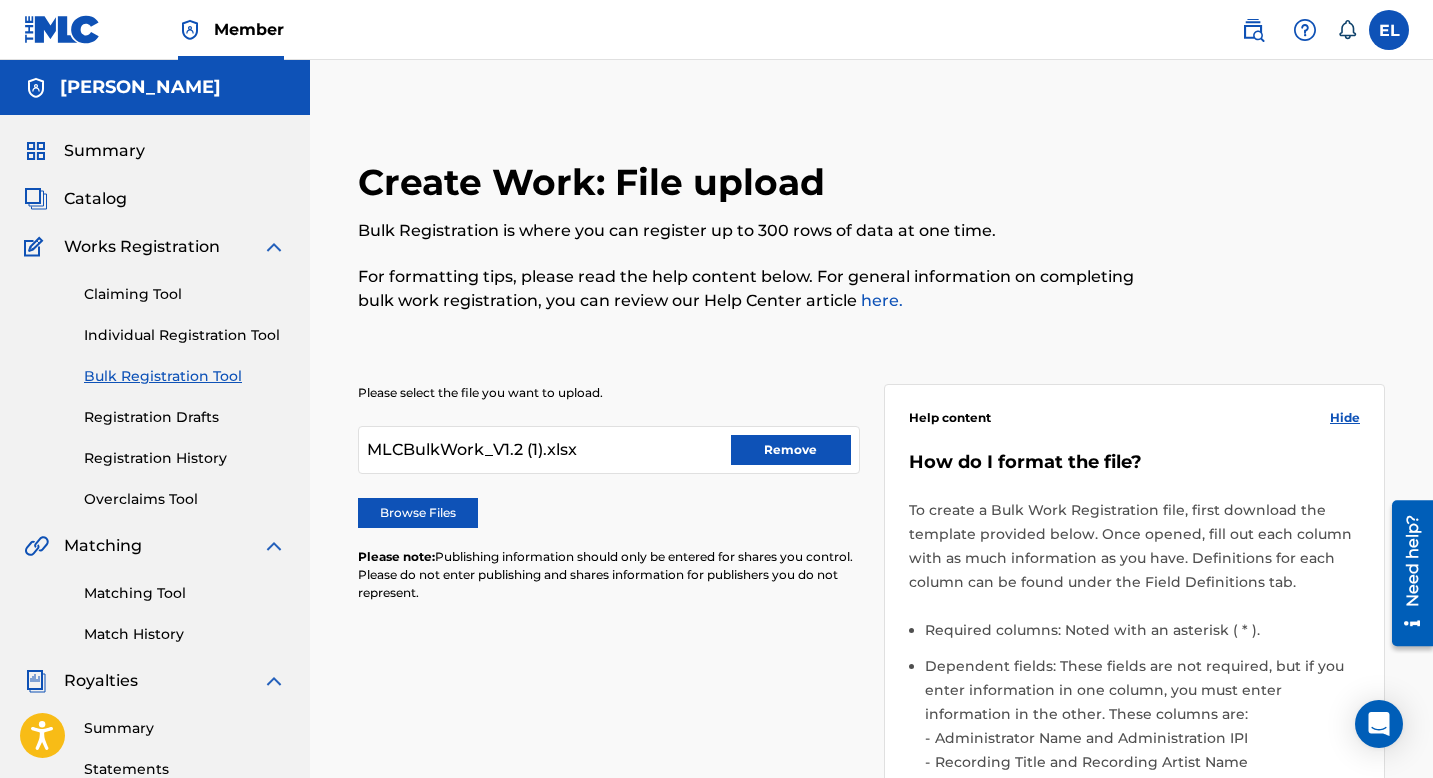 click on "Registration Drafts" at bounding box center [185, 417] 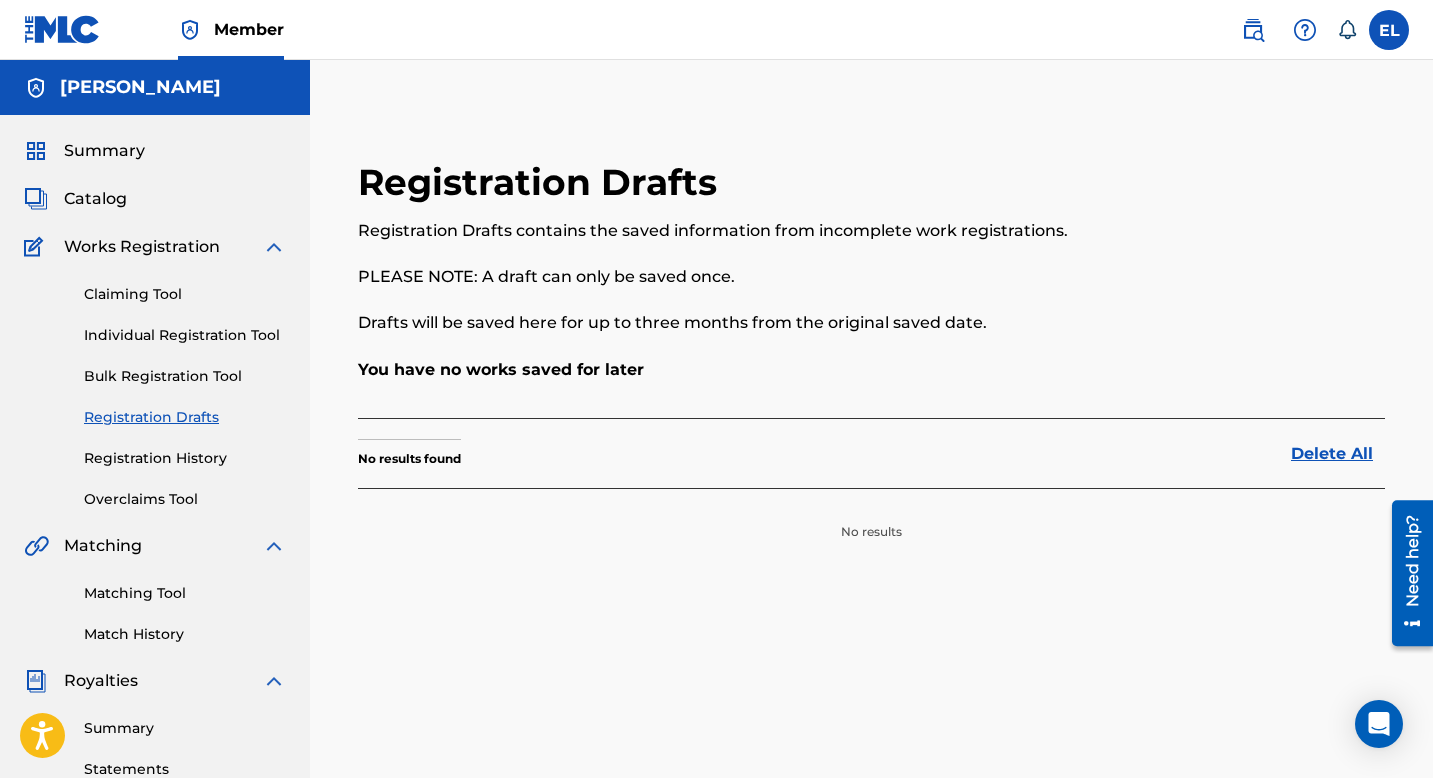 click on "Registration History" at bounding box center (185, 458) 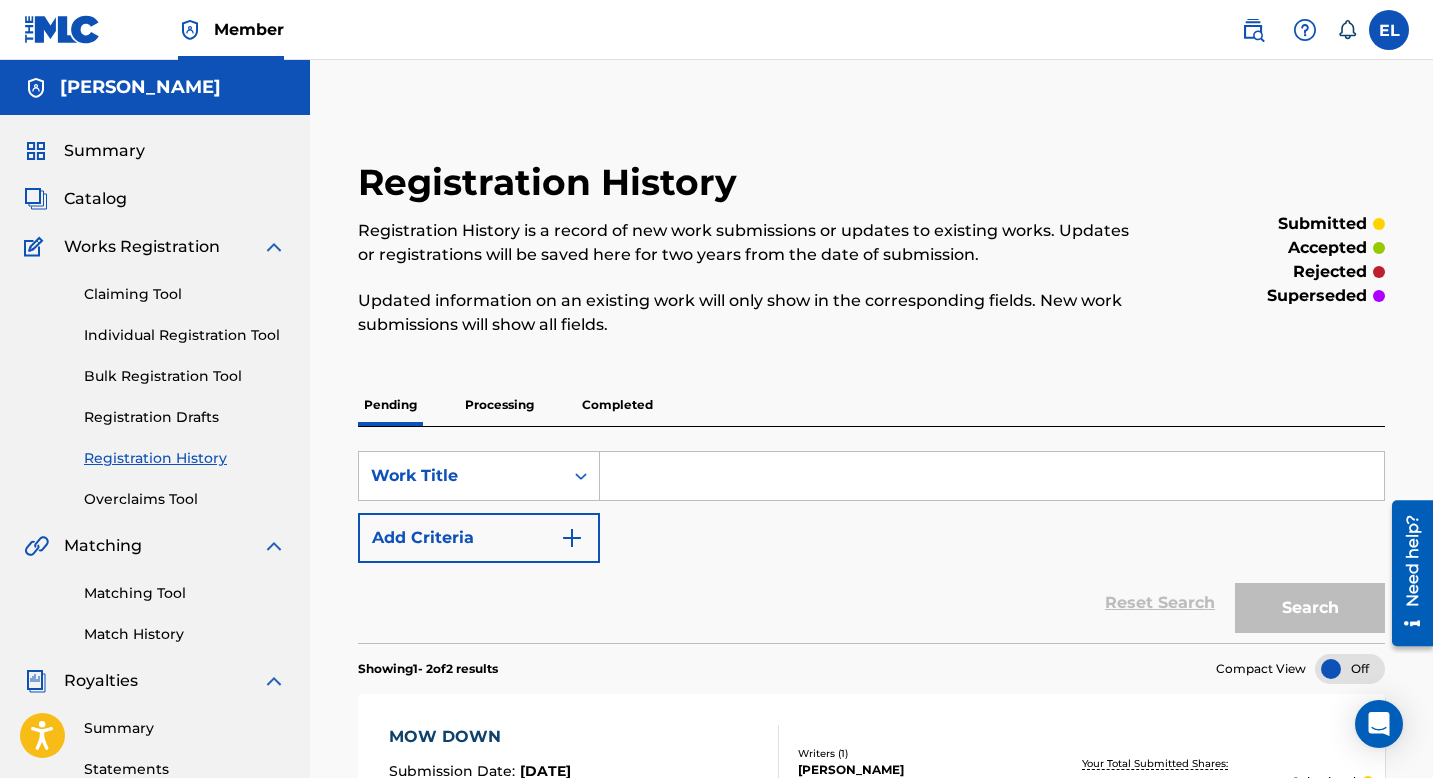 click on "Registration Drafts" at bounding box center [185, 417] 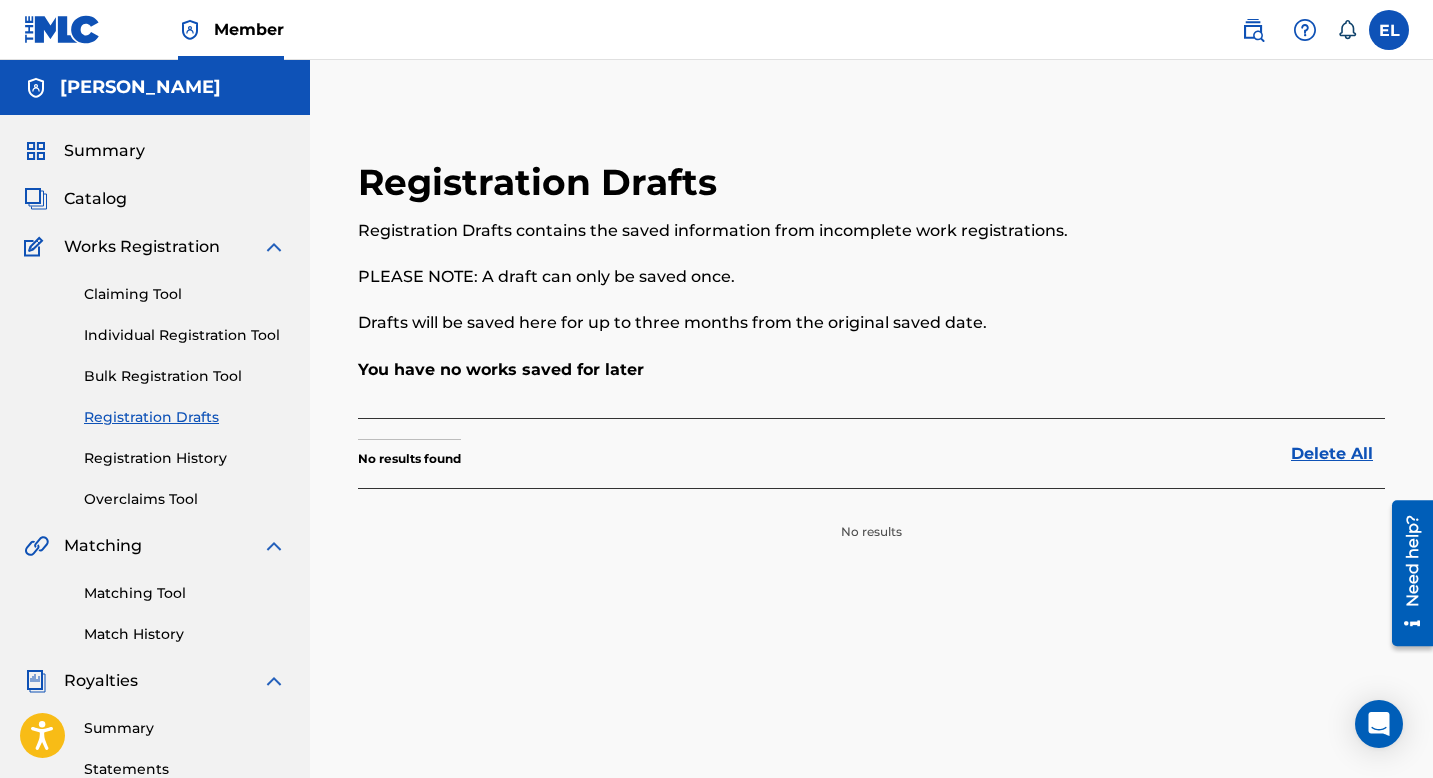 click on "Bulk Registration Tool" at bounding box center (185, 376) 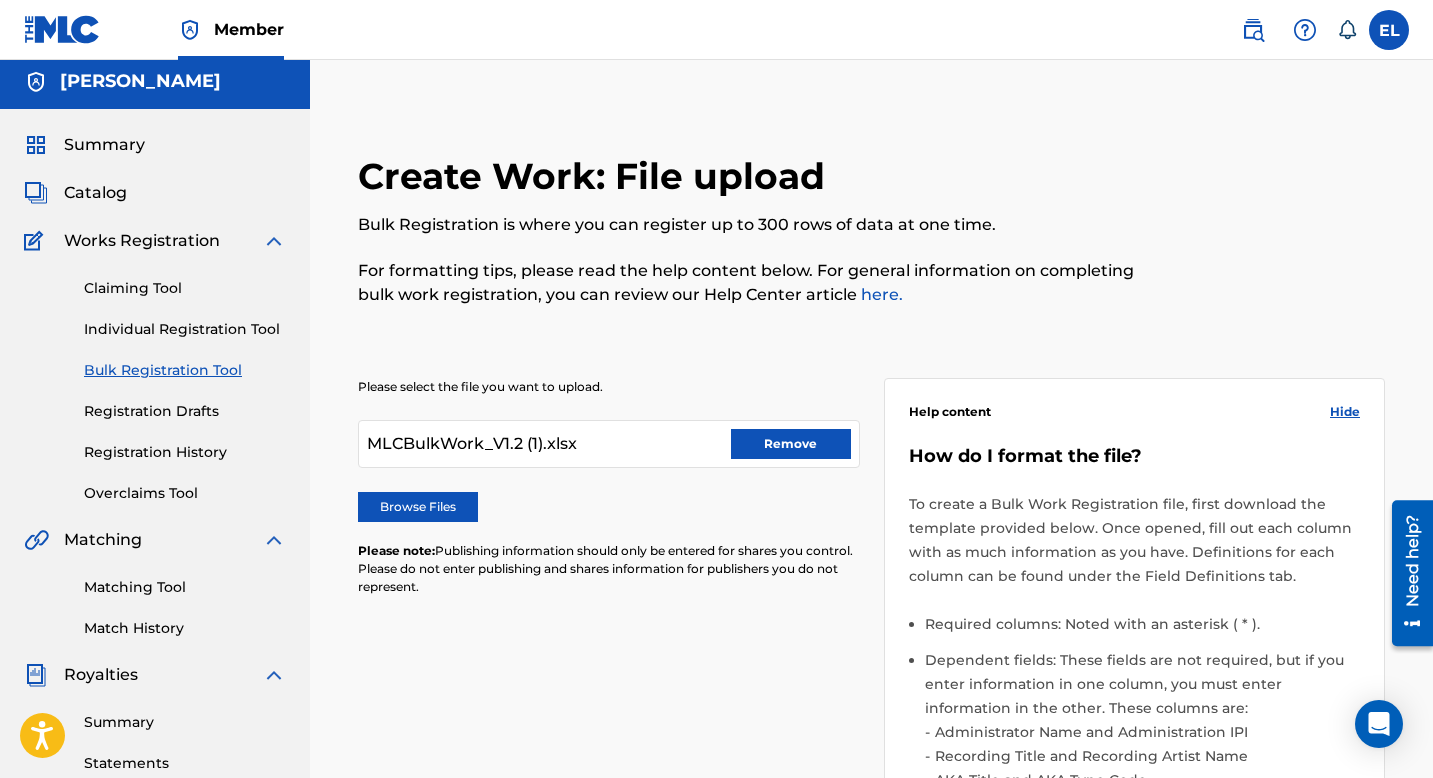 scroll, scrollTop: 0, scrollLeft: 0, axis: both 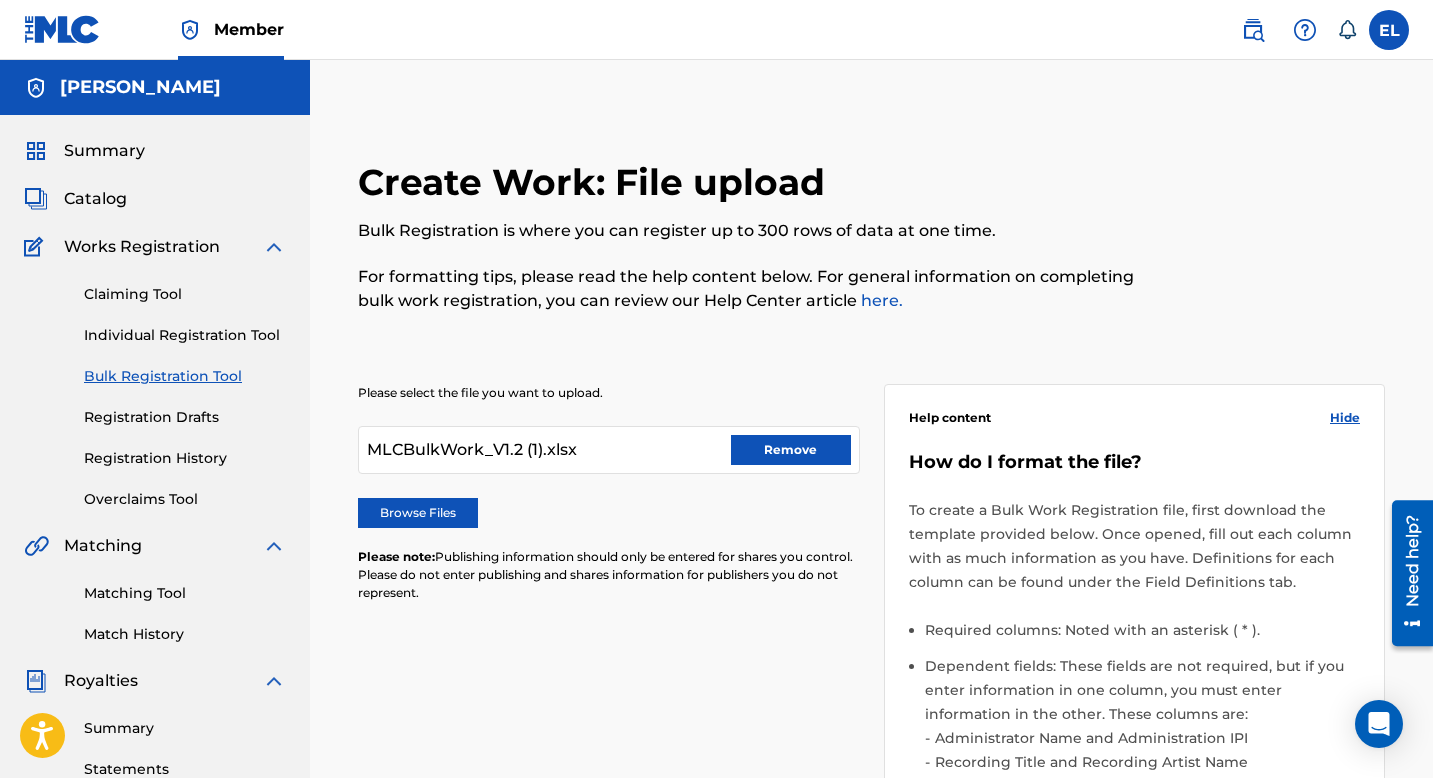 click on "Individual Registration Tool" at bounding box center (185, 335) 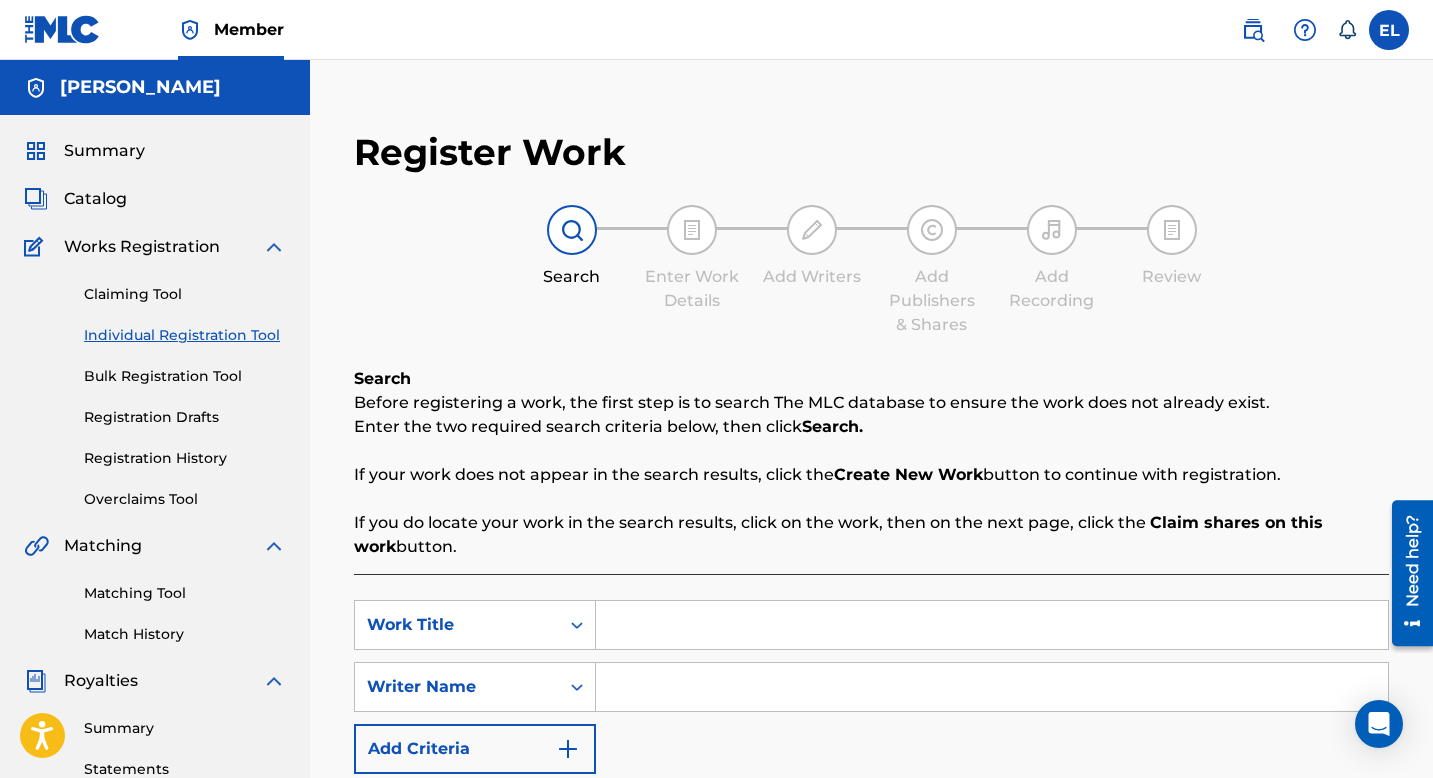 click at bounding box center [992, 625] 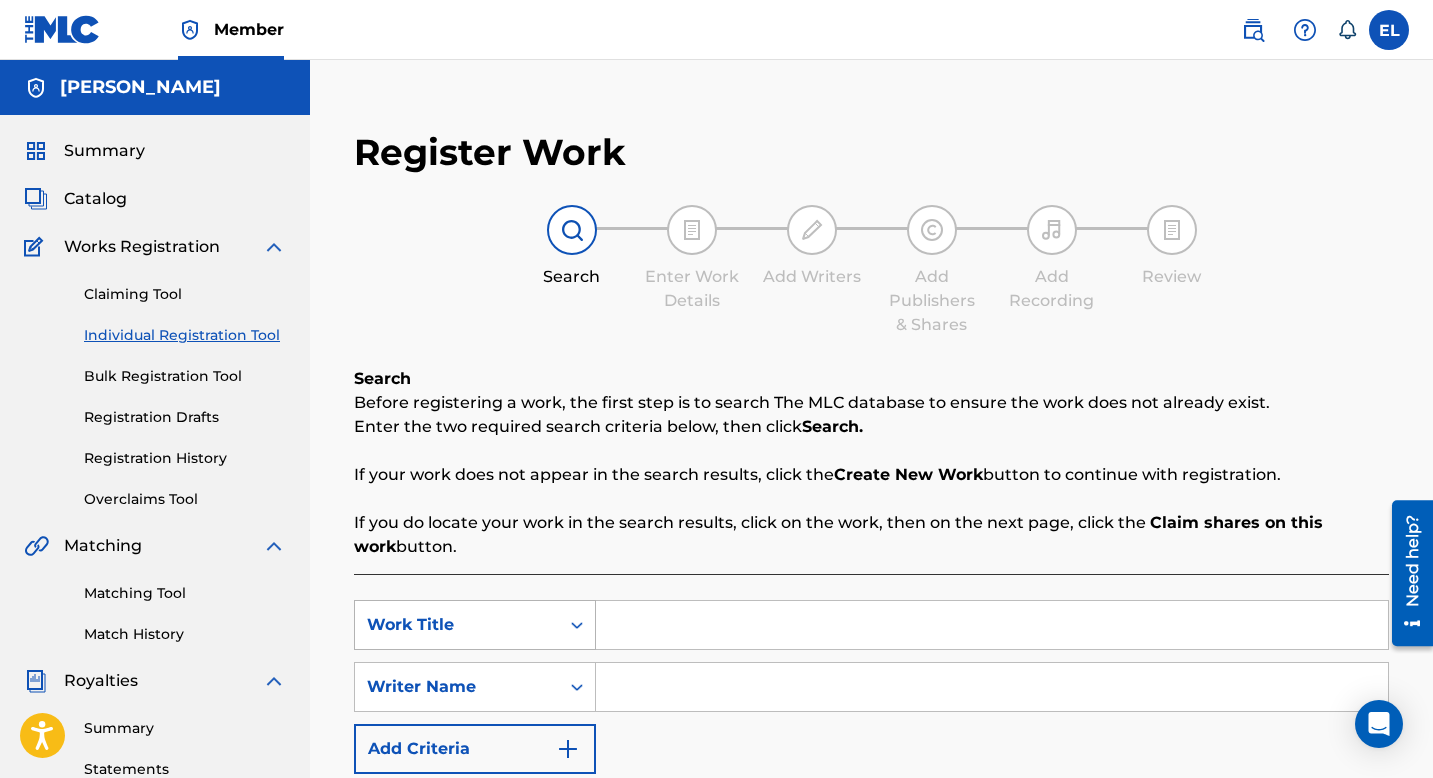 click 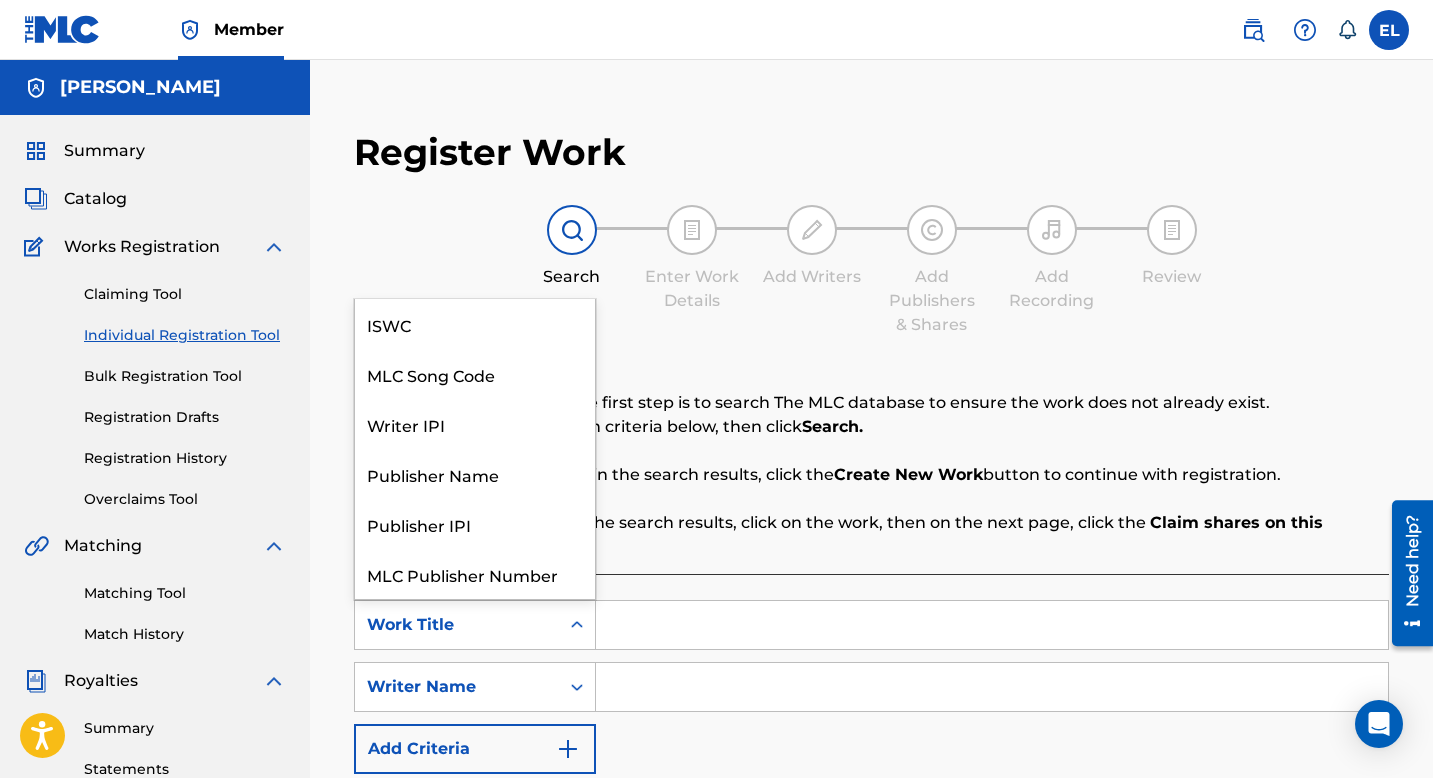 scroll, scrollTop: 50, scrollLeft: 0, axis: vertical 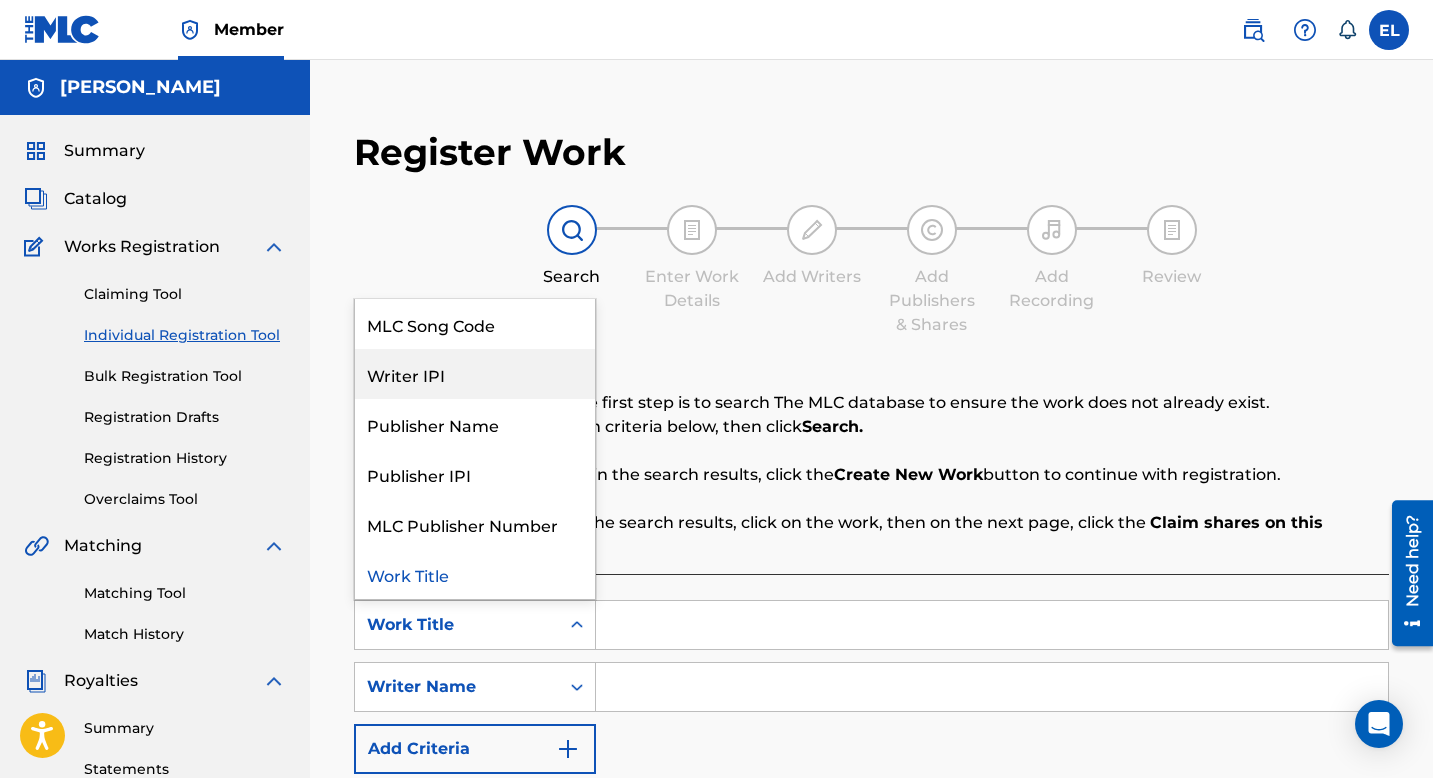 click on "Writer IPI" at bounding box center (475, 374) 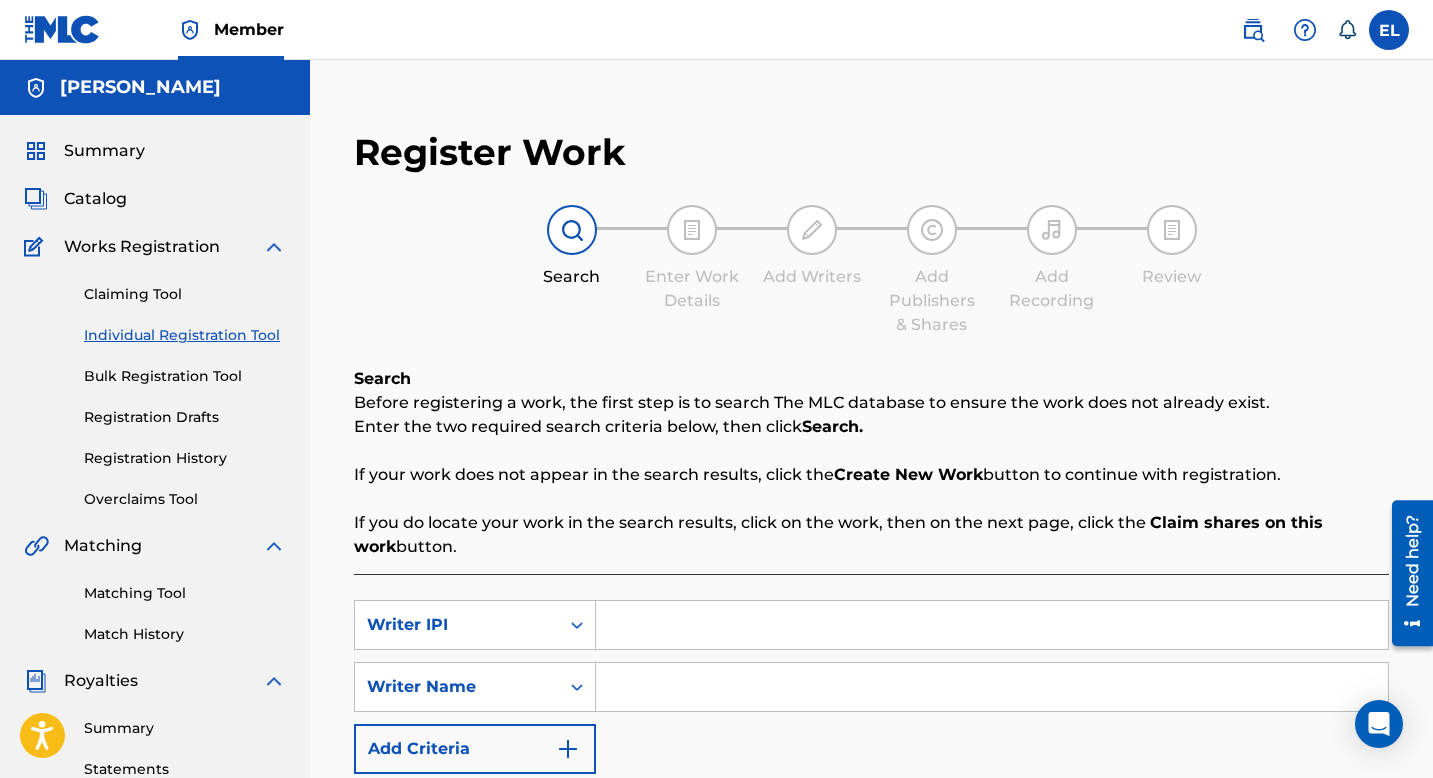 click at bounding box center [992, 625] 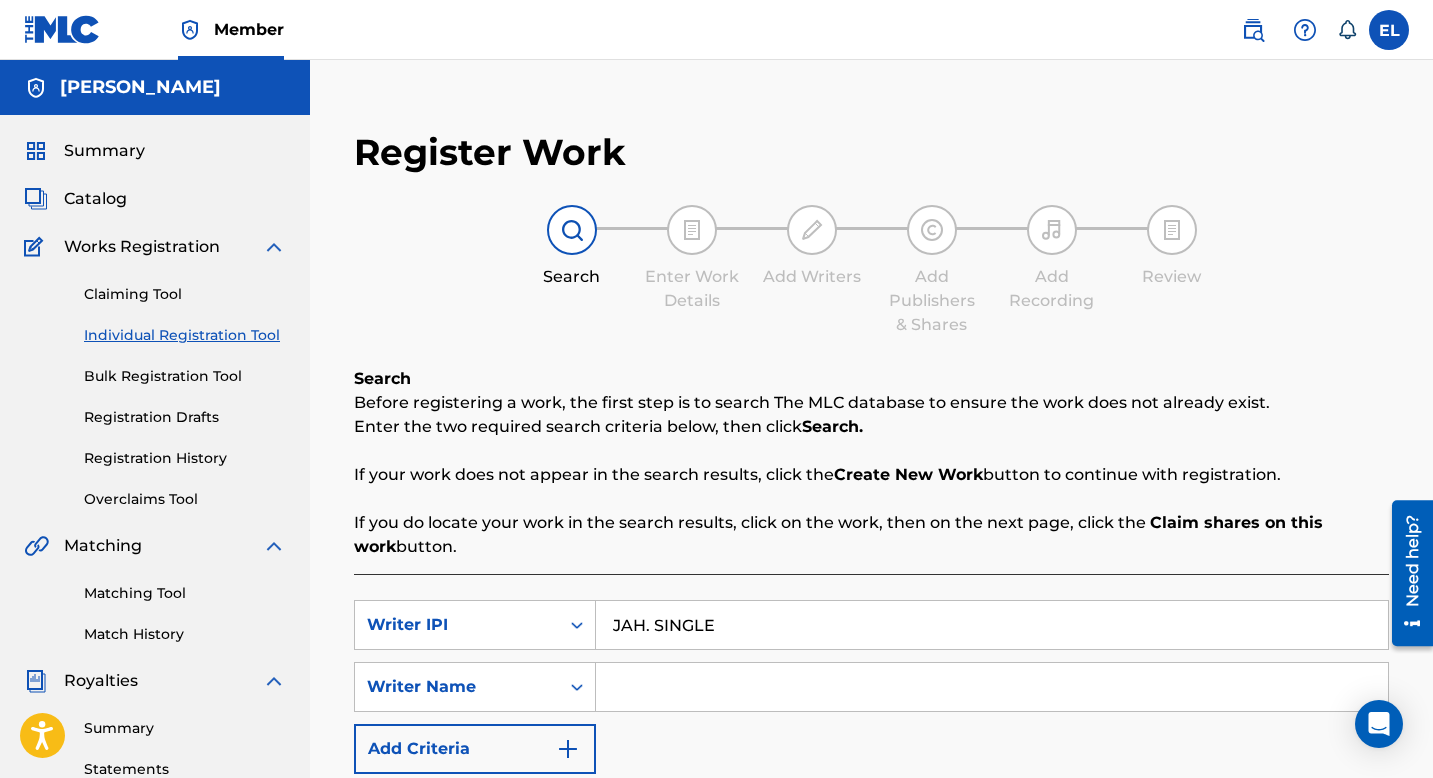 click at bounding box center [992, 687] 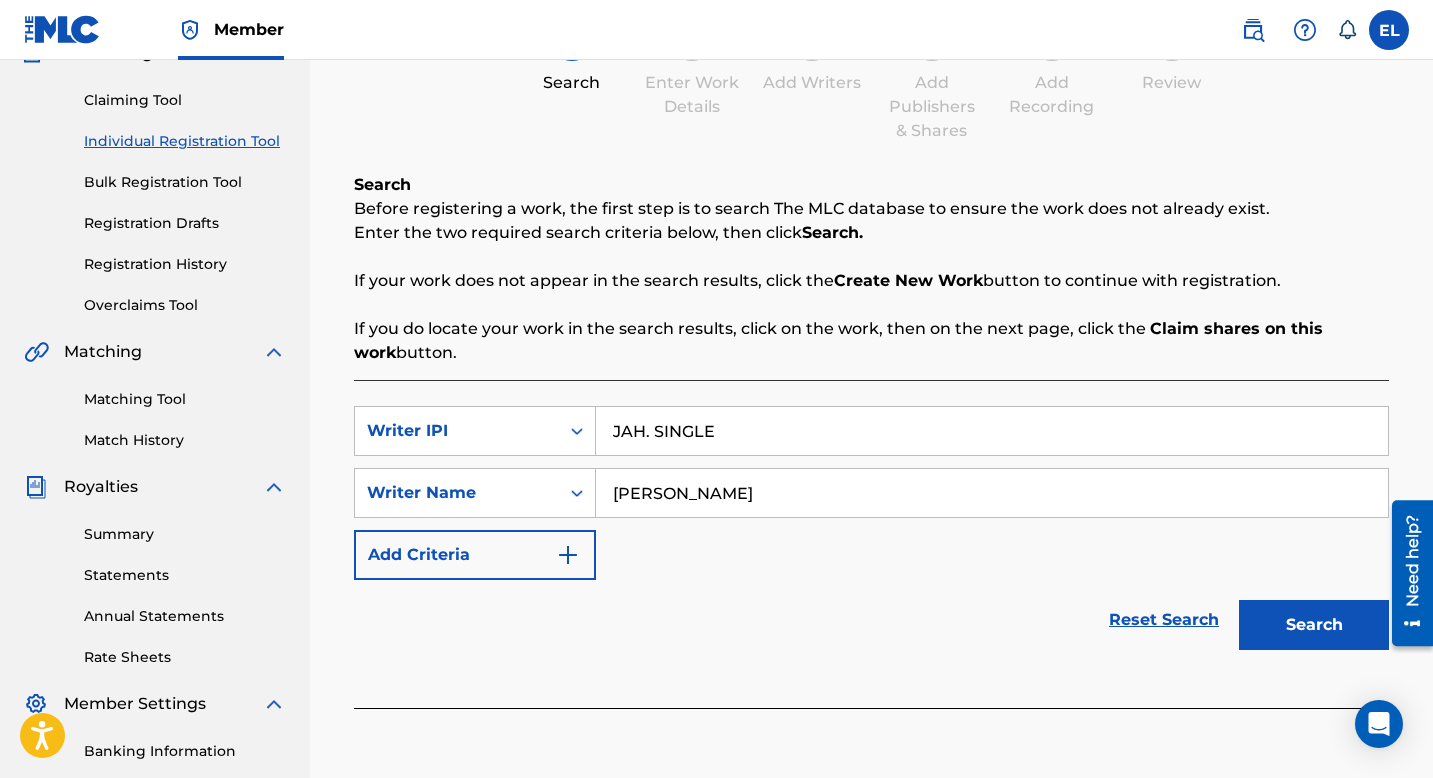 scroll, scrollTop: 462, scrollLeft: 0, axis: vertical 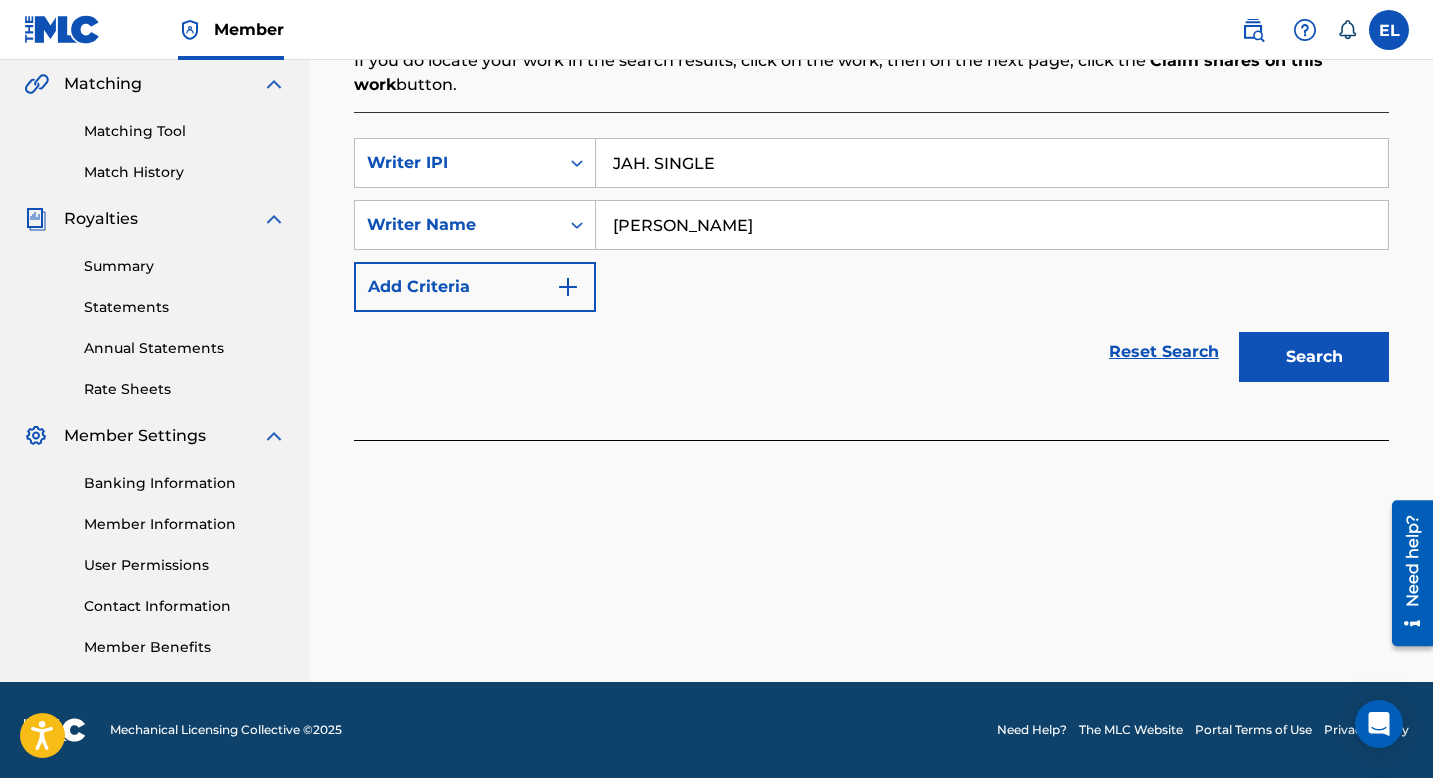click on "Search" at bounding box center [1314, 357] 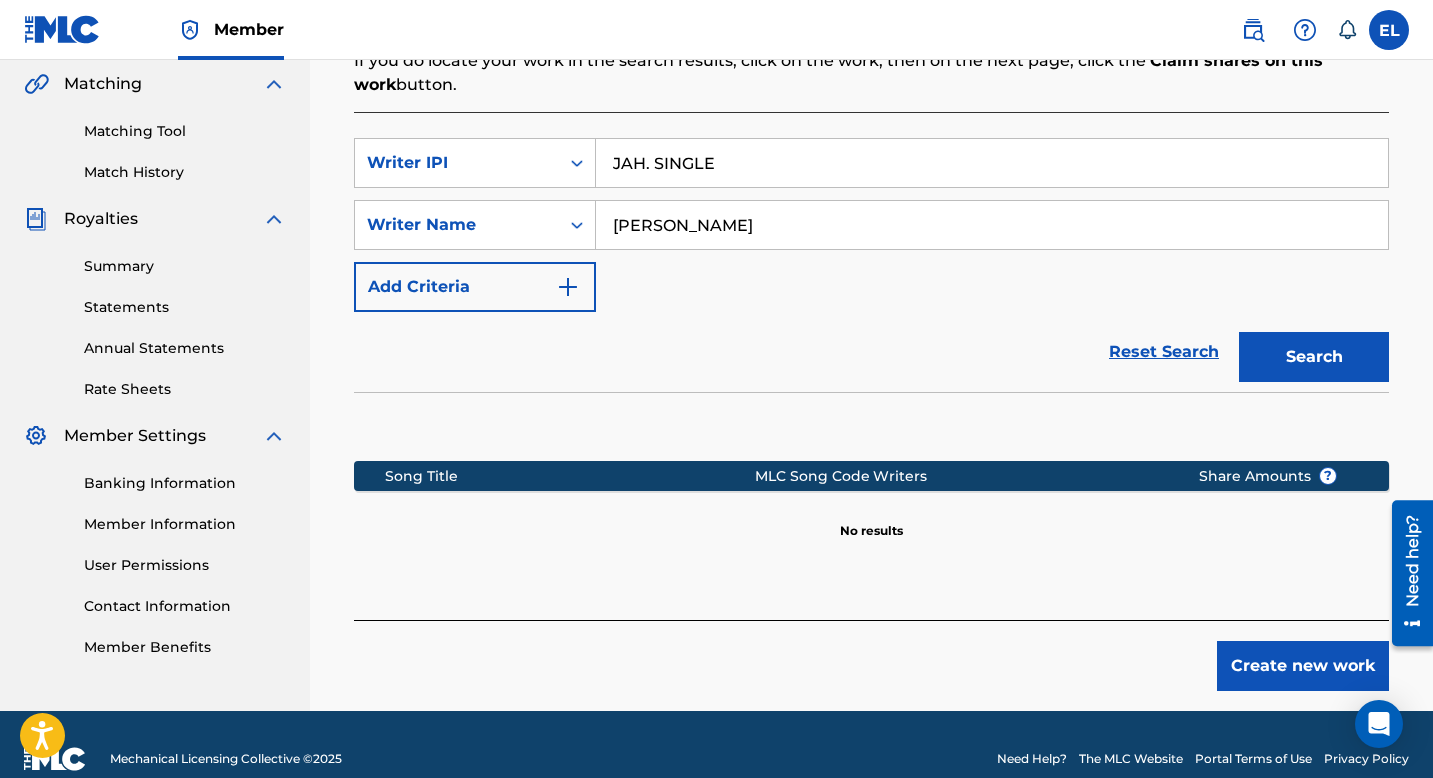 click on "Create new work" at bounding box center (1303, 666) 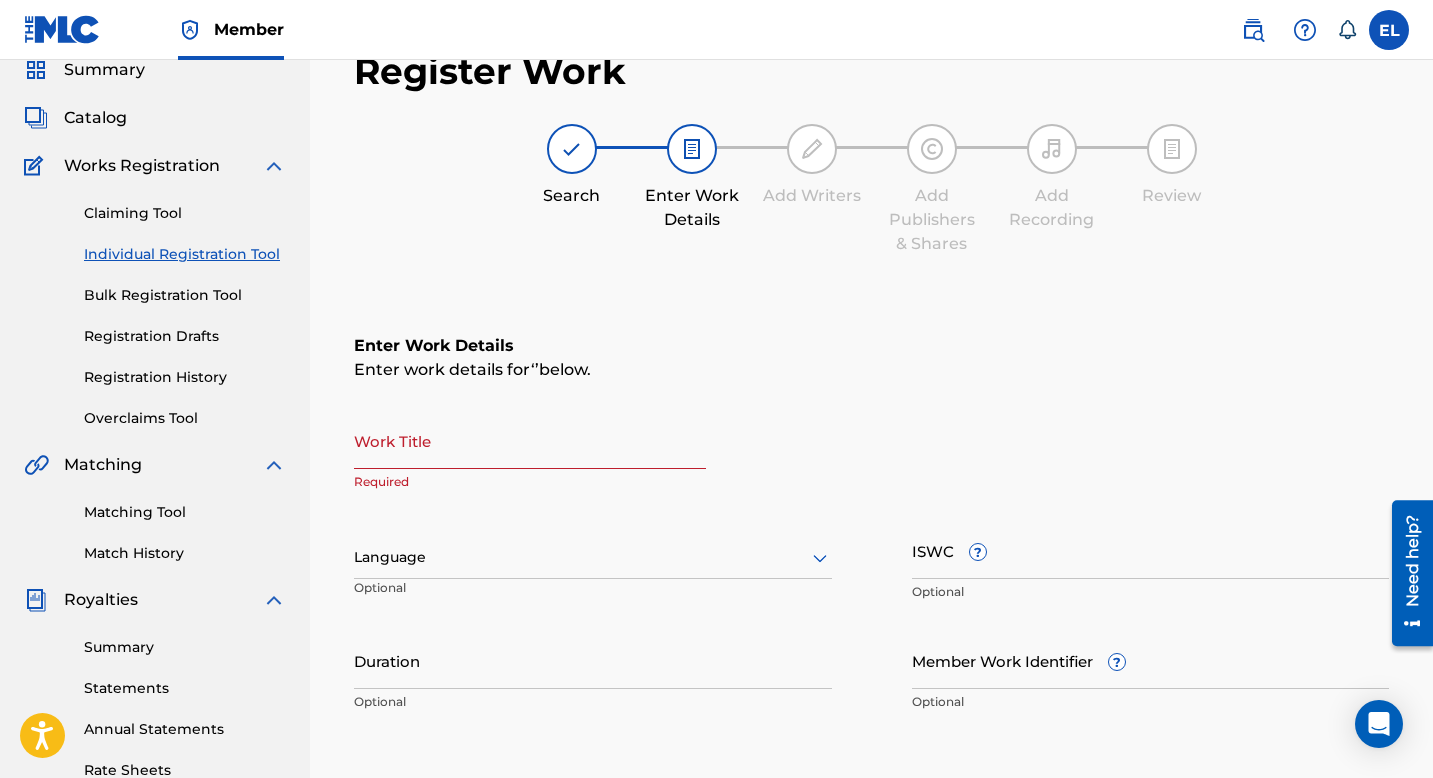 scroll, scrollTop: 0, scrollLeft: 0, axis: both 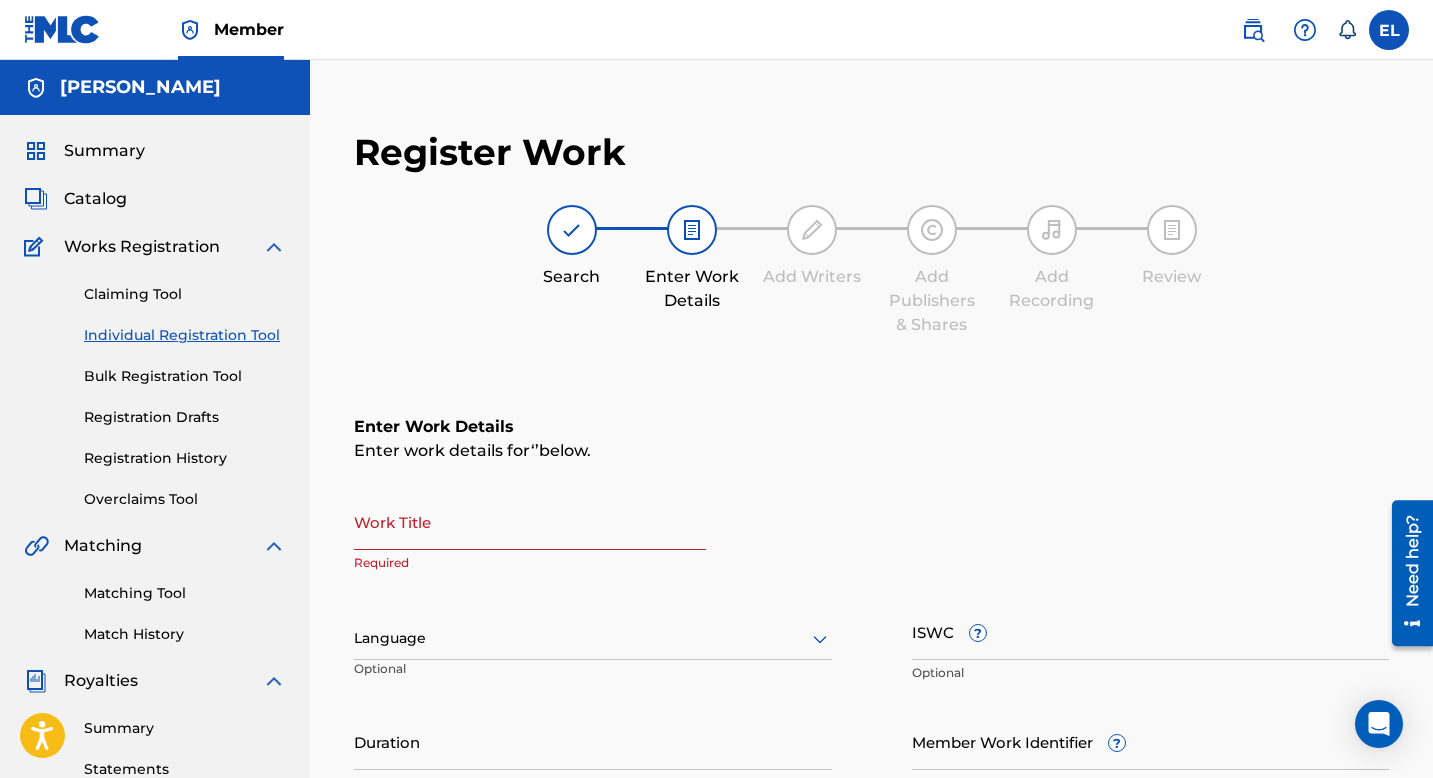 click on "Required" at bounding box center (530, 563) 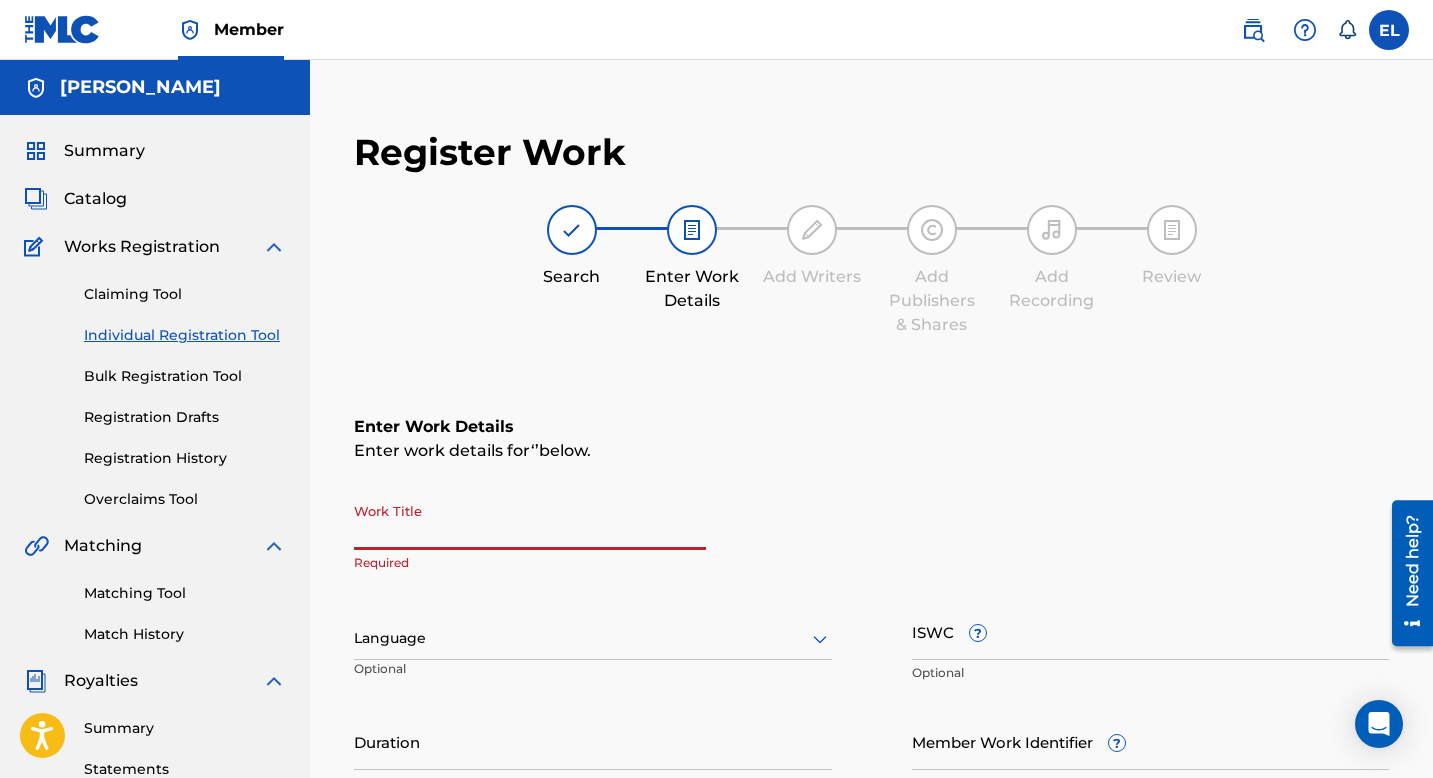 paste on "Dongota" 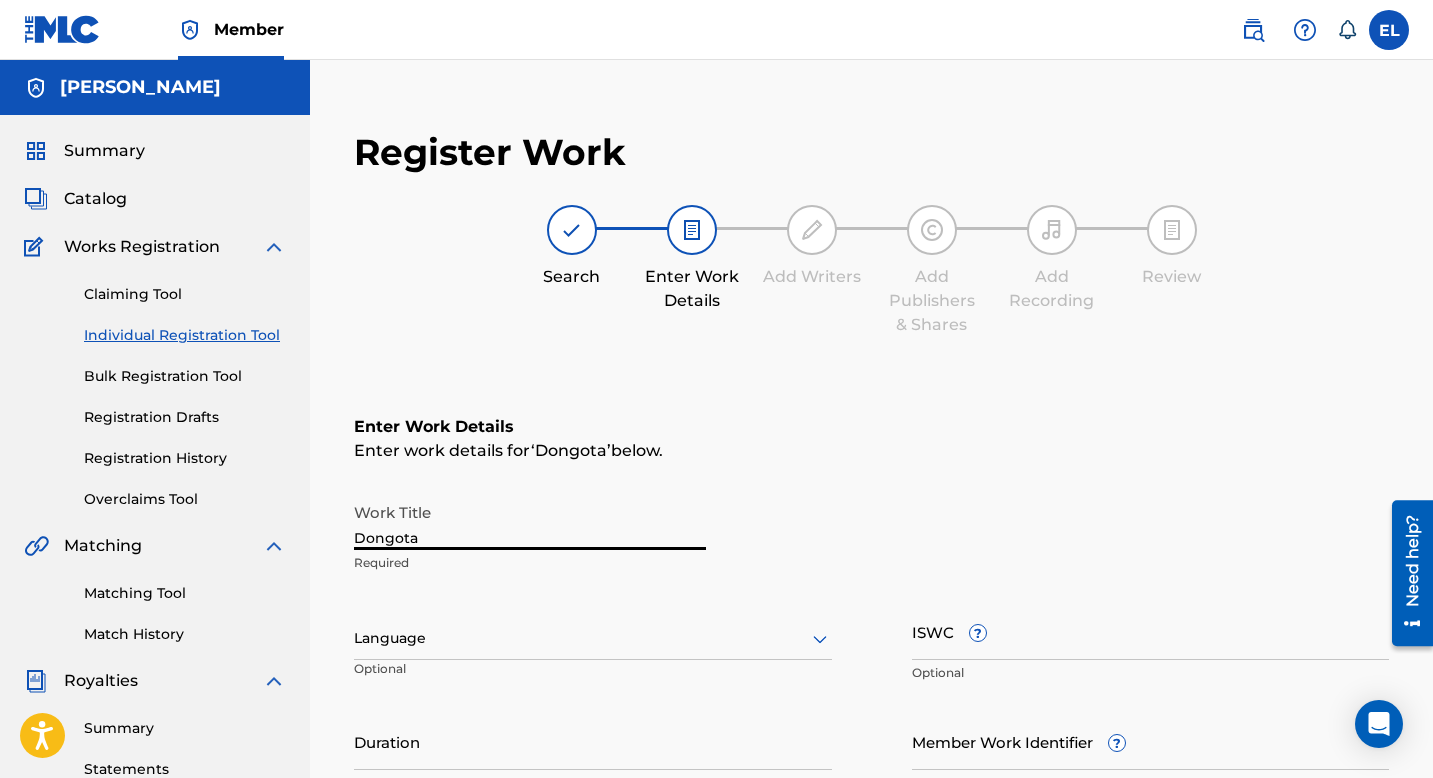 type on "Dongota" 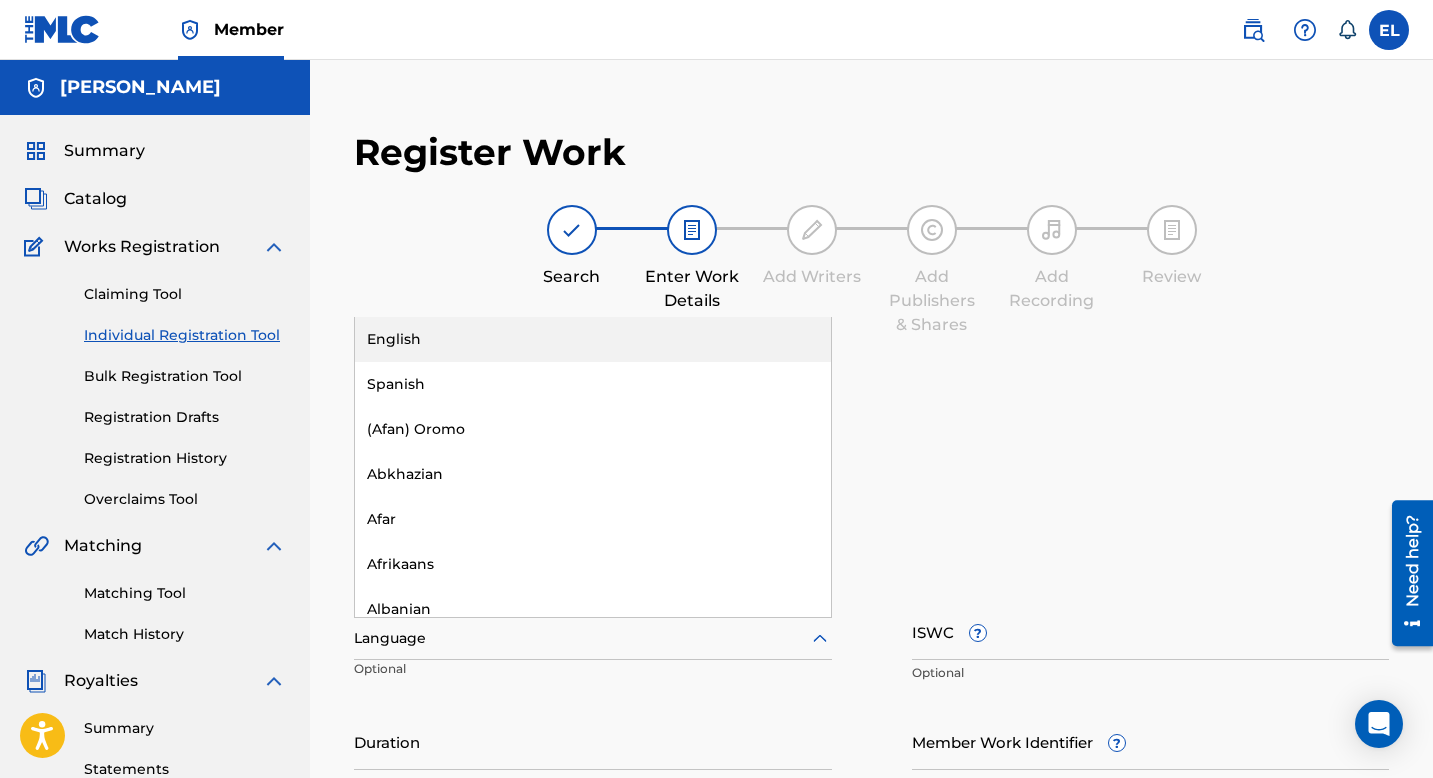 click on "English" at bounding box center [593, 339] 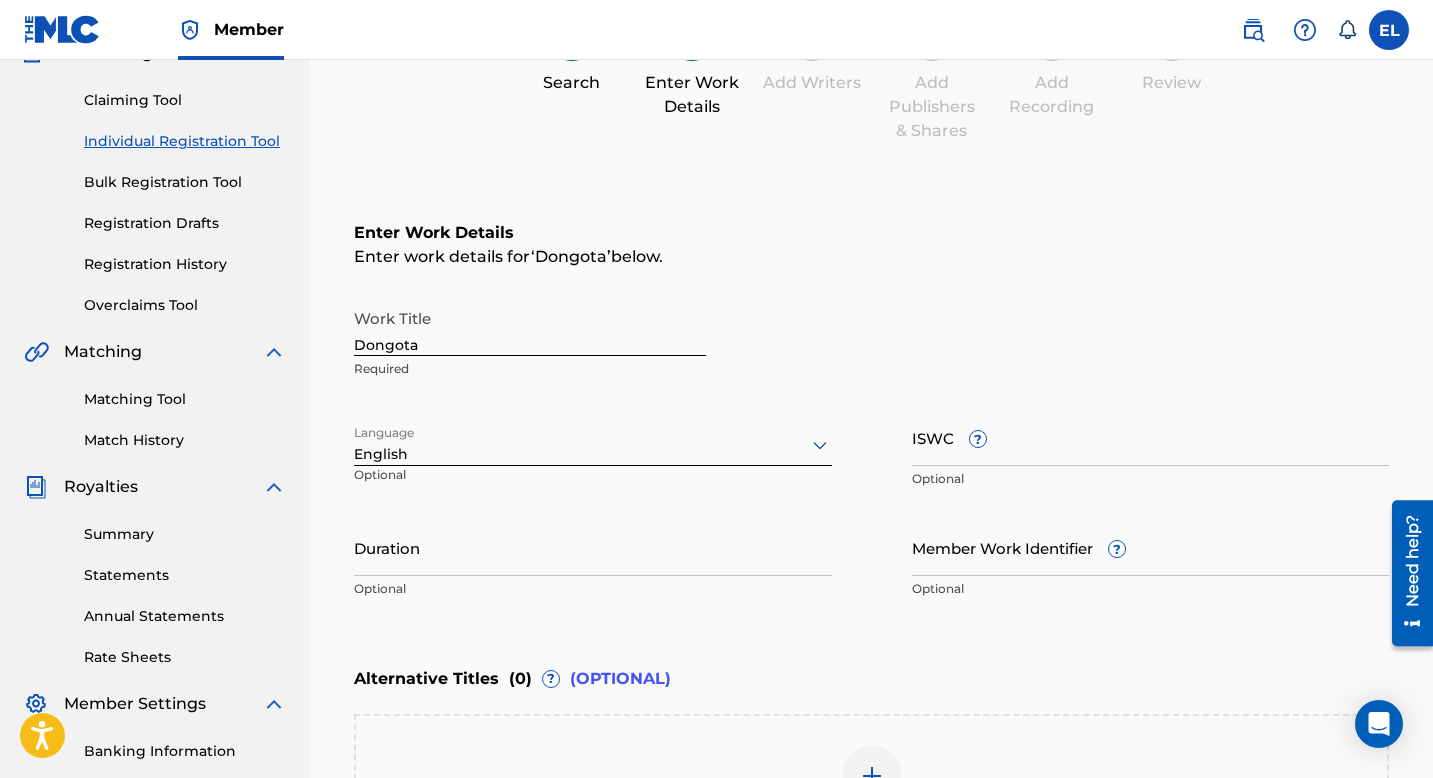 scroll, scrollTop: 311, scrollLeft: 0, axis: vertical 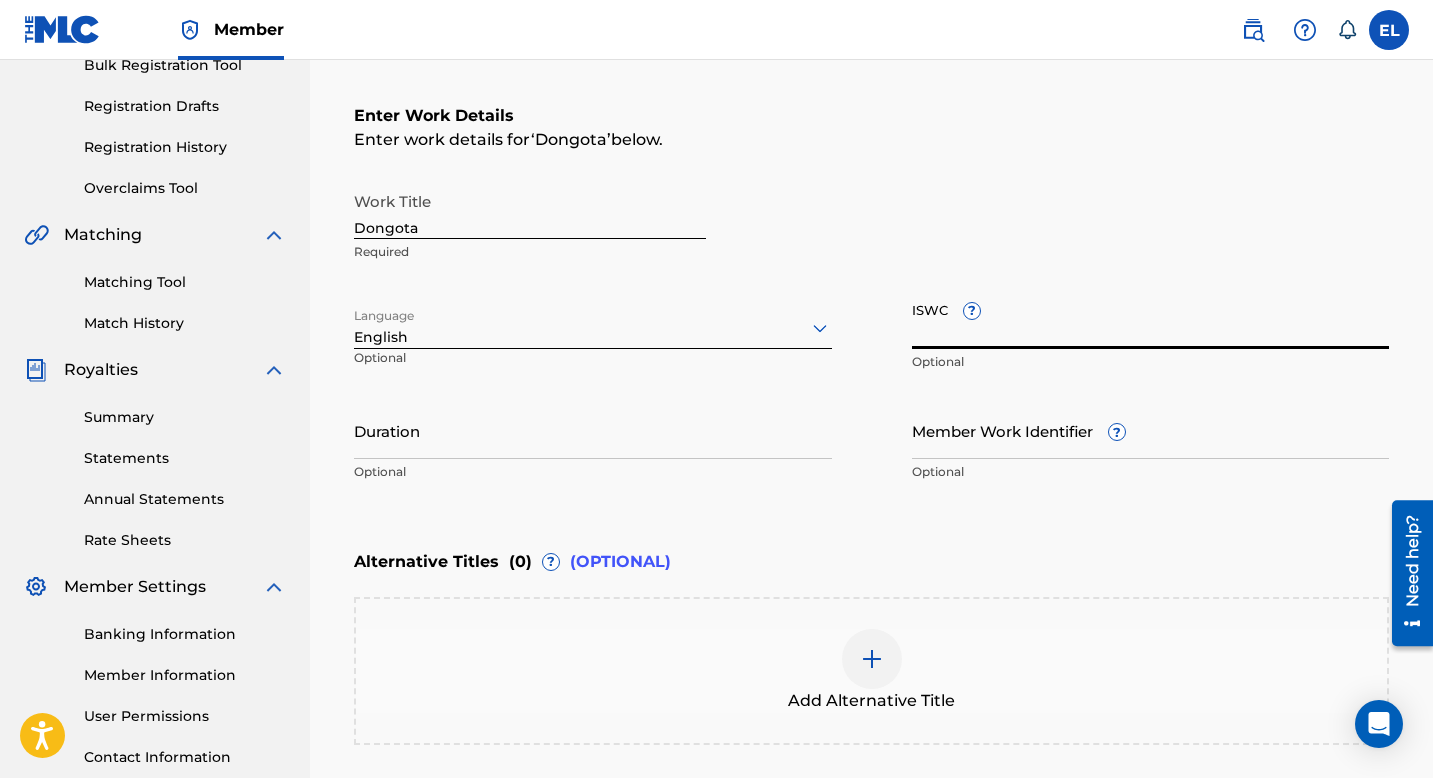 click on "ISWC   ?" at bounding box center (1151, 320) 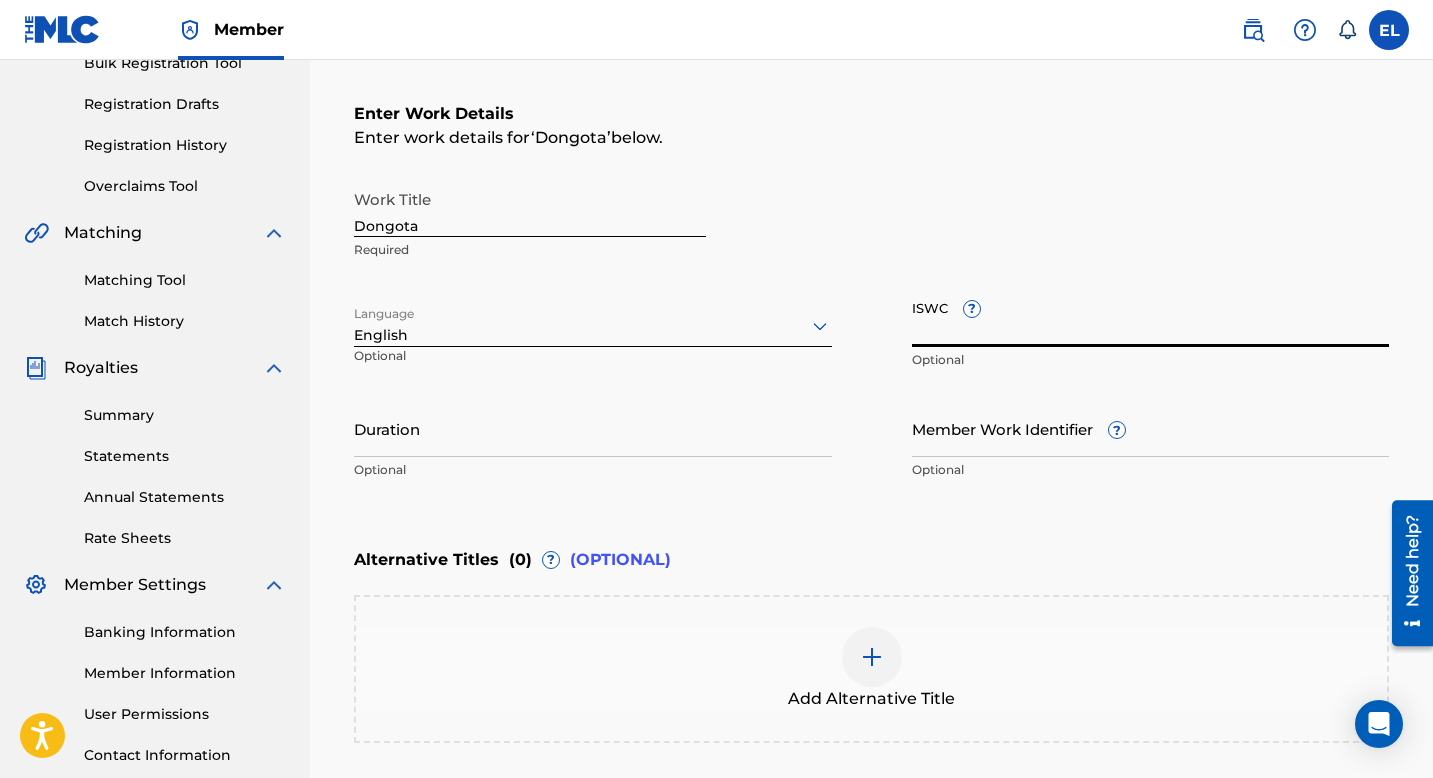 click on "Matching Tool Match History" at bounding box center (155, 288) 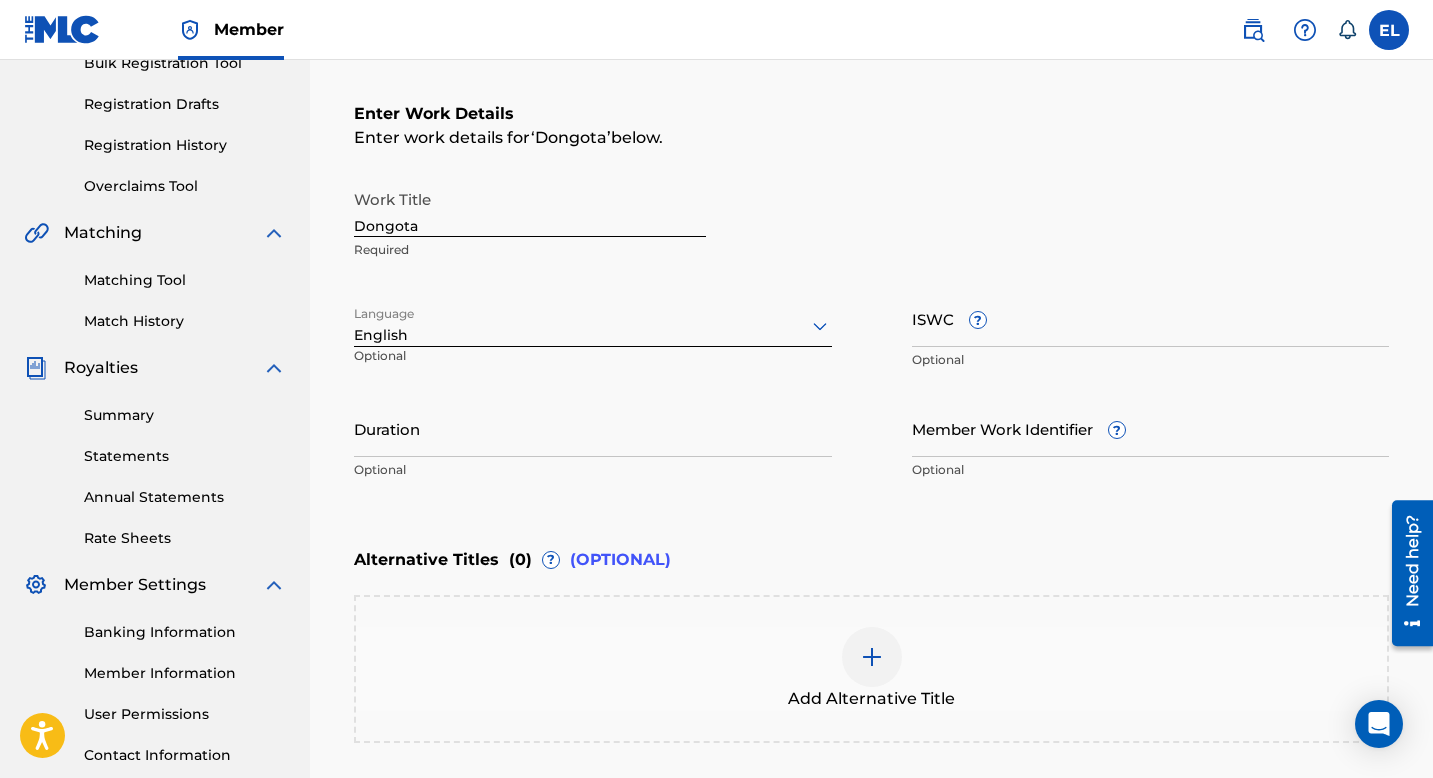 click on "Matching Tool" at bounding box center [185, 280] 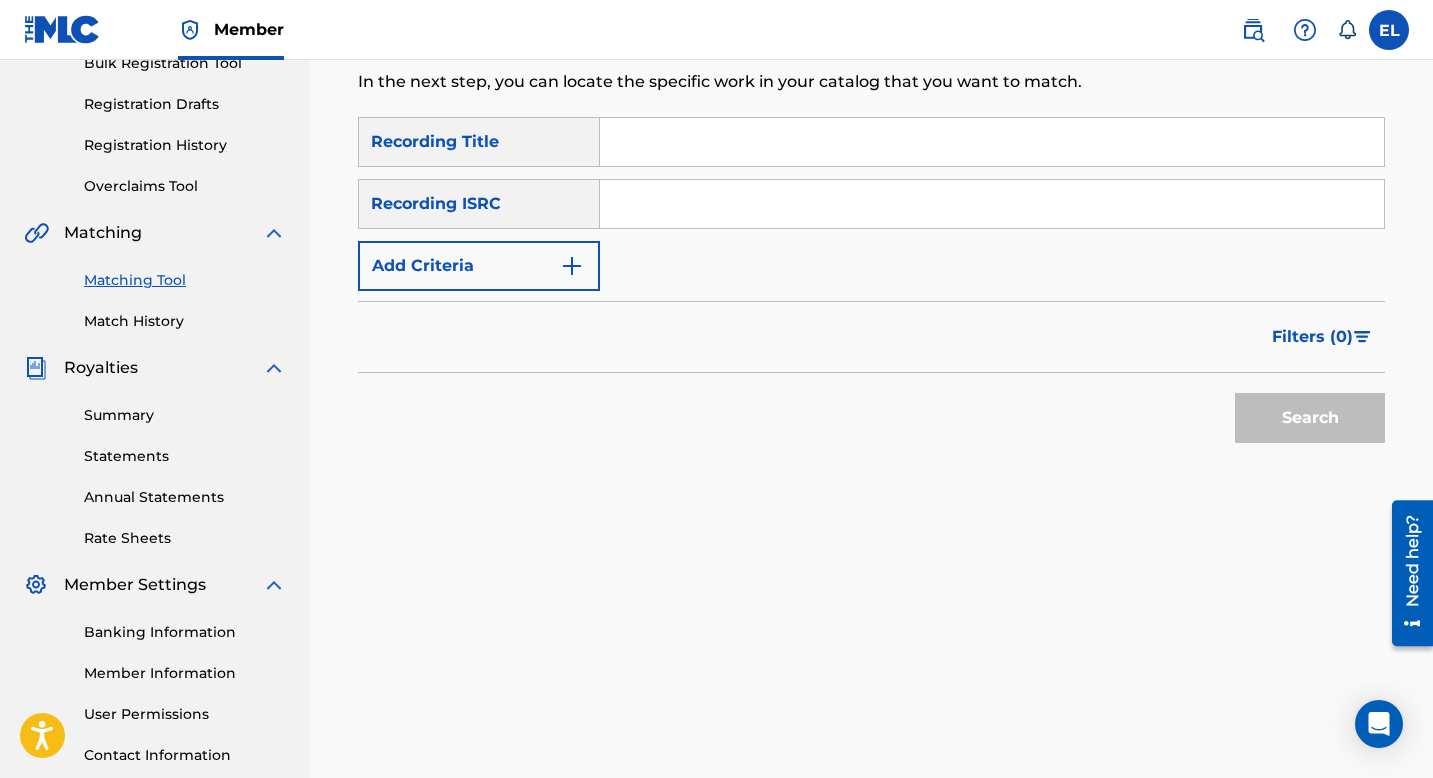 scroll, scrollTop: 0, scrollLeft: 0, axis: both 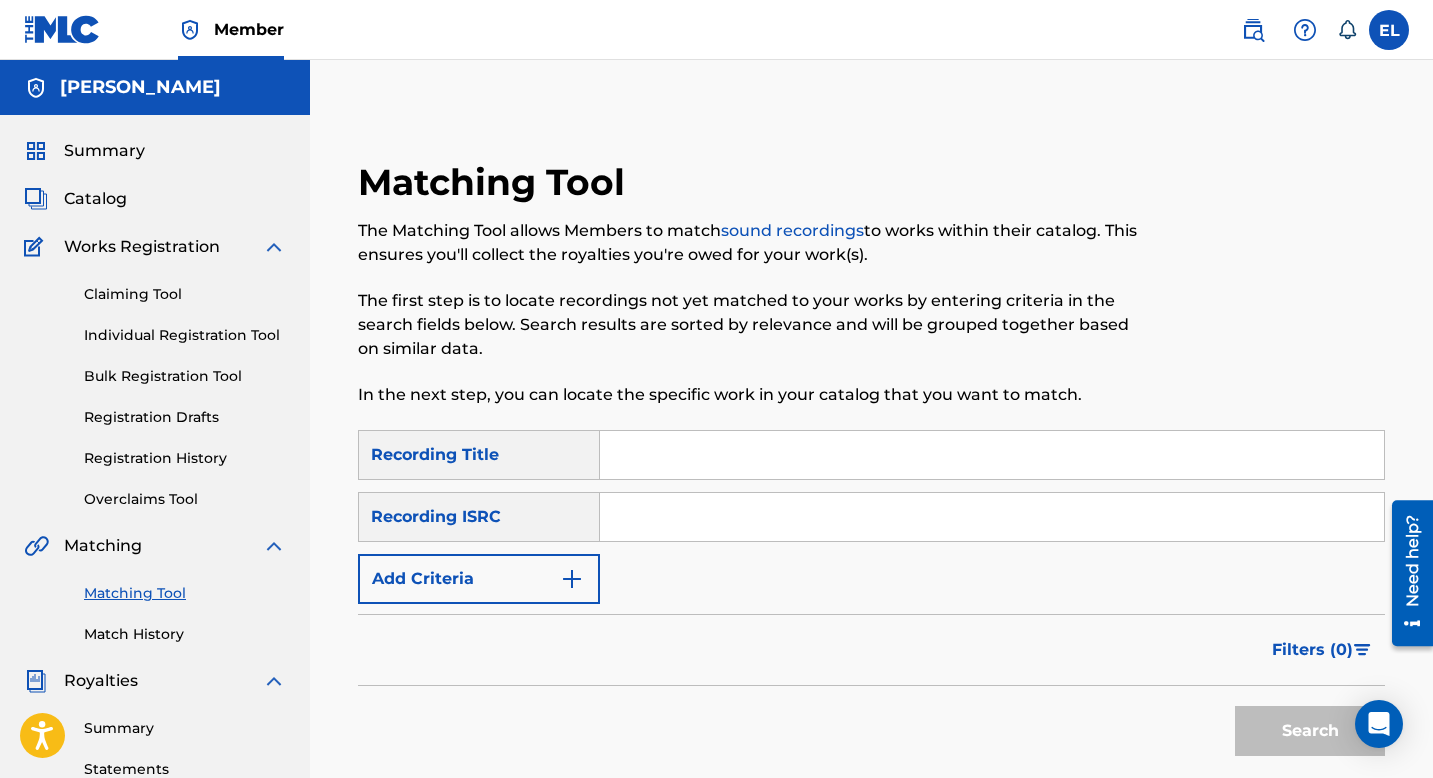 click on "Claiming Tool" at bounding box center [185, 294] 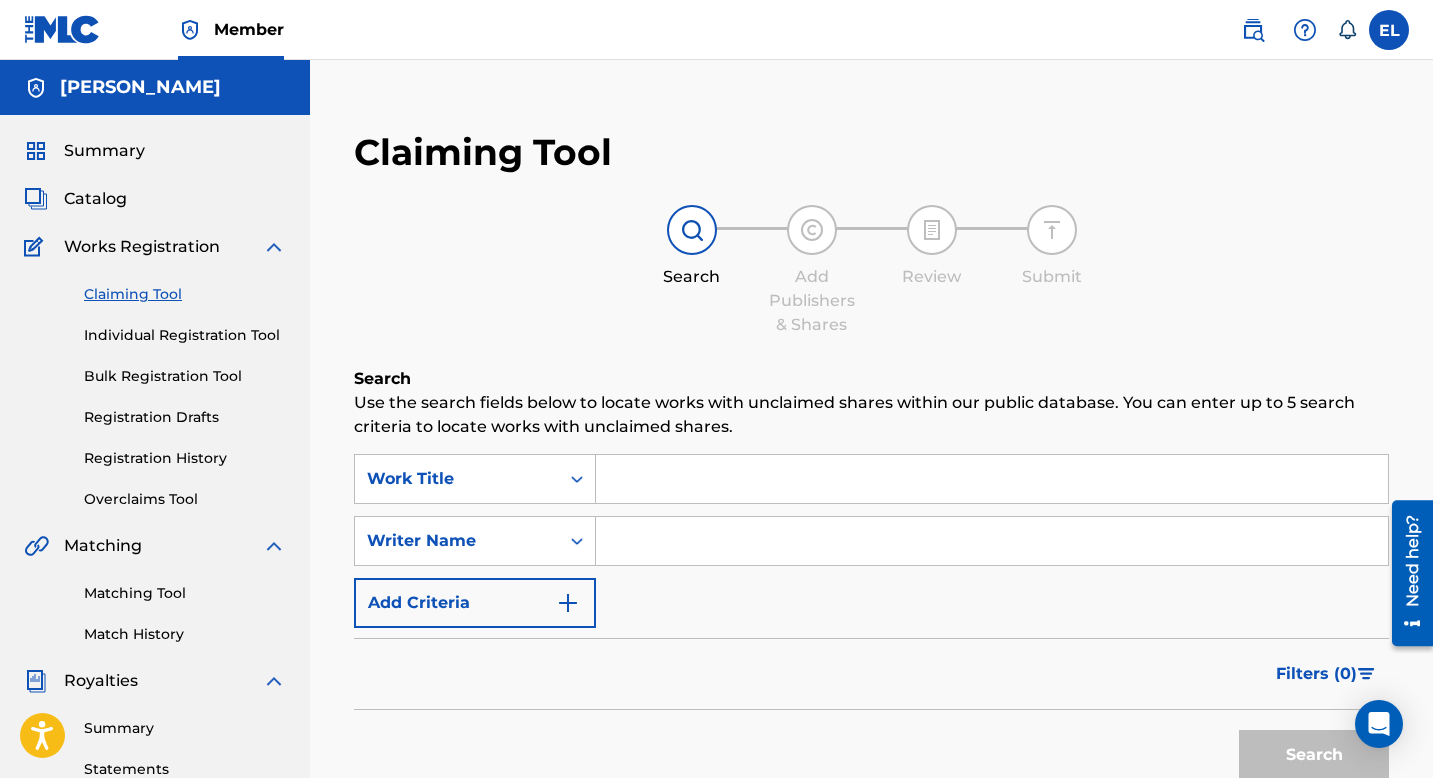 click on "Claiming Tool Individual Registration Tool Bulk Registration Tool Registration Drafts Registration History Overclaims Tool" at bounding box center (155, 384) 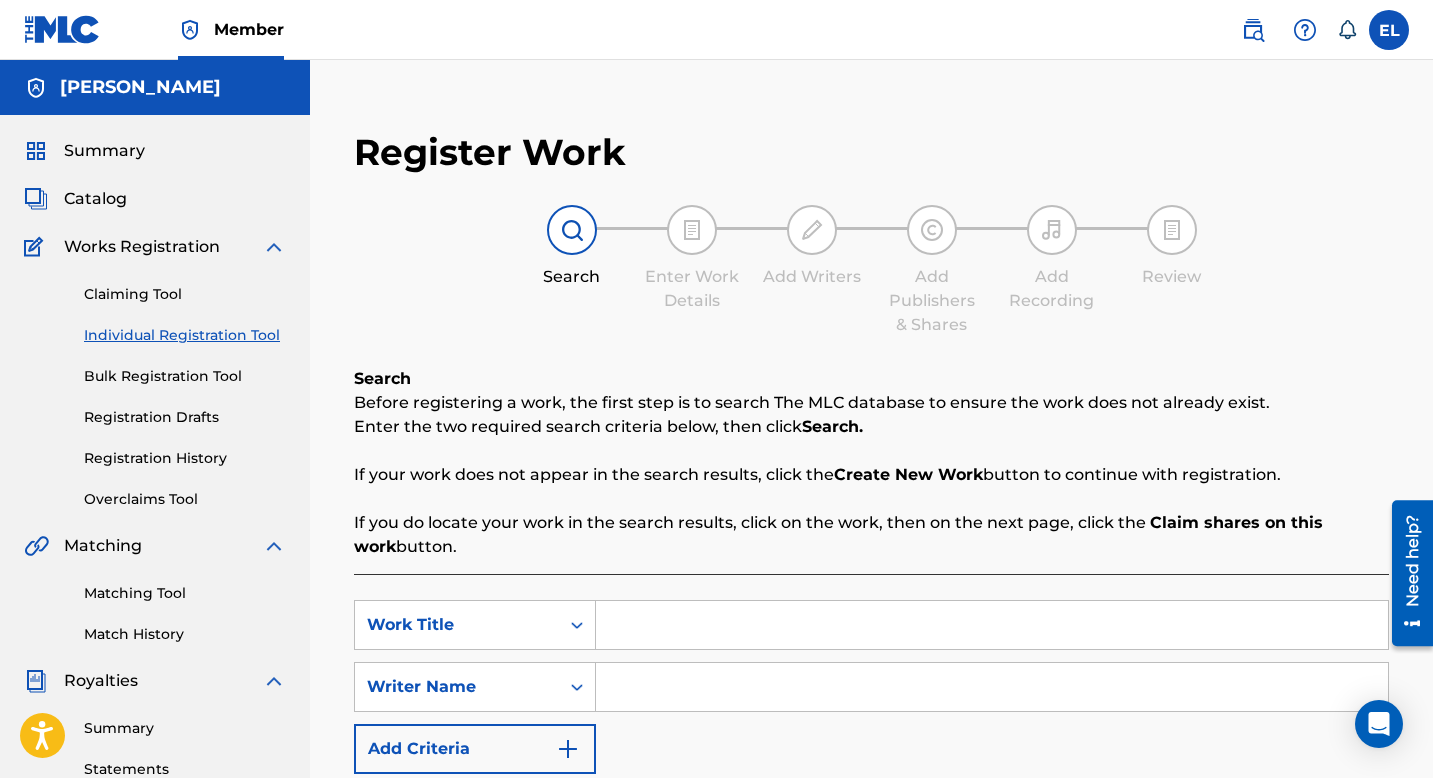 click on "Bulk Registration Tool" at bounding box center (185, 376) 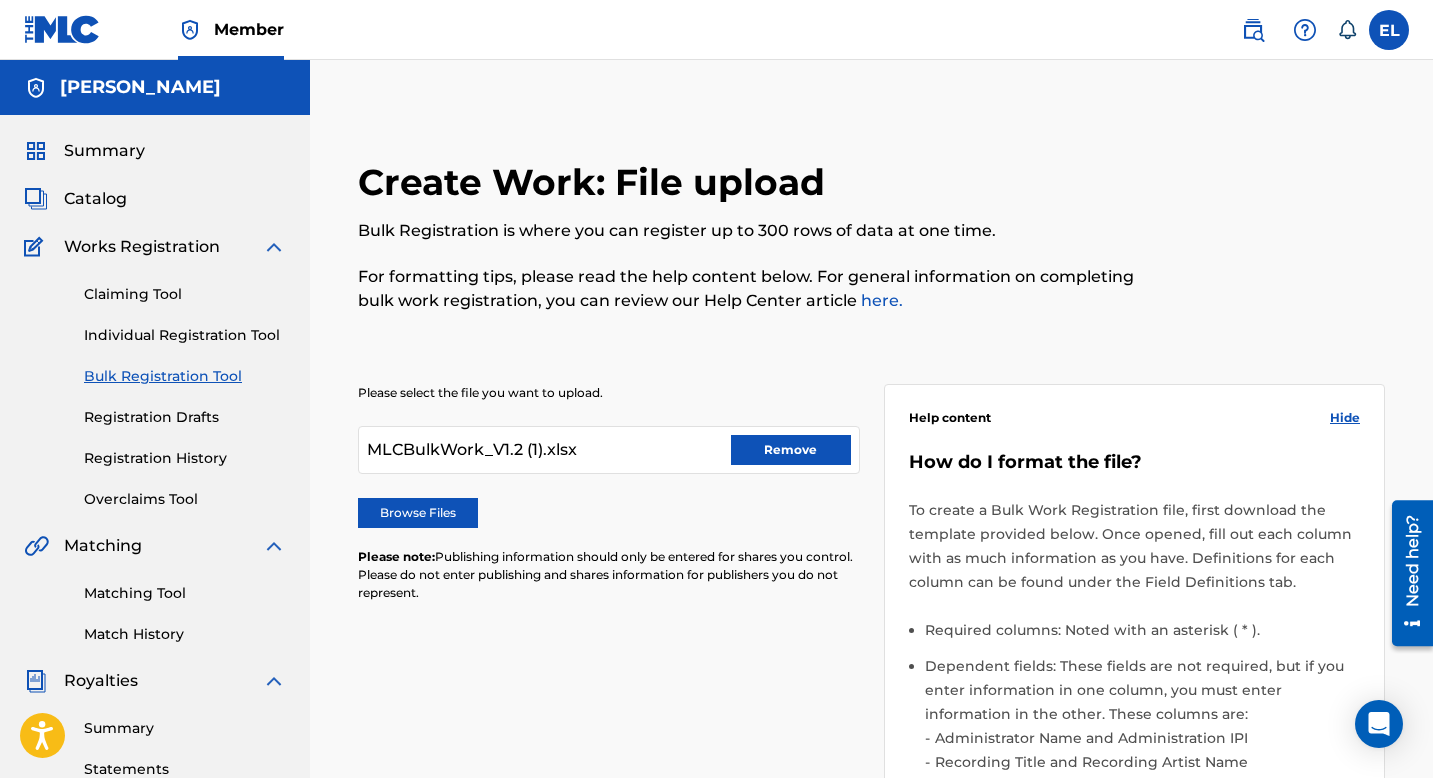 click on "Registration Drafts" at bounding box center (185, 417) 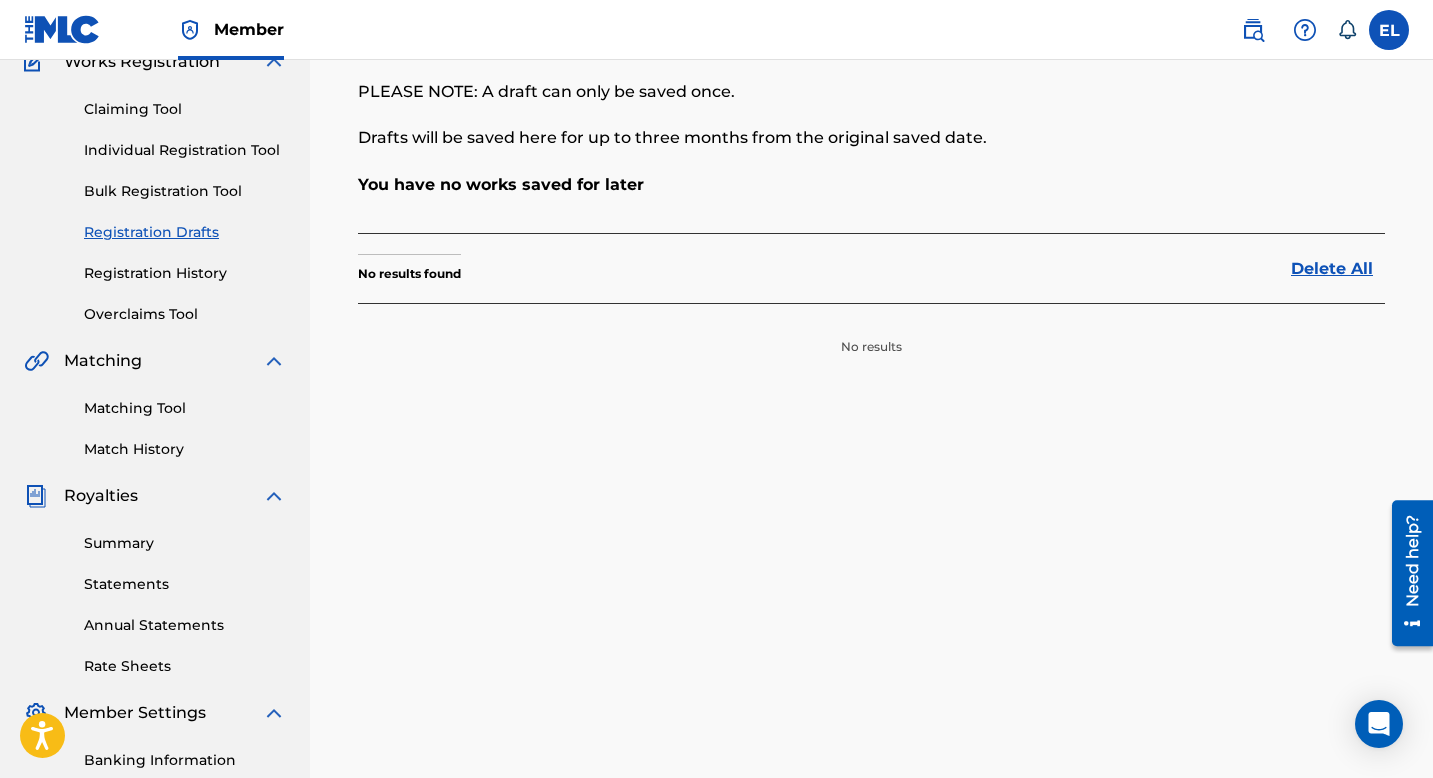 scroll, scrollTop: 204, scrollLeft: 0, axis: vertical 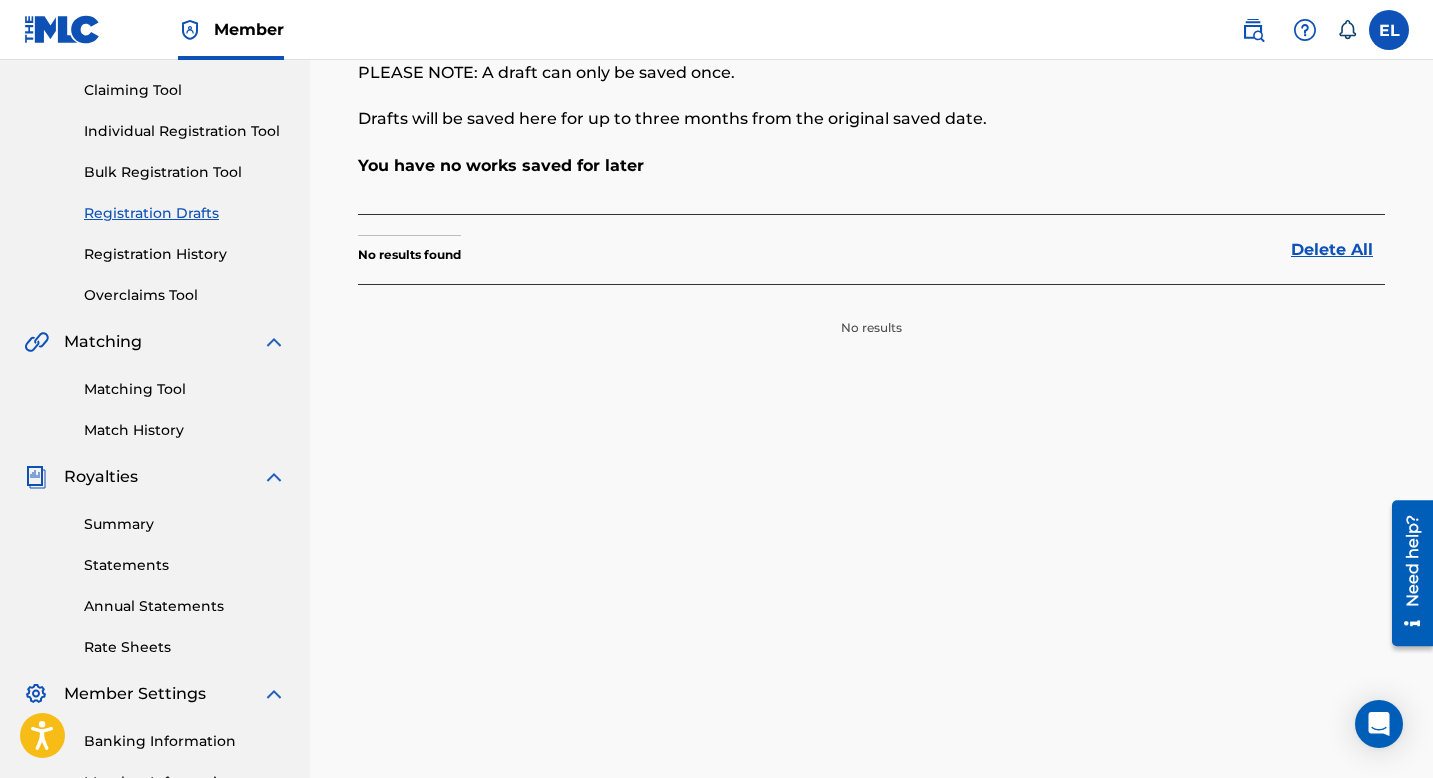 click on "Registration History" at bounding box center [185, 254] 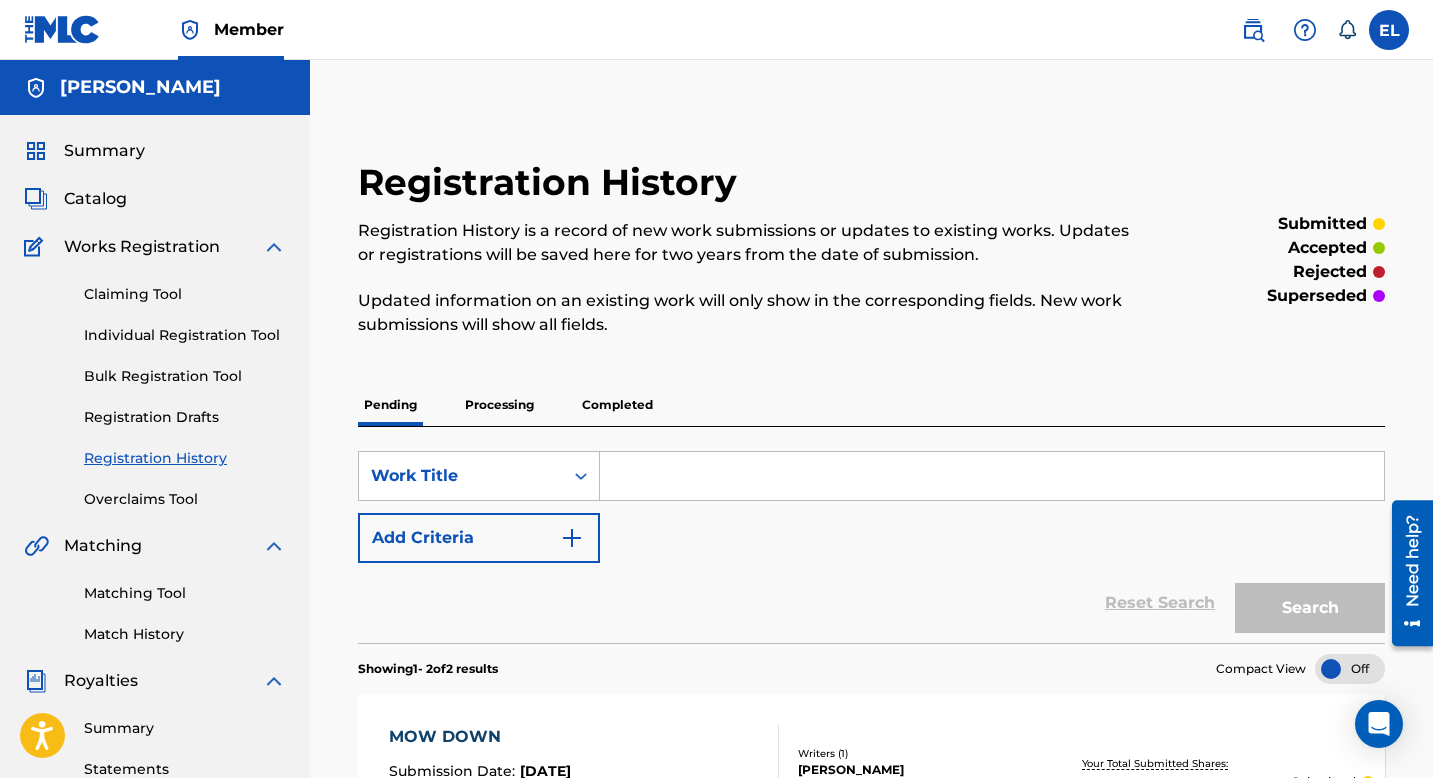 scroll, scrollTop: 495, scrollLeft: 0, axis: vertical 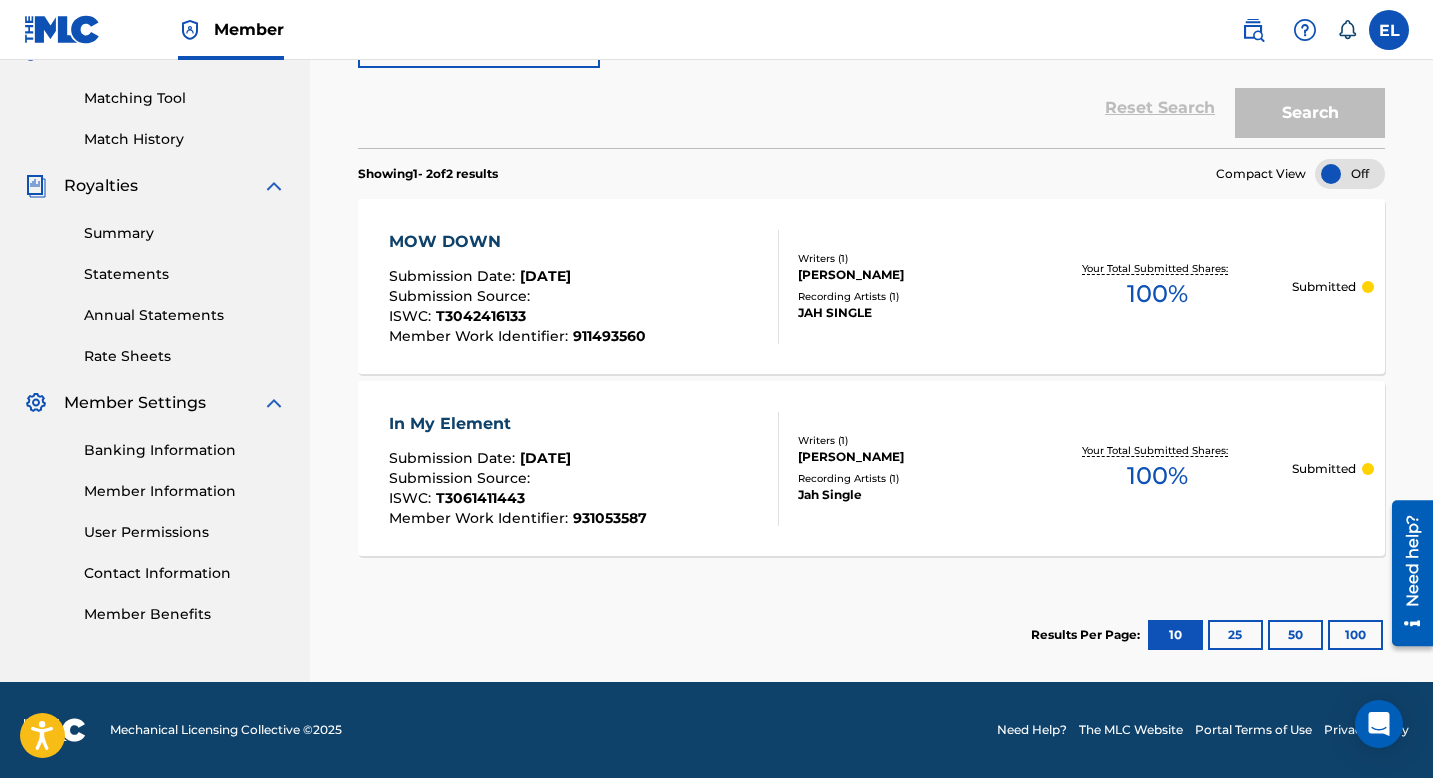 click on "ISWC : T3042416133" at bounding box center (517, 319) 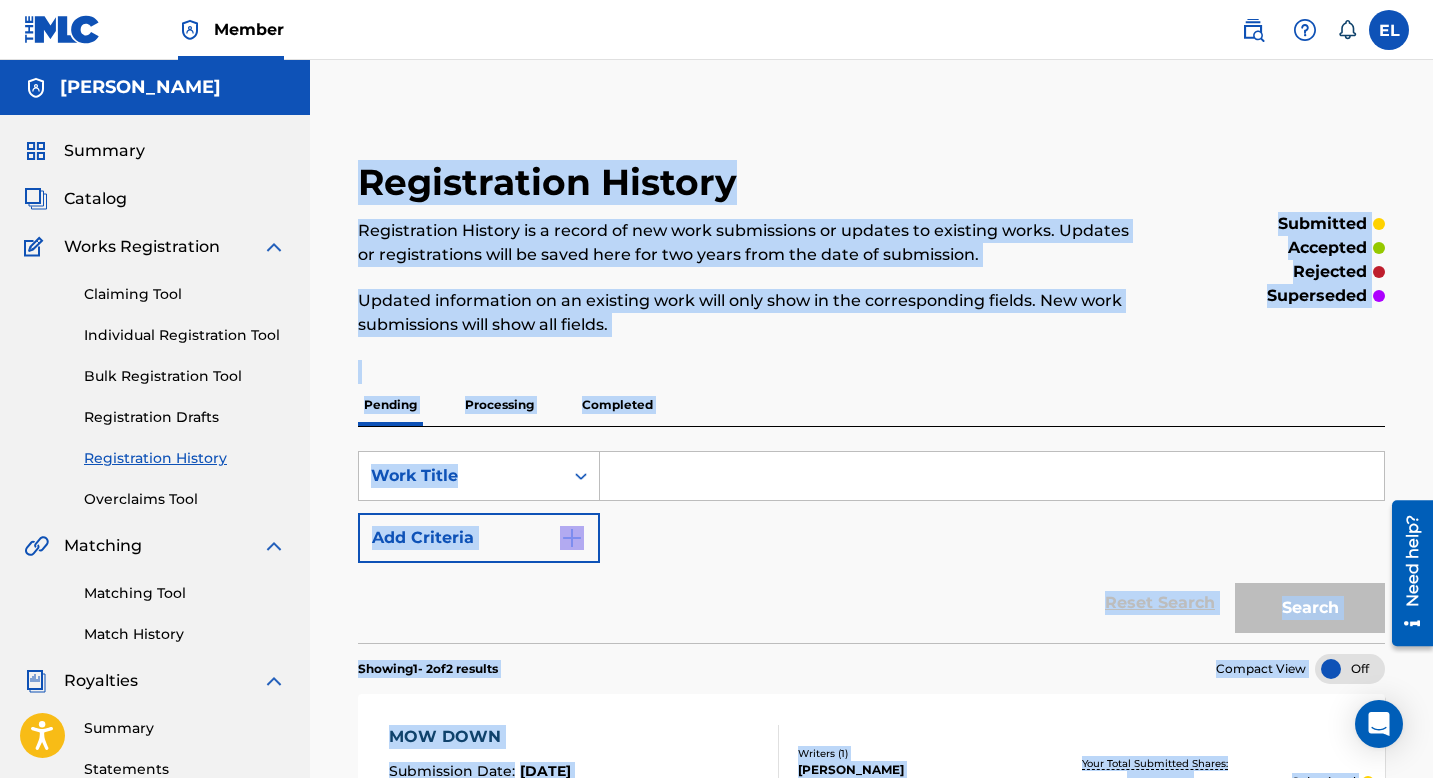 click on "Registration History Registration History is a record of new work submissions or updates to existing works. Updates or registrations will be saved here for two years from the date of submission. Updated information on an existing work will only show in the corresponding fields. New work submissions will show all fields.   submitted   accepted   rejected   superseded Pending Processing Completed SearchWithCriteriae7bc2714-3e13-4fe7-8f7c-92cdaf49f3dd Work Title Add Criteria Reset Search Search Showing  1  -   2  of  2   results   Compact View MOW DOWN Submission Date : Jul 18, 2025 Submission Source : ISWC : T3042416133 Member Work Identifier : 911493560 Writers ( 1 ) EVROY LAWES Recording Artists ( 1 ) JAH SINGLE Your Total Submitted Shares: 100 %   Submitted In My Element Submission Date : Jul 18, 2025 Submission Source : ISWC : T3061411443 Member Work Identifier : 931053587 Writers ( 1 ) EVROY LAWES Recording Artists ( 1 ) Jah Single Your Total Submitted Shares: 100 %   Submitted Results Per Page: 10 25 50" at bounding box center [871, 643] 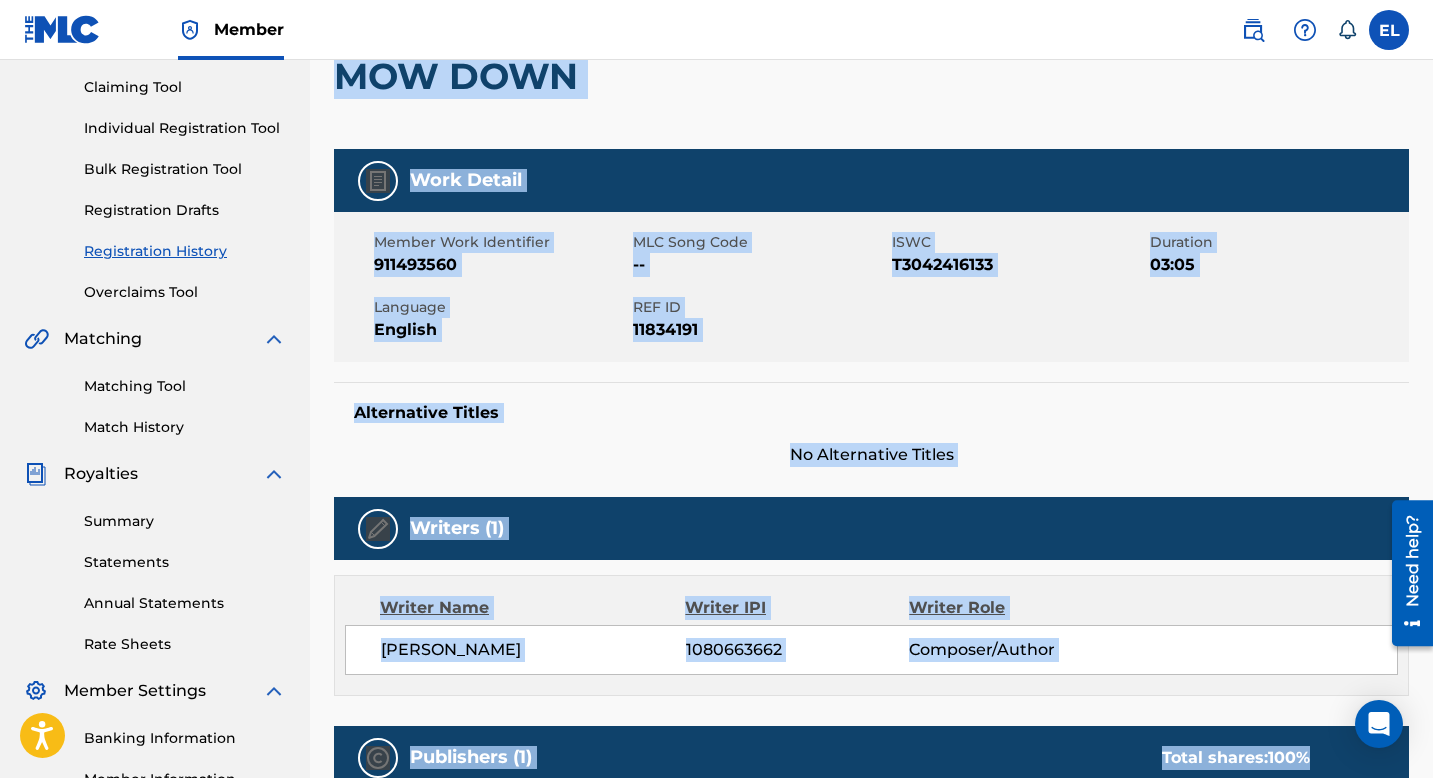 scroll, scrollTop: 289, scrollLeft: 0, axis: vertical 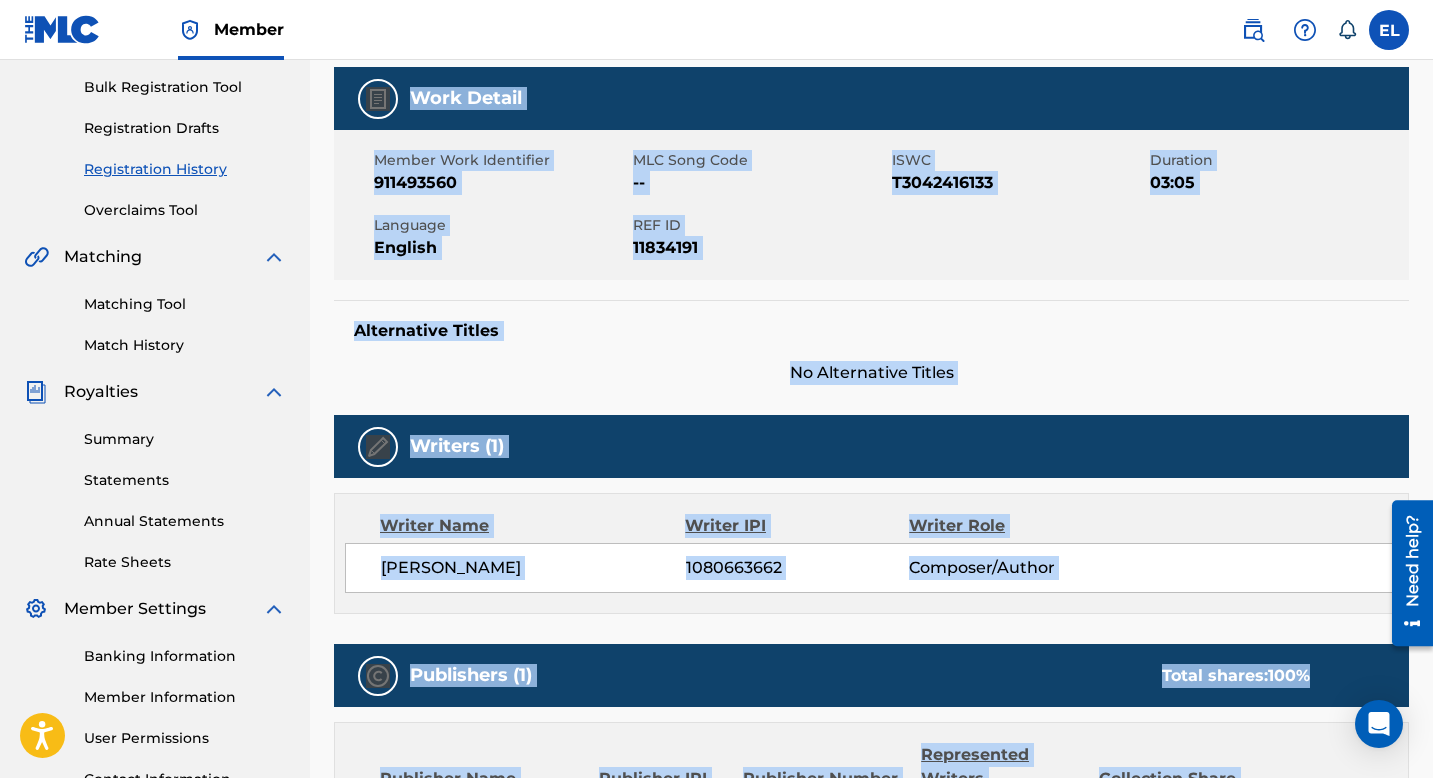 click on "Member Work Identifier 911493560 MLC Song Code -- ISWC T3042416133 Duration 03:05 Language English REF ID 11834191" at bounding box center (871, 205) 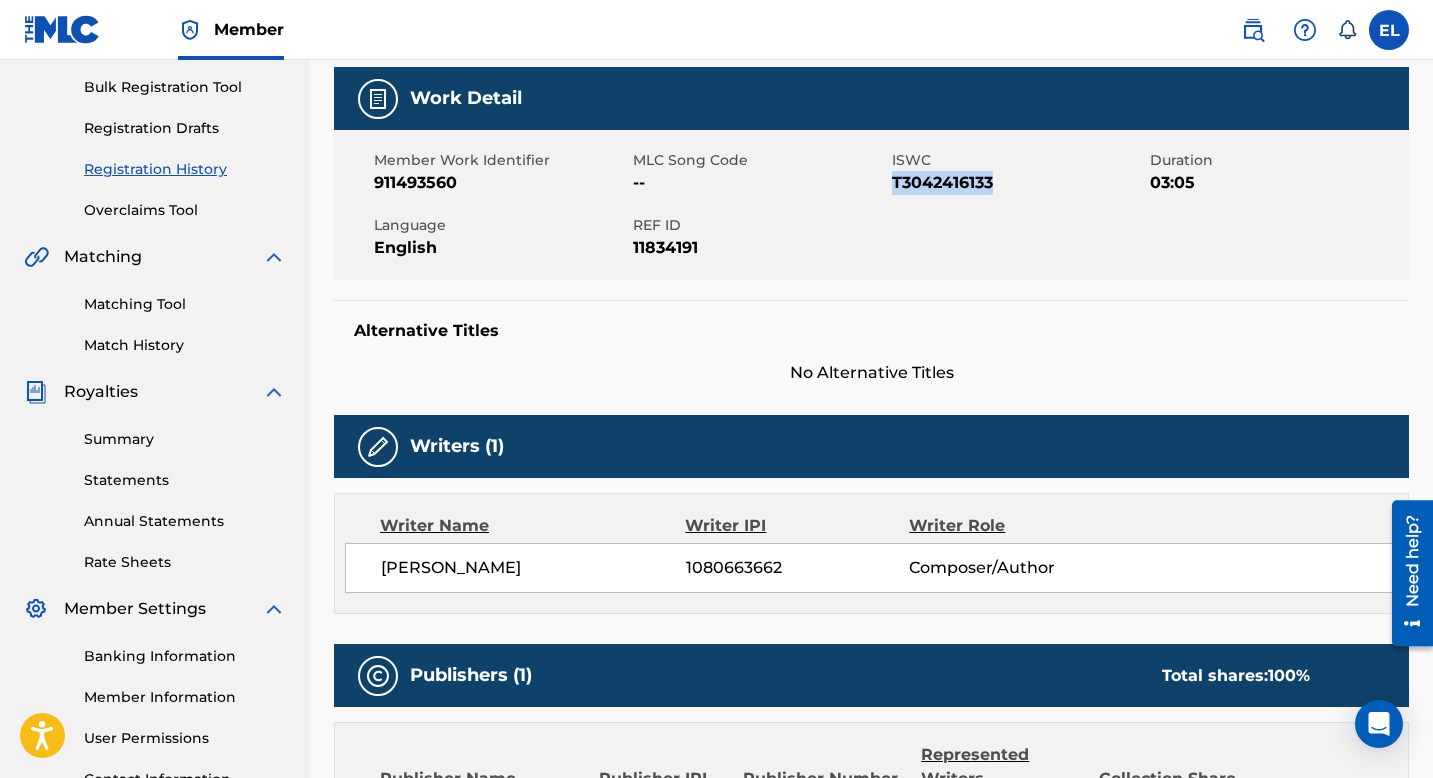 drag, startPoint x: 1015, startPoint y: 182, endPoint x: 891, endPoint y: 190, distance: 124.2578 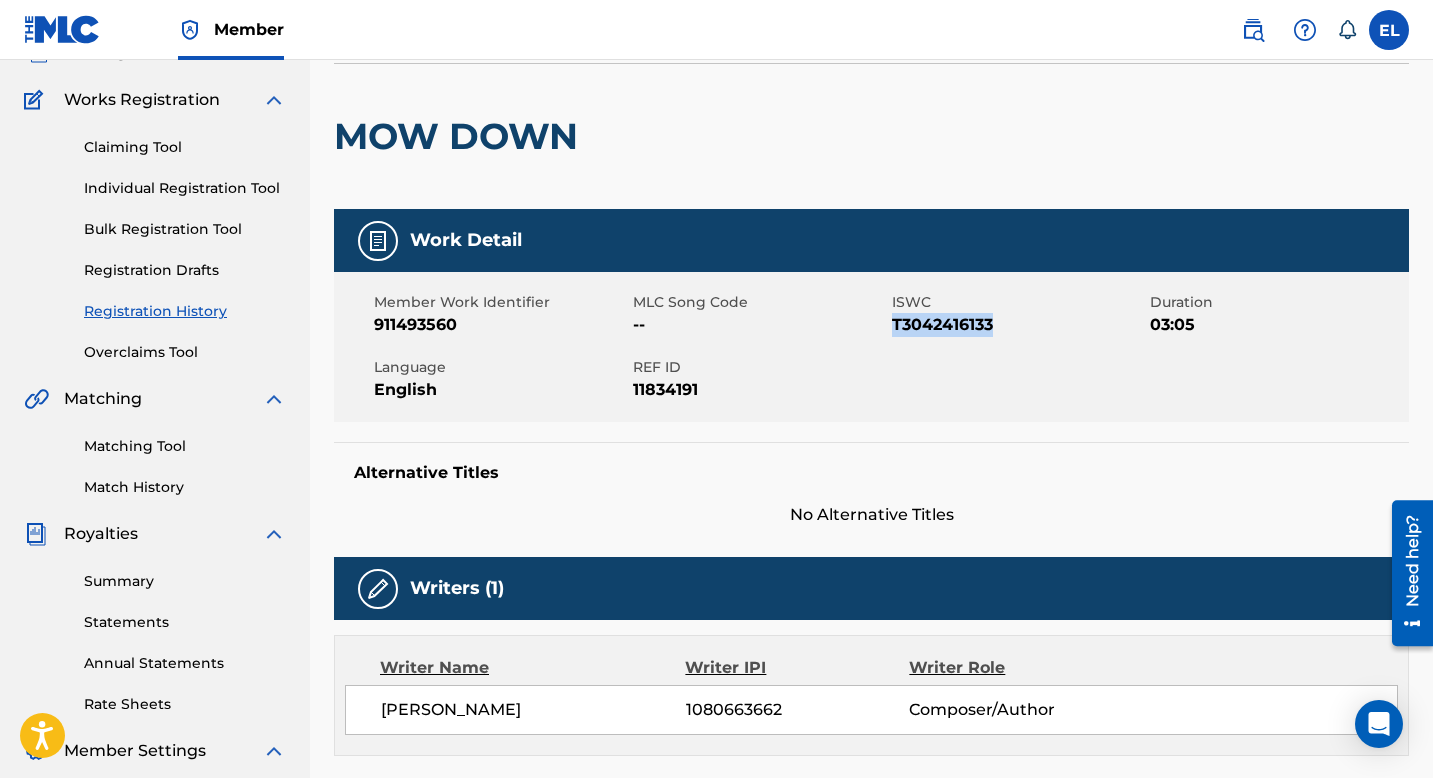 scroll, scrollTop: 76, scrollLeft: 0, axis: vertical 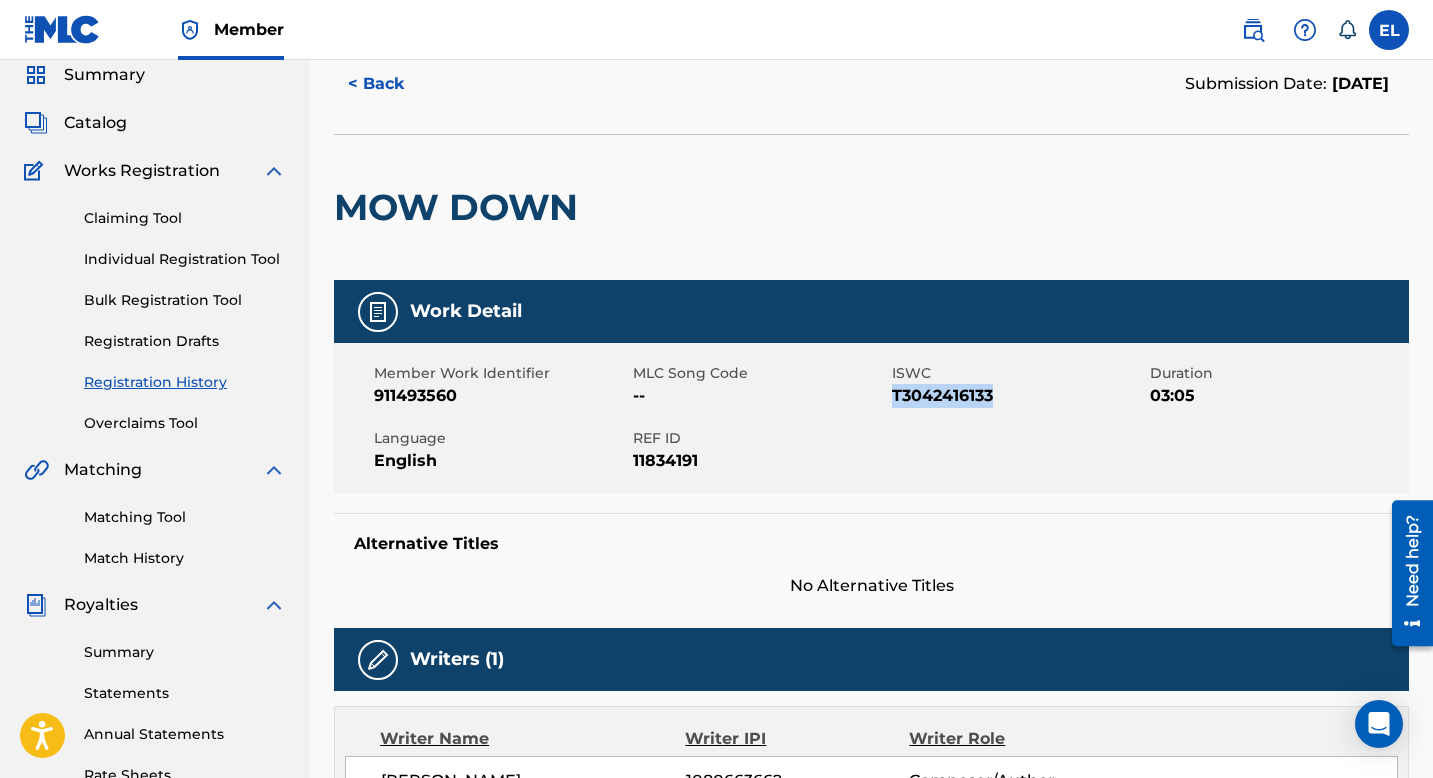 click on "< Back" at bounding box center [394, 84] 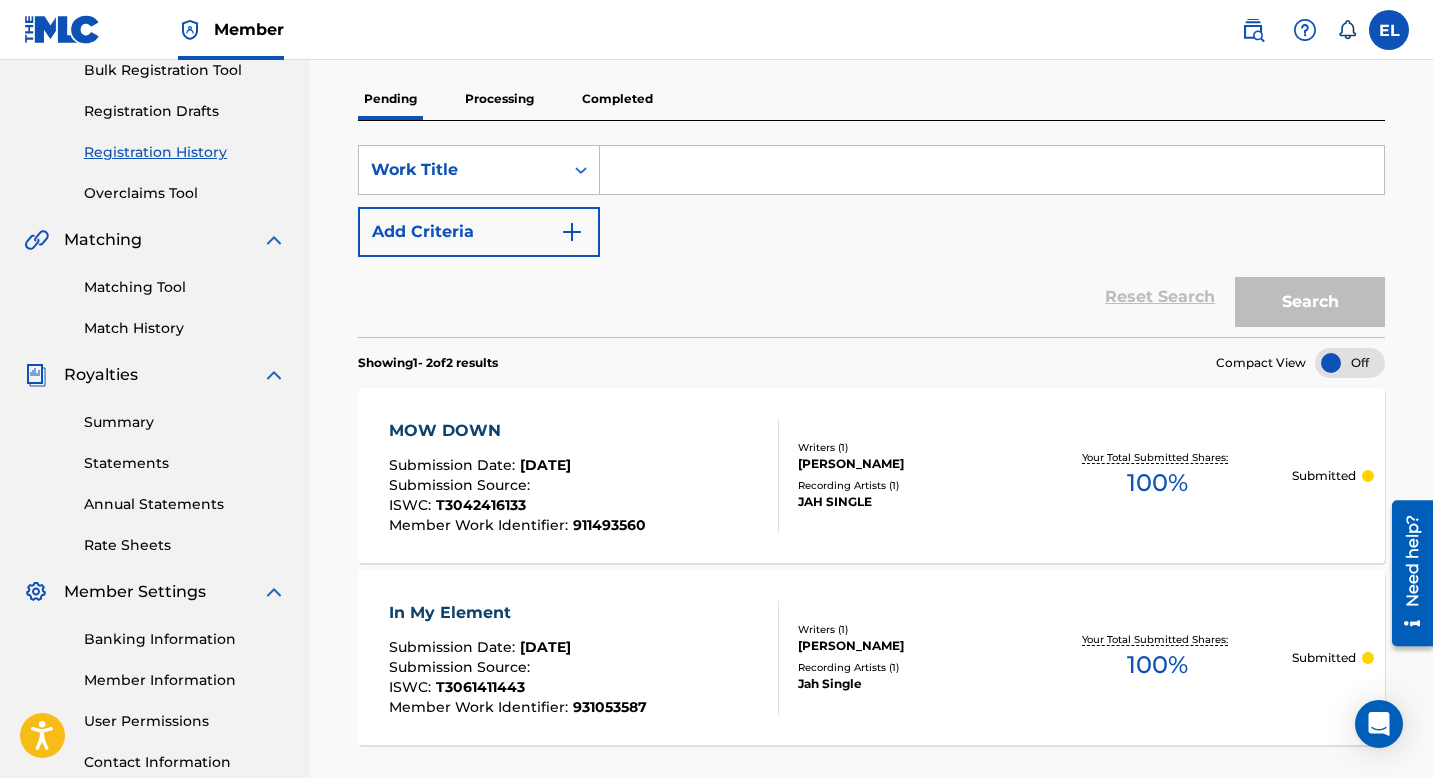 scroll, scrollTop: 312, scrollLeft: 0, axis: vertical 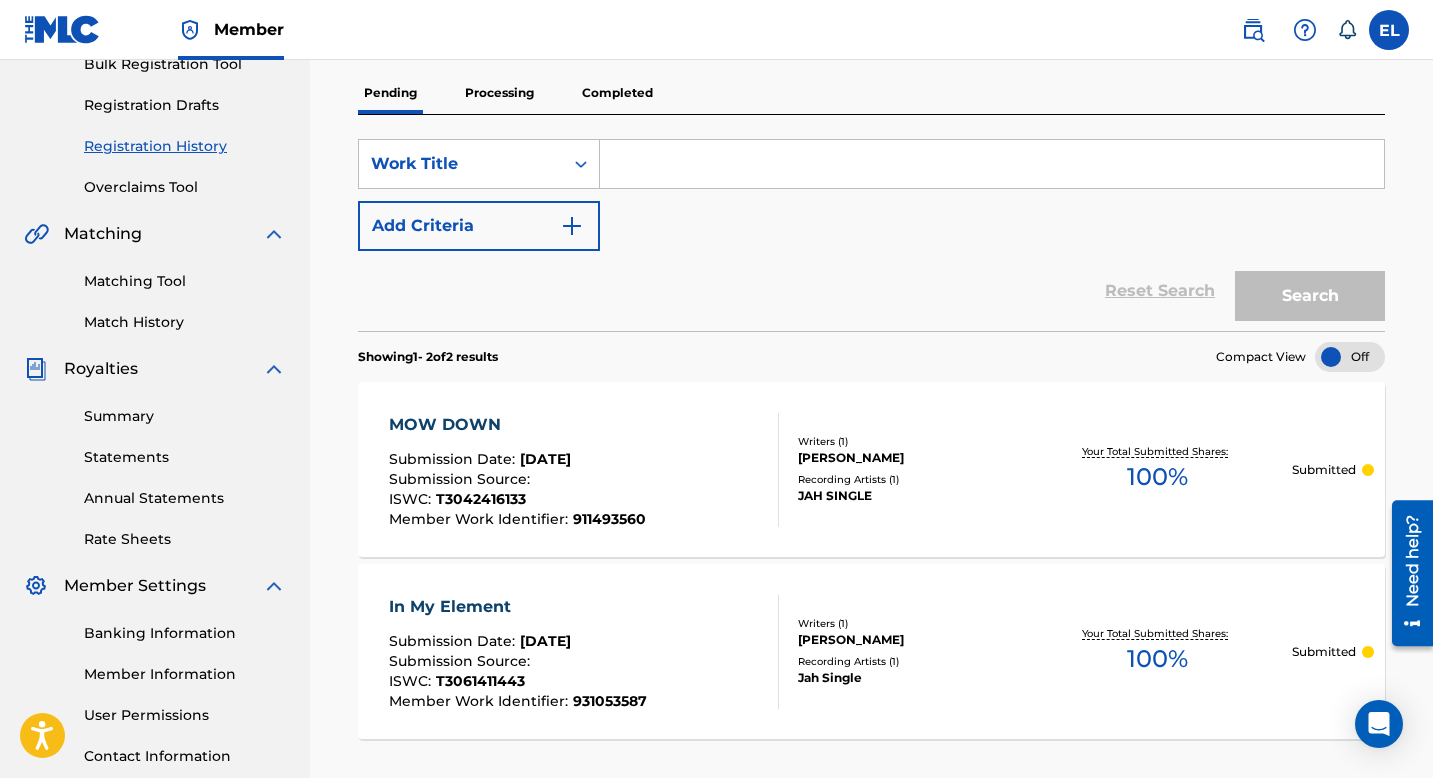 click on "Processing" at bounding box center [499, 93] 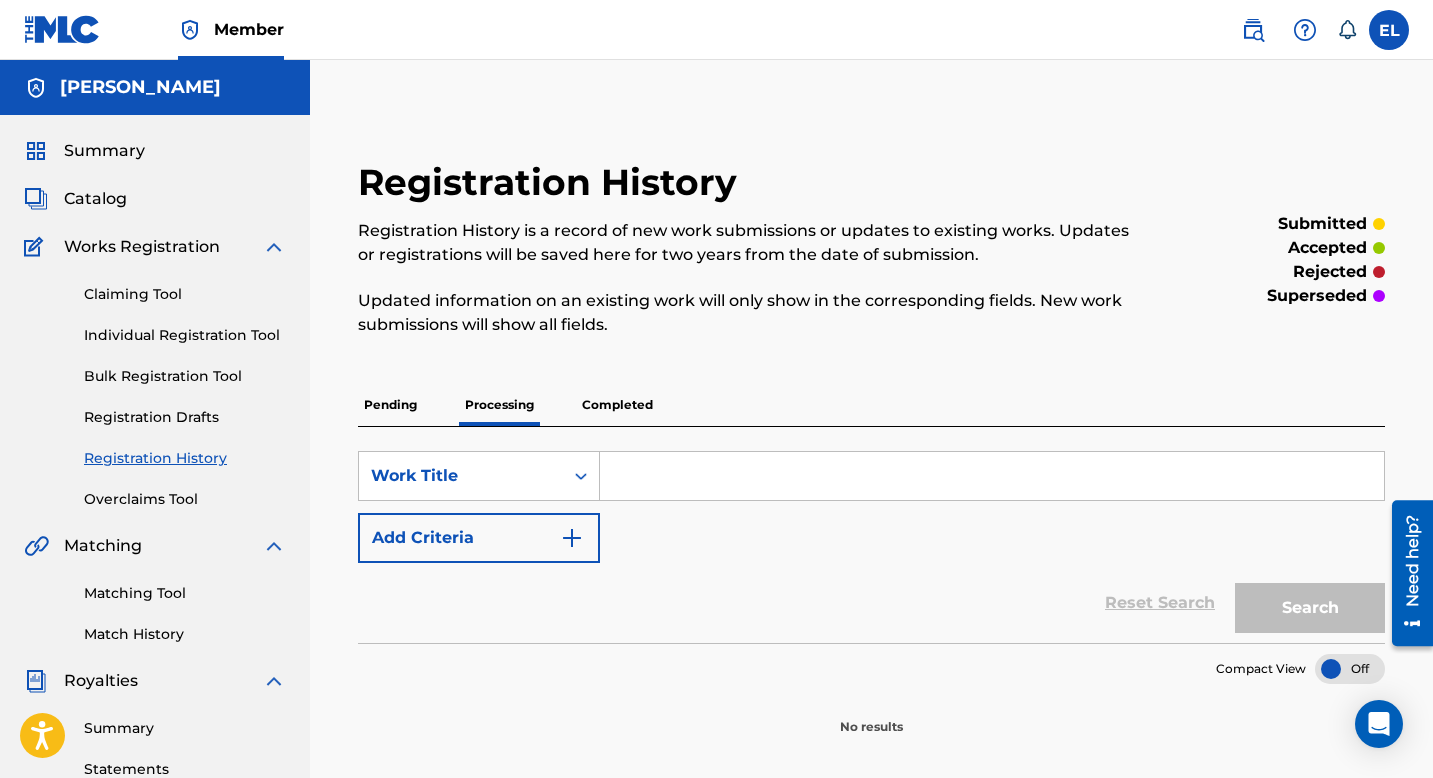 click on "Completed" at bounding box center [617, 405] 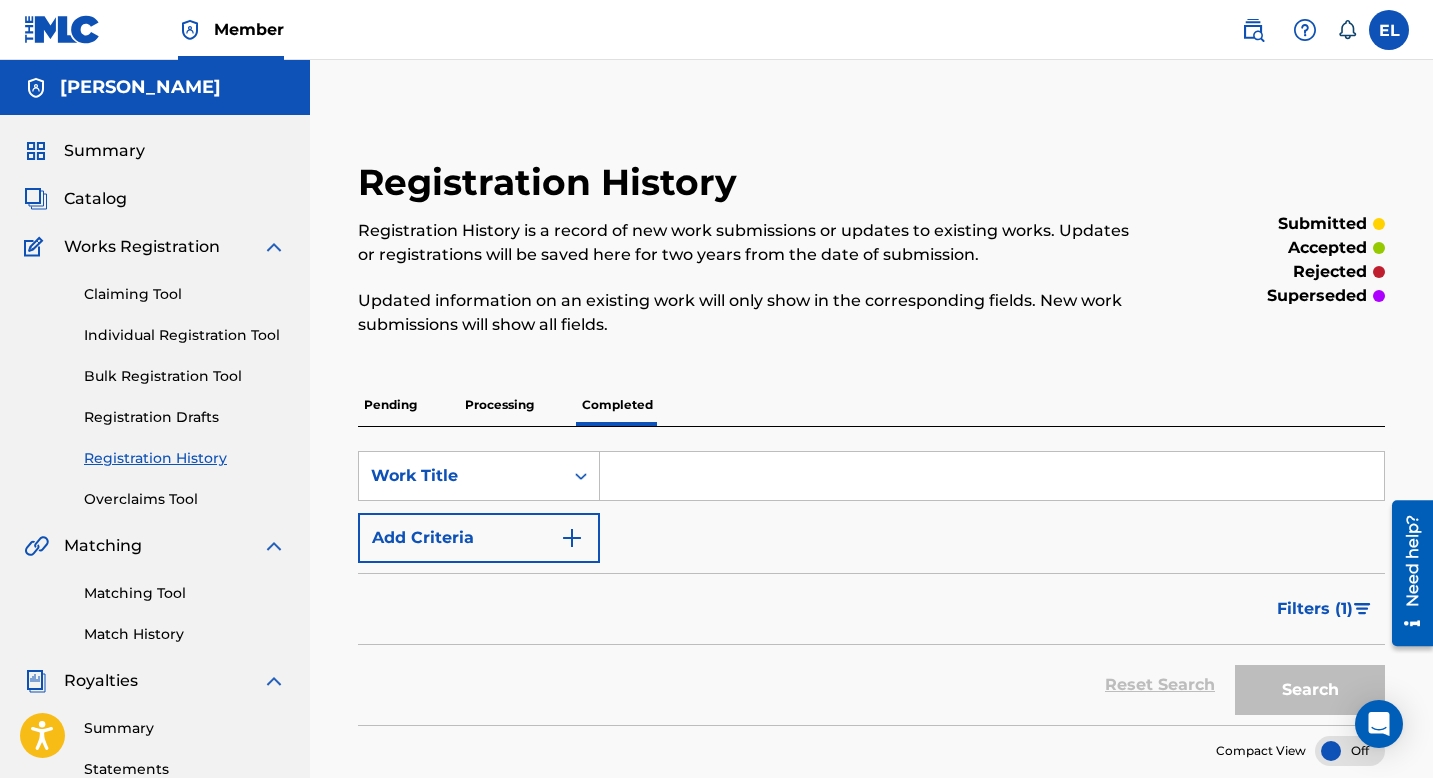 click on "Pending" at bounding box center [390, 405] 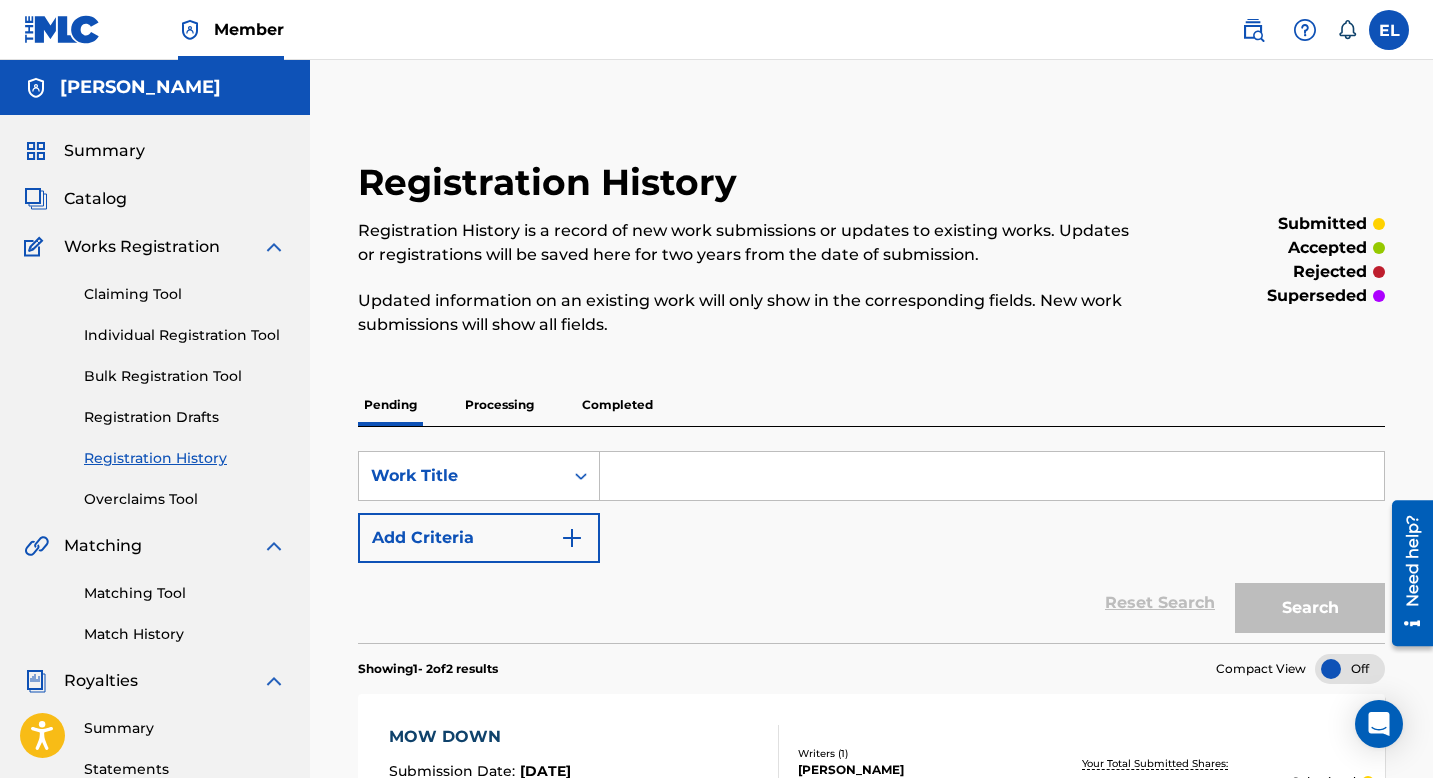 click on "Summary Catalog Works Registration Claiming Tool Individual Registration Tool Bulk Registration Tool Registration Drafts Registration History Overclaims Tool Matching Matching Tool Match History Royalties Summary Statements Annual Statements Rate Sheets Member Settings Banking Information Member Information User Permissions Contact Information Member Benefits" at bounding box center (155, 629) 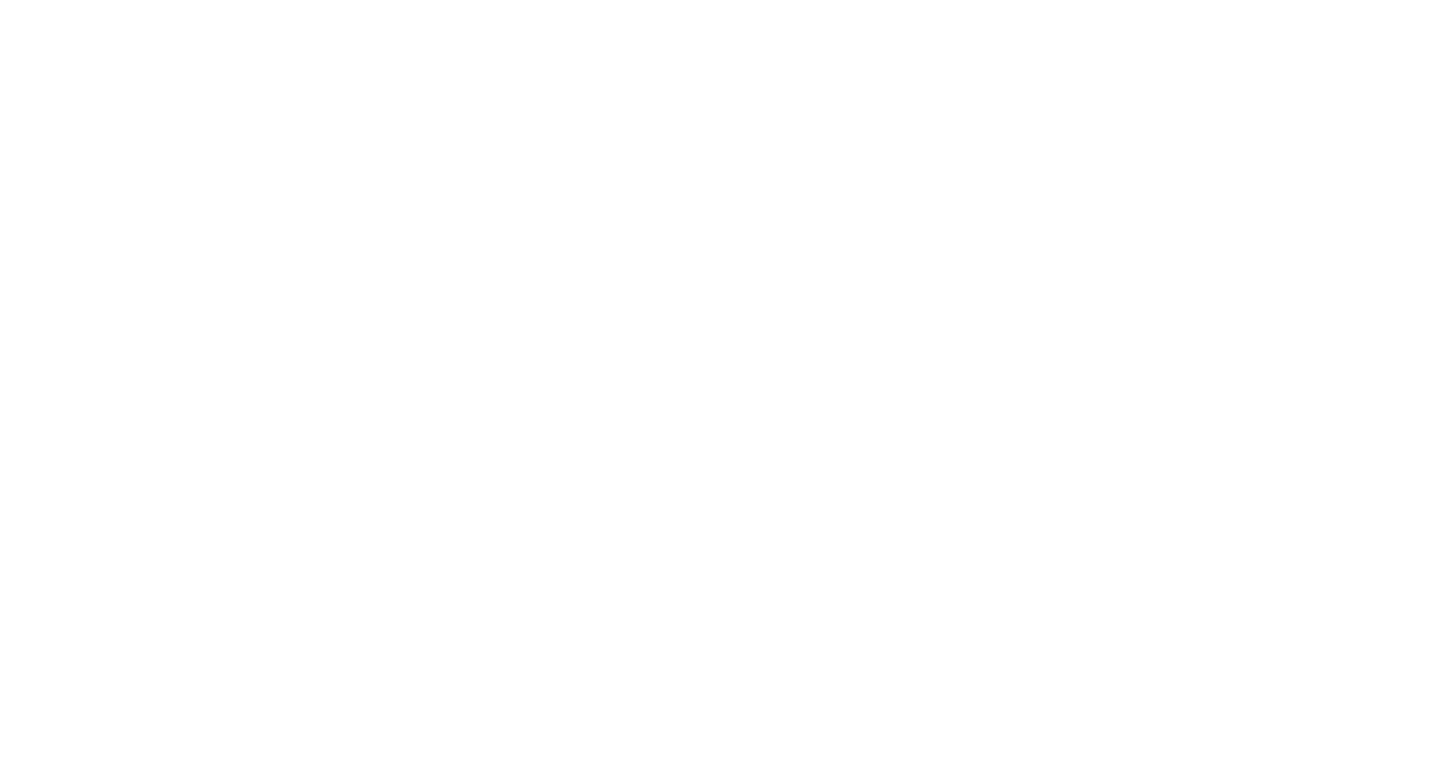 scroll, scrollTop: 0, scrollLeft: 0, axis: both 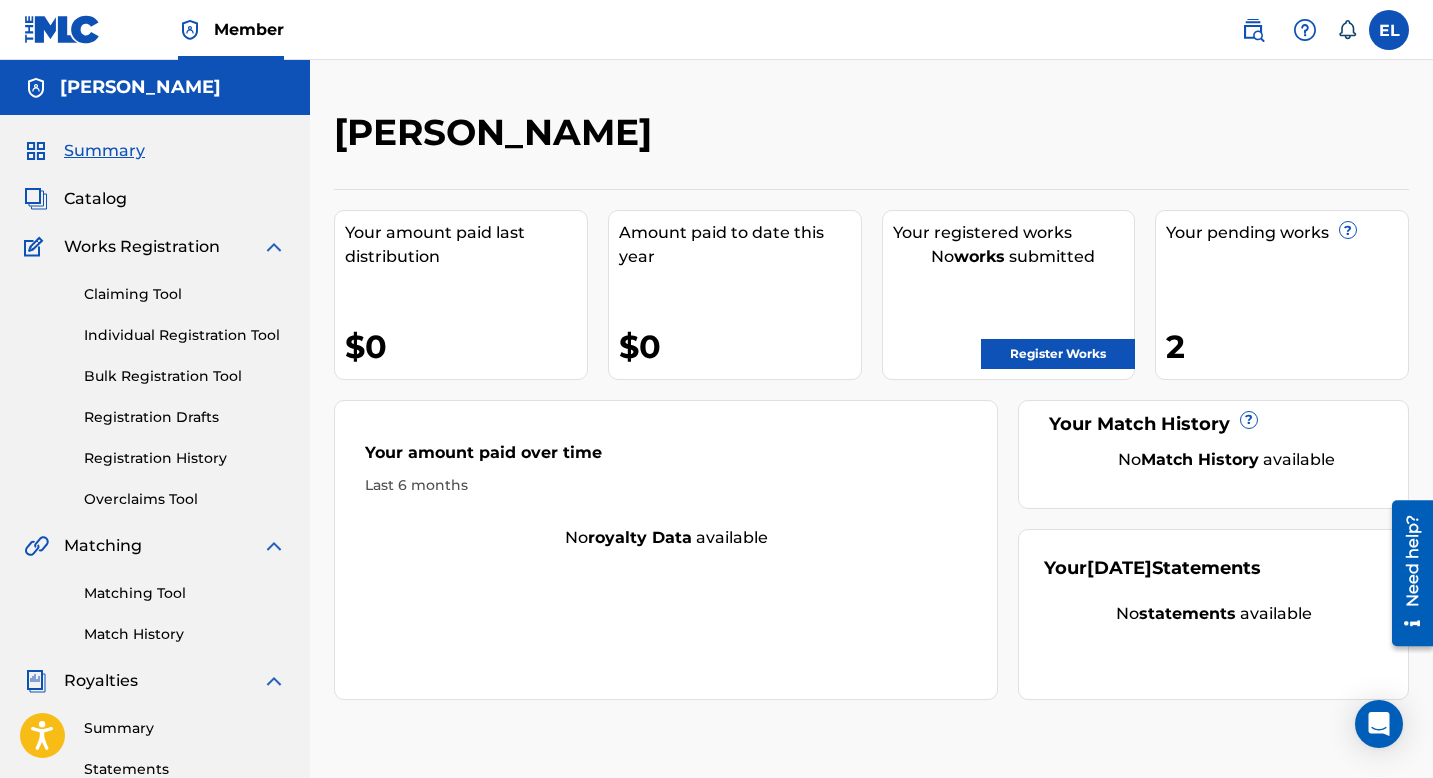 click on "Register Works" at bounding box center [1058, 354] 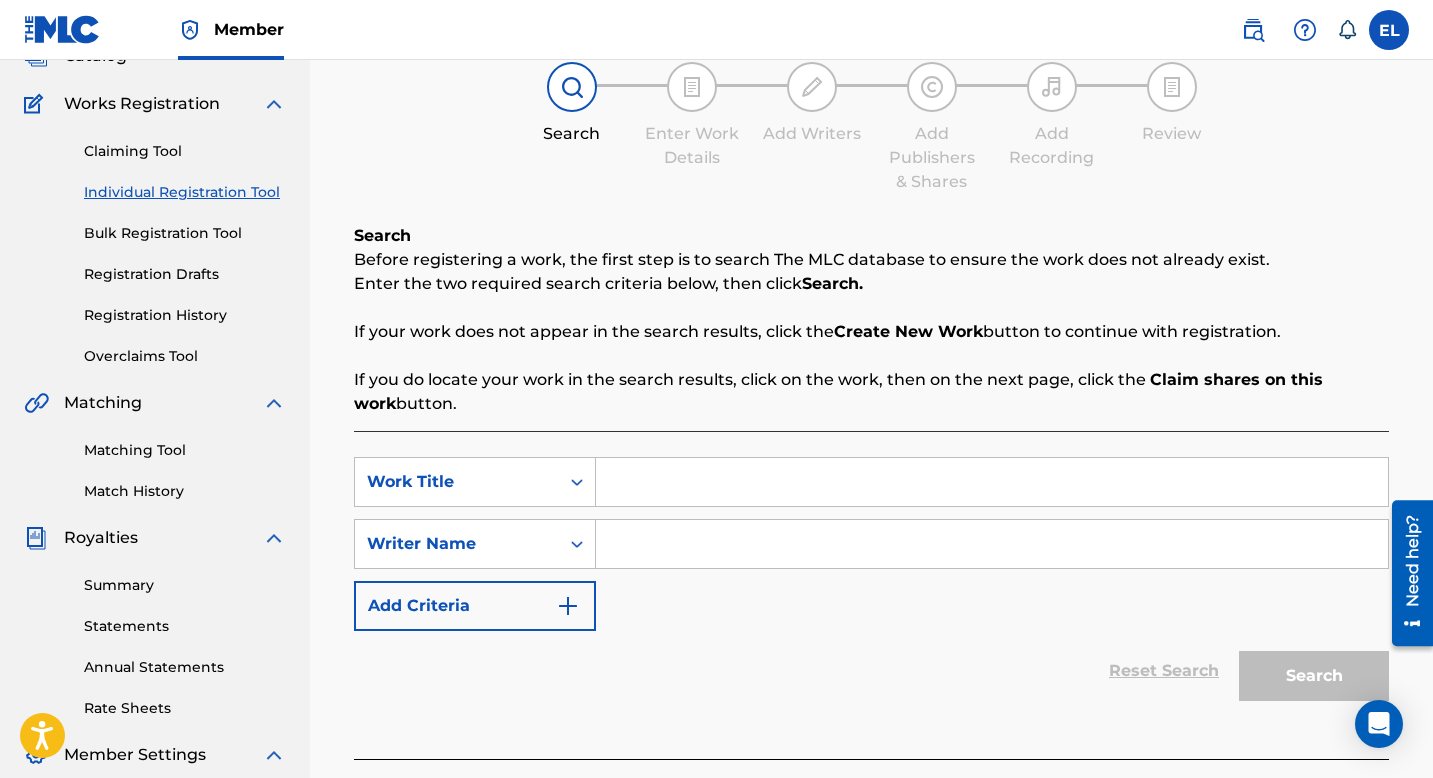scroll, scrollTop: 152, scrollLeft: 0, axis: vertical 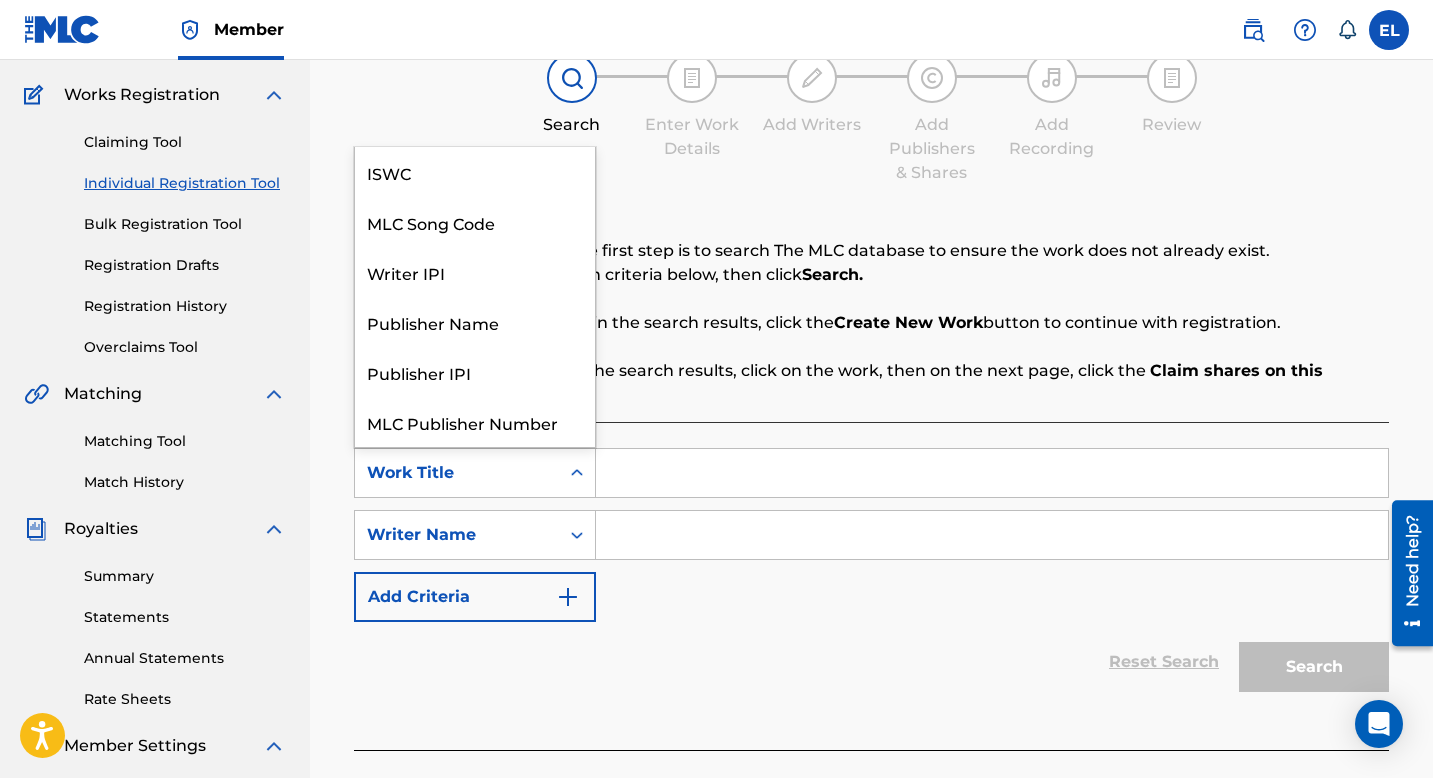 click on "Work Title" at bounding box center [457, 473] 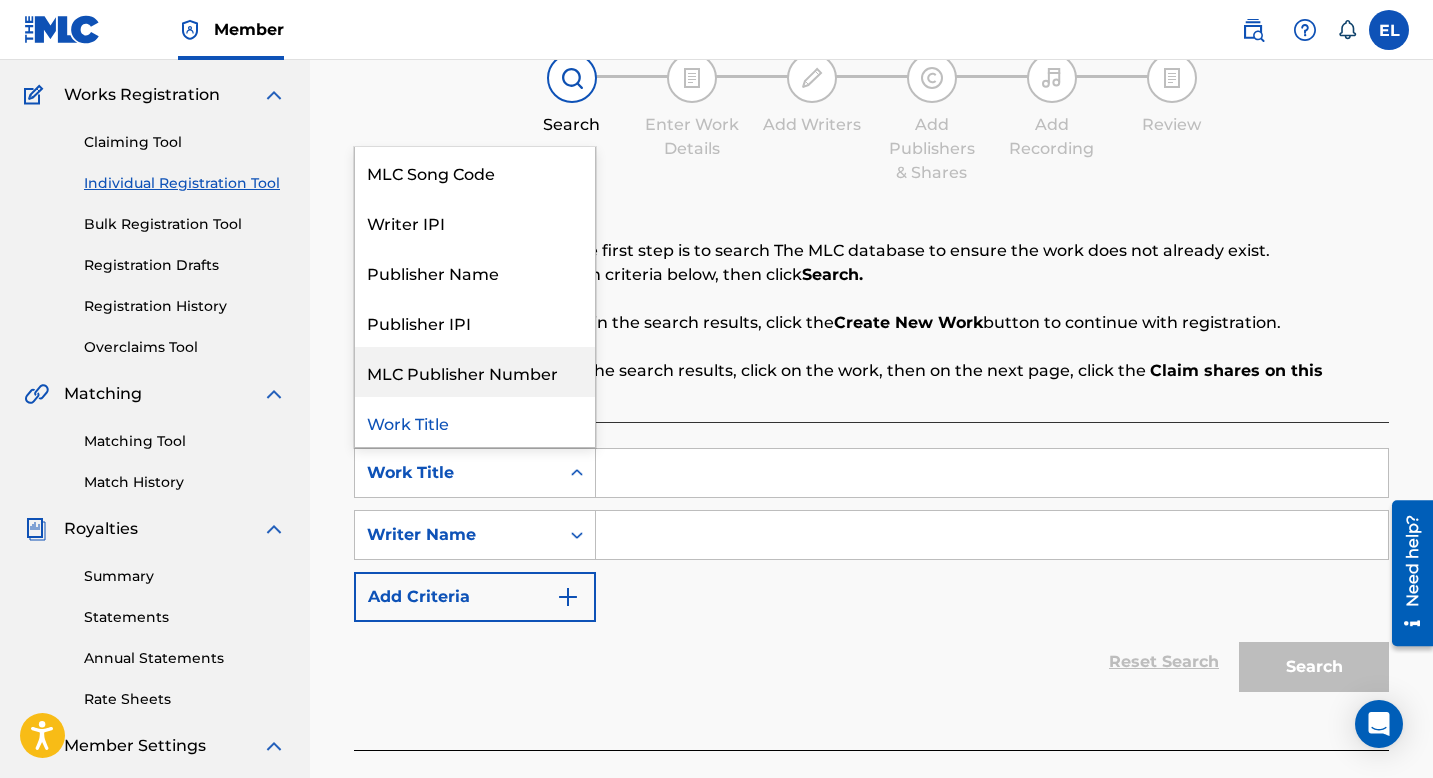 click on "MLC Publisher Number" at bounding box center [475, 372] 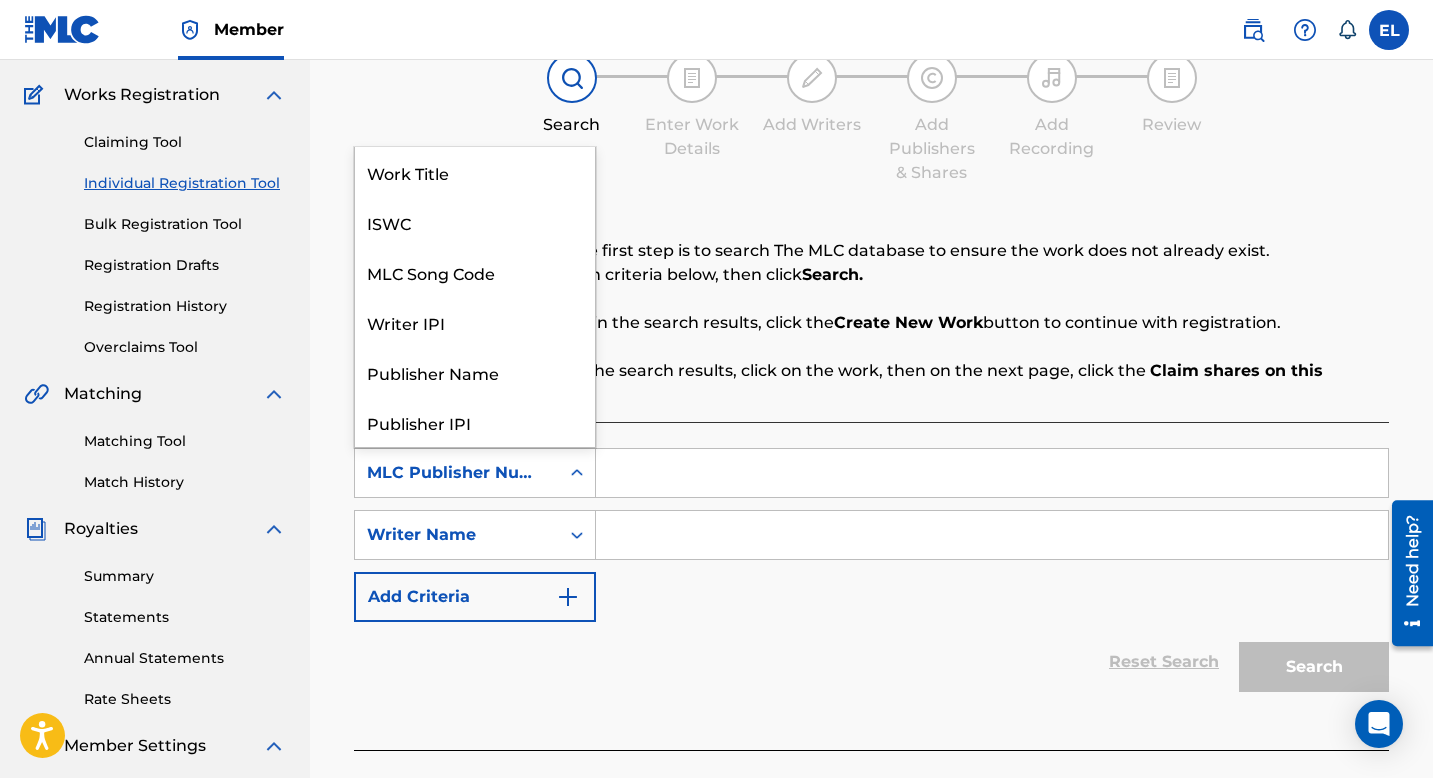 click on "MLC Publisher Number" at bounding box center [457, 473] 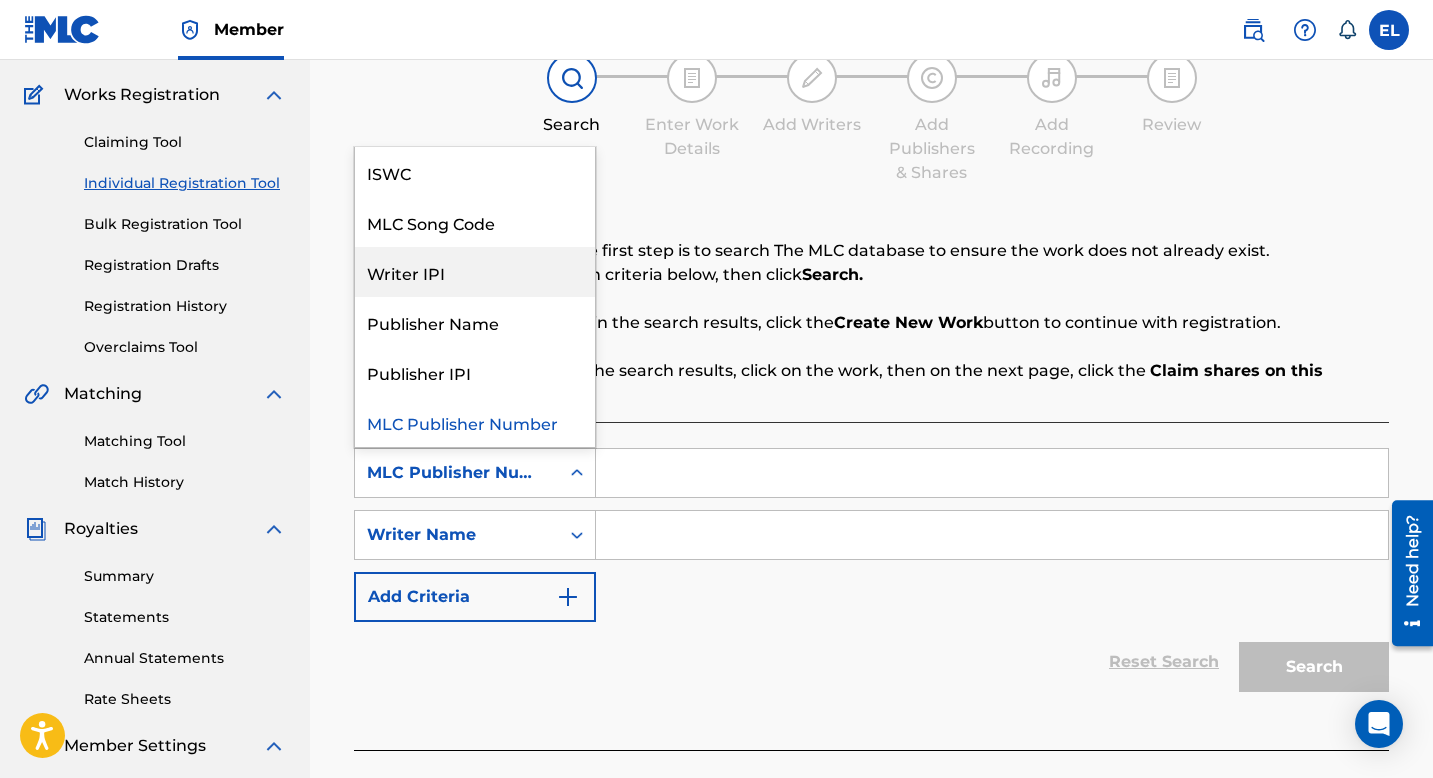 click on "Writer IPI" at bounding box center [475, 272] 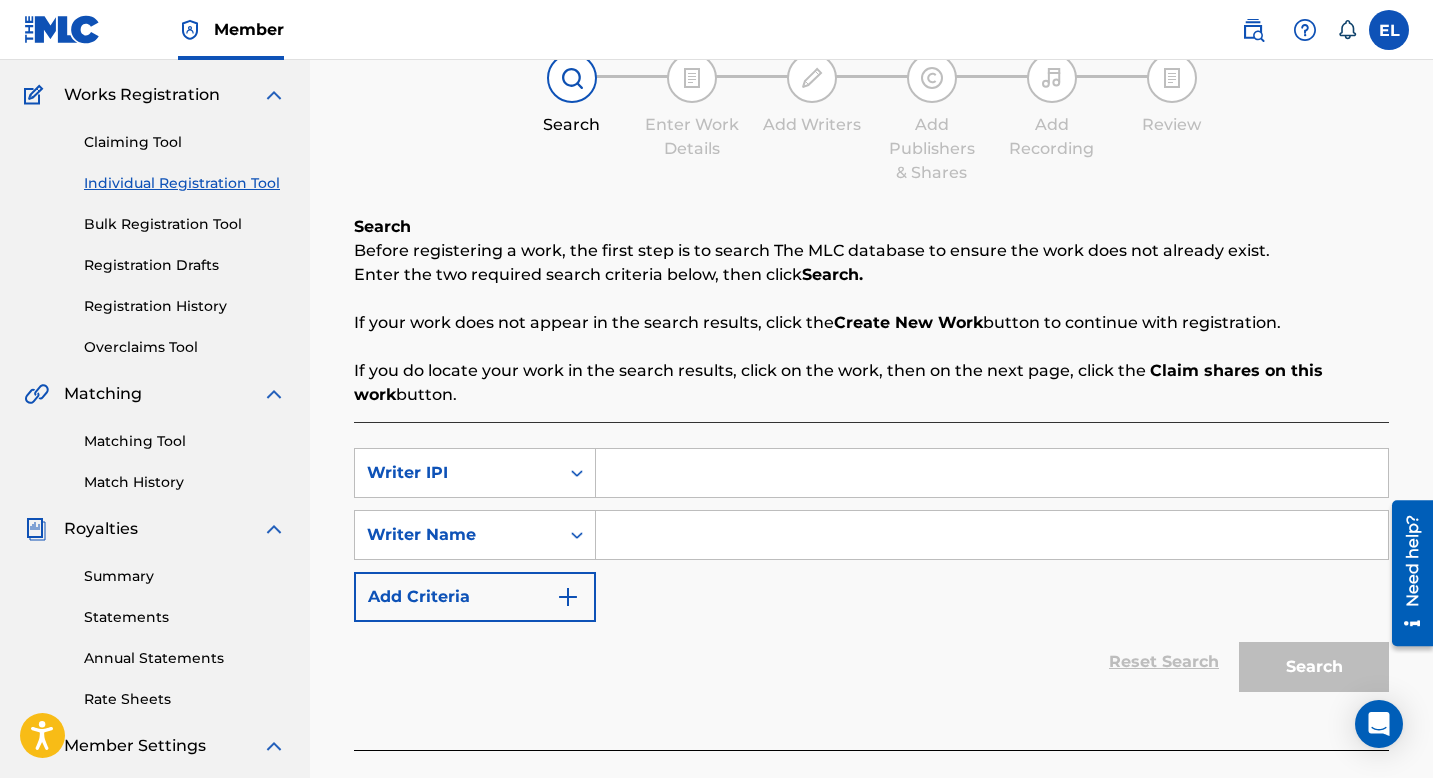 click at bounding box center [992, 473] 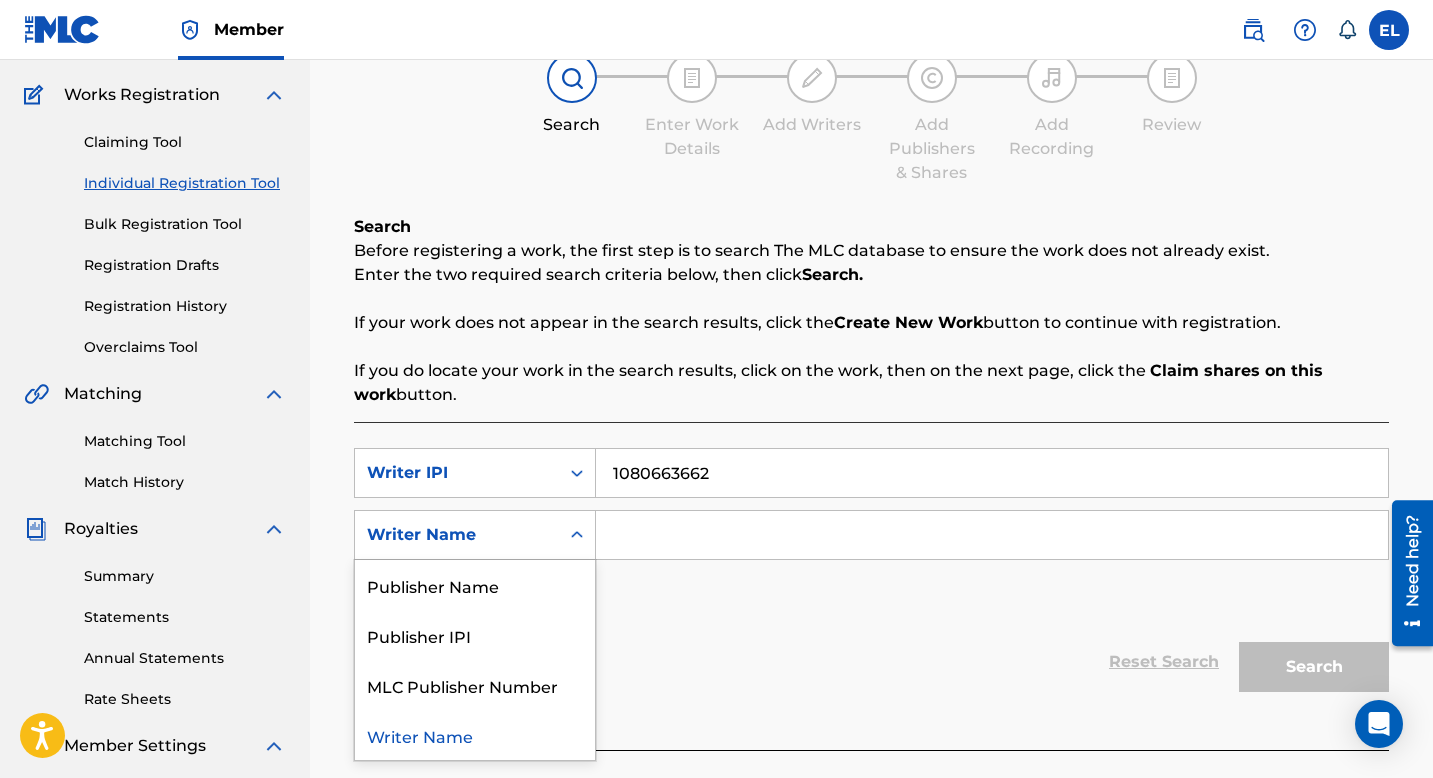 click 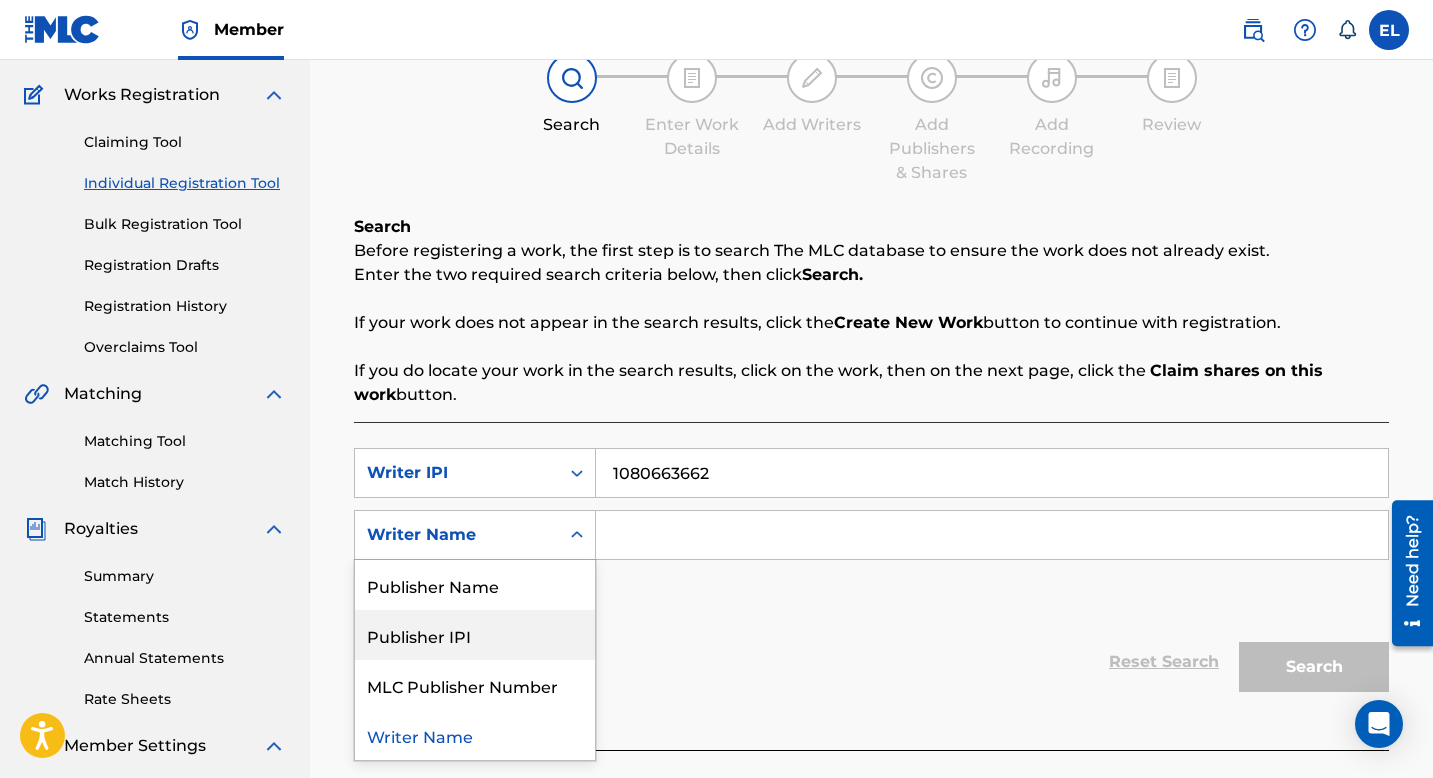 click on "Publisher IPI" at bounding box center (475, 635) 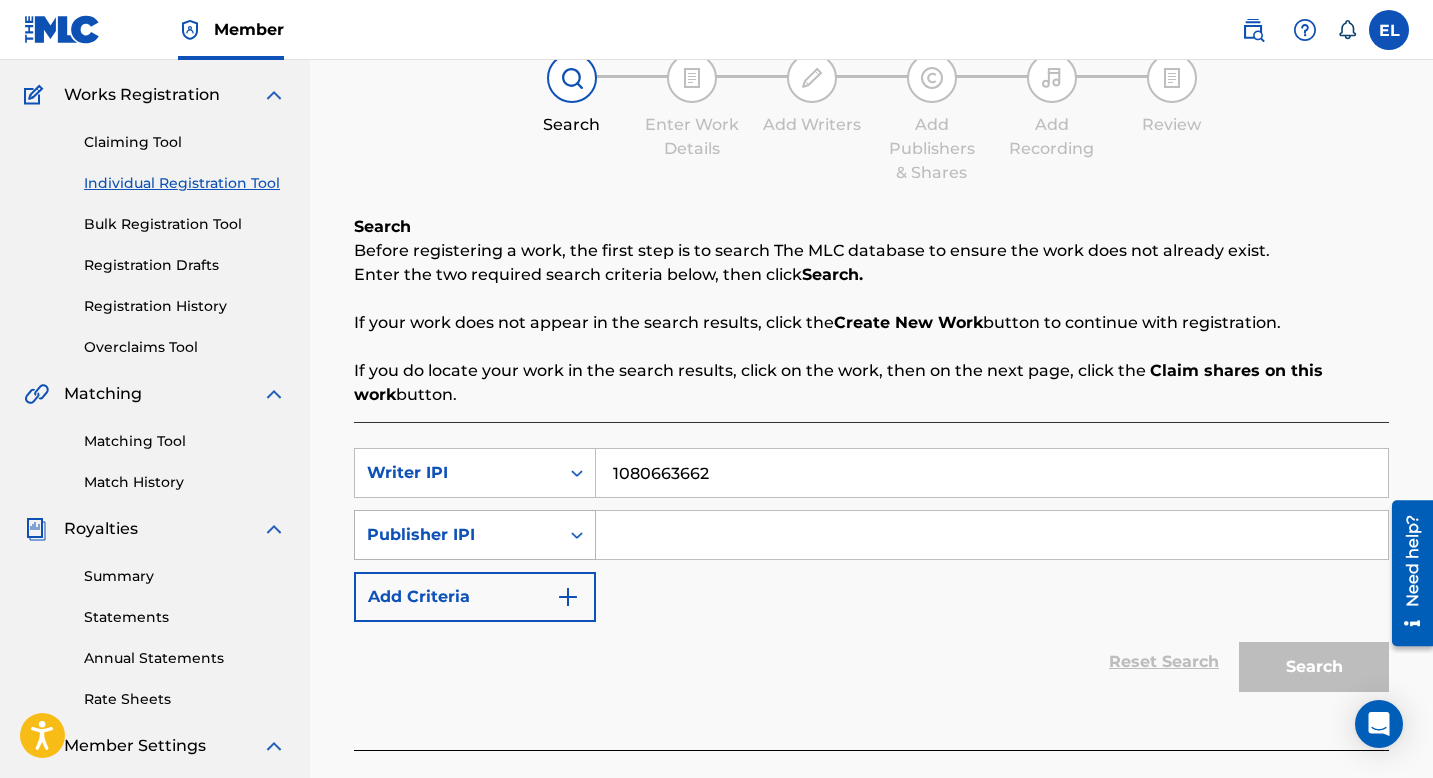 click 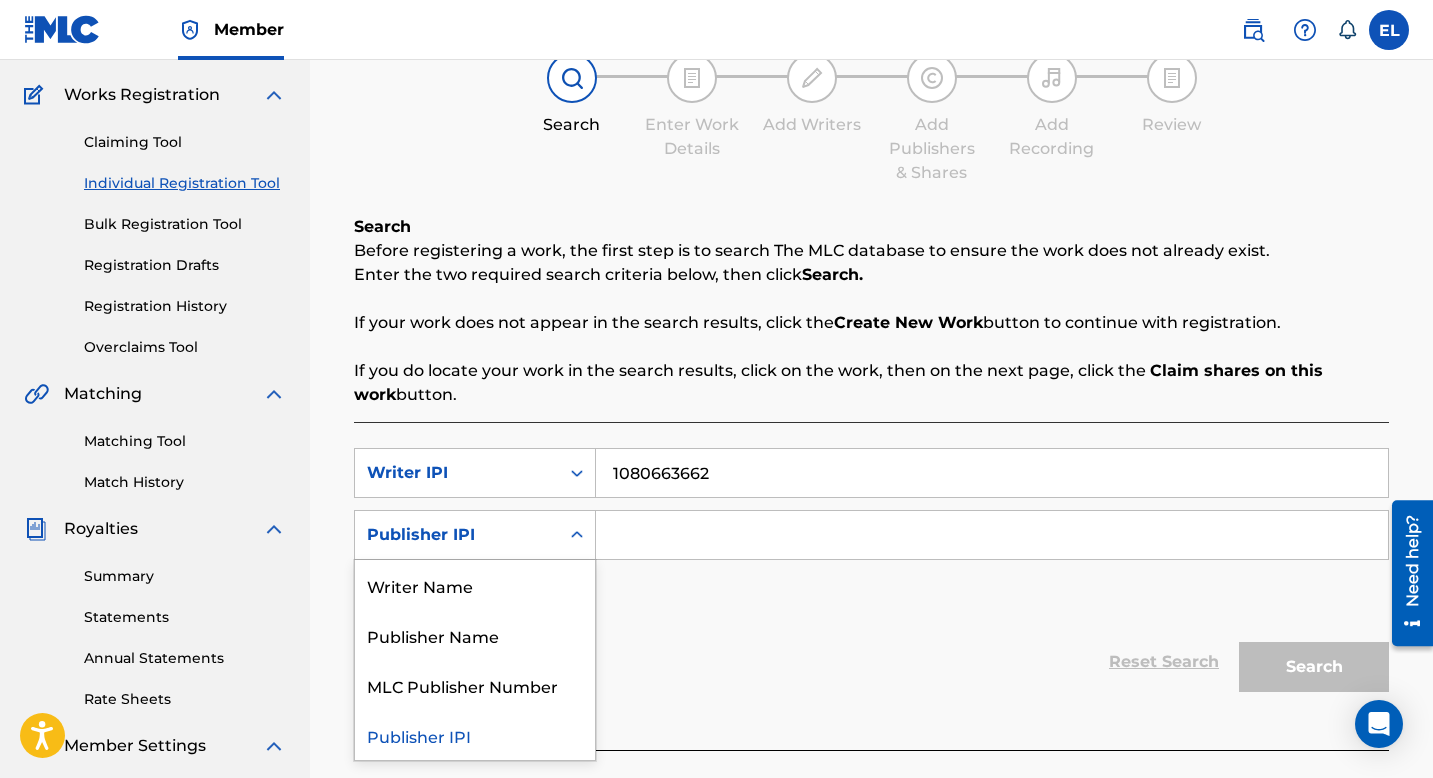 click at bounding box center [992, 535] 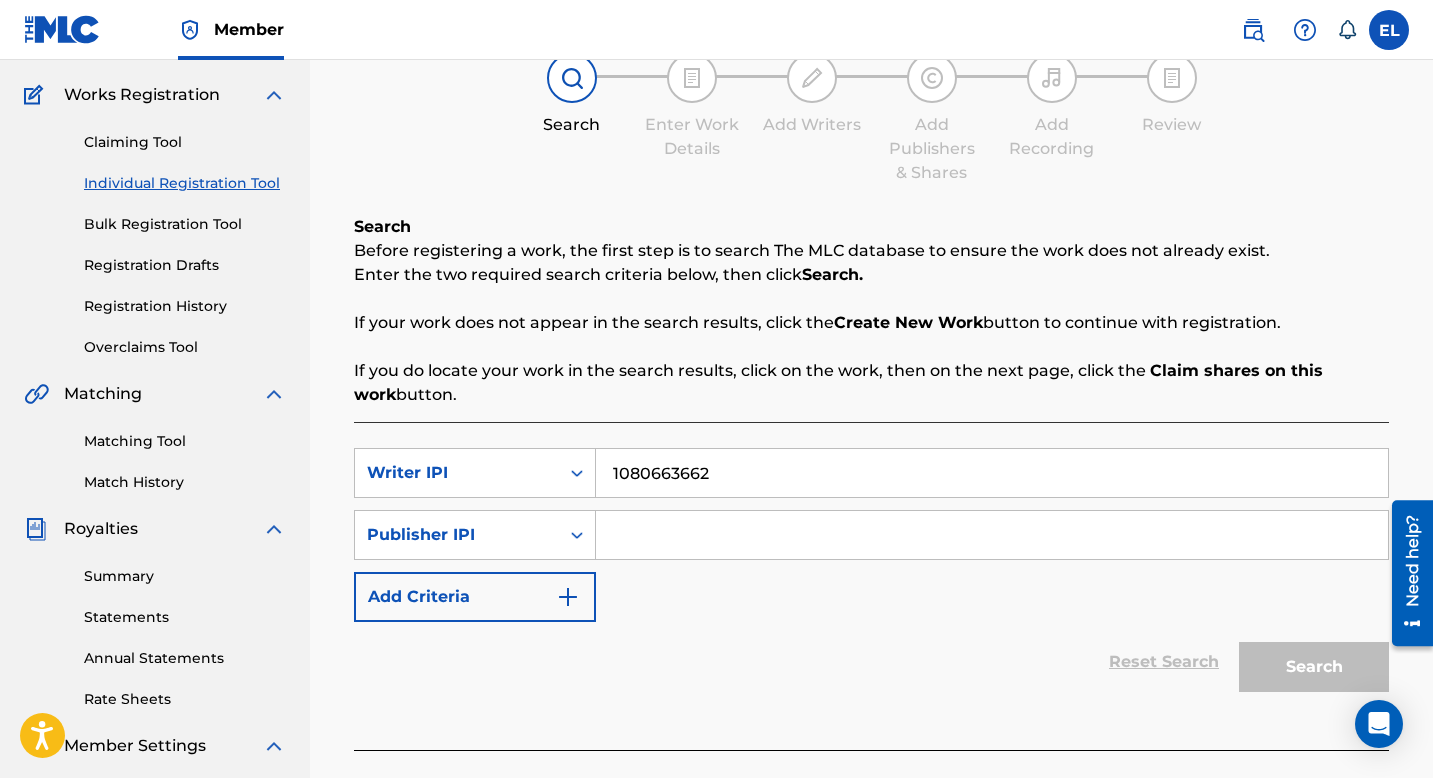 click at bounding box center [992, 535] 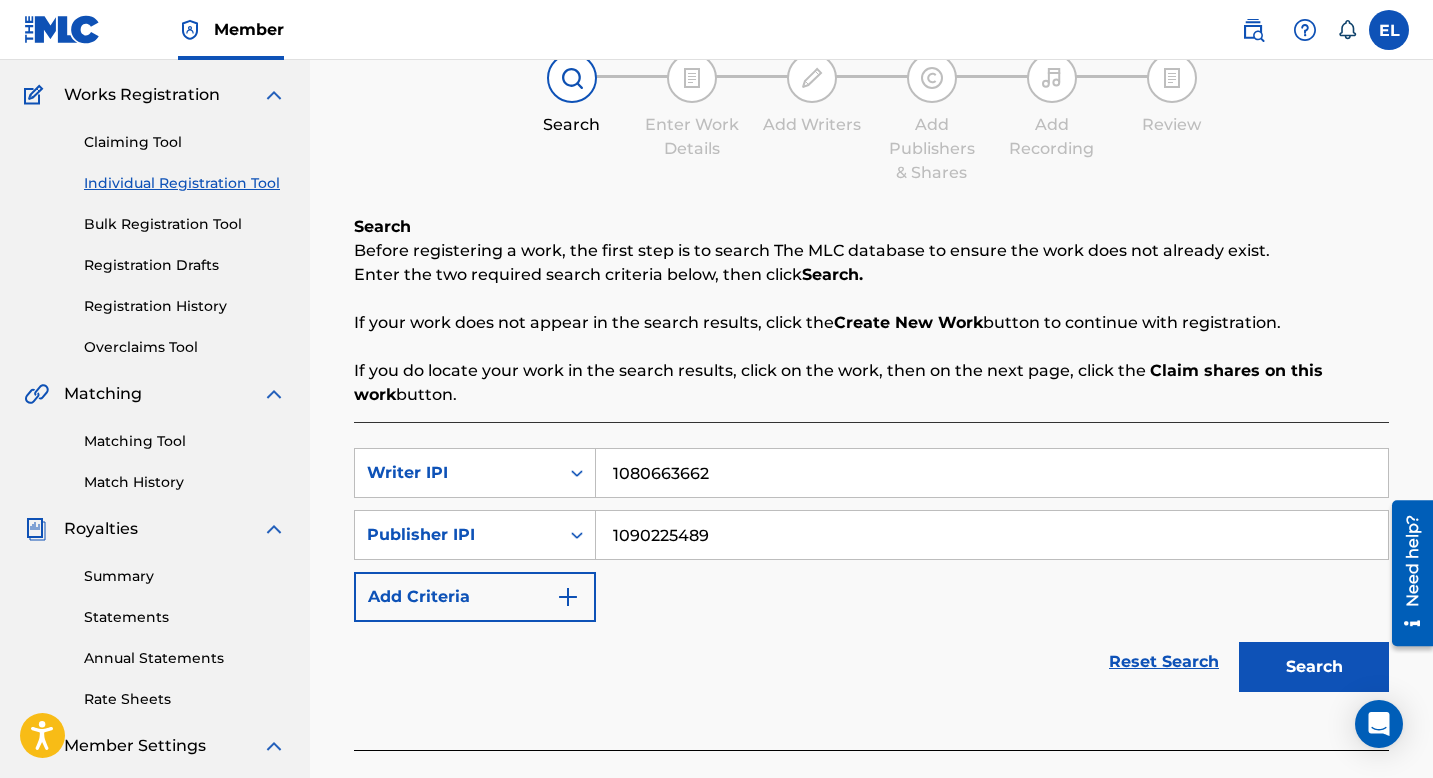type on "1090225489" 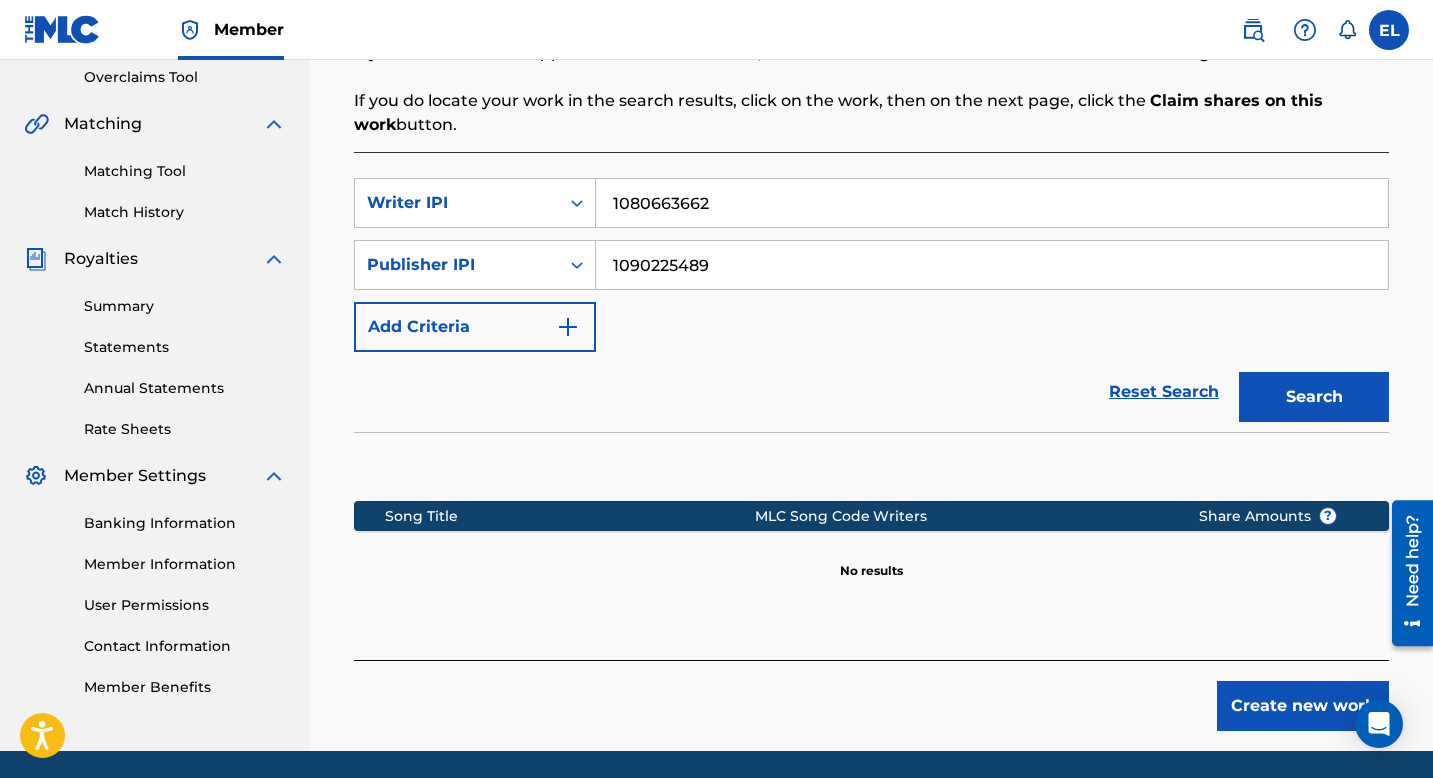 scroll, scrollTop: 424, scrollLeft: 0, axis: vertical 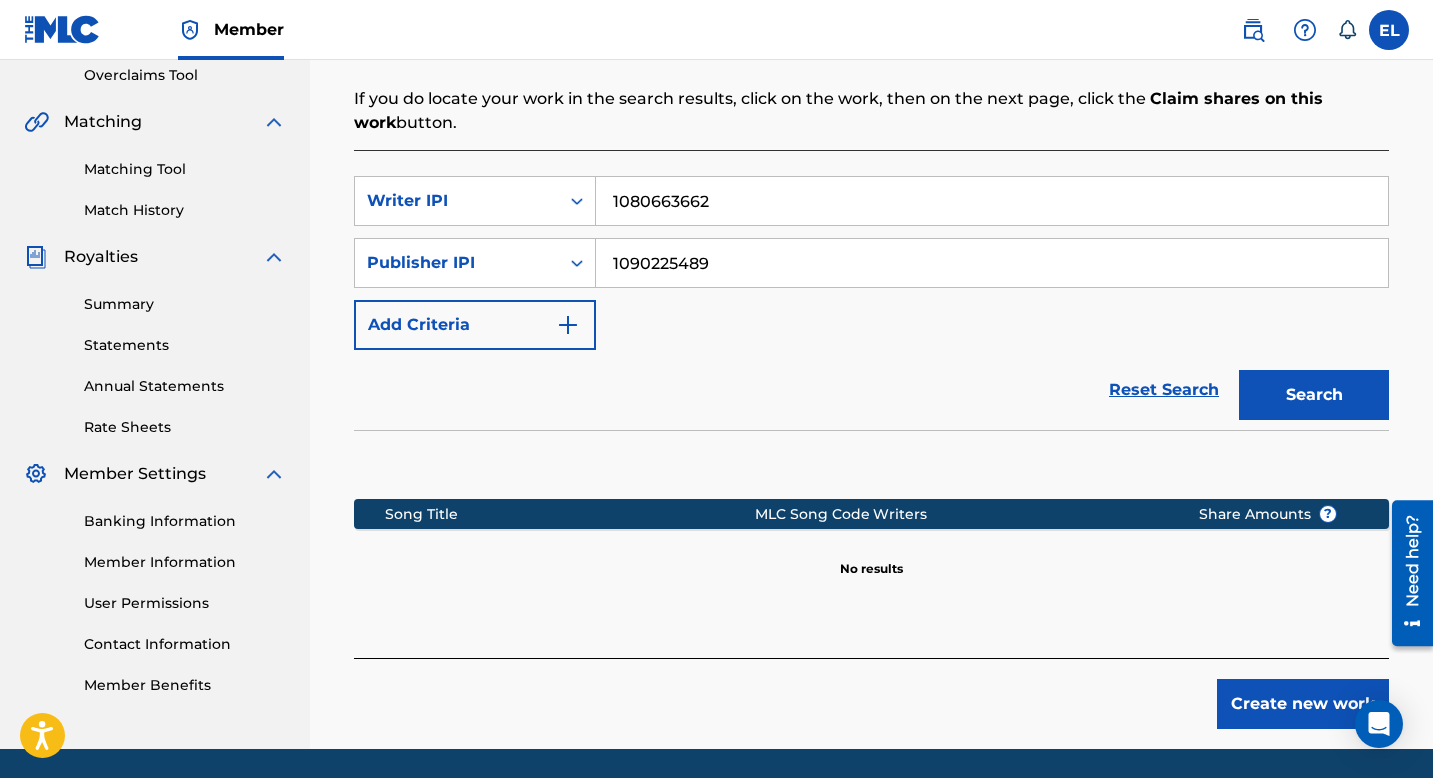 click on "Add Criteria" at bounding box center (475, 325) 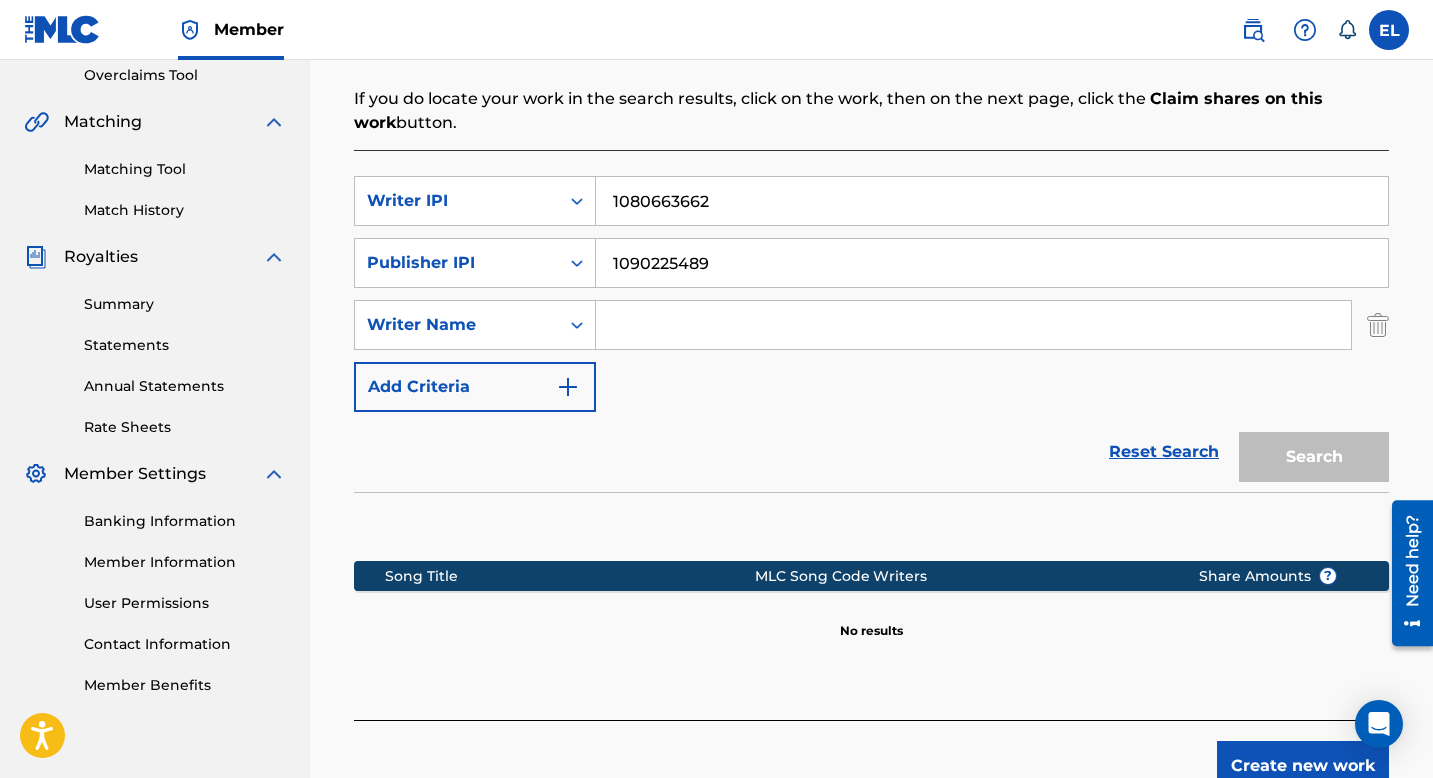 click at bounding box center (973, 325) 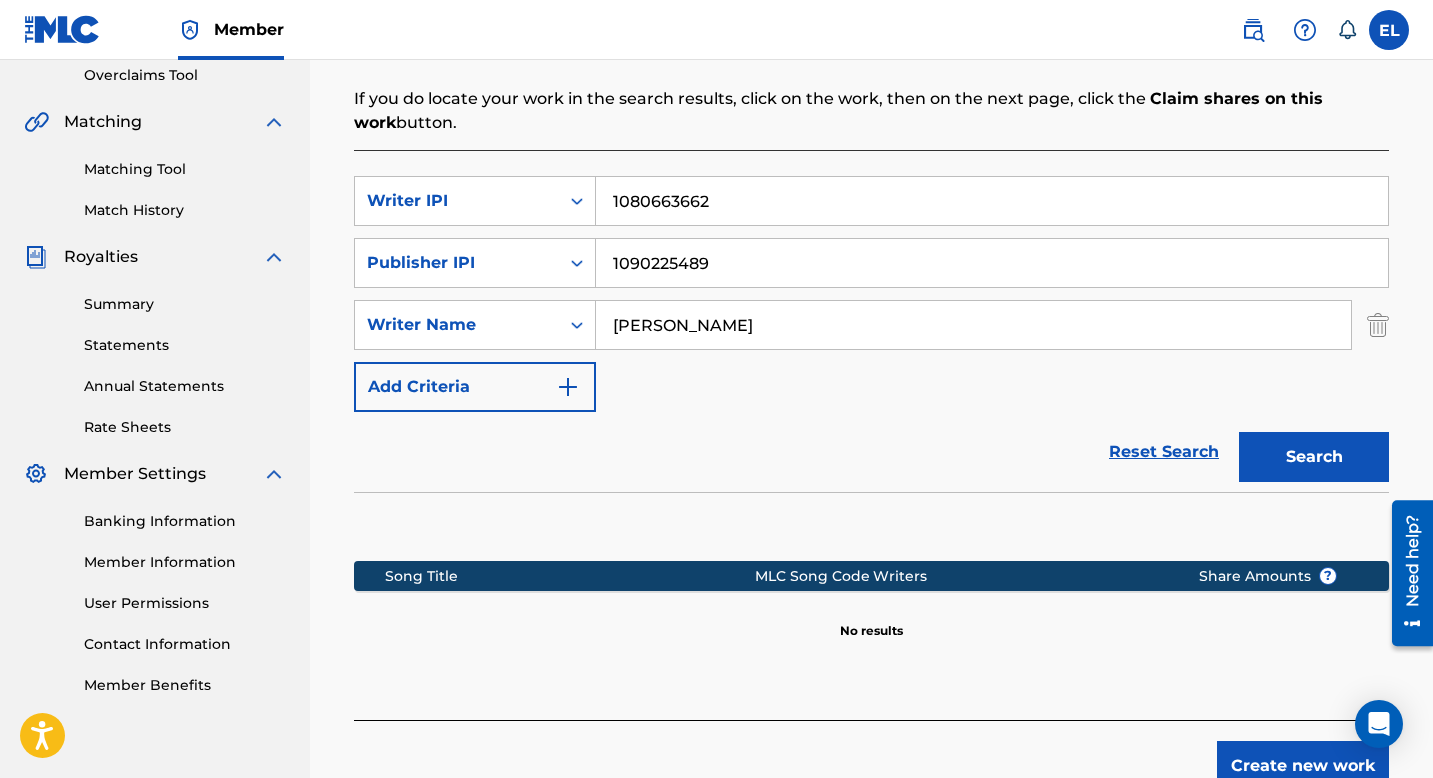 type on "[PERSON_NAME]" 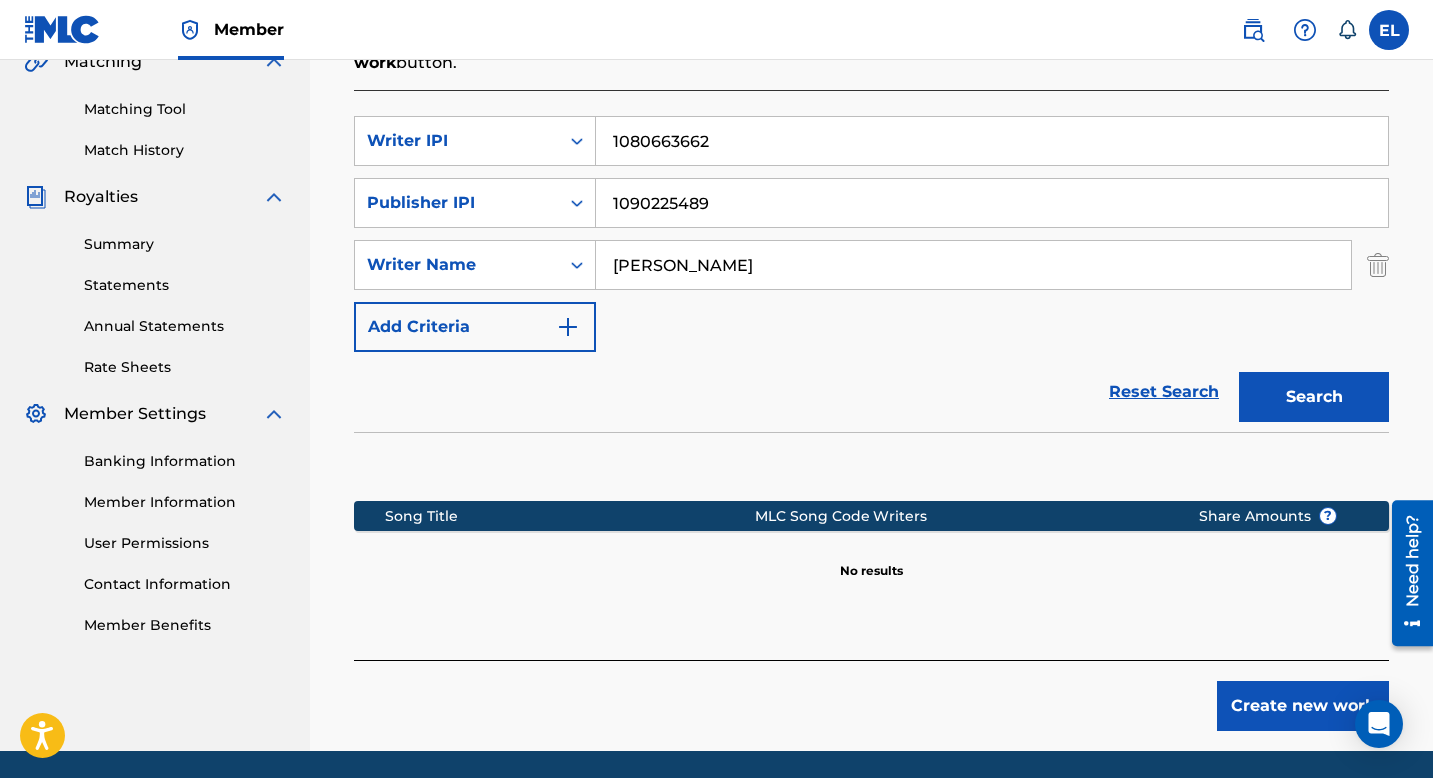 scroll, scrollTop: 553, scrollLeft: 0, axis: vertical 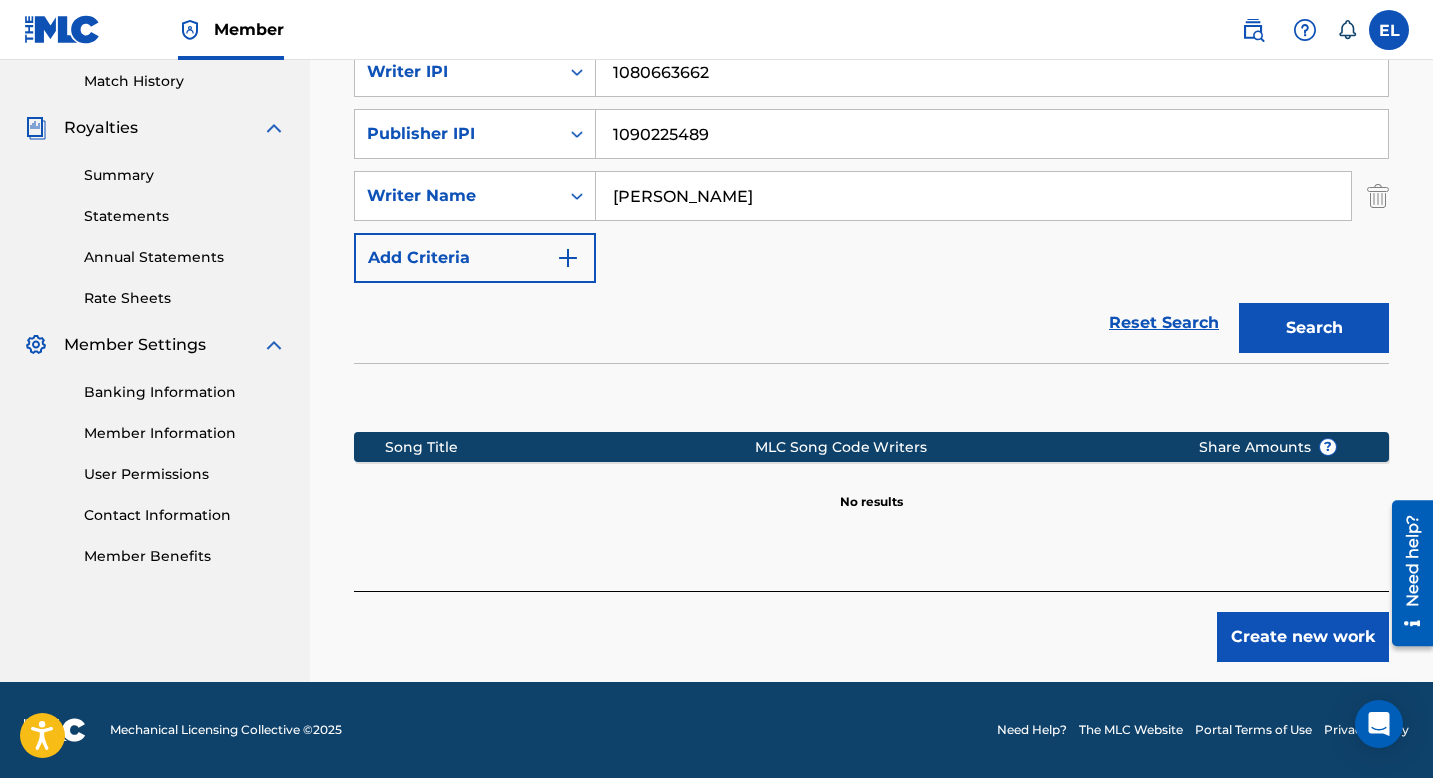 click on "Create new work" at bounding box center [1303, 637] 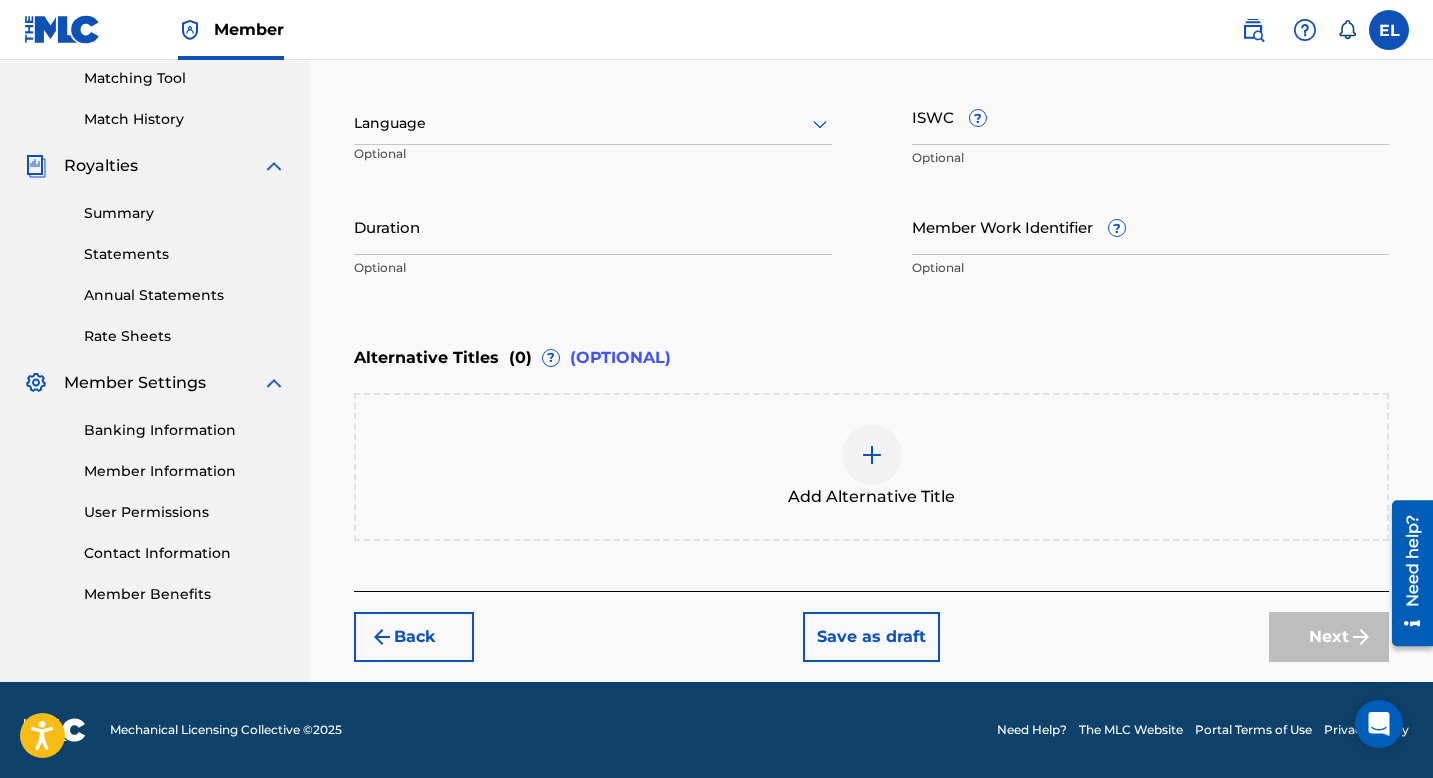 scroll, scrollTop: 514, scrollLeft: 0, axis: vertical 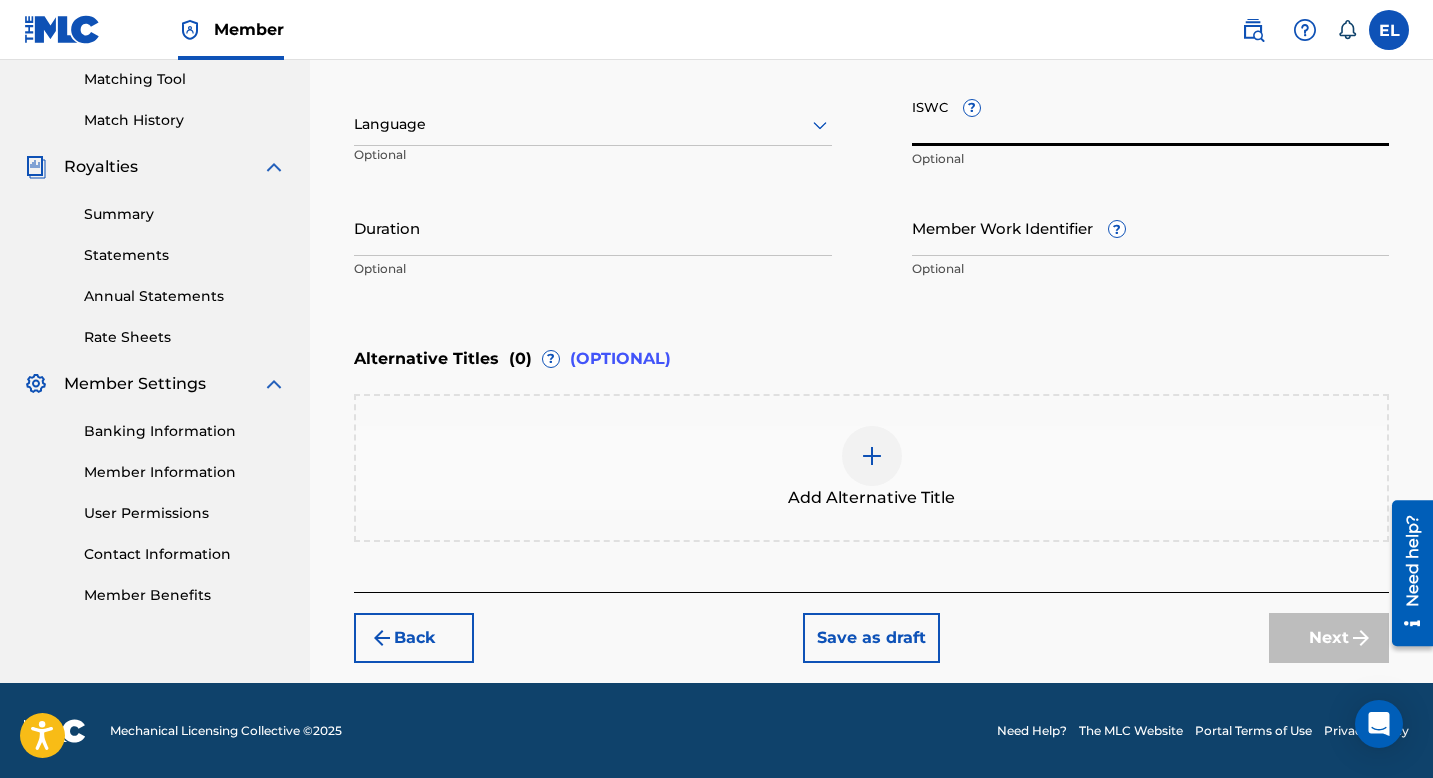 click on "ISWC   ?" at bounding box center (1151, 117) 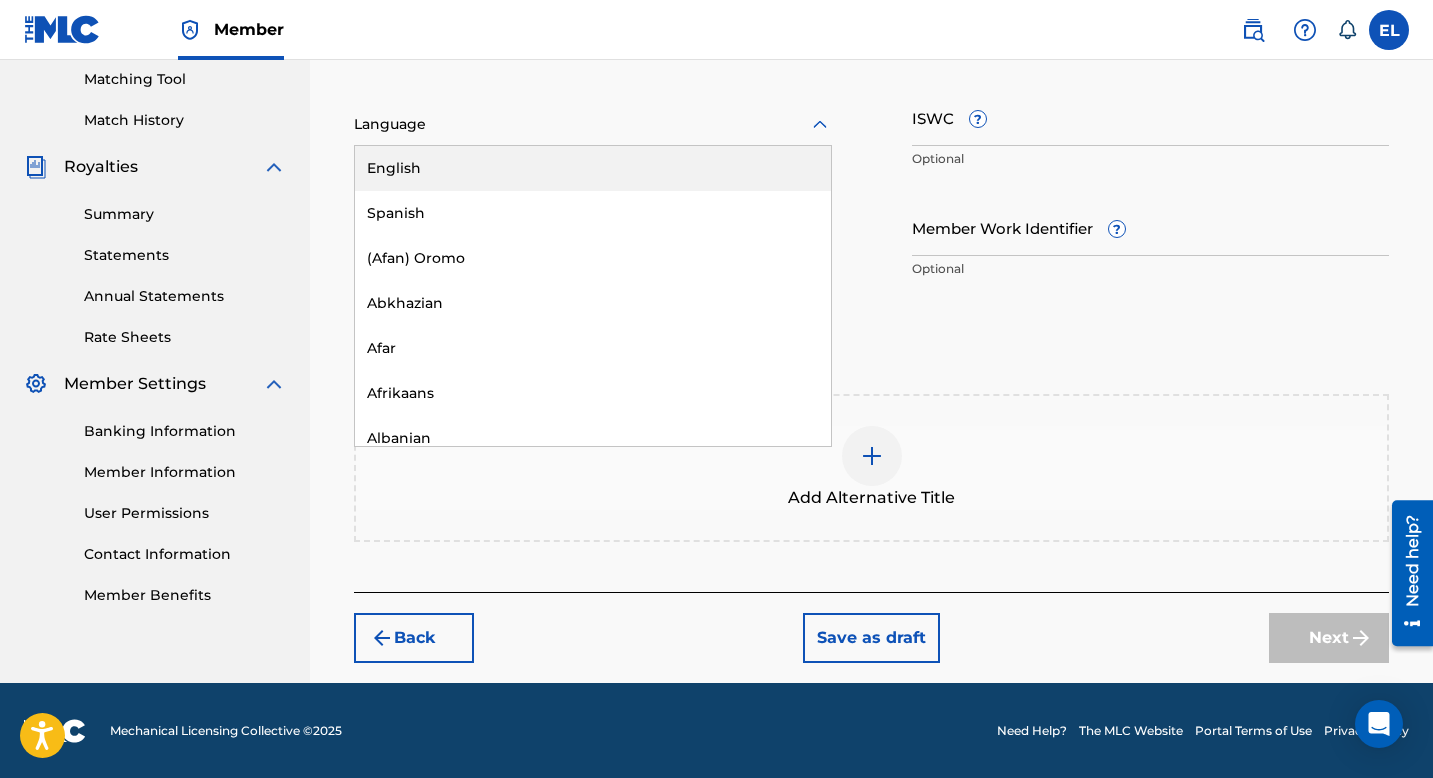 click on "English" at bounding box center (593, 168) 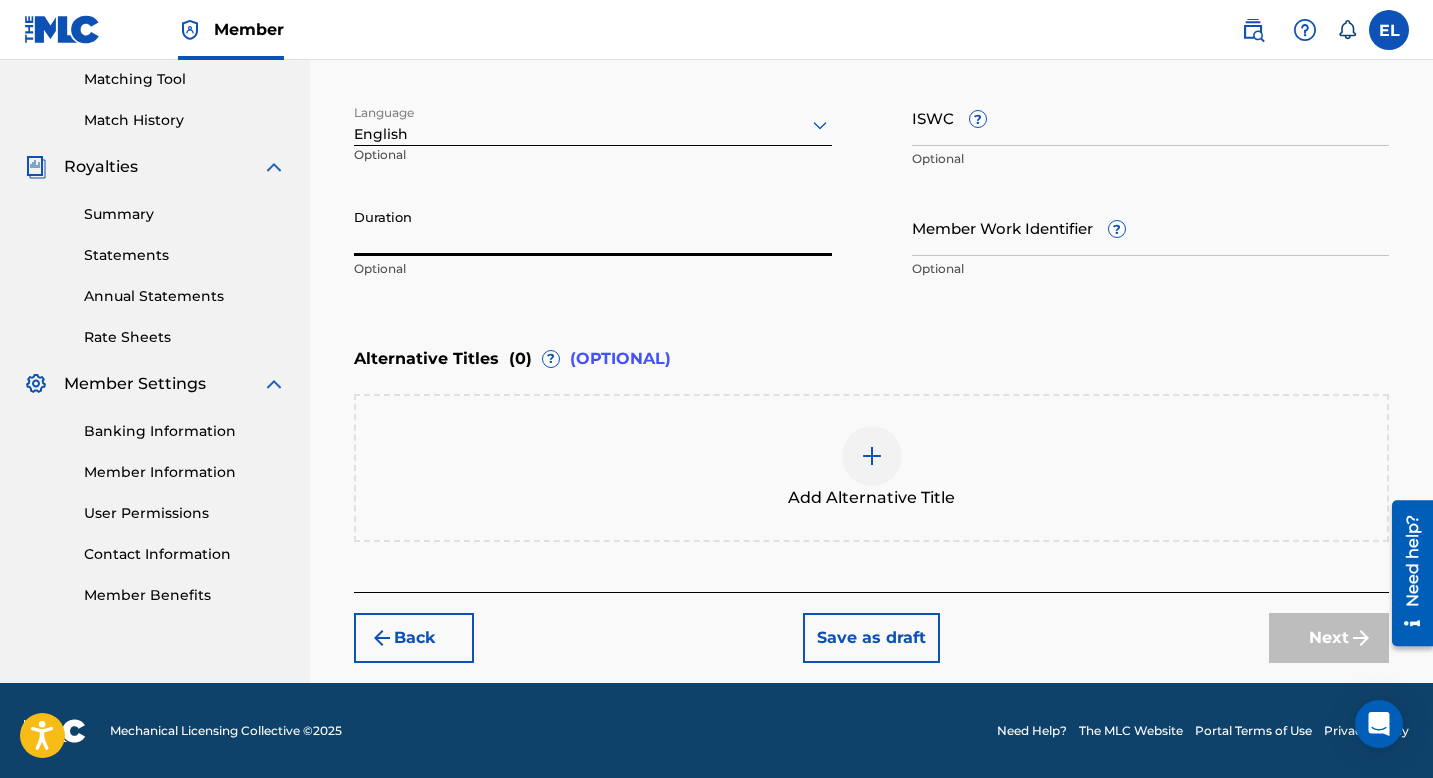 click on "Duration" at bounding box center (593, 227) 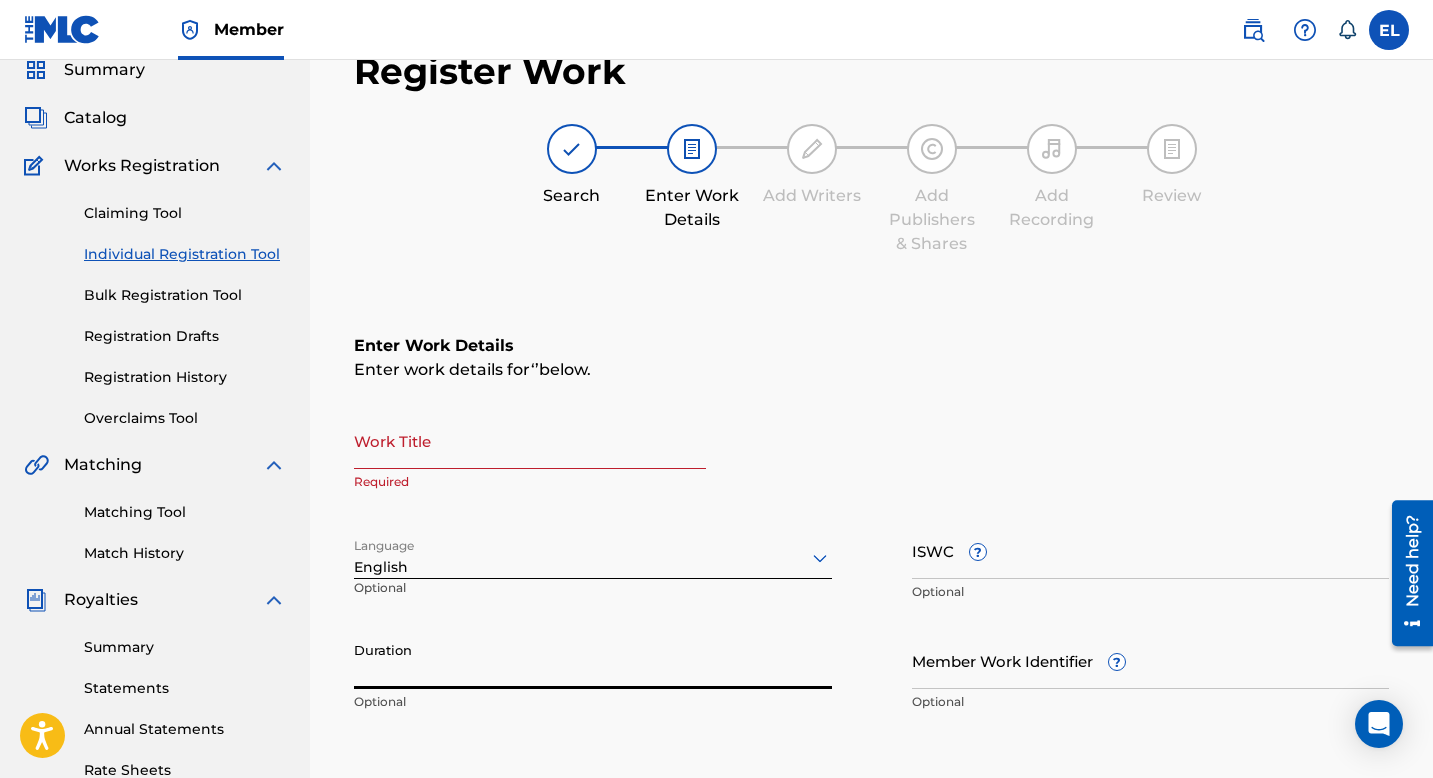scroll, scrollTop: 115, scrollLeft: 0, axis: vertical 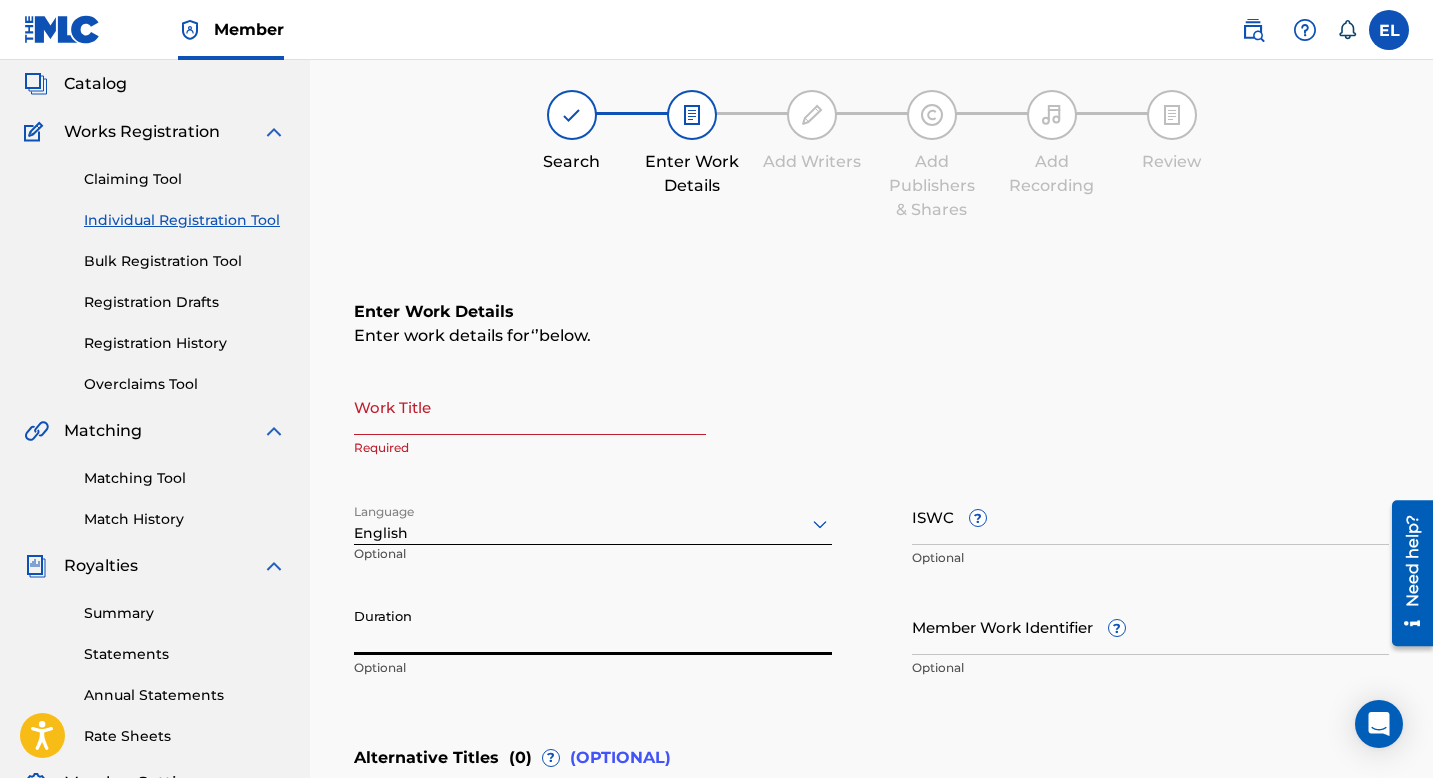 click on "ISWC   ?" at bounding box center (1151, 516) 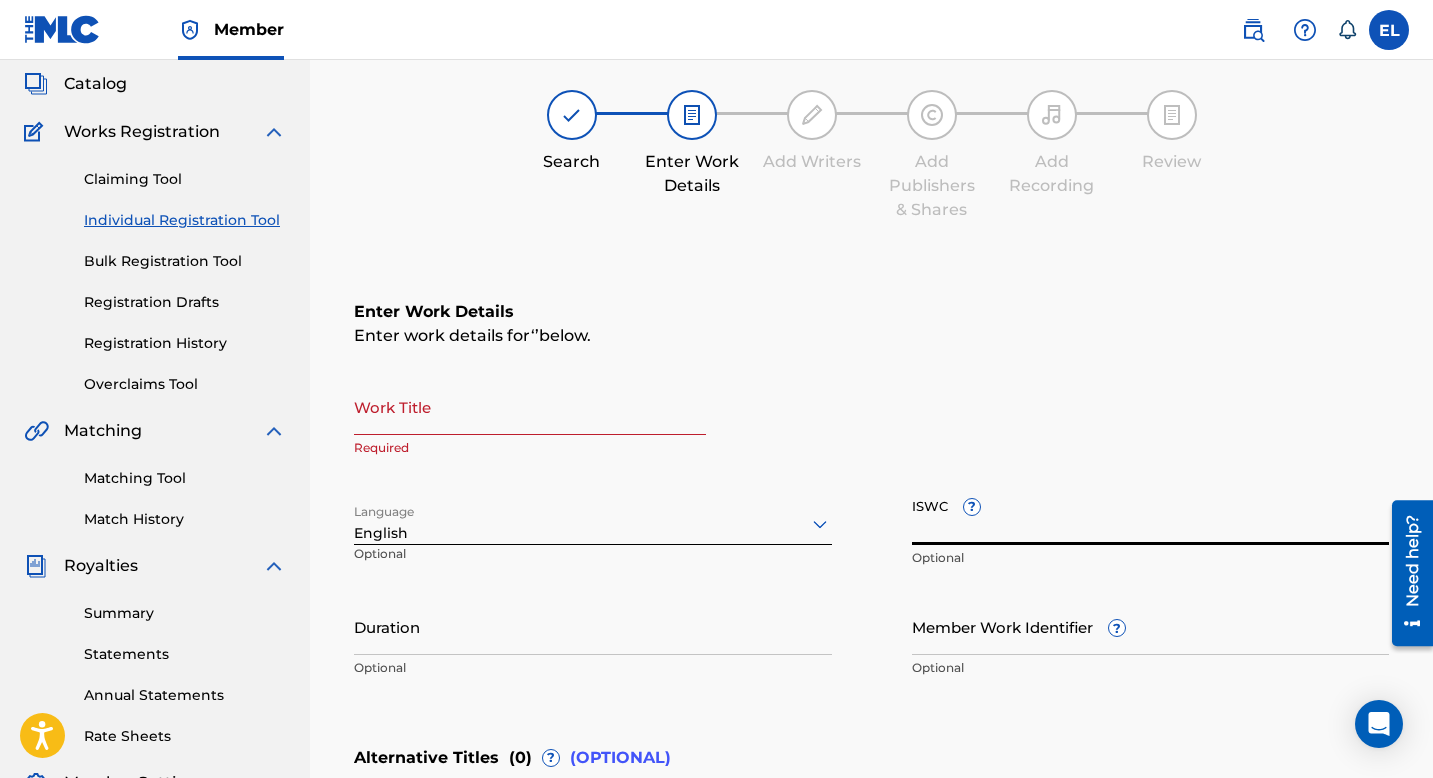 click on "Work Title" at bounding box center (530, 406) 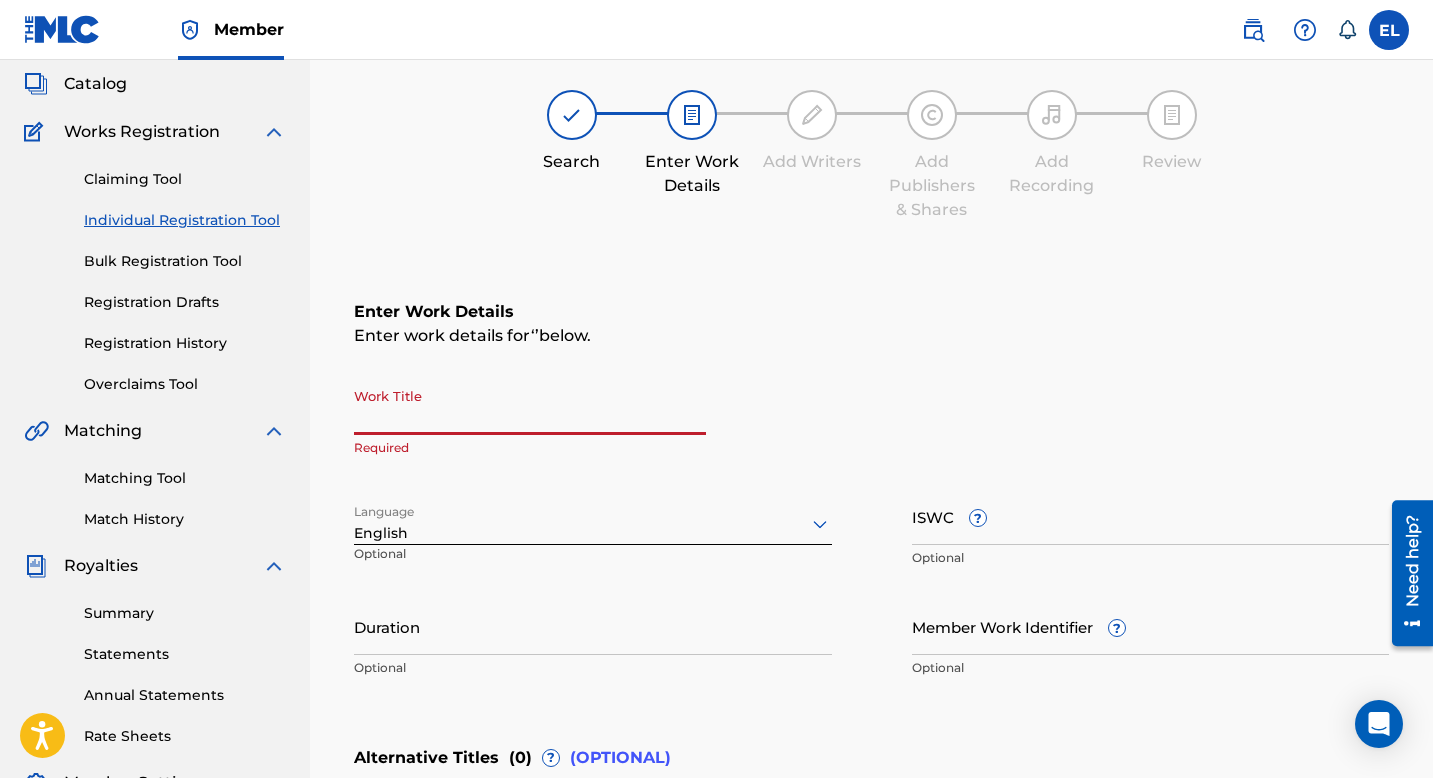 paste on "T-328.814.244-5" 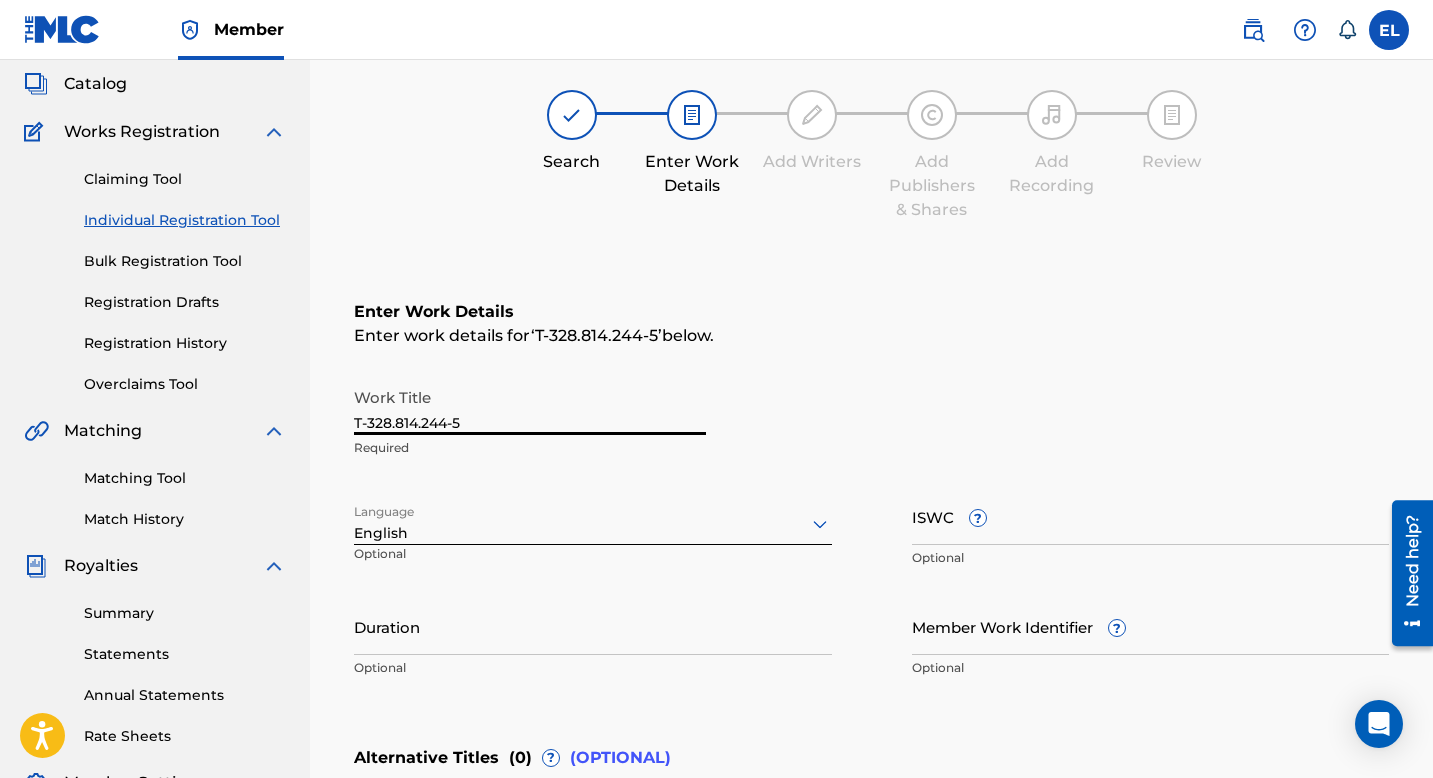 type on "T-328.814.244-5" 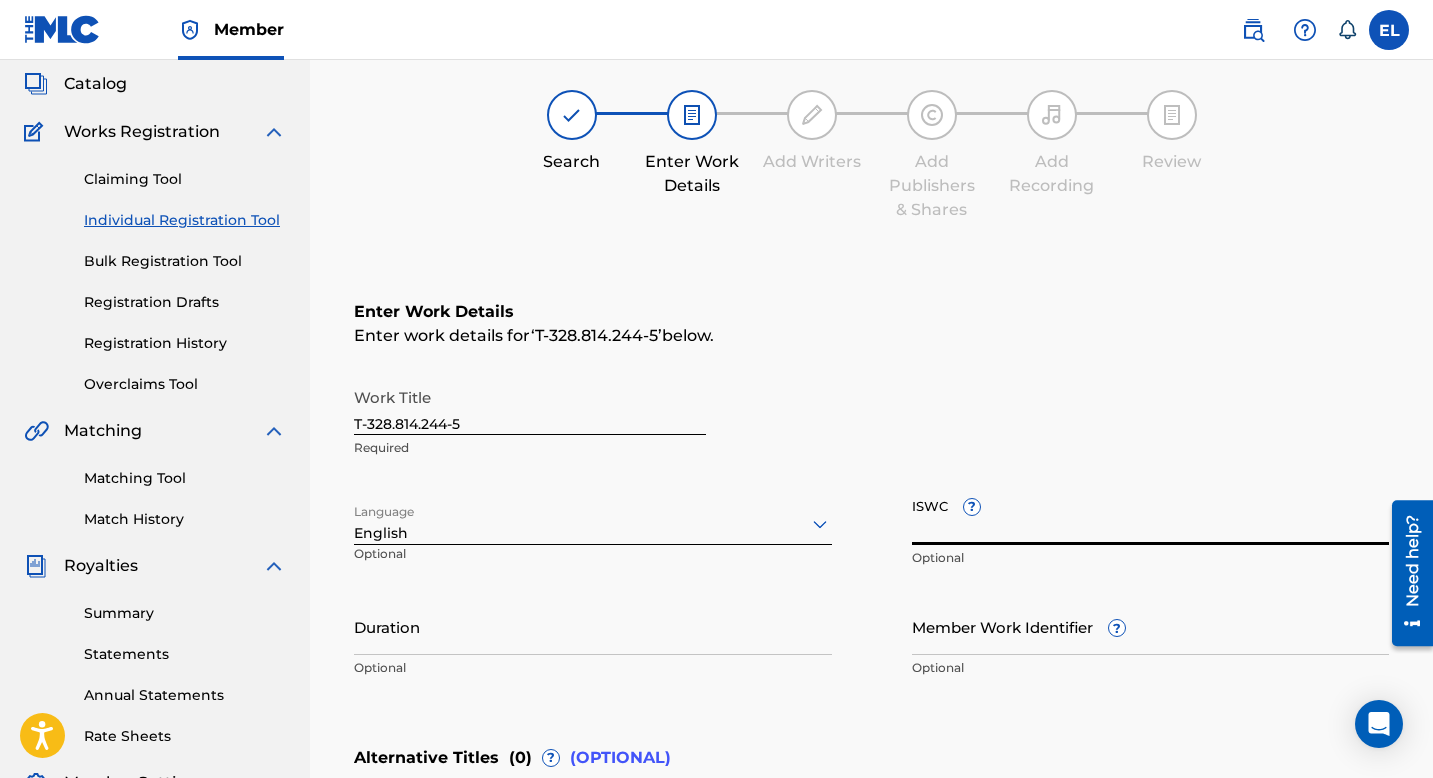 paste on "T-328.814.244-5" 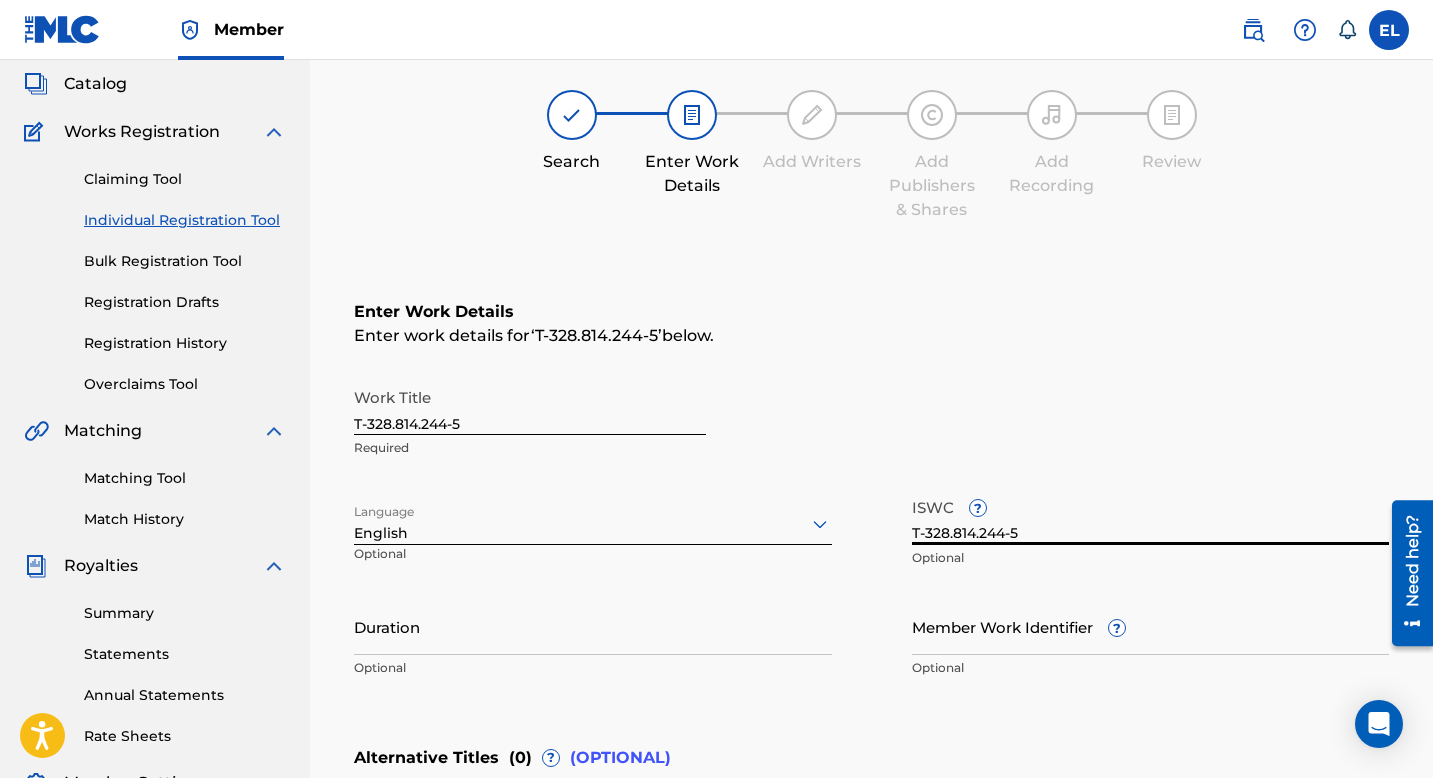 type on "T-328.814.244-5" 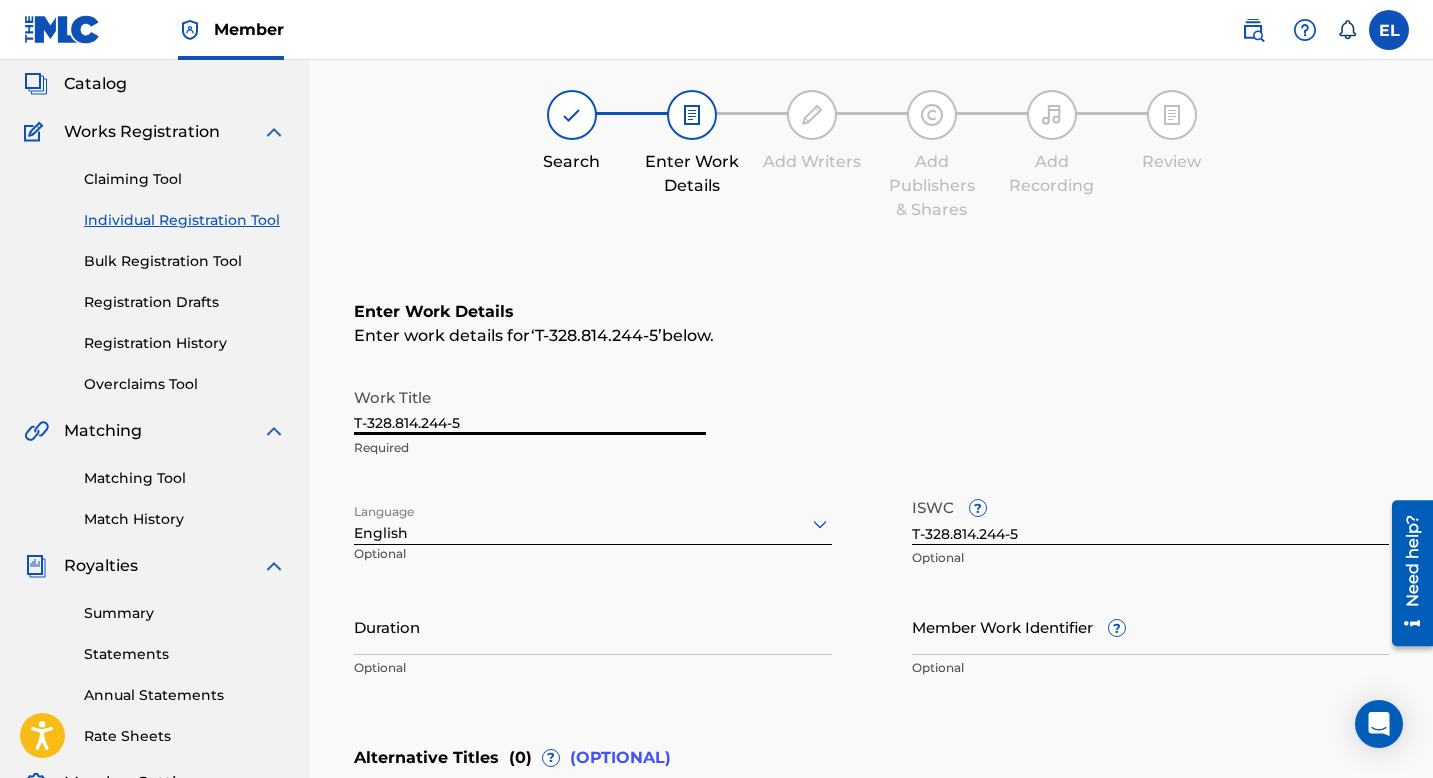 drag, startPoint x: 497, startPoint y: 421, endPoint x: 252, endPoint y: 412, distance: 245.16525 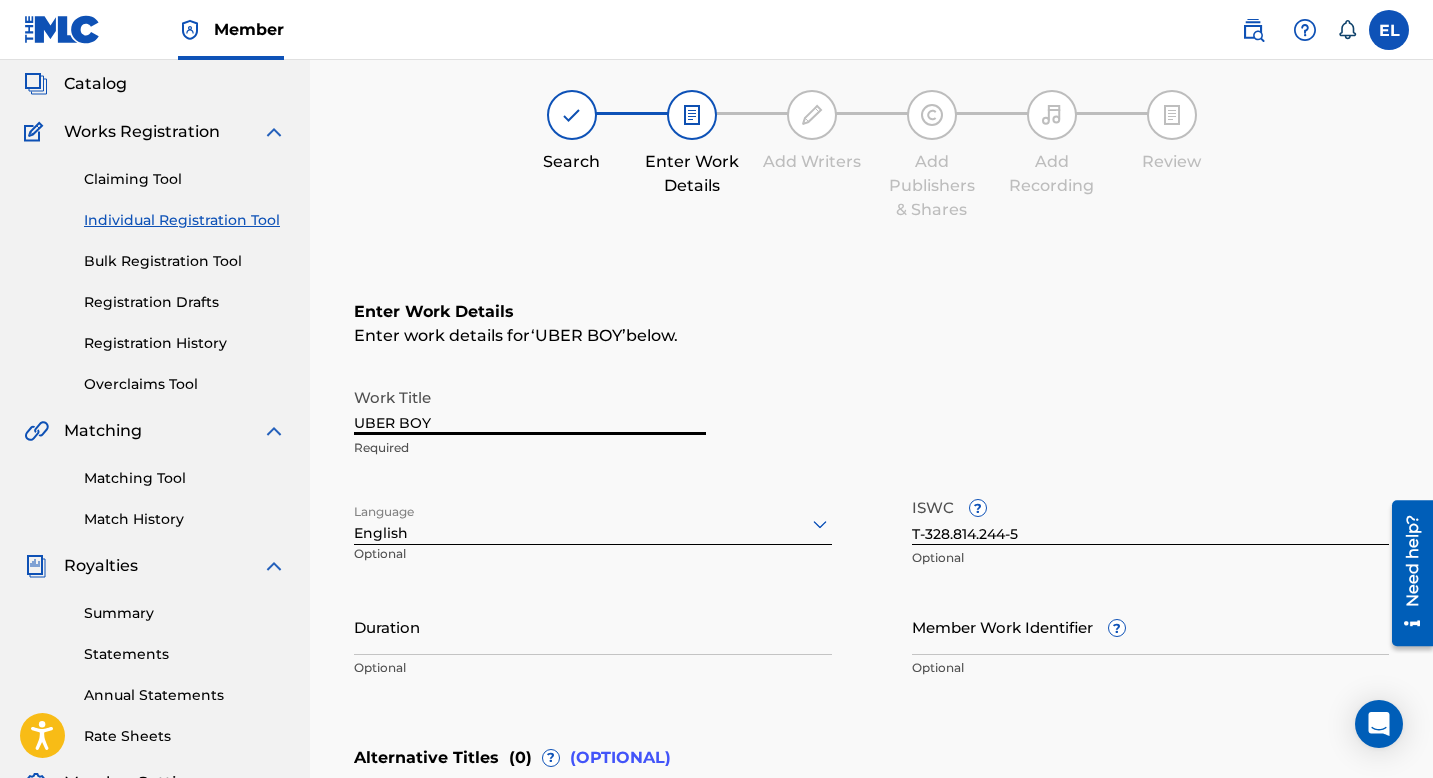 type on "UBER BOY" 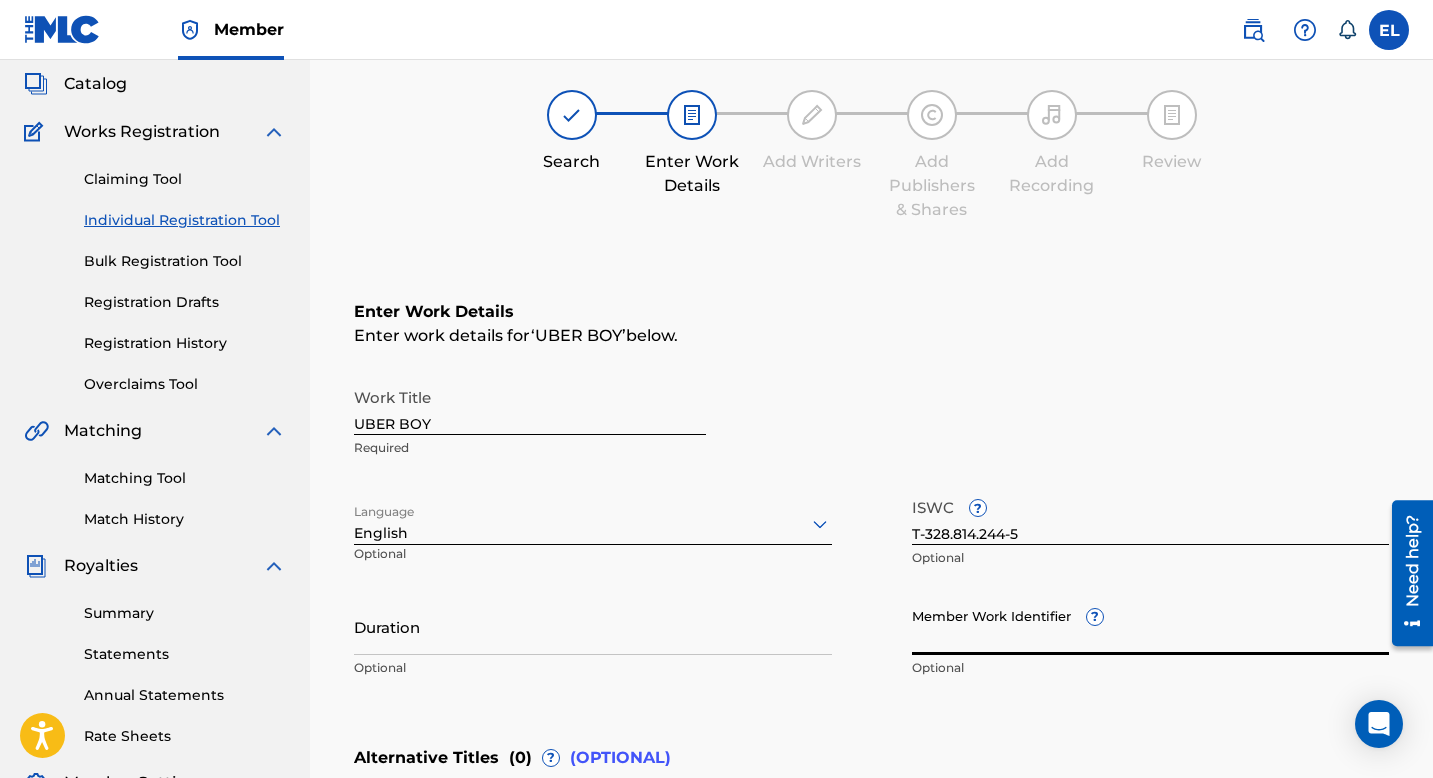 click on "Member Work Identifier   ?" at bounding box center (1151, 626) 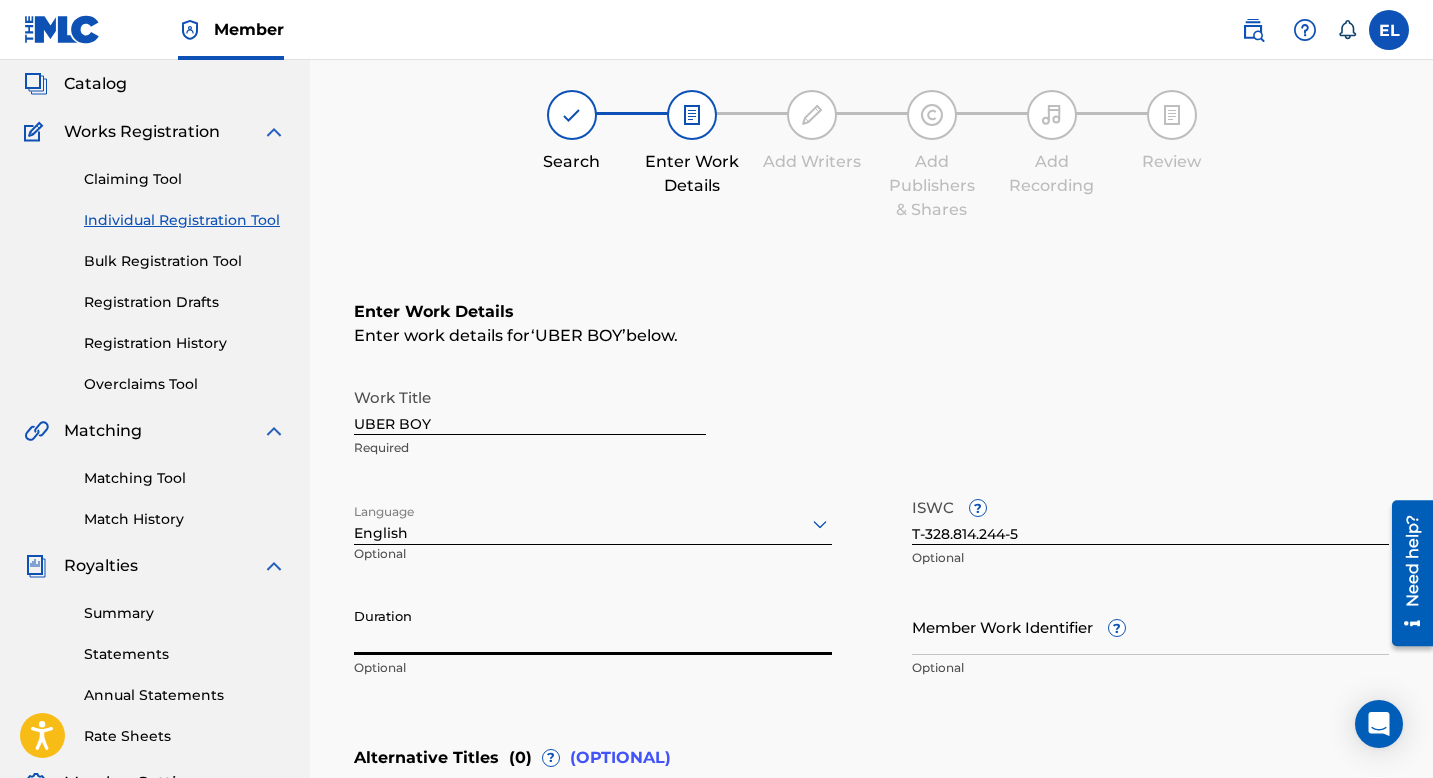 click on "Duration" at bounding box center [593, 626] 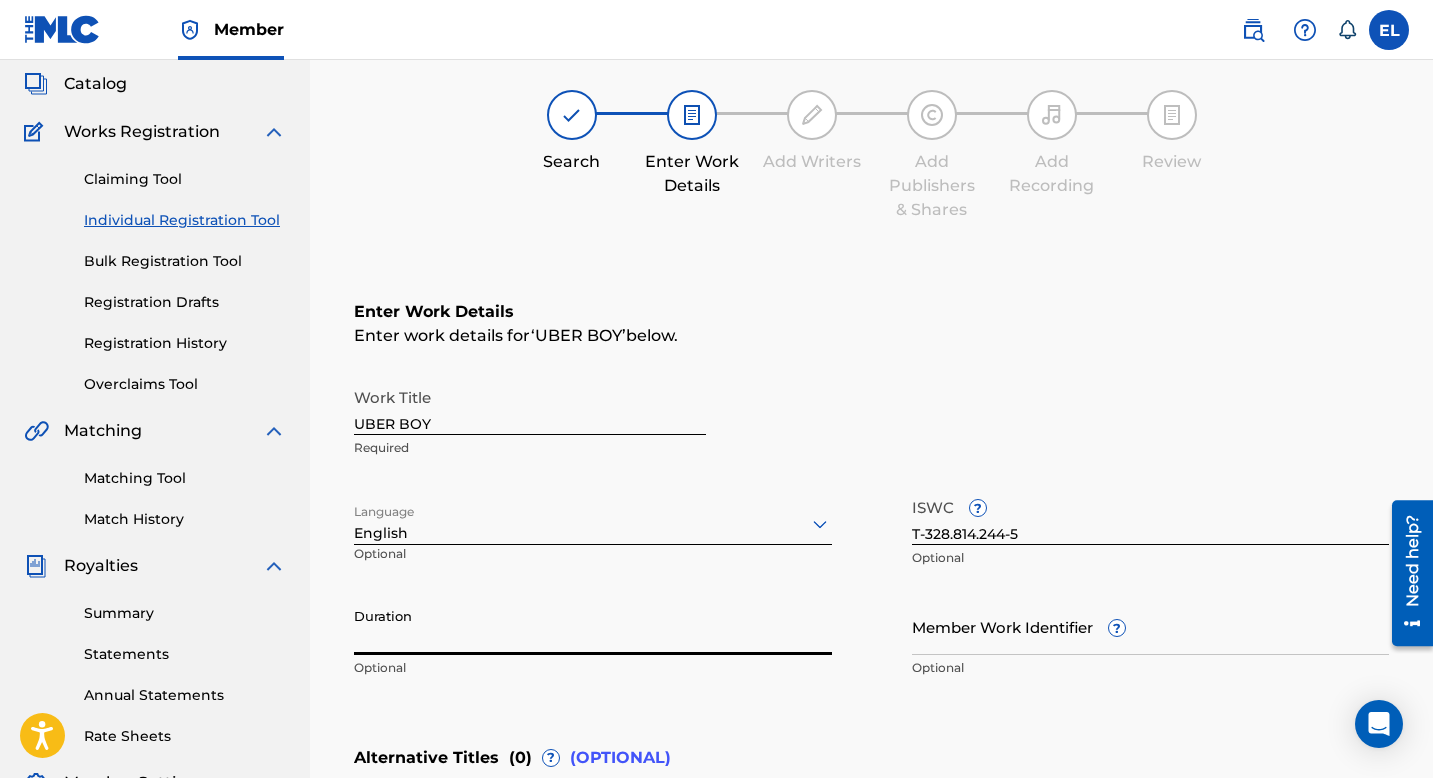 click on "Member Work Identifier   ?" at bounding box center (1151, 626) 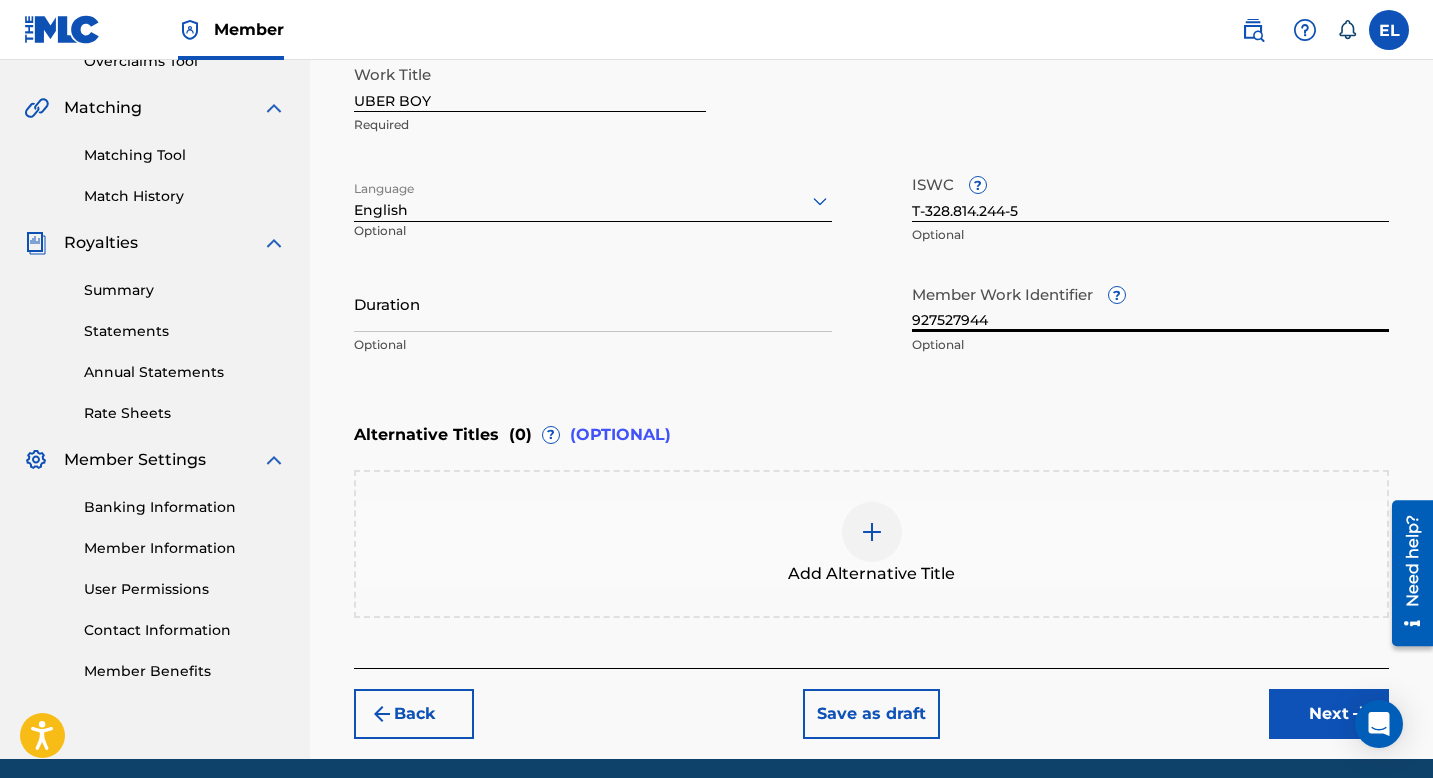 scroll, scrollTop: 442, scrollLeft: 0, axis: vertical 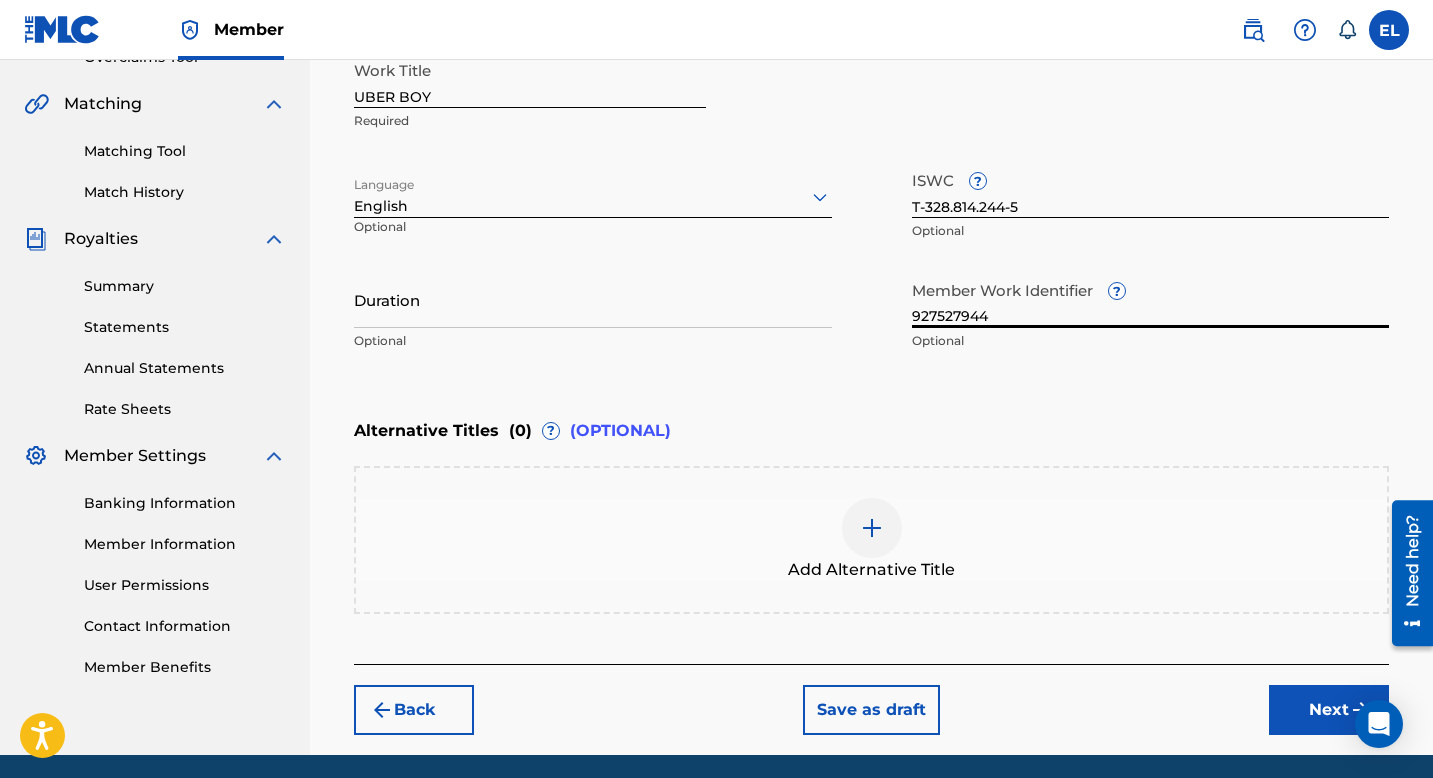 type on "927527944" 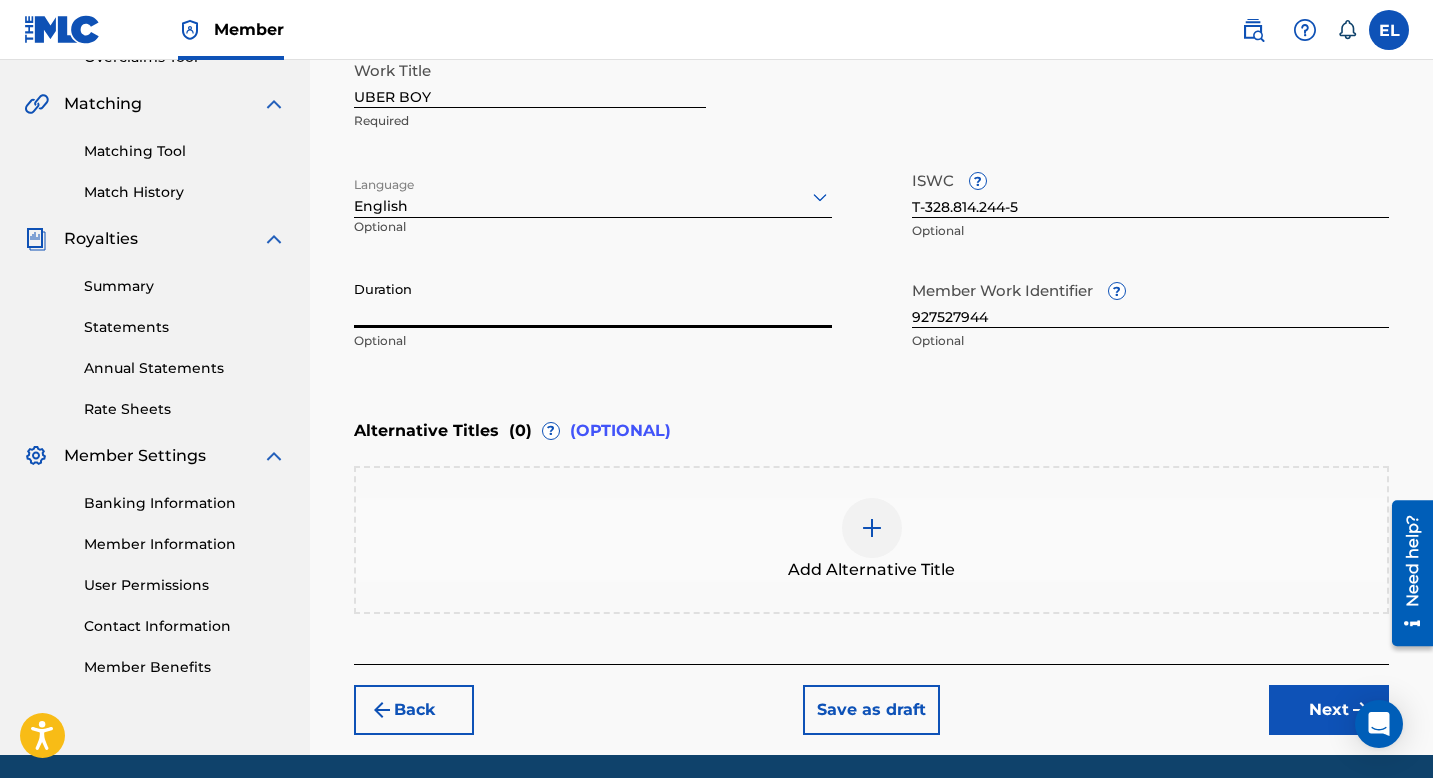 click on "Duration" at bounding box center (593, 299) 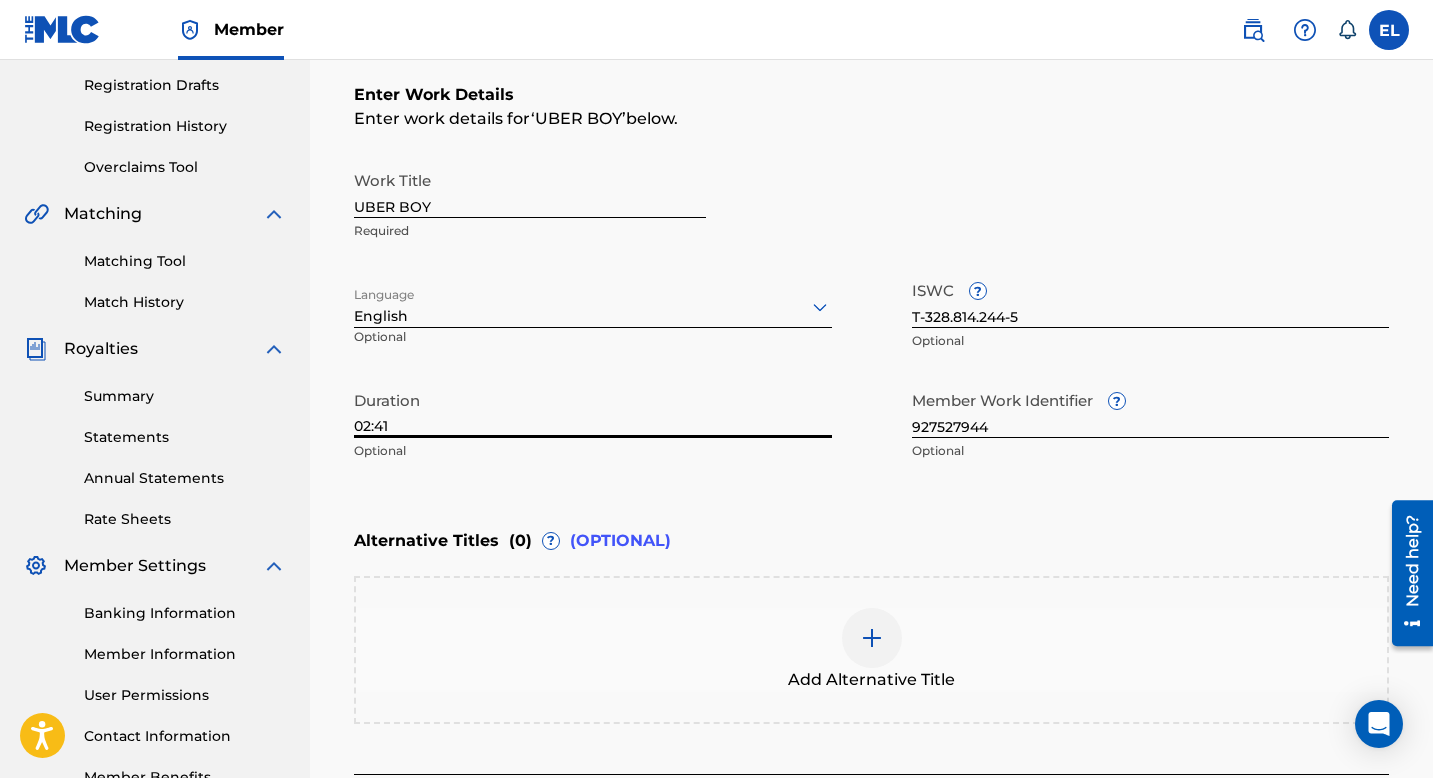 scroll, scrollTop: 514, scrollLeft: 0, axis: vertical 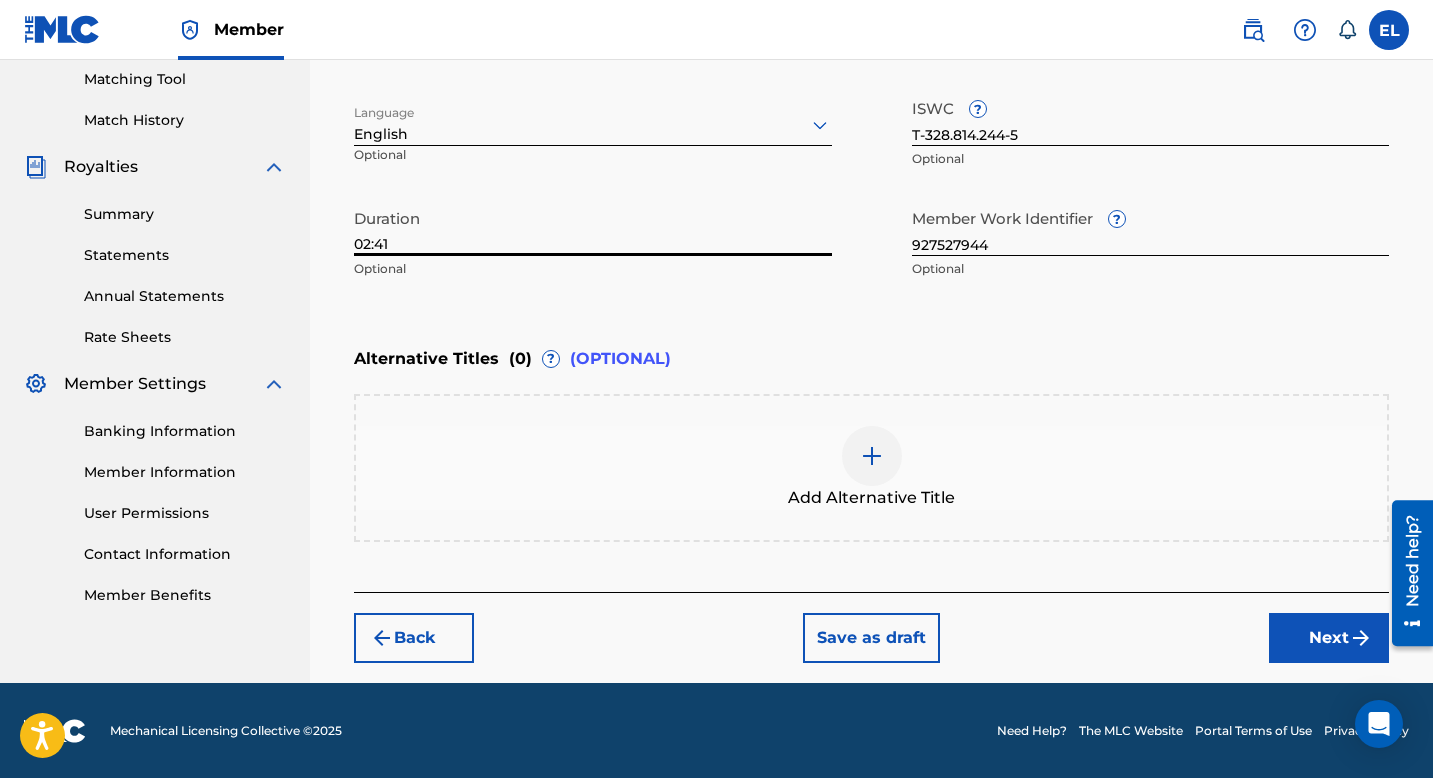 type on "02:41" 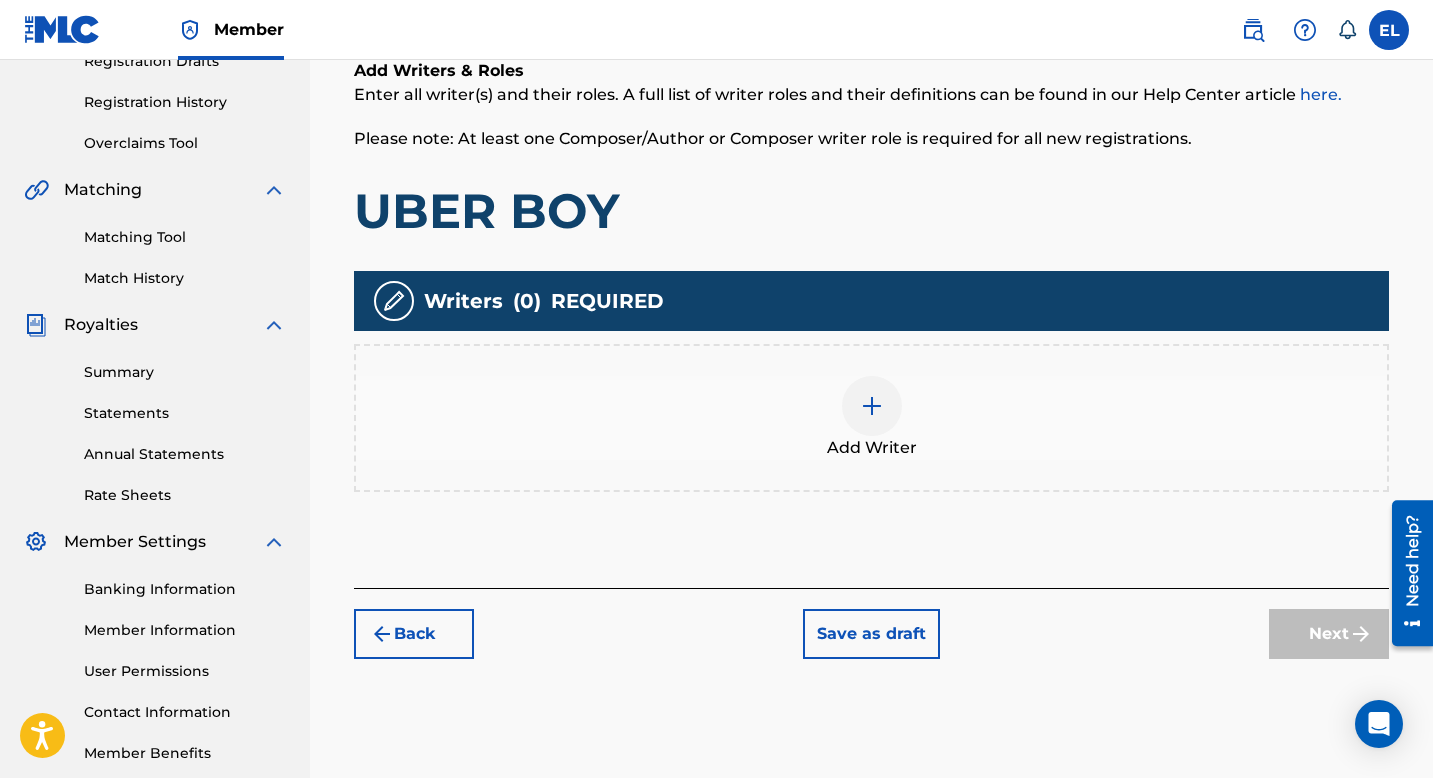 scroll, scrollTop: 349, scrollLeft: 0, axis: vertical 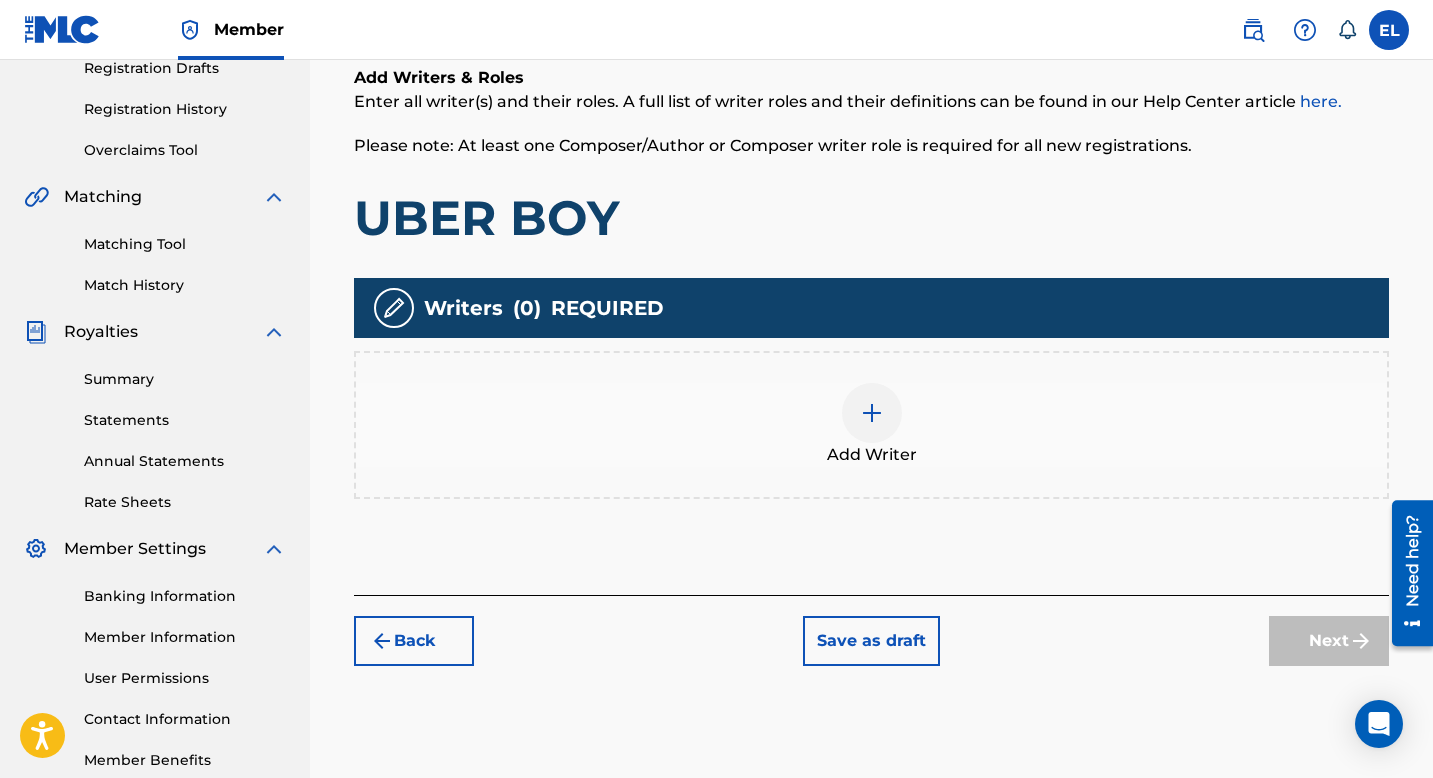 click at bounding box center [872, 413] 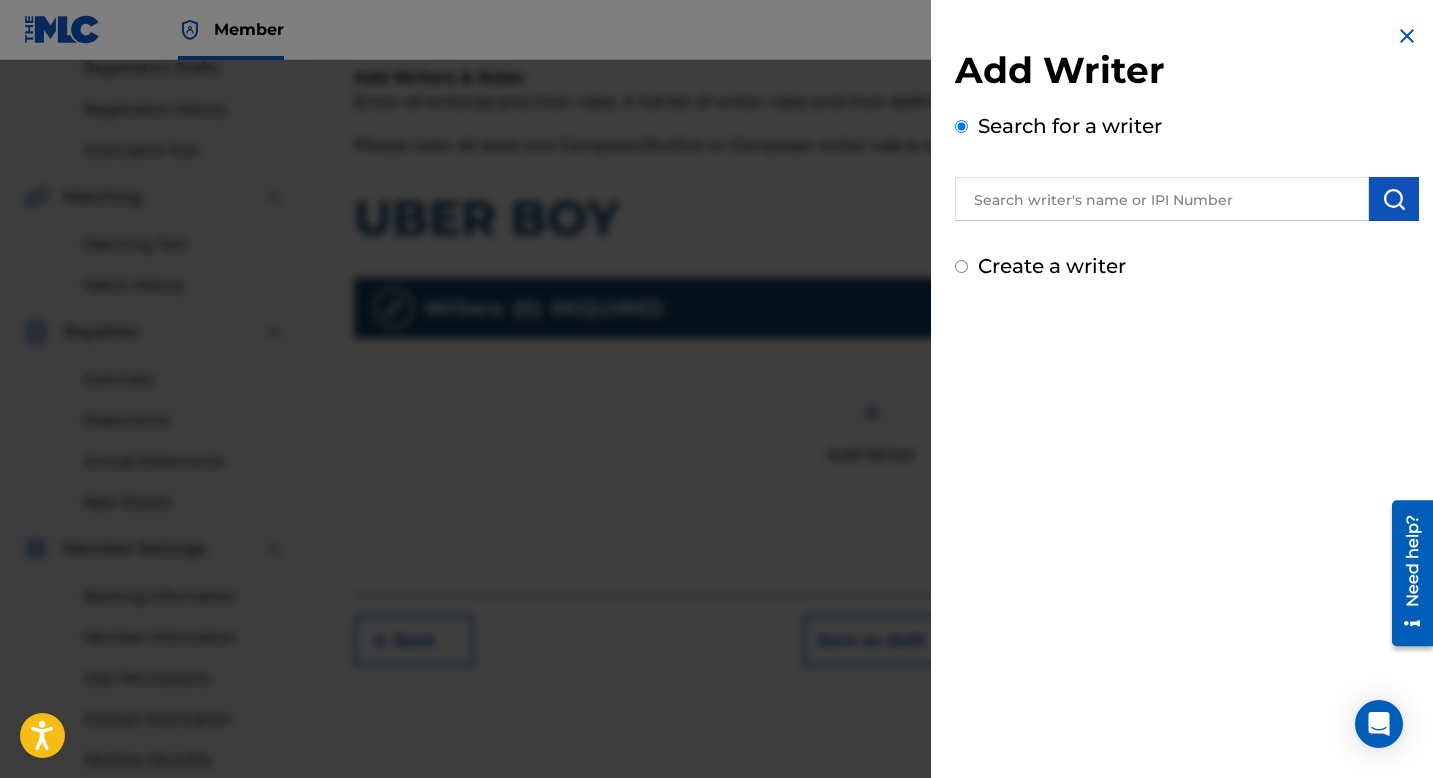 click on "Create a writer" at bounding box center [1187, 266] 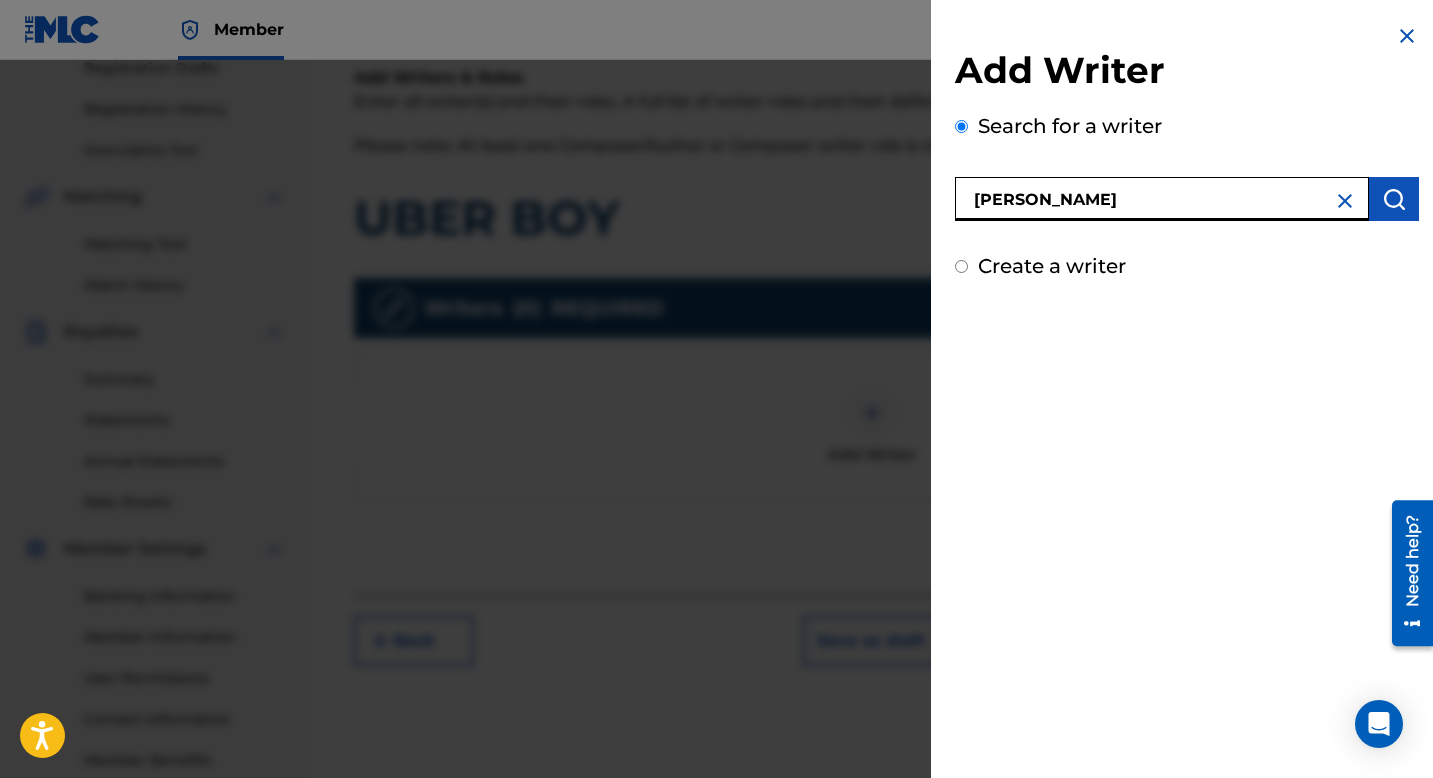 type on "EVROY LAWES" 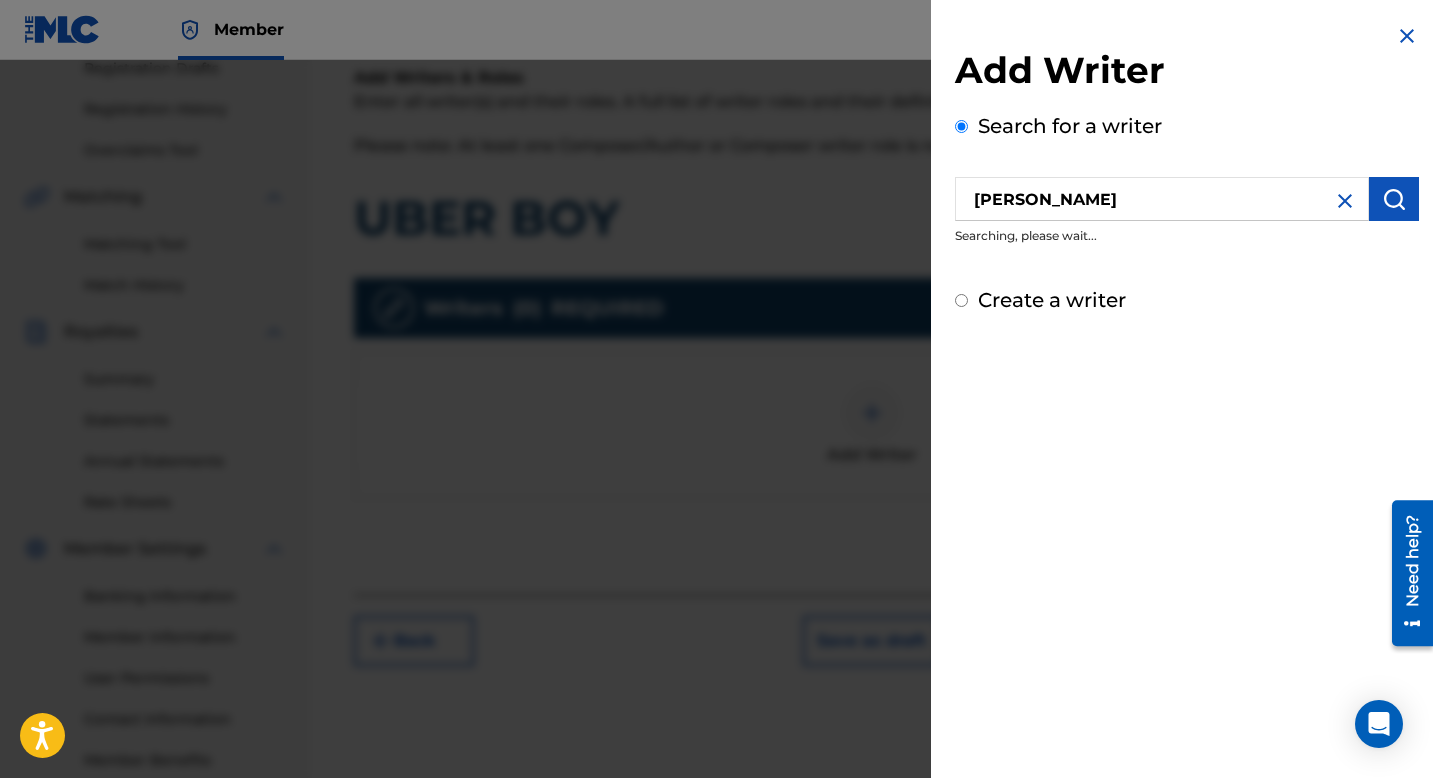 click at bounding box center [1394, 199] 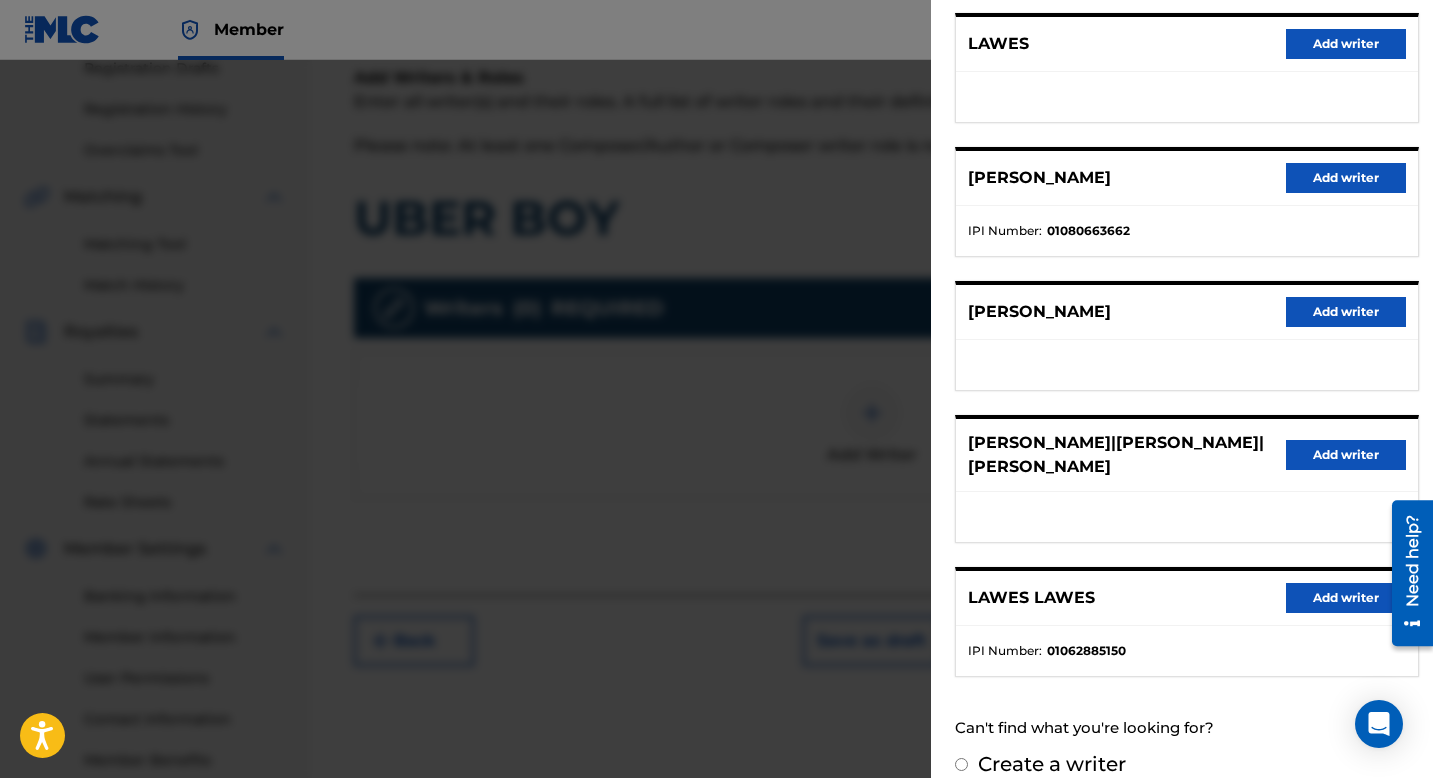 scroll, scrollTop: 259, scrollLeft: 0, axis: vertical 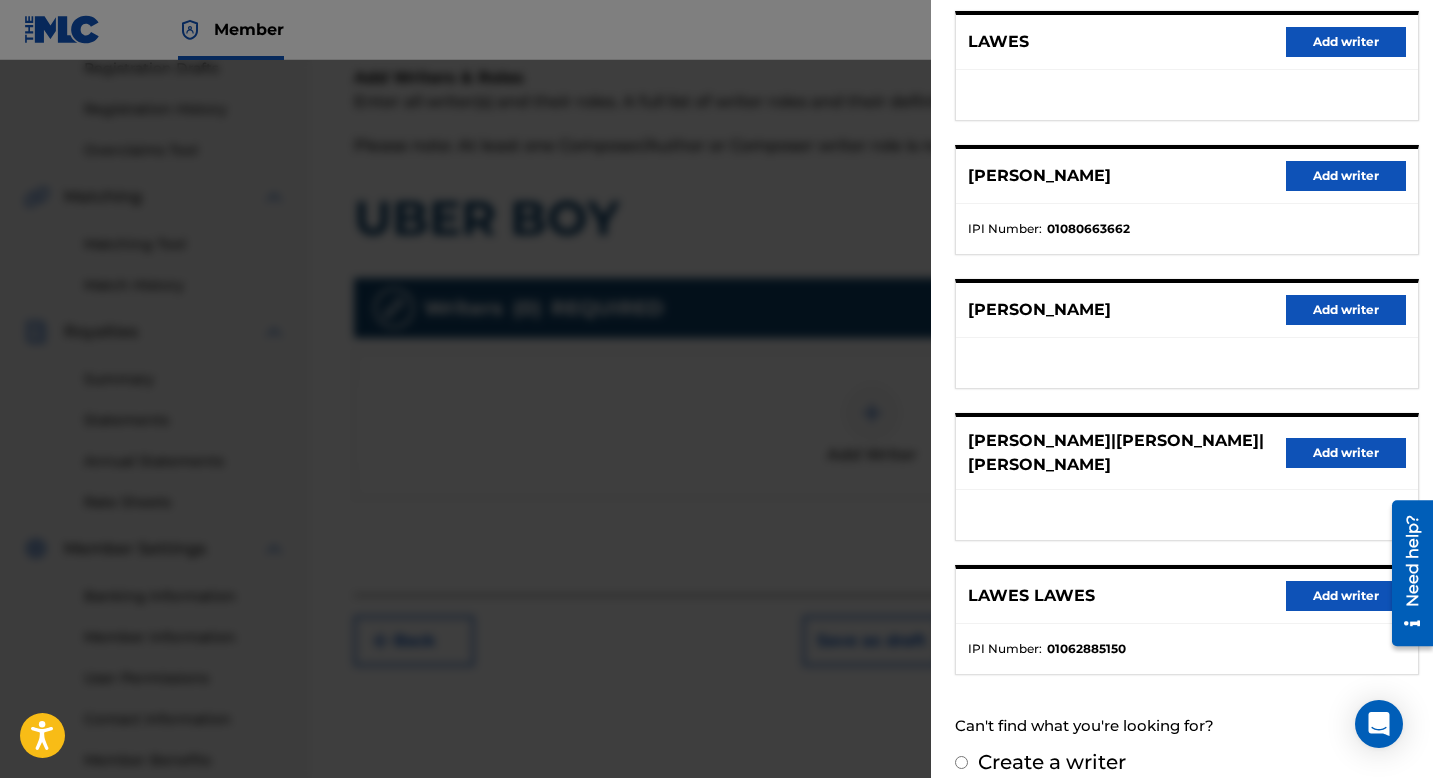 click on "Add writer" at bounding box center (1346, 176) 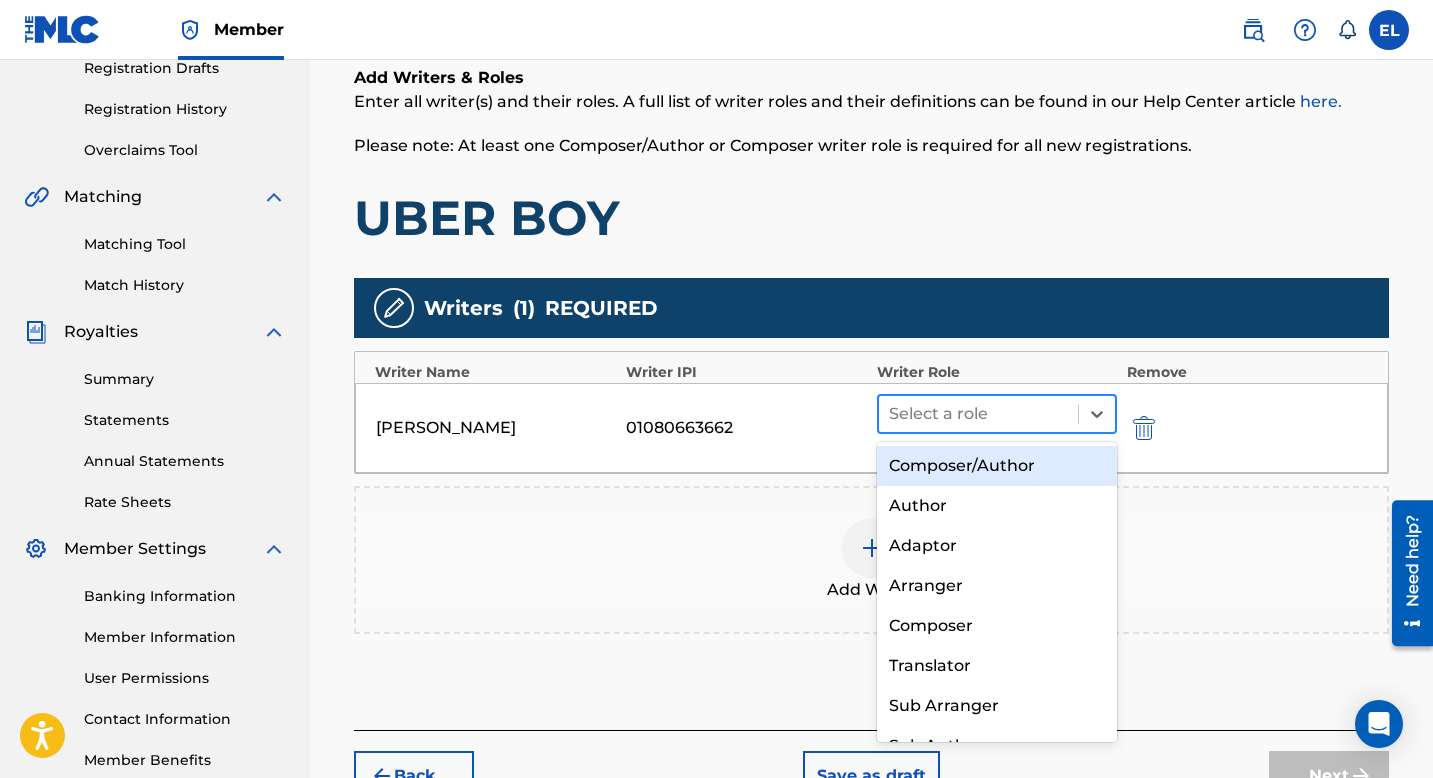 click at bounding box center (978, 414) 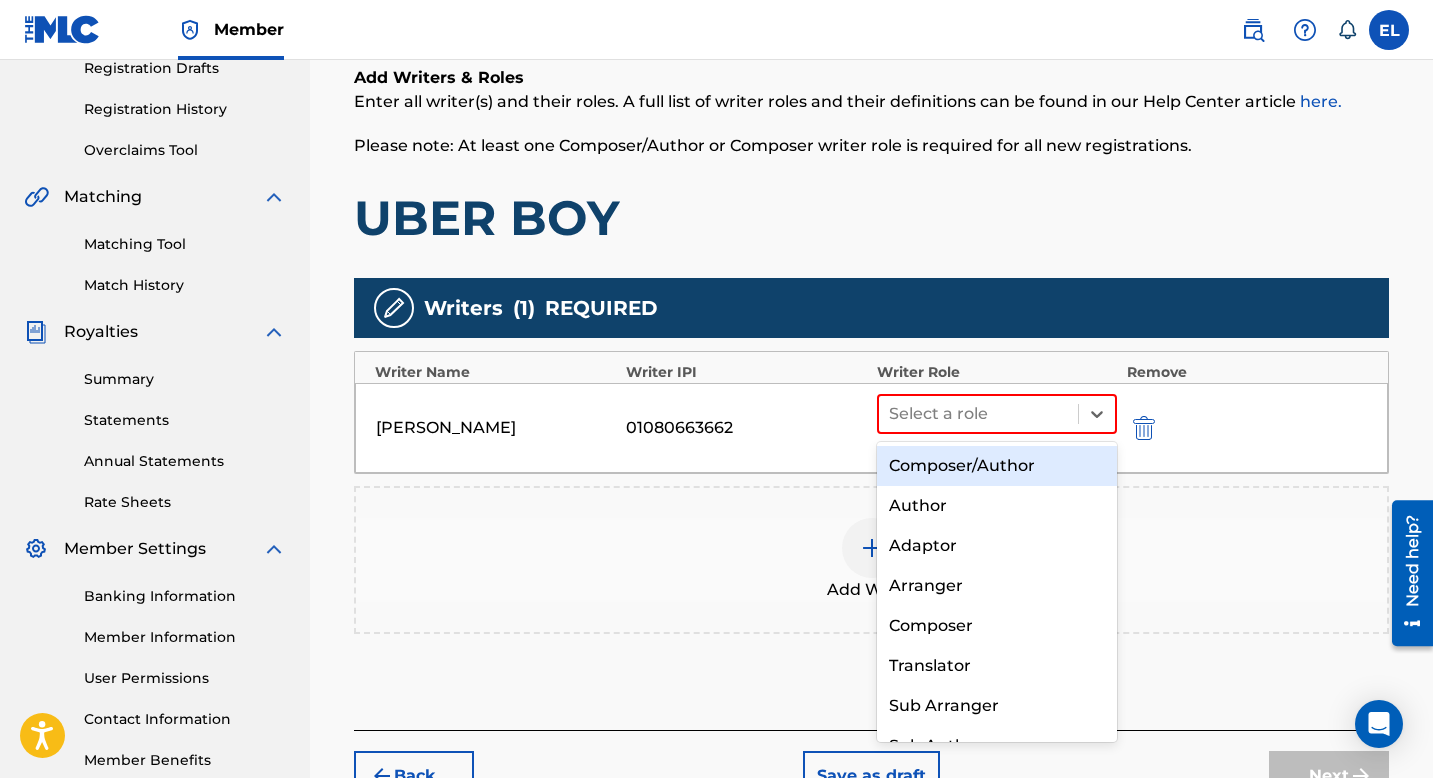 click on "Composer/Author" at bounding box center [997, 466] 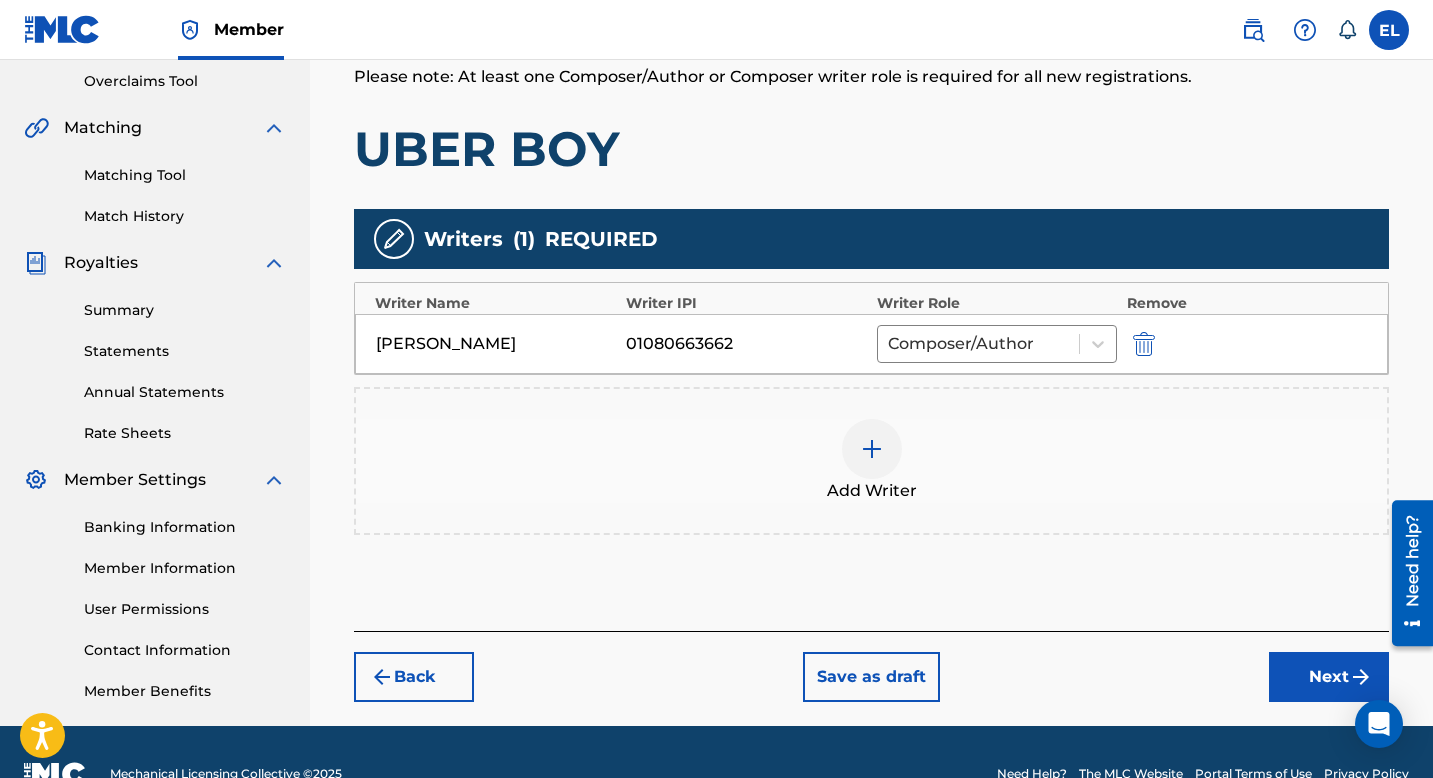 scroll, scrollTop: 462, scrollLeft: 0, axis: vertical 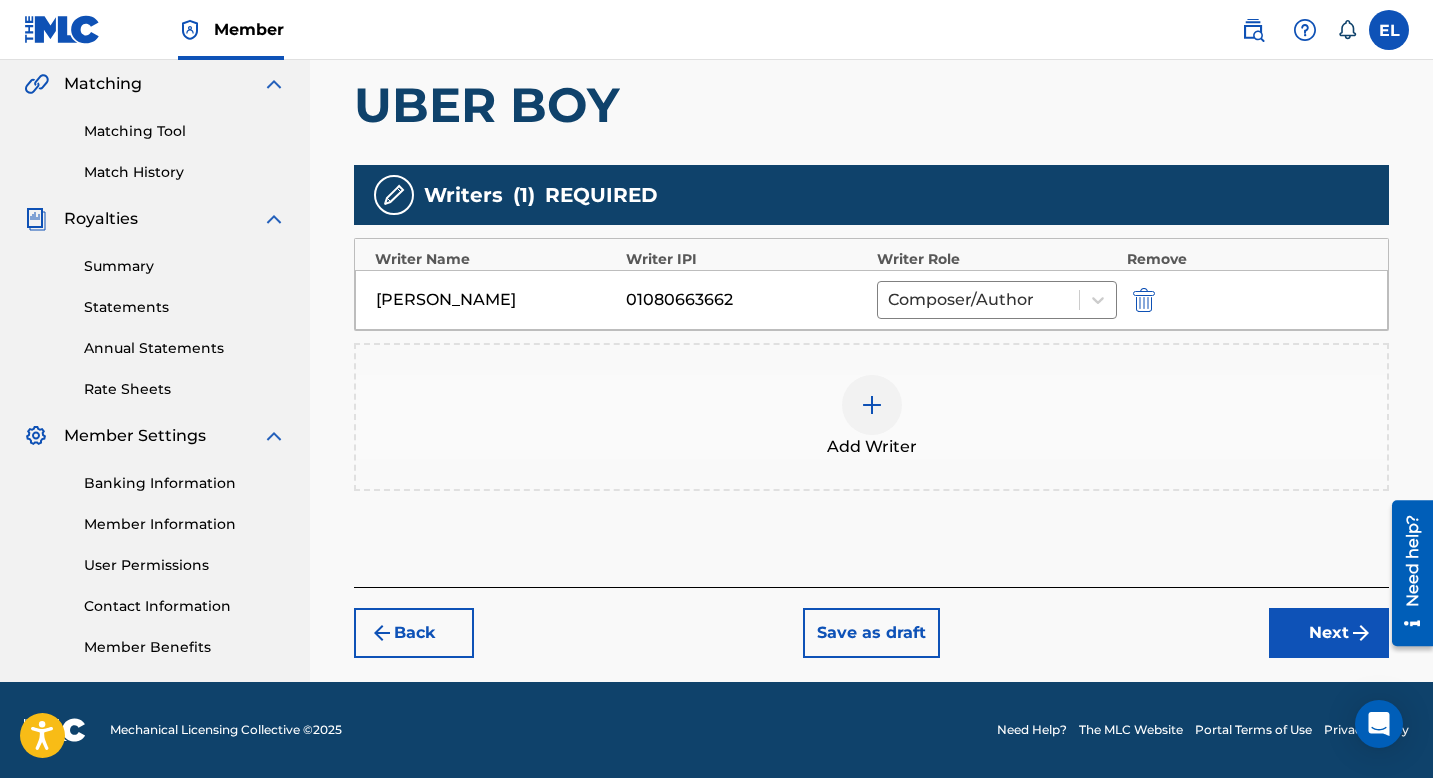 click on "Next" at bounding box center [1329, 633] 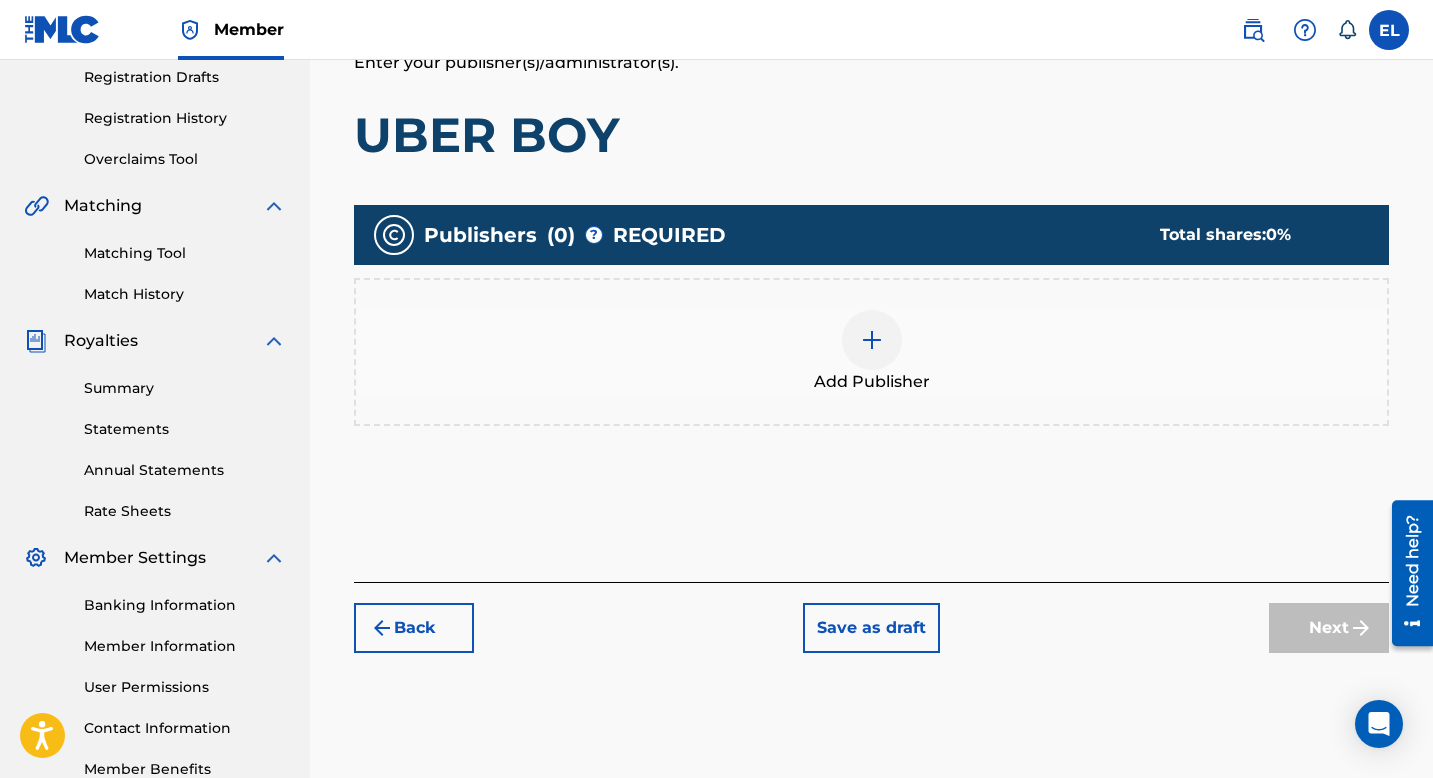 scroll, scrollTop: 403, scrollLeft: 0, axis: vertical 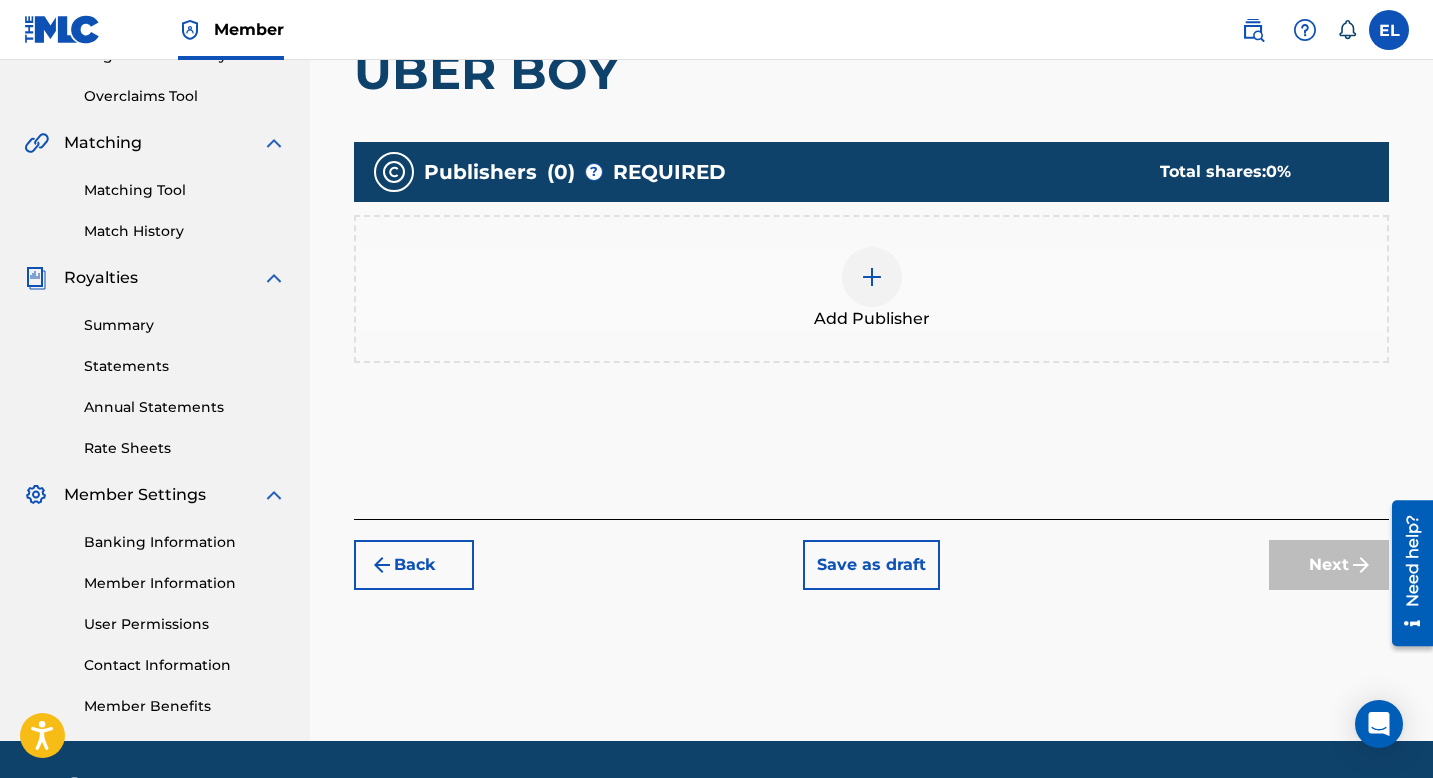 click at bounding box center [872, 277] 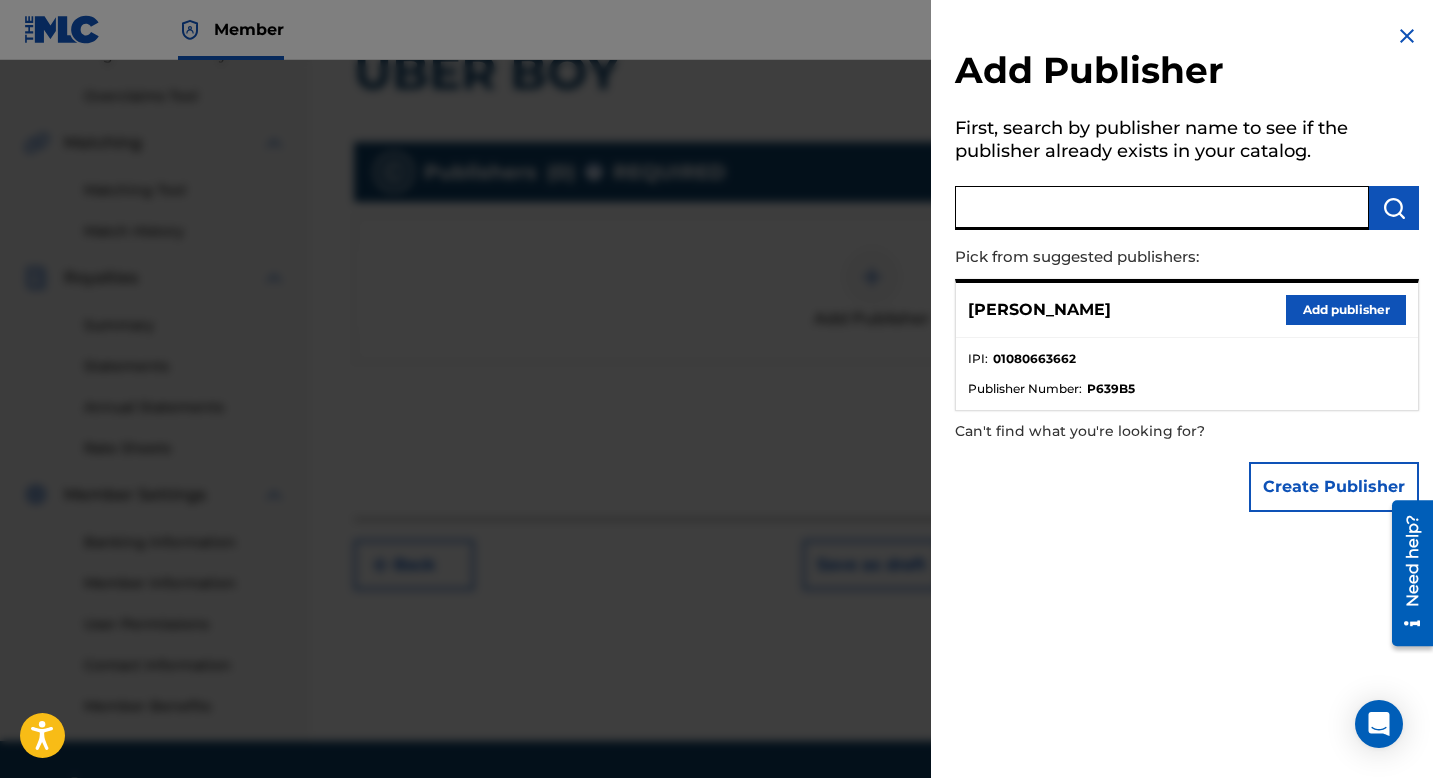click at bounding box center (1162, 208) 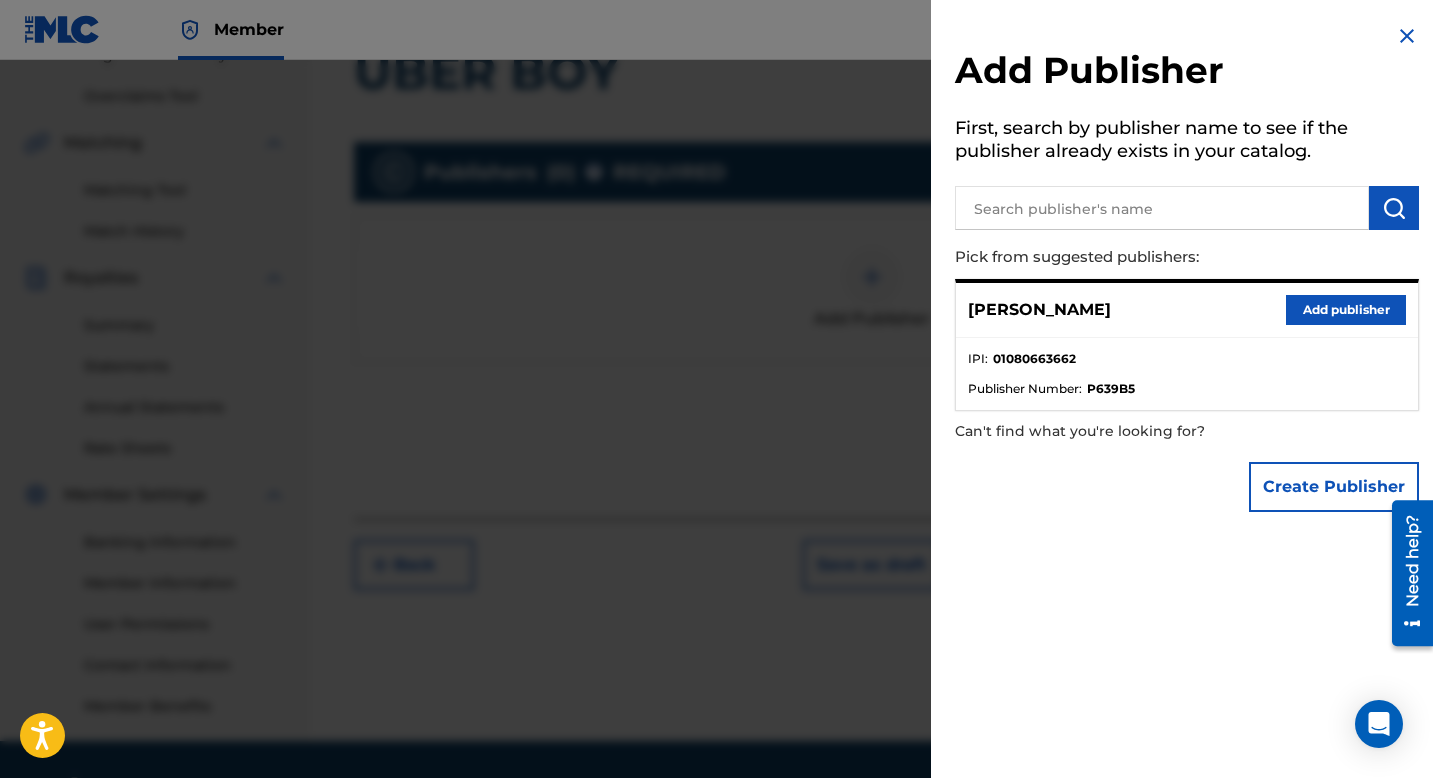 click at bounding box center (1162, 208) 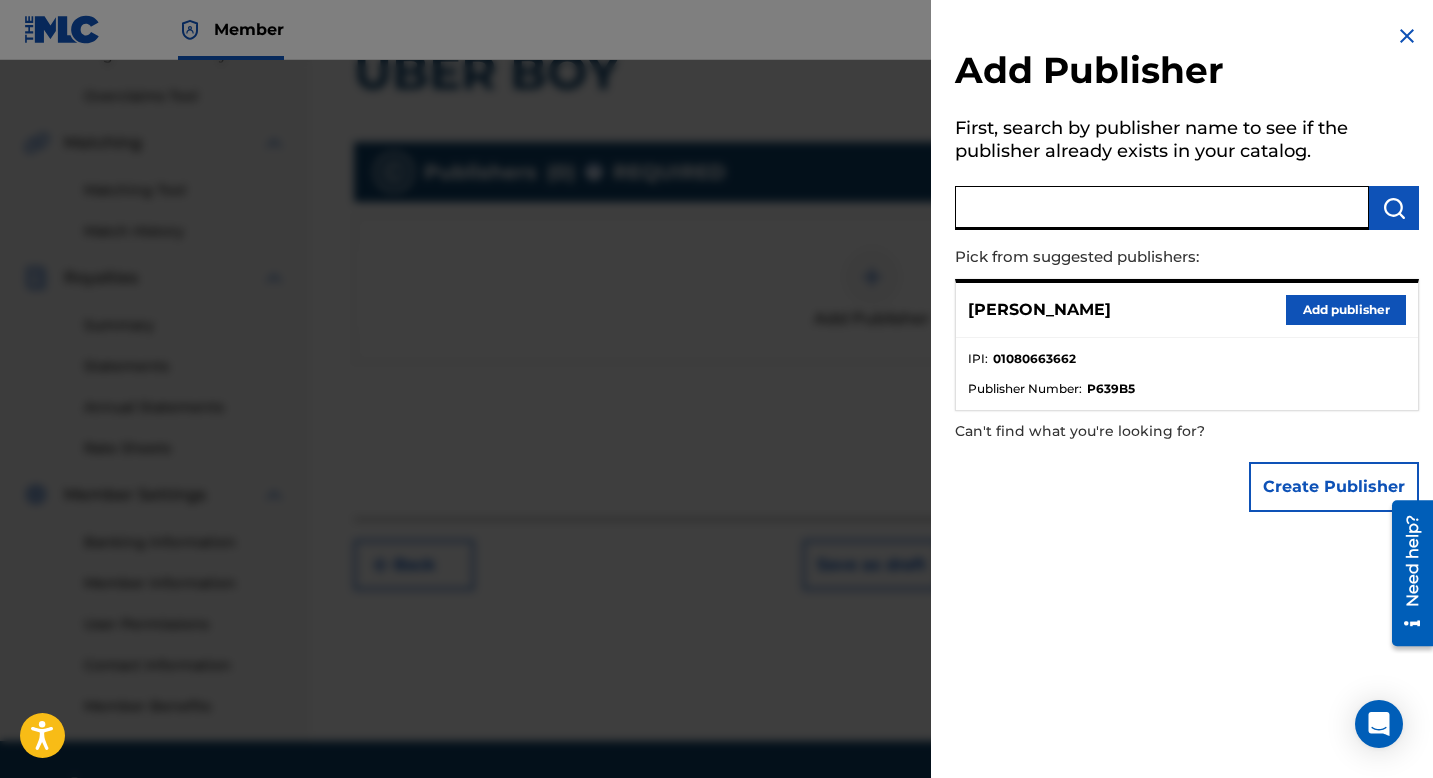 click at bounding box center (1162, 208) 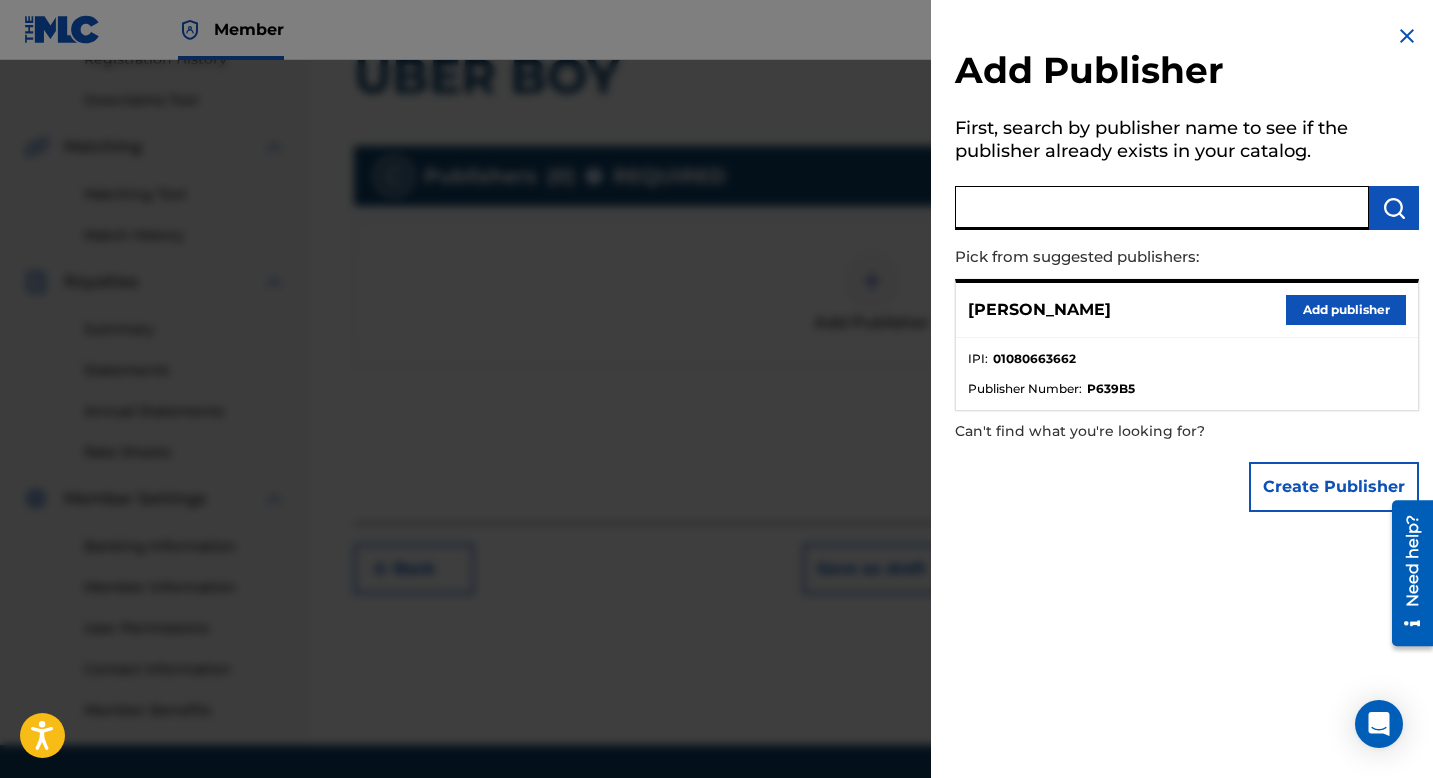 click at bounding box center (1162, 208) 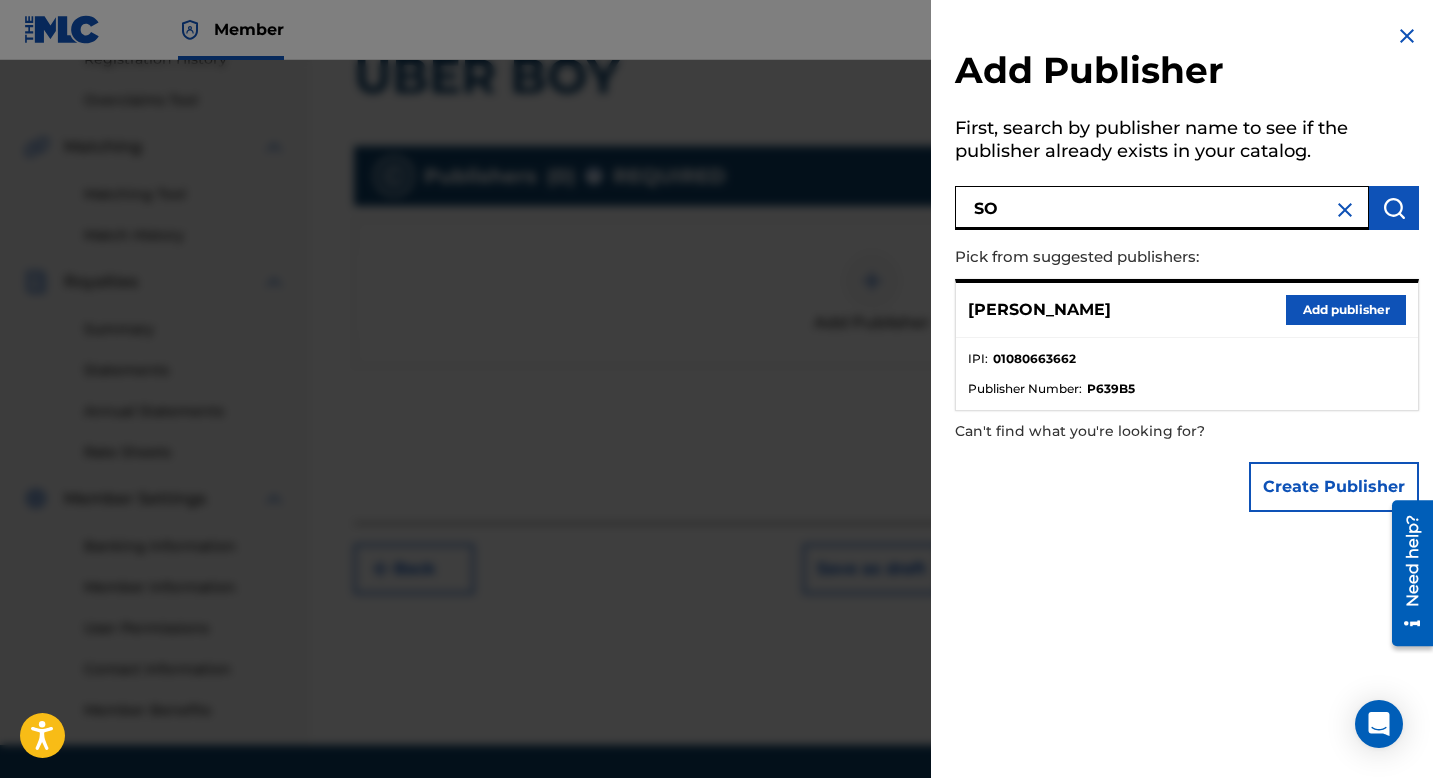 type on "SO" 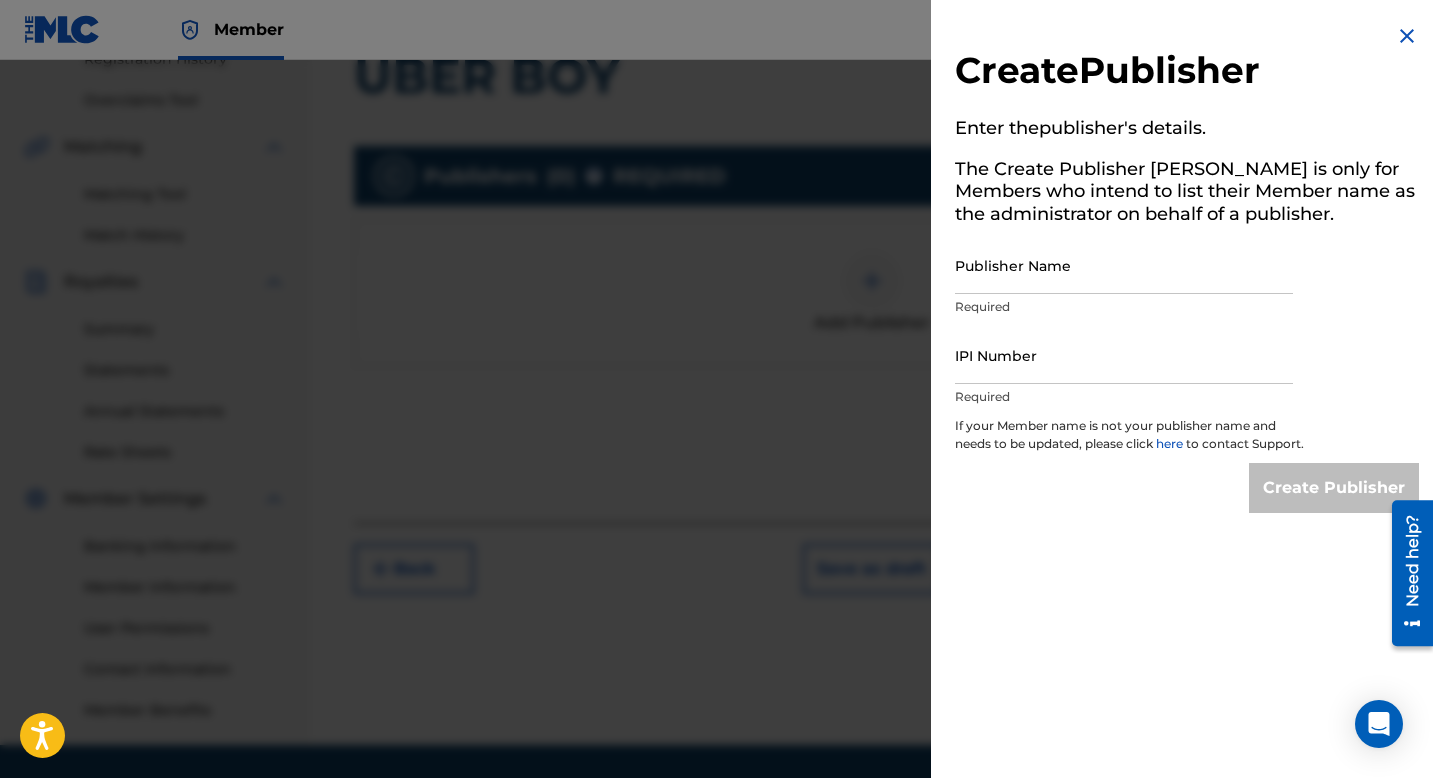 click on "Publisher Name" at bounding box center [1124, 265] 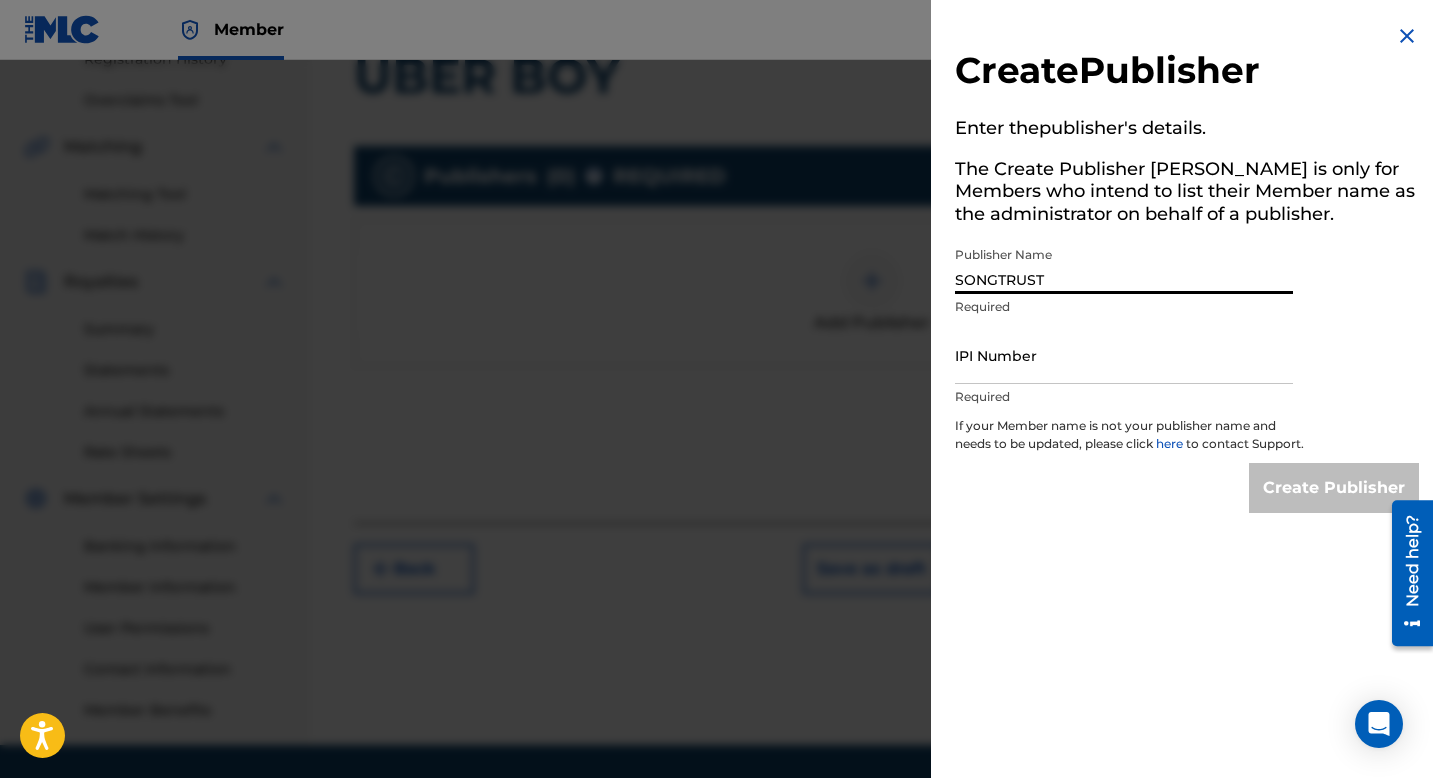 type on "SONGTRUST" 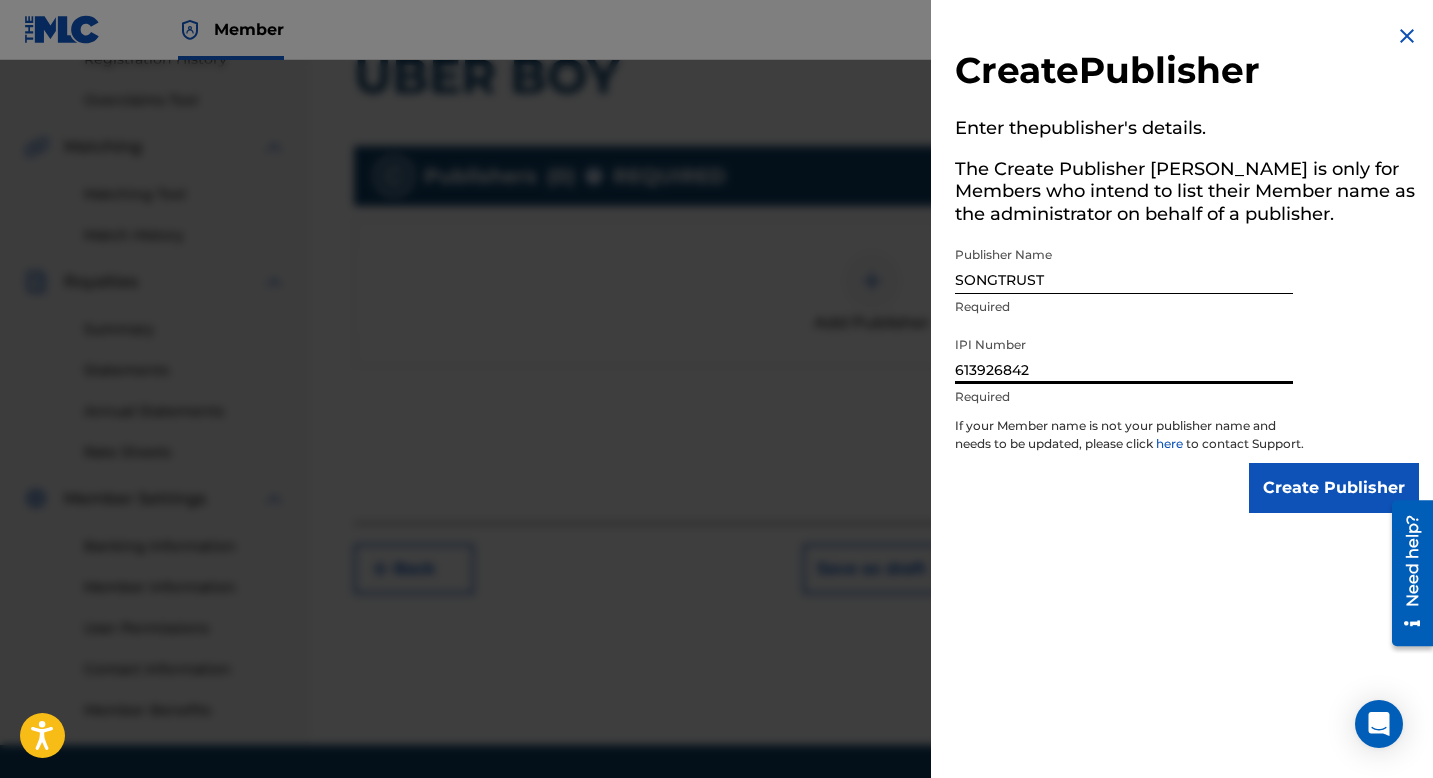 type on "613926842" 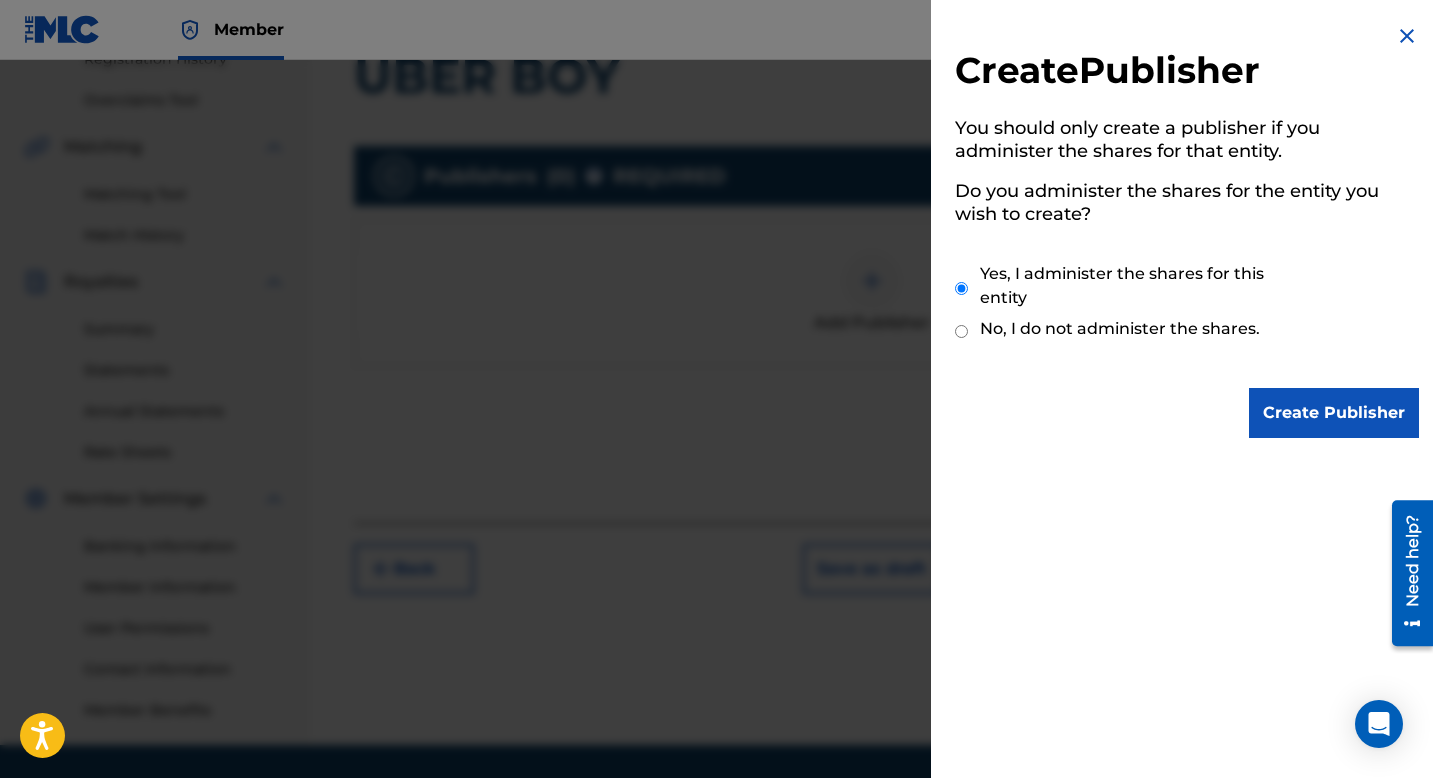 click at bounding box center (1407, 36) 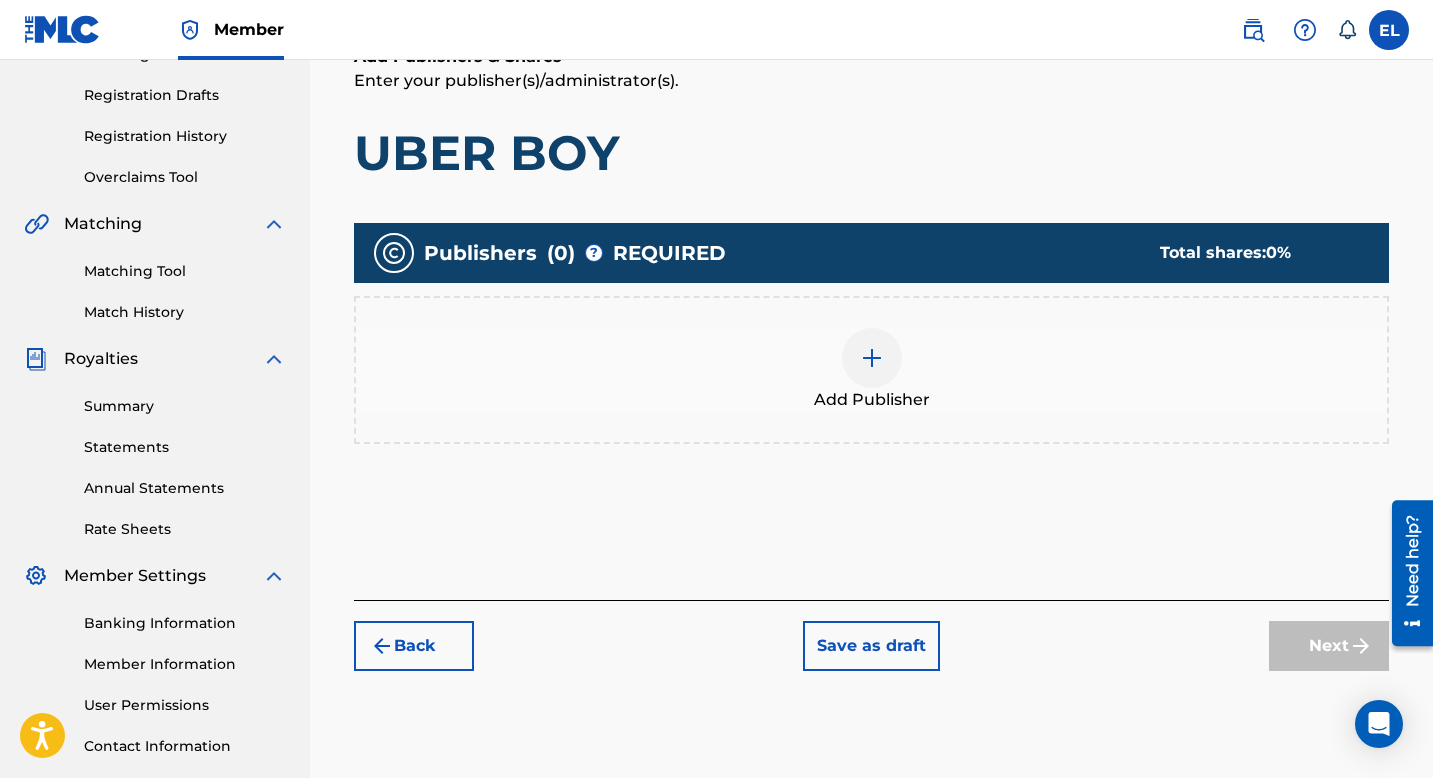 scroll, scrollTop: 315, scrollLeft: 0, axis: vertical 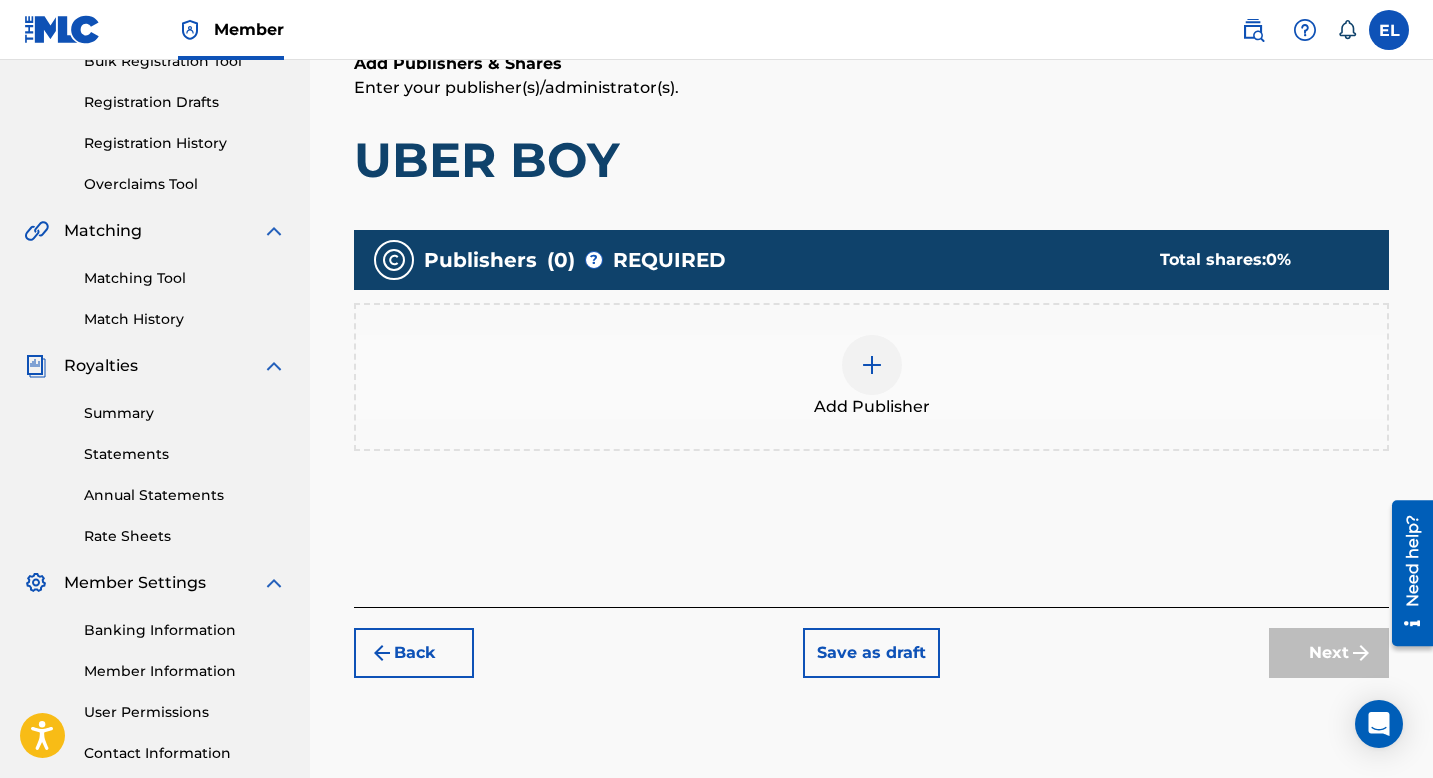 click at bounding box center (872, 365) 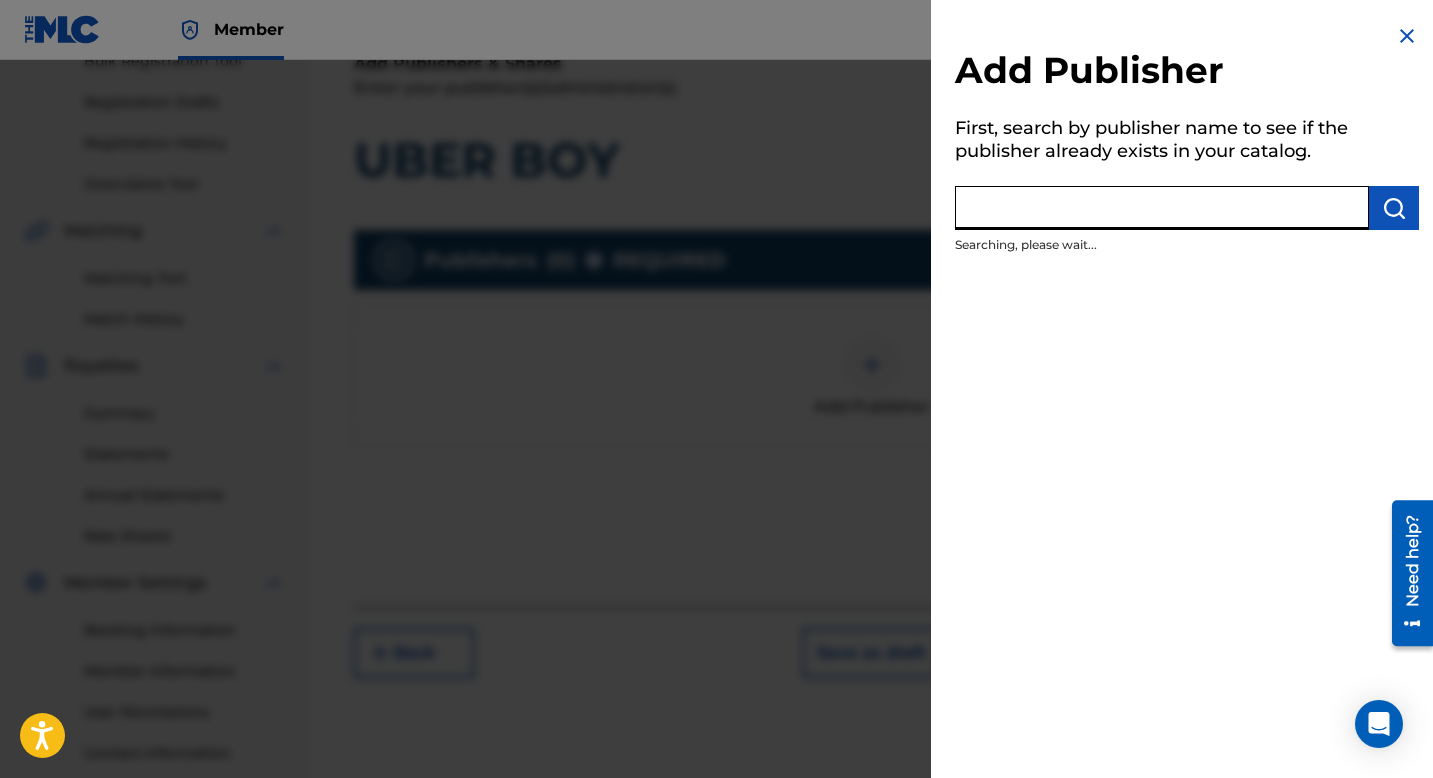 click at bounding box center (1162, 208) 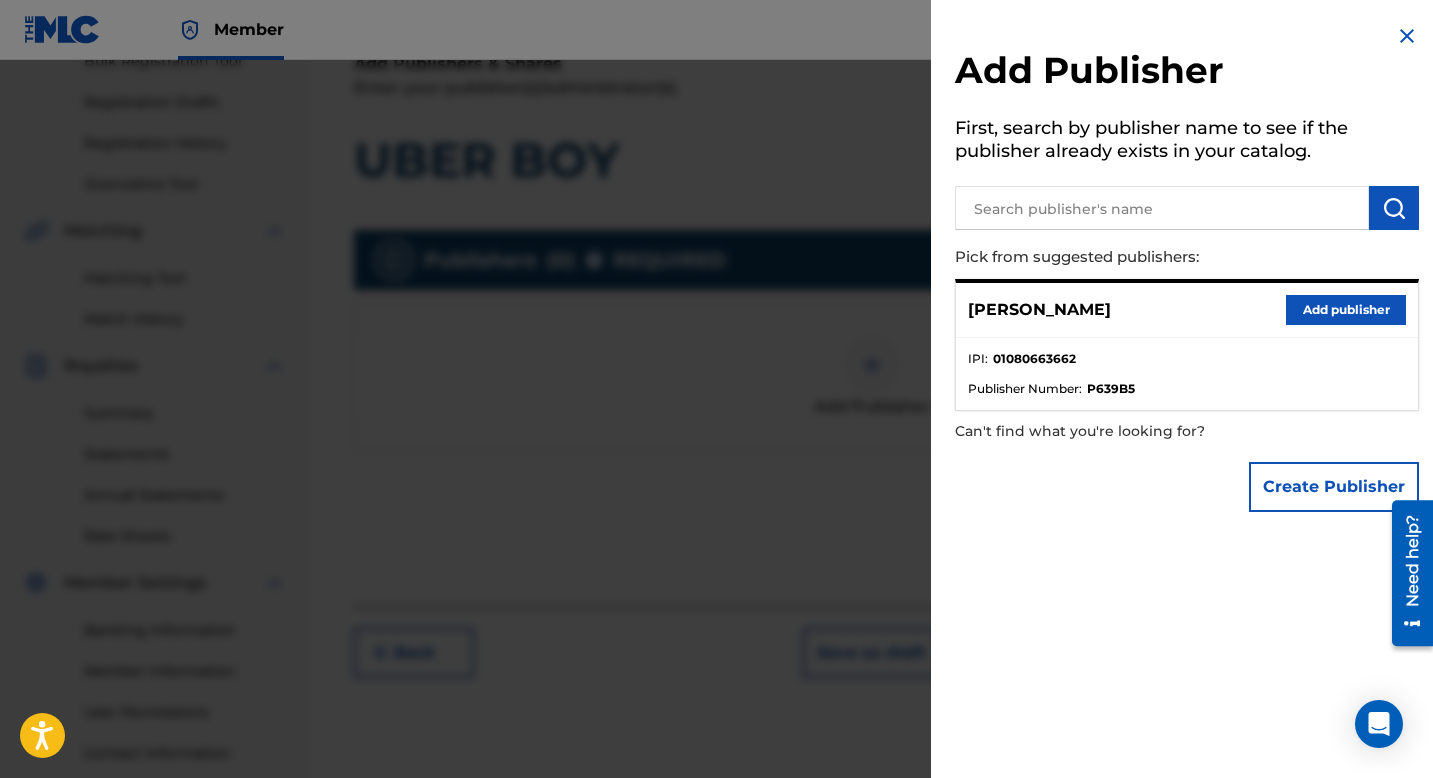 click on "Add publisher" at bounding box center [1346, 310] 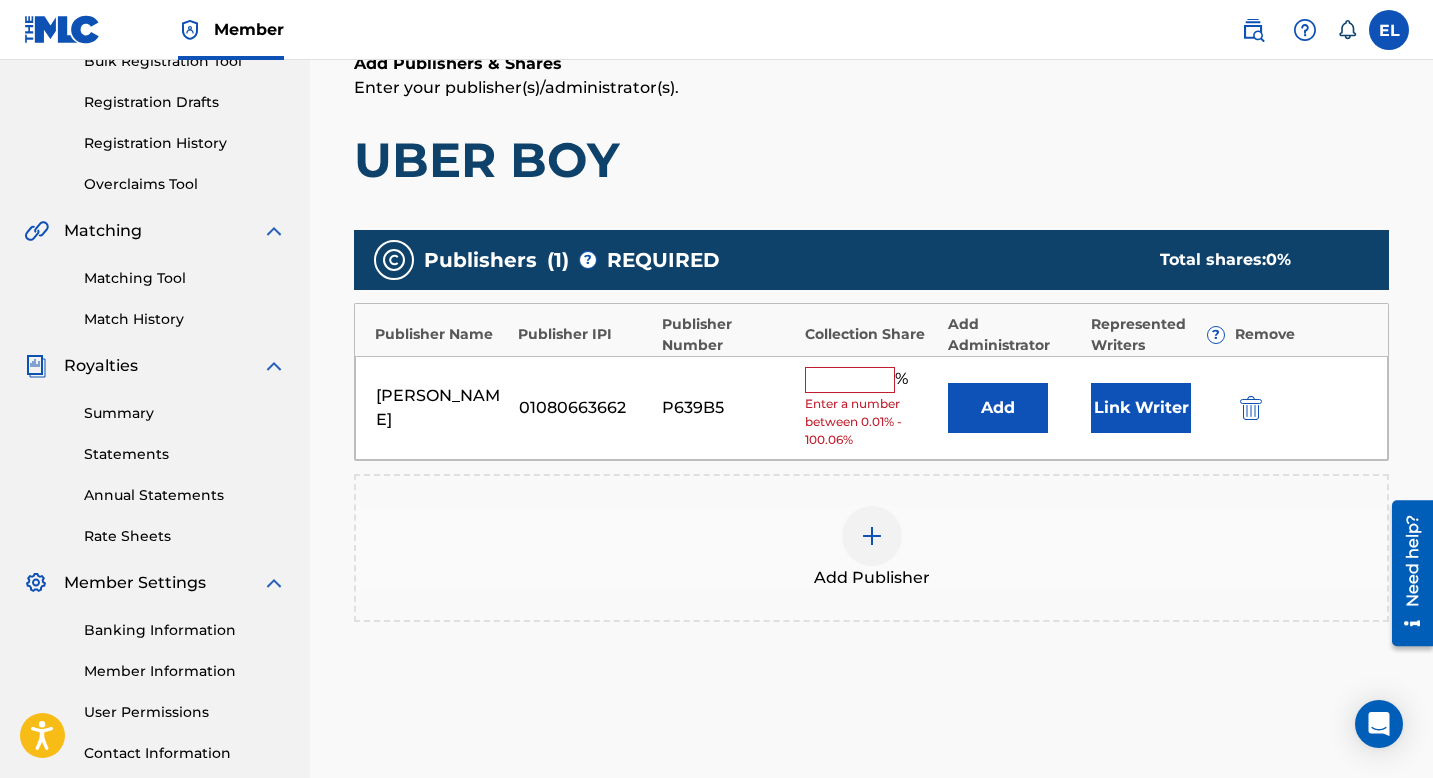 click at bounding box center (850, 380) 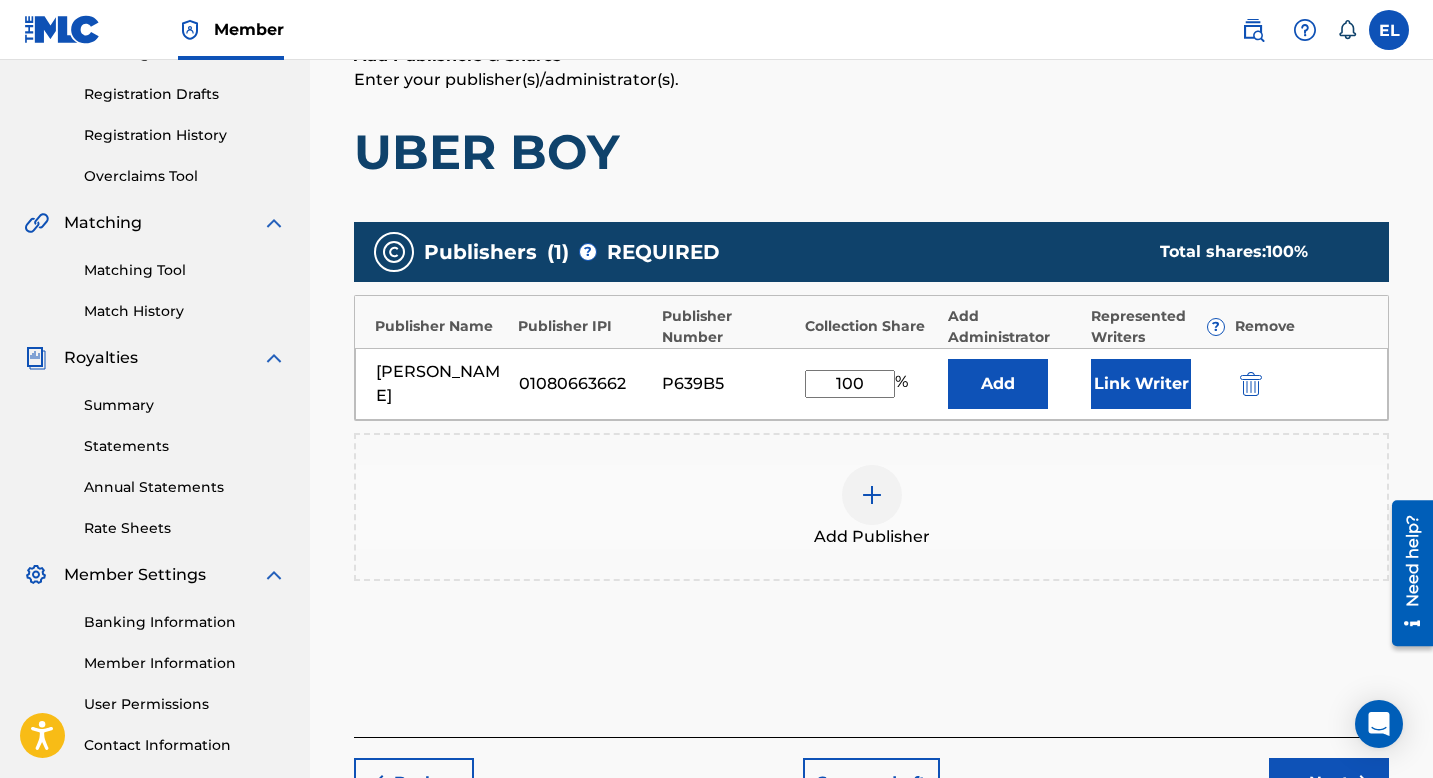 scroll, scrollTop: 469, scrollLeft: 0, axis: vertical 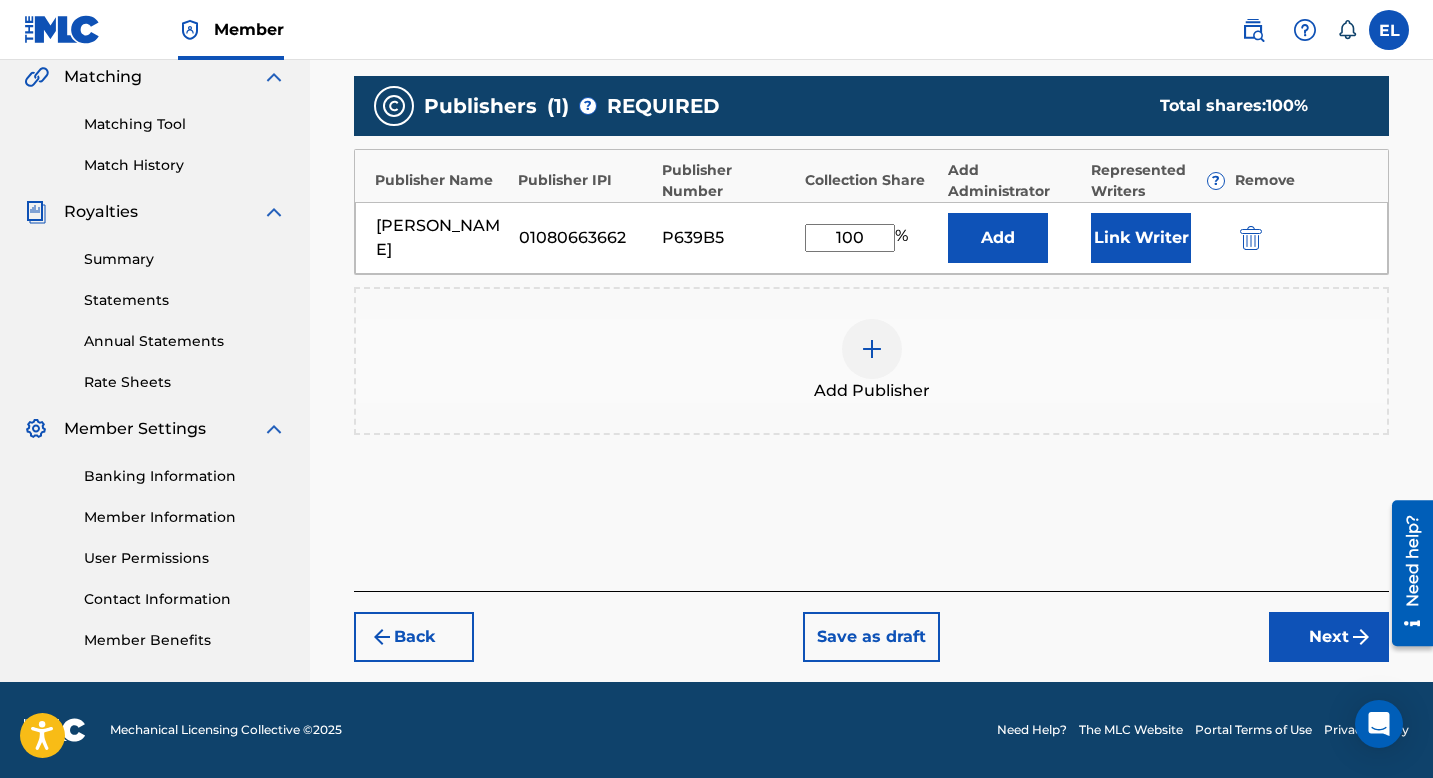 click on "Next" at bounding box center (1329, 637) 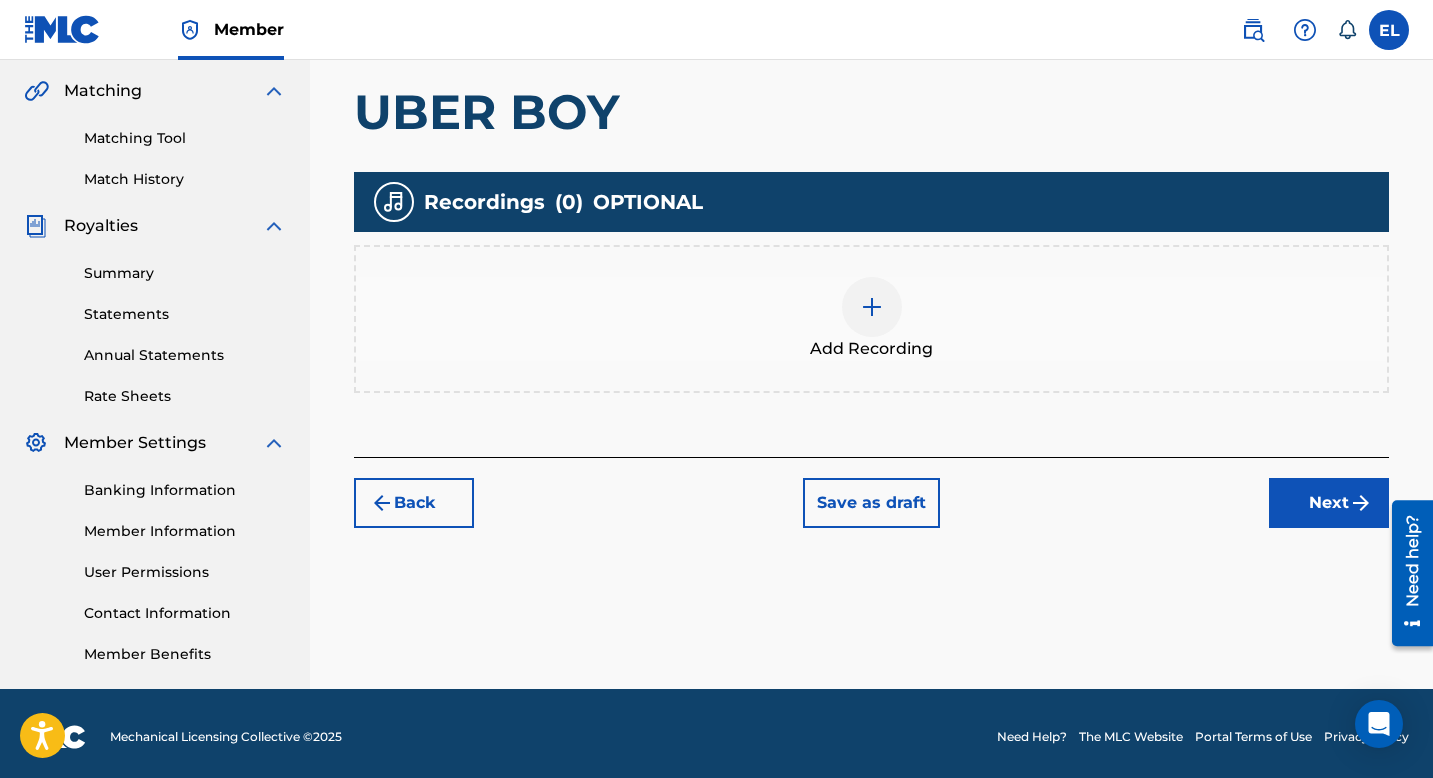 scroll, scrollTop: 462, scrollLeft: 0, axis: vertical 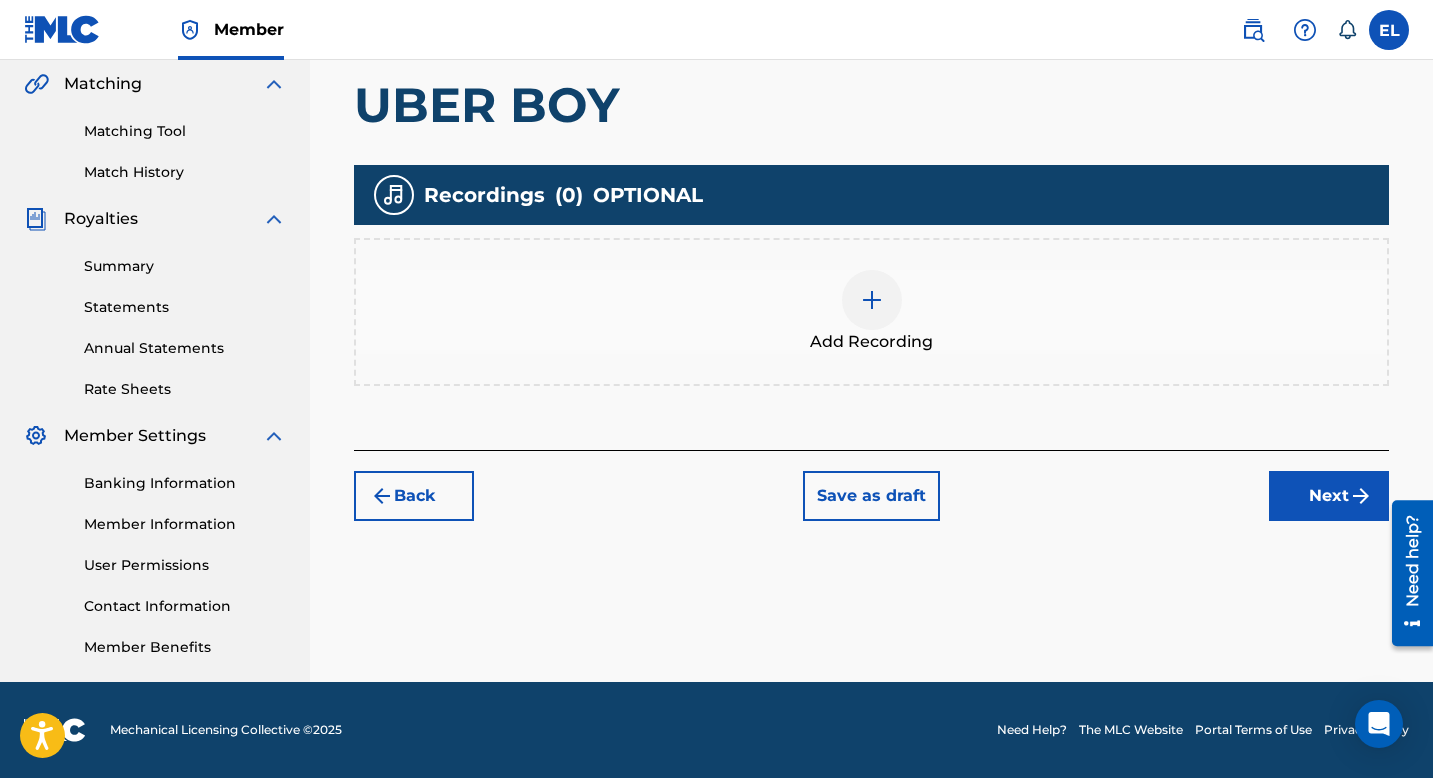 click on "Next" at bounding box center [1329, 496] 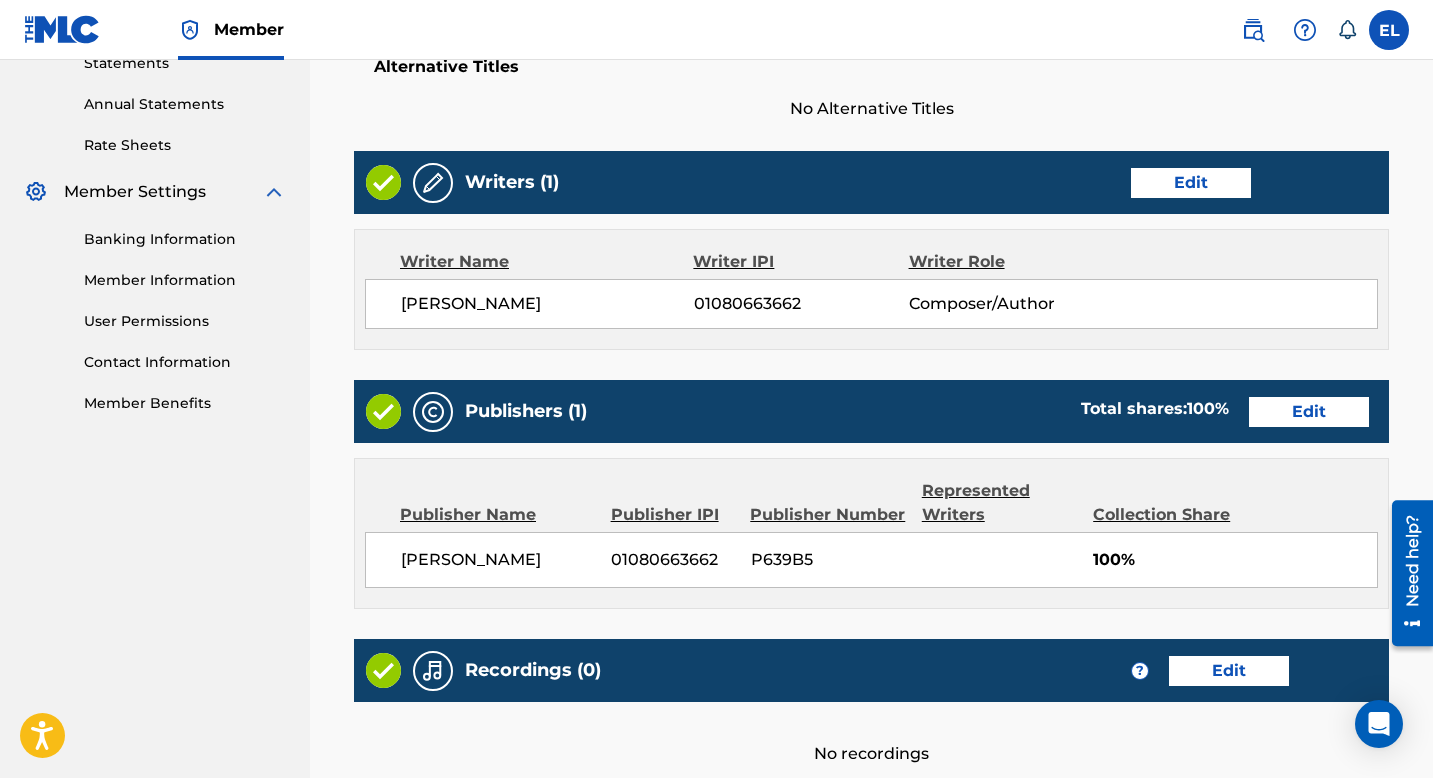 scroll, scrollTop: 712, scrollLeft: 0, axis: vertical 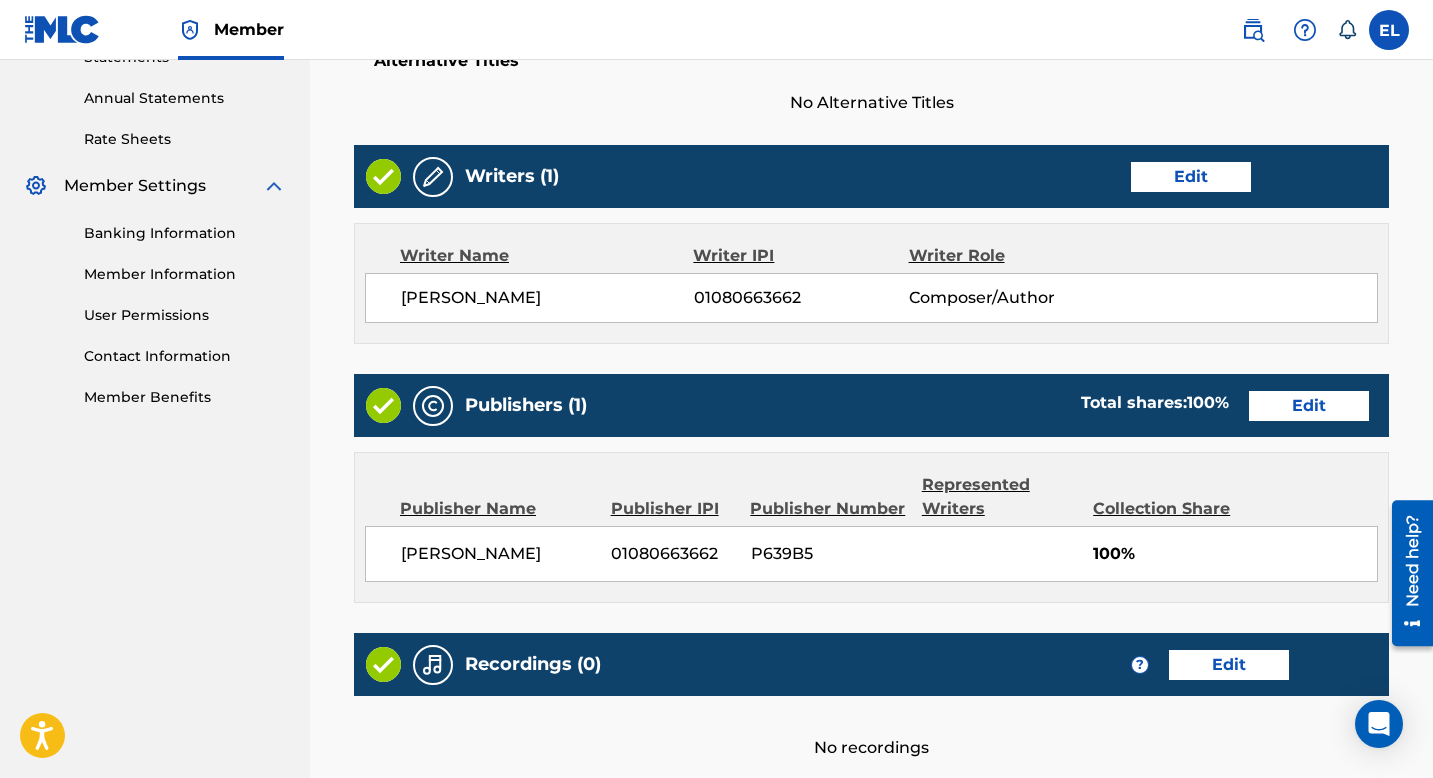 click on "Edit" at bounding box center (1309, 406) 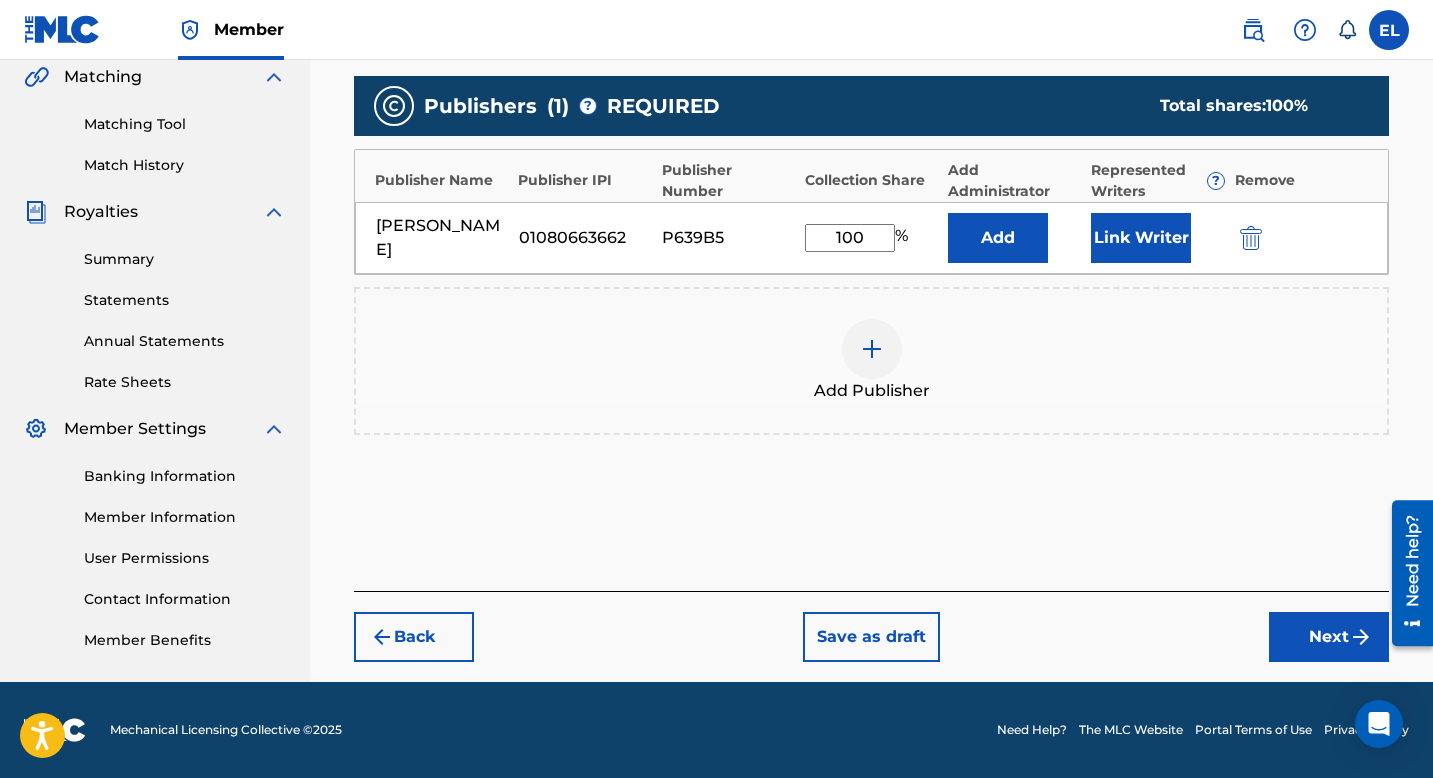 click on "Back" at bounding box center [414, 637] 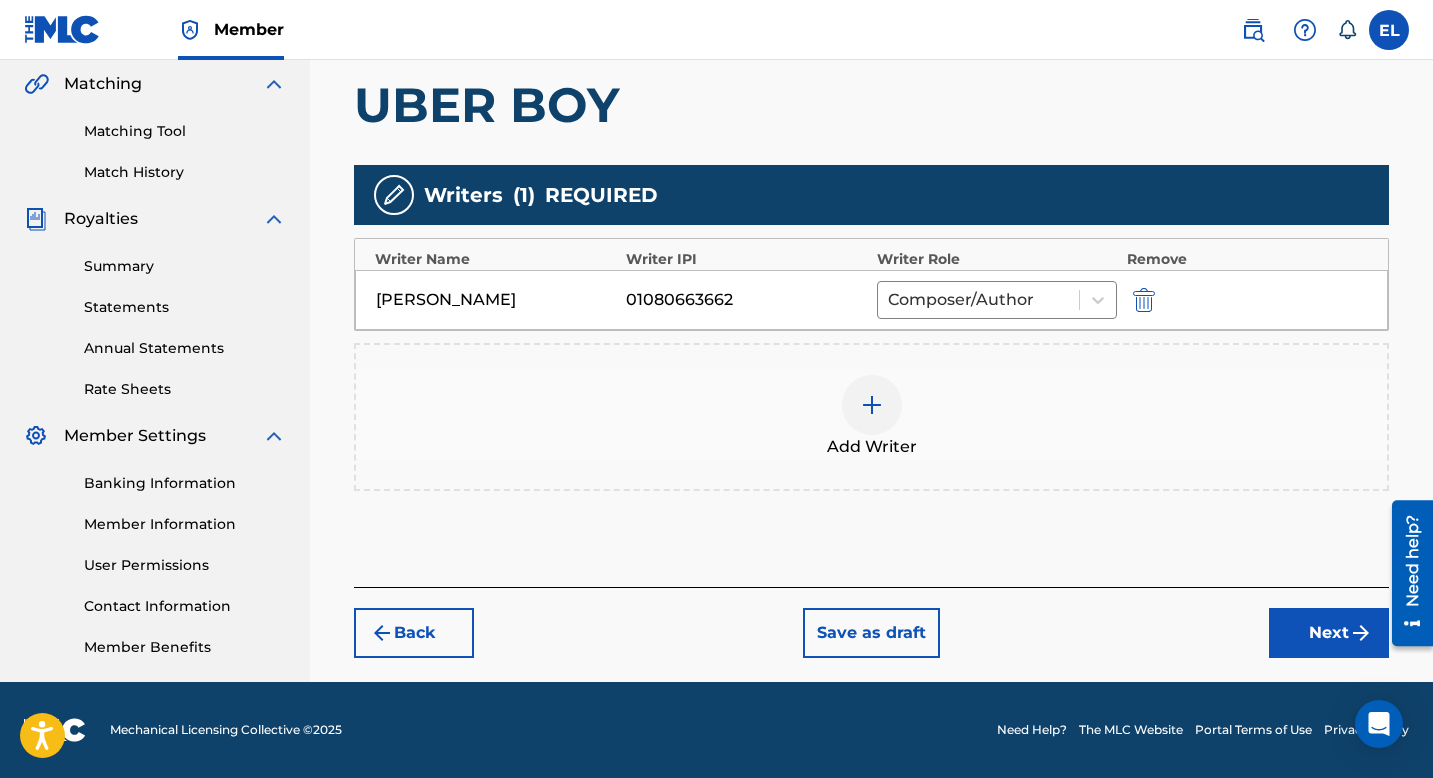 click on "Back" at bounding box center (414, 633) 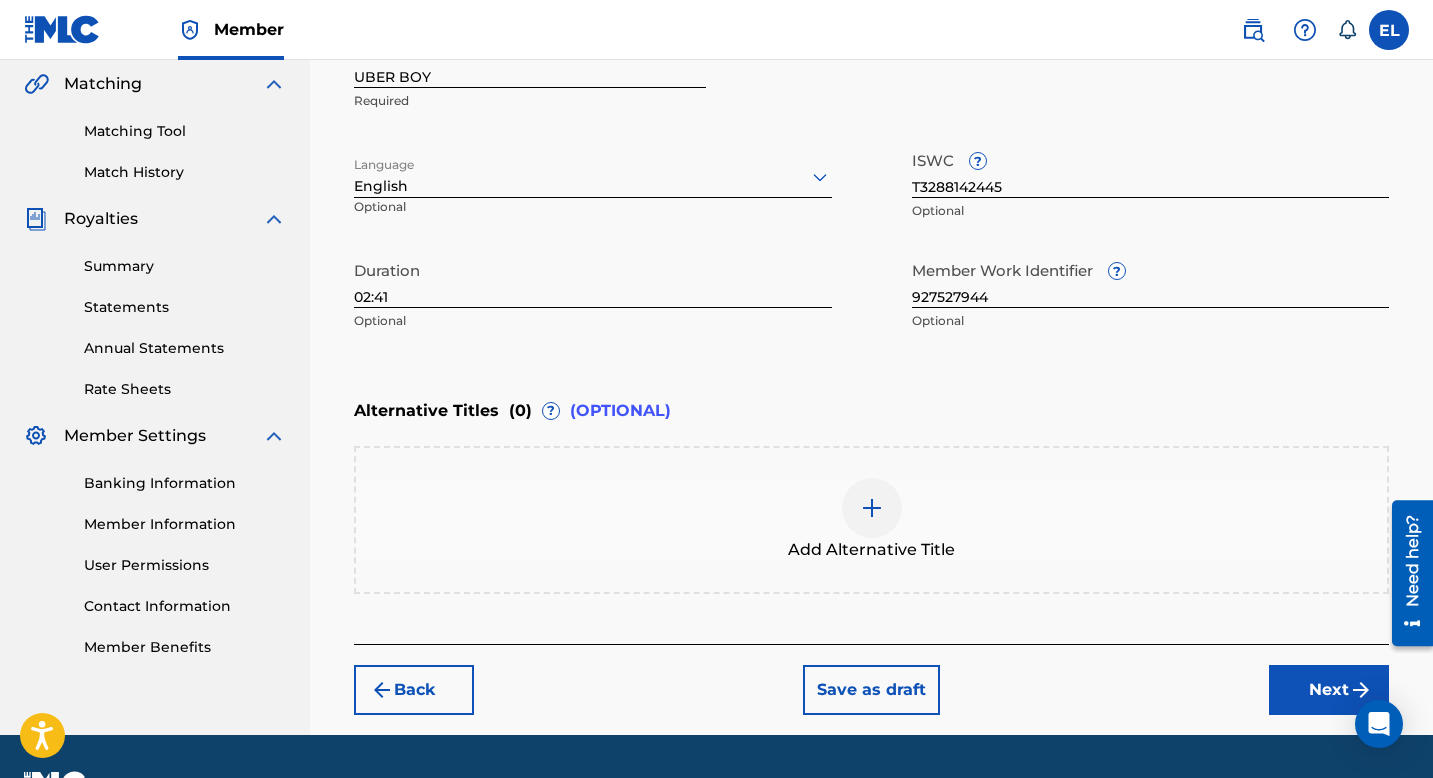 click on "Next" at bounding box center [1329, 690] 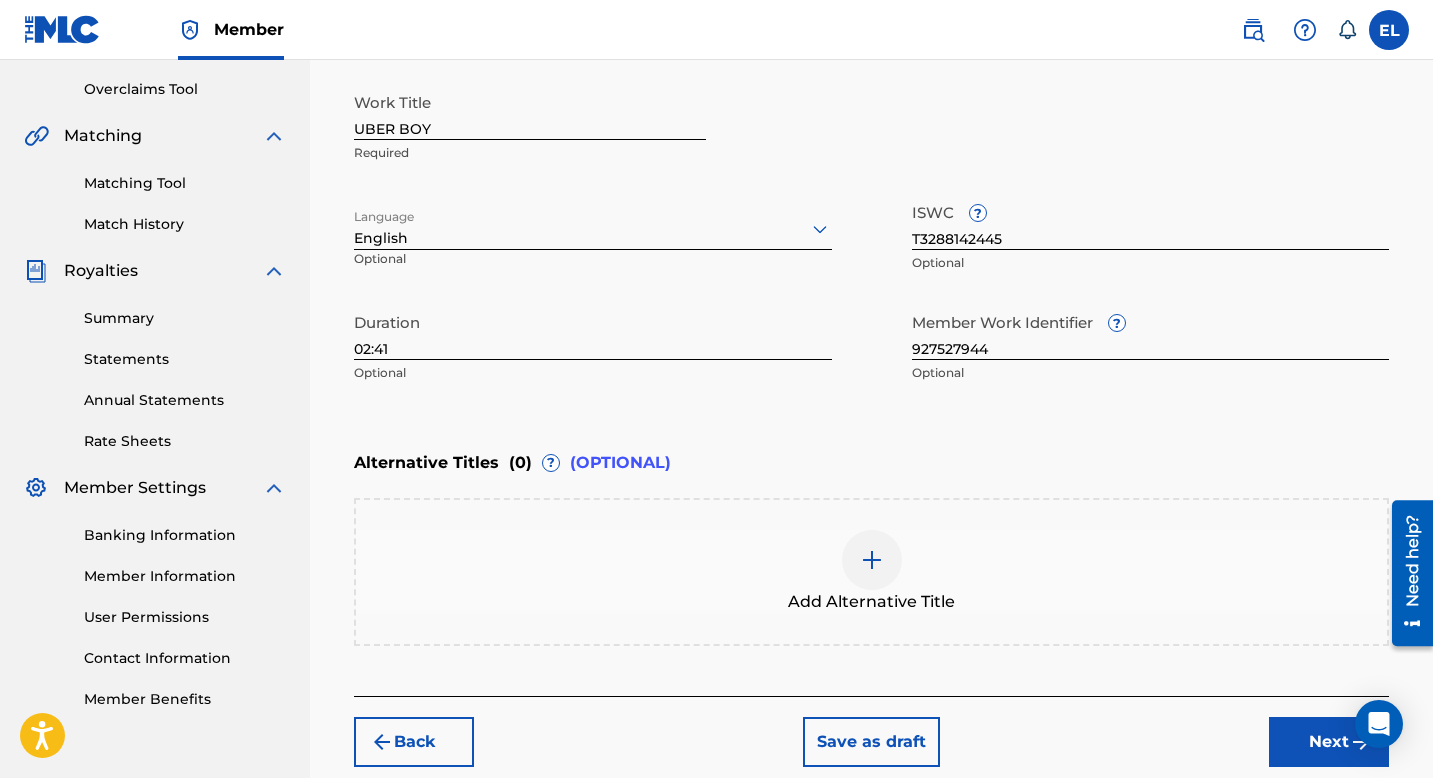 click on "Register Work Search Enter Work Details Add Writers Add Publishers & Shares Add Recording Review Enter Work Details Enter work details for  ‘ UBER BOY ’  below. Work Title   UBER BOY Required Language English Optional ISWC   ? T3288142445 Optional Duration   02:41 Optional Member Work Identifier   ? 927527944 Optional Alternative Titles ( 0 ) ? (OPTIONAL) Add Alternative Title Back Save as draft Next" at bounding box center [871, 243] 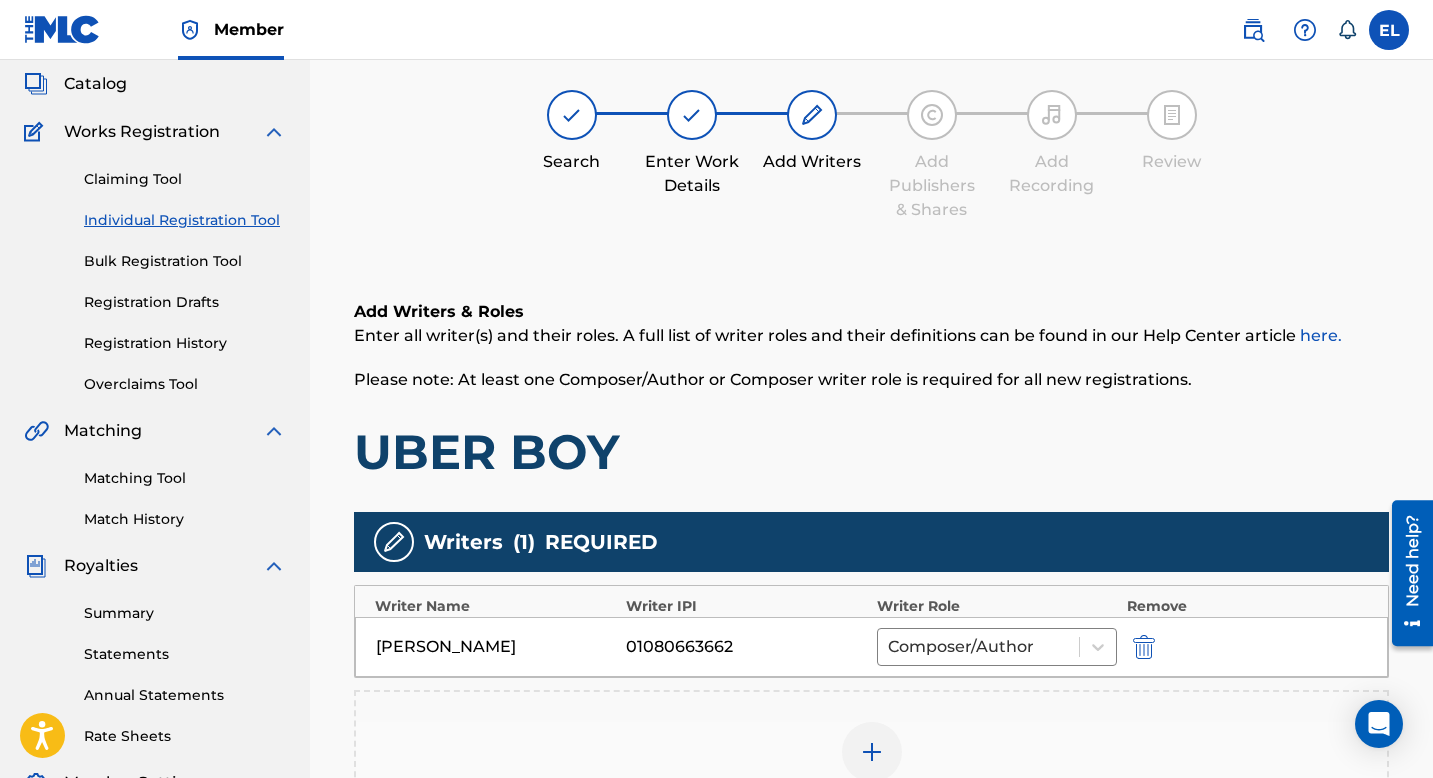 click on "Add Writer" at bounding box center (871, 764) 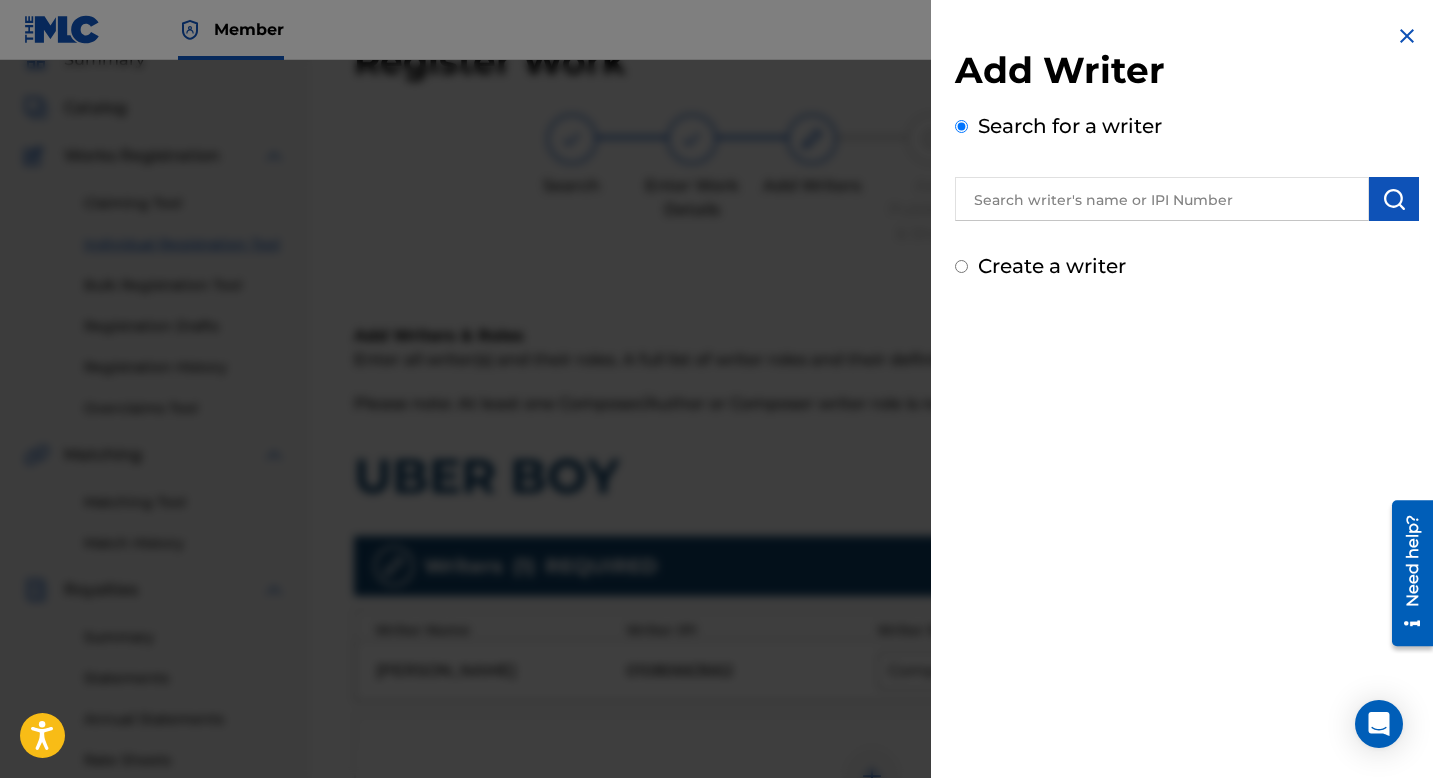 scroll, scrollTop: 90, scrollLeft: 0, axis: vertical 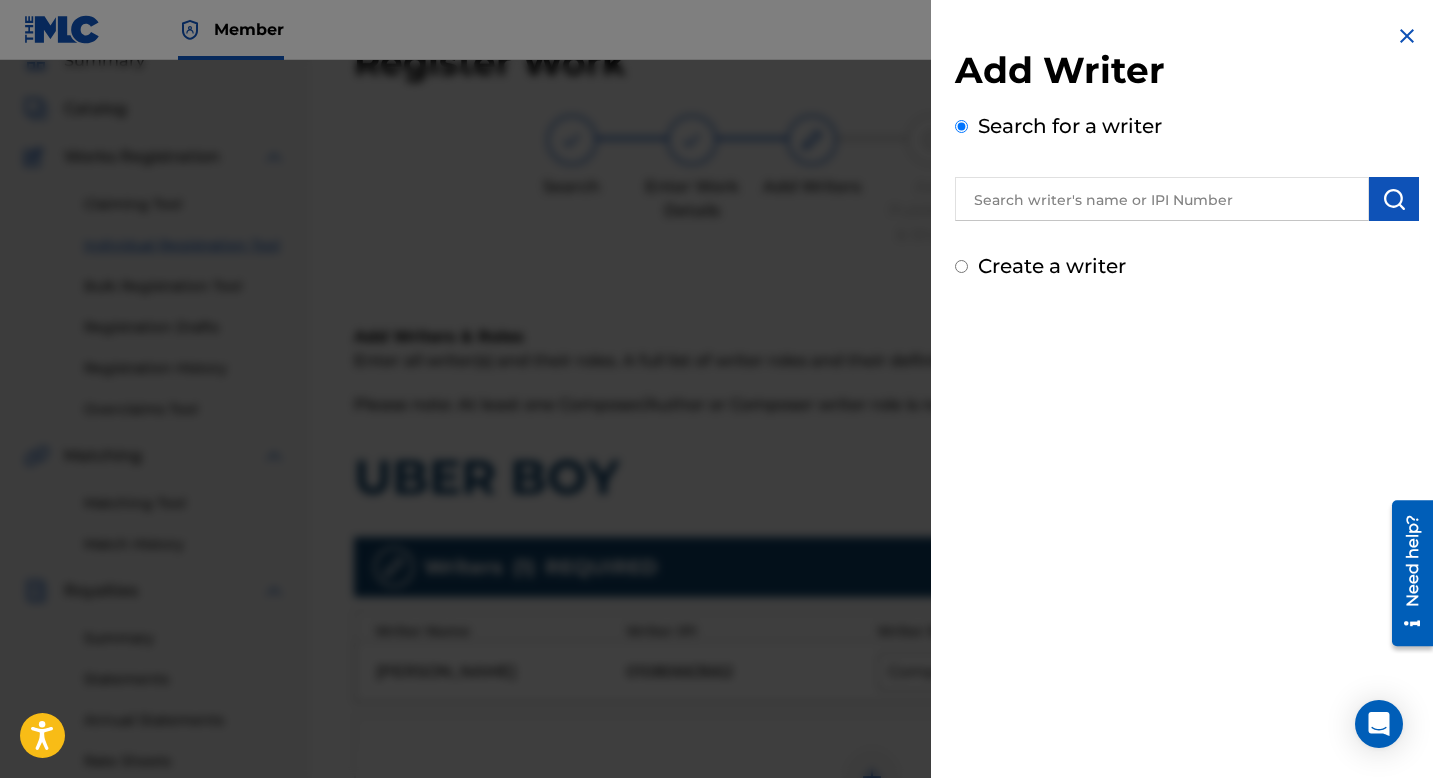 click at bounding box center (1407, 36) 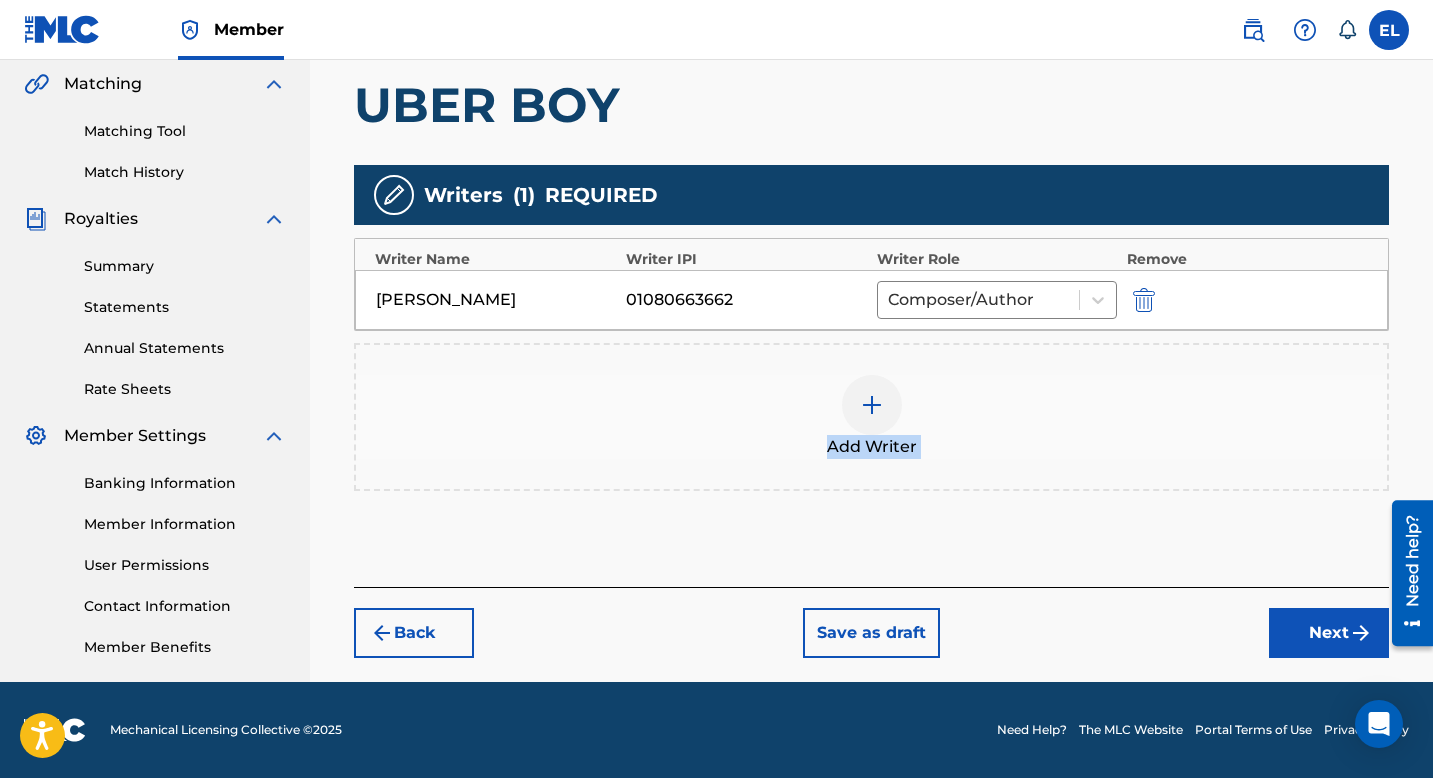 scroll, scrollTop: 462, scrollLeft: 0, axis: vertical 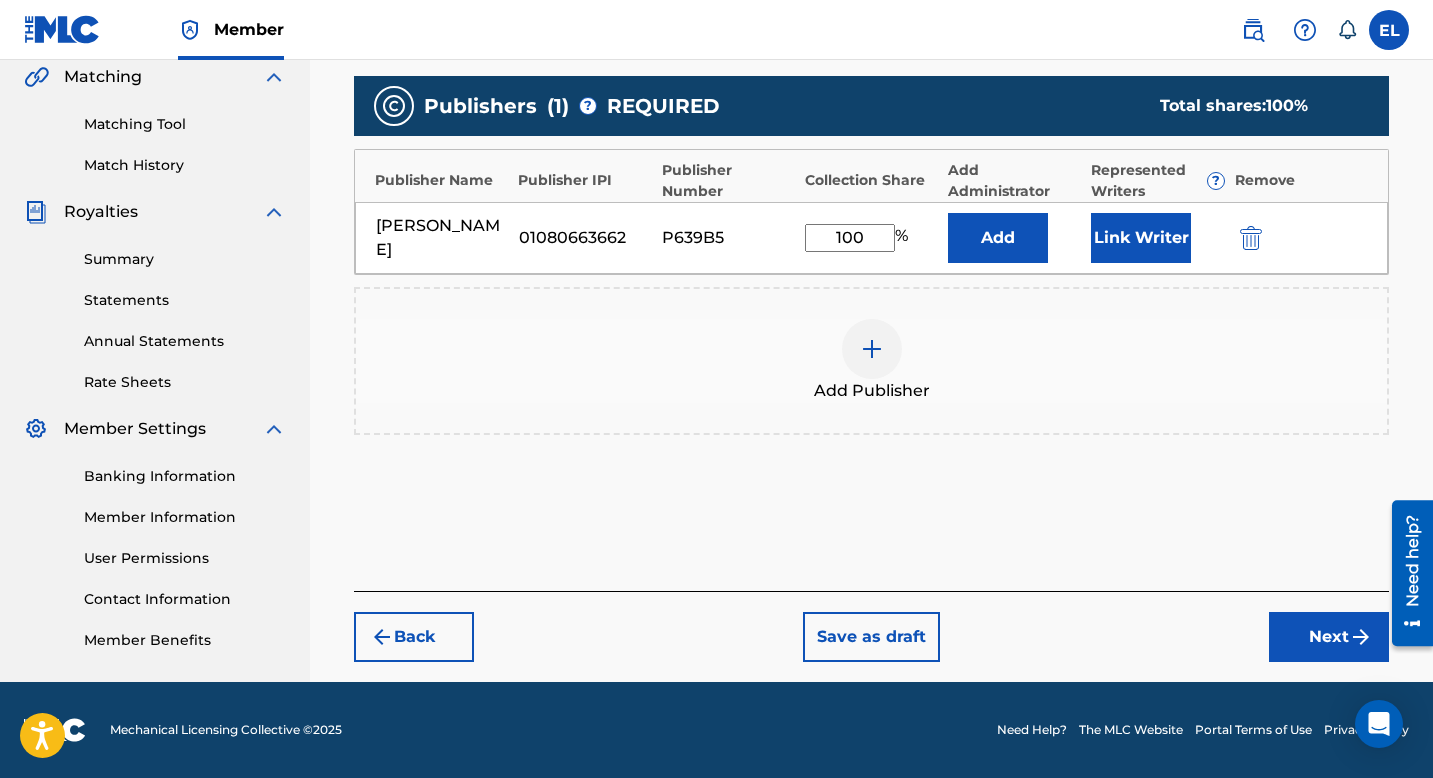 click on "Next" at bounding box center [1329, 637] 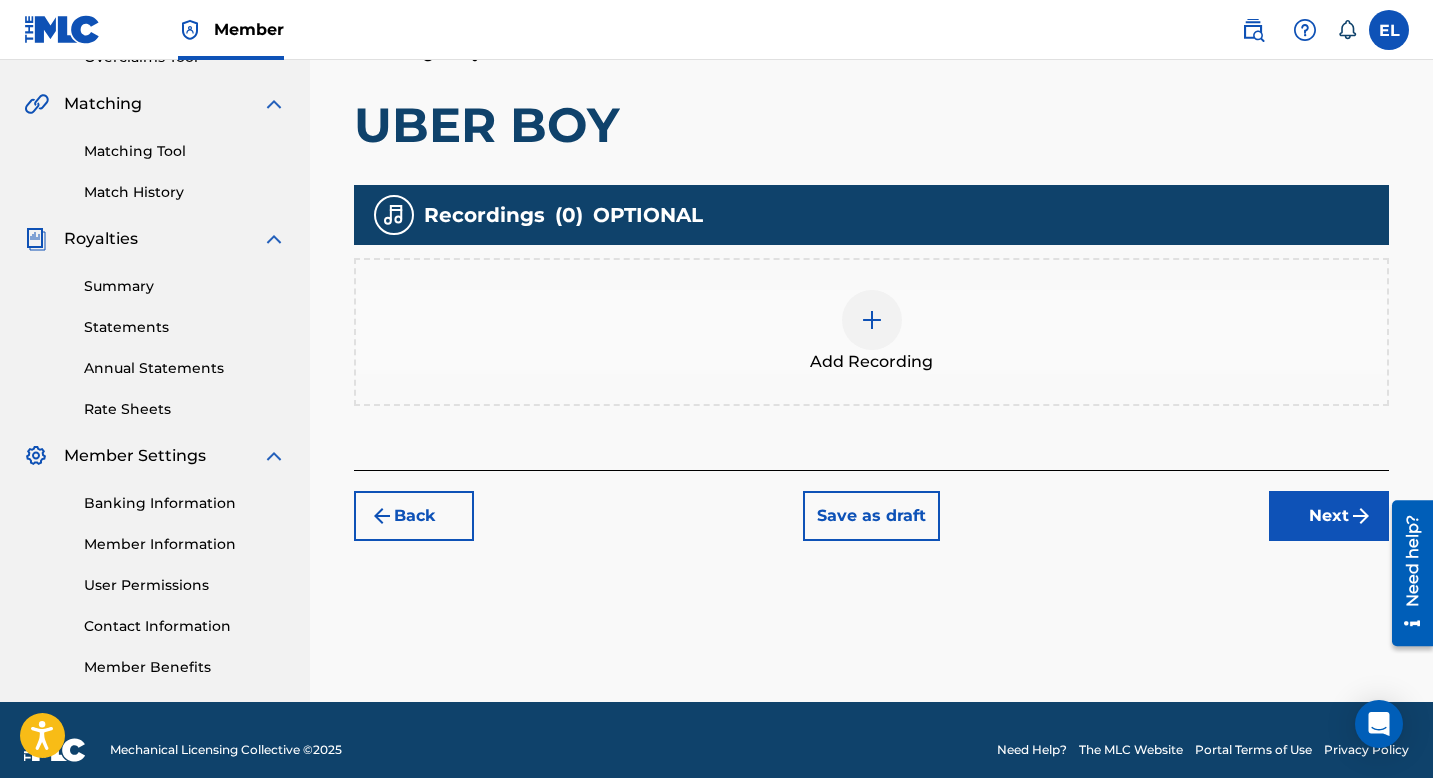 scroll, scrollTop: 462, scrollLeft: 0, axis: vertical 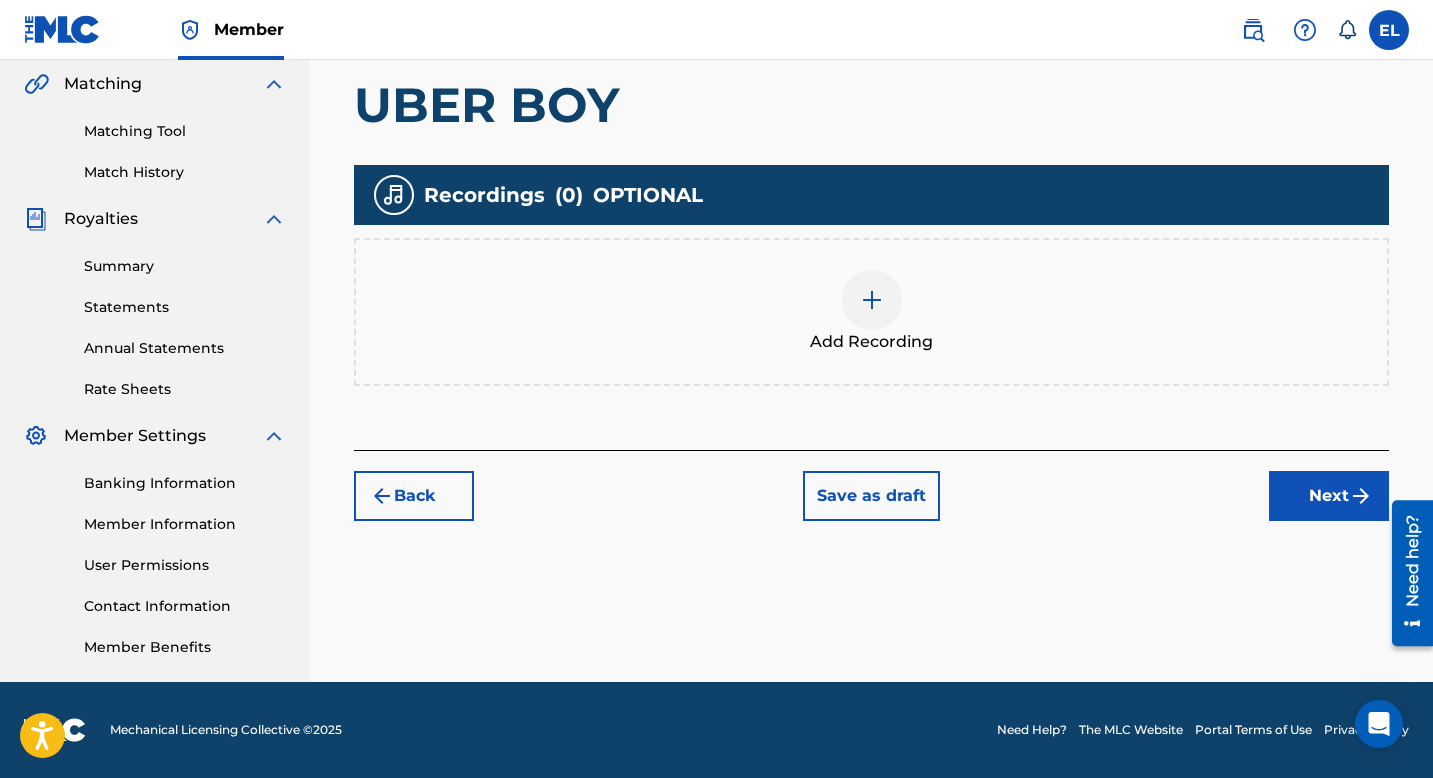 click on "Back Save as draft Next" at bounding box center (871, 485) 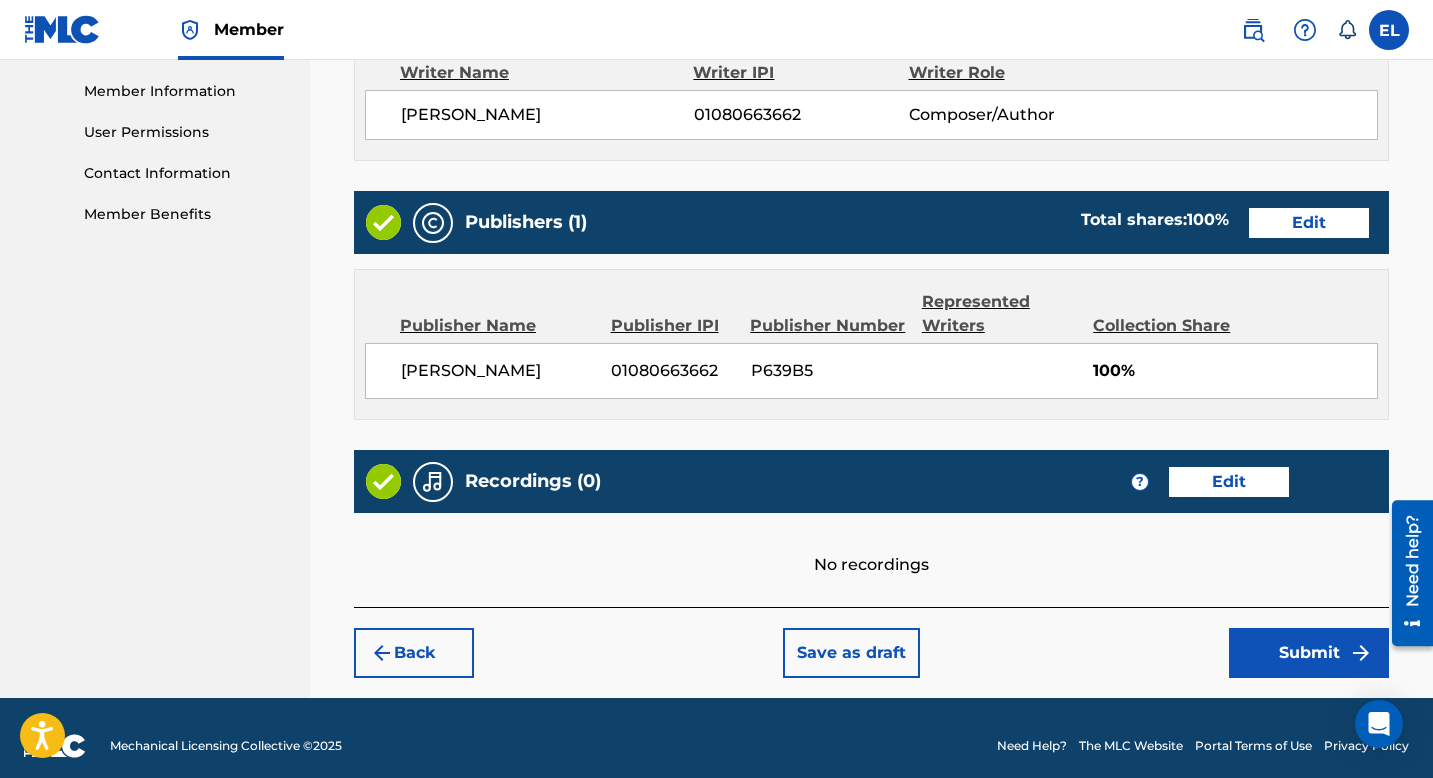 scroll, scrollTop: 910, scrollLeft: 0, axis: vertical 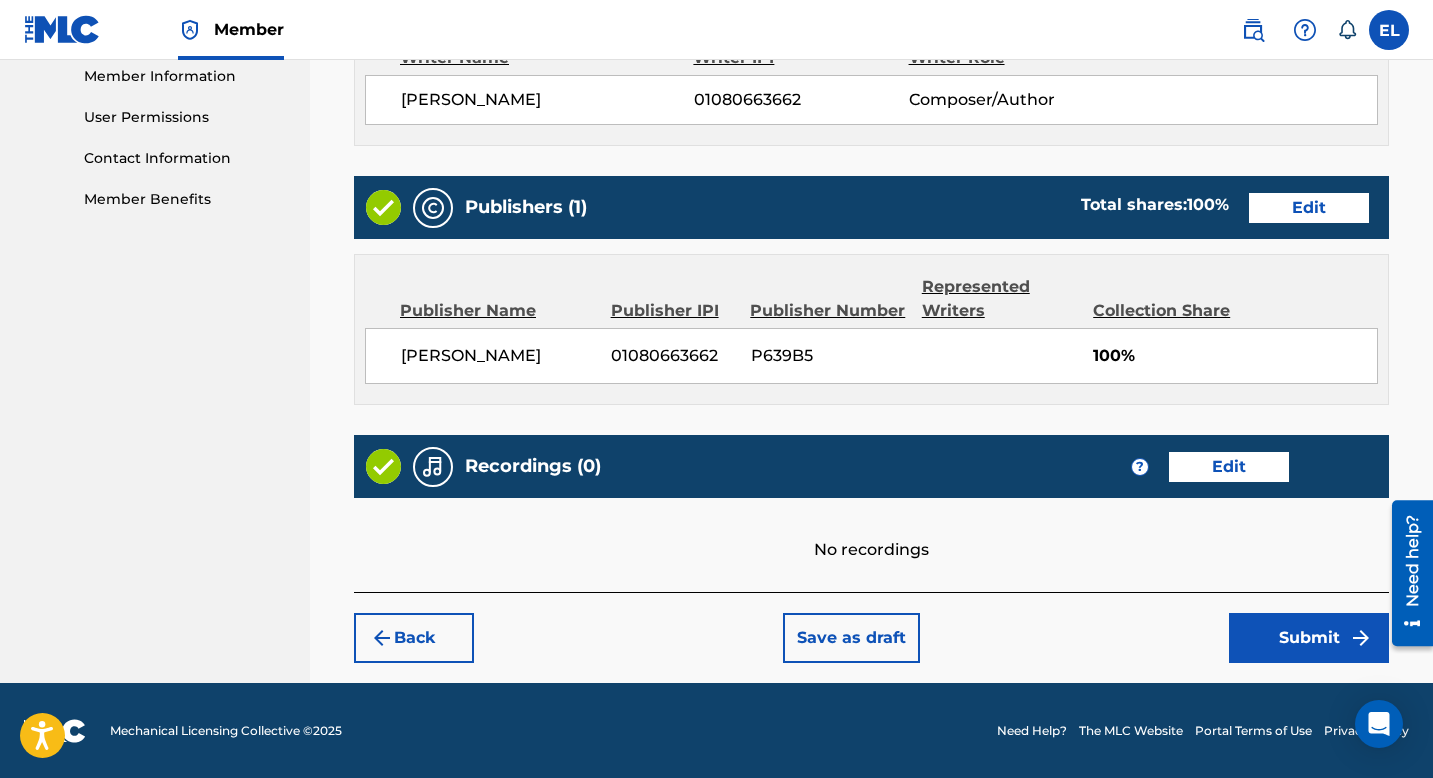 click on "Submit" at bounding box center [1309, 638] 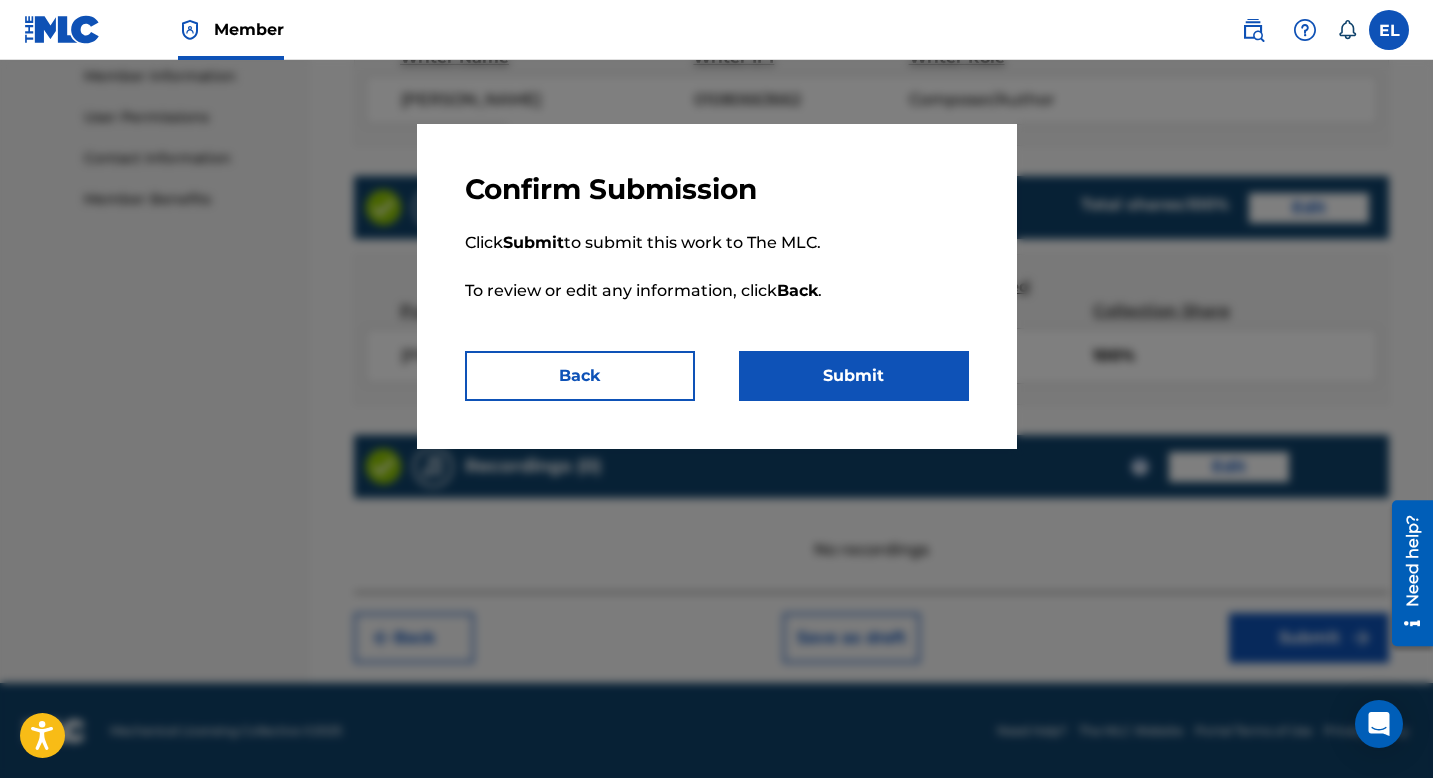 click on "Confirm Submission Click  Submit  to submit this work to The MLC. To review or edit any information, click  Back . Back Submit" at bounding box center (717, 286) 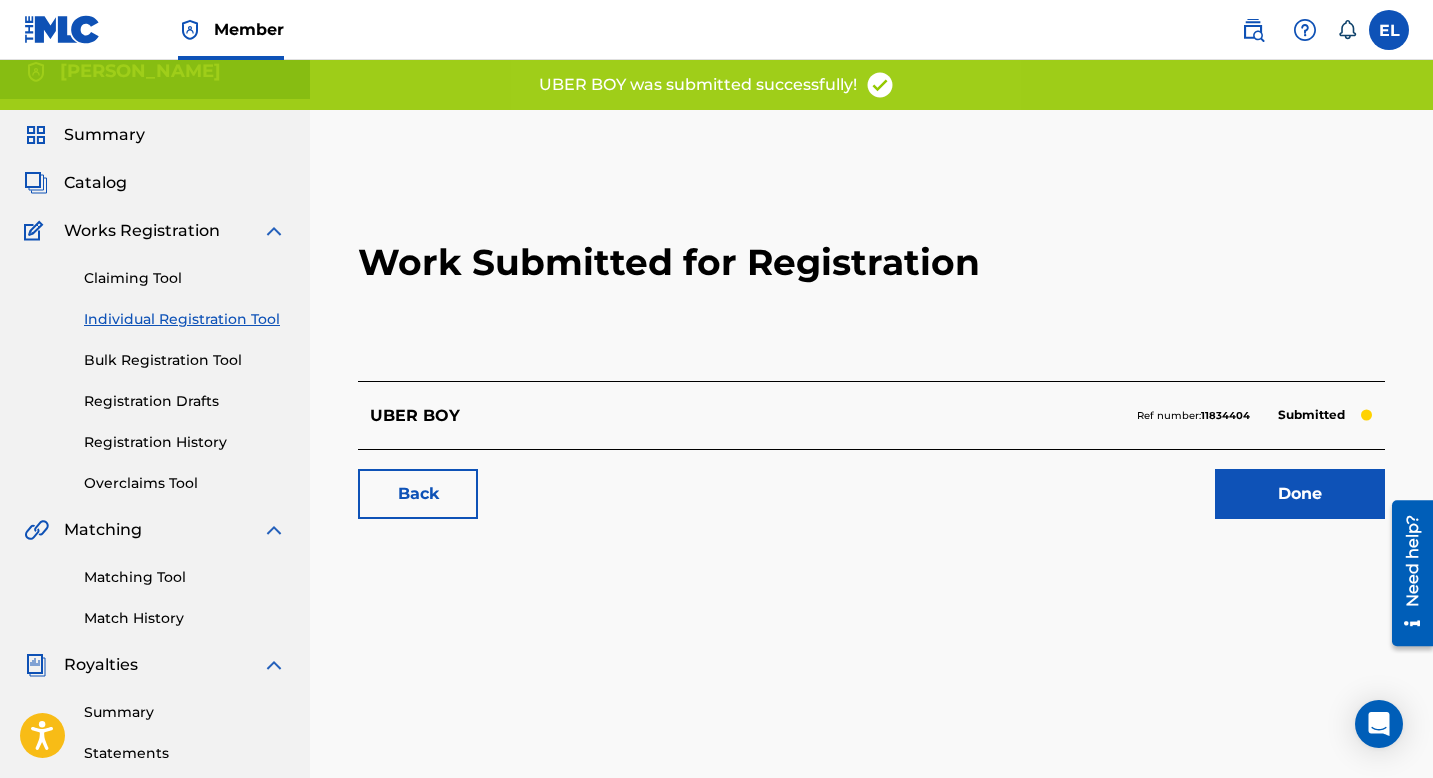 scroll, scrollTop: 0, scrollLeft: 0, axis: both 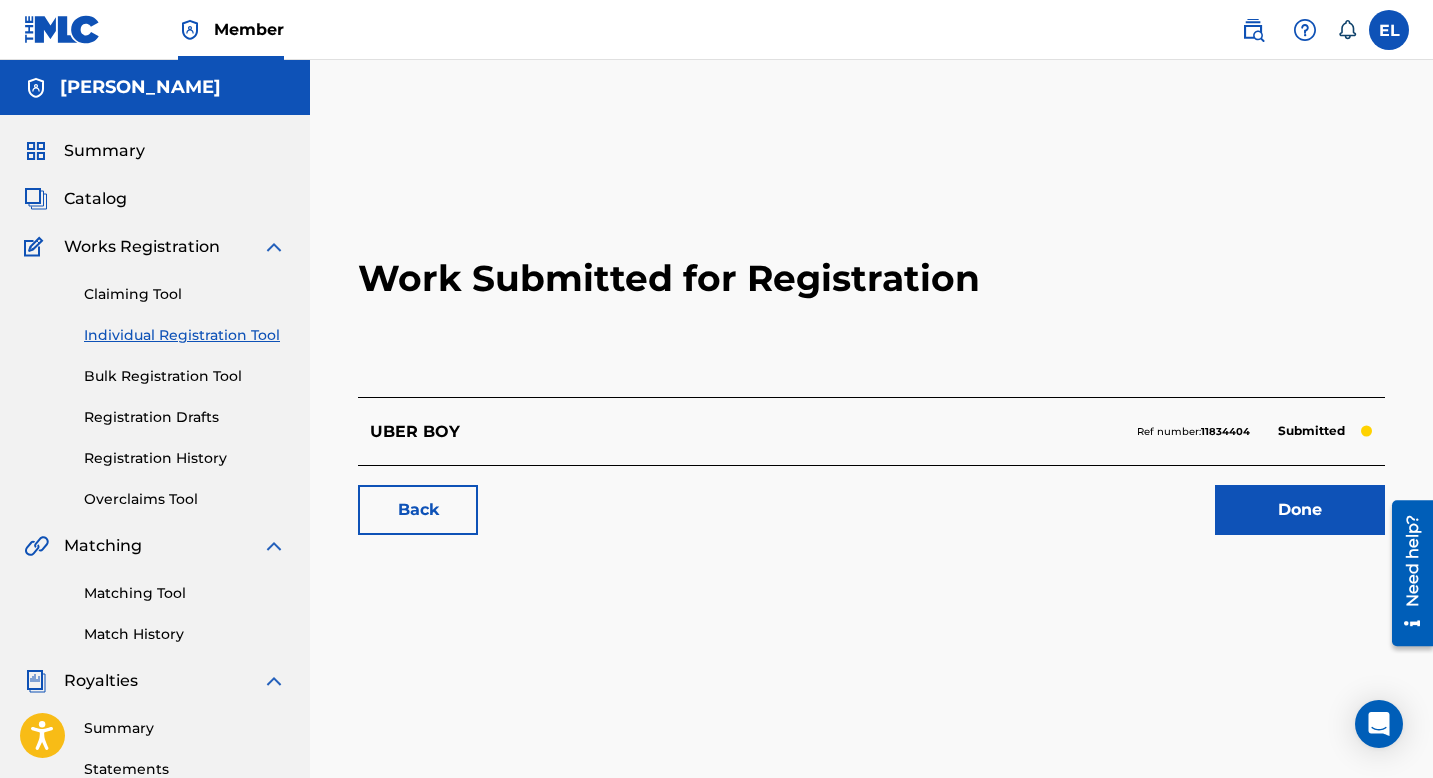 click on "Summary" at bounding box center [104, 151] 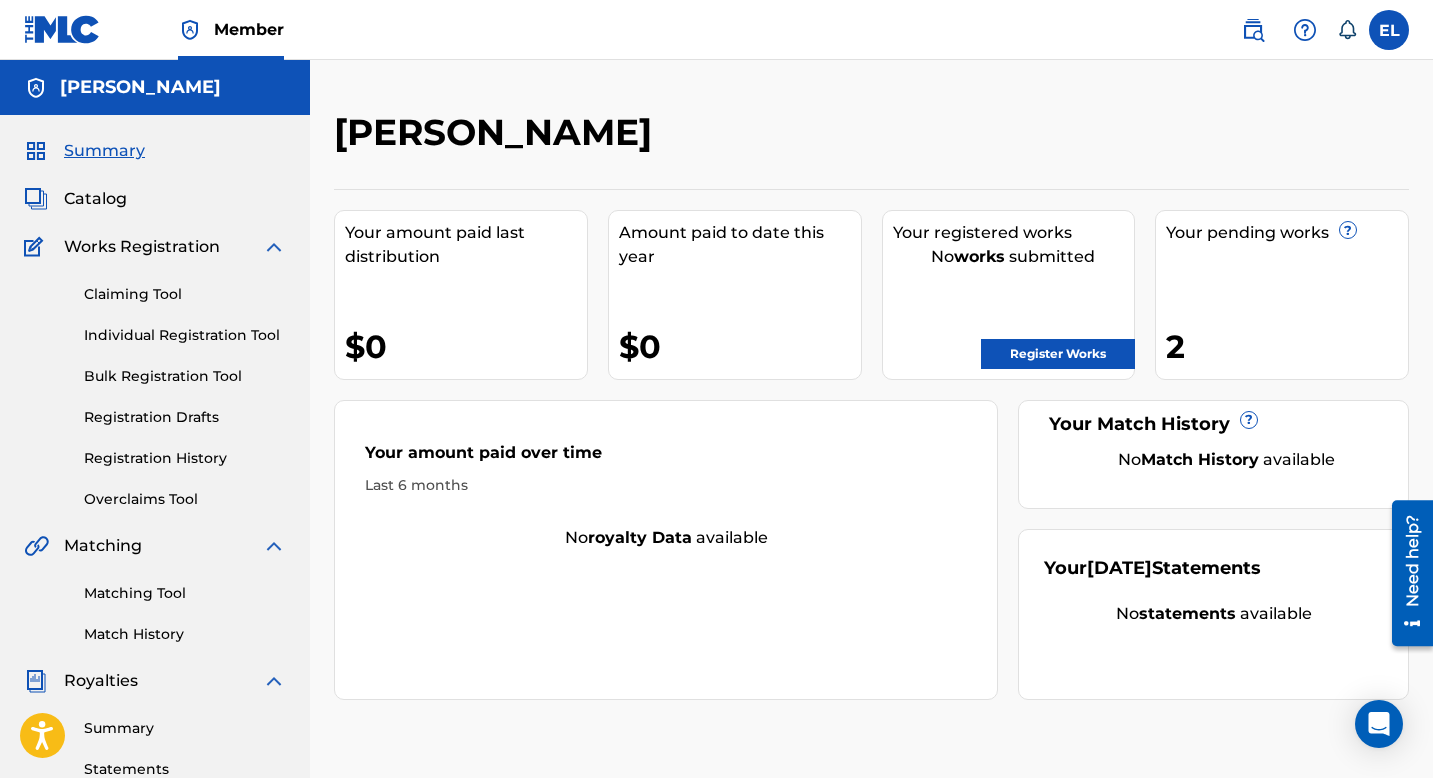 click on "2" at bounding box center (1287, 346) 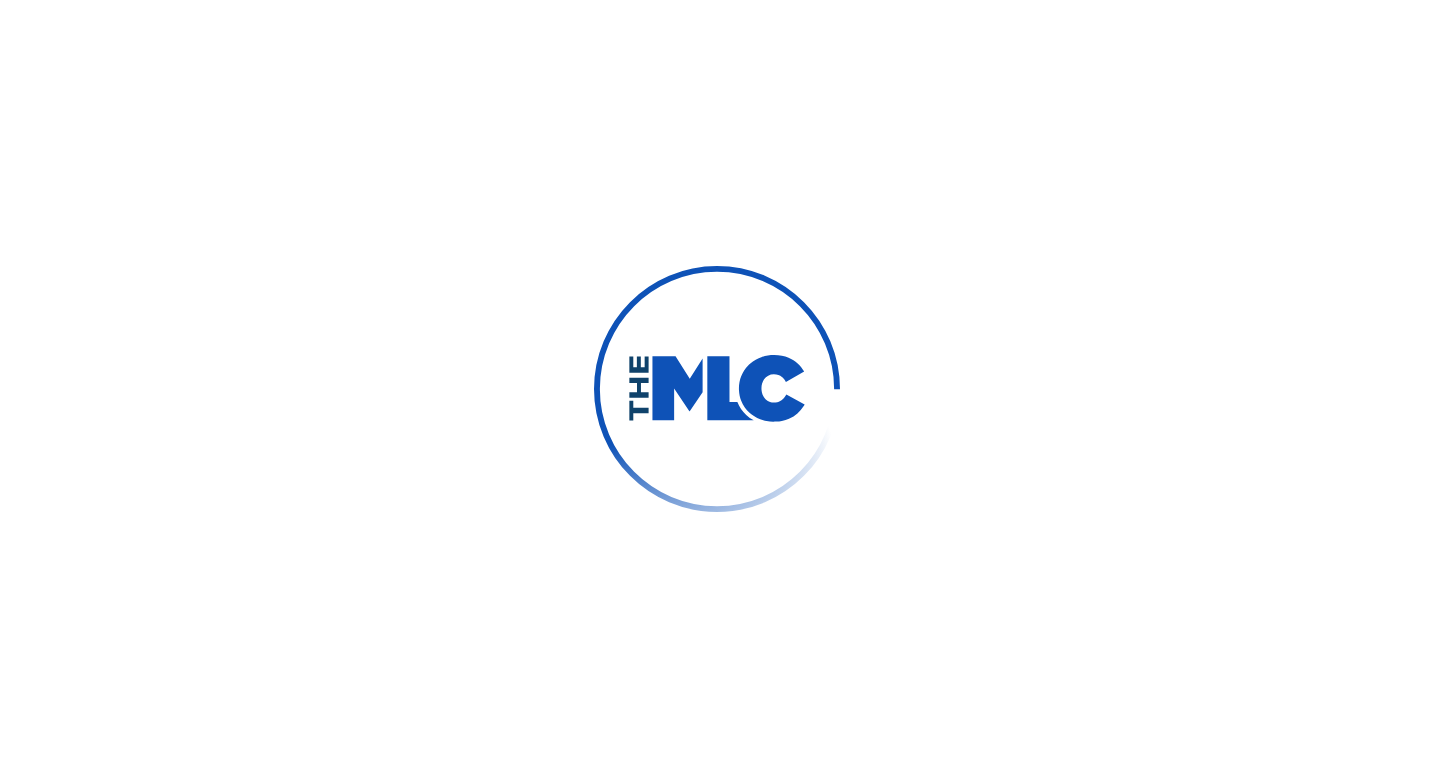 scroll, scrollTop: 0, scrollLeft: 0, axis: both 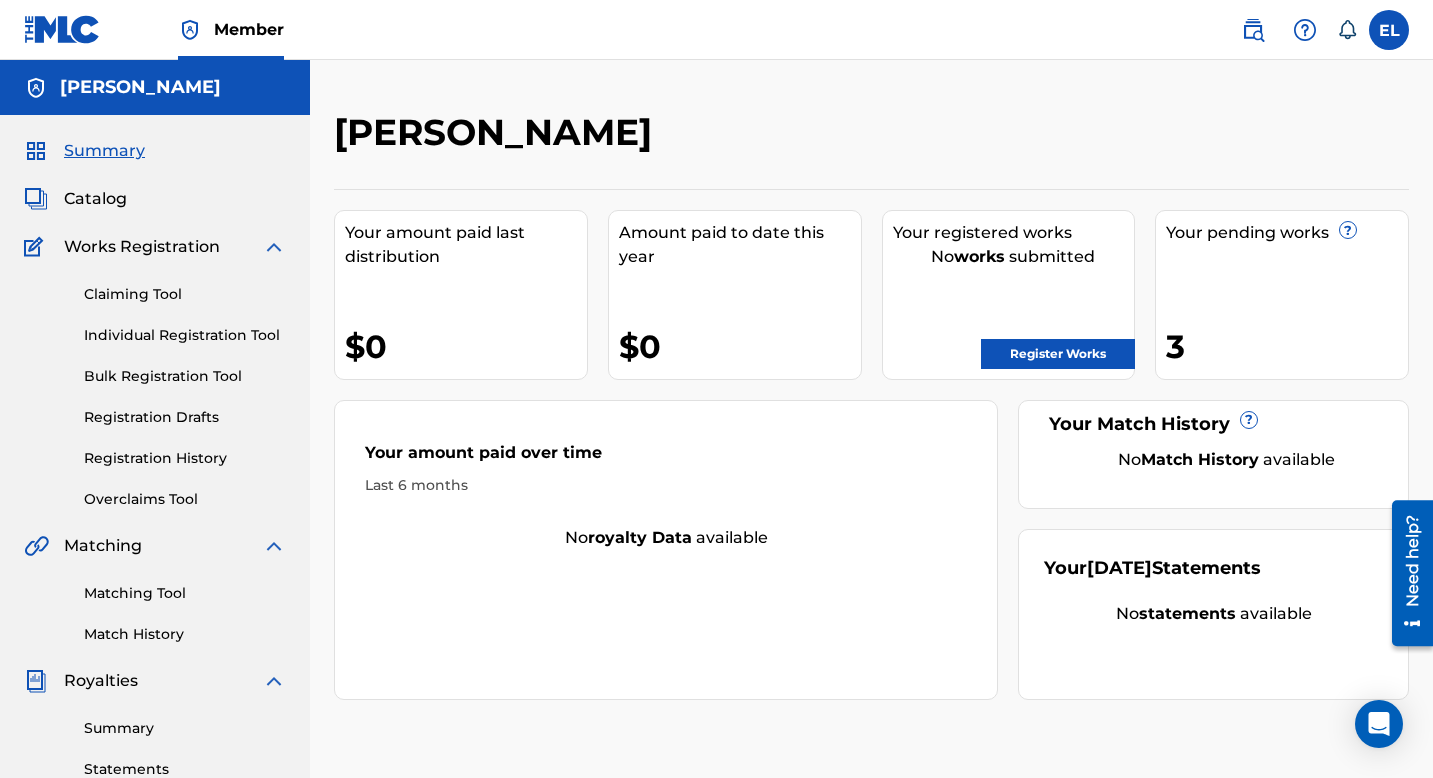 click on "3" at bounding box center [1287, 346] 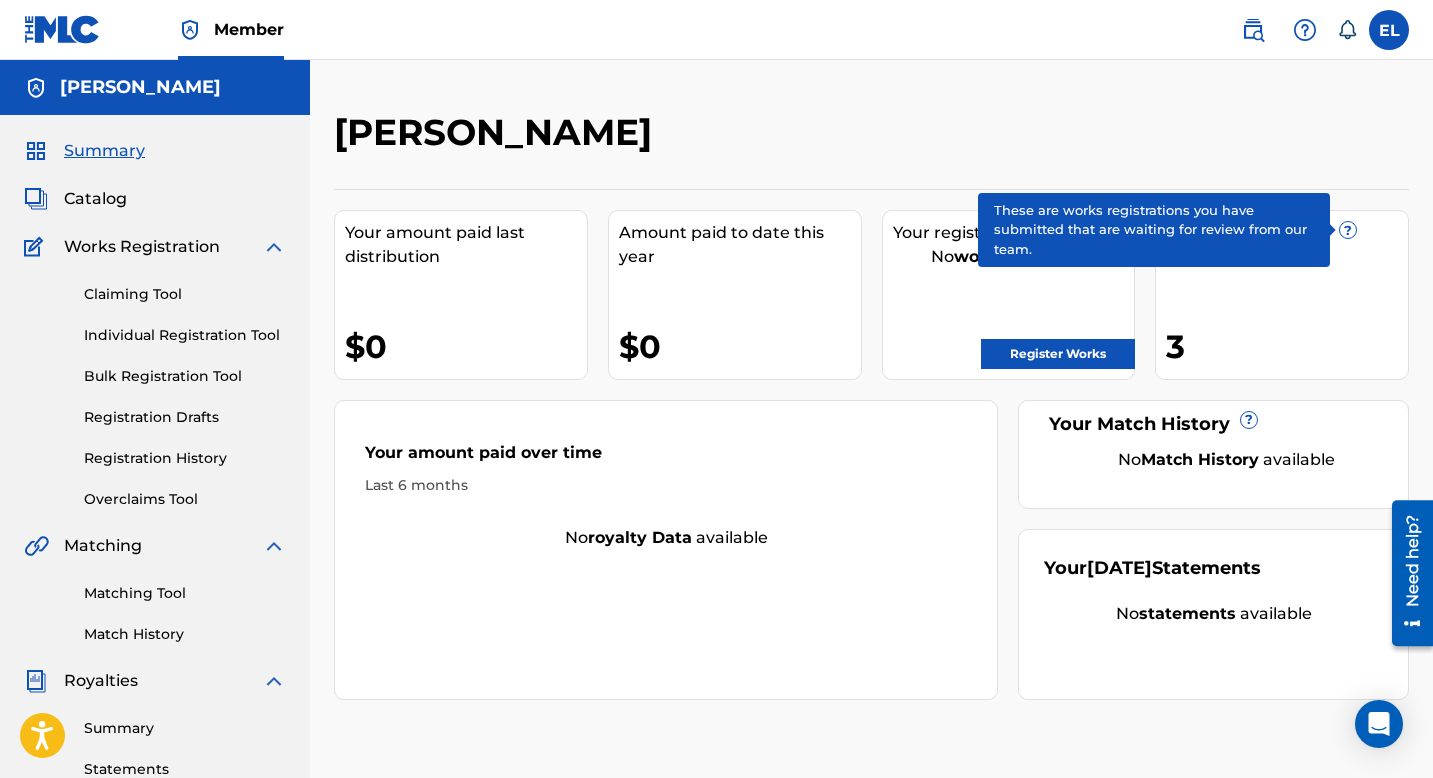 click on "?" at bounding box center [1348, 230] 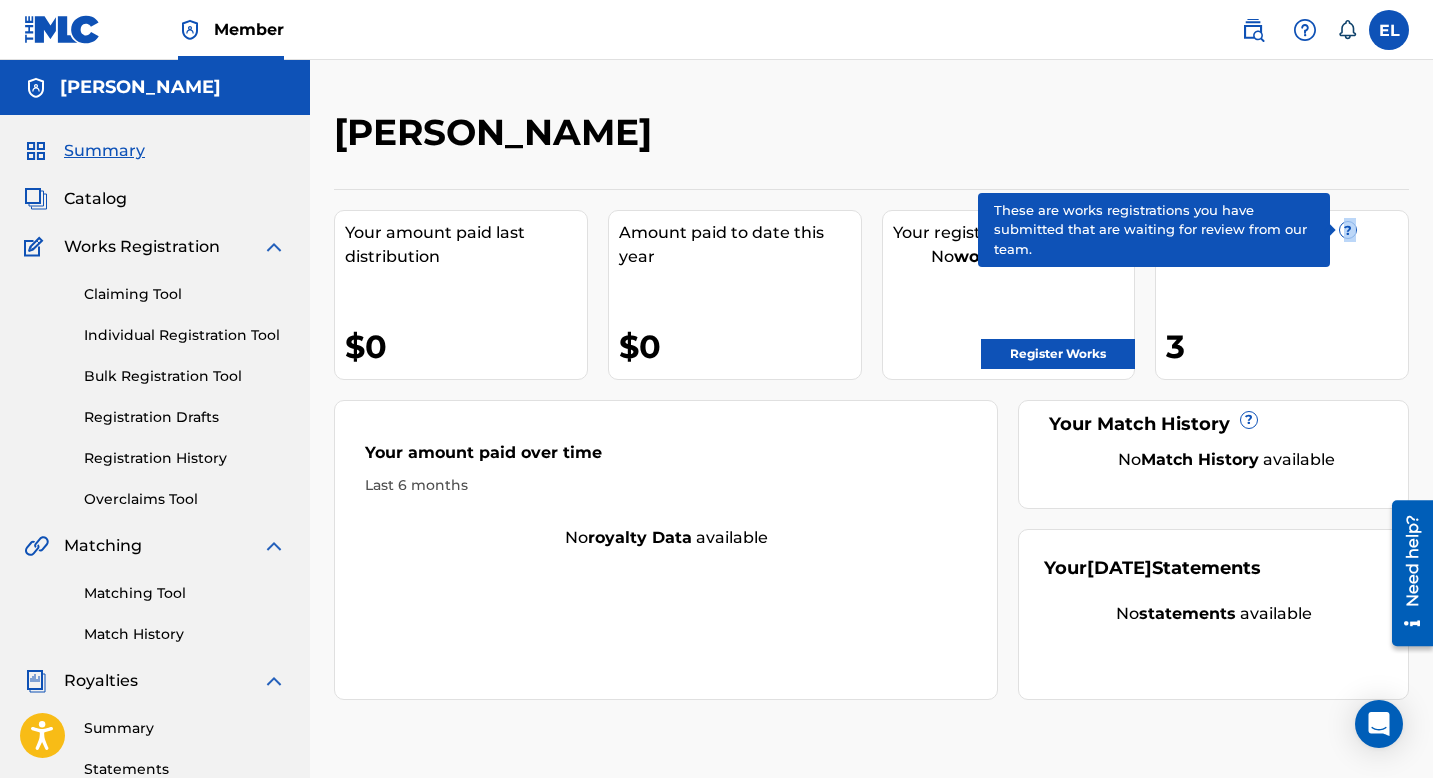 click on "?" at bounding box center [1348, 230] 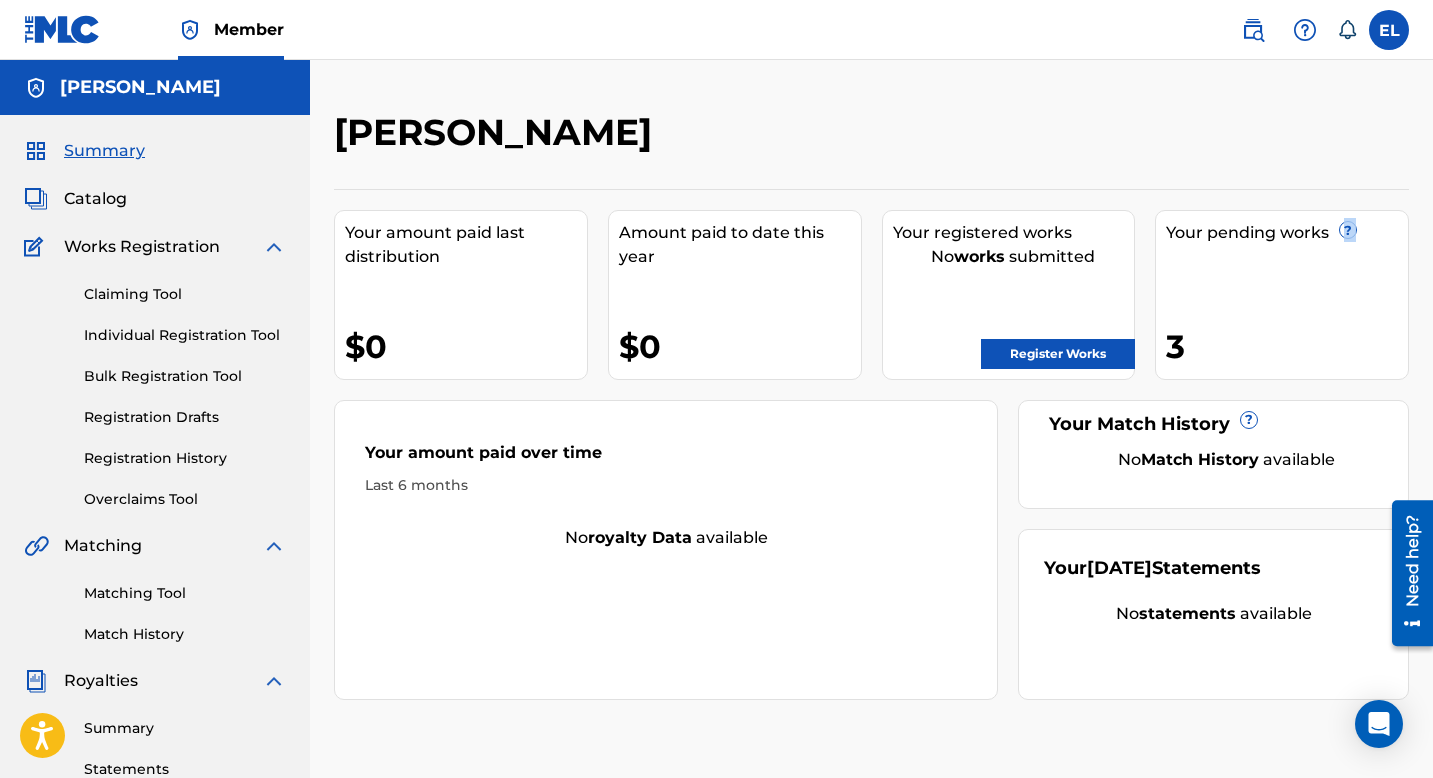 click on "Catalog" at bounding box center (95, 199) 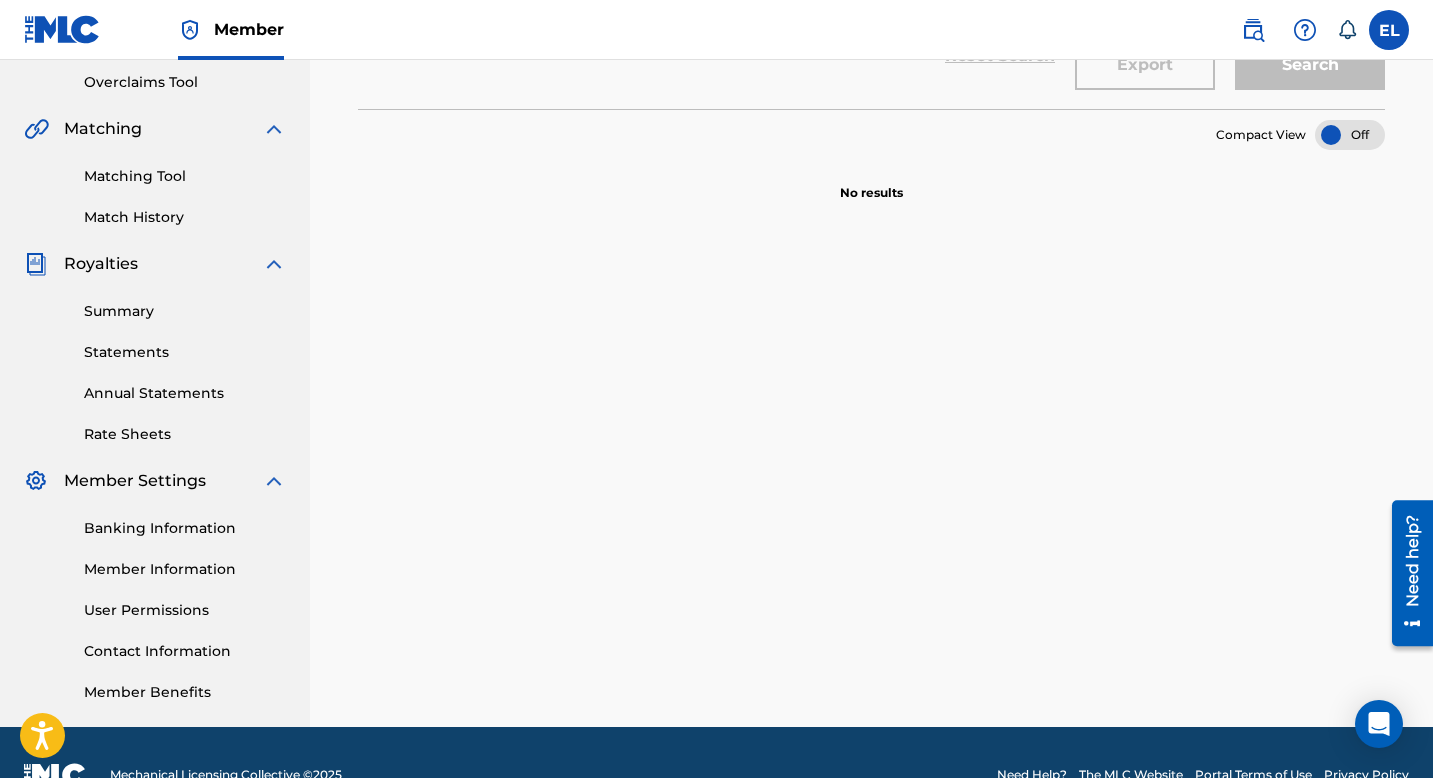 scroll, scrollTop: 462, scrollLeft: 0, axis: vertical 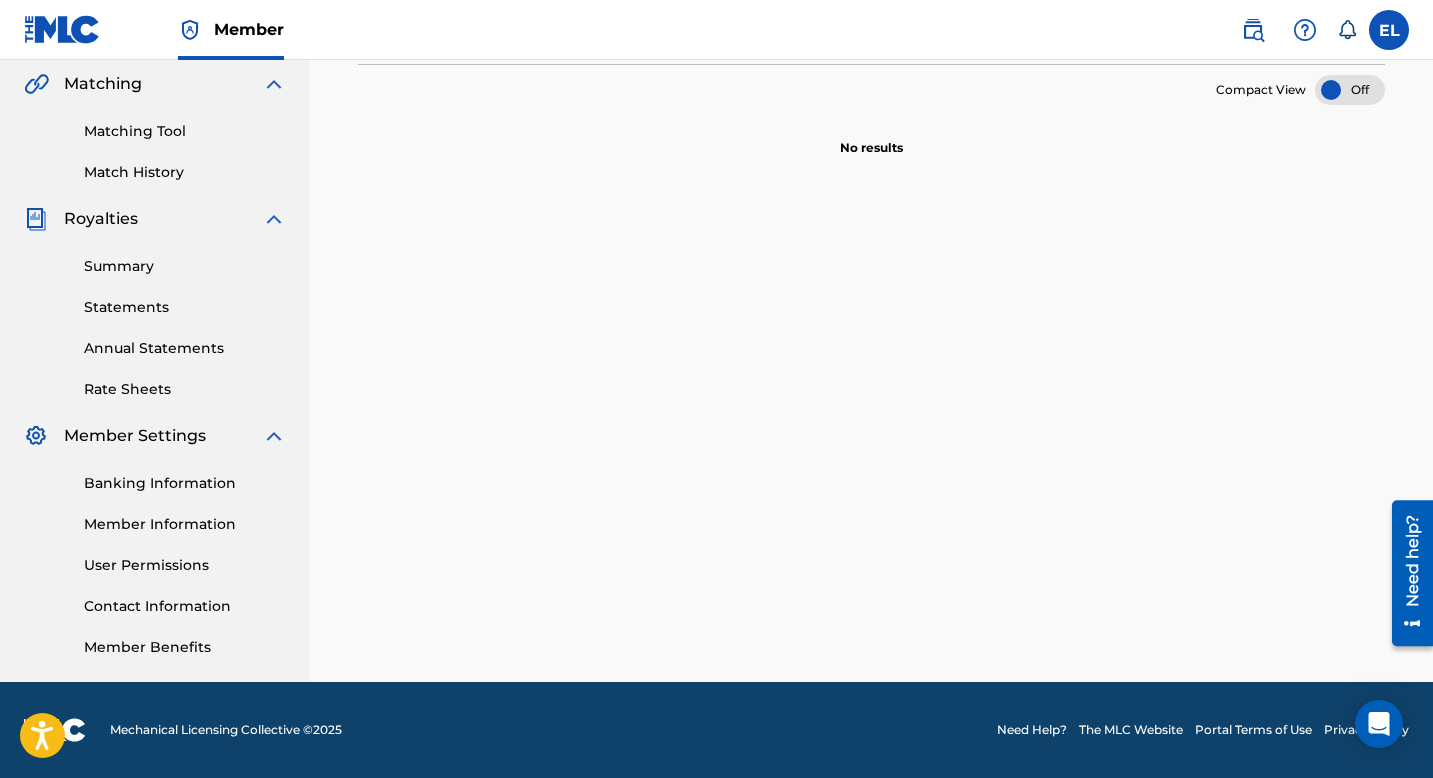 click on "Banking Information Member Information User Permissions Contact Information Member Benefits" at bounding box center [155, 553] 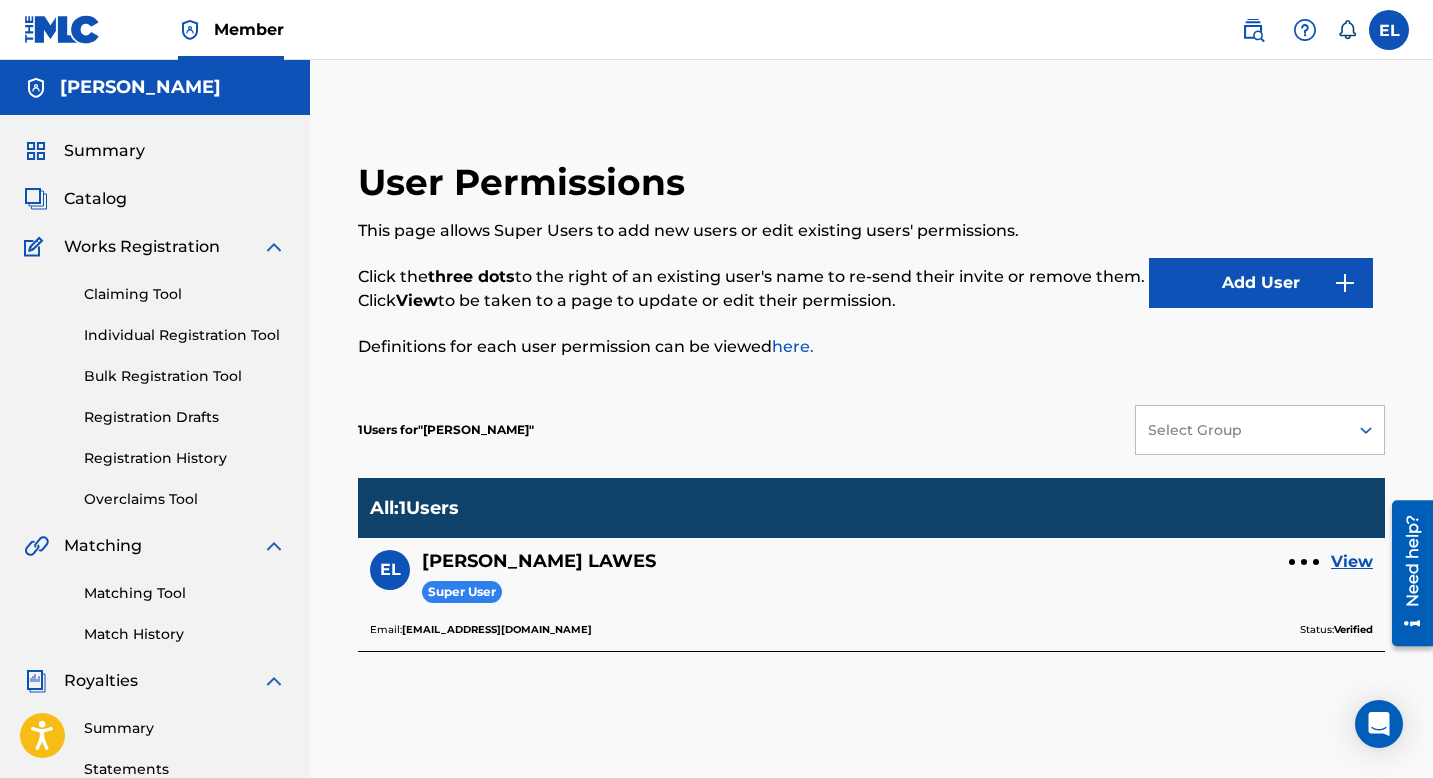 click on "View" at bounding box center (1352, 562) 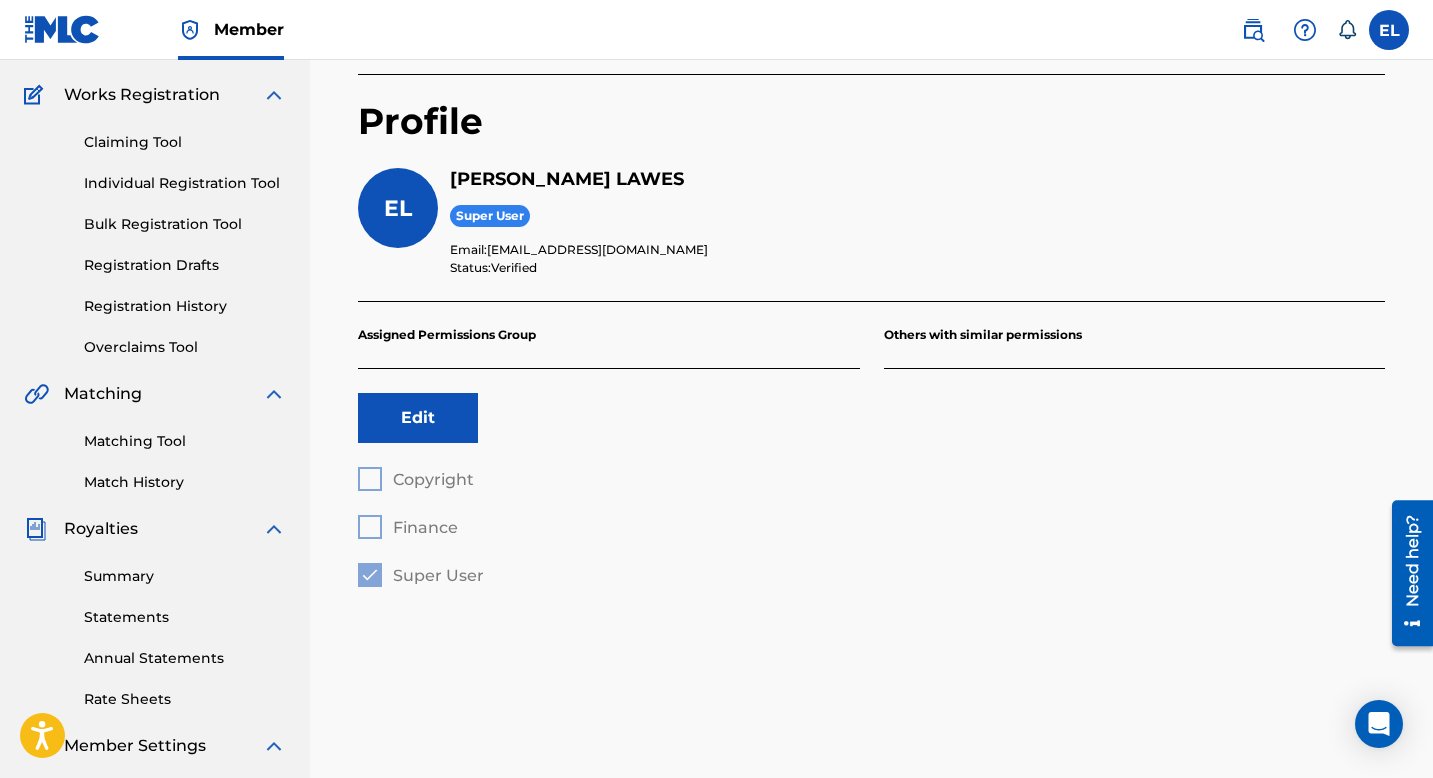 scroll, scrollTop: 158, scrollLeft: 0, axis: vertical 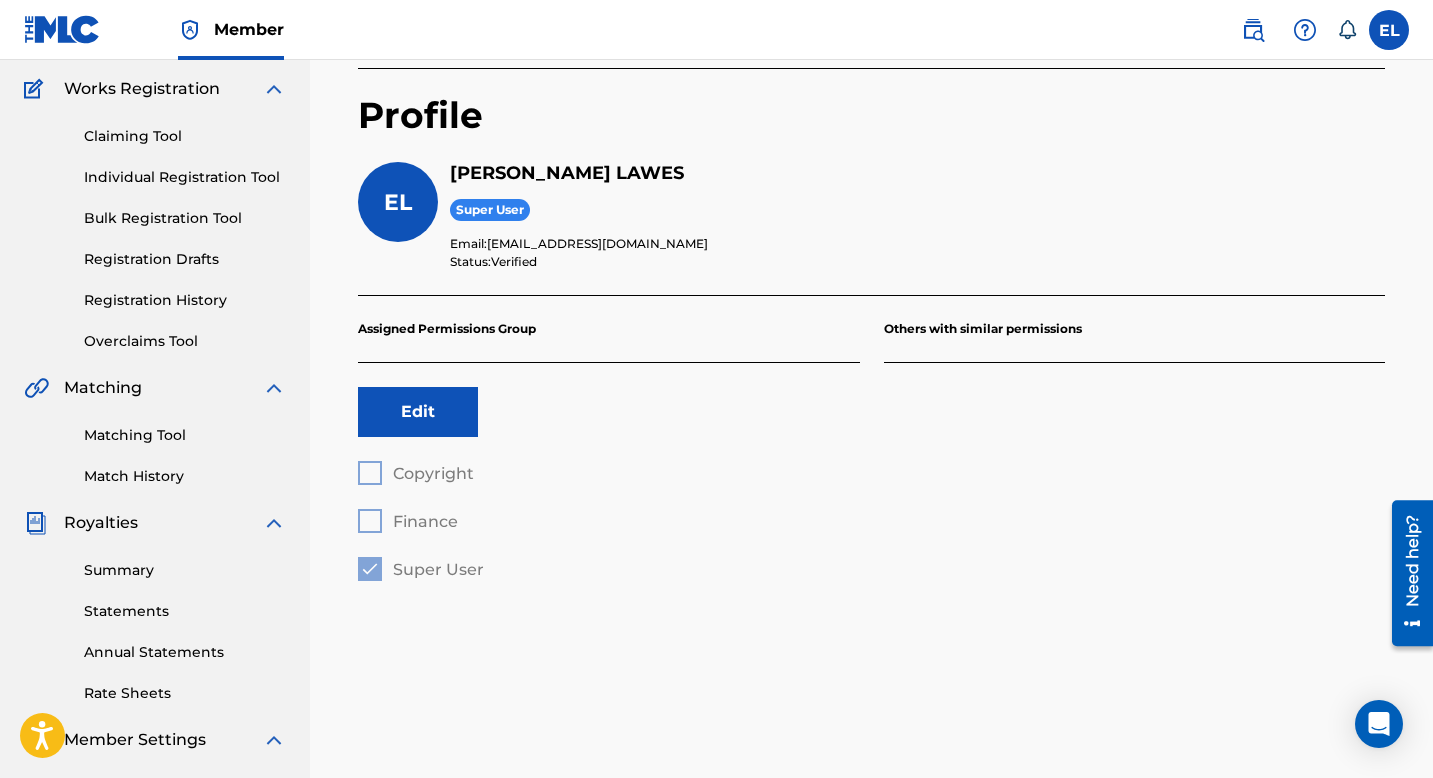 click on "Copyright Finance Super User" at bounding box center (609, 521) 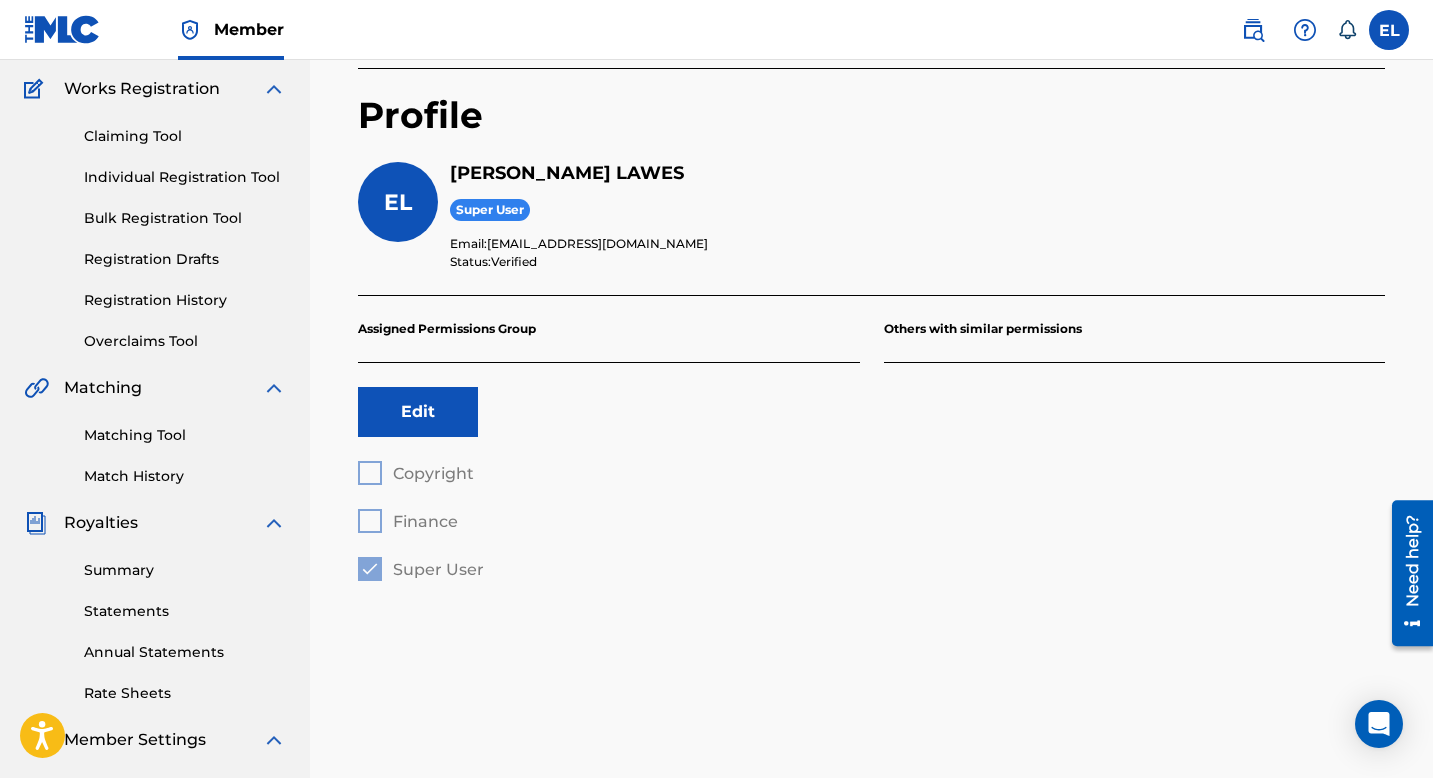 click on "Others with similar permissions" at bounding box center [1135, 329] 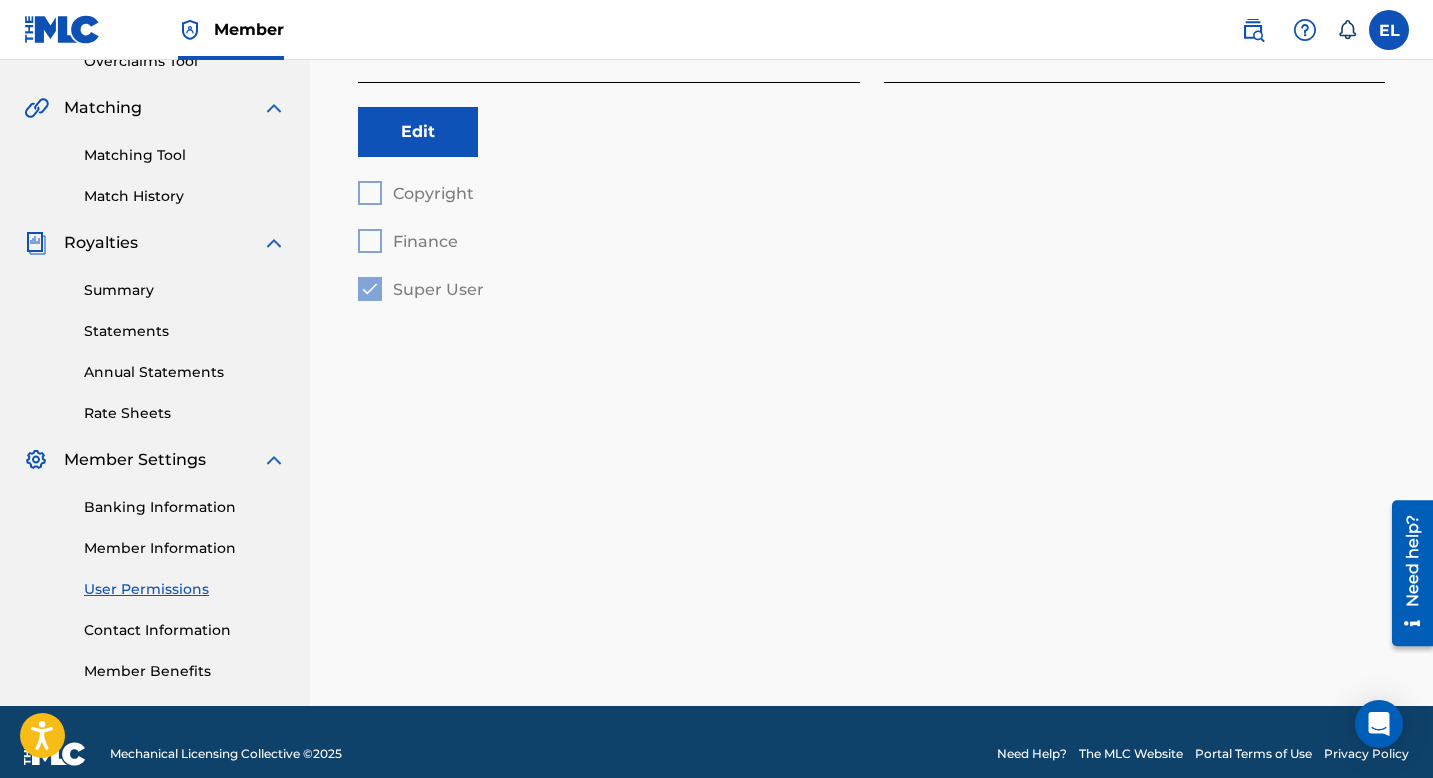scroll, scrollTop: 462, scrollLeft: 0, axis: vertical 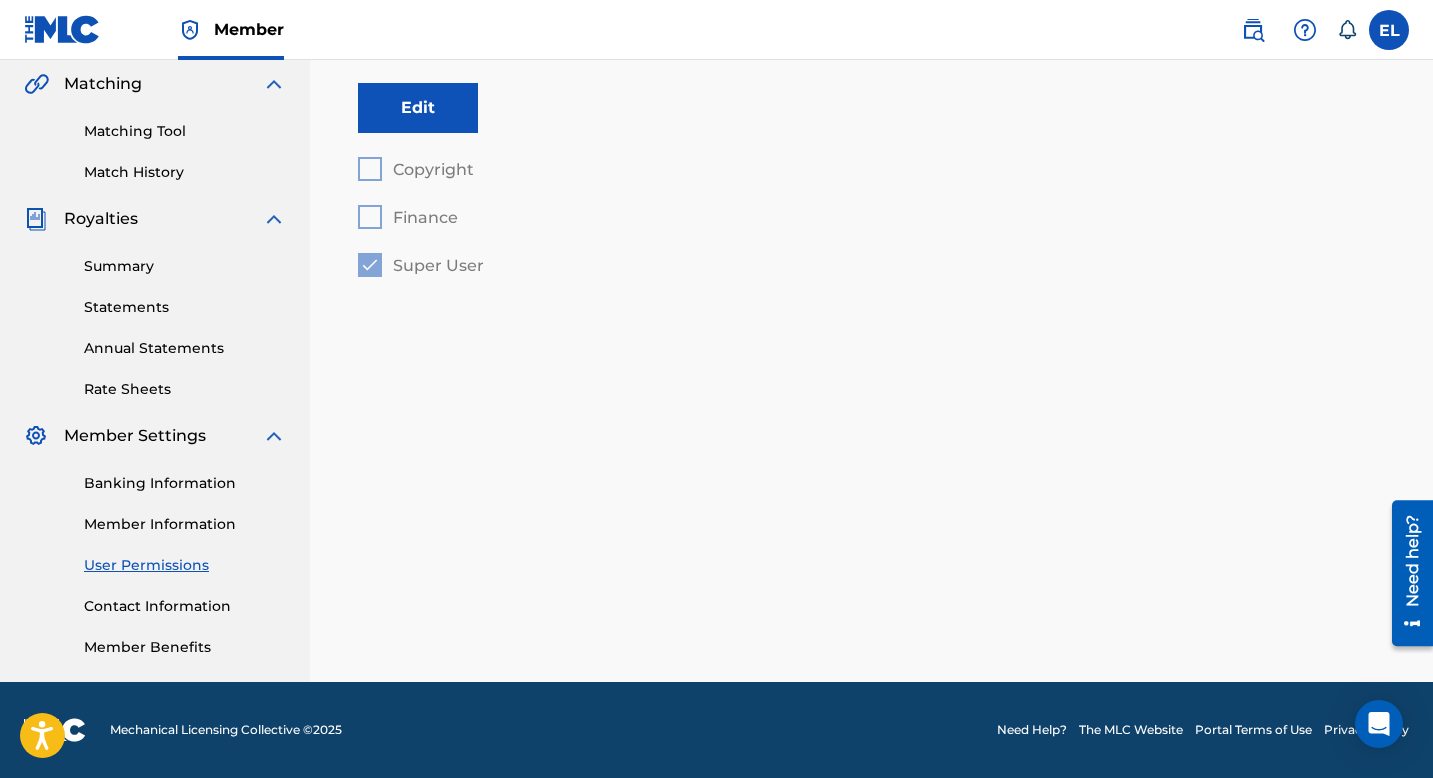 click on "Member EL EL [PERSON_NAME] [EMAIL_ADDRESS][DOMAIN_NAME] Notification Preferences Profile Log out" at bounding box center [716, 30] 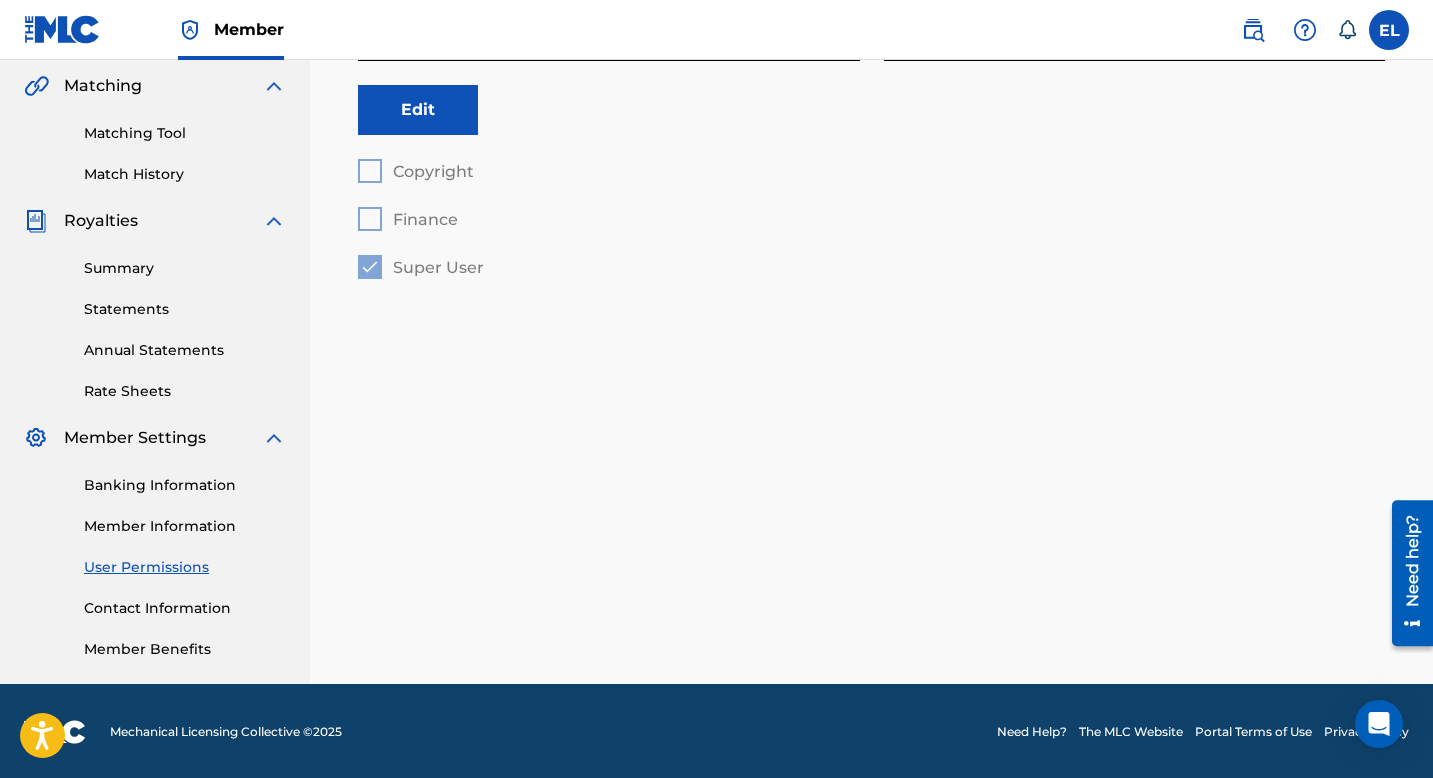 scroll, scrollTop: 455, scrollLeft: 0, axis: vertical 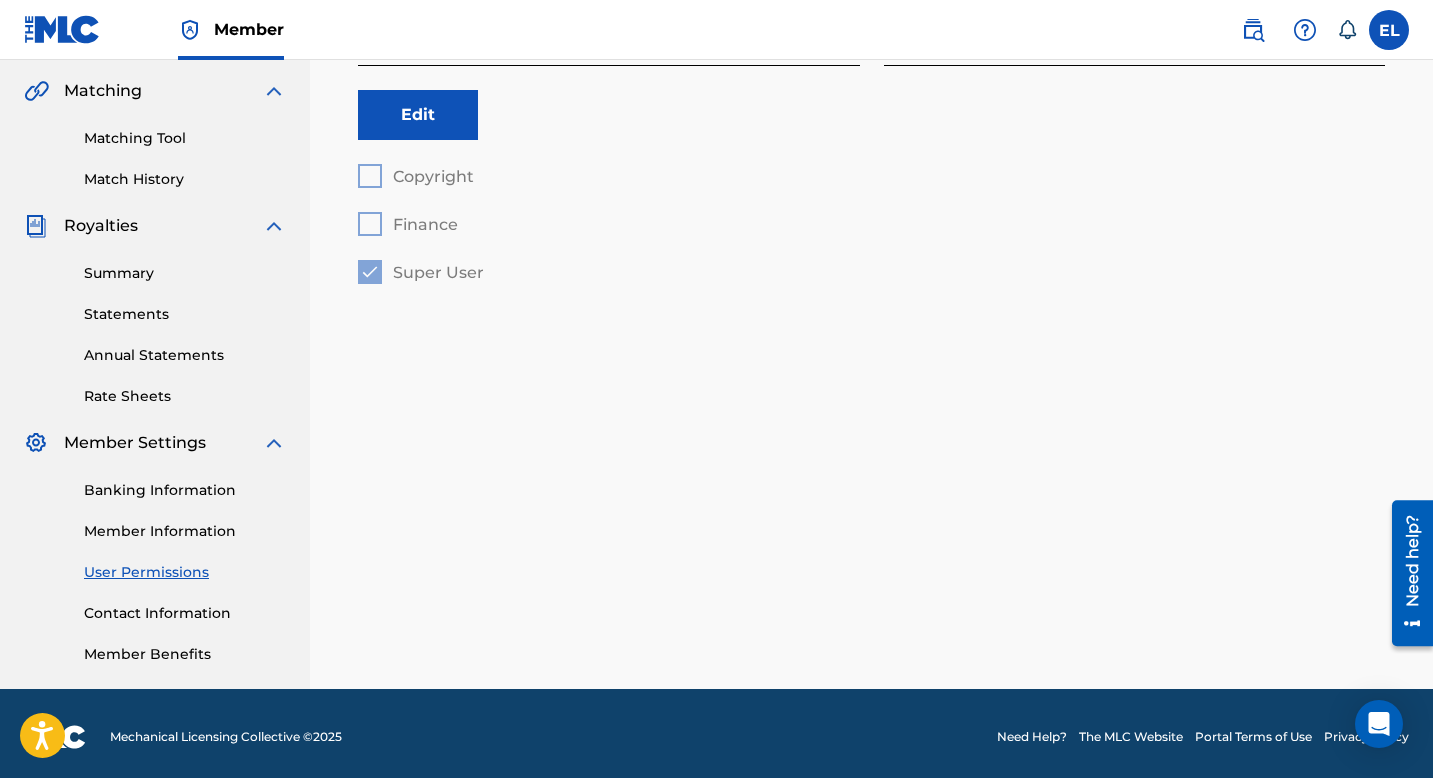 click on "Matching" at bounding box center (103, 91) 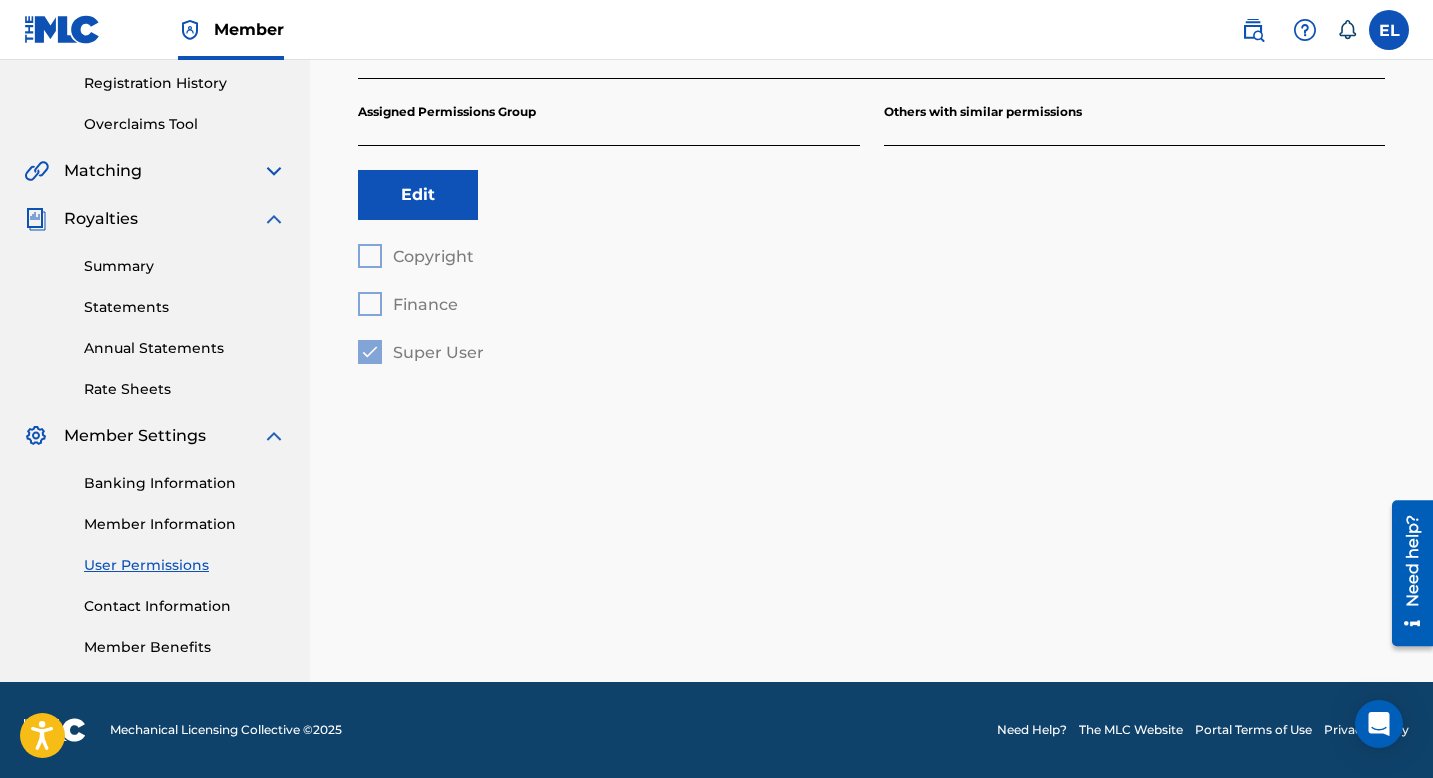 scroll, scrollTop: 375, scrollLeft: 0, axis: vertical 